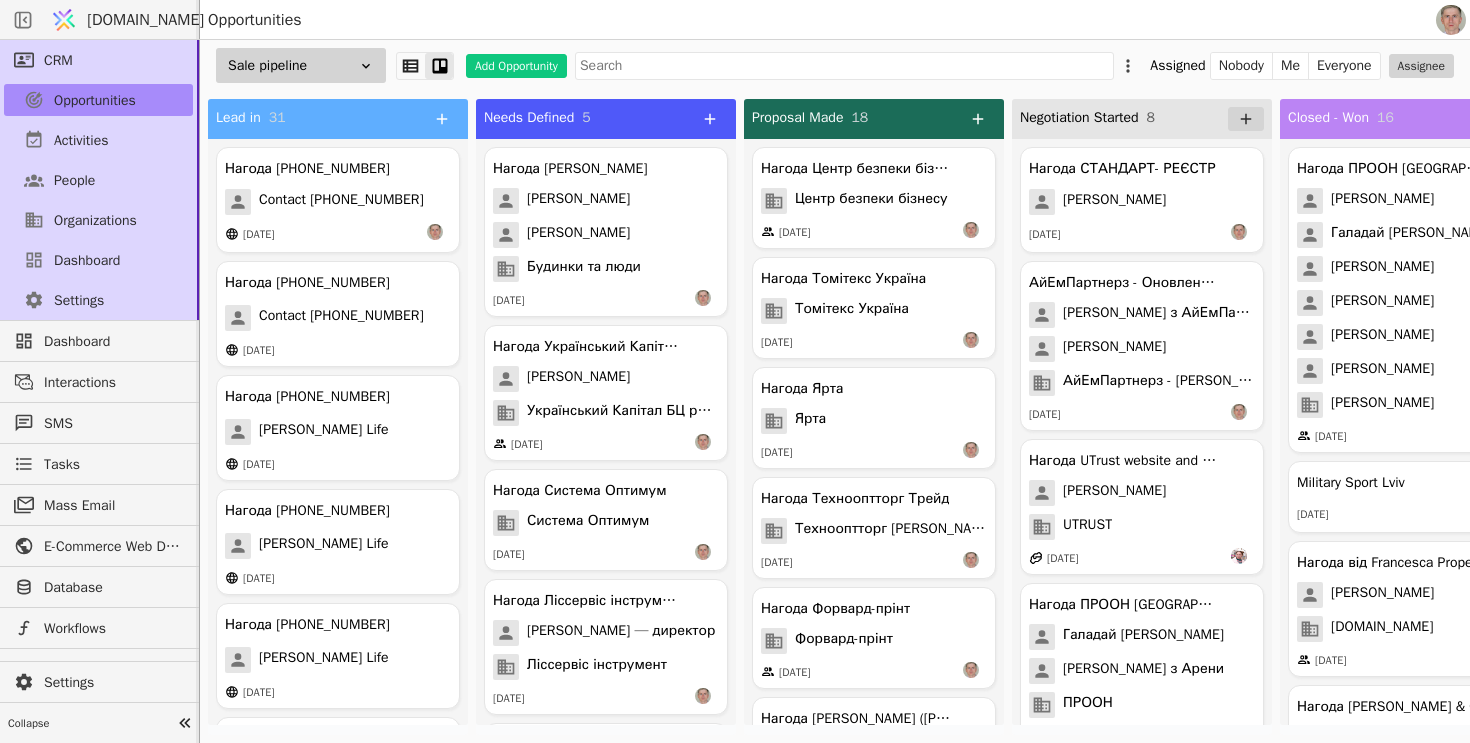 scroll, scrollTop: 0, scrollLeft: 0, axis: both 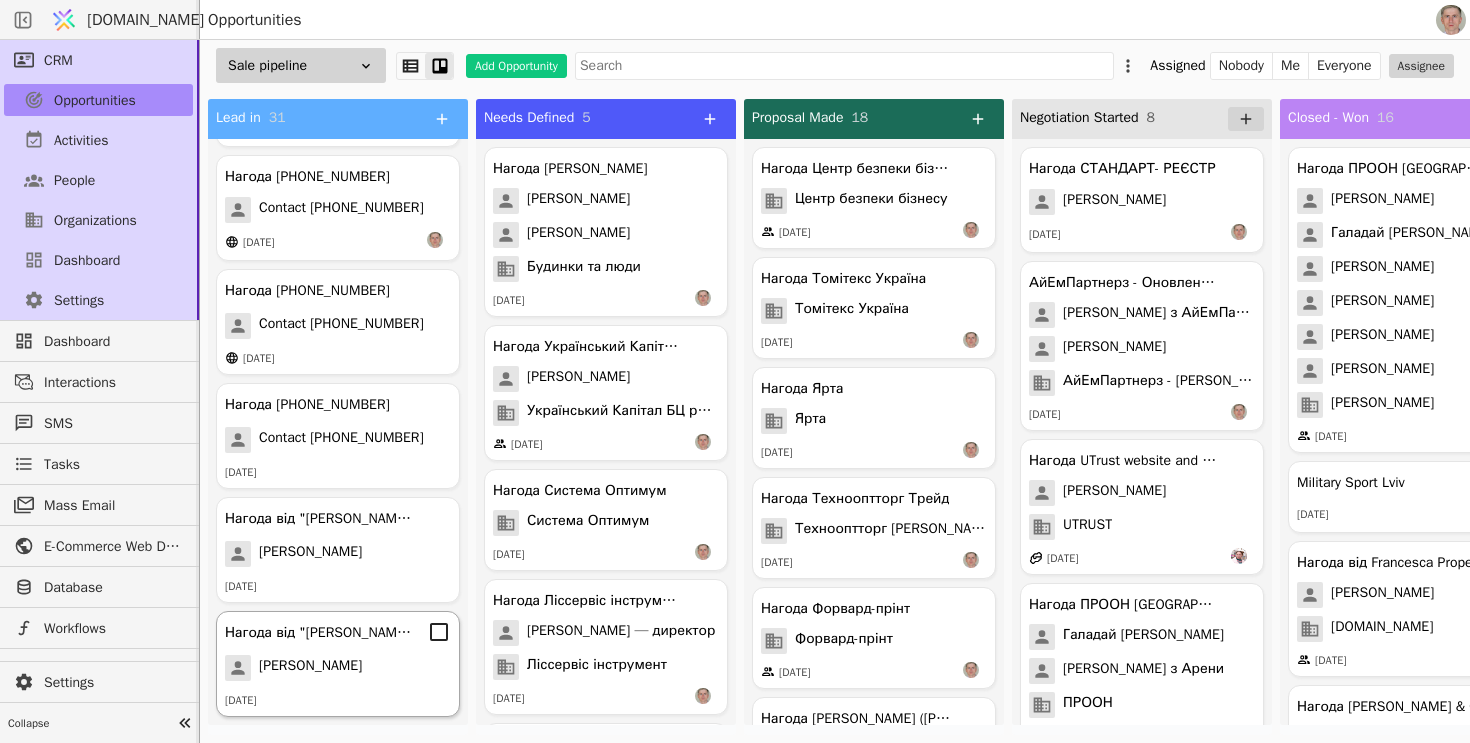 click on "[PERSON_NAME]" at bounding box center [338, 668] 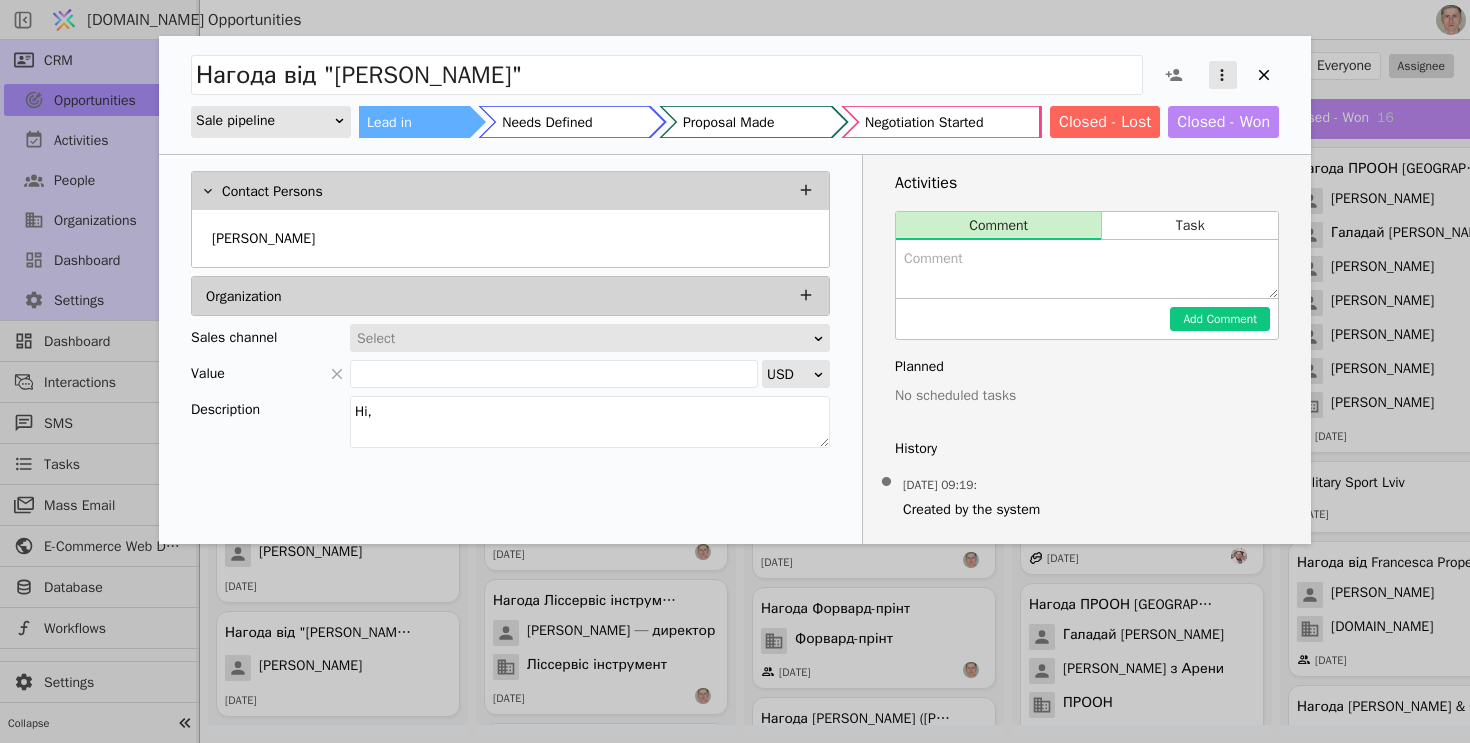 click 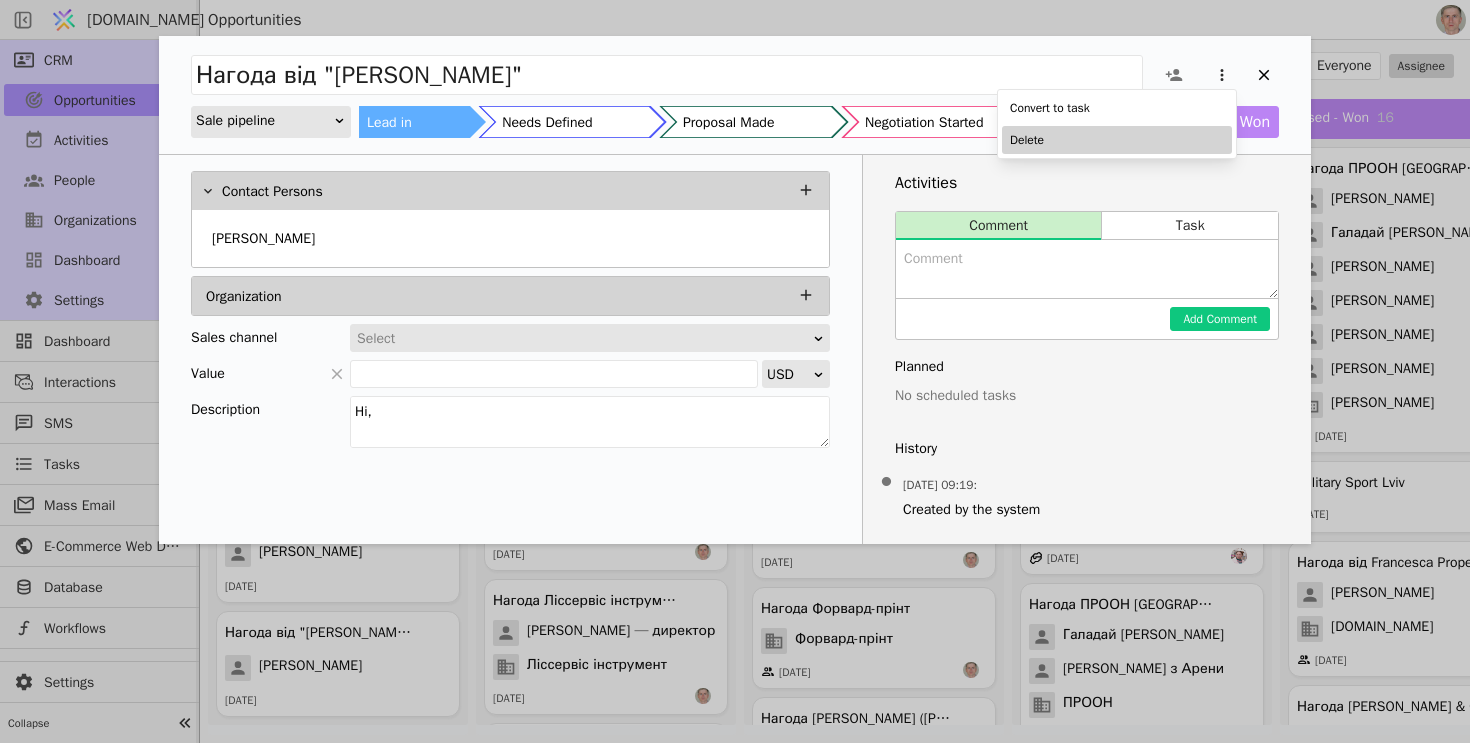 click on "Delete" at bounding box center [1117, 140] 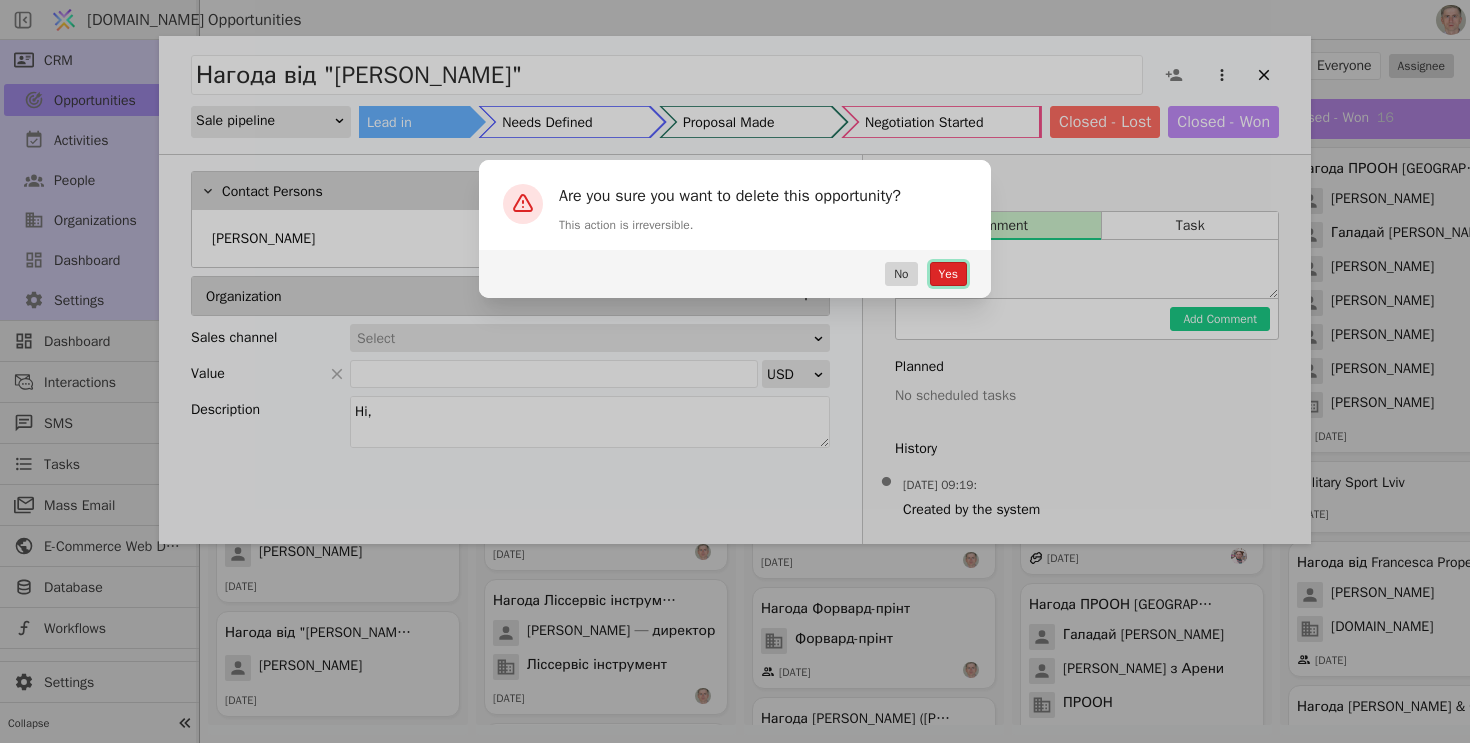 click on "Yes" at bounding box center [948, 274] 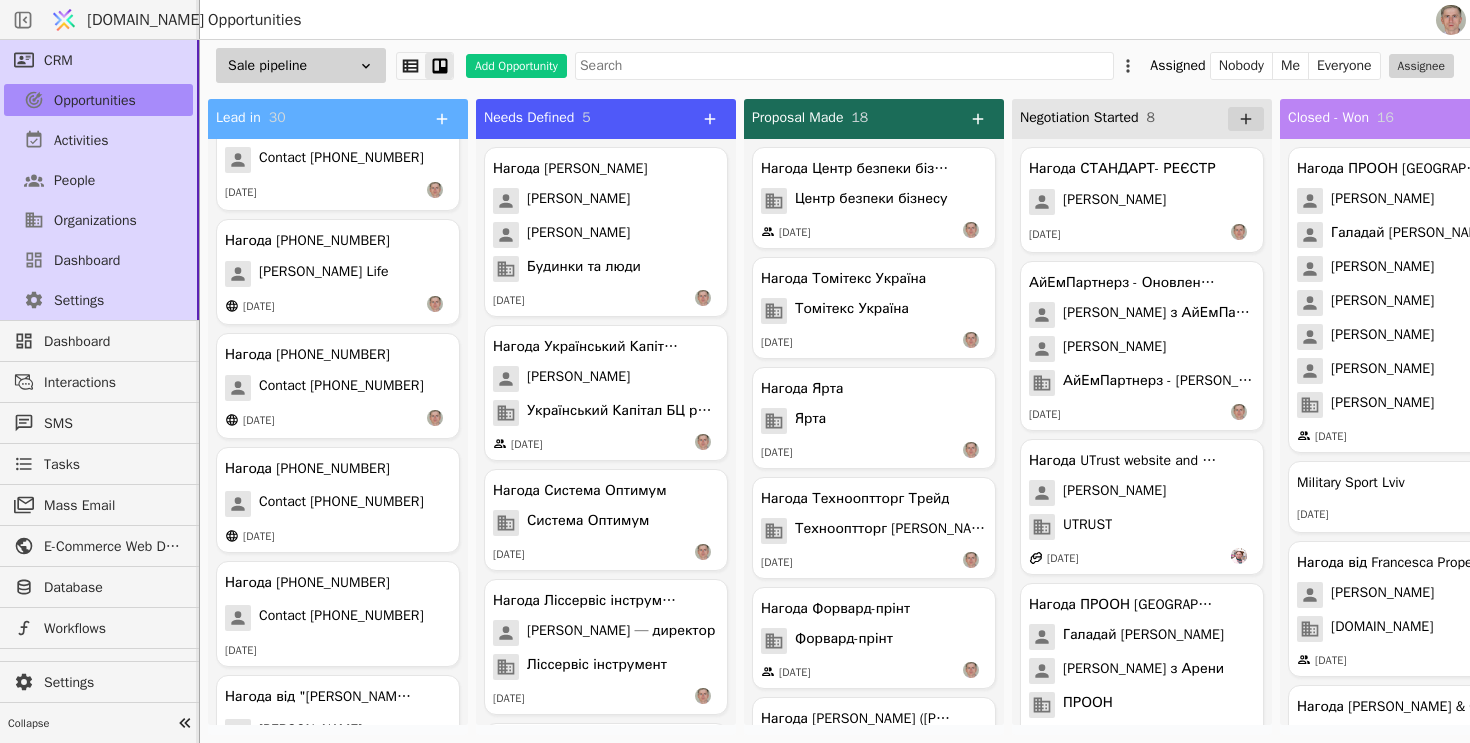 scroll, scrollTop: 2842, scrollLeft: 0, axis: vertical 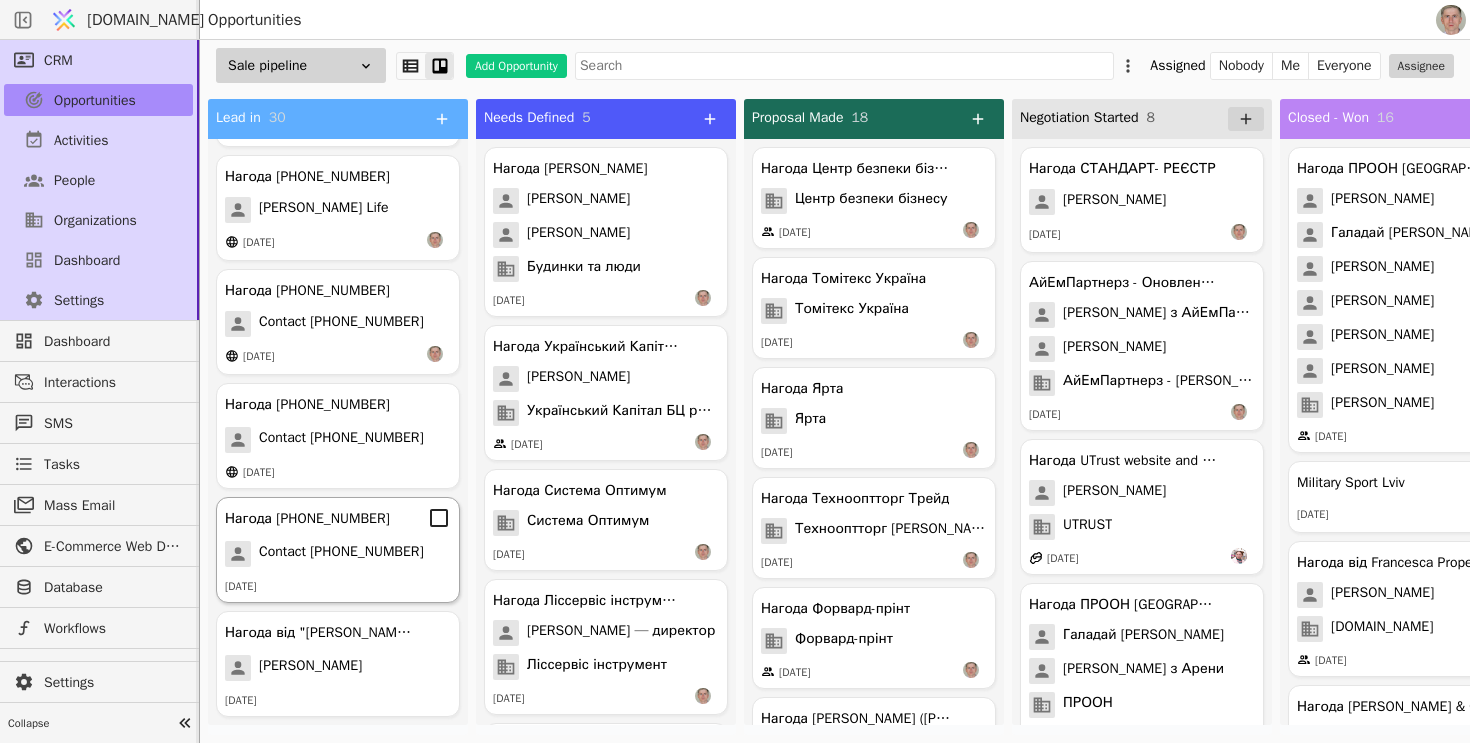 click on "Нагода [PHONE_NUMBER] Contact [PHONE_NUMBER] [DATE]" at bounding box center (338, 550) 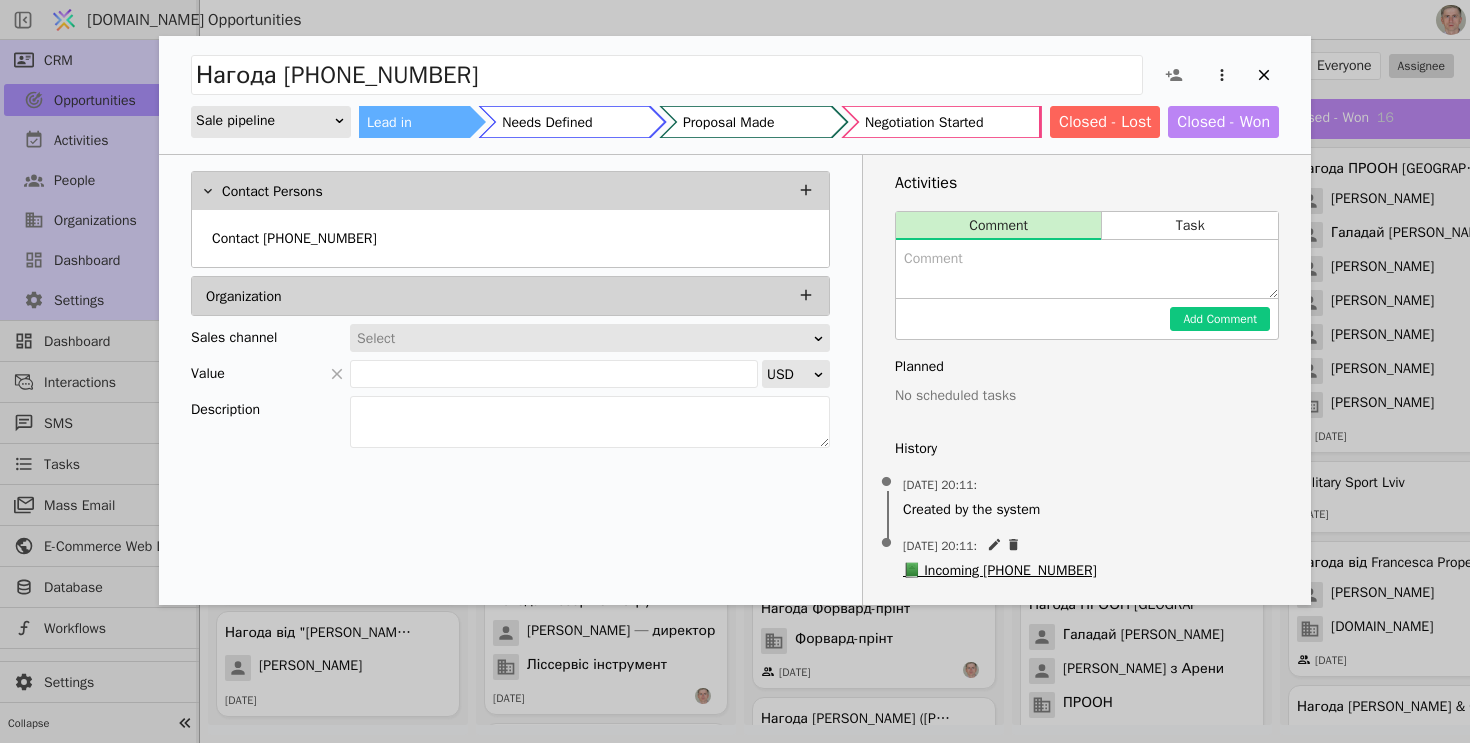 click on "📗 Incoming [PHONE_NUMBER]" at bounding box center [1000, 570] 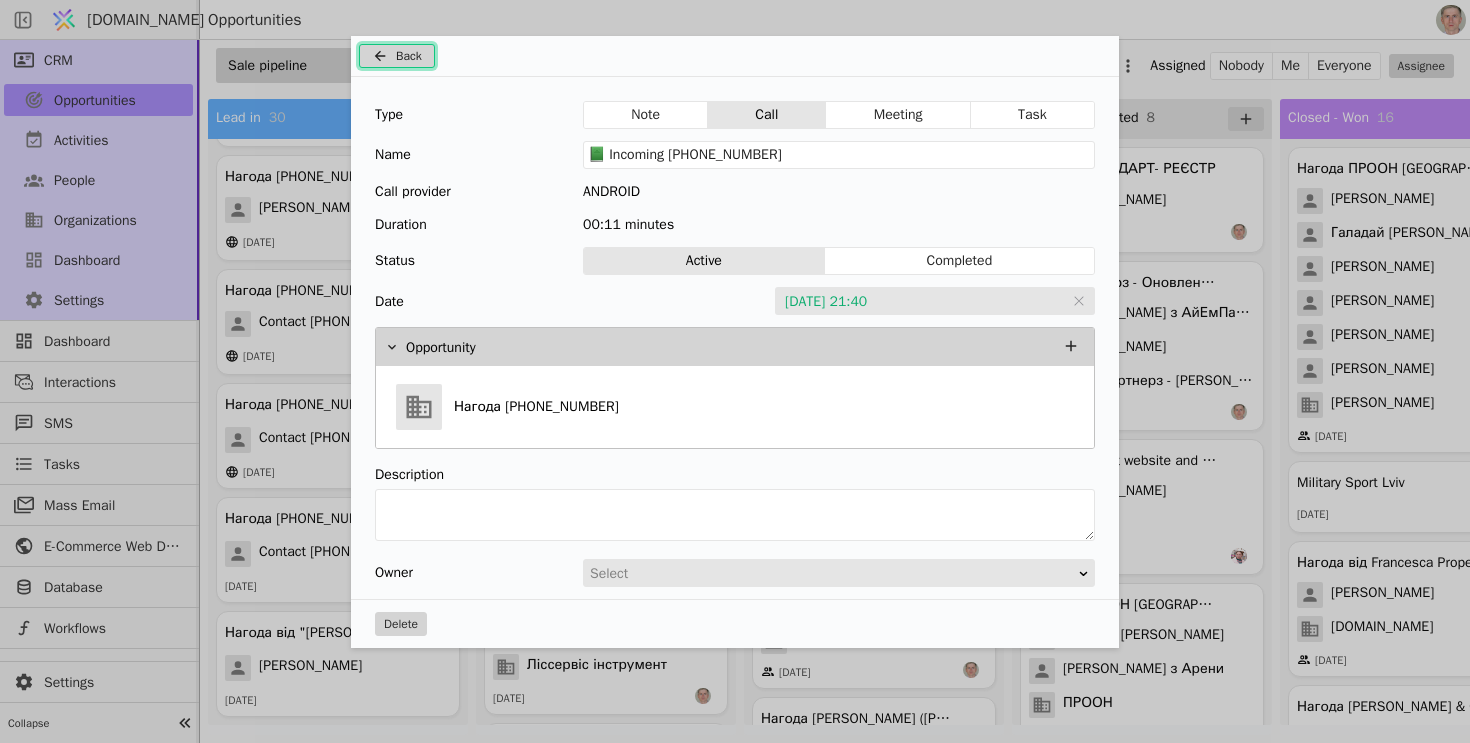 click on "Back" at bounding box center [409, 56] 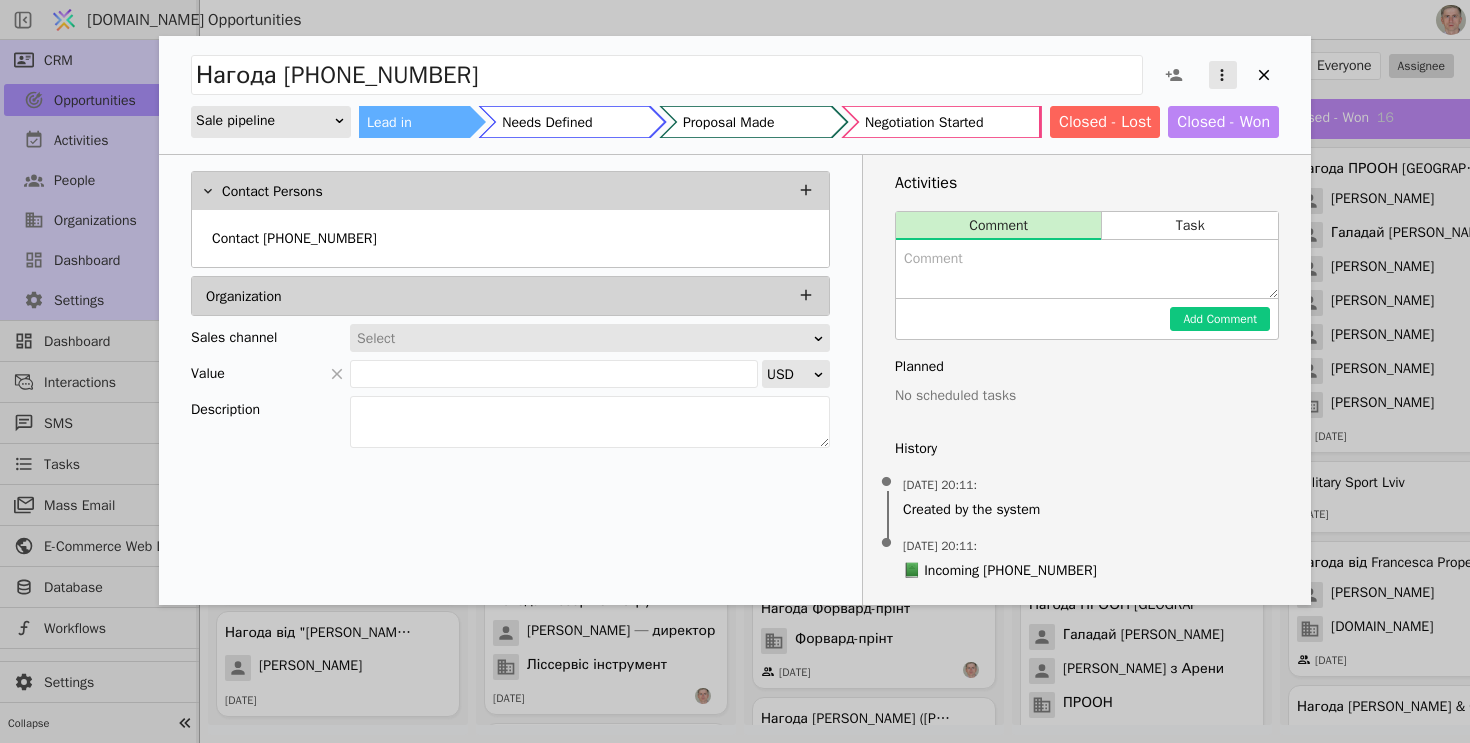 click 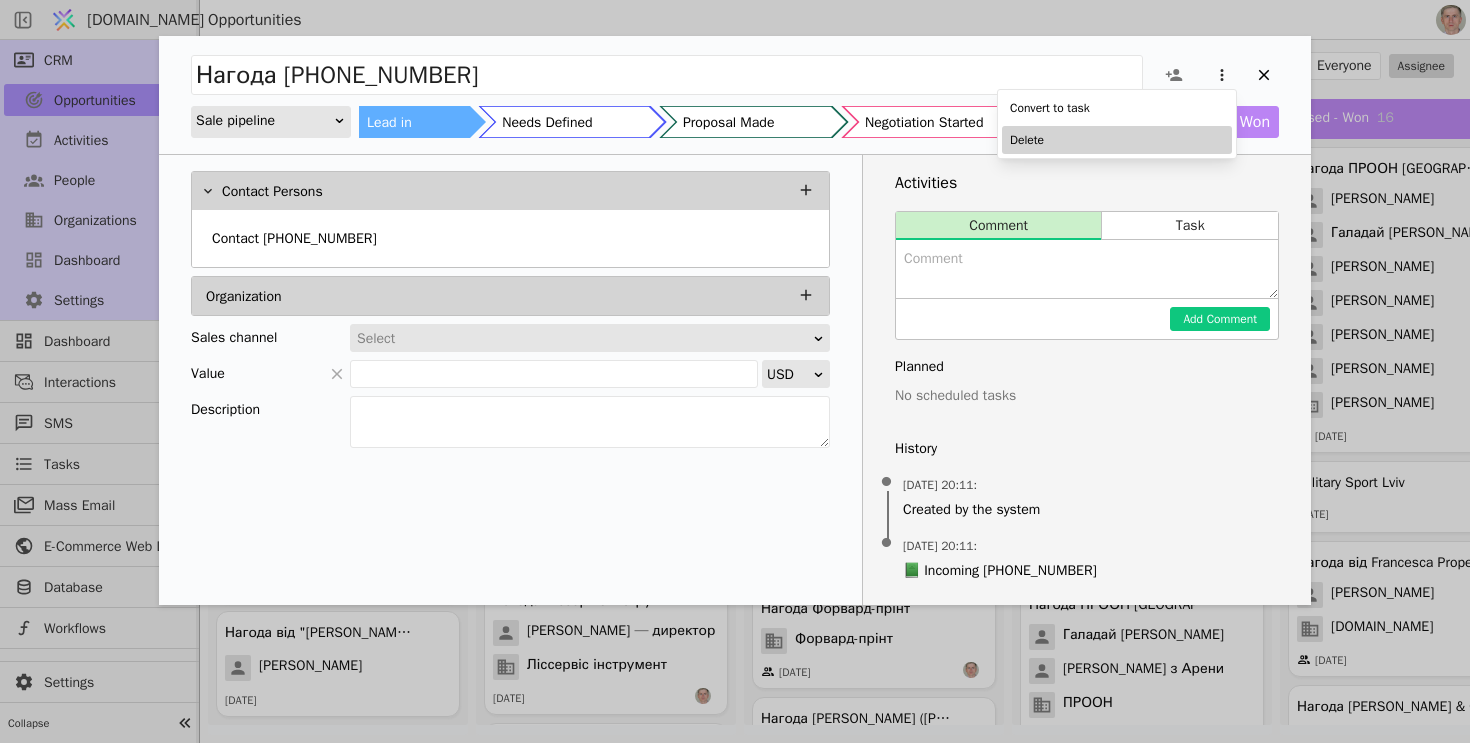 click on "Delete" at bounding box center (1117, 140) 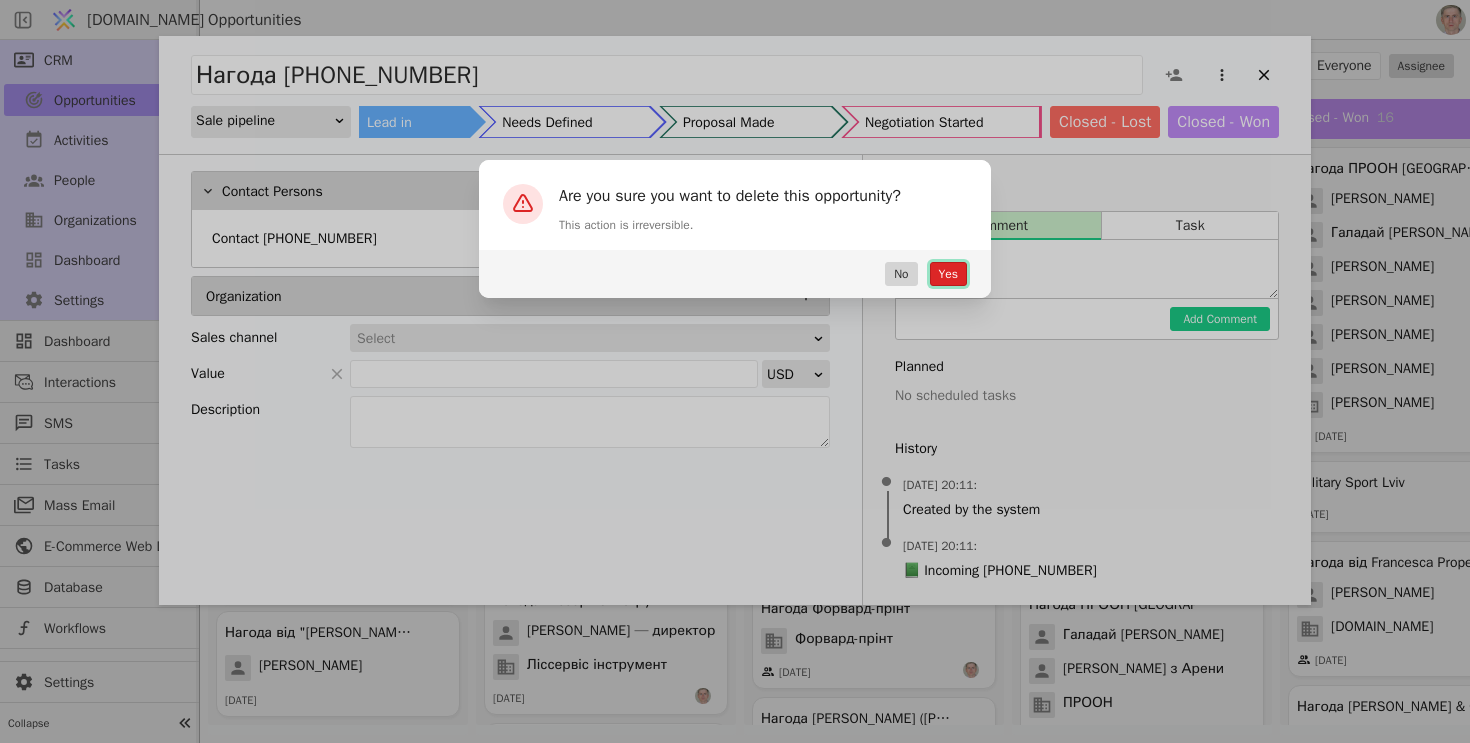 click on "Yes" at bounding box center (948, 274) 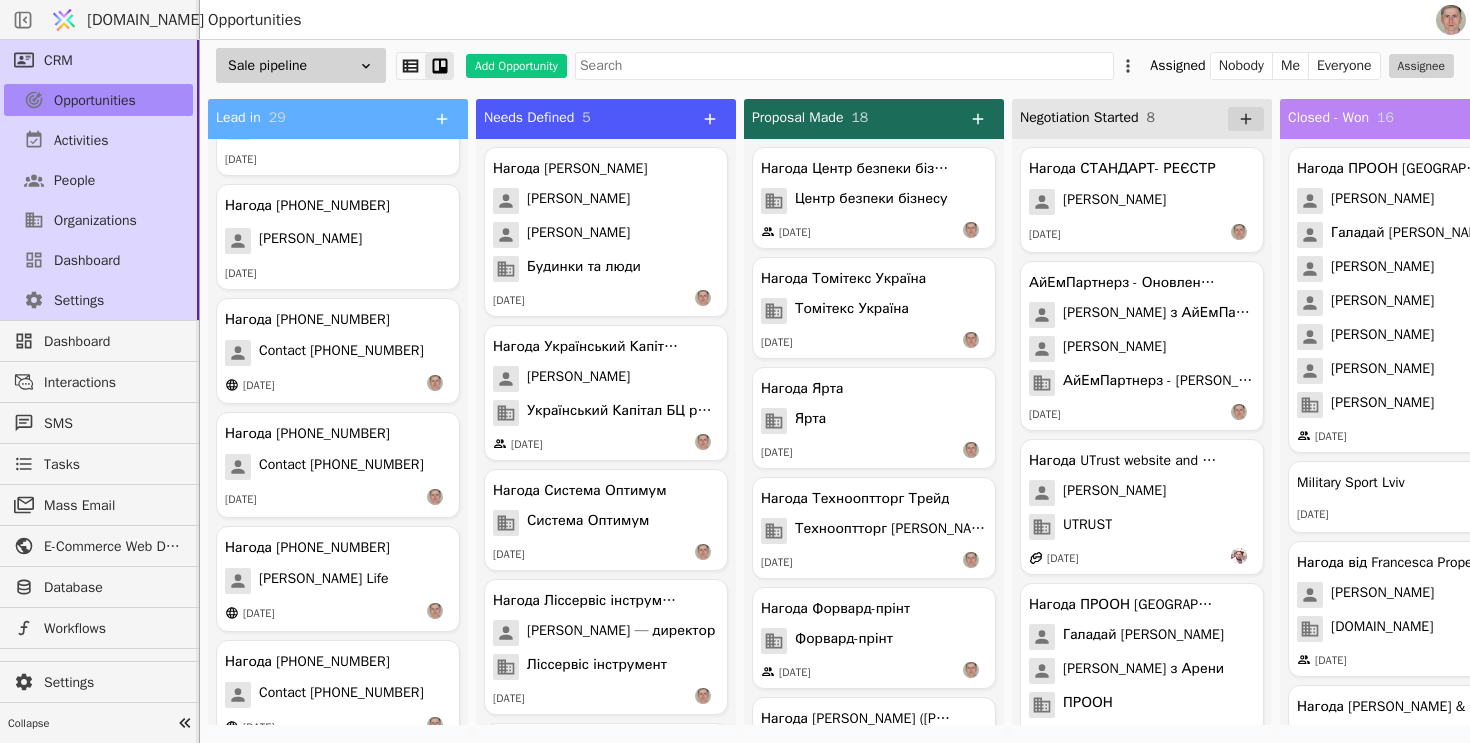 scroll, scrollTop: 2728, scrollLeft: 0, axis: vertical 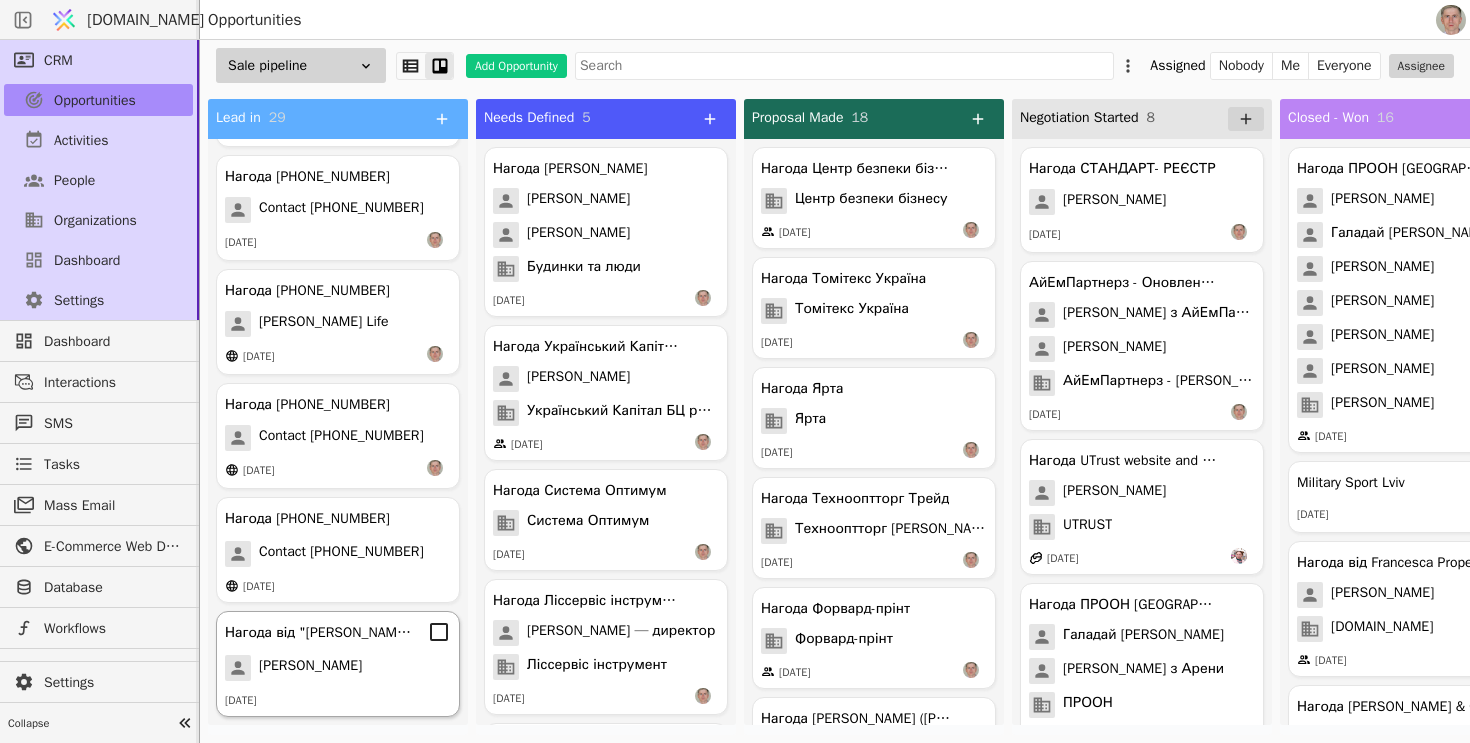 click on "[PERSON_NAME]" at bounding box center (338, 668) 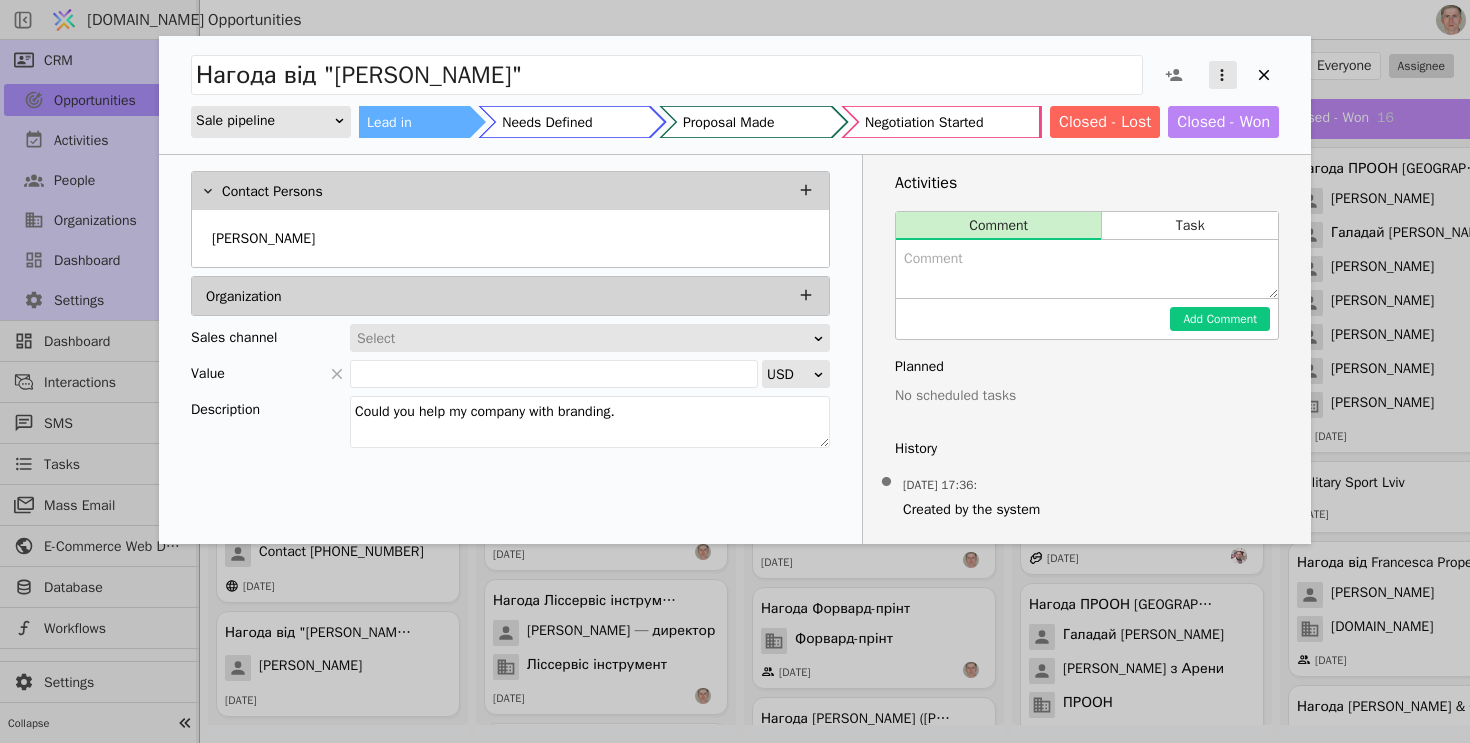click 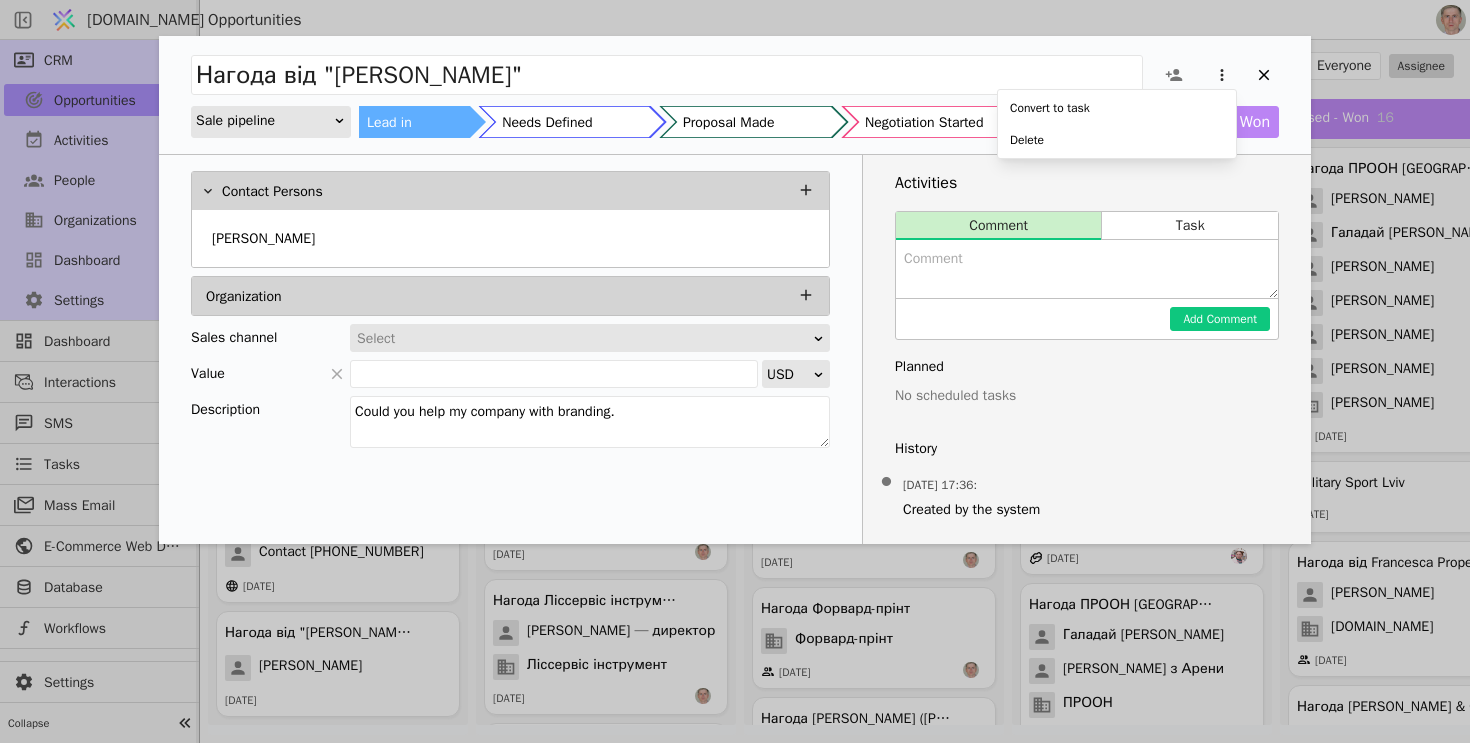 click on "Contact Persons [PERSON_NAME] Organization Sales channel Select Value USD Description Could you help my company with branding." at bounding box center (511, 349) 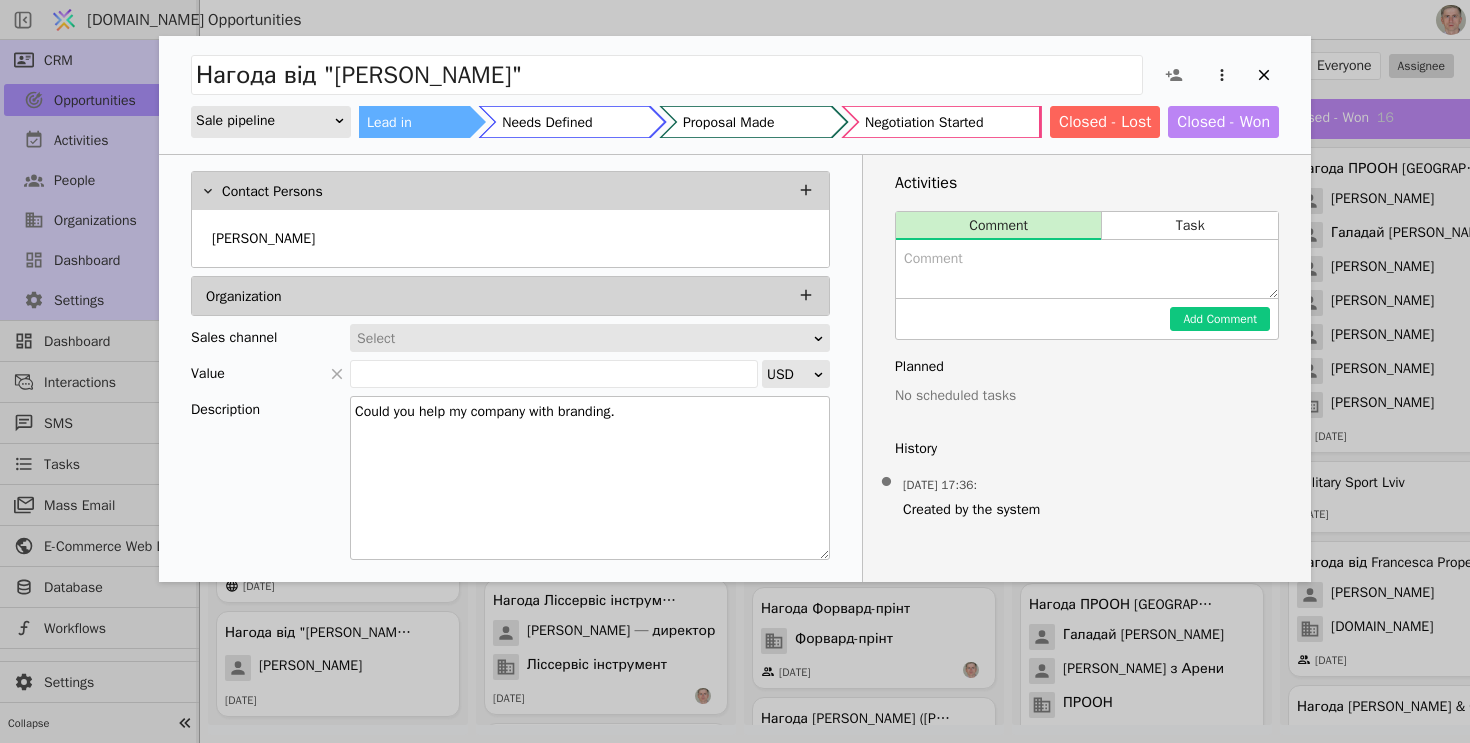 drag, startPoint x: 820, startPoint y: 438, endPoint x: 818, endPoint y: 538, distance: 100.02 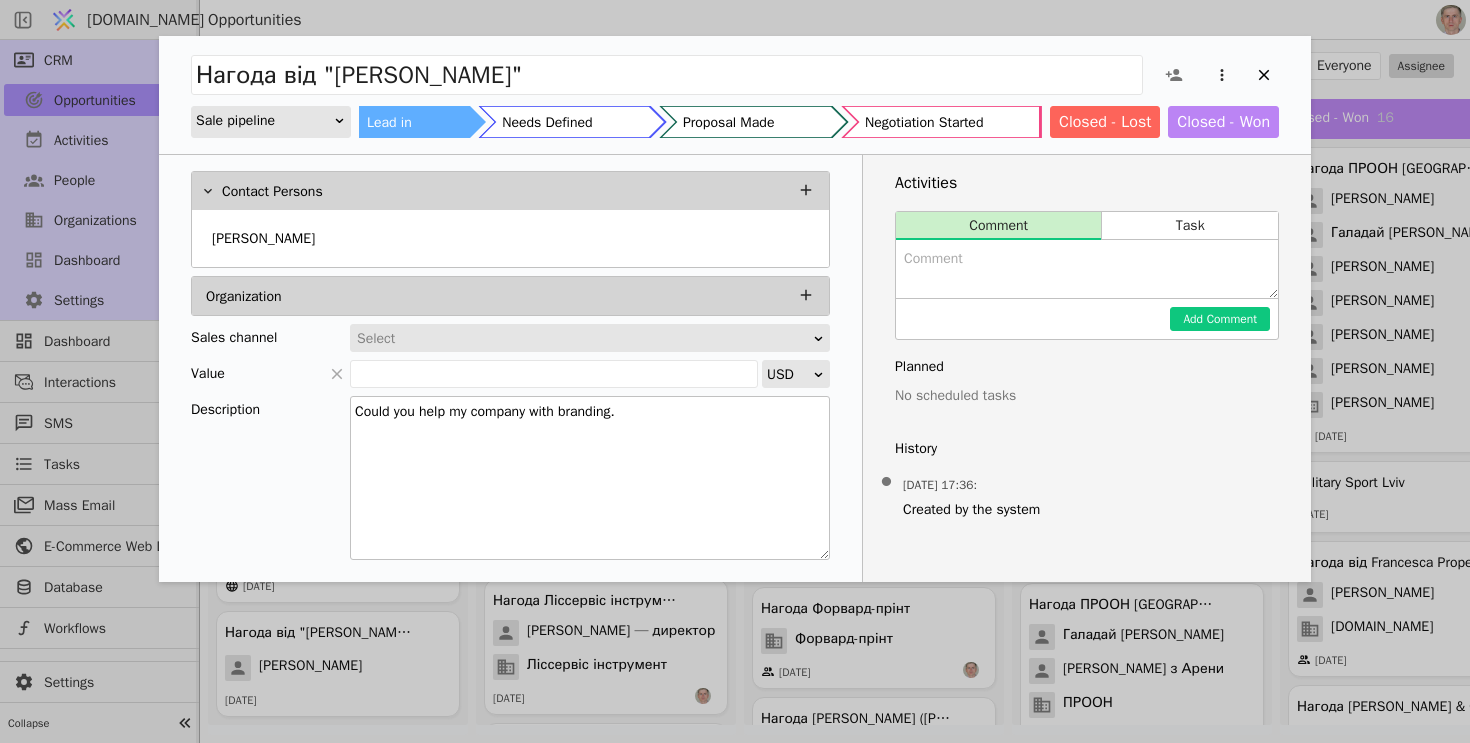 click on "Could you help my company with branding." at bounding box center (590, 478) 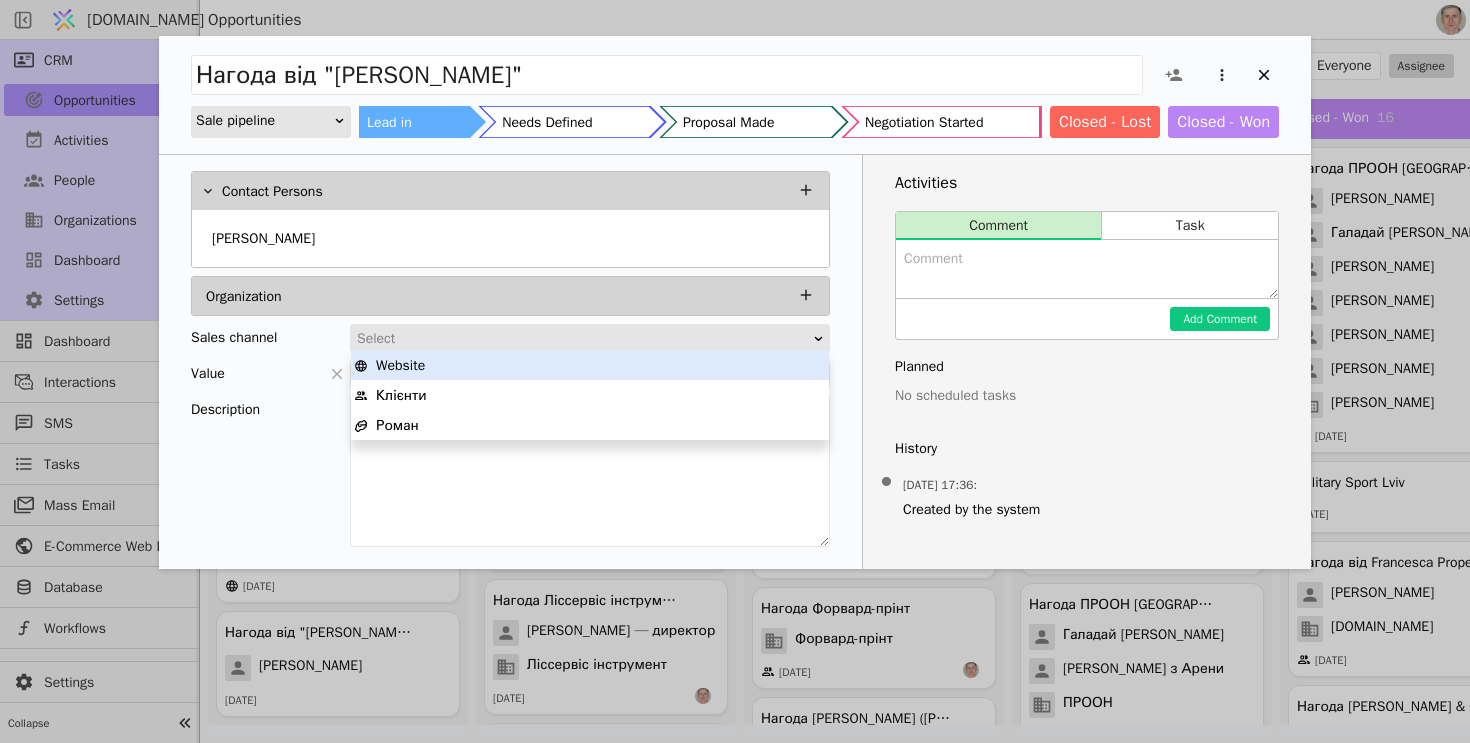 click on "Select" at bounding box center [583, 339] 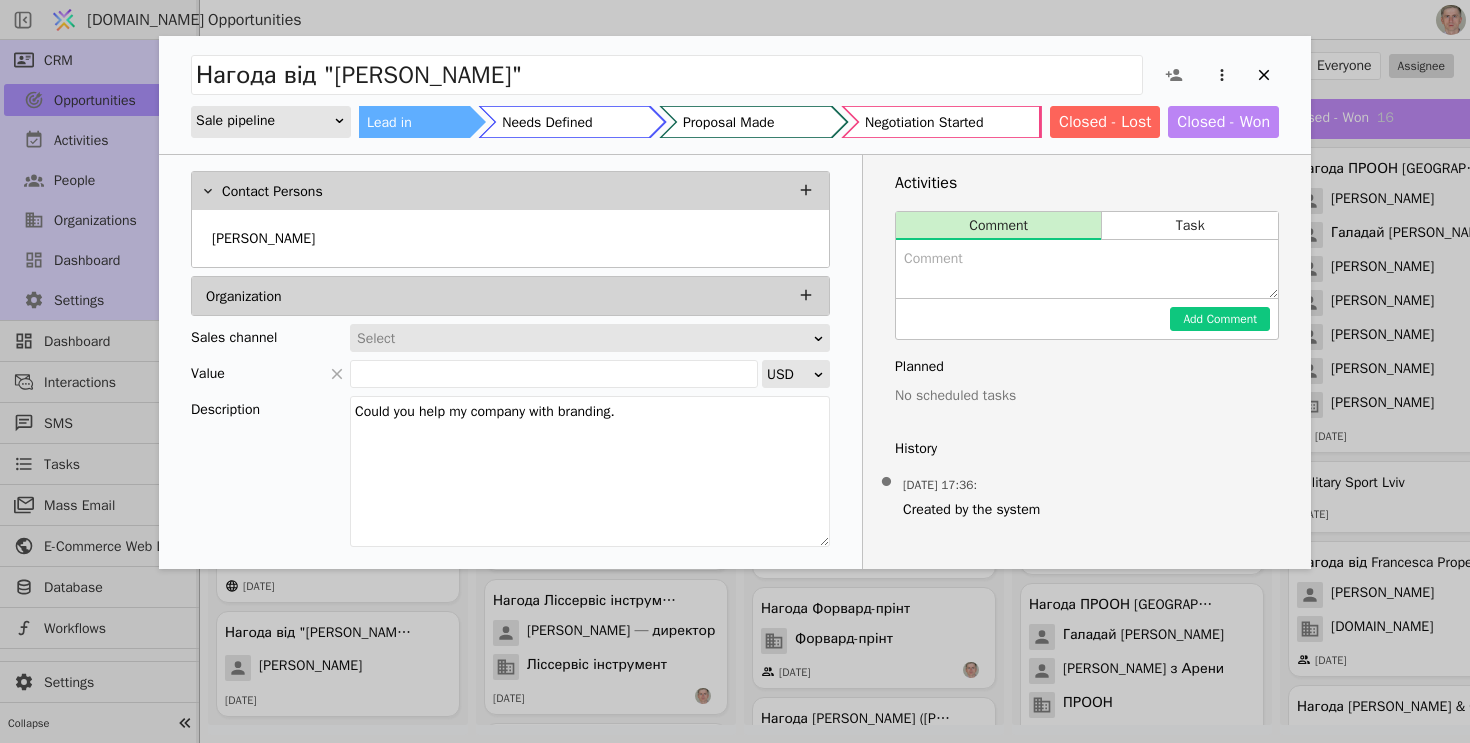 click on "Select" at bounding box center (583, 339) 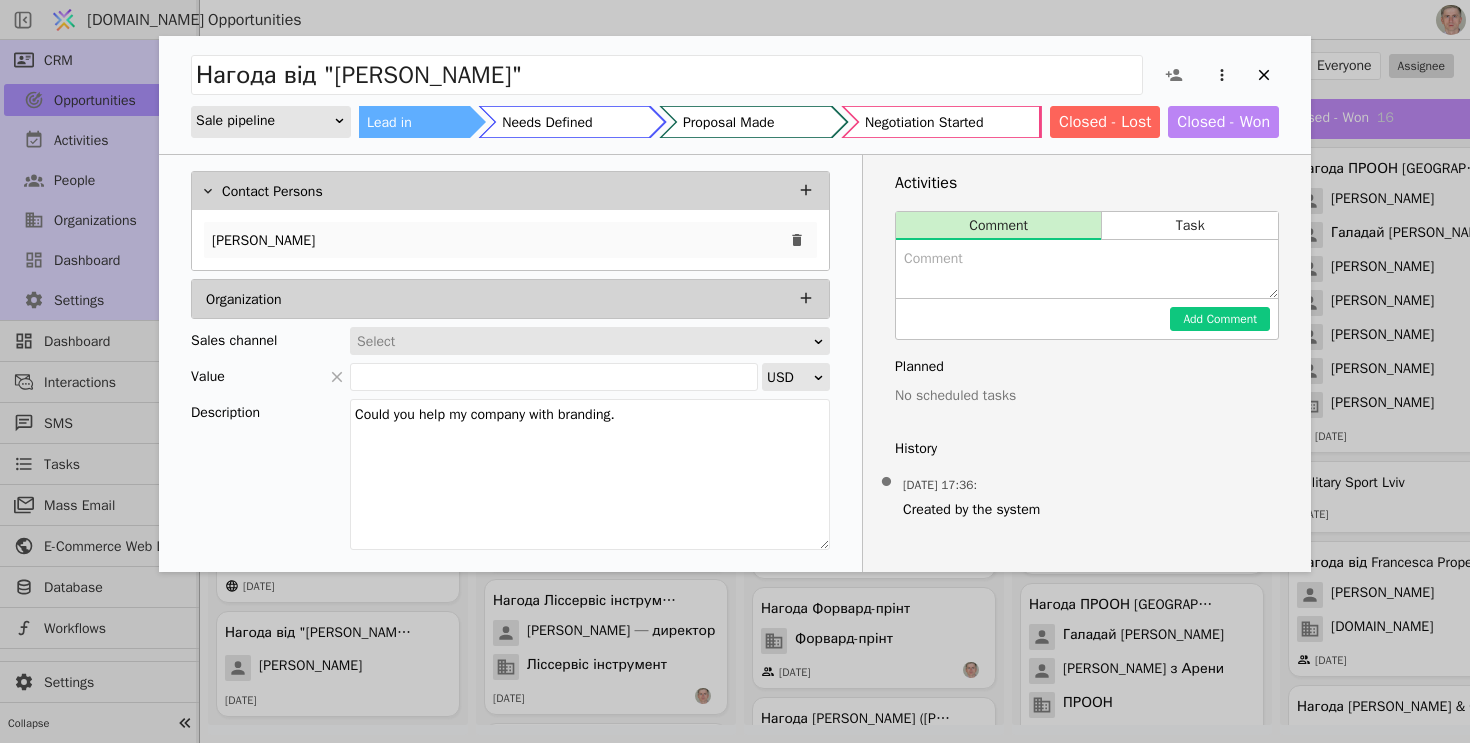 click on "[PERSON_NAME]" at bounding box center (510, 240) 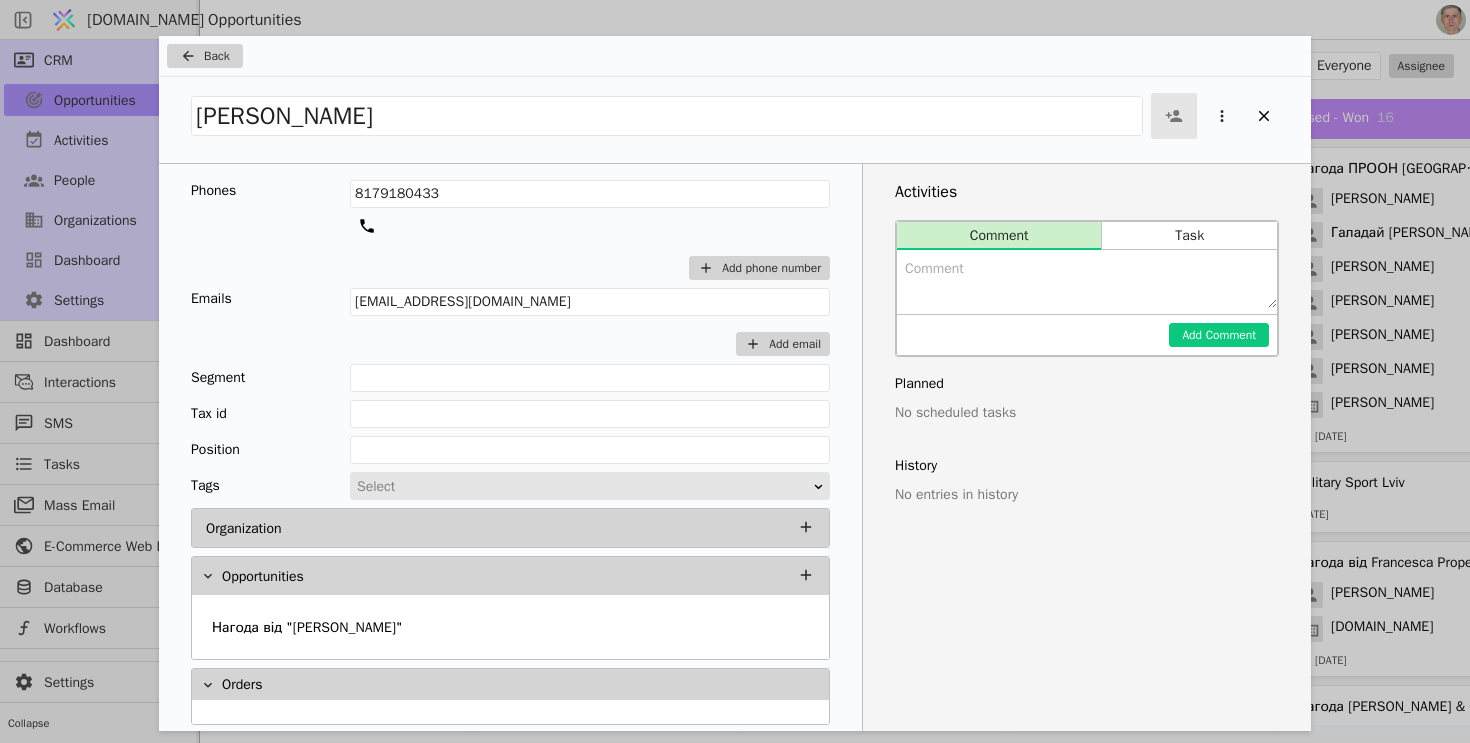 click 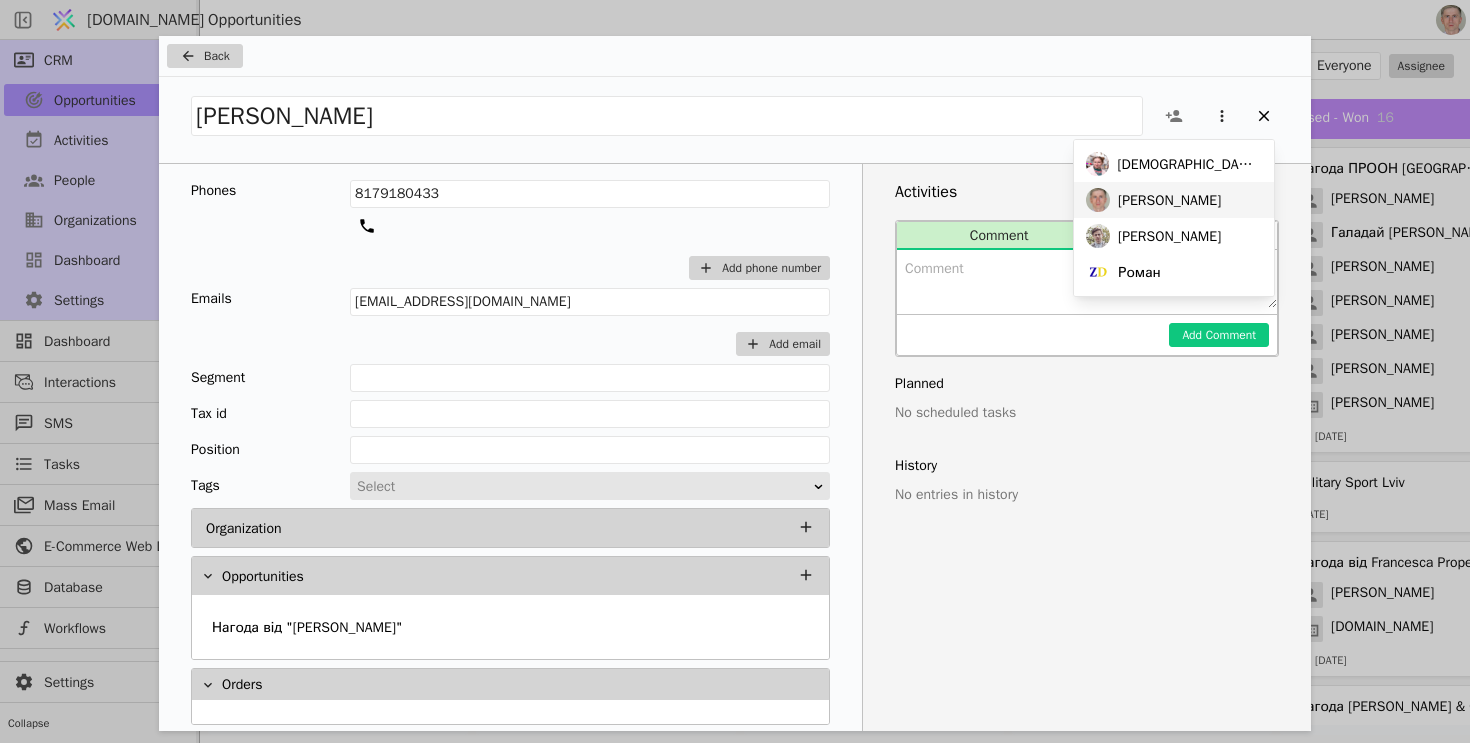 click on "[PERSON_NAME]" at bounding box center (1169, 200) 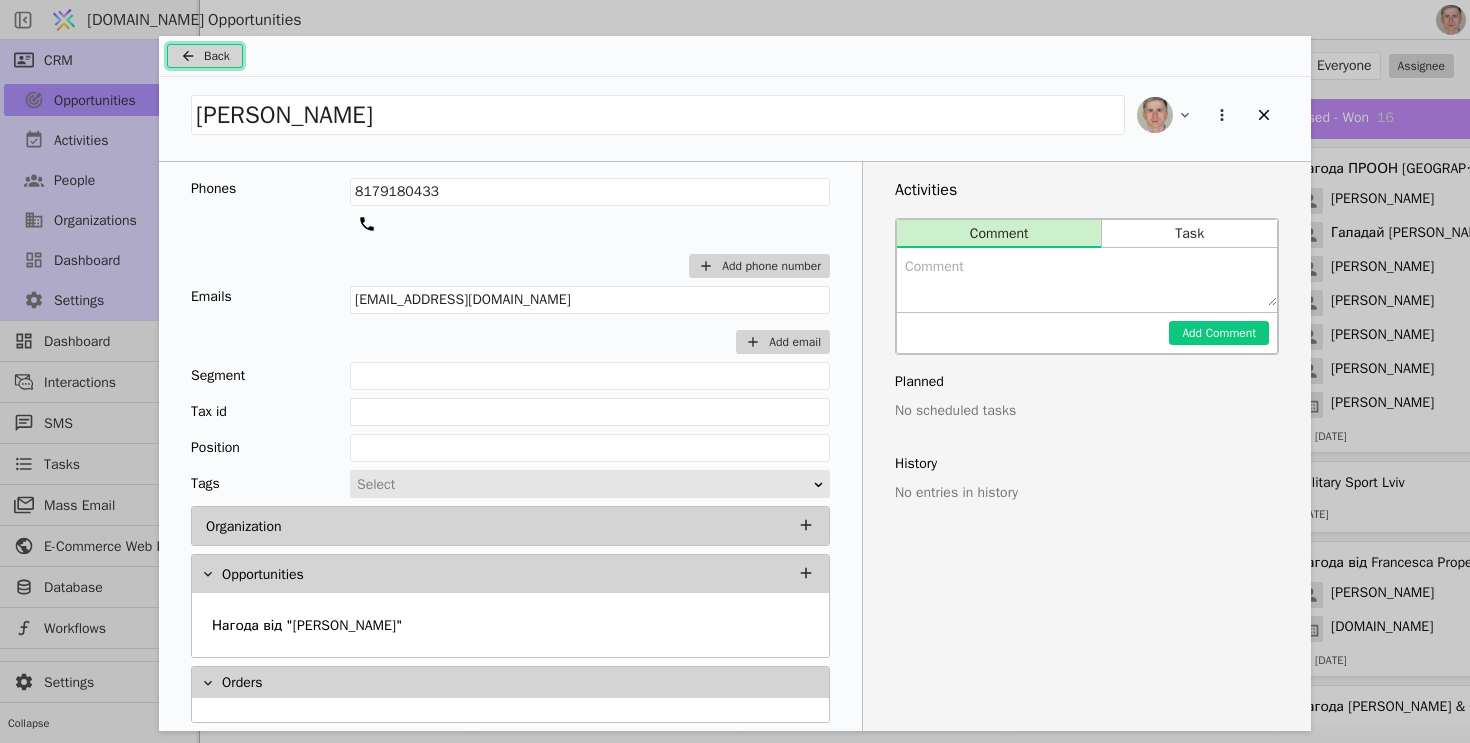 click on "Back" at bounding box center [205, 56] 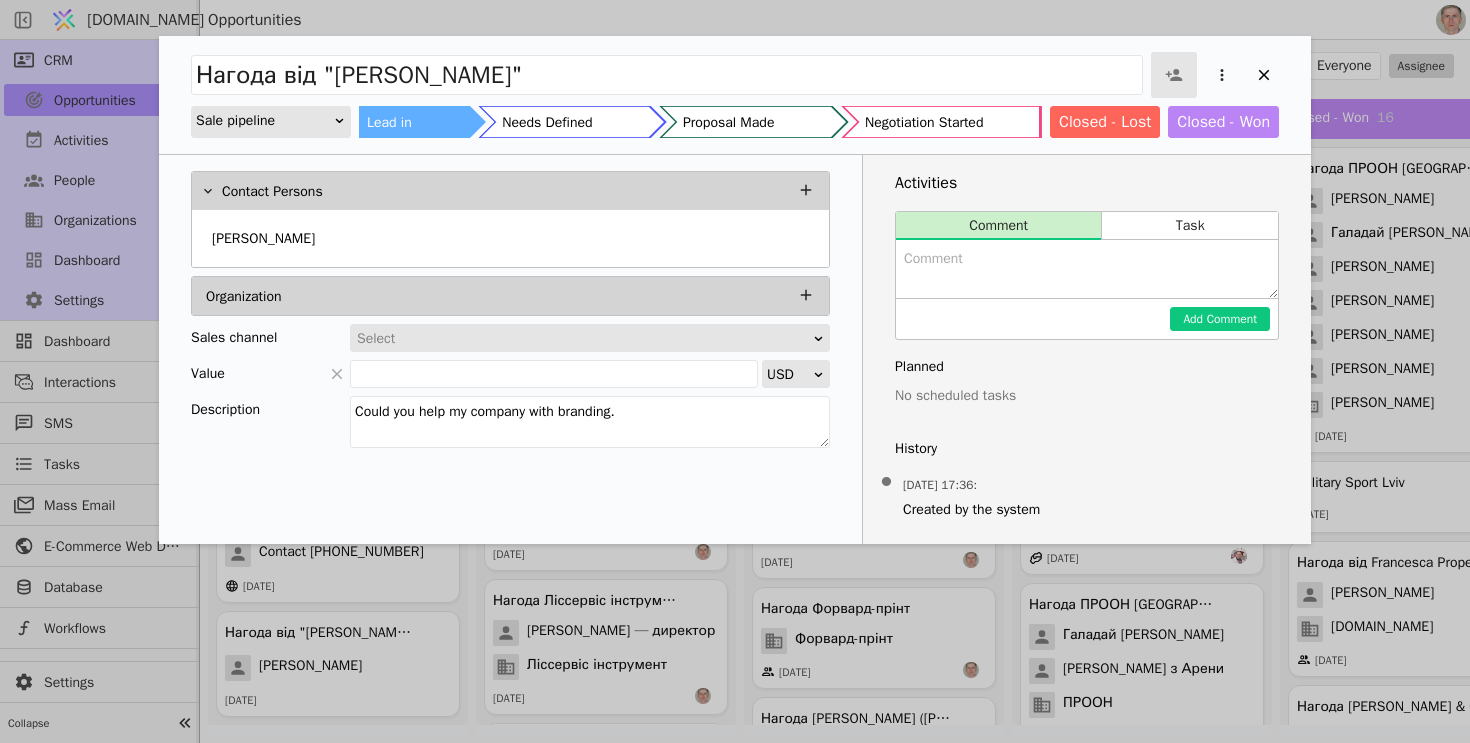 click 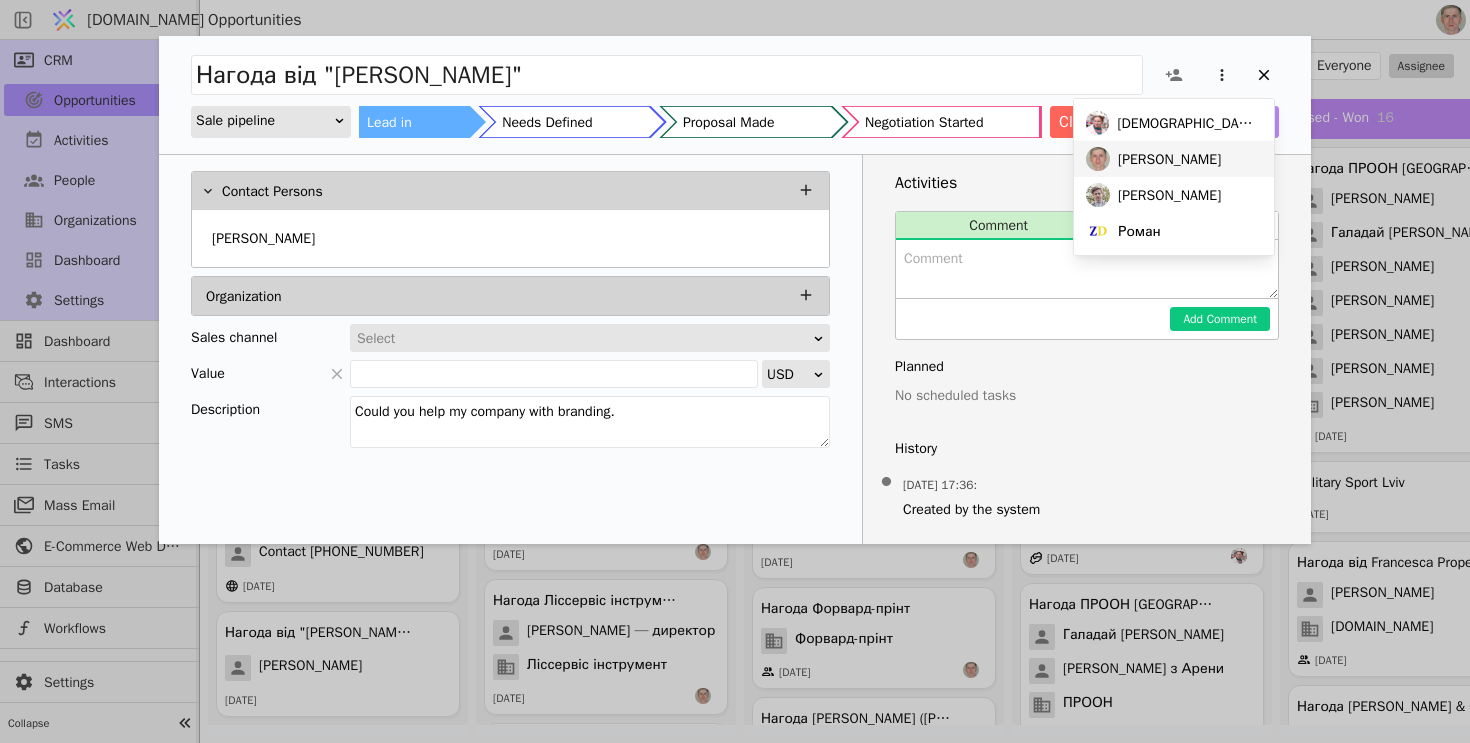 click on "[PERSON_NAME]" at bounding box center (1169, 159) 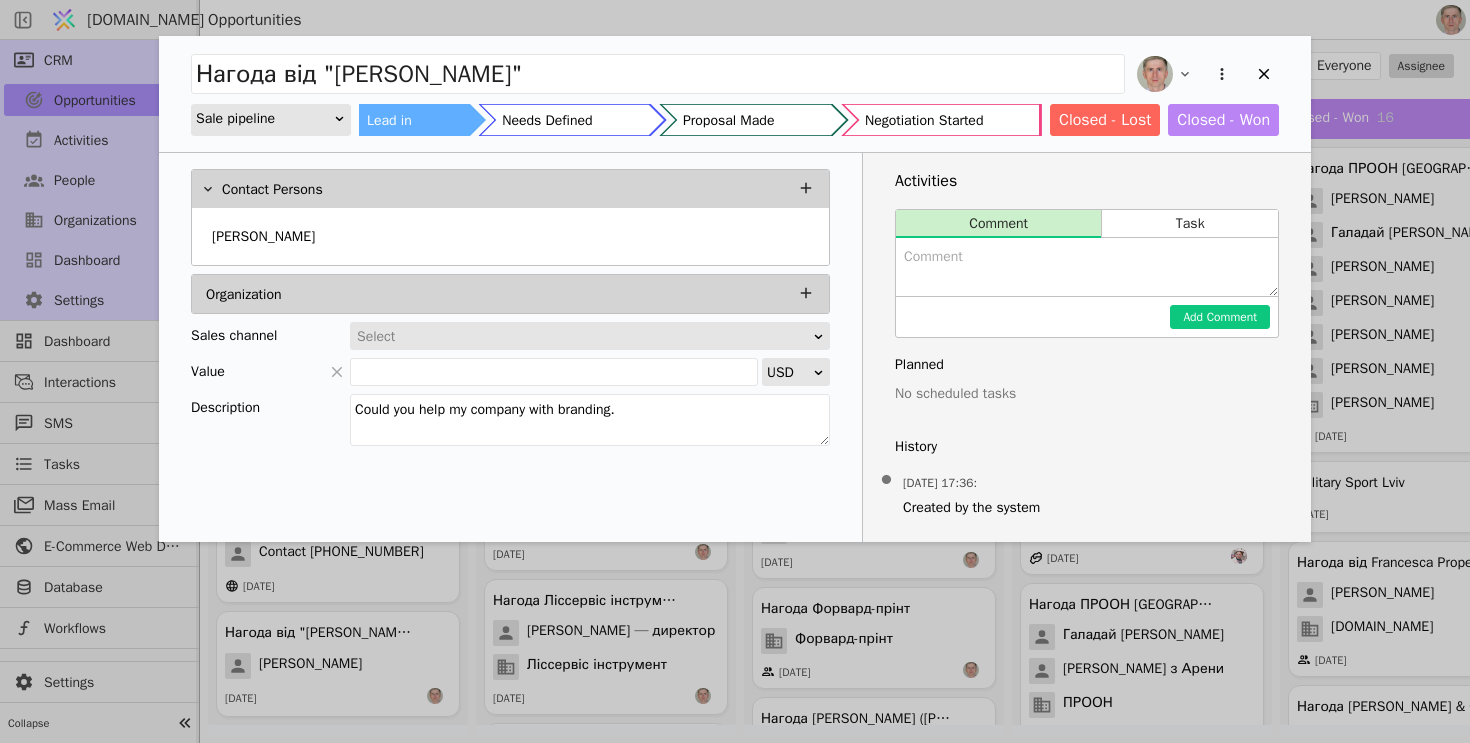 click on "Needs Defined" at bounding box center (547, 120) 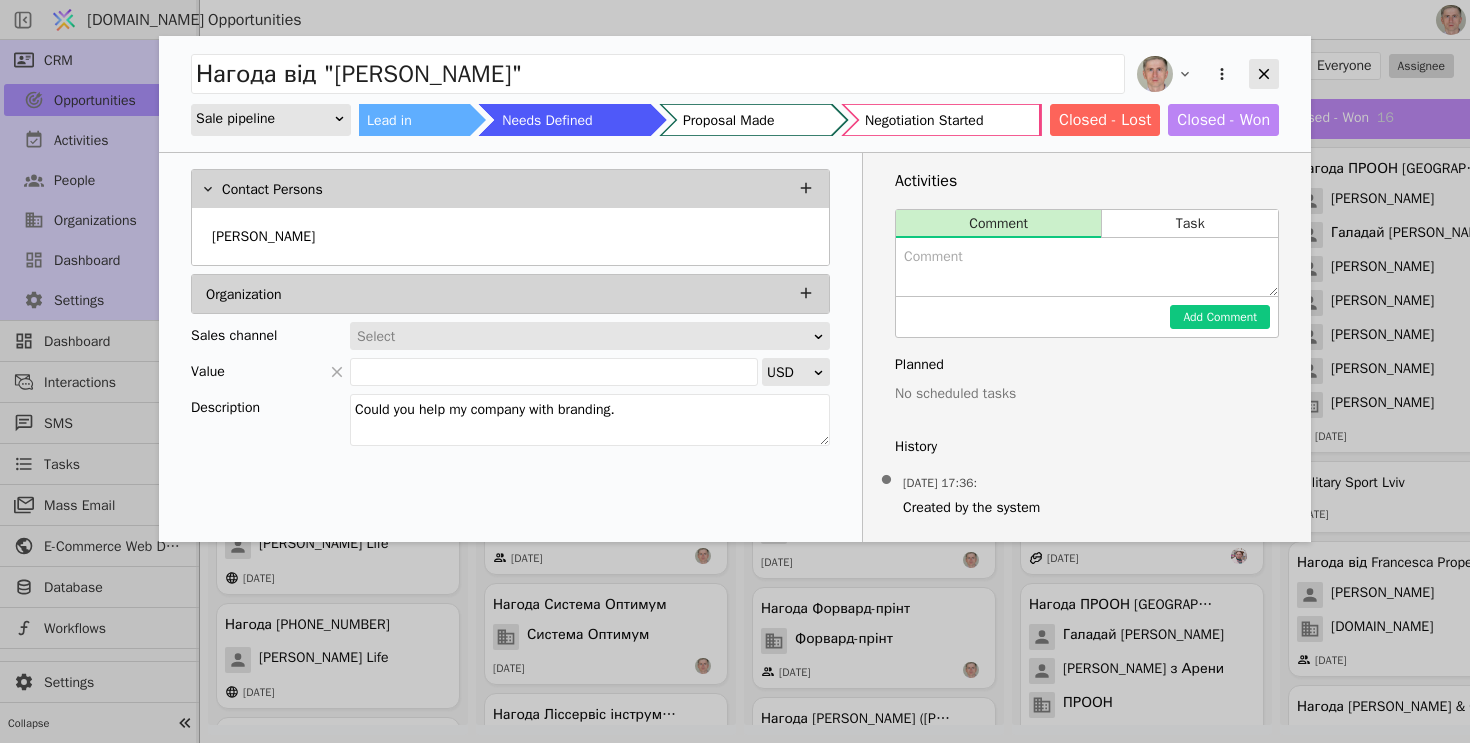 click 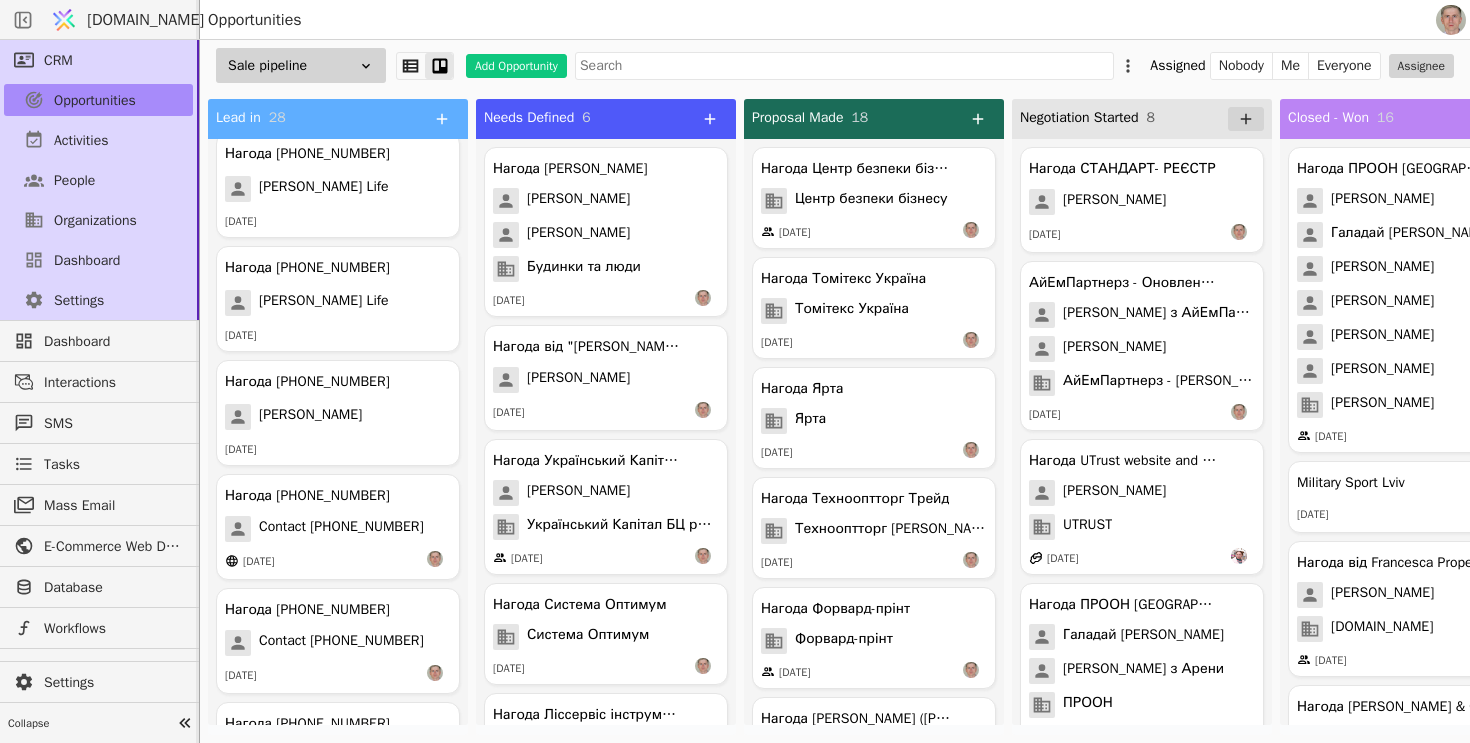 scroll, scrollTop: 2614, scrollLeft: 0, axis: vertical 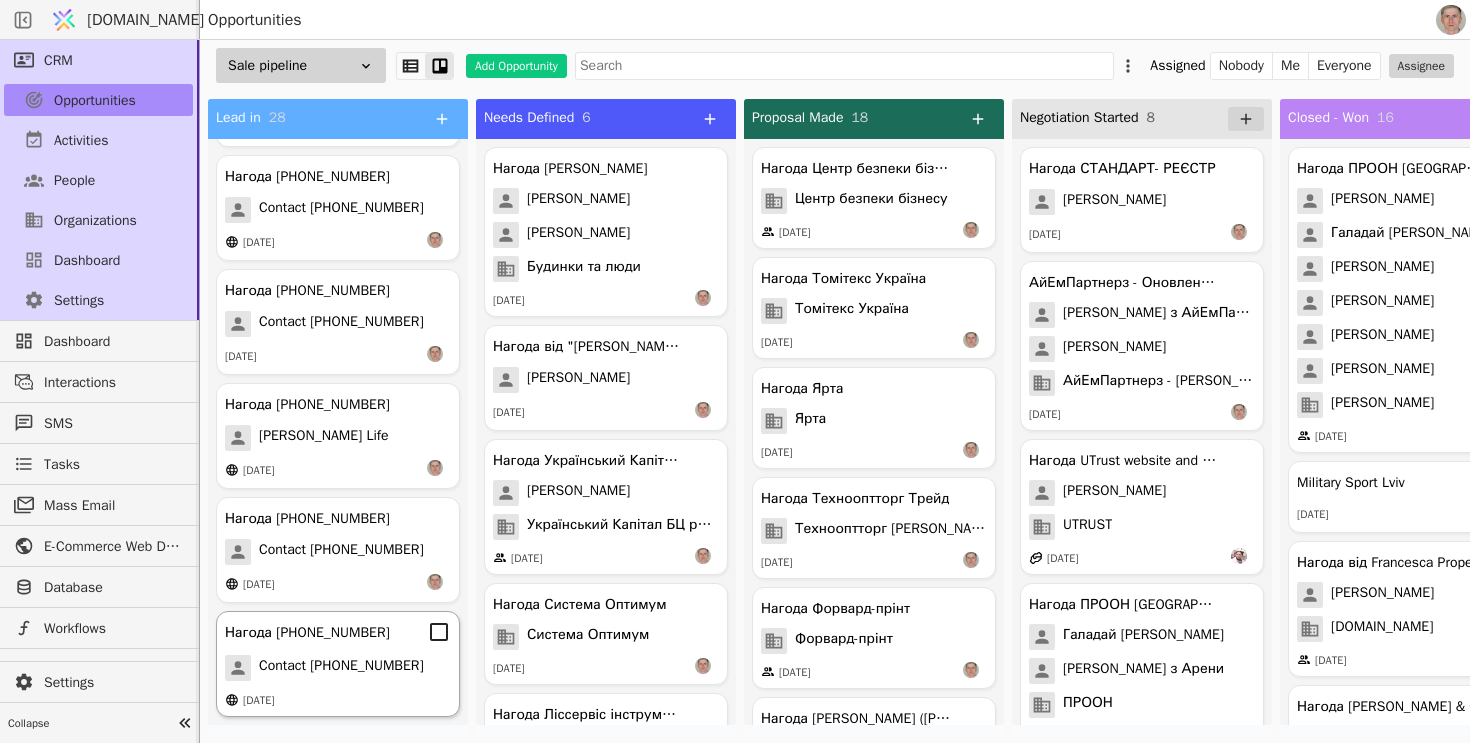 click on "Contact +380976106207" at bounding box center (341, 668) 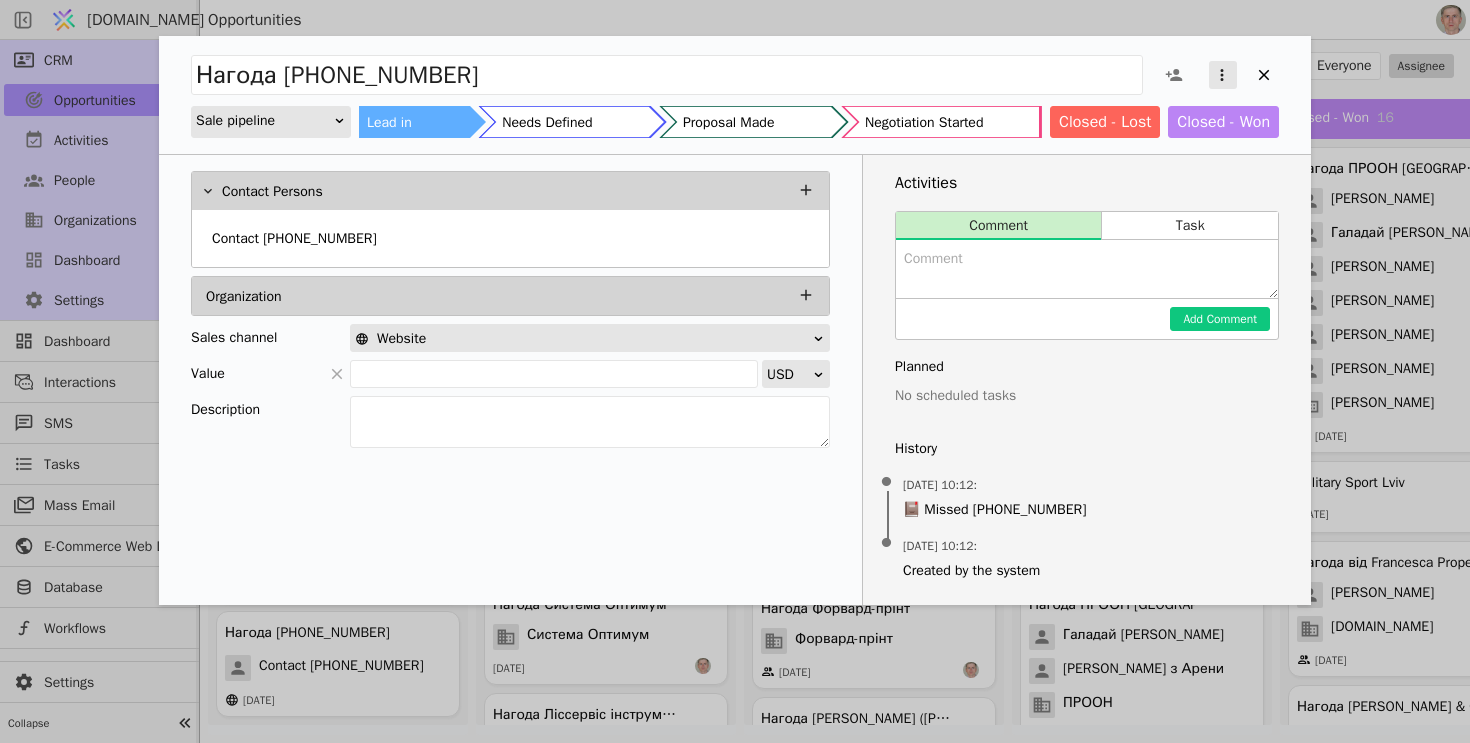 click 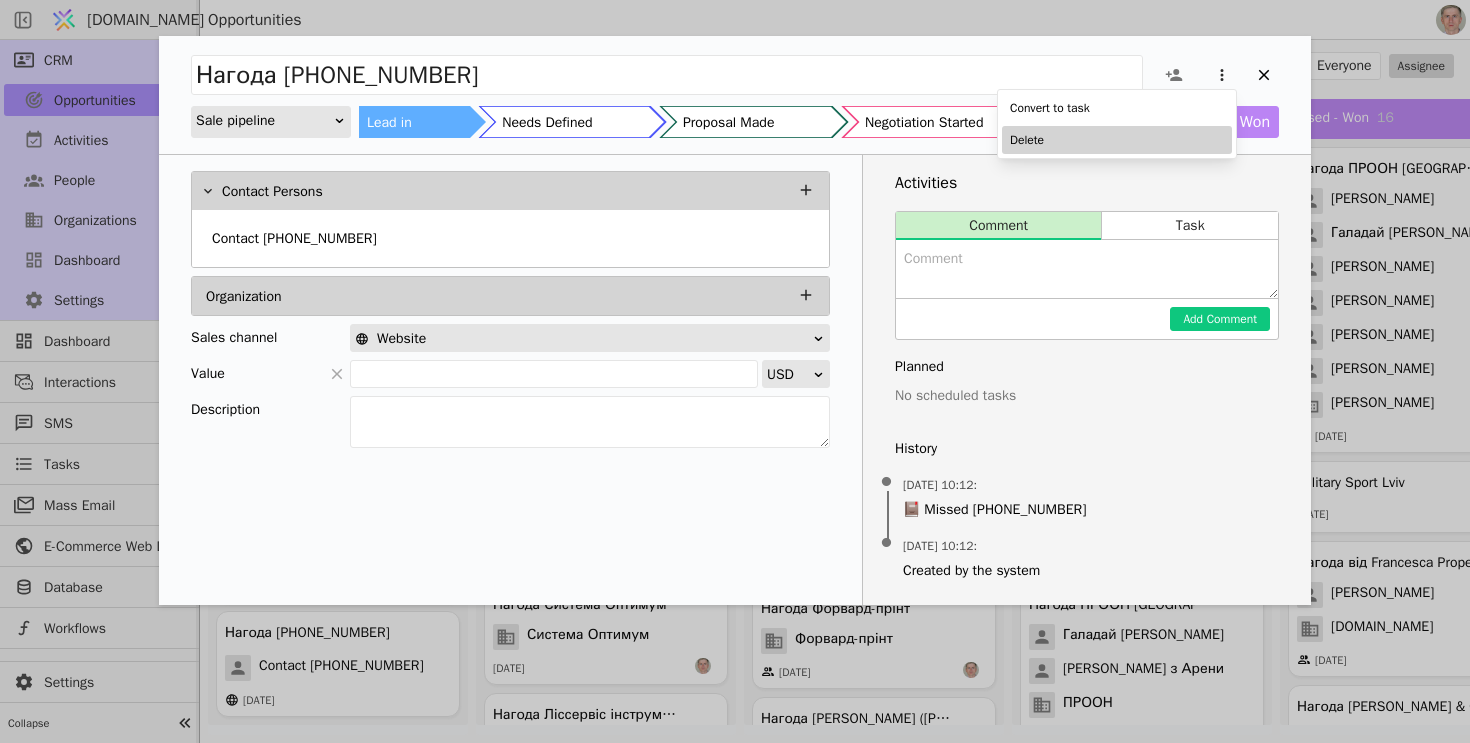 click on "Delete" at bounding box center [1117, 140] 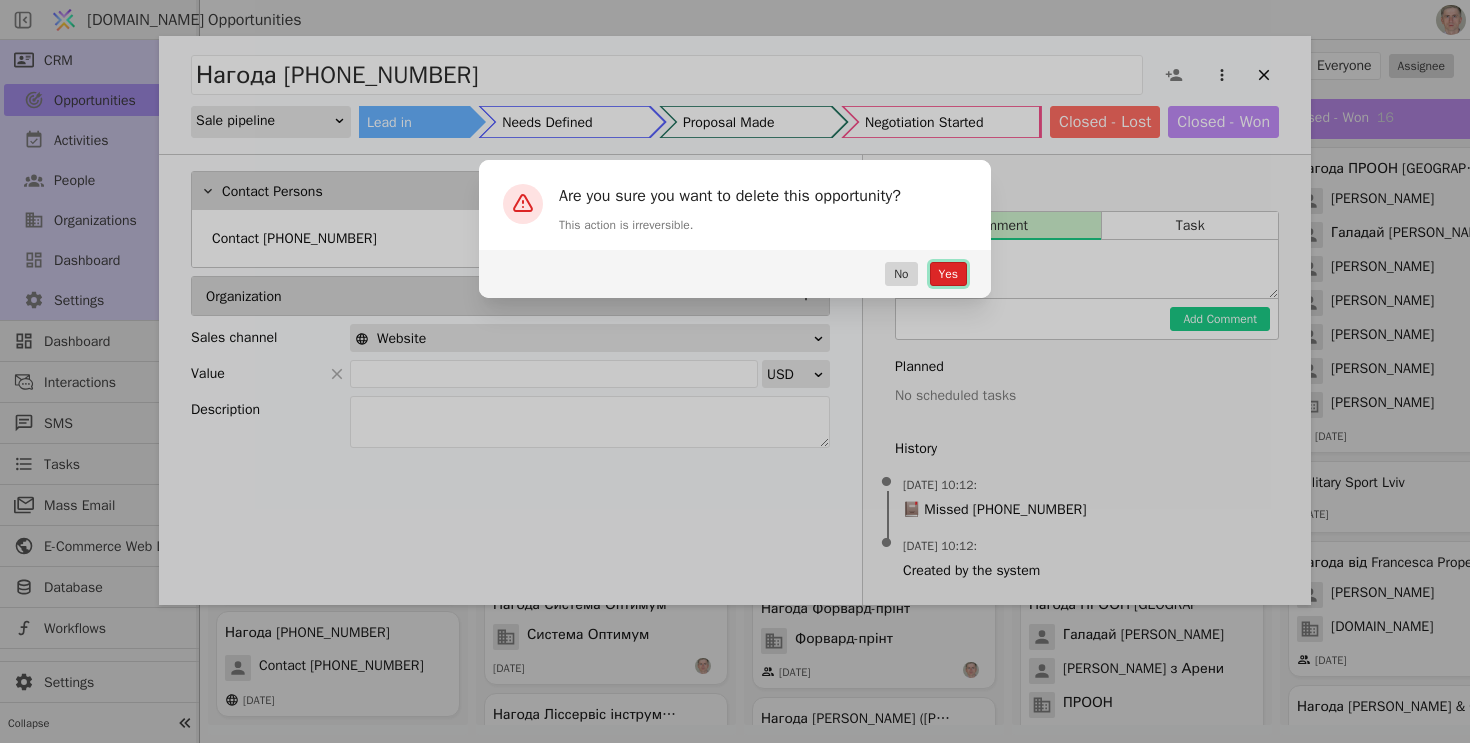 click on "Yes" at bounding box center [948, 274] 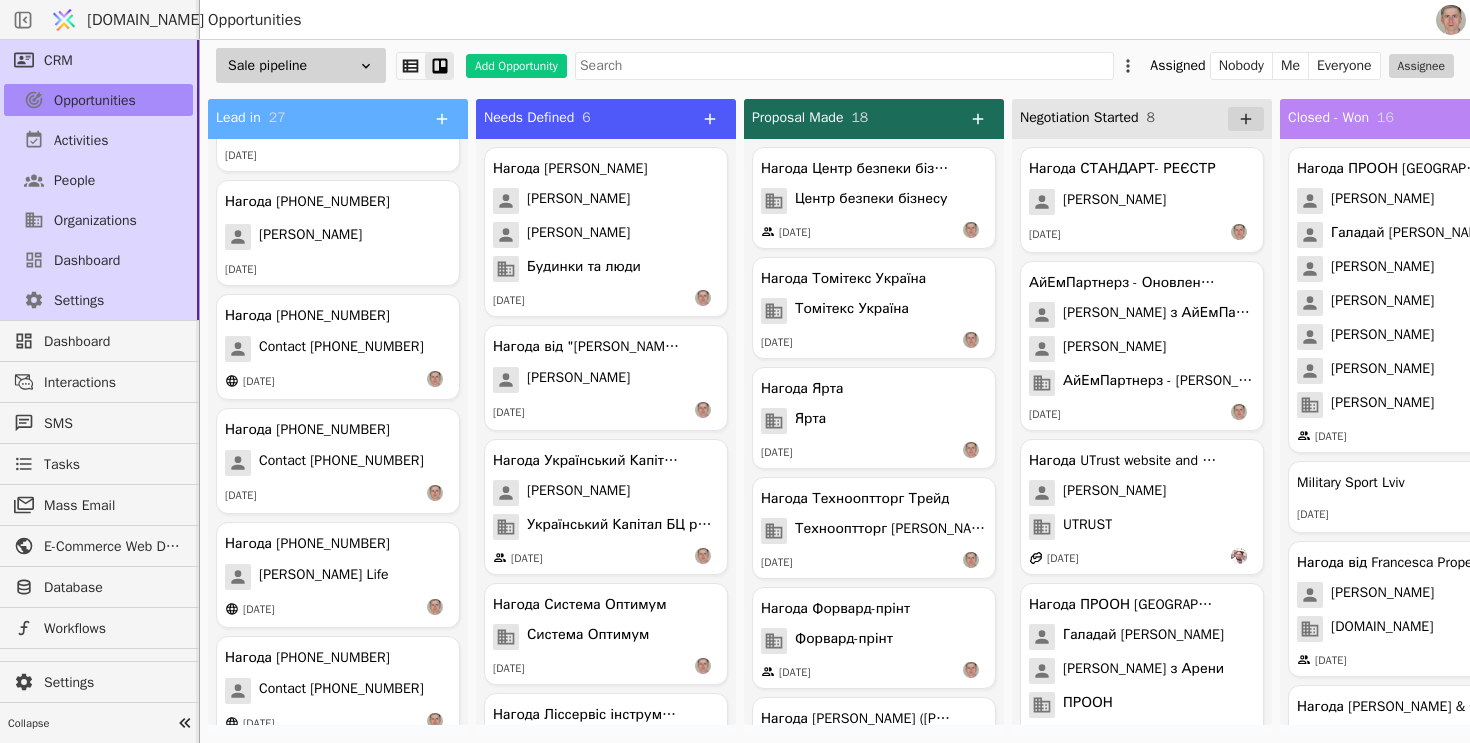 scroll, scrollTop: 2500, scrollLeft: 0, axis: vertical 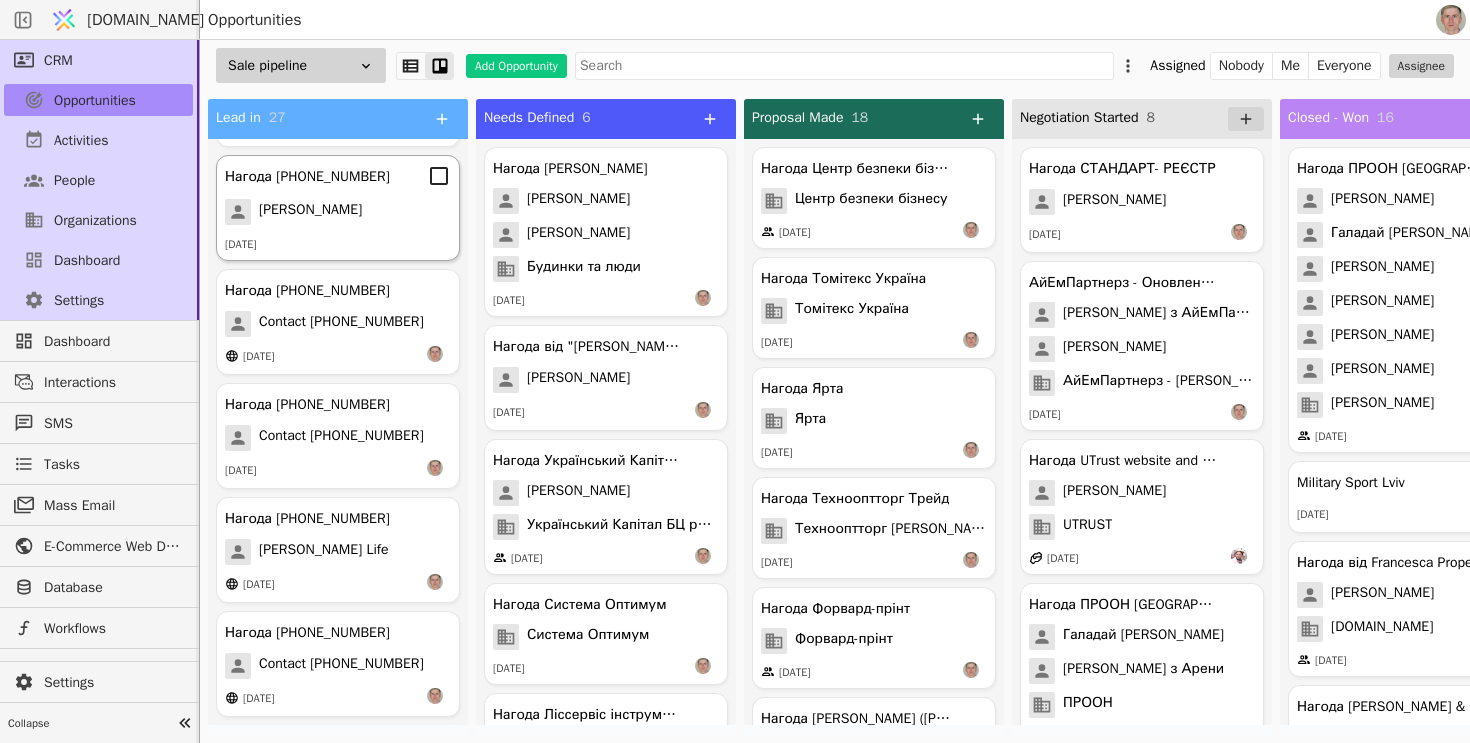 click on "[DATE]" at bounding box center (338, 244) 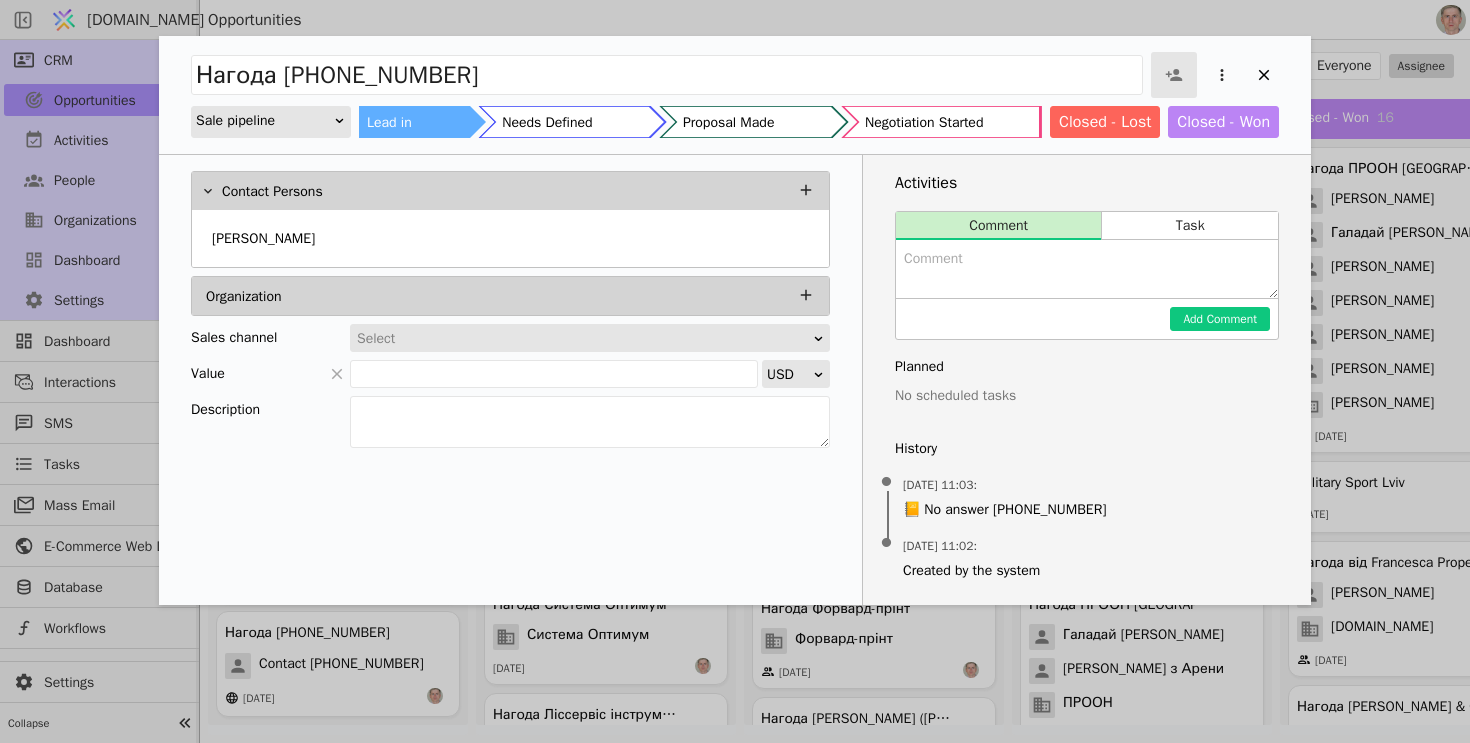 click 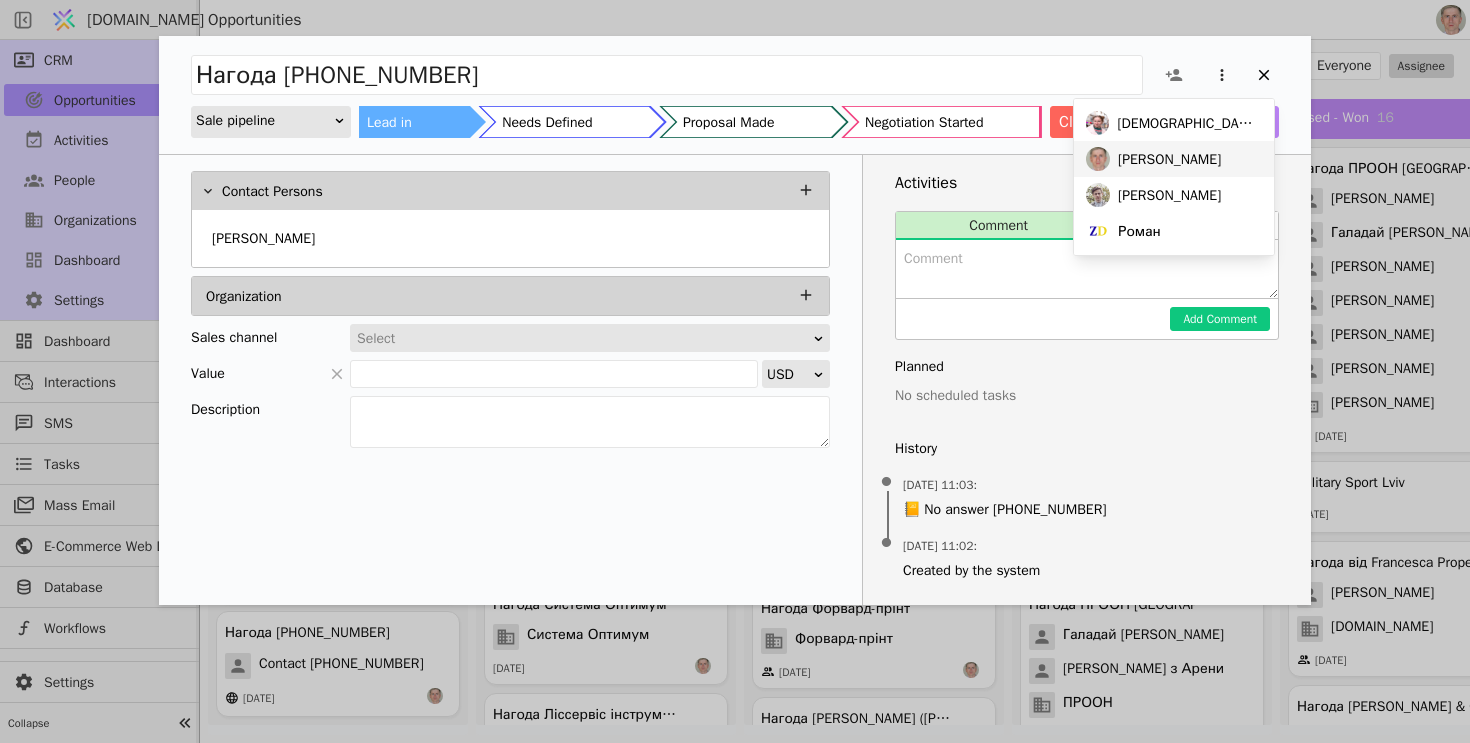 click on "[PERSON_NAME]" at bounding box center [1169, 159] 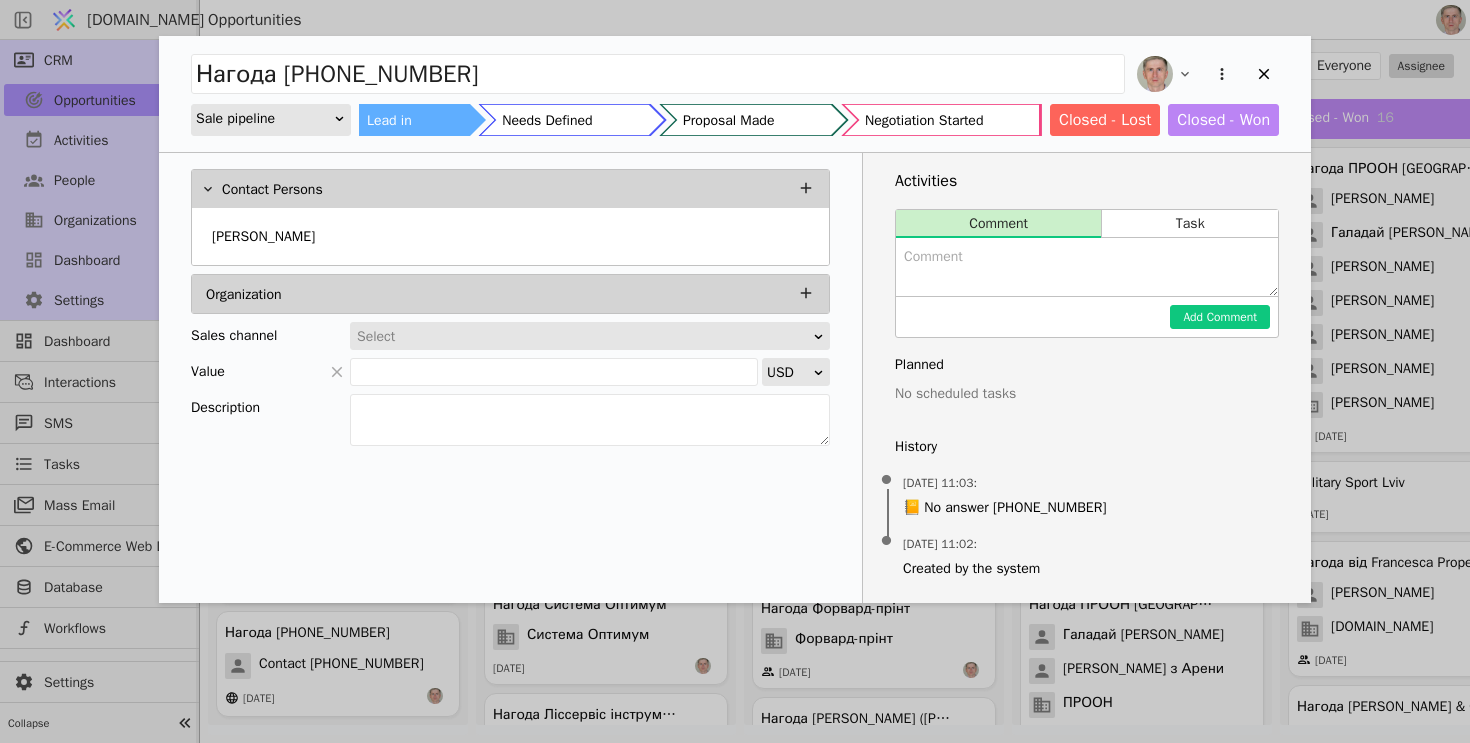 click on "Needs Defined" at bounding box center [547, 120] 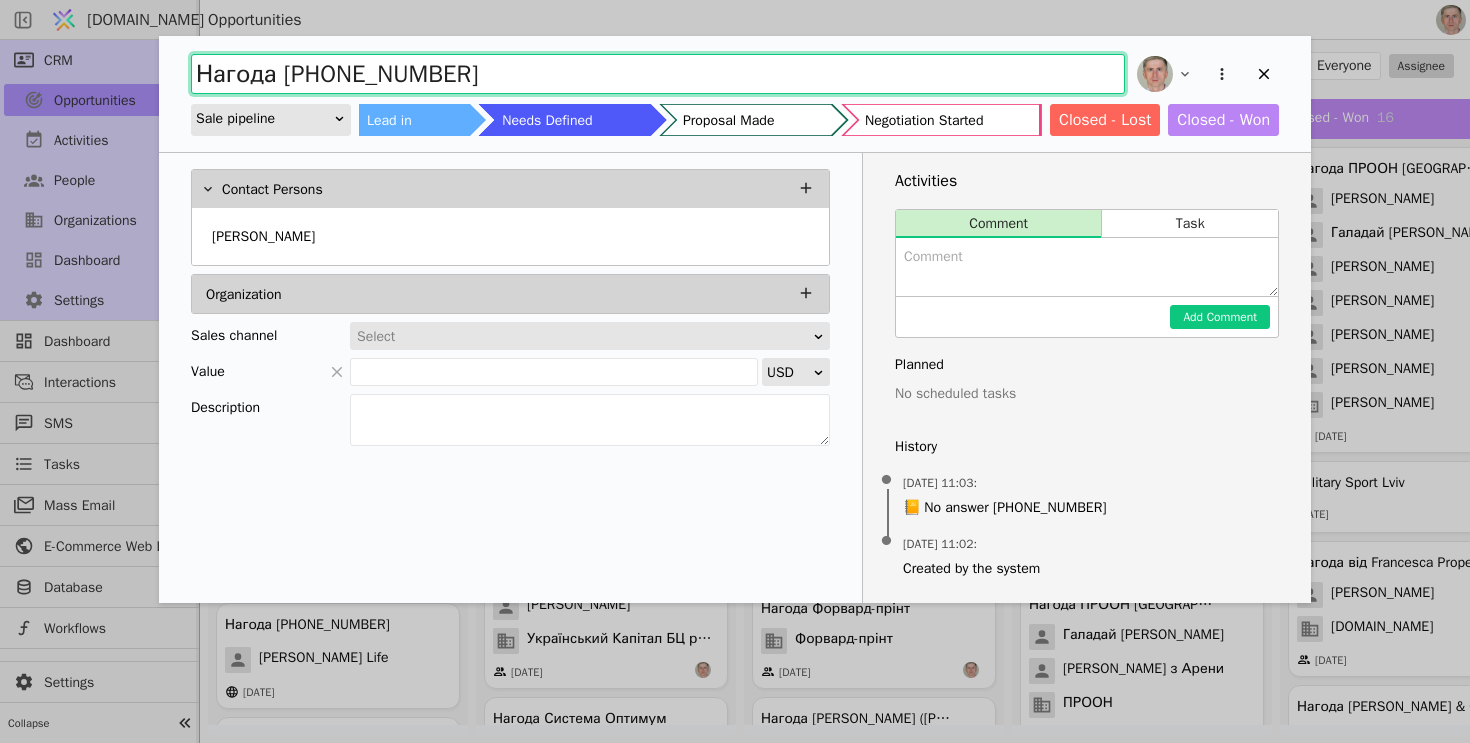 click on "Нагода +380673143126" at bounding box center (658, 74) 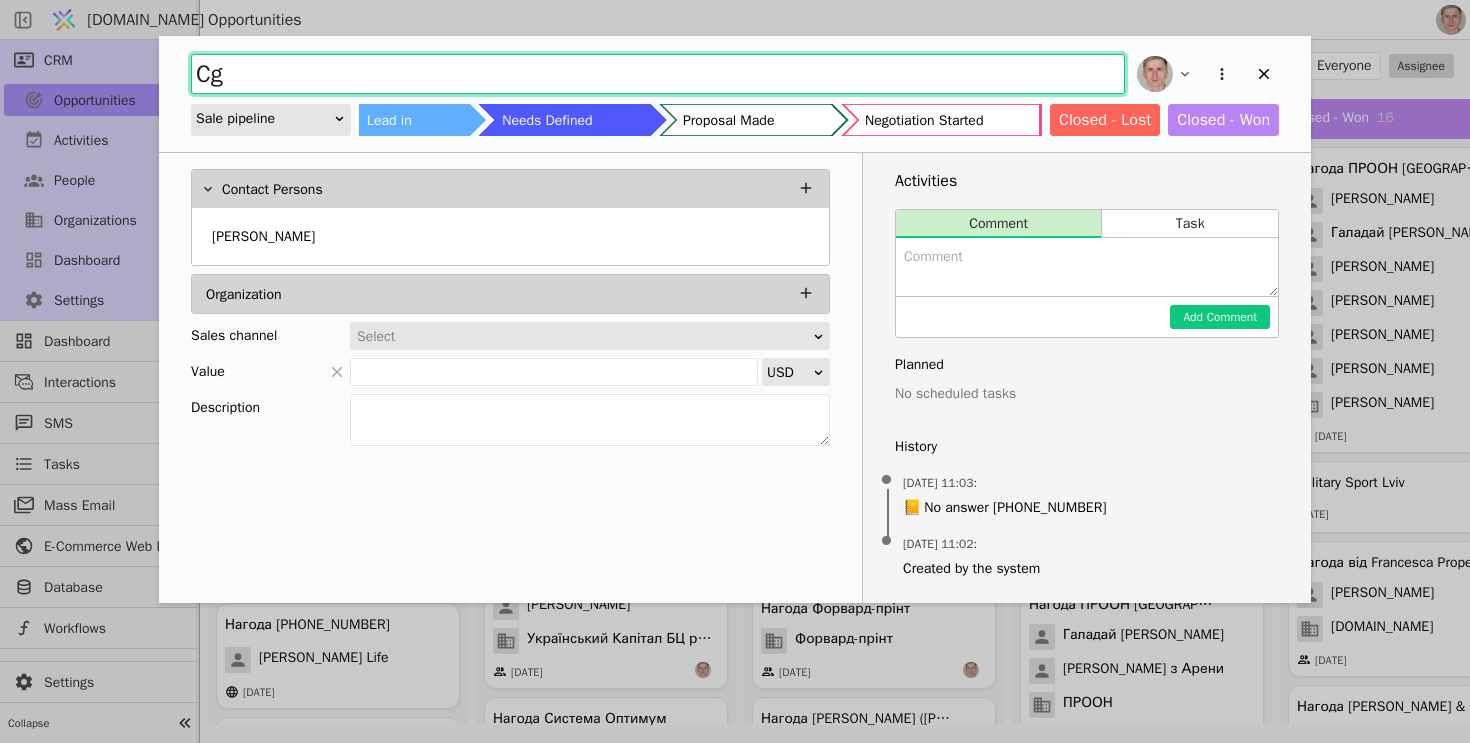 type on "C" 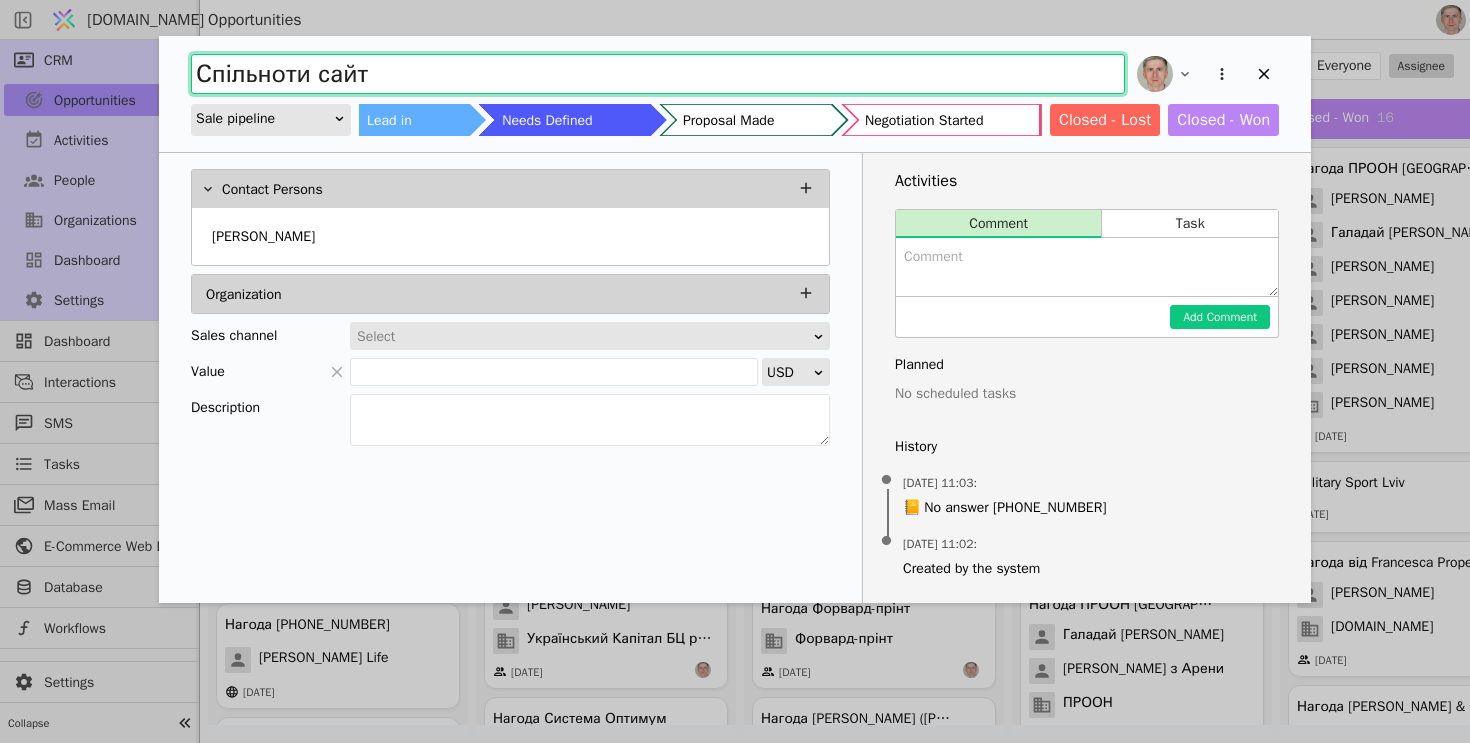 type on "Спільноти сайт" 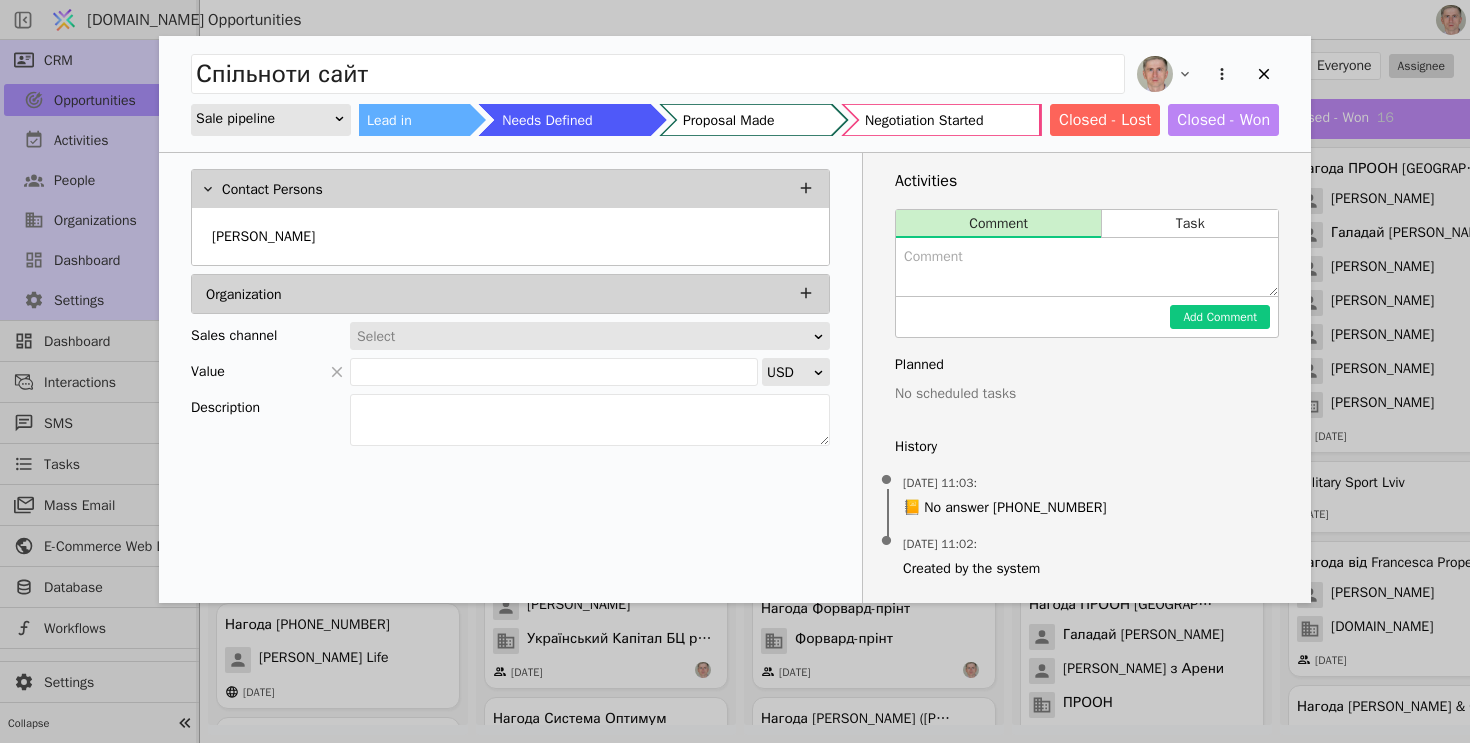 click at bounding box center [1087, 267] 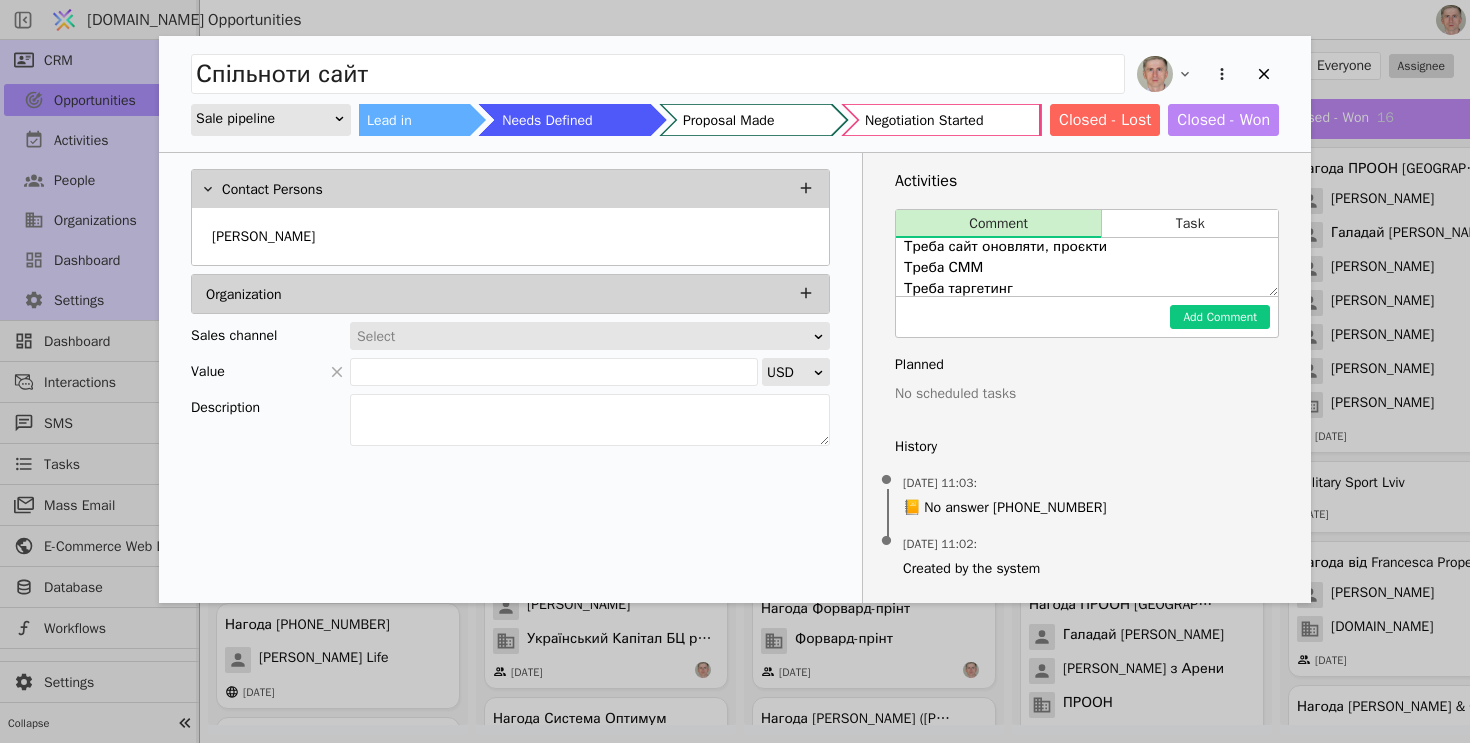 scroll, scrollTop: 31, scrollLeft: 0, axis: vertical 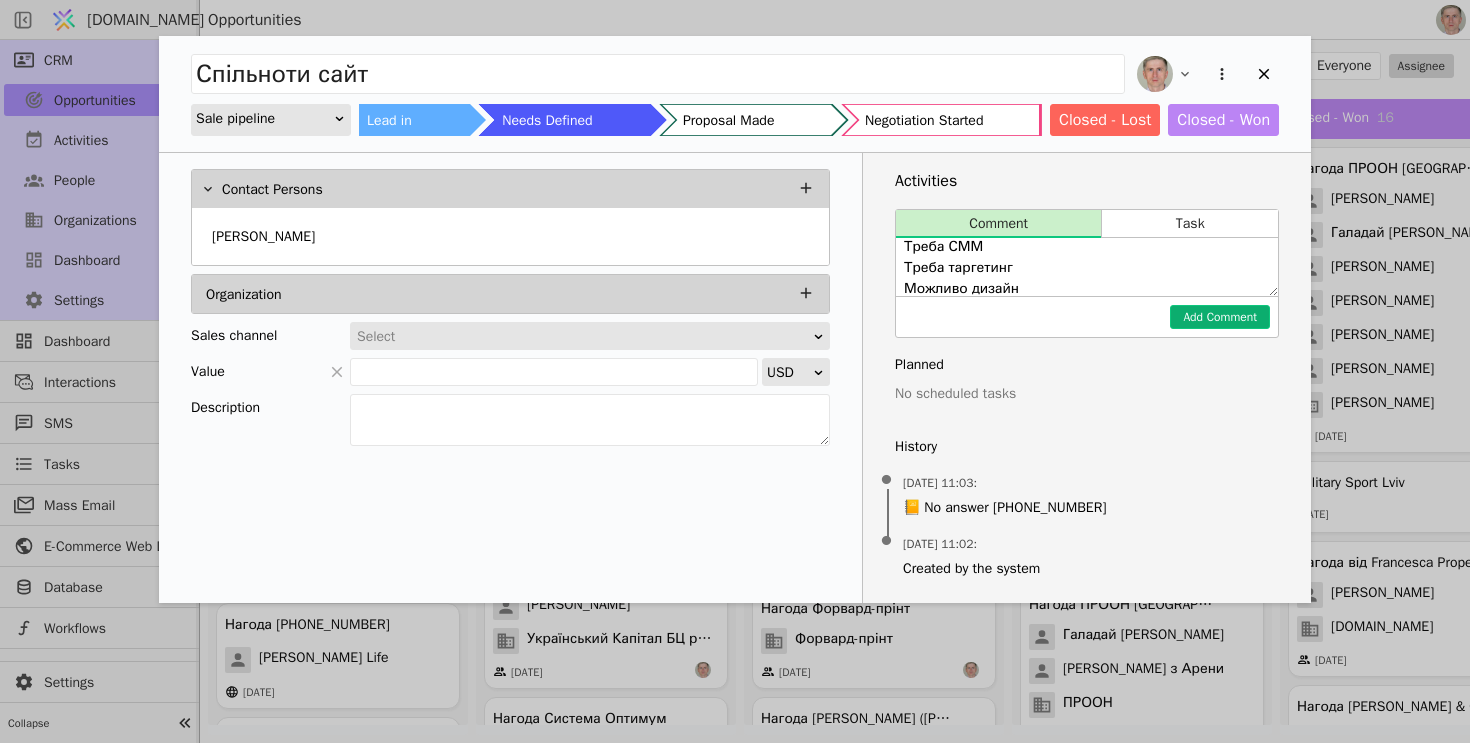 type on "Треба сайт оновляти, проєкти
Треба СММ
Треба таргетинг
Можливо дизайн" 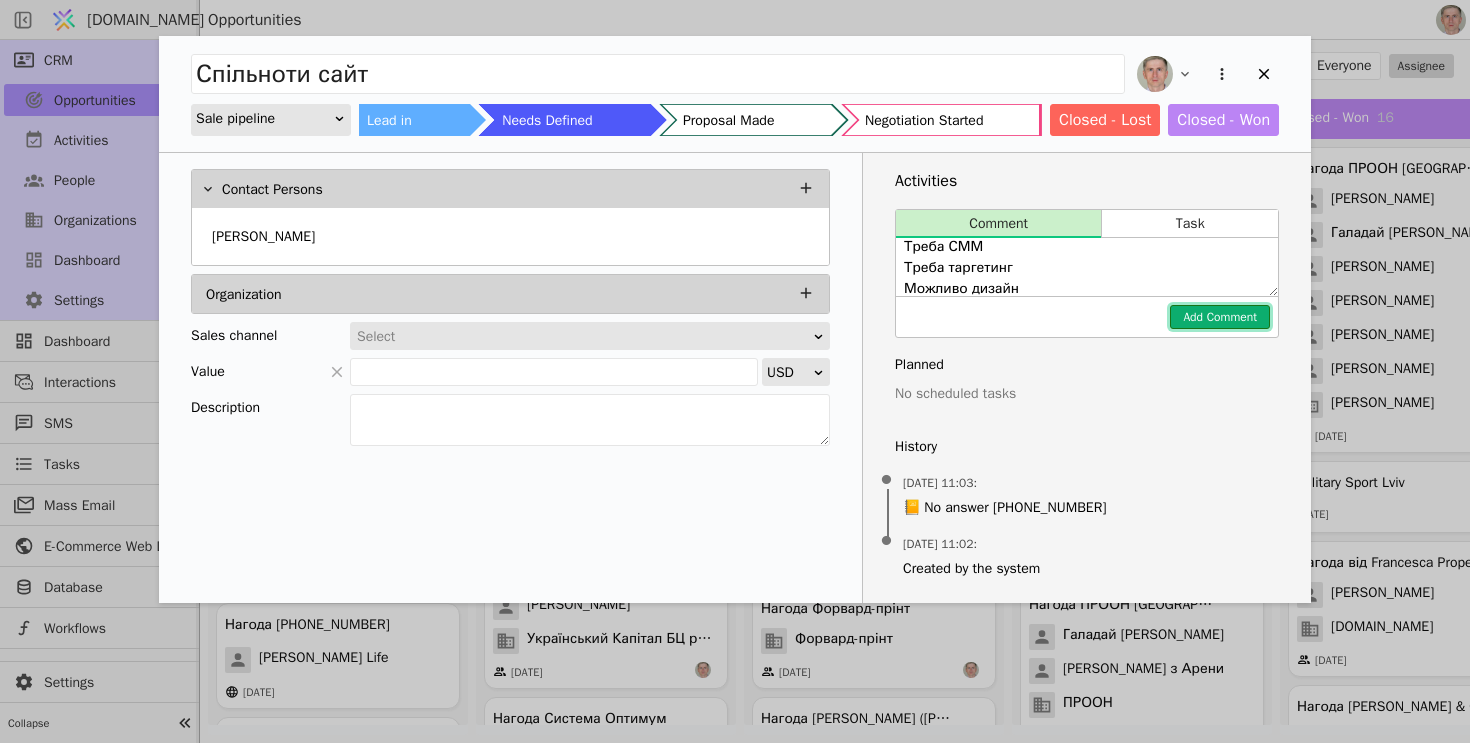 click on "Add   Comment" at bounding box center (1220, 317) 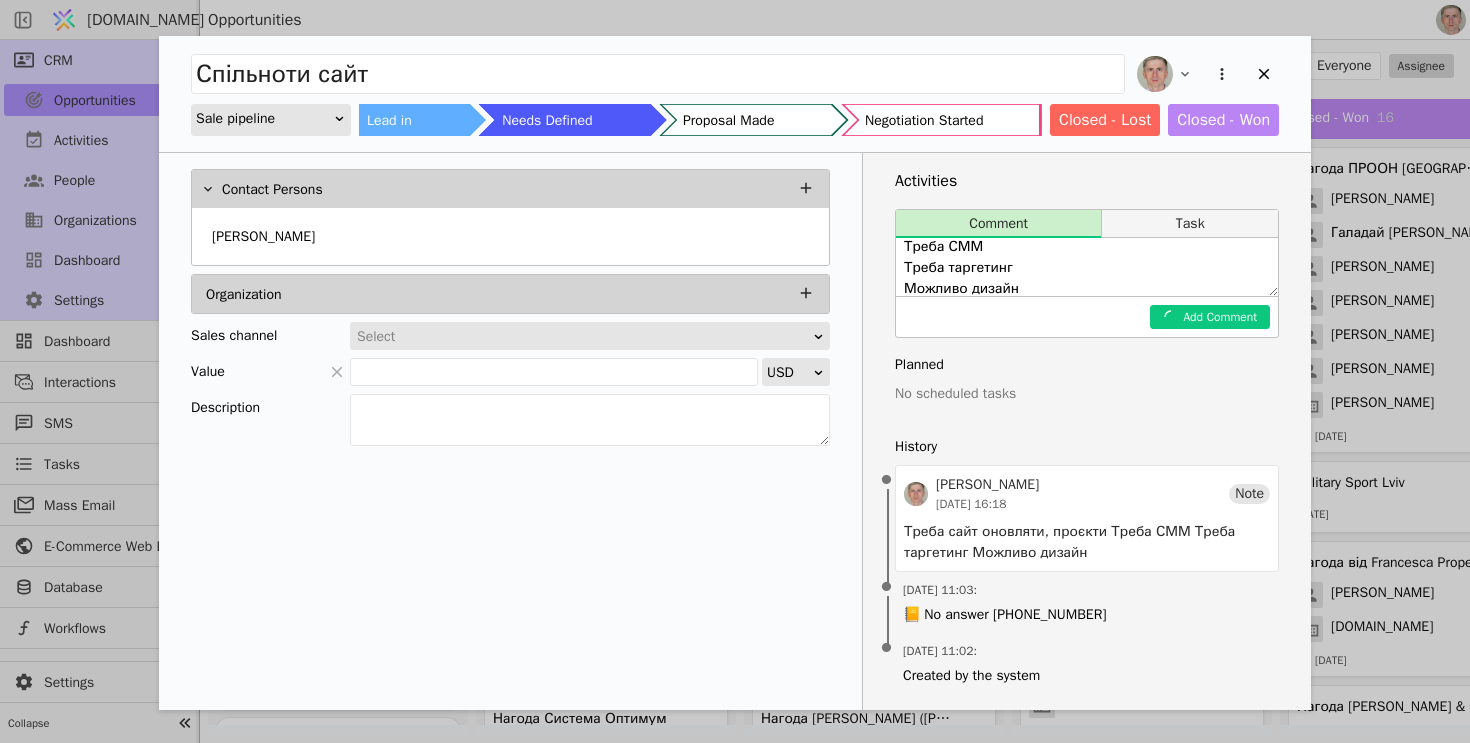 type 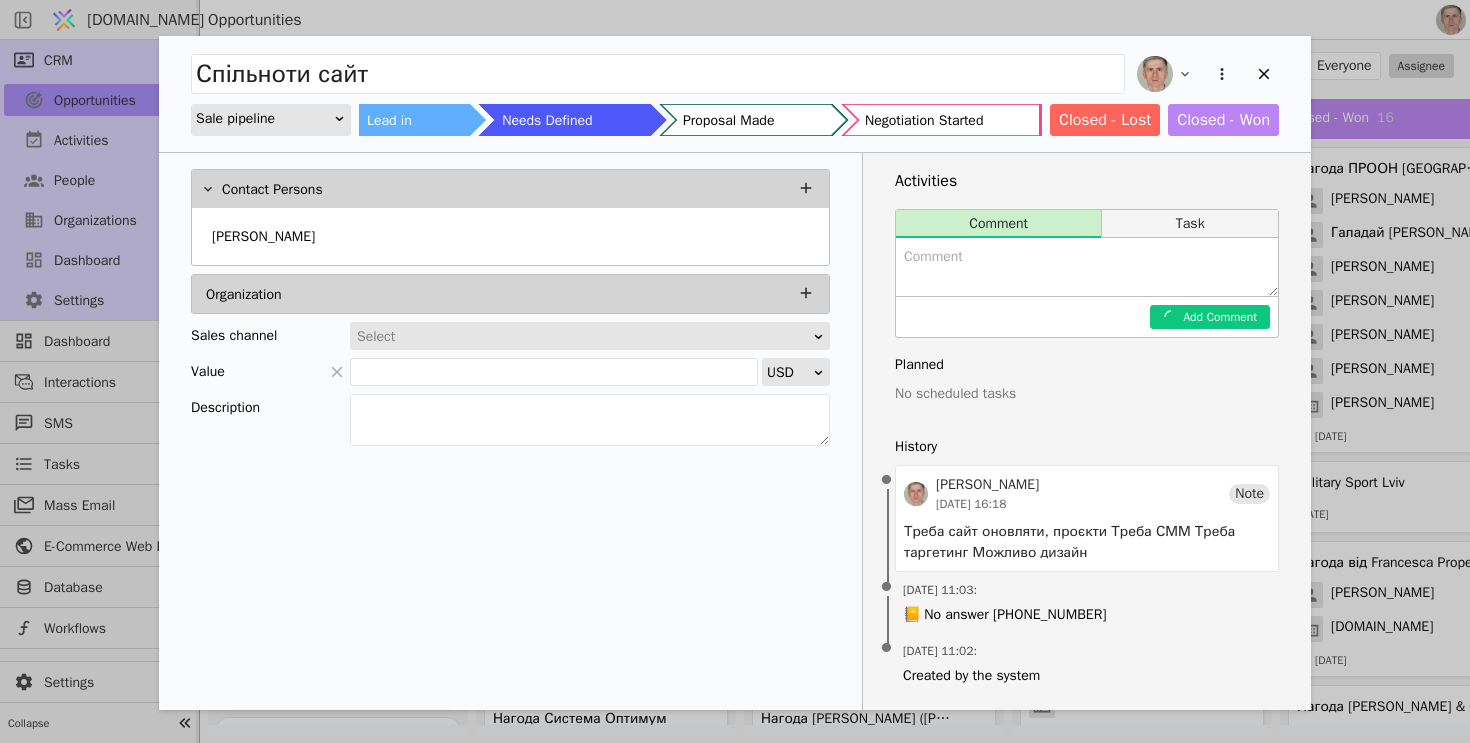 scroll, scrollTop: 0, scrollLeft: 0, axis: both 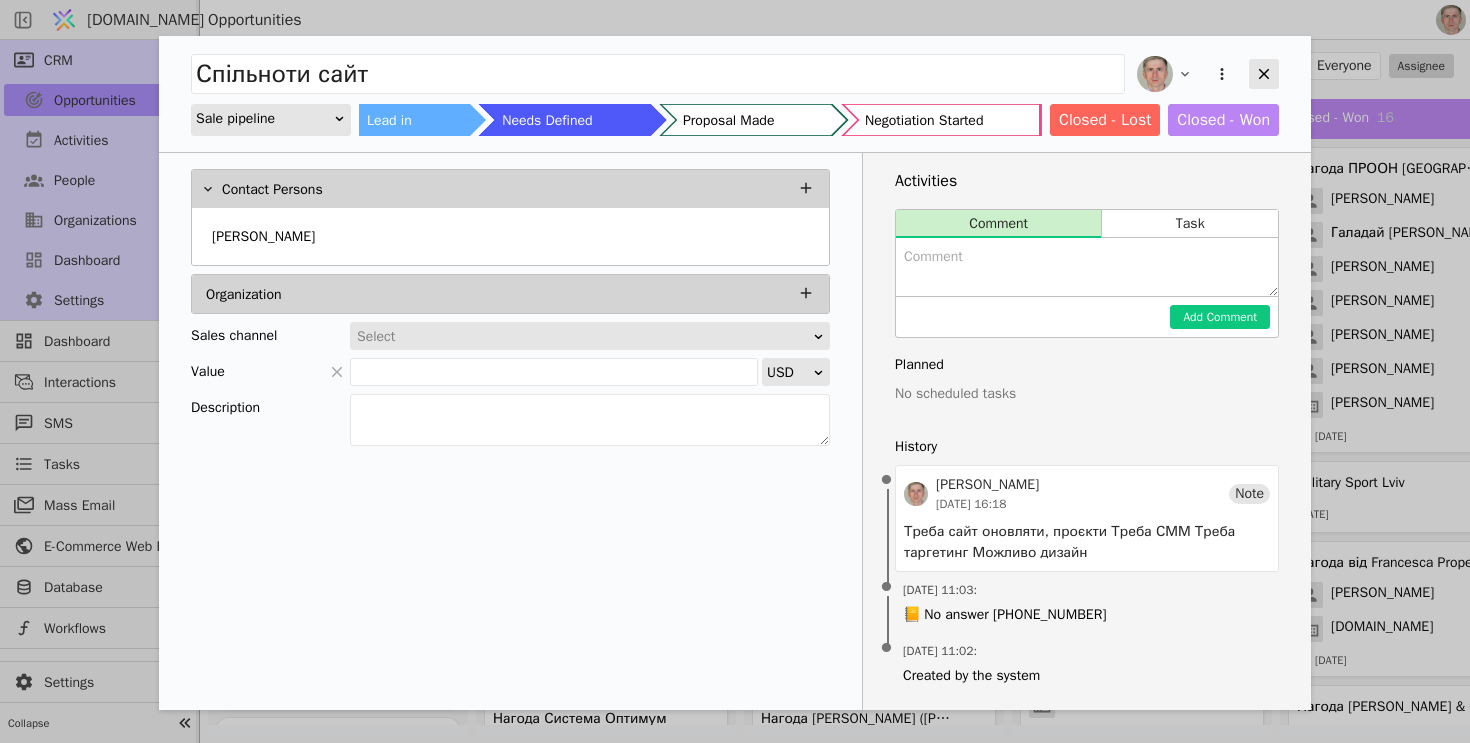 click 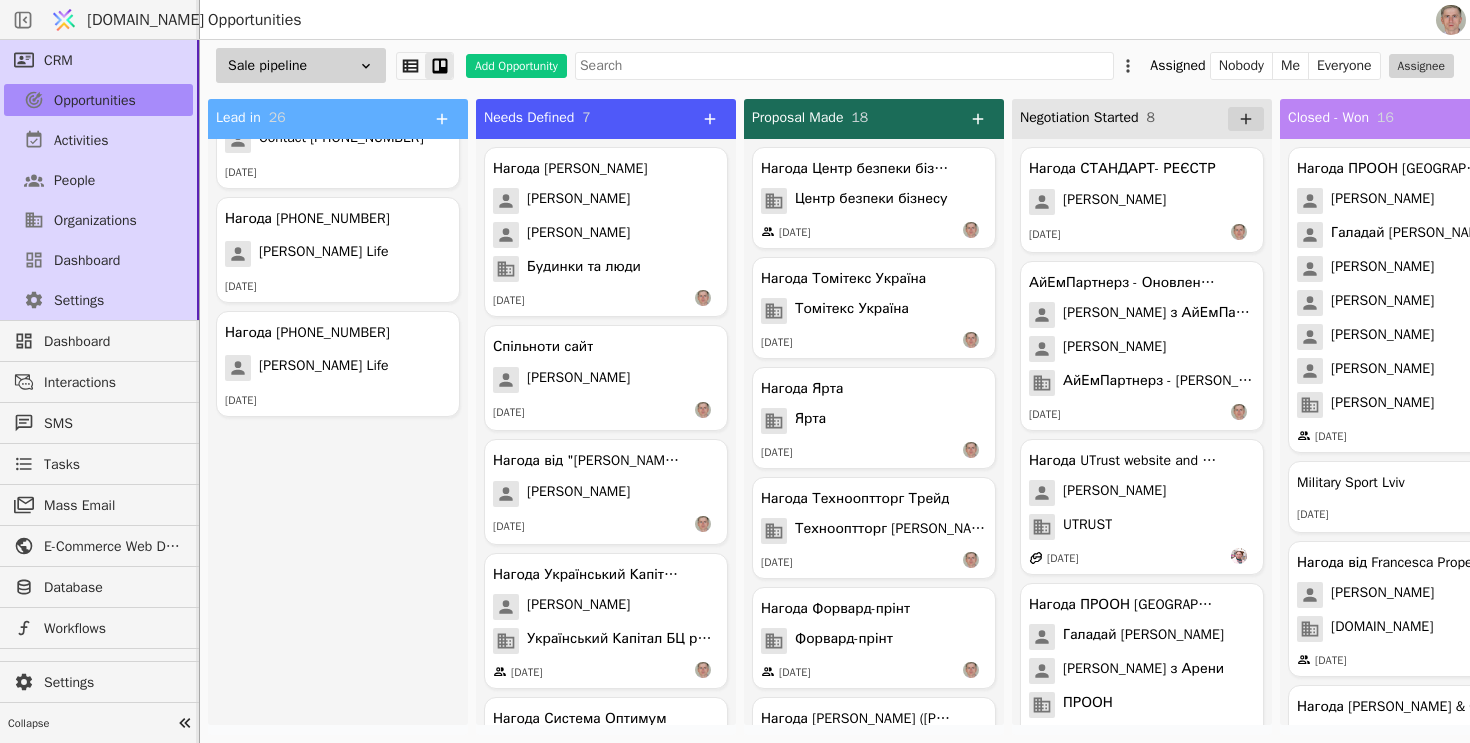 scroll, scrollTop: 2386, scrollLeft: 0, axis: vertical 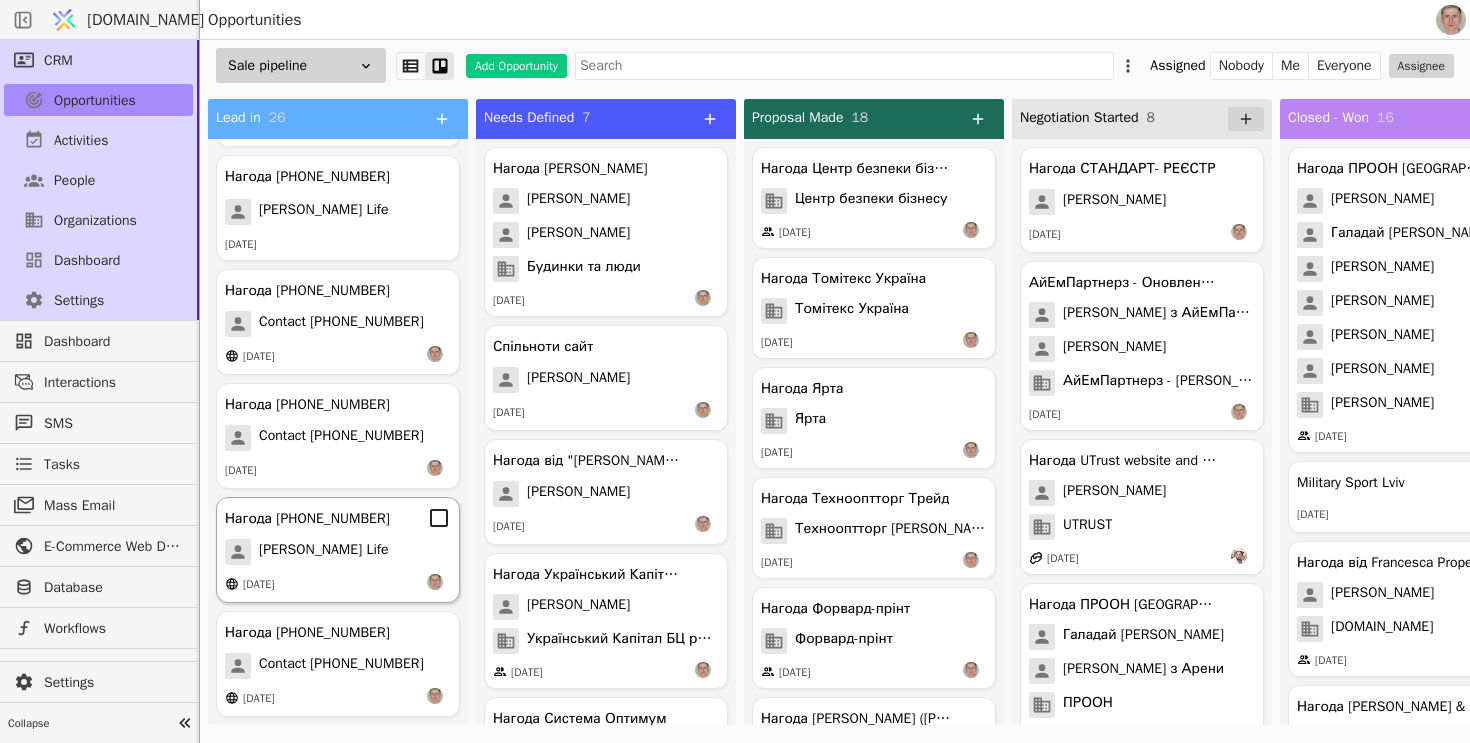 click on "[PERSON_NAME] Life" at bounding box center (338, 552) 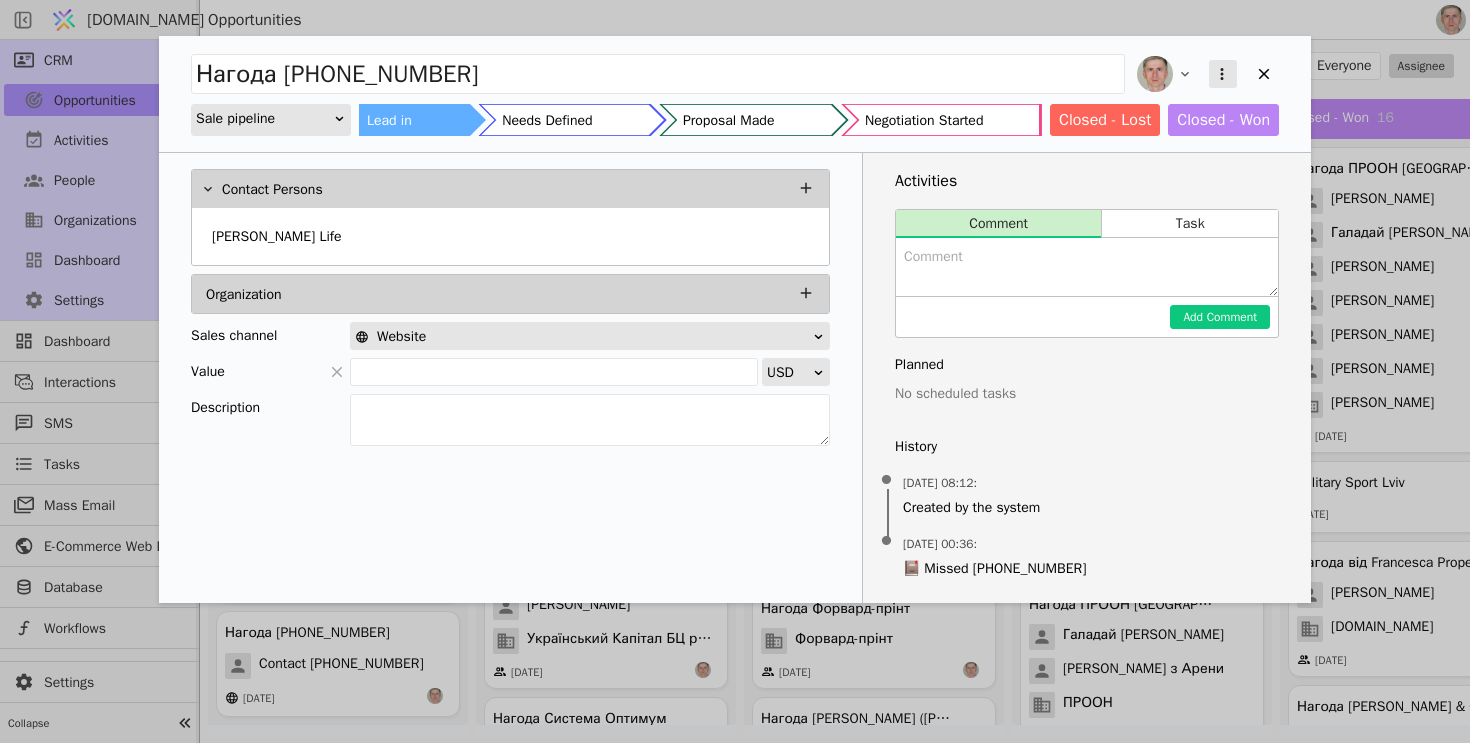 click 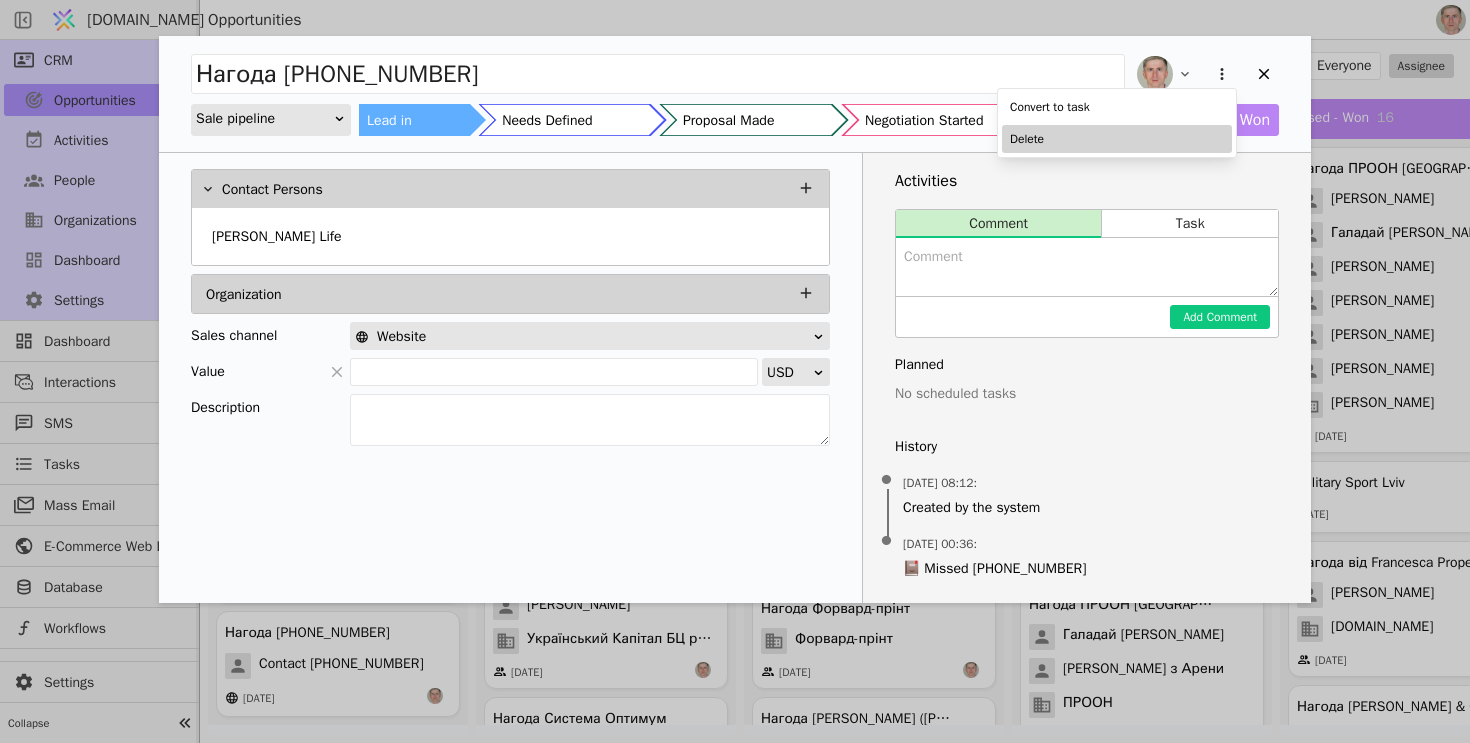 click on "Delete" at bounding box center (1117, 139) 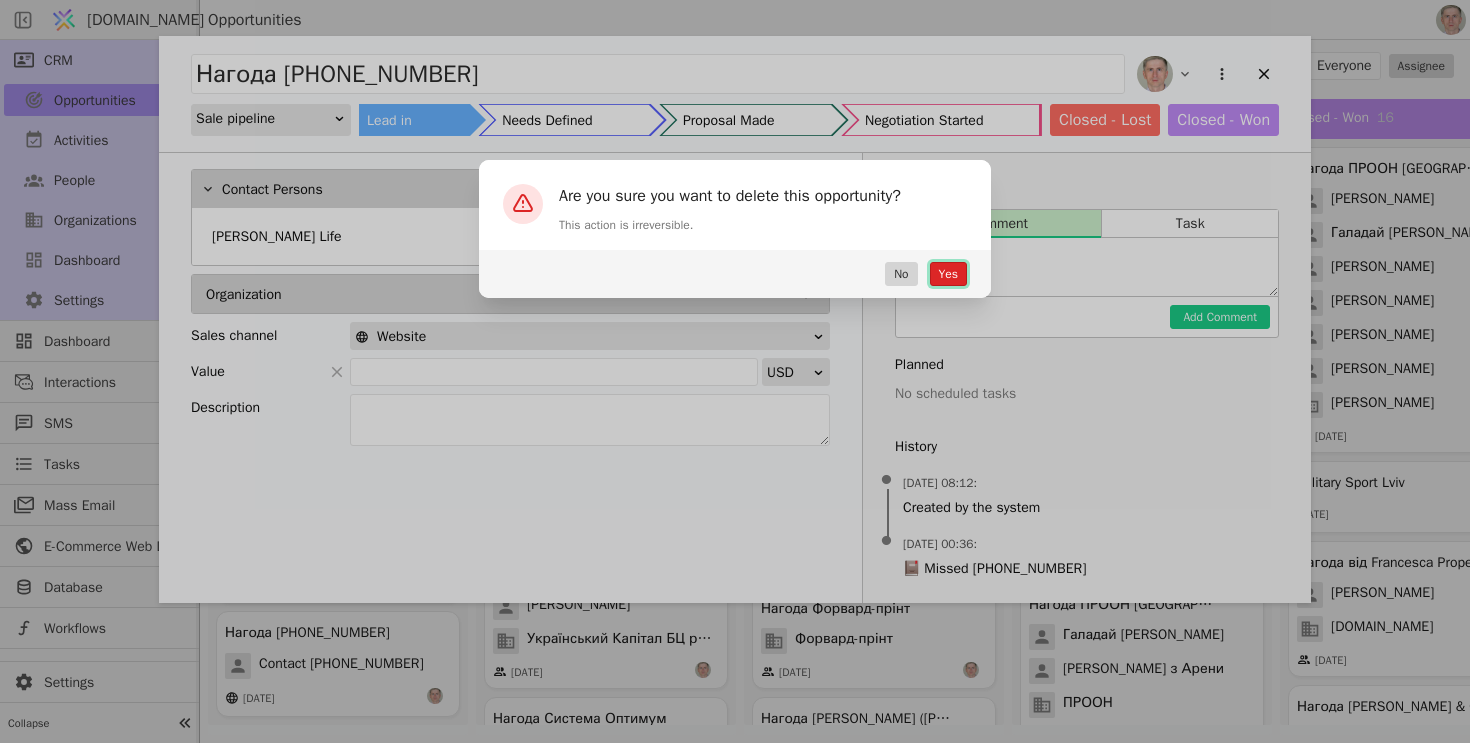 click on "Yes" at bounding box center (948, 274) 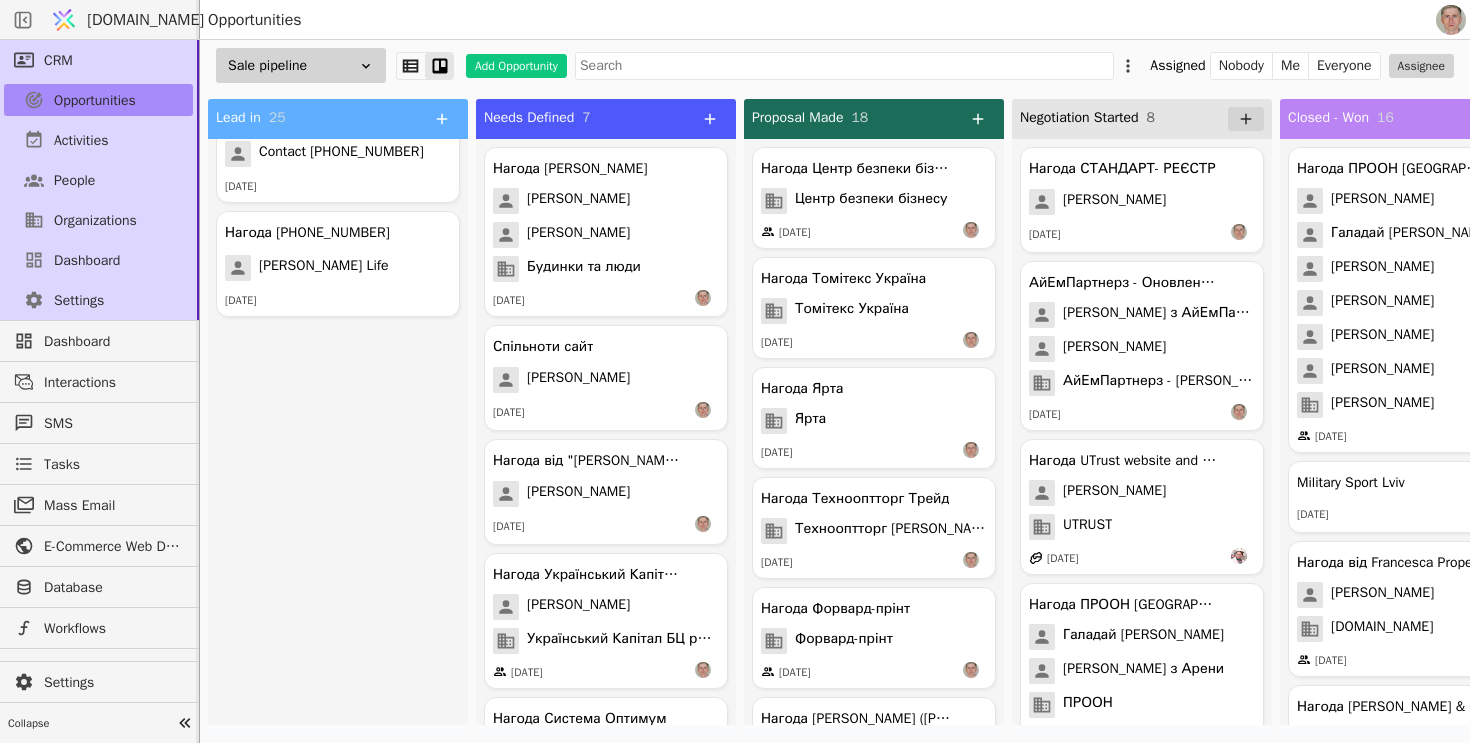 scroll, scrollTop: 2272, scrollLeft: 0, axis: vertical 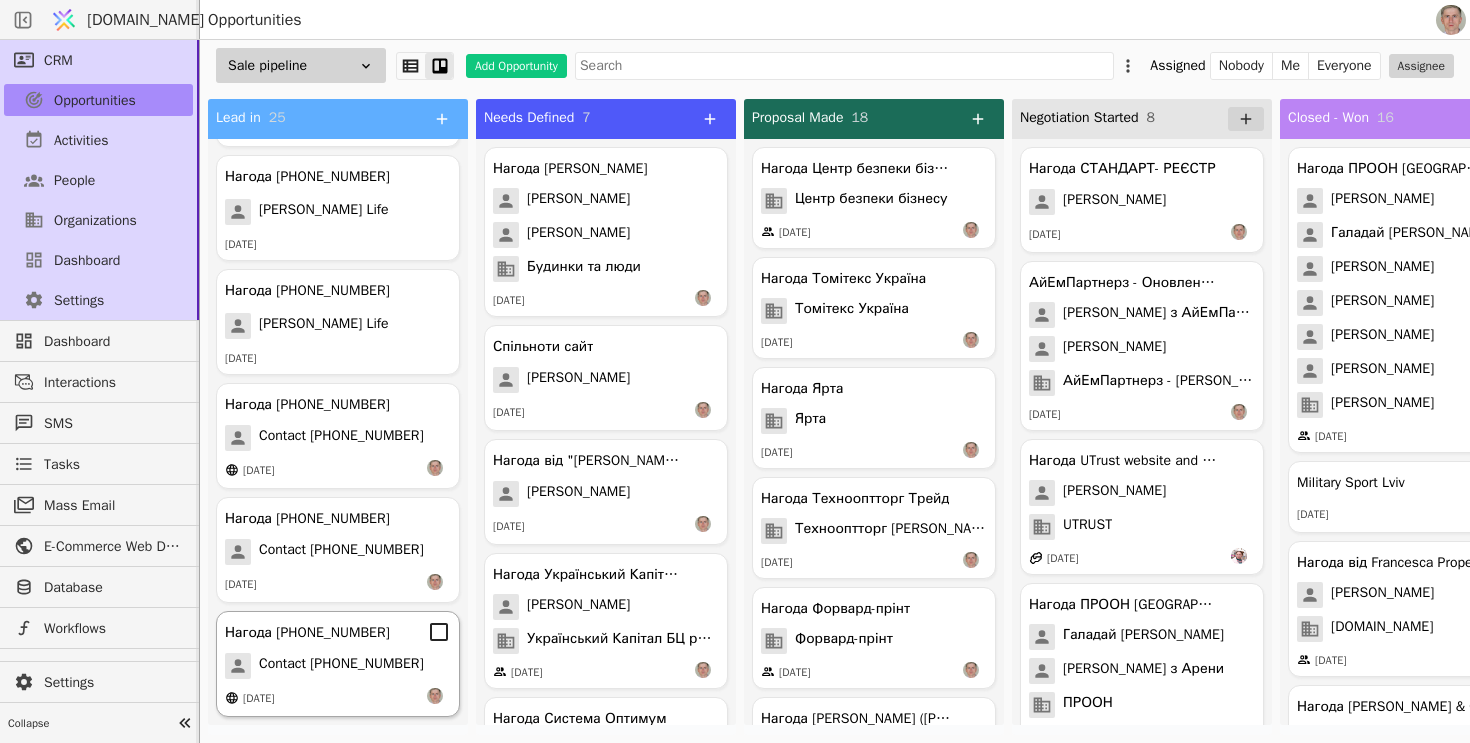 click on "Contact +380976106207" at bounding box center [341, 666] 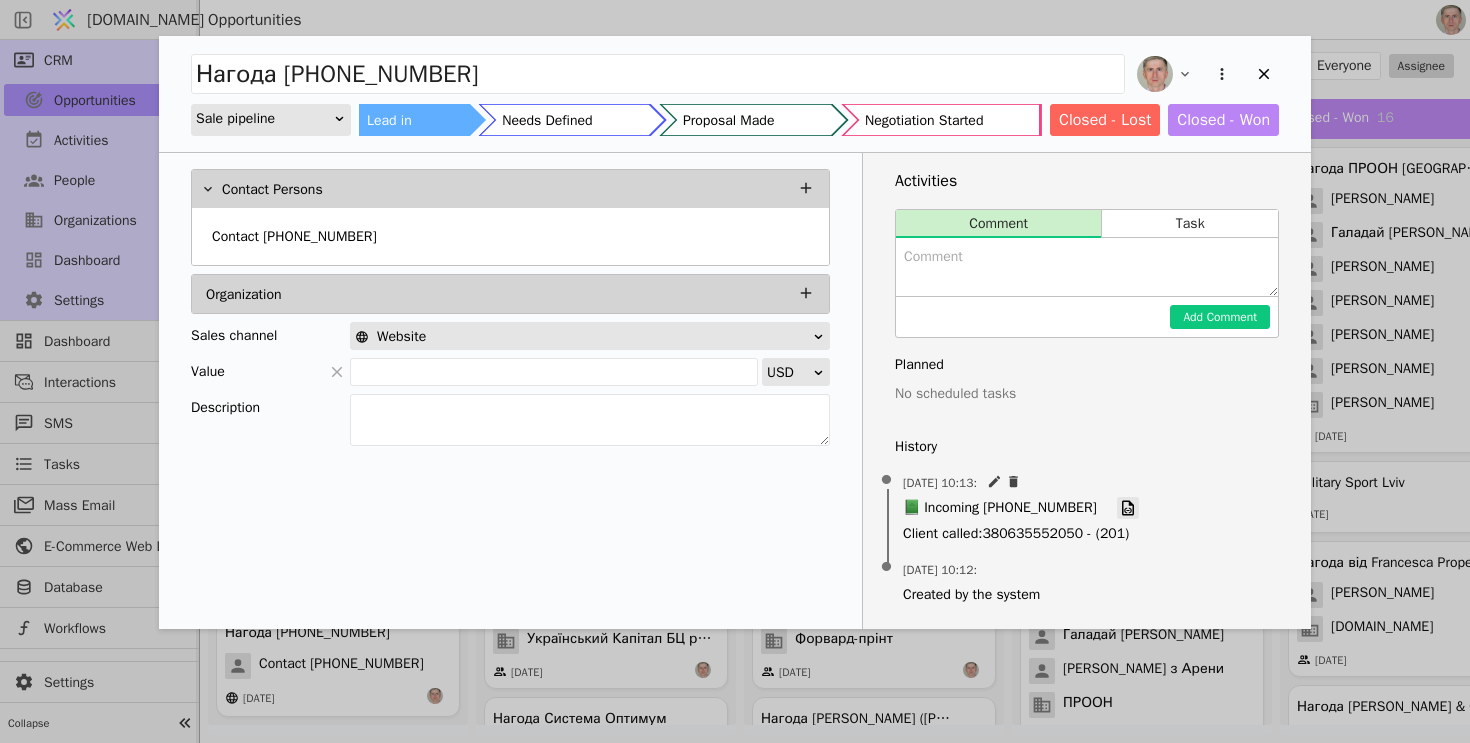 click 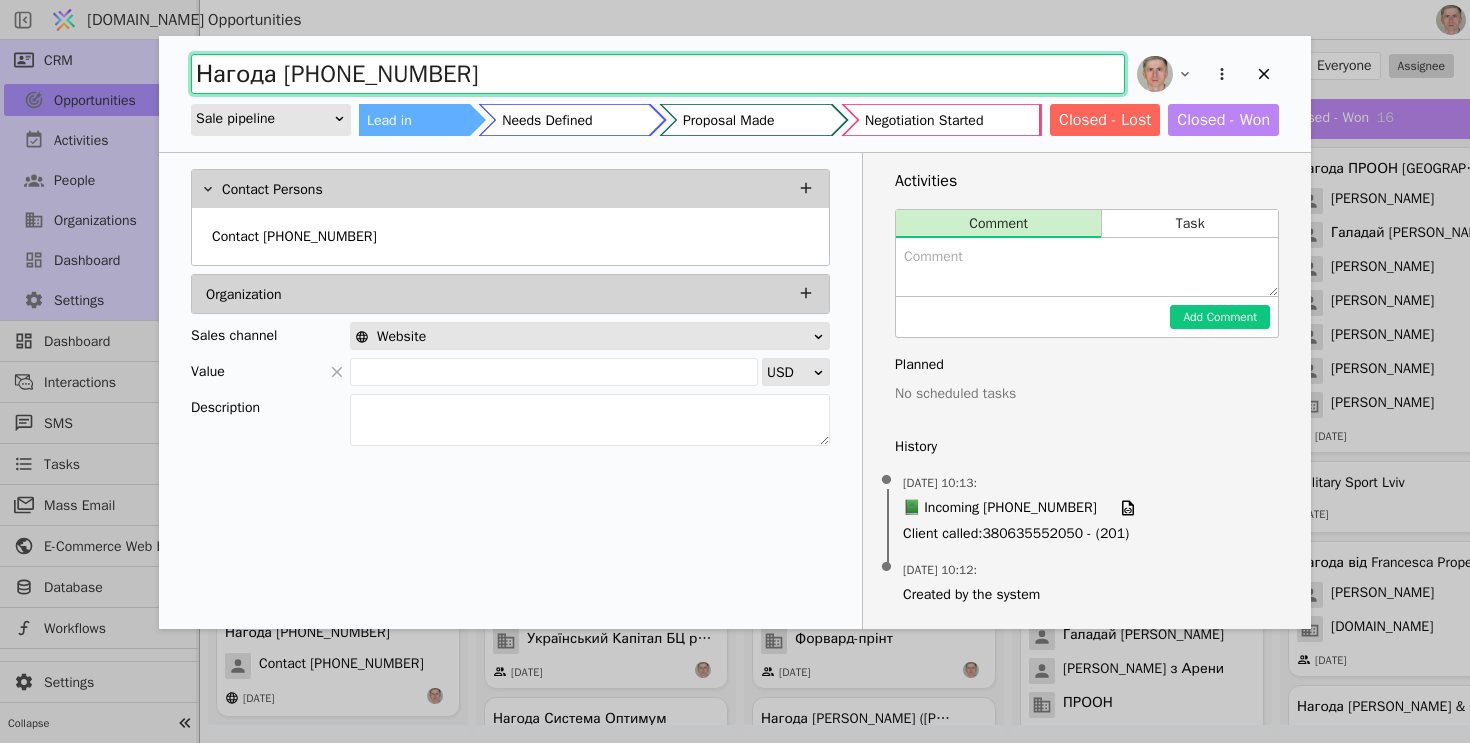 click on "Нагода +380976106207" at bounding box center (658, 74) 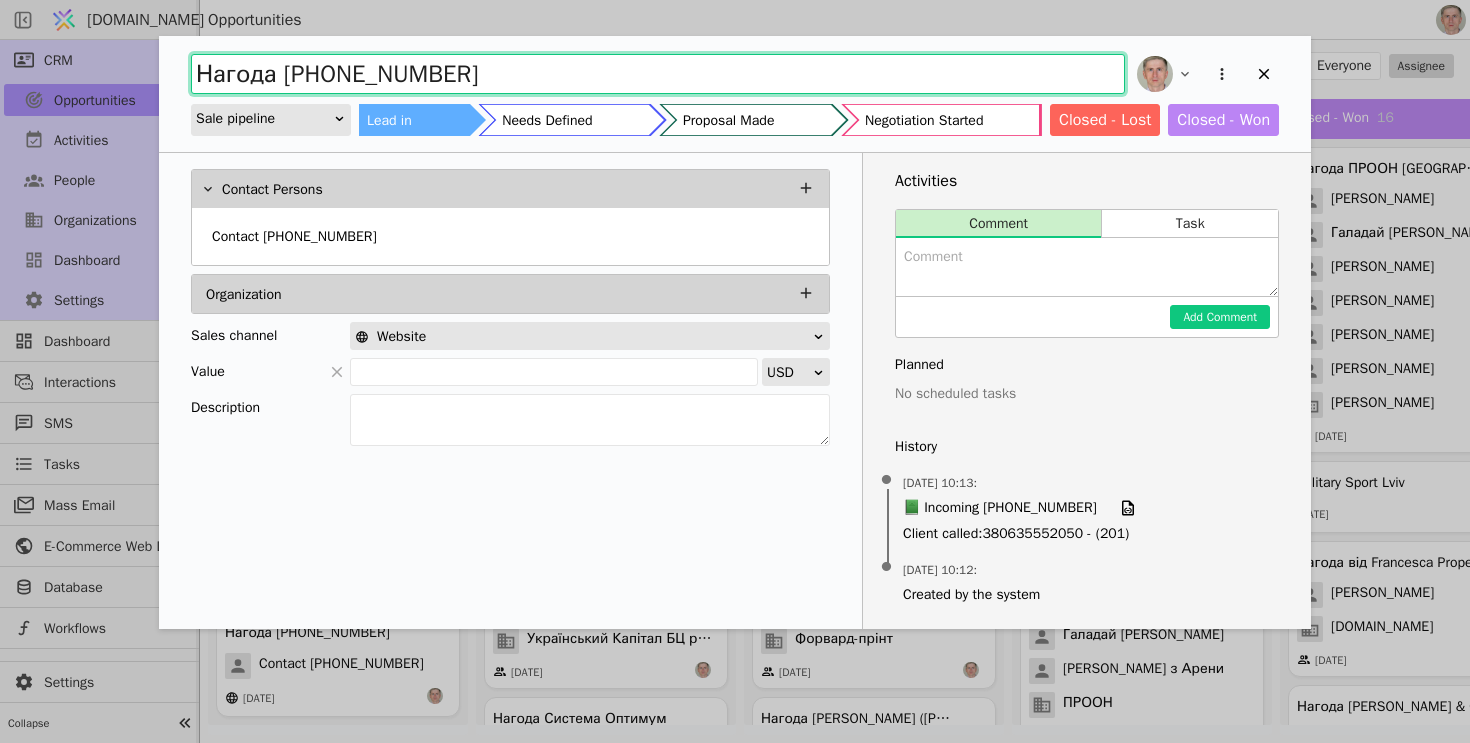 drag, startPoint x: 283, startPoint y: 72, endPoint x: 738, endPoint y: 106, distance: 456.26855 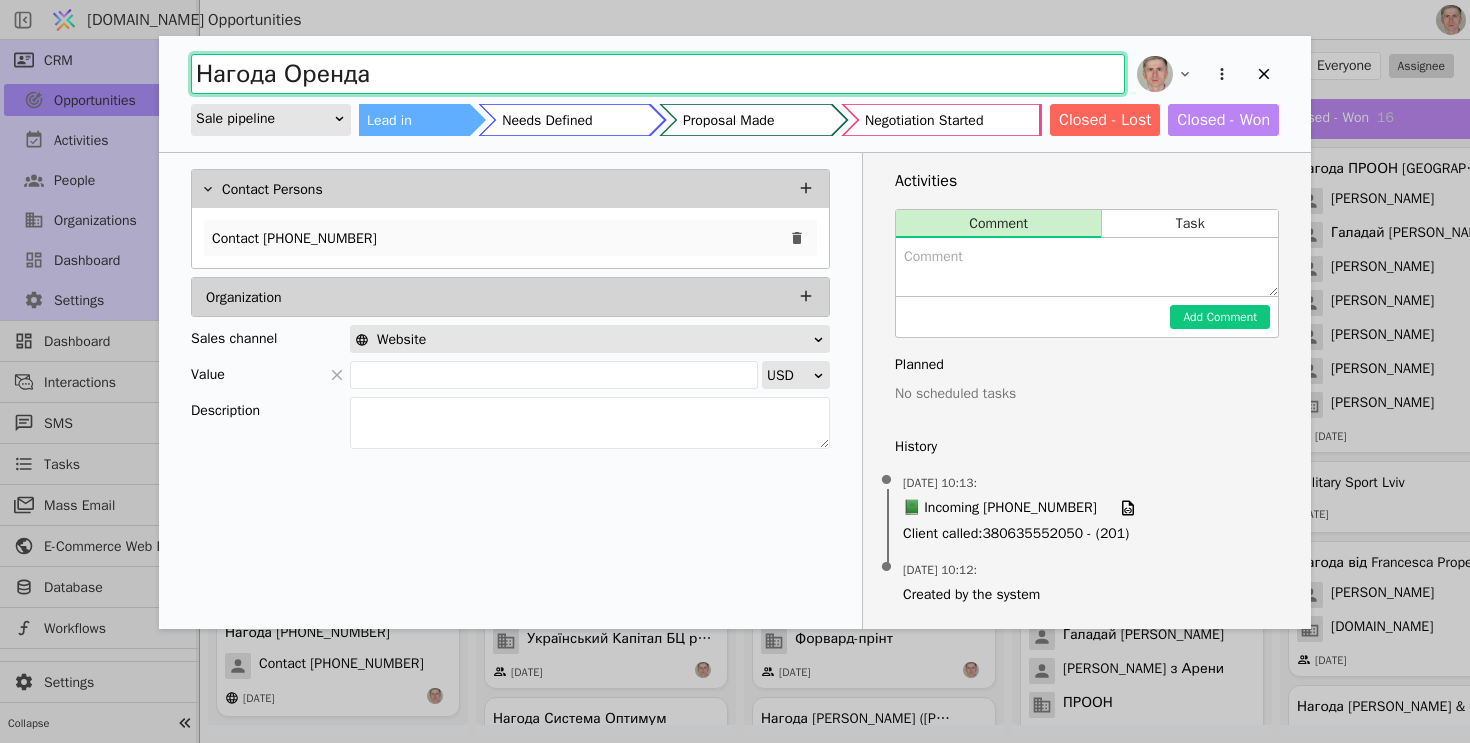 type on "Нагода Оренда" 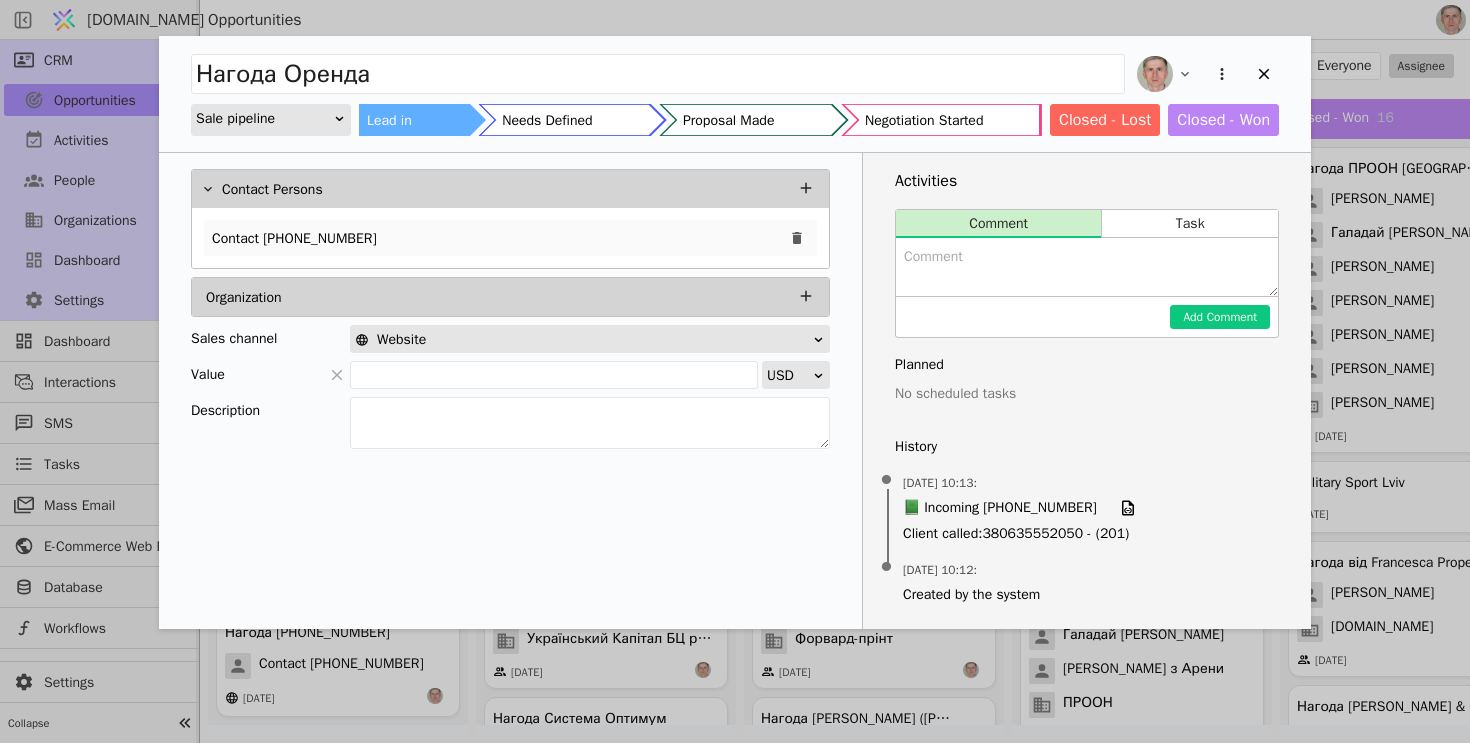 click on "Contact +380976106207" at bounding box center [510, 238] 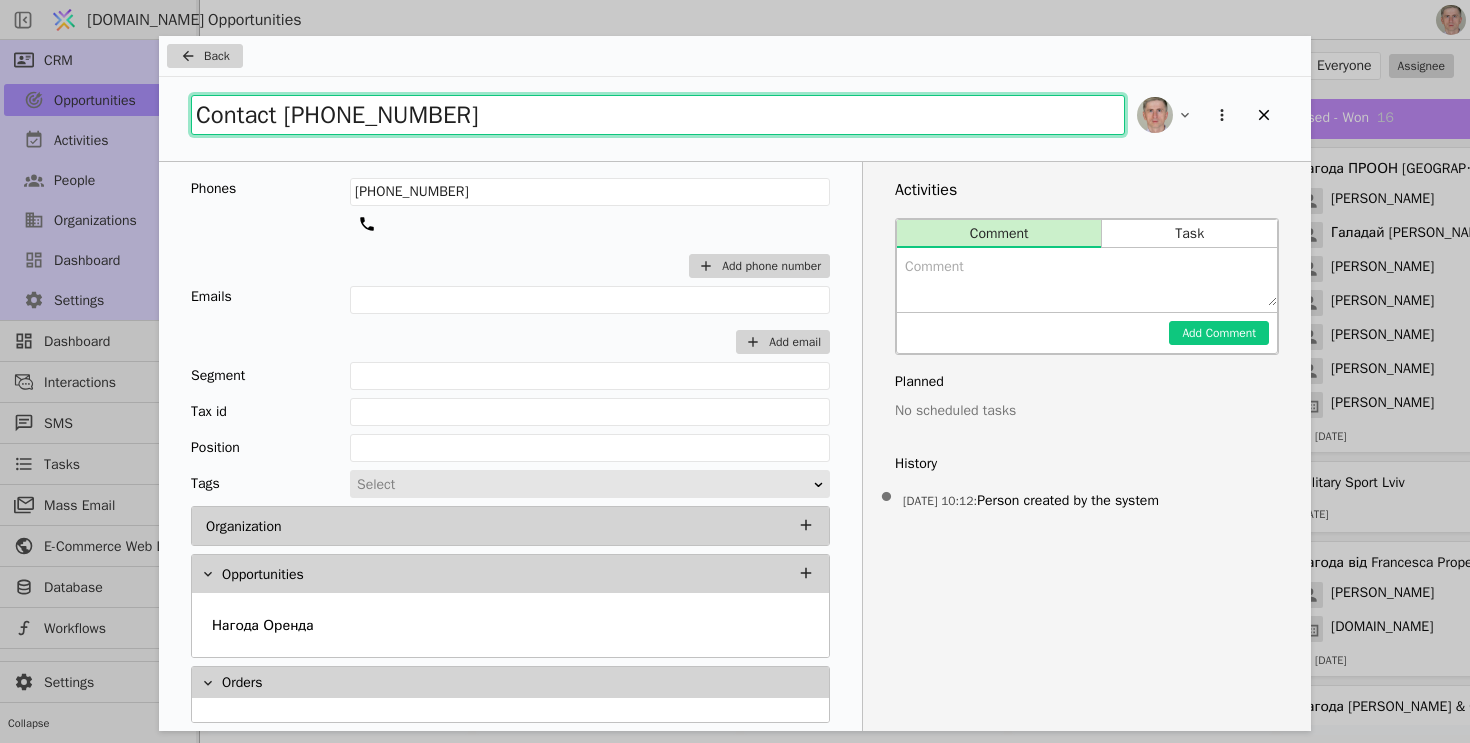 drag, startPoint x: 507, startPoint y: 114, endPoint x: 177, endPoint y: 99, distance: 330.34073 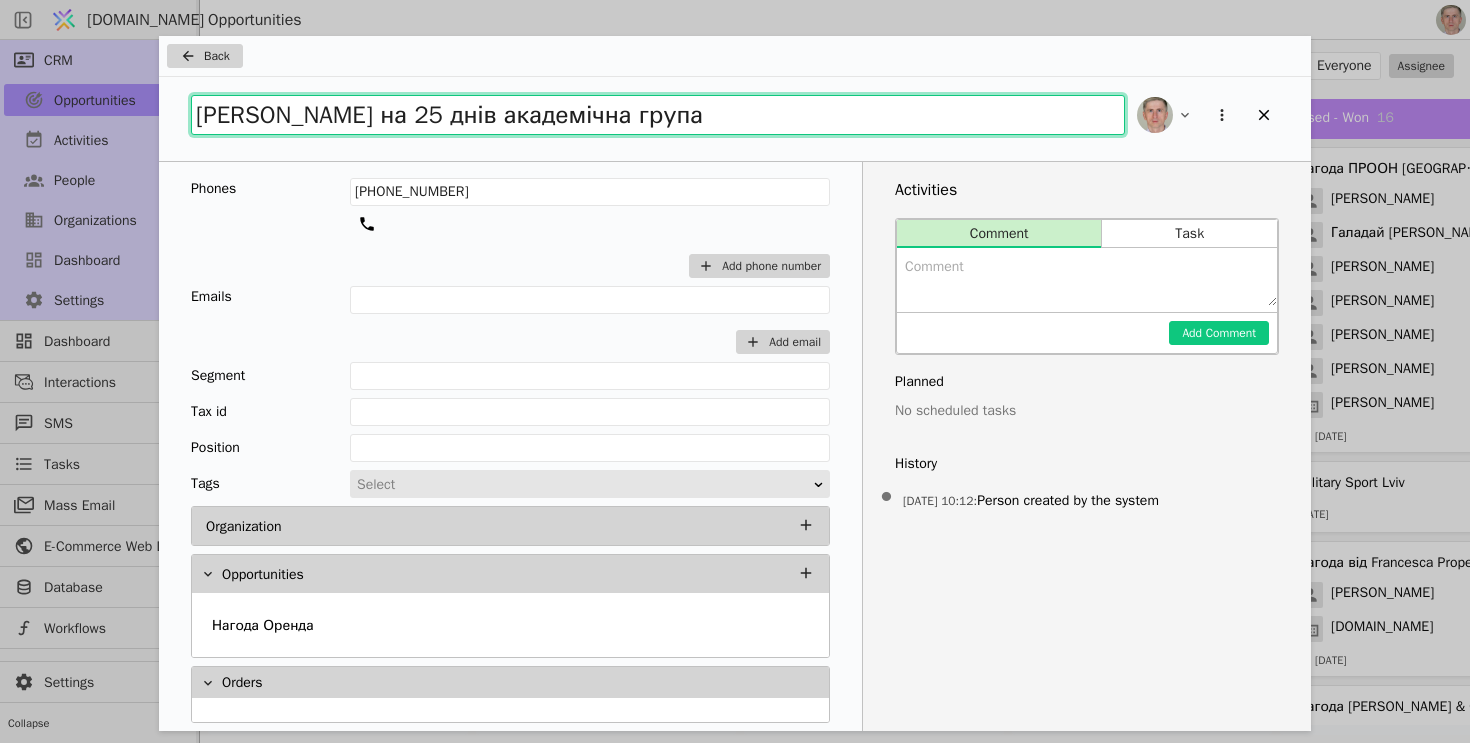 type on "Дмитро на 25 днів академічна група" 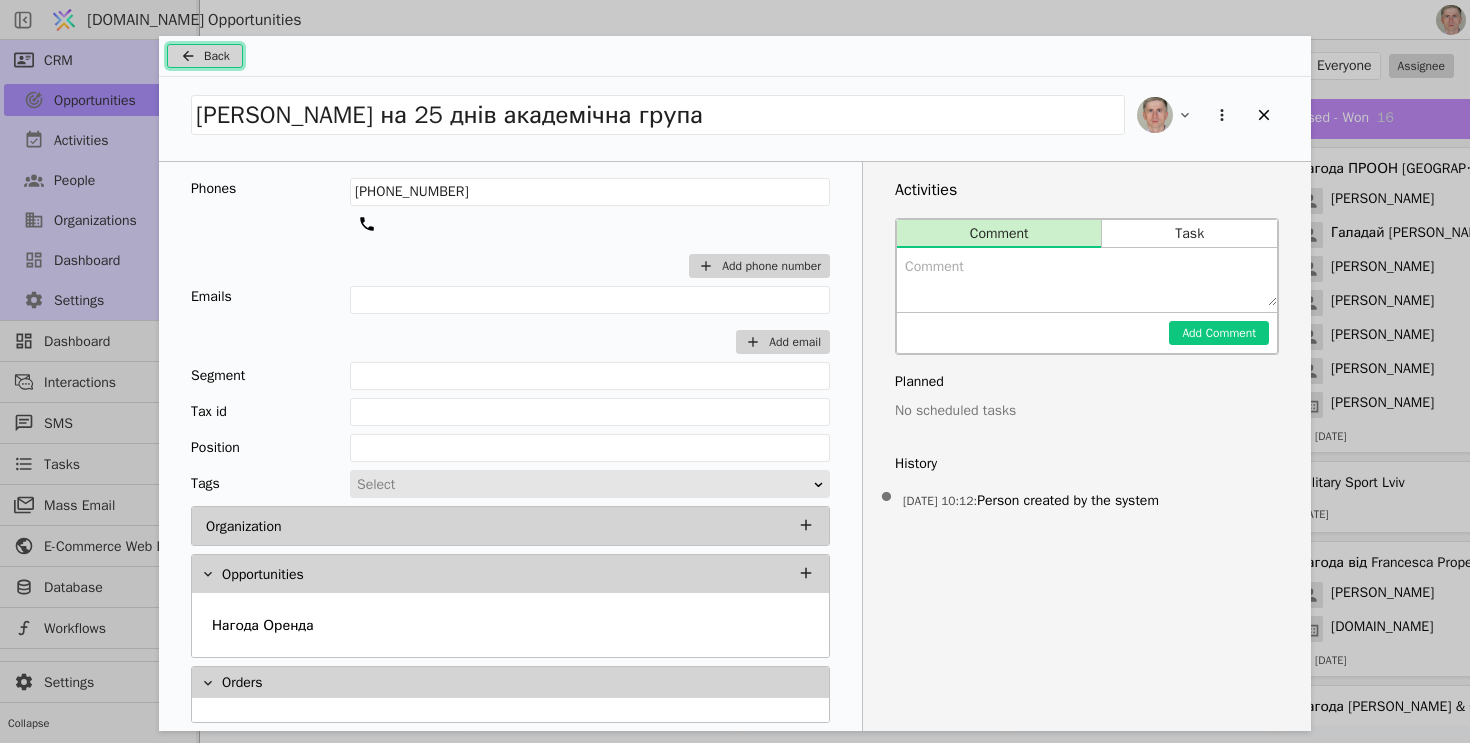 click on "Back" at bounding box center [217, 56] 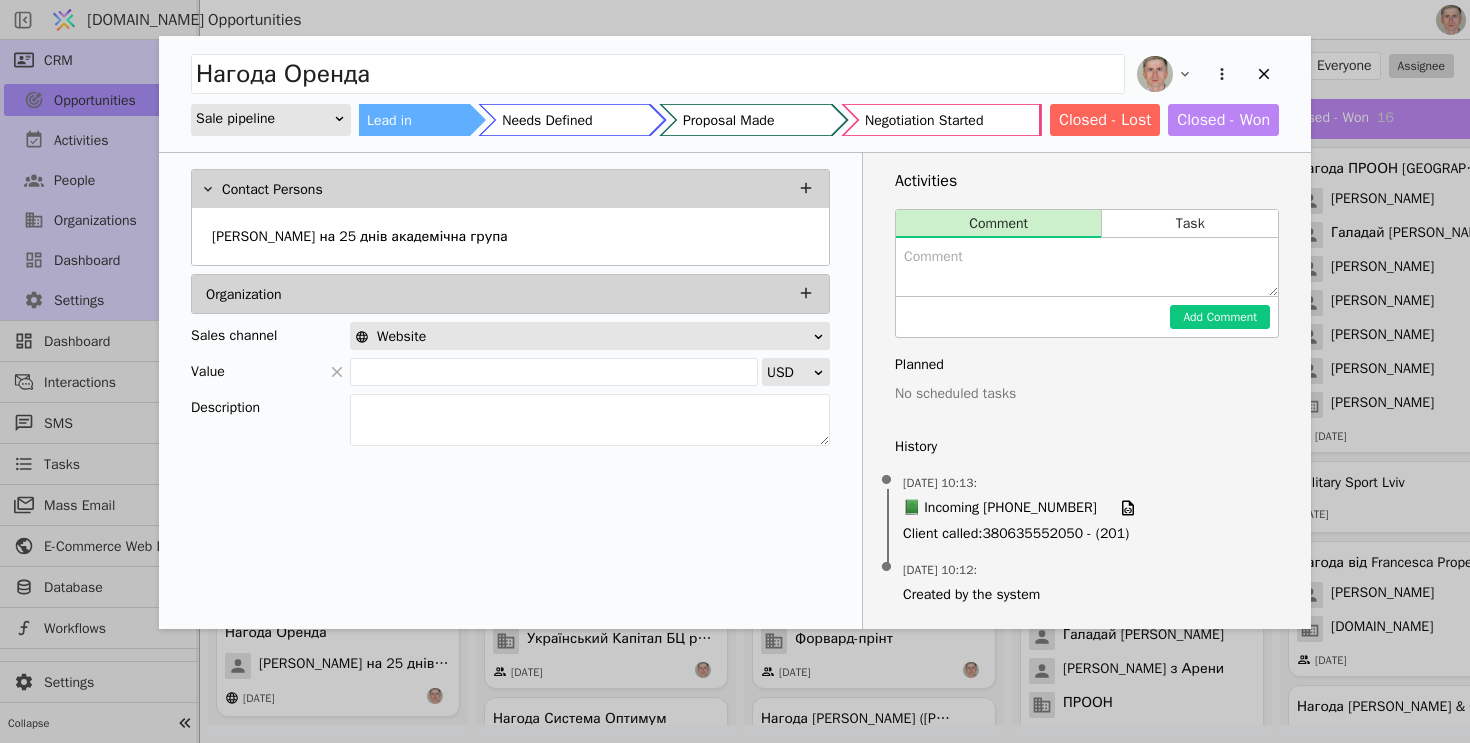 click on "Needs Defined" at bounding box center (547, 120) 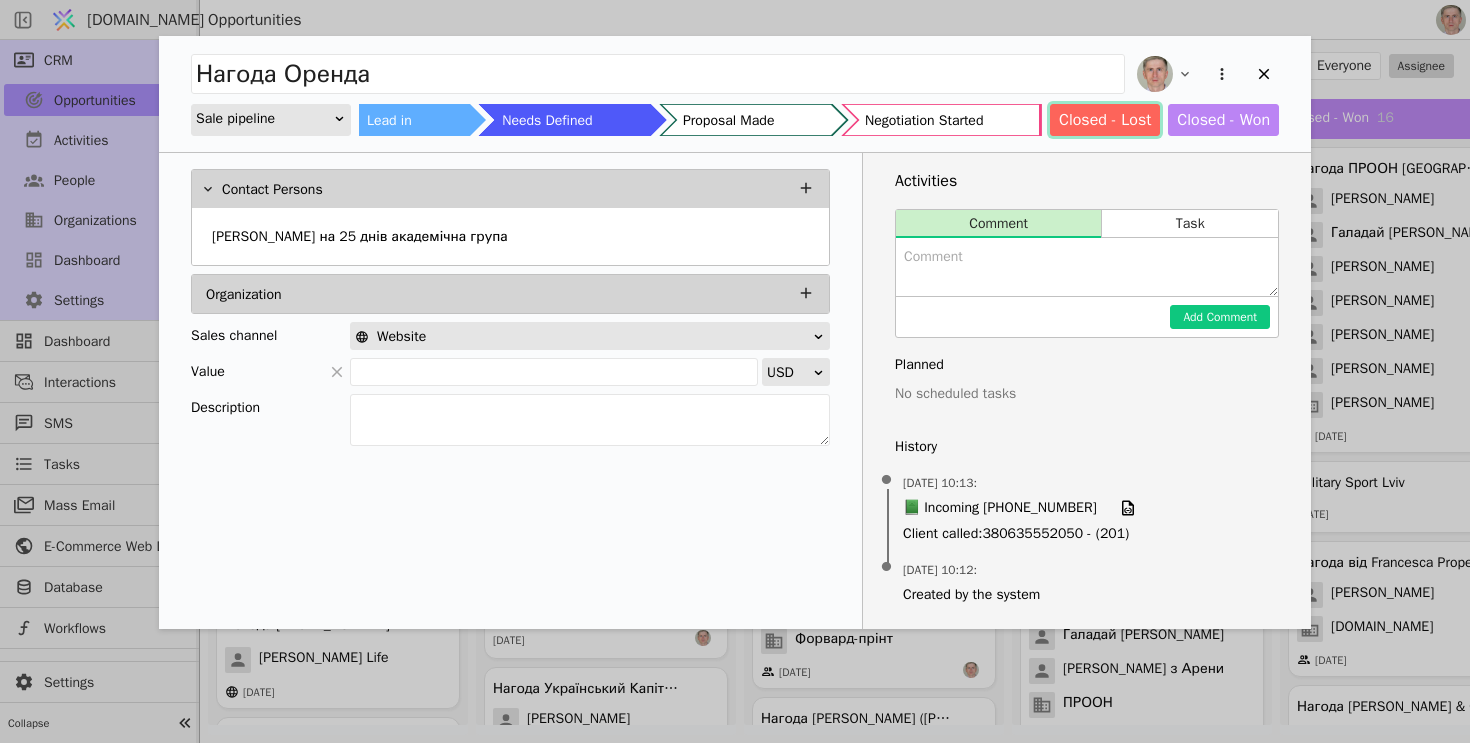 click on "Closed - Lost" at bounding box center [1105, 120] 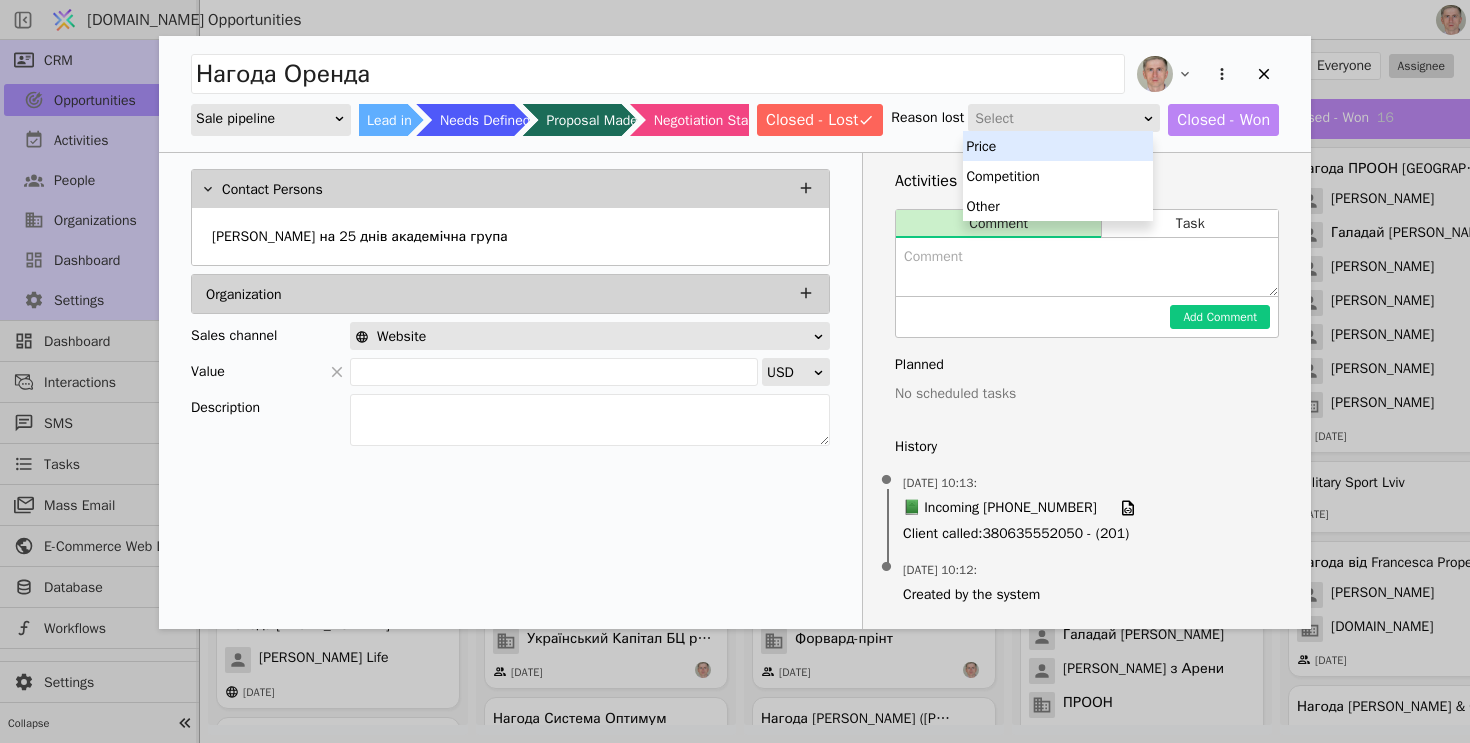 click on "Select" at bounding box center (1057, 119) 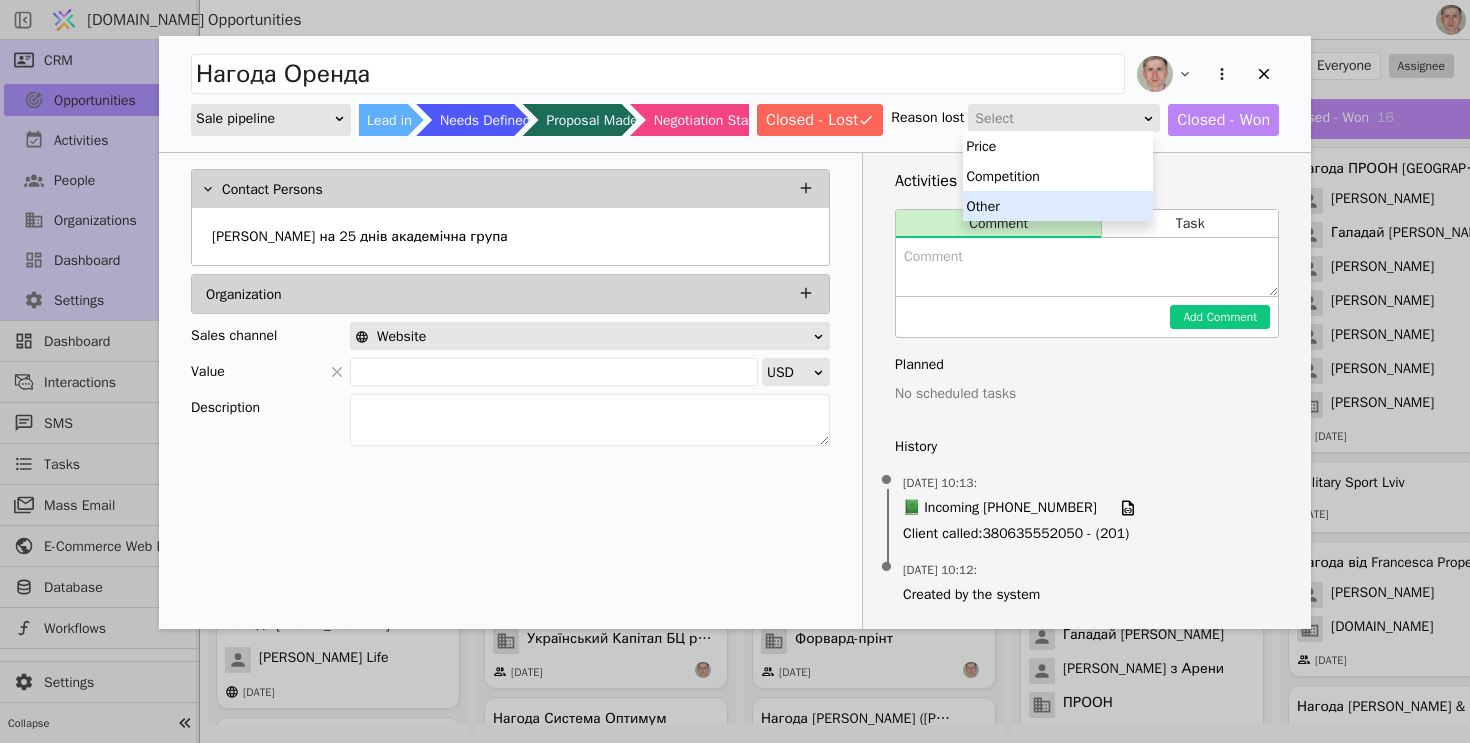 click on "Other" at bounding box center [1058, 206] 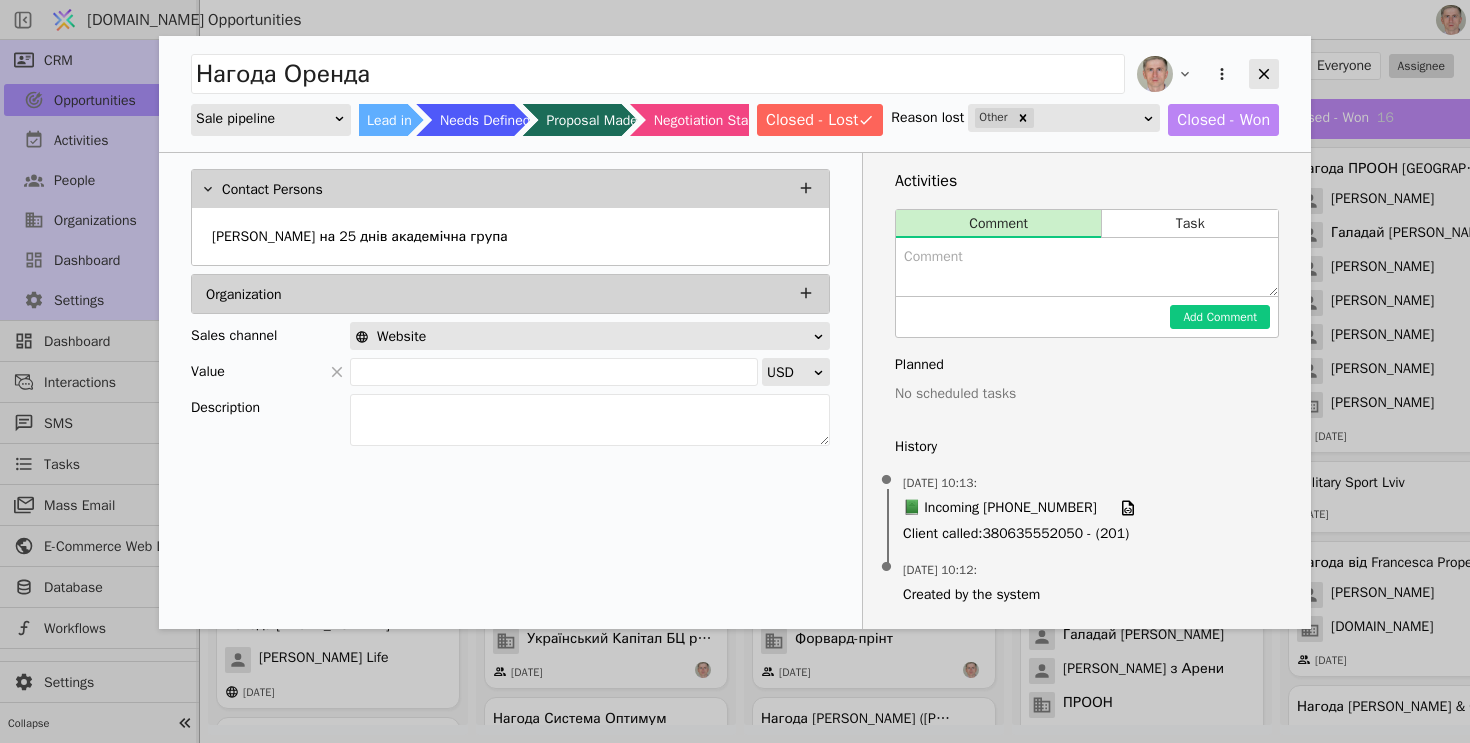 click 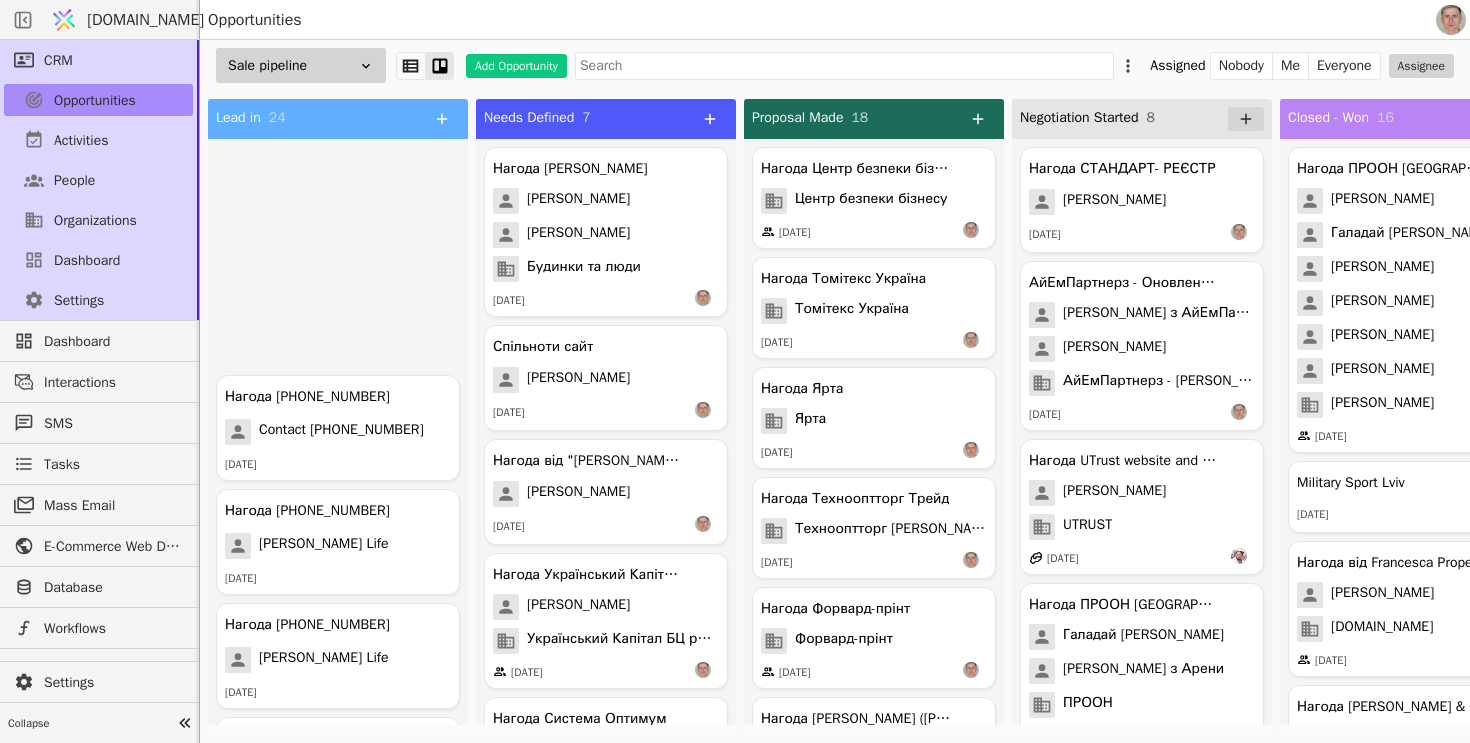scroll, scrollTop: 2158, scrollLeft: 0, axis: vertical 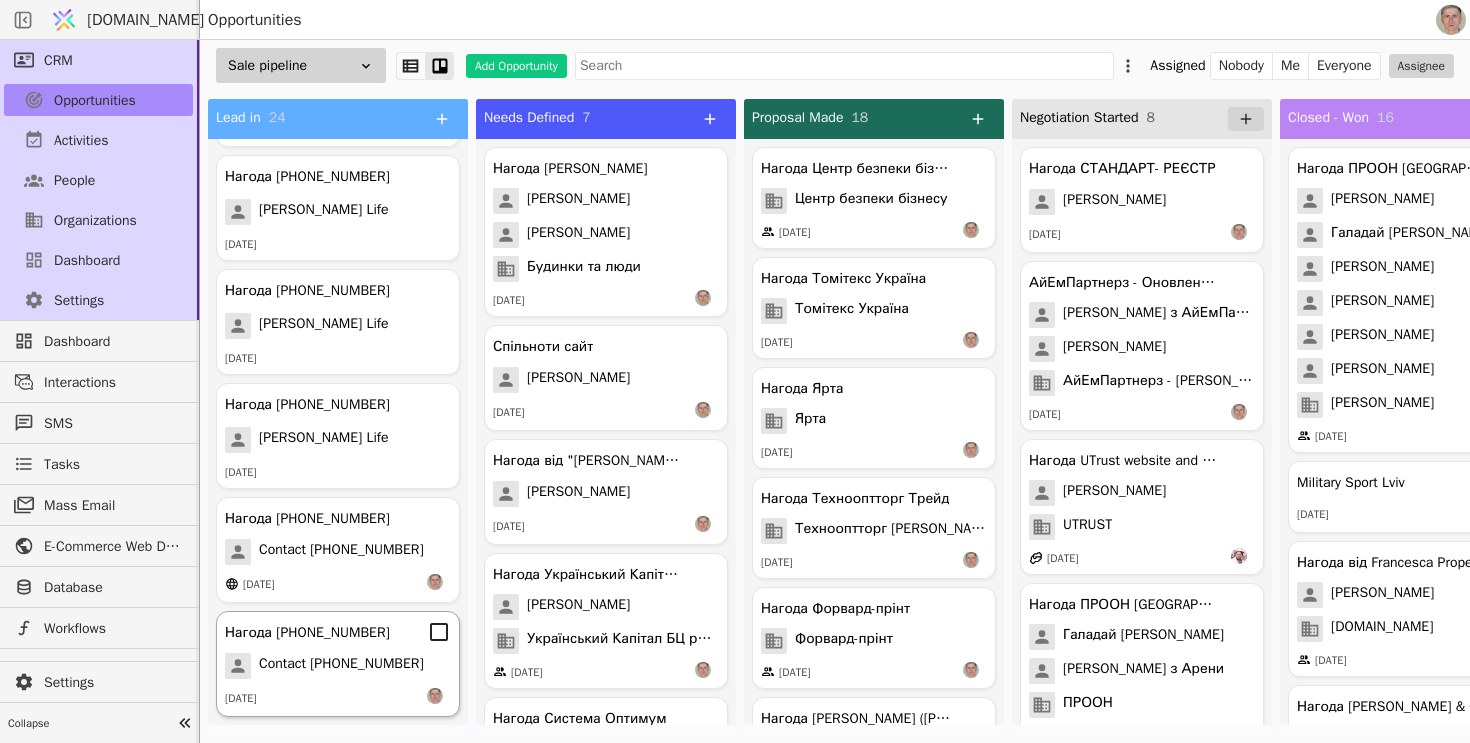 click on "Нагода +380738684810 Contact +380738684810 30.05.2025" at bounding box center [338, 664] 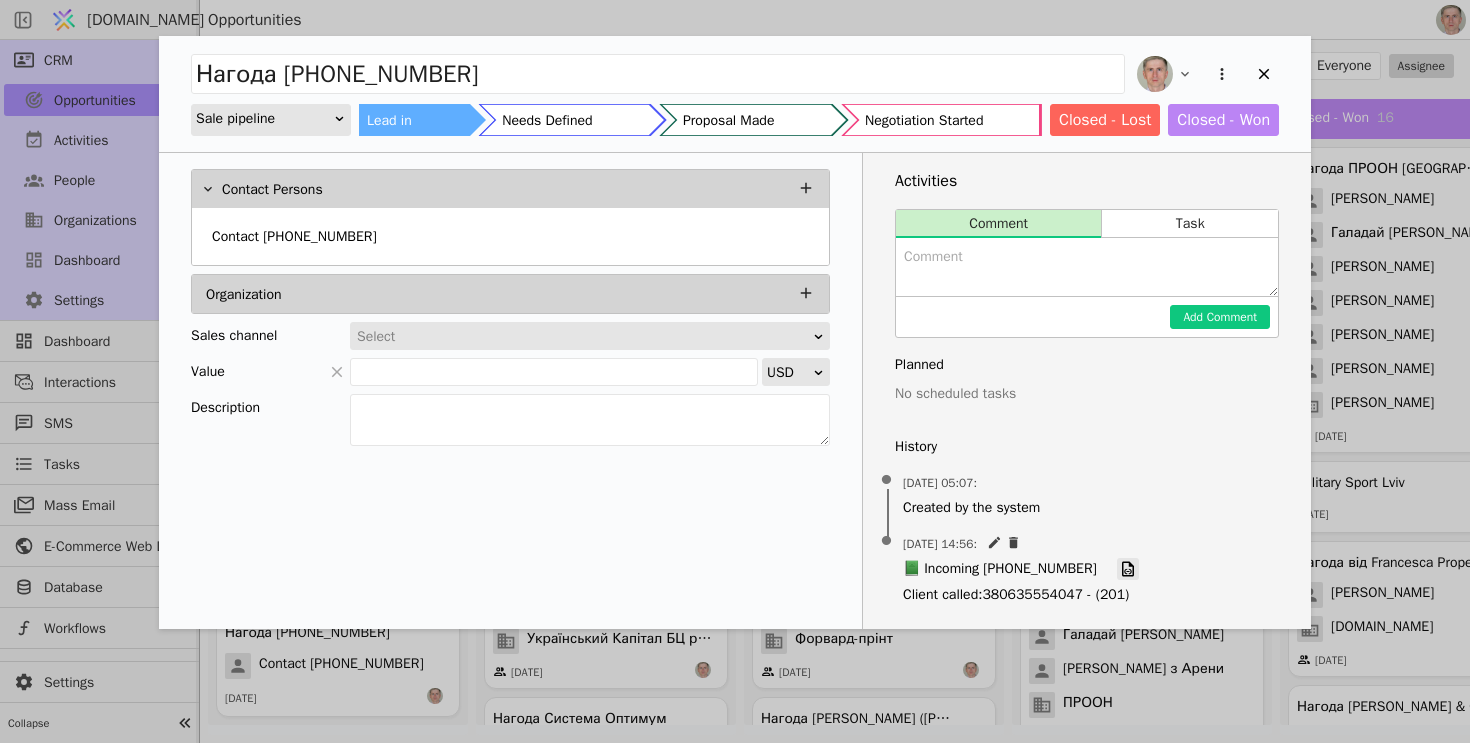 click 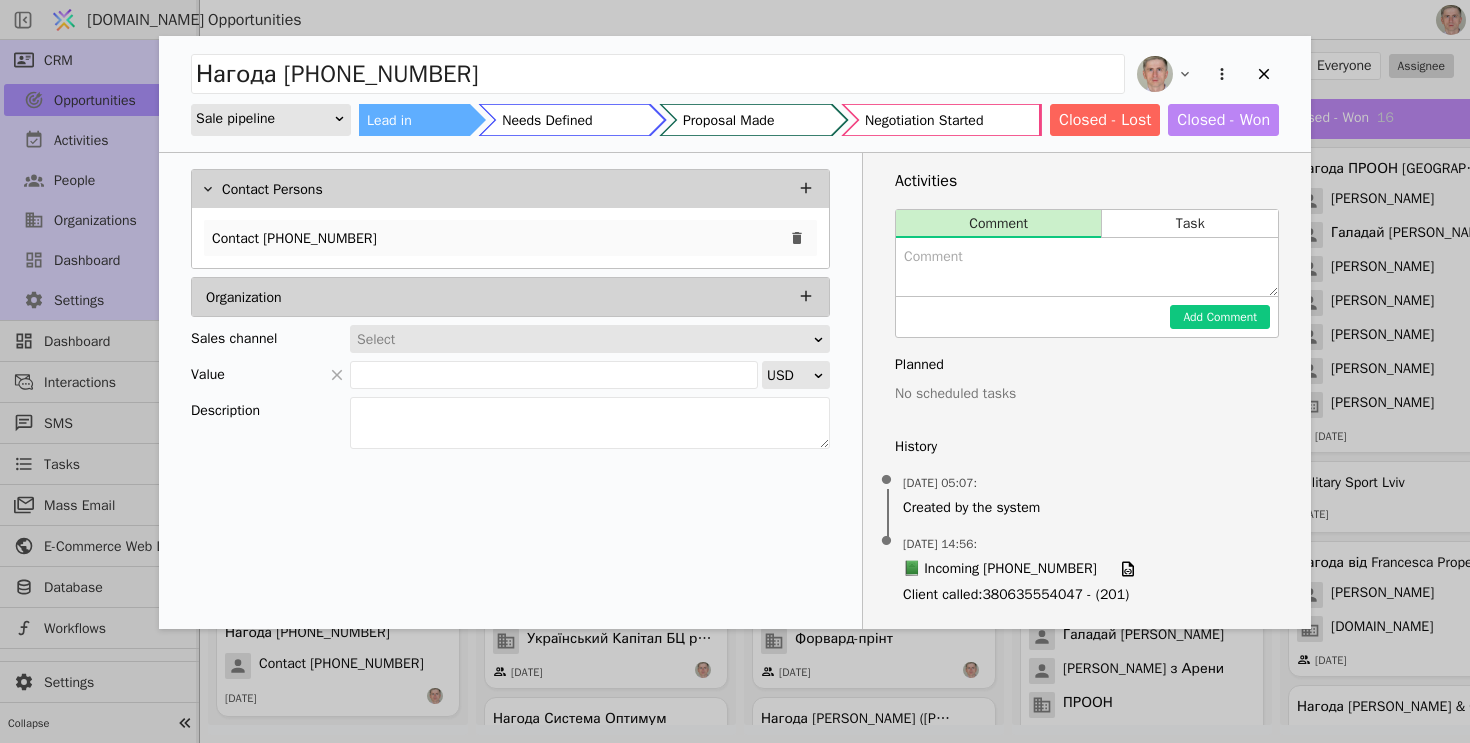 click on "Contact +380738684810" at bounding box center [510, 238] 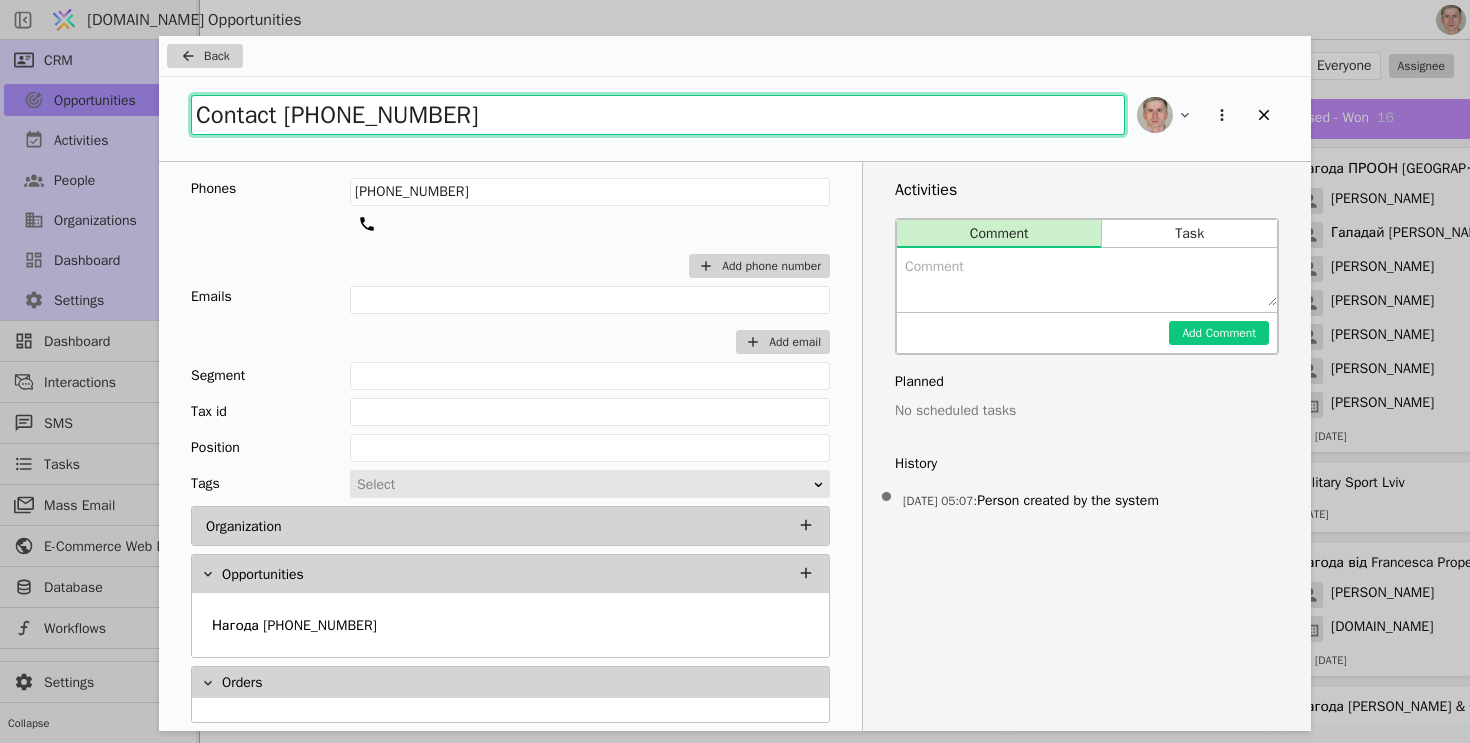 drag, startPoint x: 515, startPoint y: 118, endPoint x: 2, endPoint y: 95, distance: 513.5153 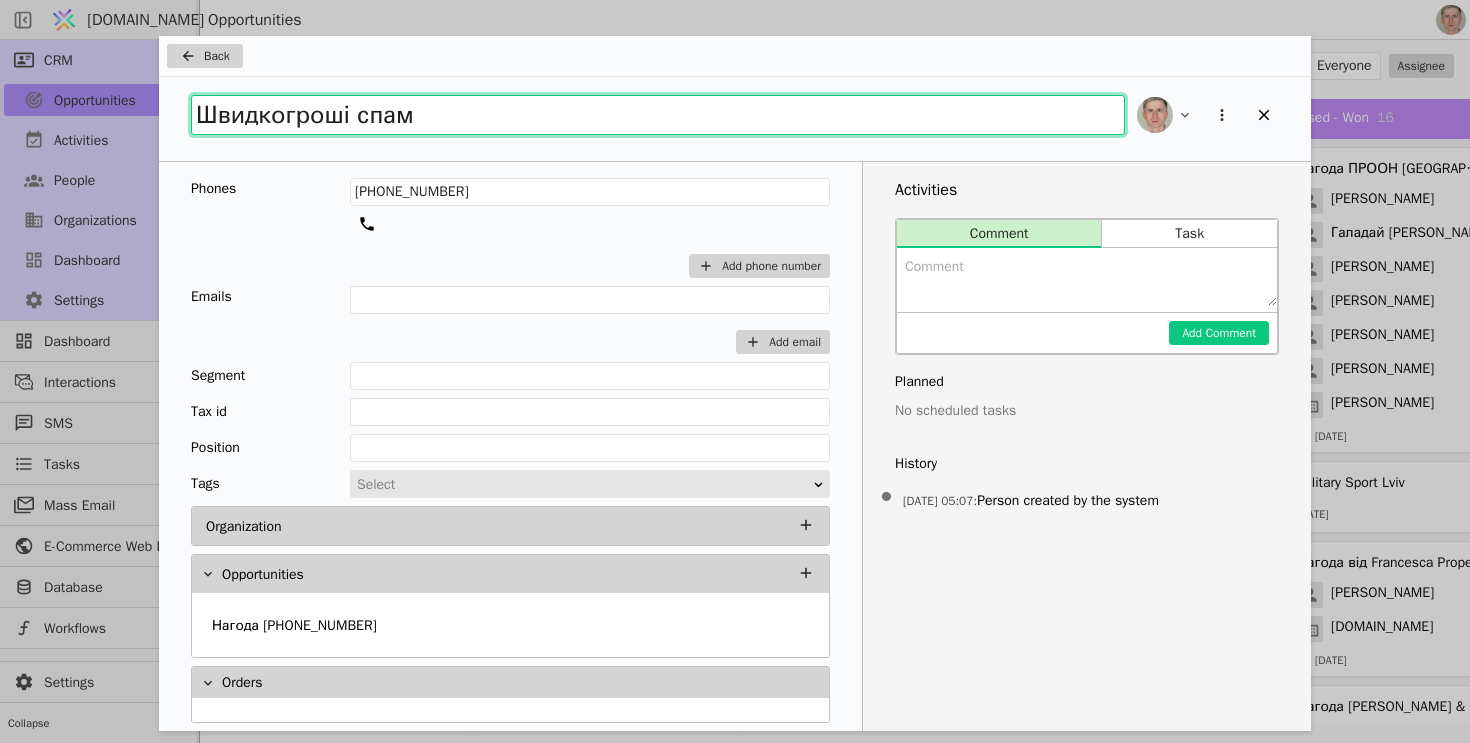 type on "Швидкогроші спам" 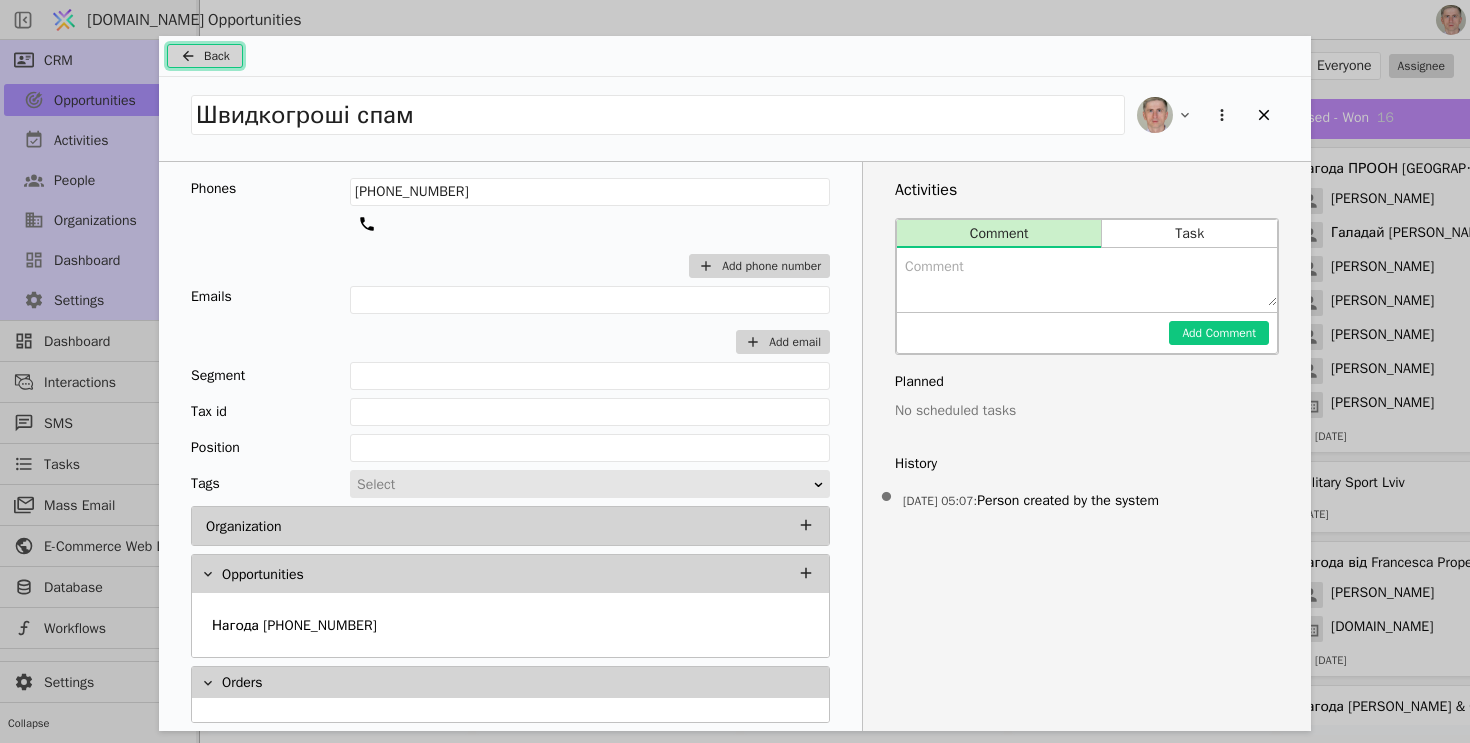 click on "Back" at bounding box center [205, 56] 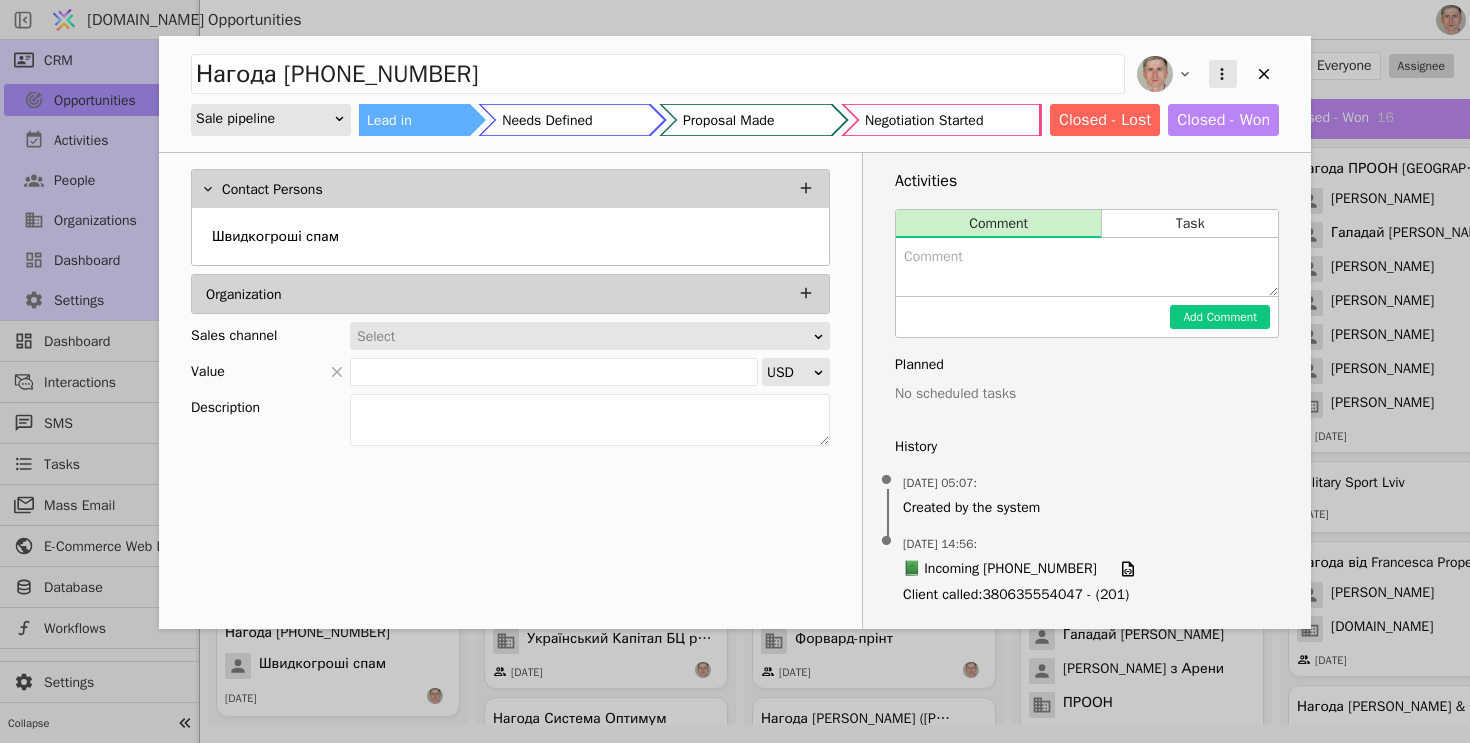 click 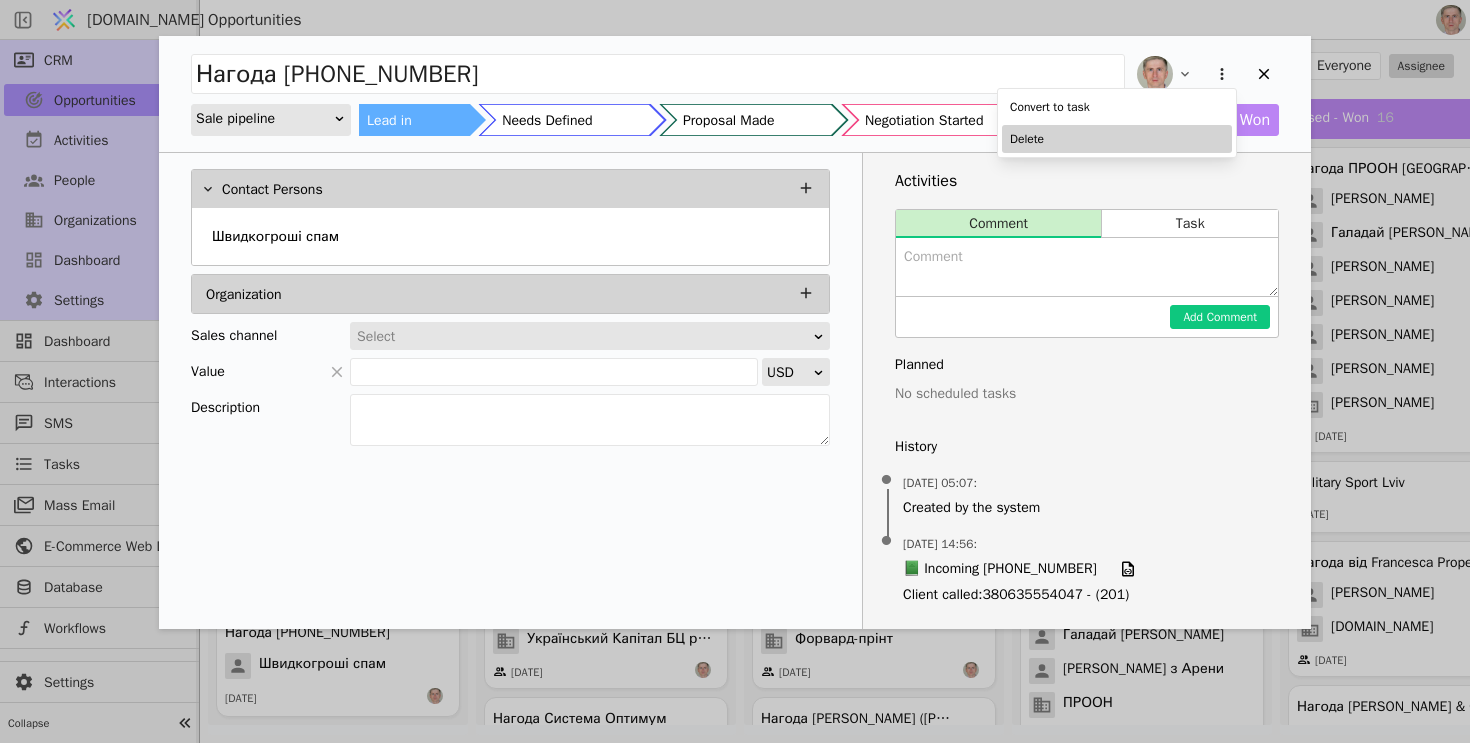 click on "Delete" at bounding box center [1117, 139] 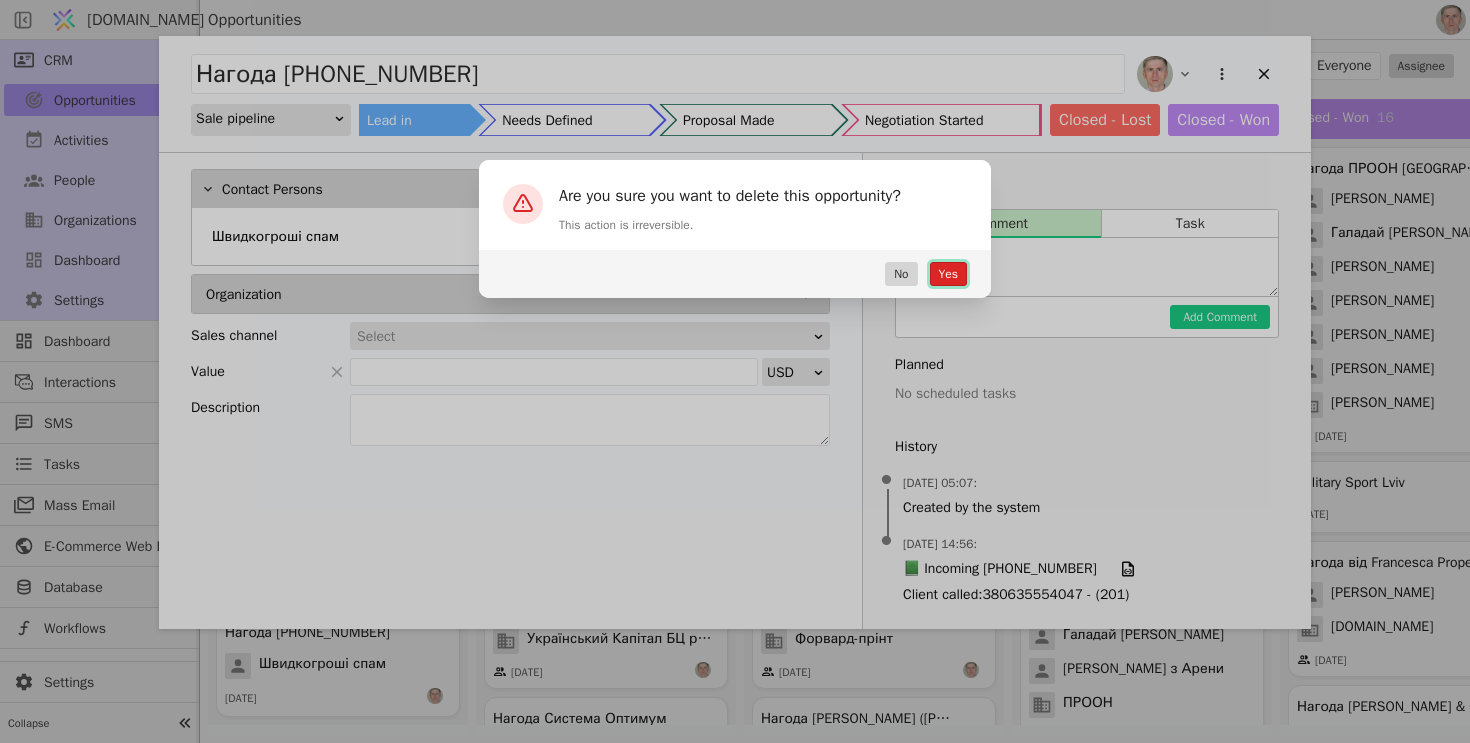 click on "Yes" at bounding box center (948, 274) 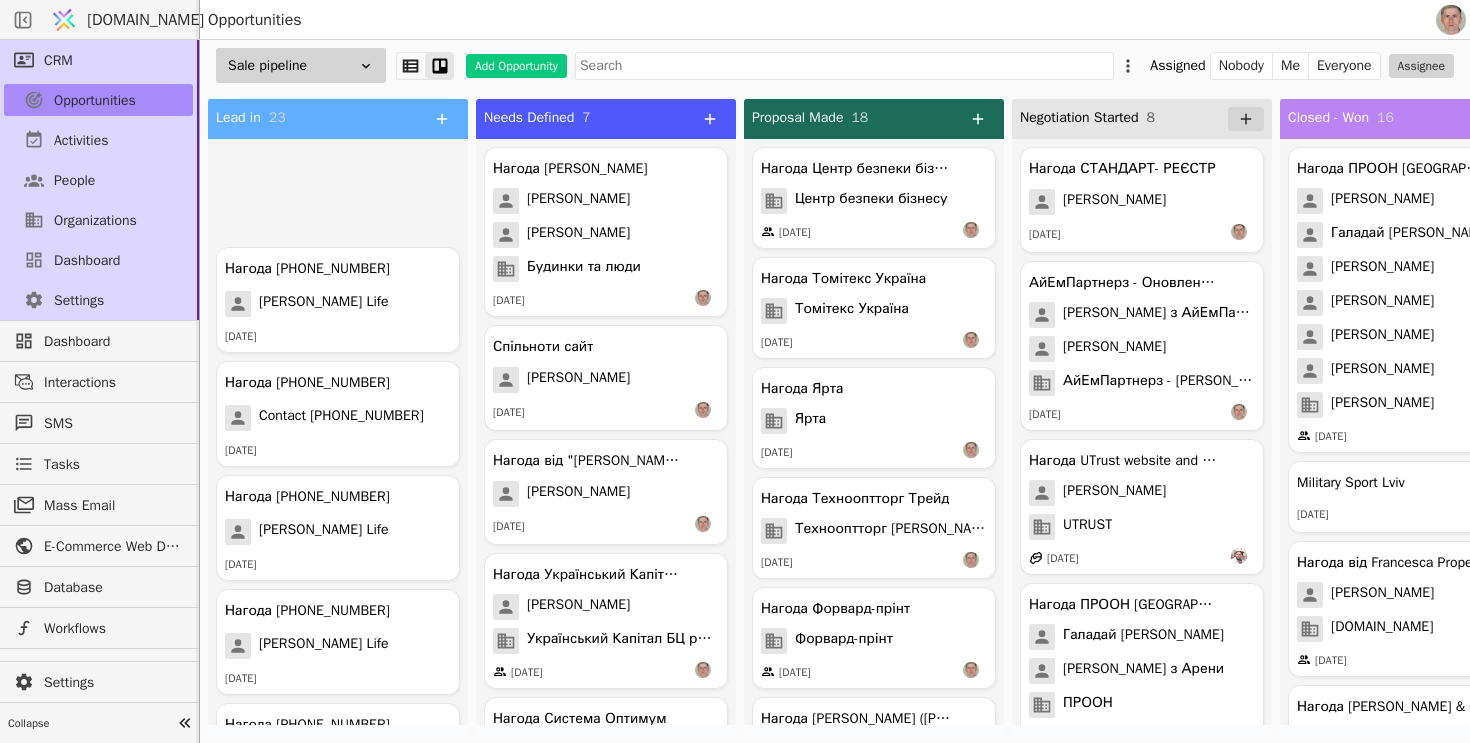 scroll, scrollTop: 2044, scrollLeft: 0, axis: vertical 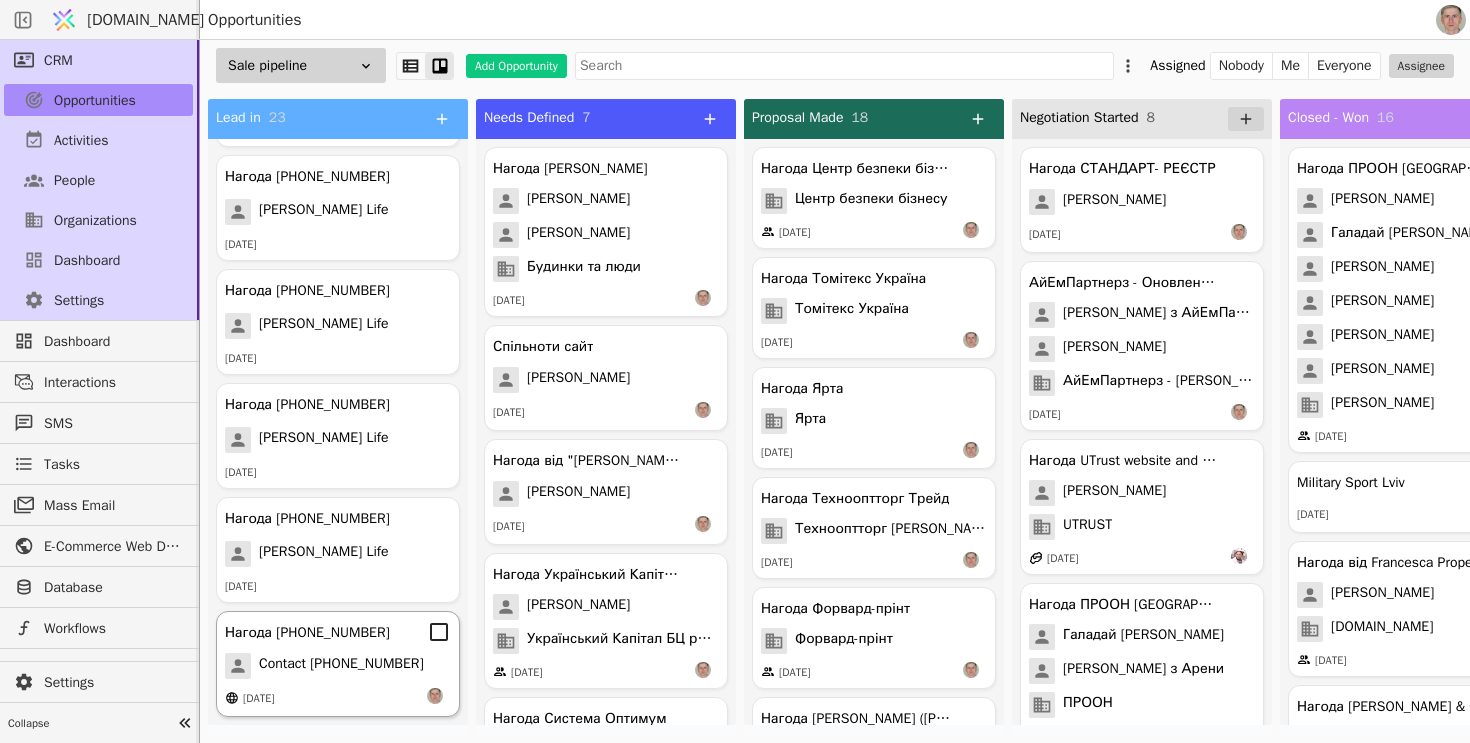 click on "Contact +380443379872" at bounding box center [341, 666] 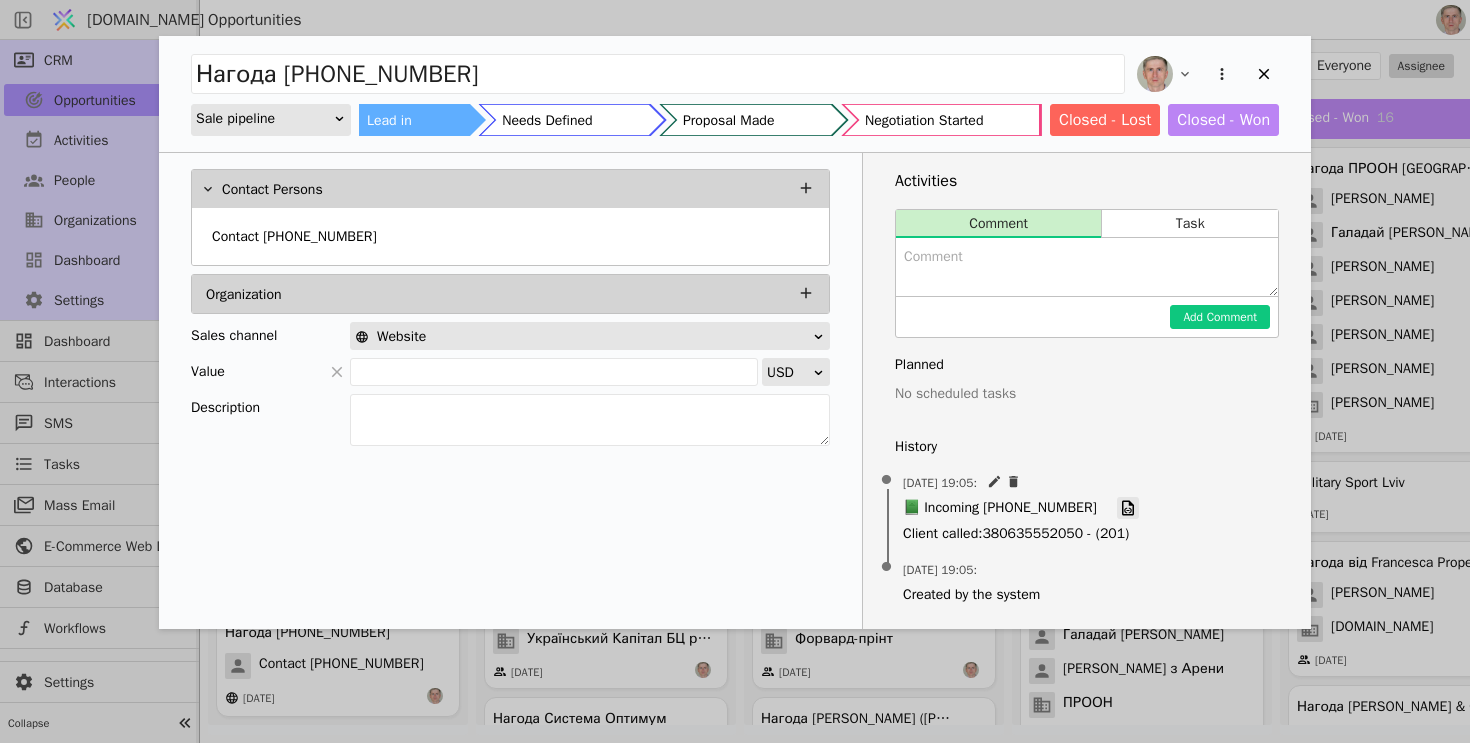 click 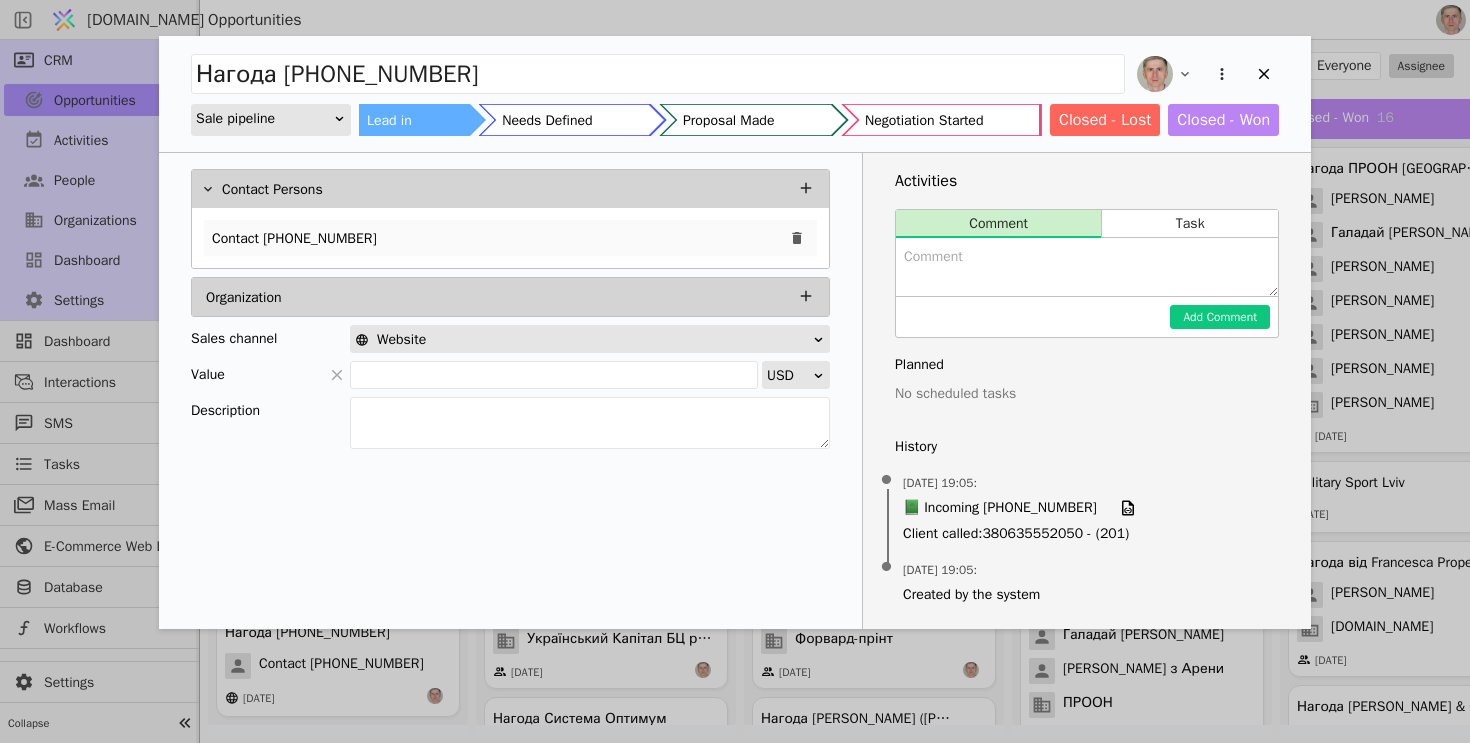 click on "Contact +380443379872" at bounding box center (510, 238) 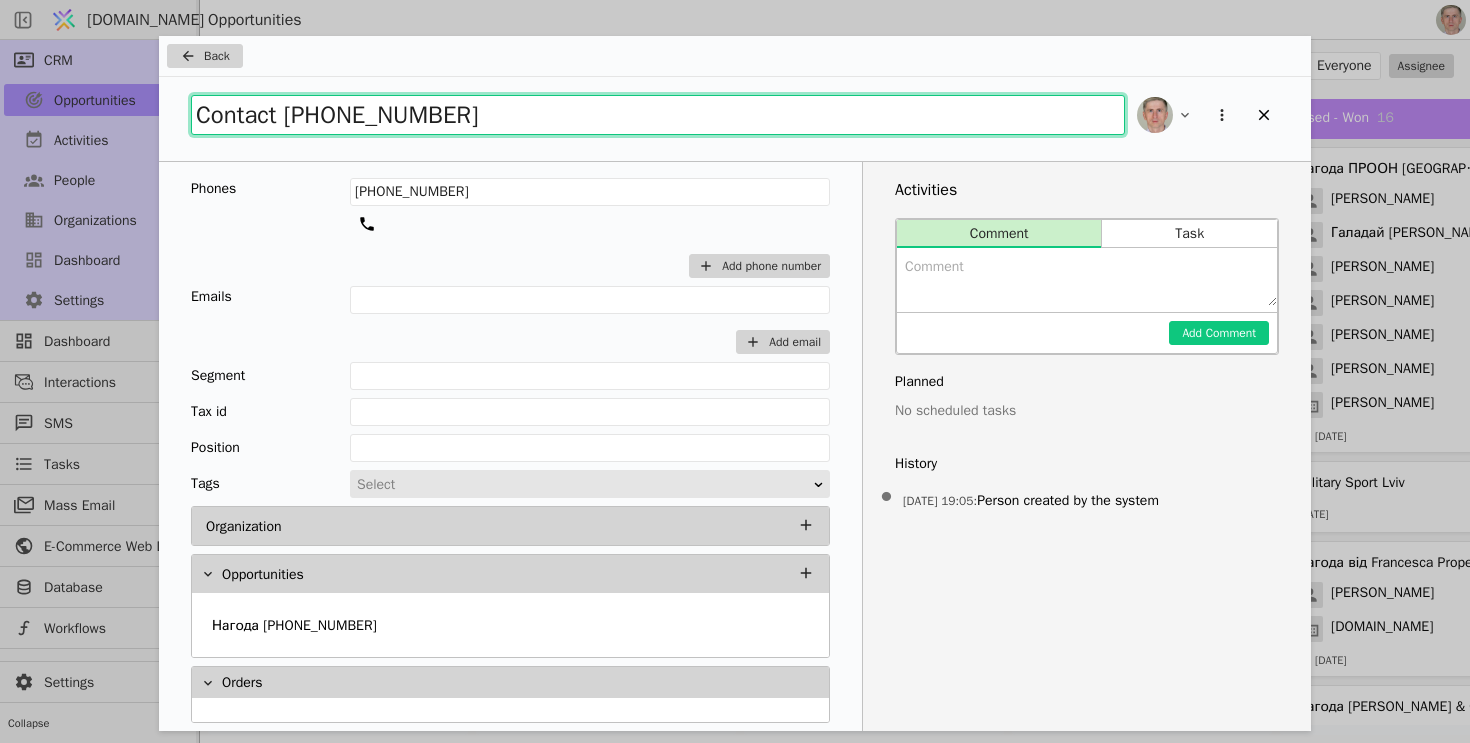 drag, startPoint x: 526, startPoint y: 109, endPoint x: 113, endPoint y: 86, distance: 413.63995 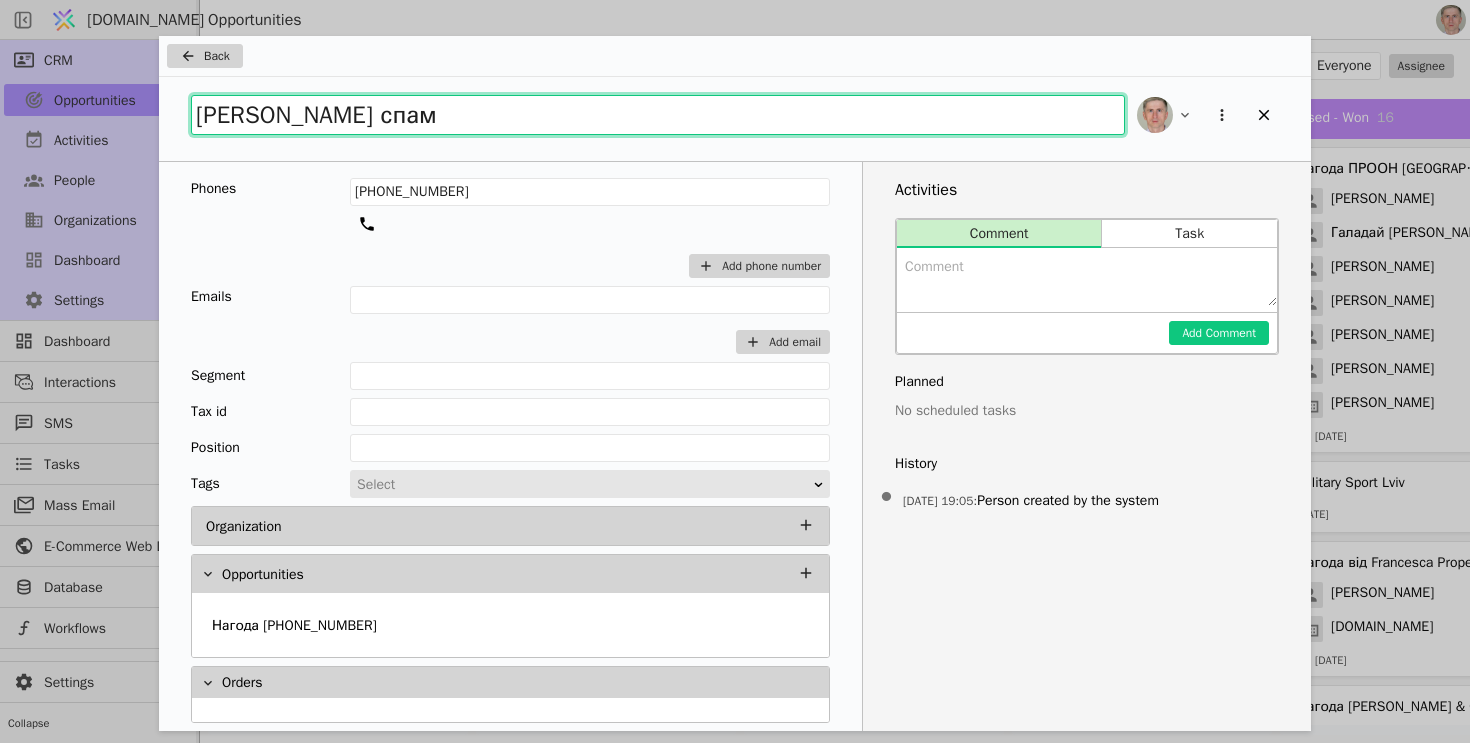 type on "Дмитро Казино спам" 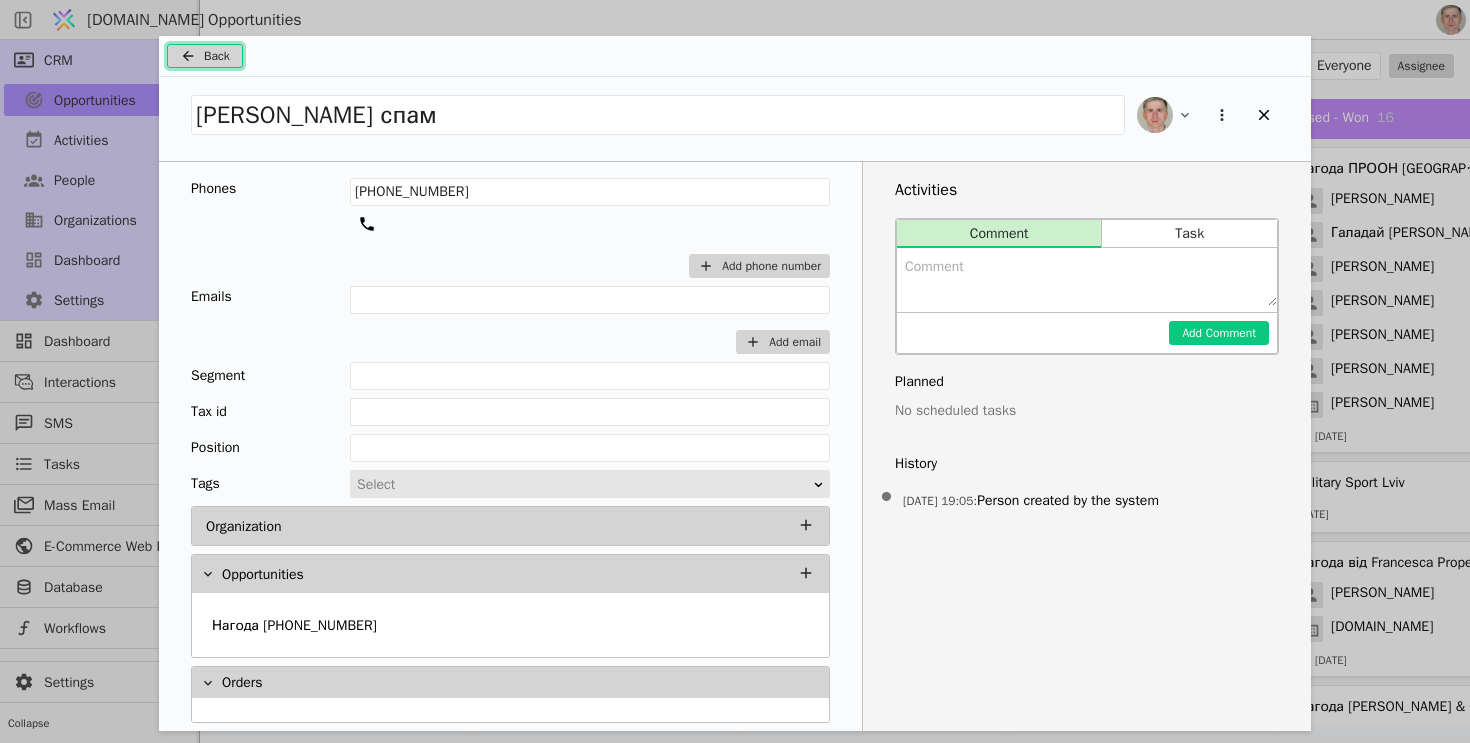 click on "Back" at bounding box center [217, 56] 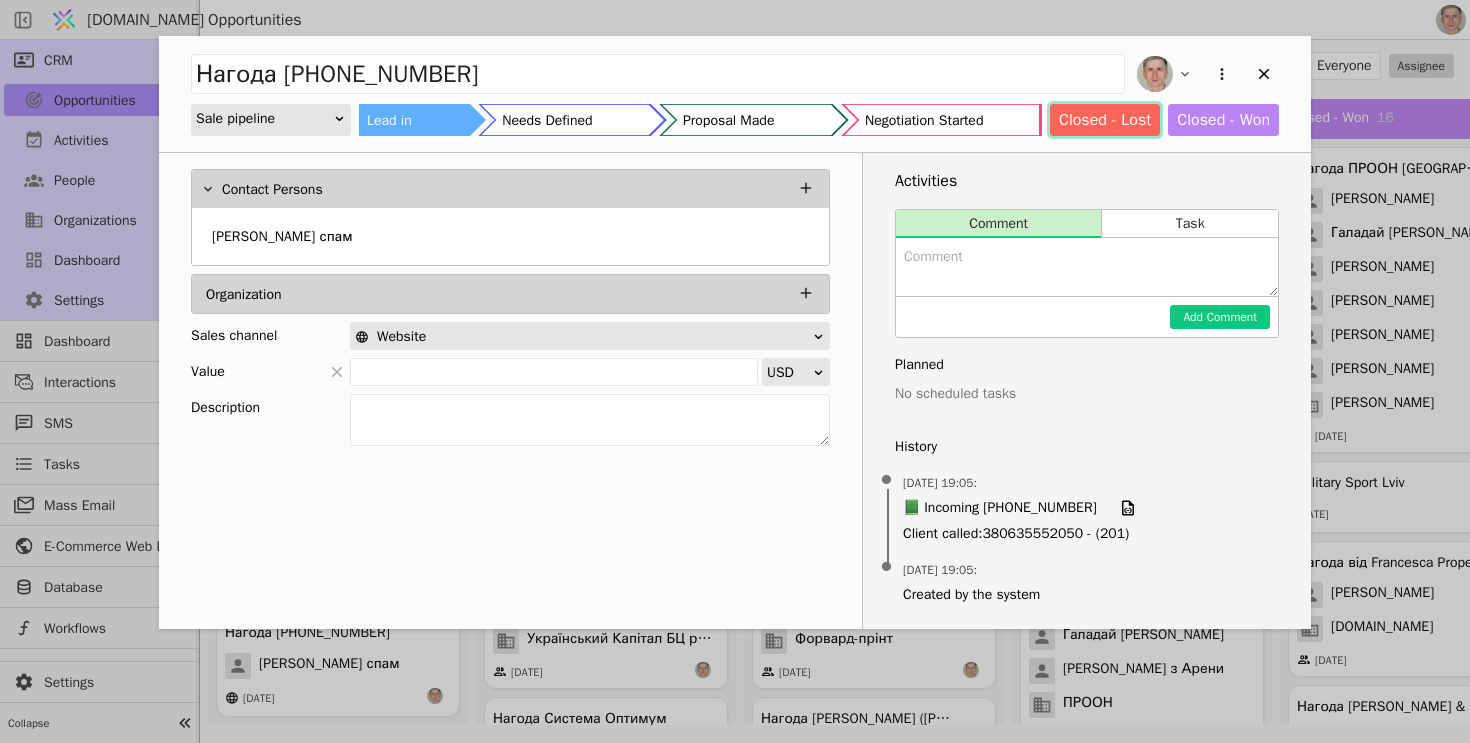 click on "Closed - Lost" at bounding box center (1105, 120) 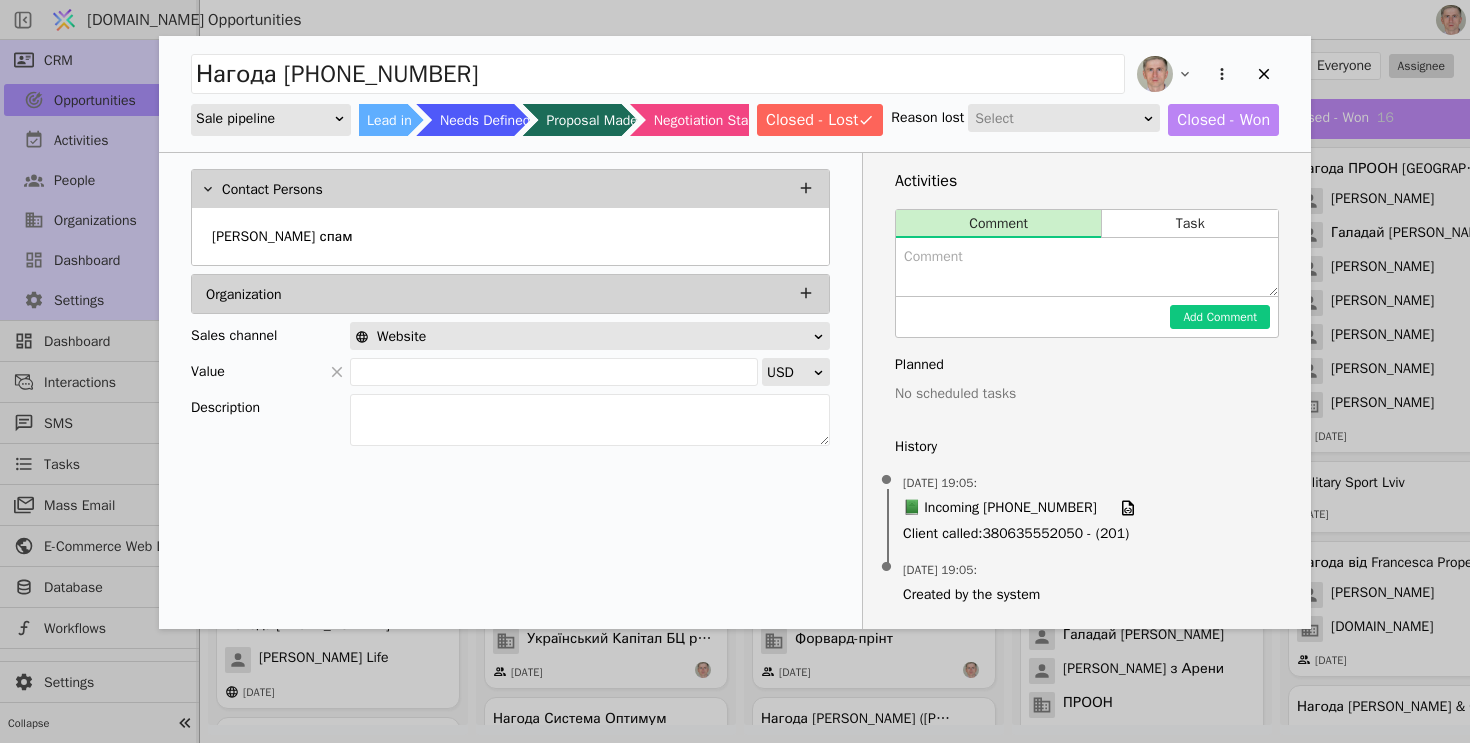 click on "Select" at bounding box center (1057, 119) 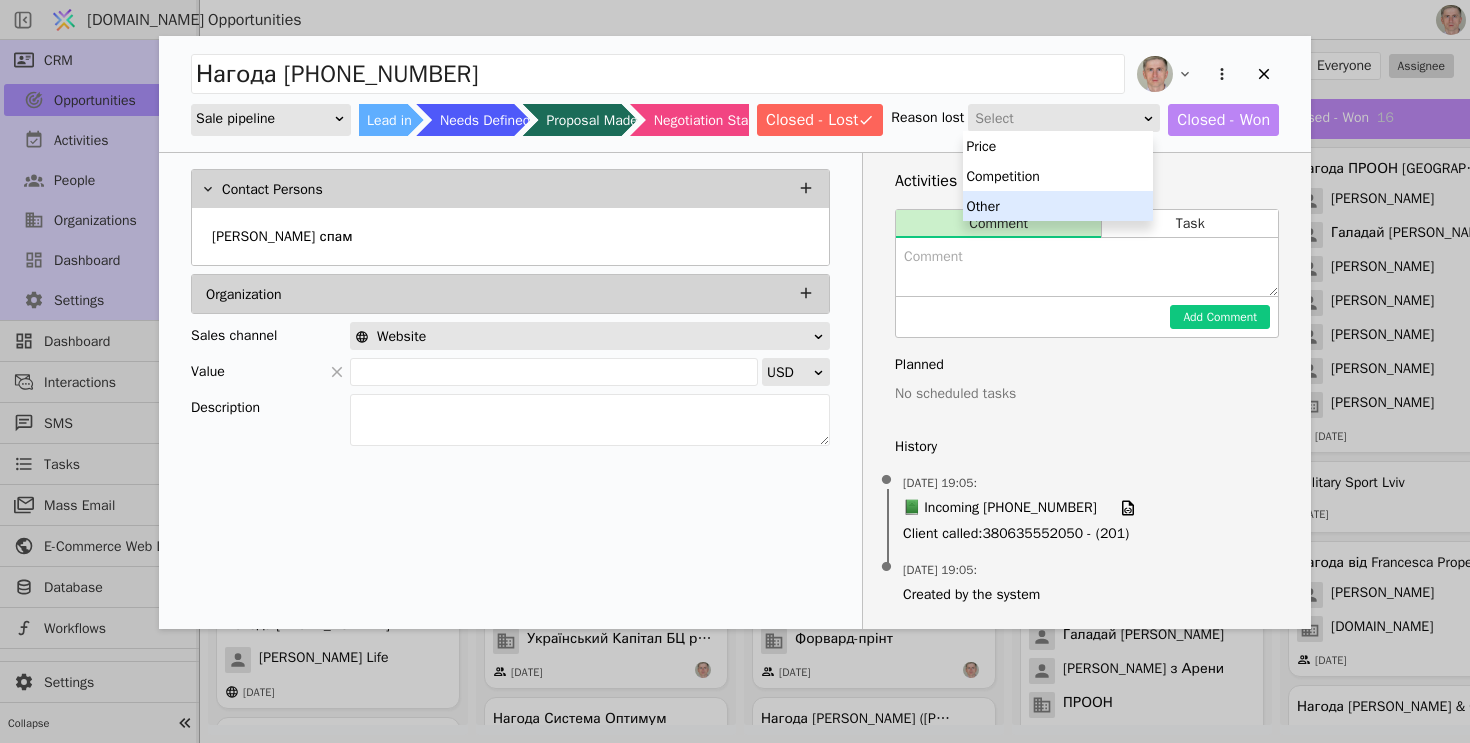 click on "Other" at bounding box center (1058, 206) 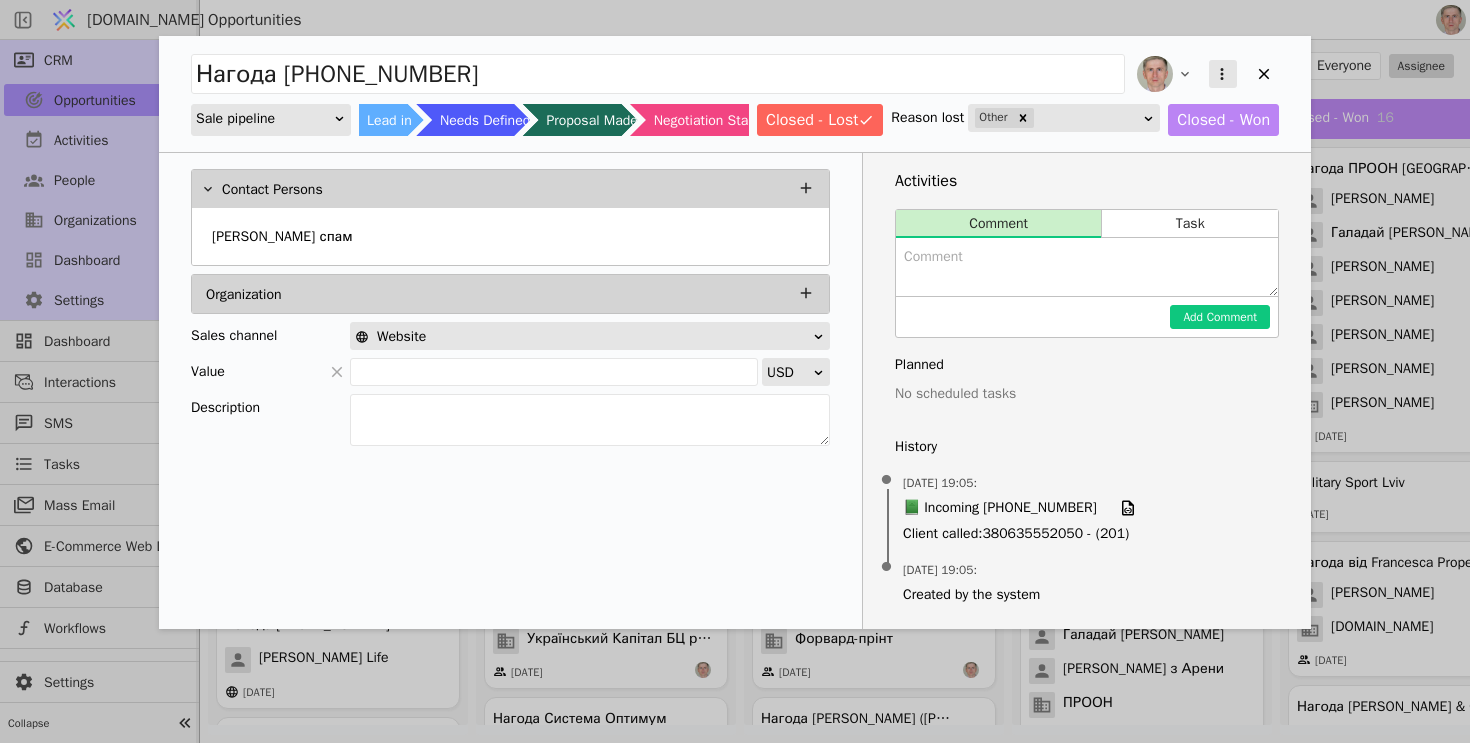 click 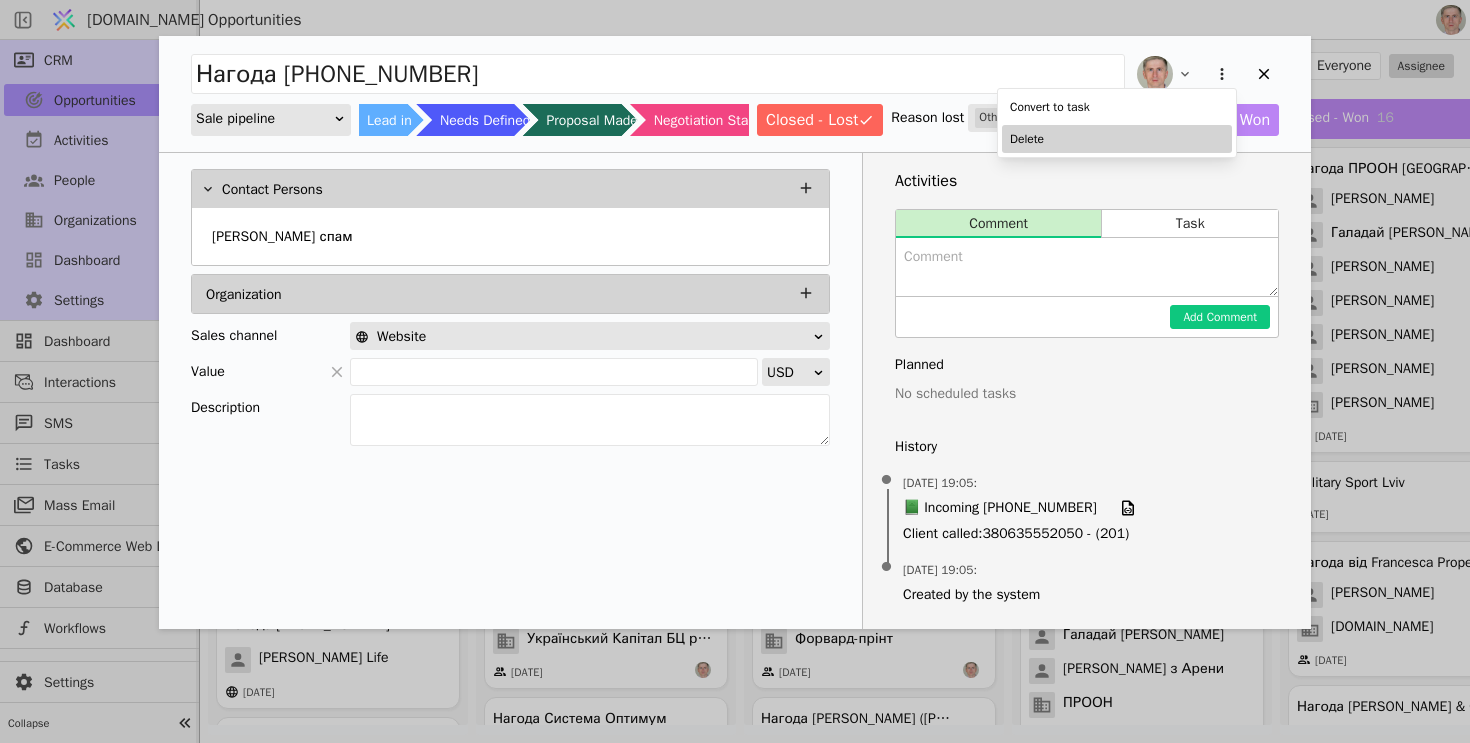 click on "Delete" at bounding box center (1117, 139) 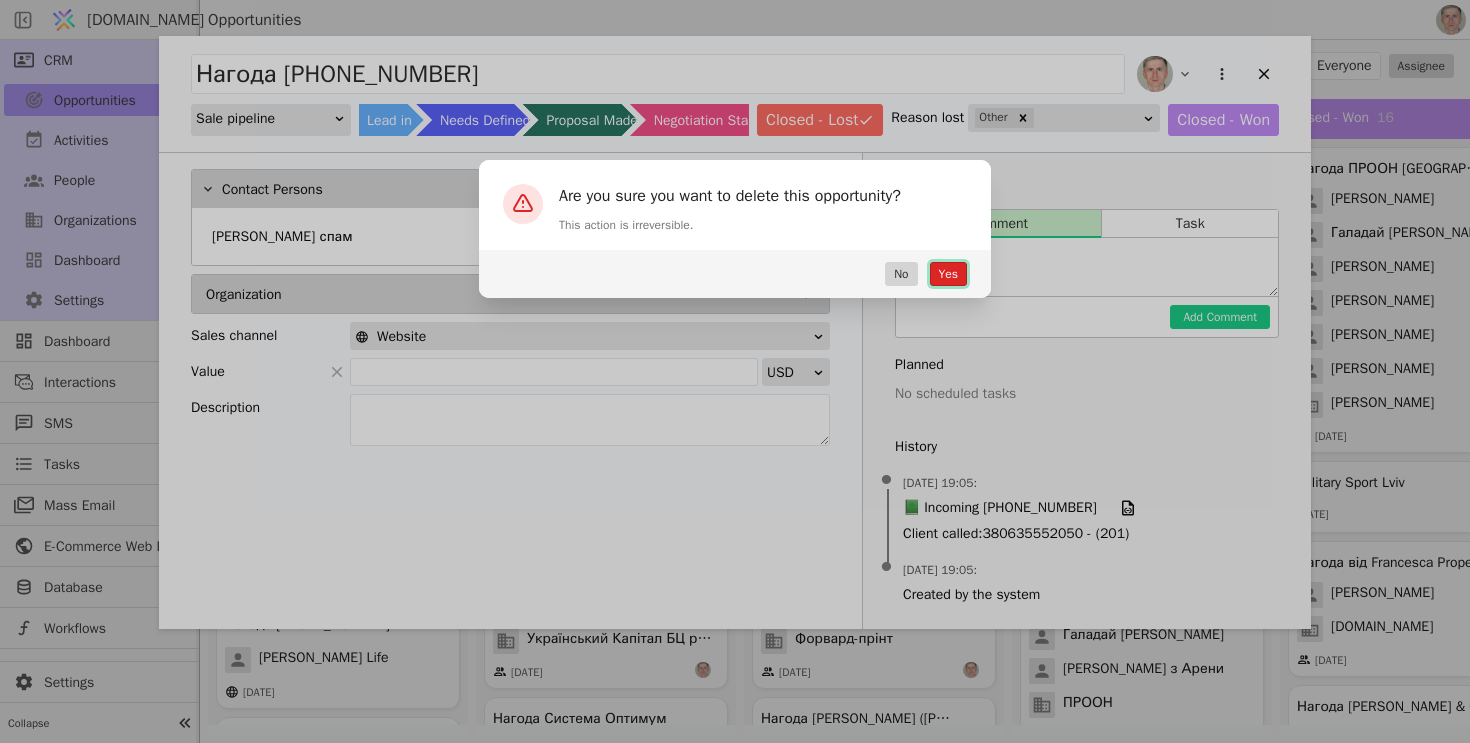 click on "Yes" at bounding box center (948, 274) 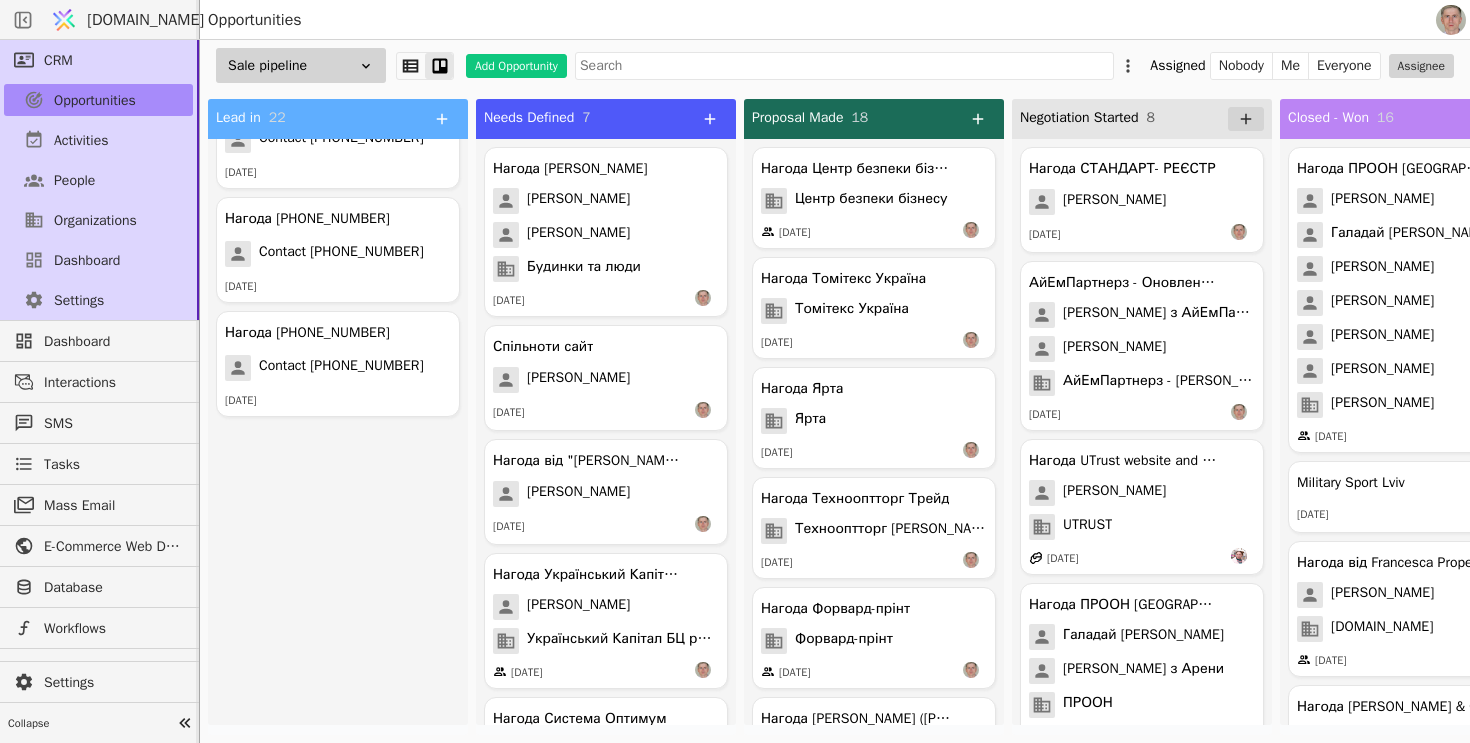 scroll, scrollTop: 1930, scrollLeft: 0, axis: vertical 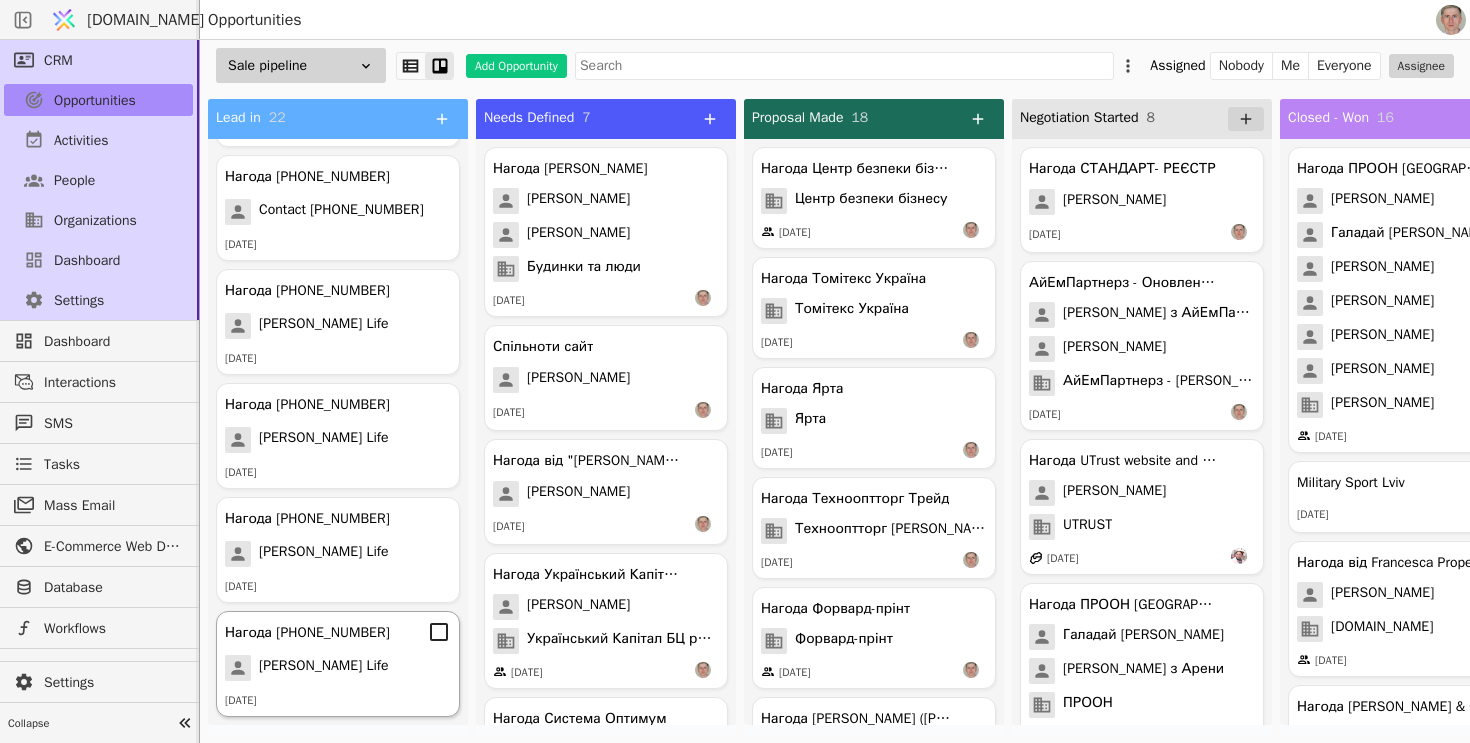 click on "Роман Свистун Life" at bounding box center (324, 668) 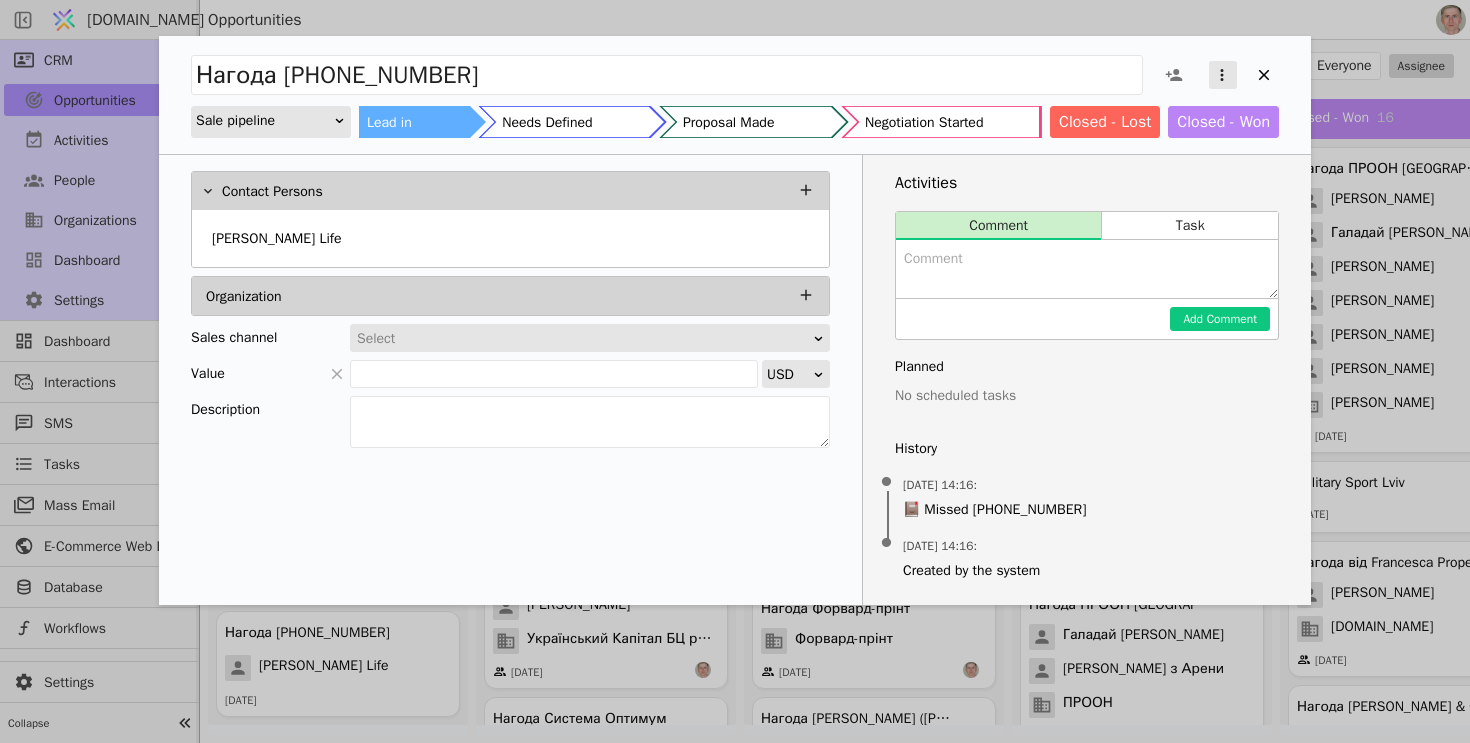 click 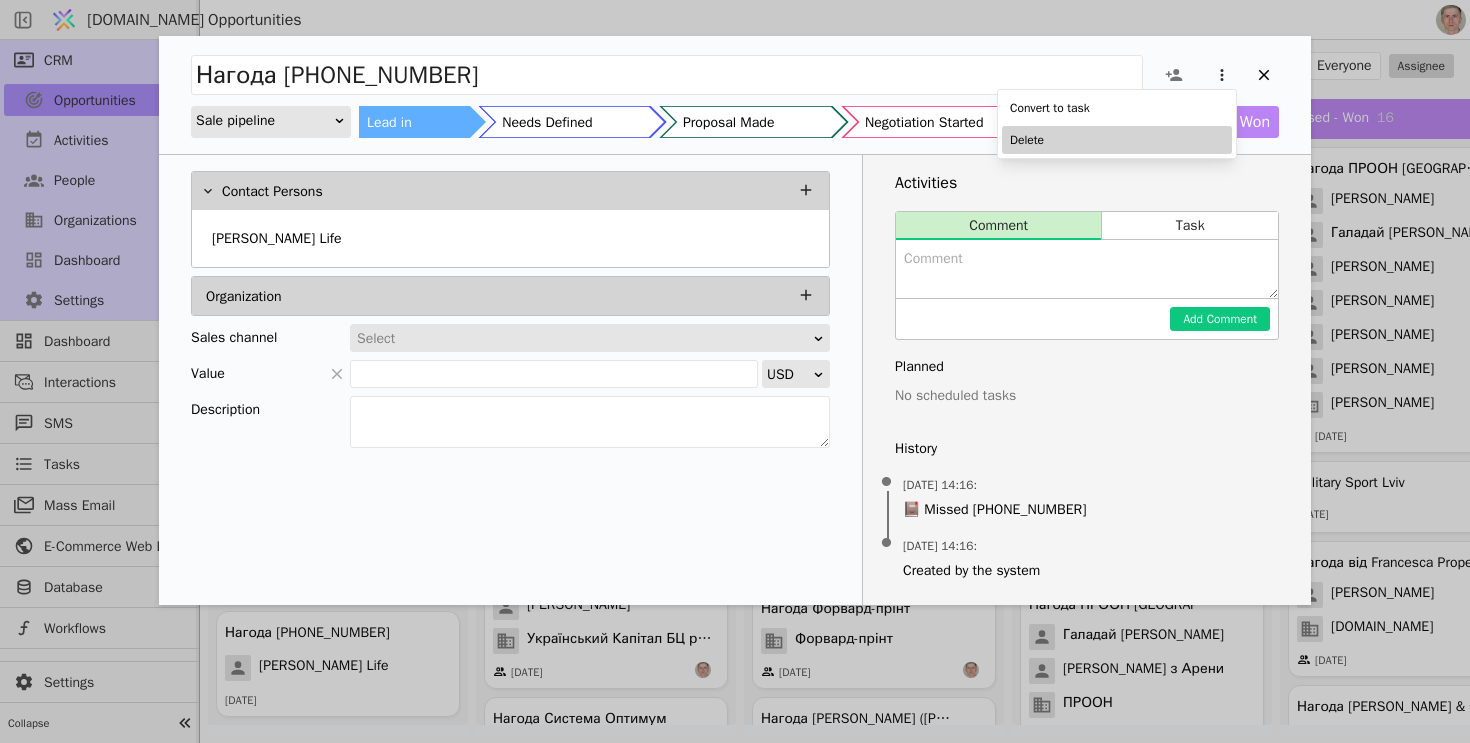 click on "Delete" at bounding box center [1117, 140] 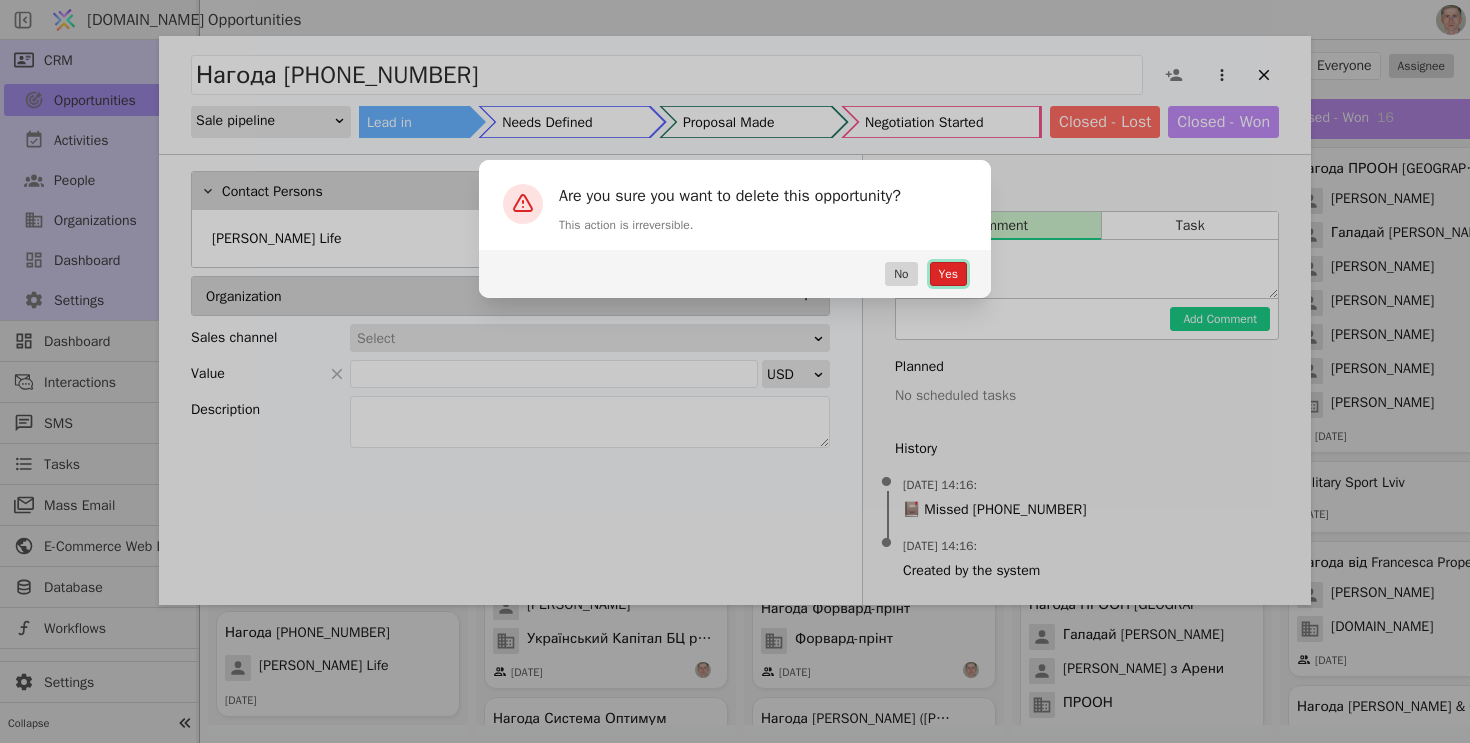 click on "Yes" at bounding box center (948, 274) 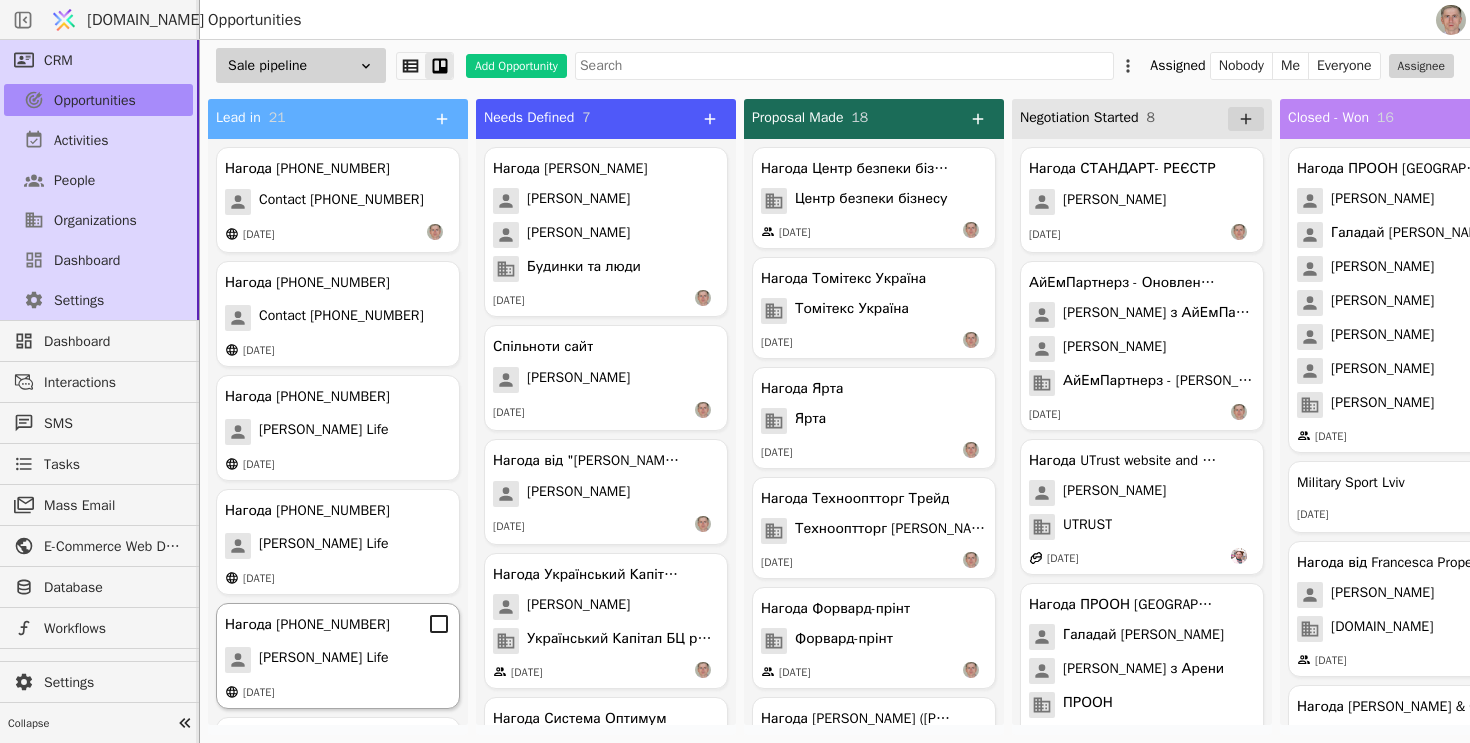 click on "Роман Свистун Life" at bounding box center (324, 660) 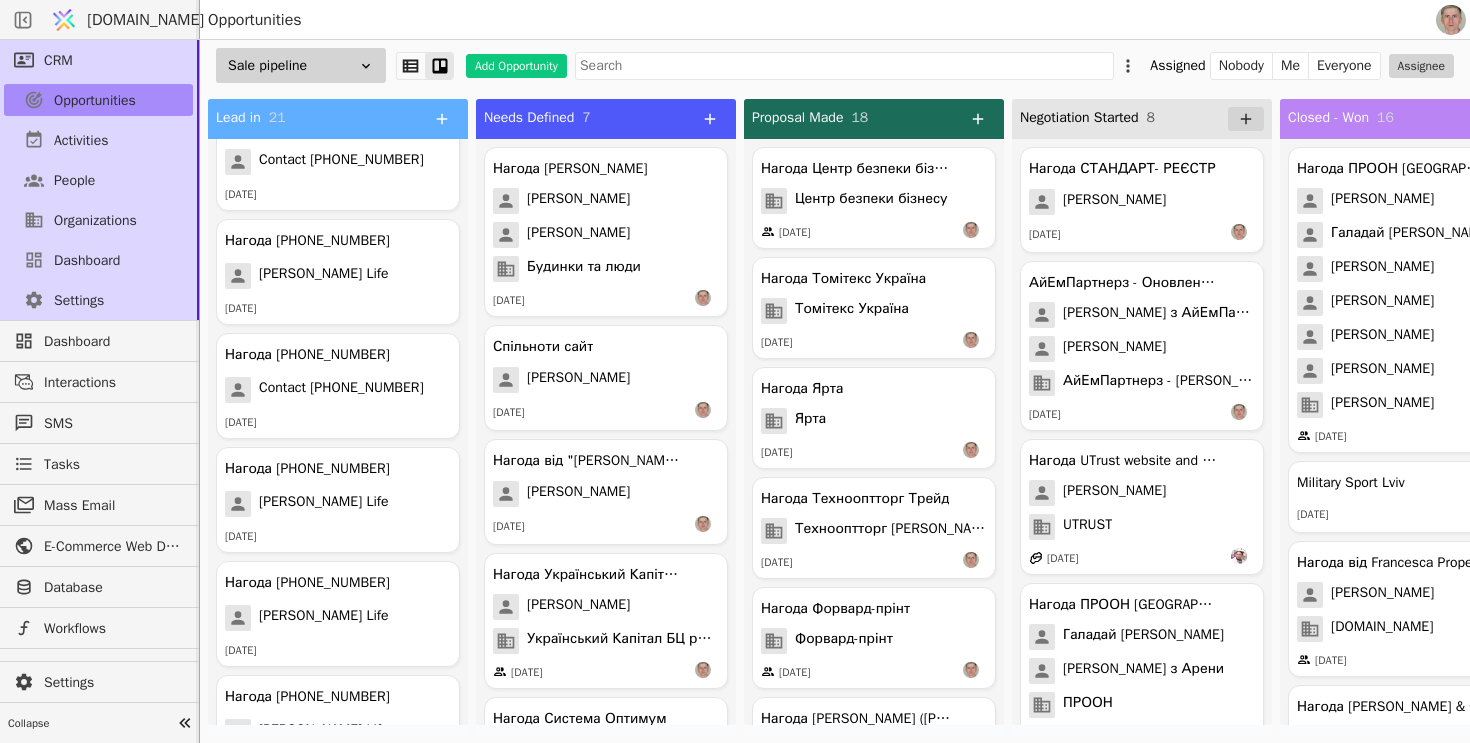 scroll, scrollTop: 1816, scrollLeft: 0, axis: vertical 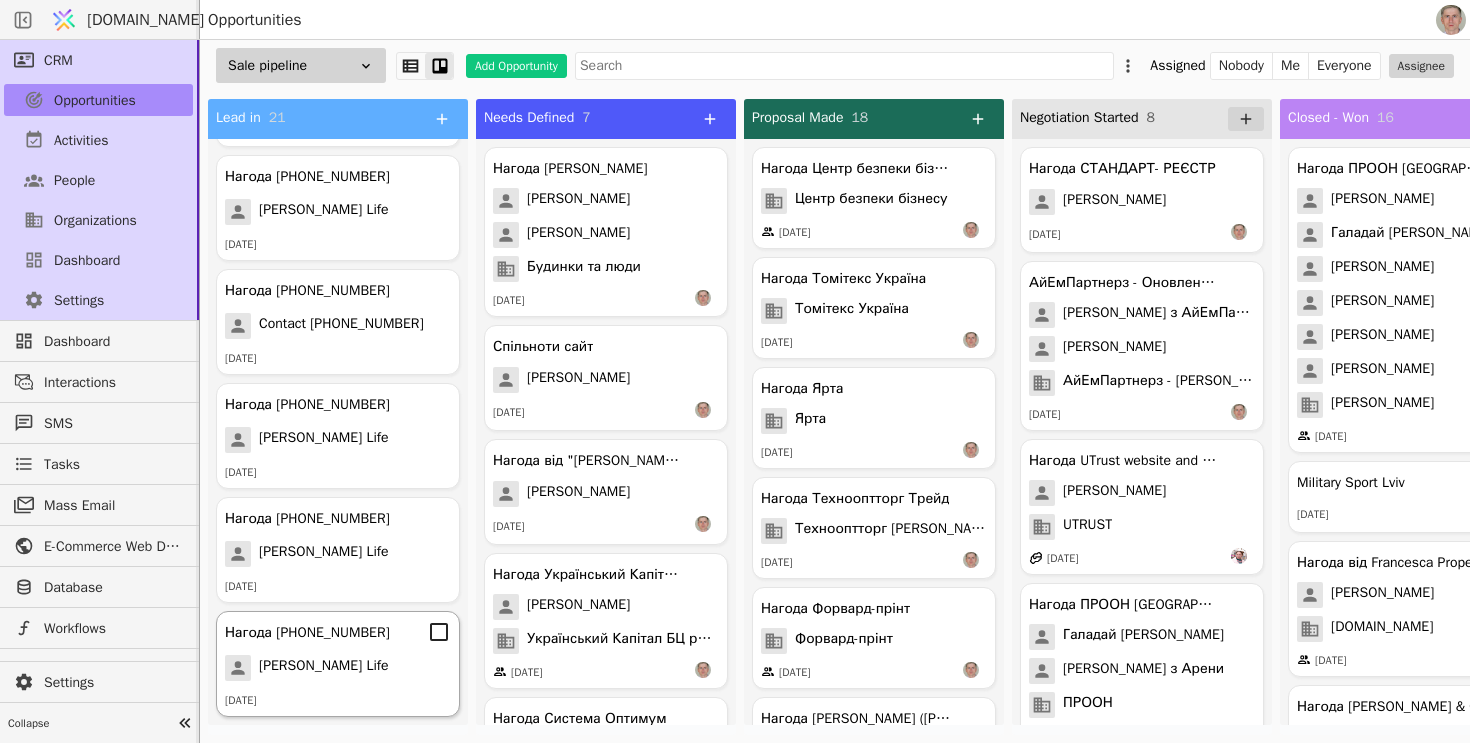 click on "Роман Свистун Life" at bounding box center (324, 668) 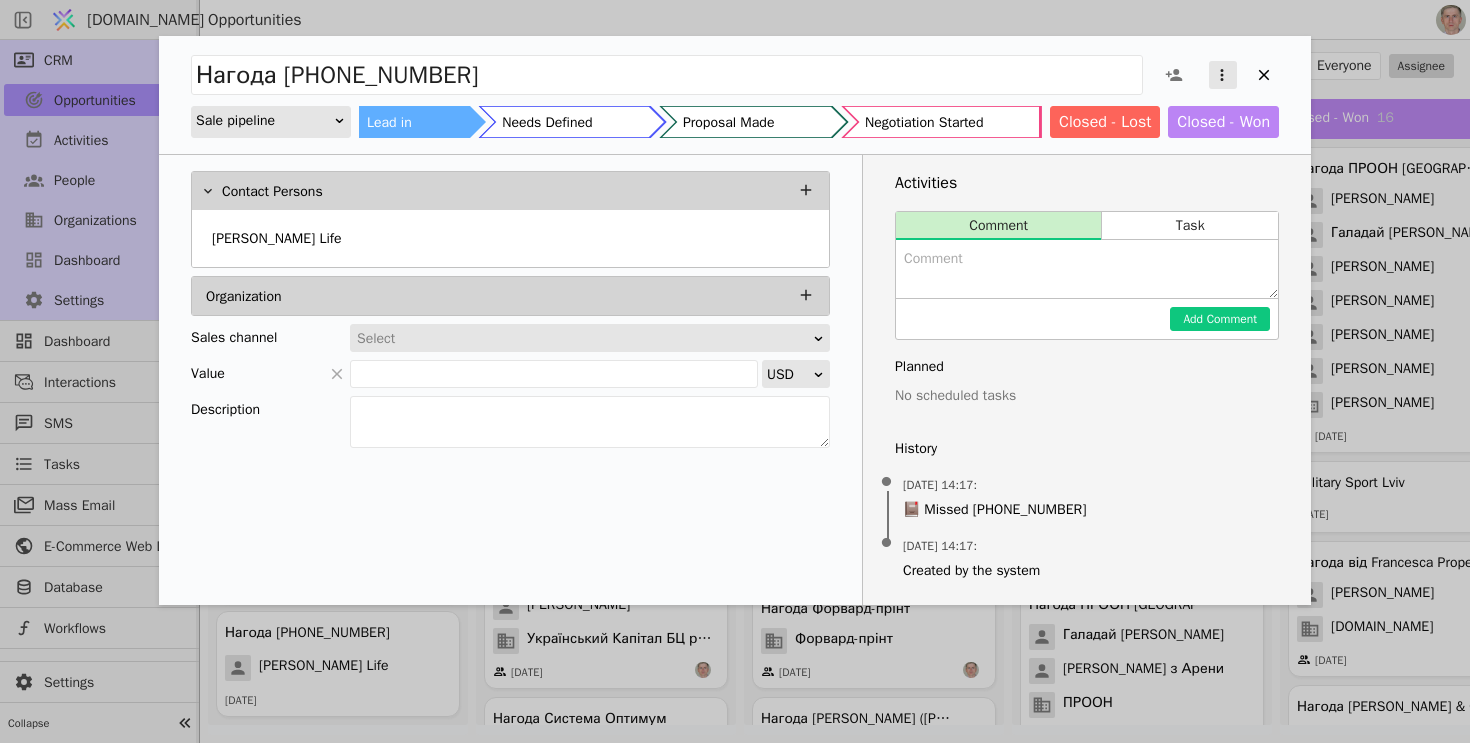 click 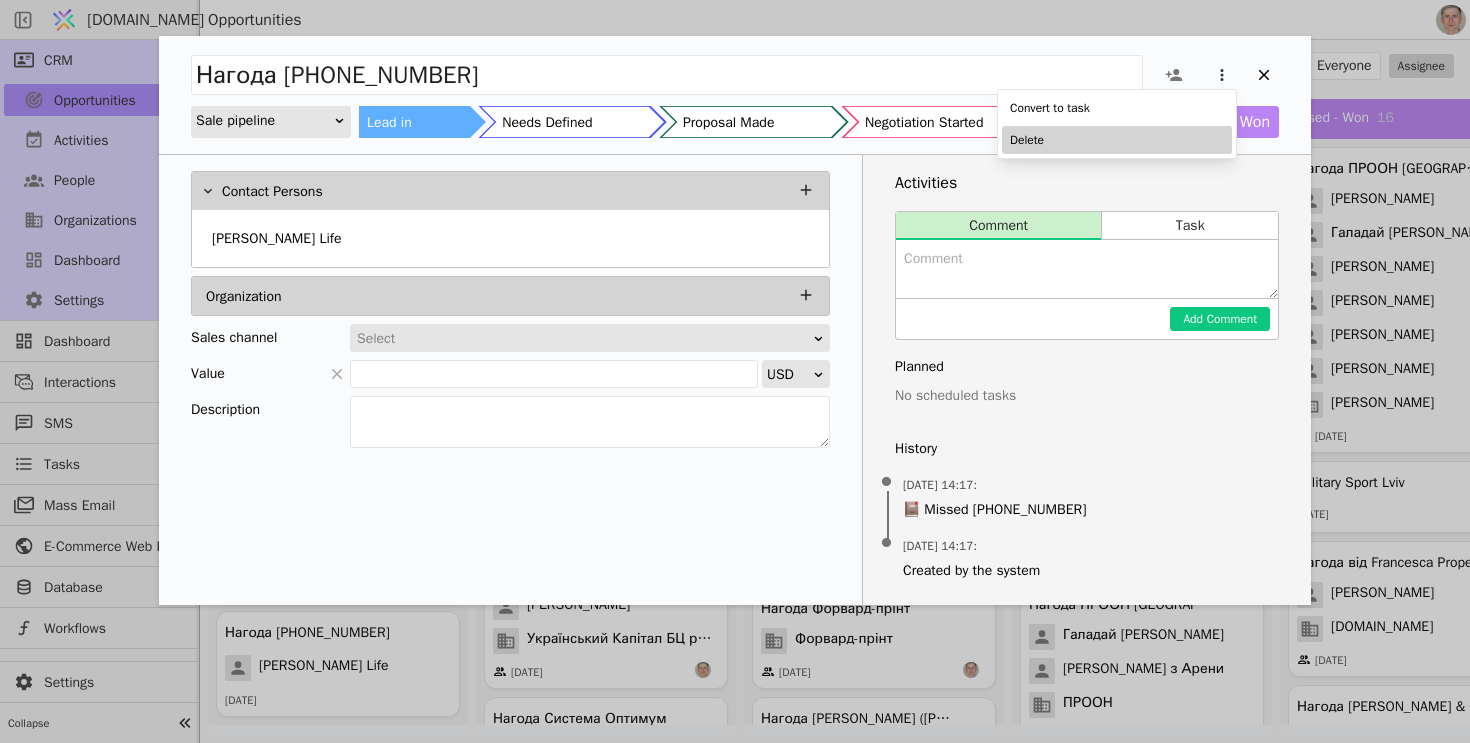 click on "Delete" at bounding box center (1117, 140) 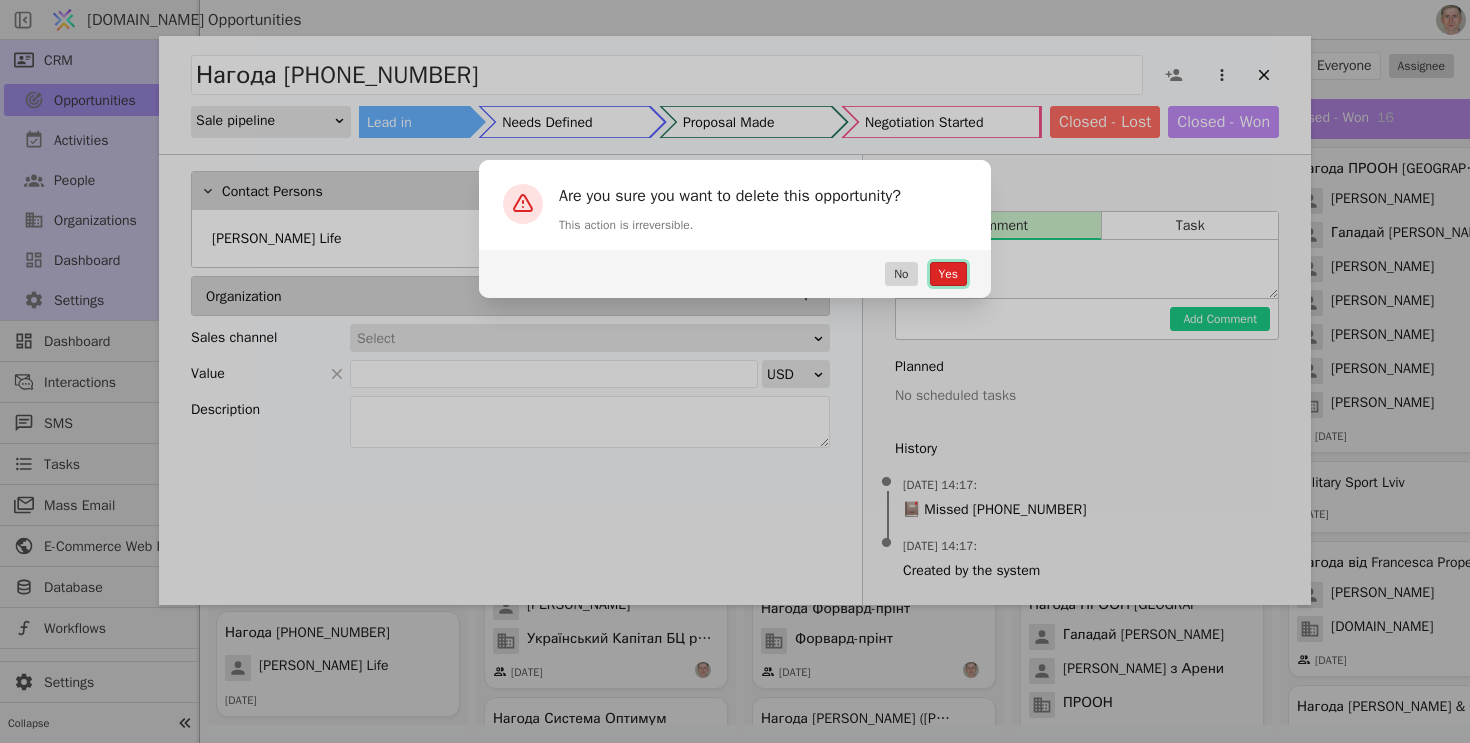 click on "Yes" at bounding box center [948, 274] 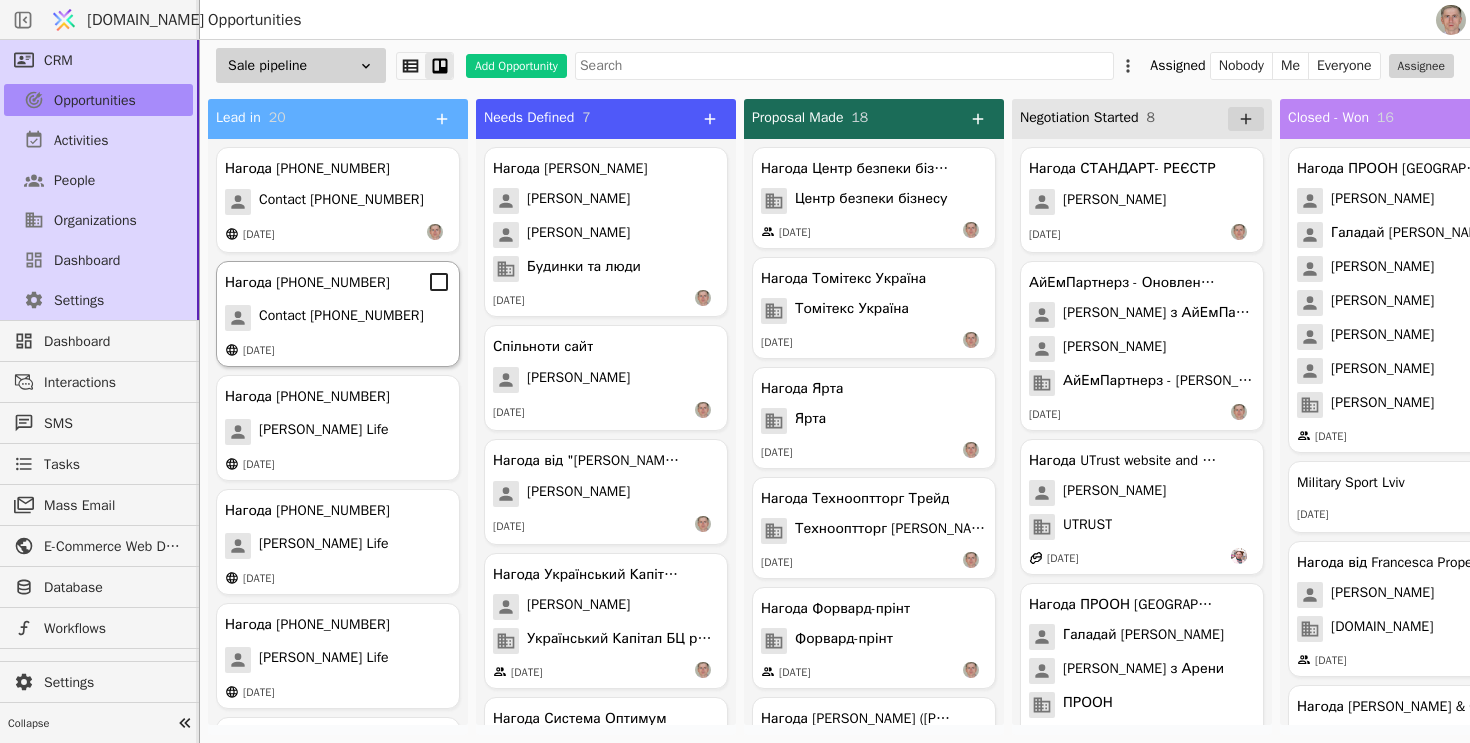 click on "Нагода +380505557977 Contact +380505557977 09.07.2025" at bounding box center (338, 314) 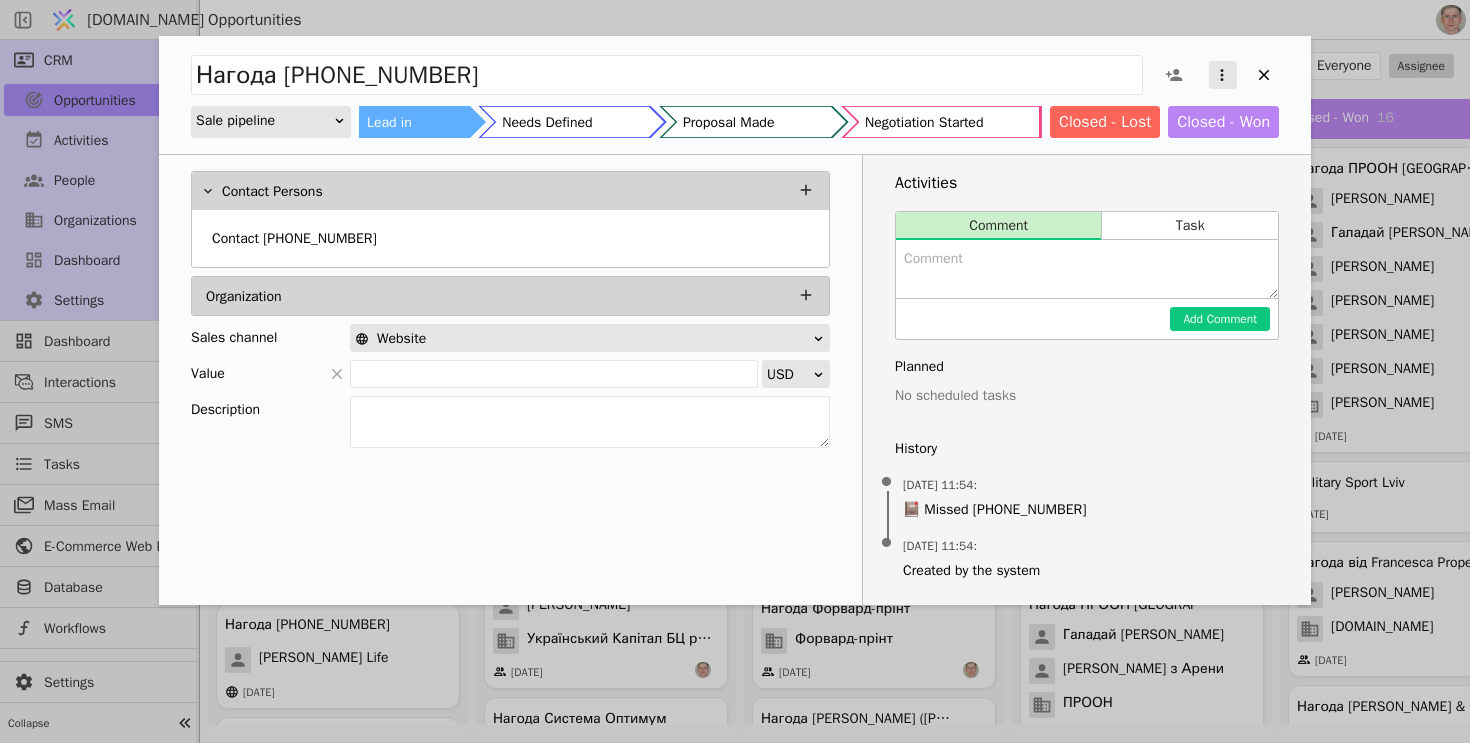 click at bounding box center [1223, 75] 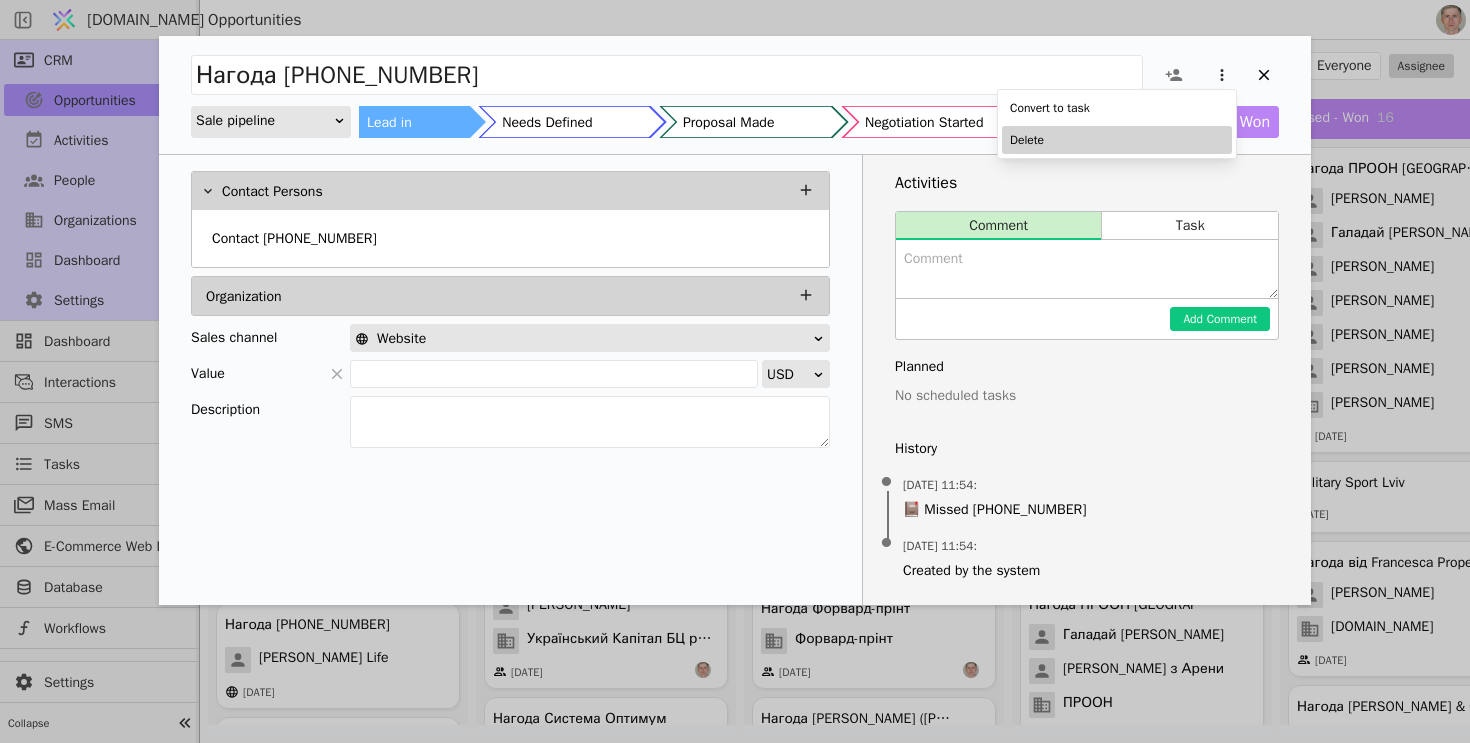 click on "Delete" at bounding box center [1117, 140] 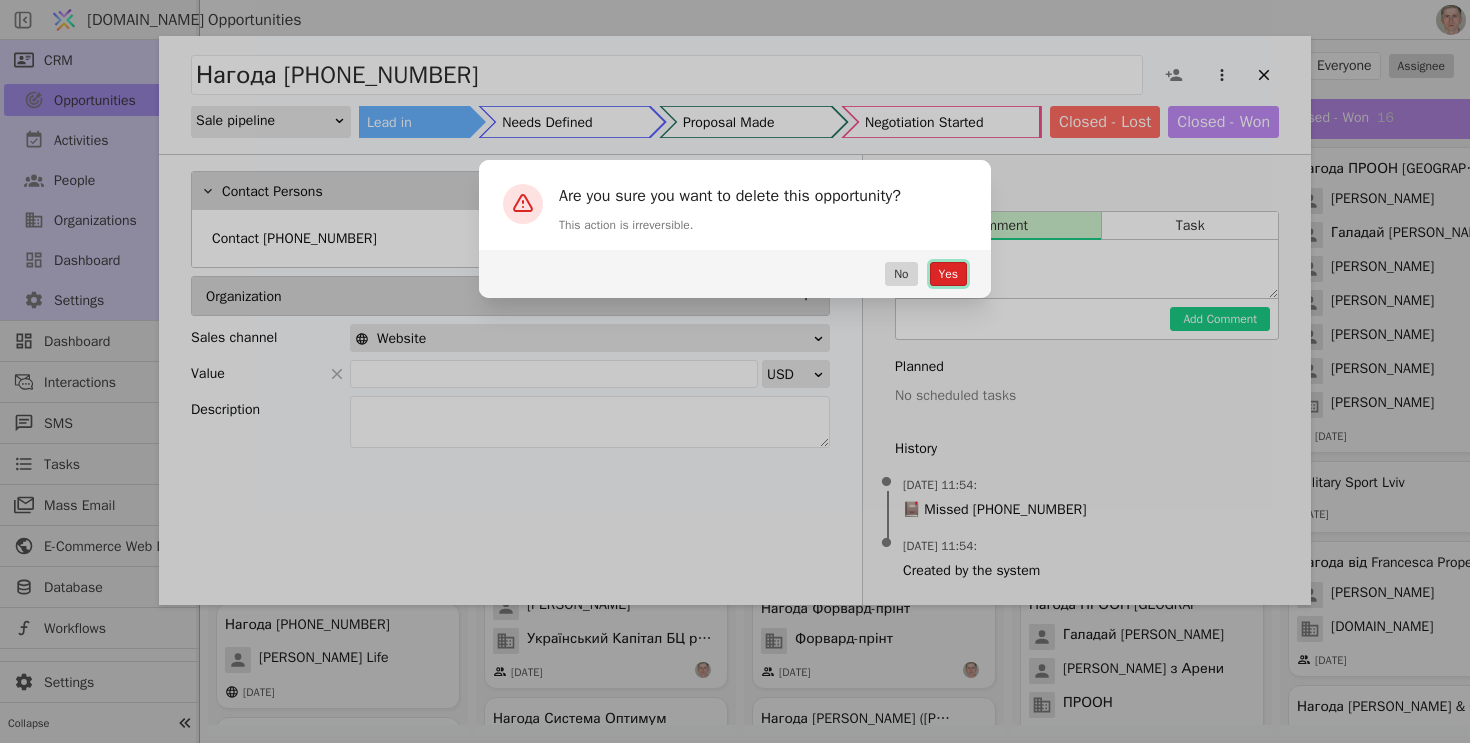 click on "Yes" at bounding box center [948, 274] 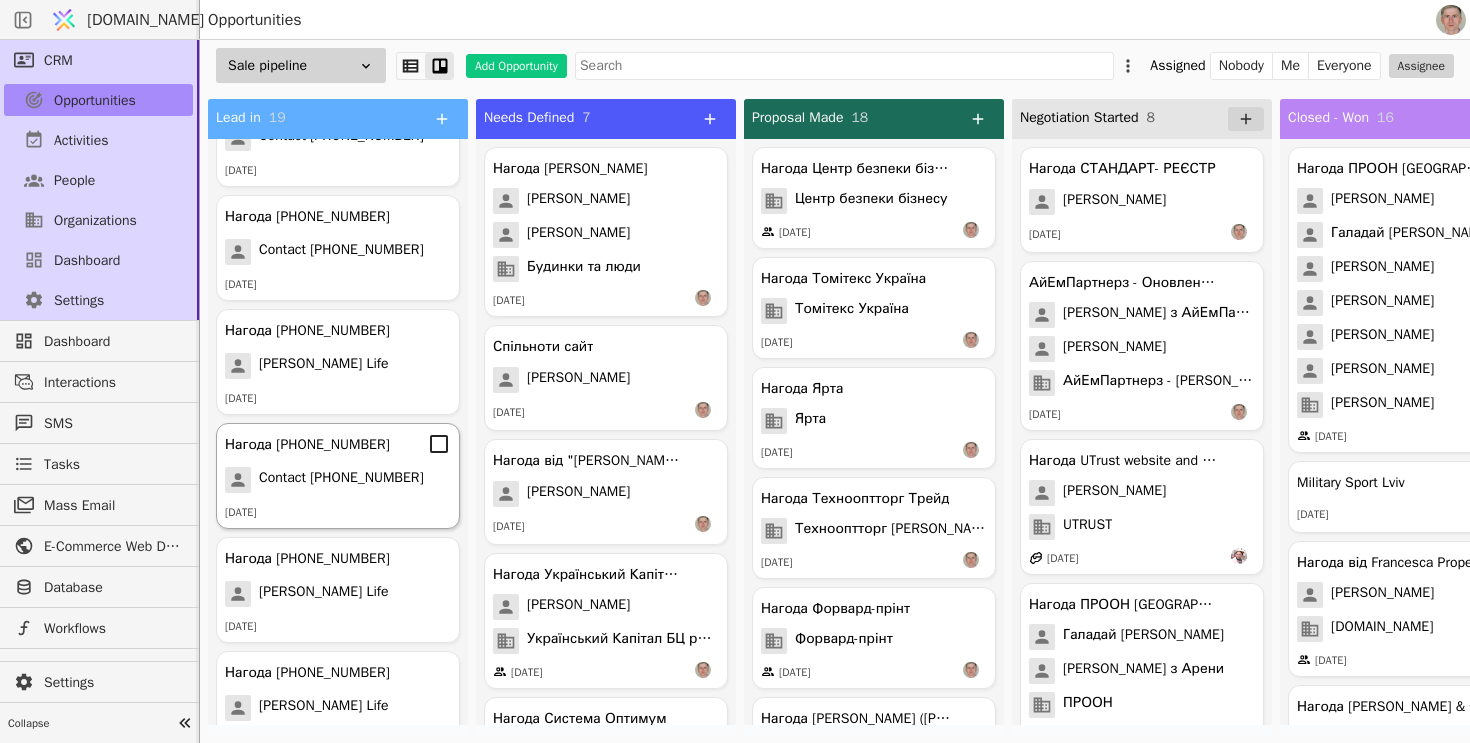 scroll, scrollTop: 1546, scrollLeft: 0, axis: vertical 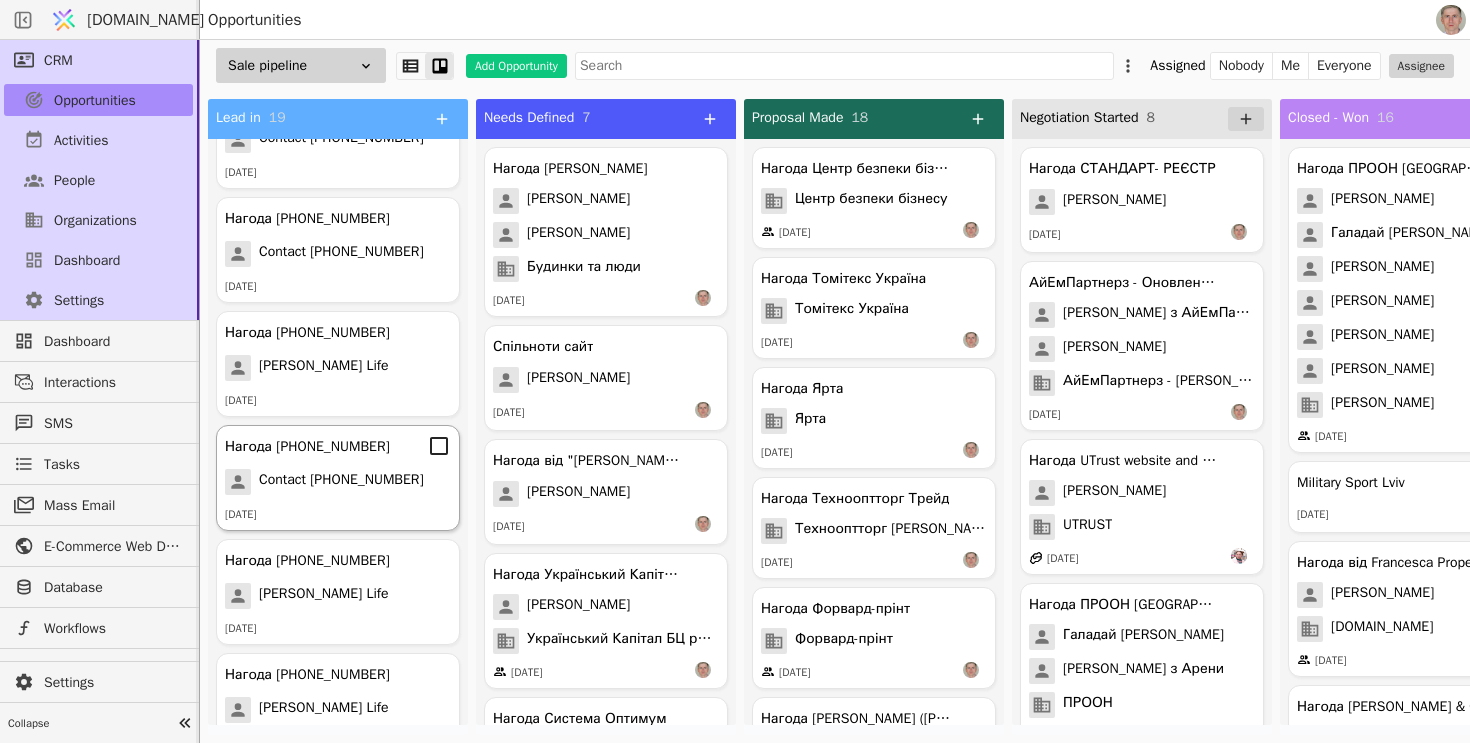 click on "Нагода +380635551014 Contact +380635551014 10.06.2025" at bounding box center (338, 478) 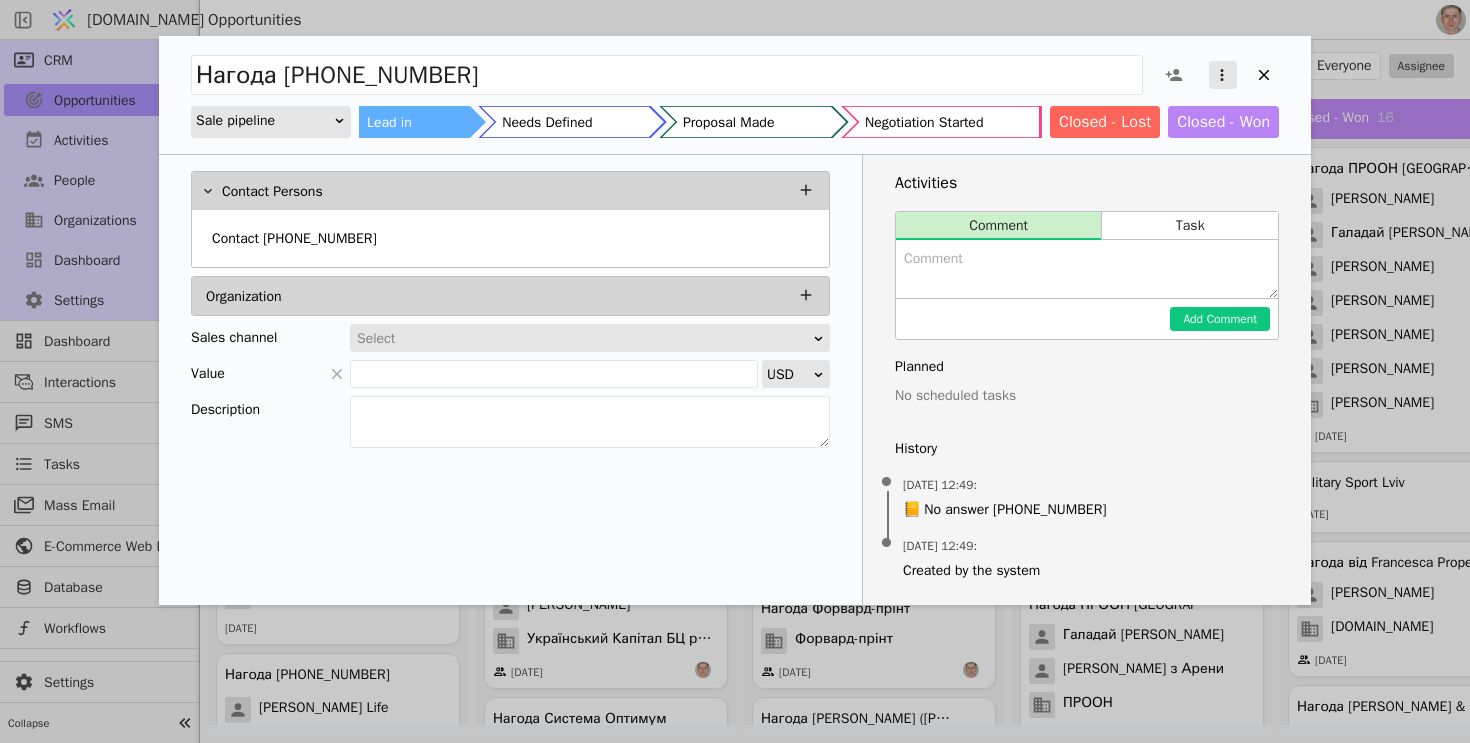 click 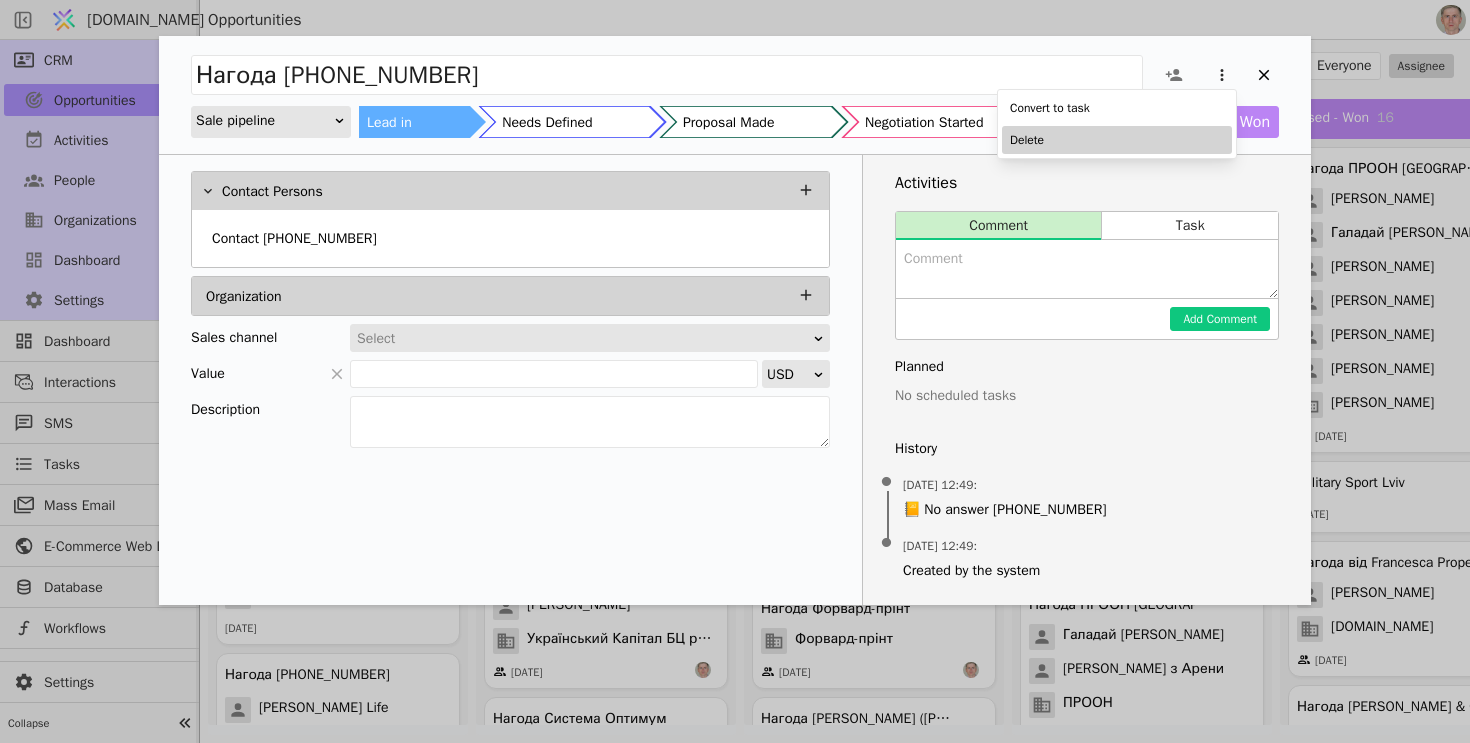 click on "Delete" at bounding box center (1117, 140) 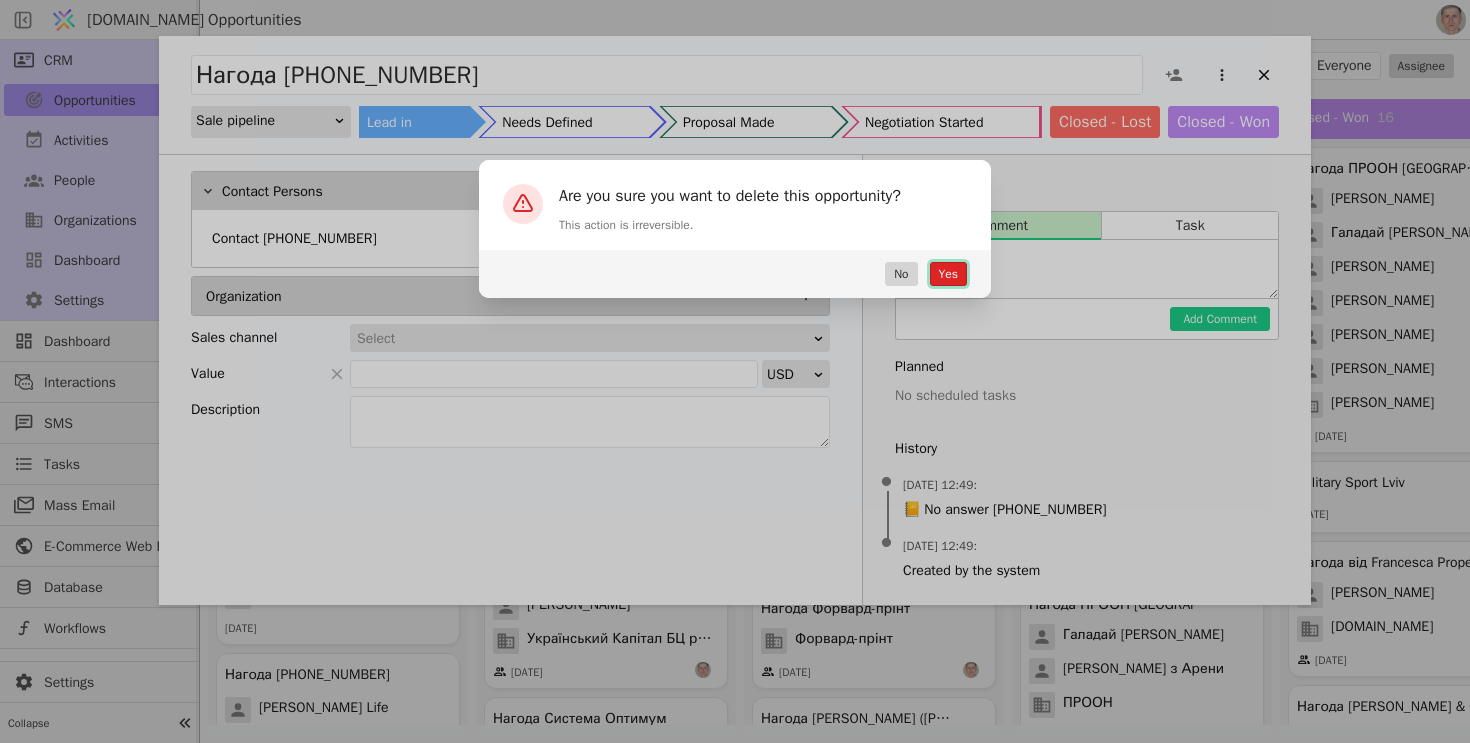 click on "Yes" at bounding box center [948, 274] 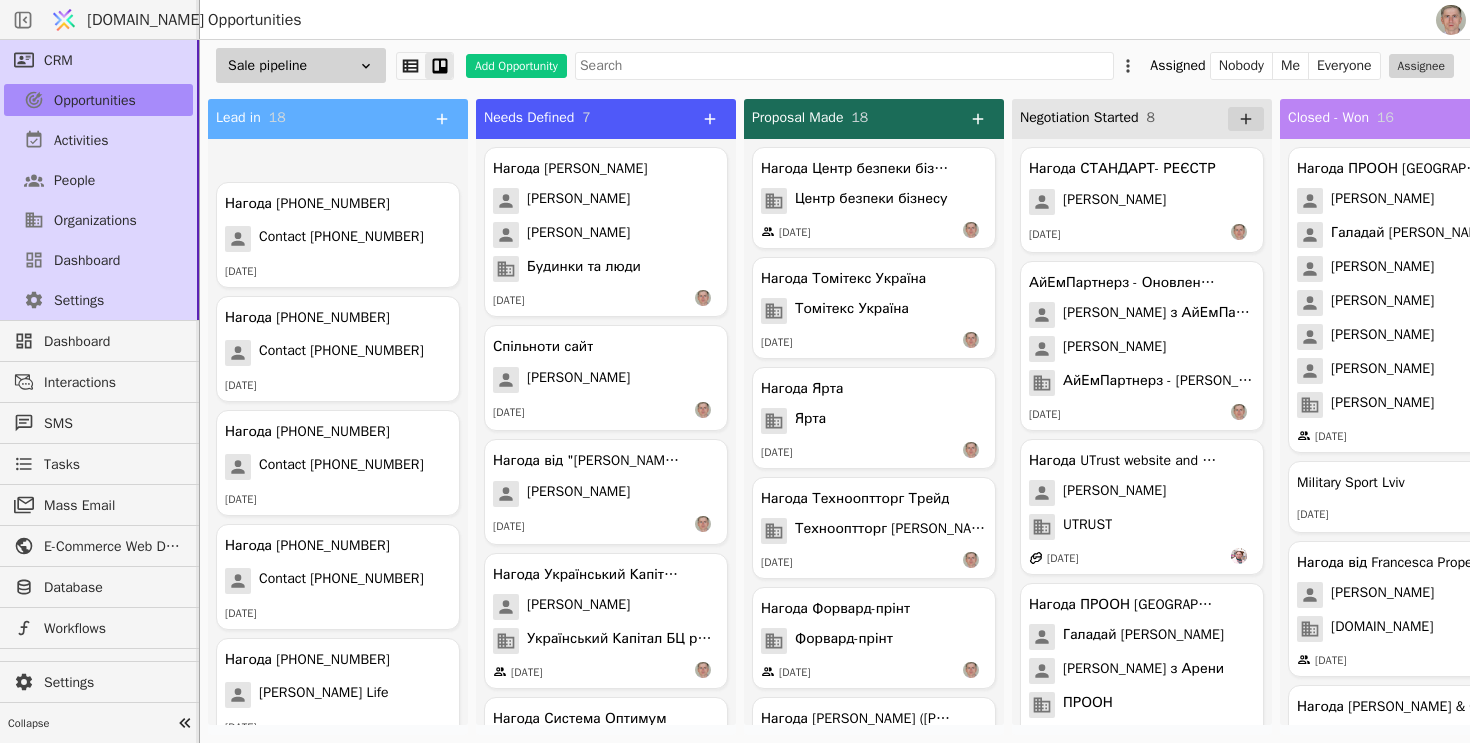 scroll, scrollTop: 1474, scrollLeft: 0, axis: vertical 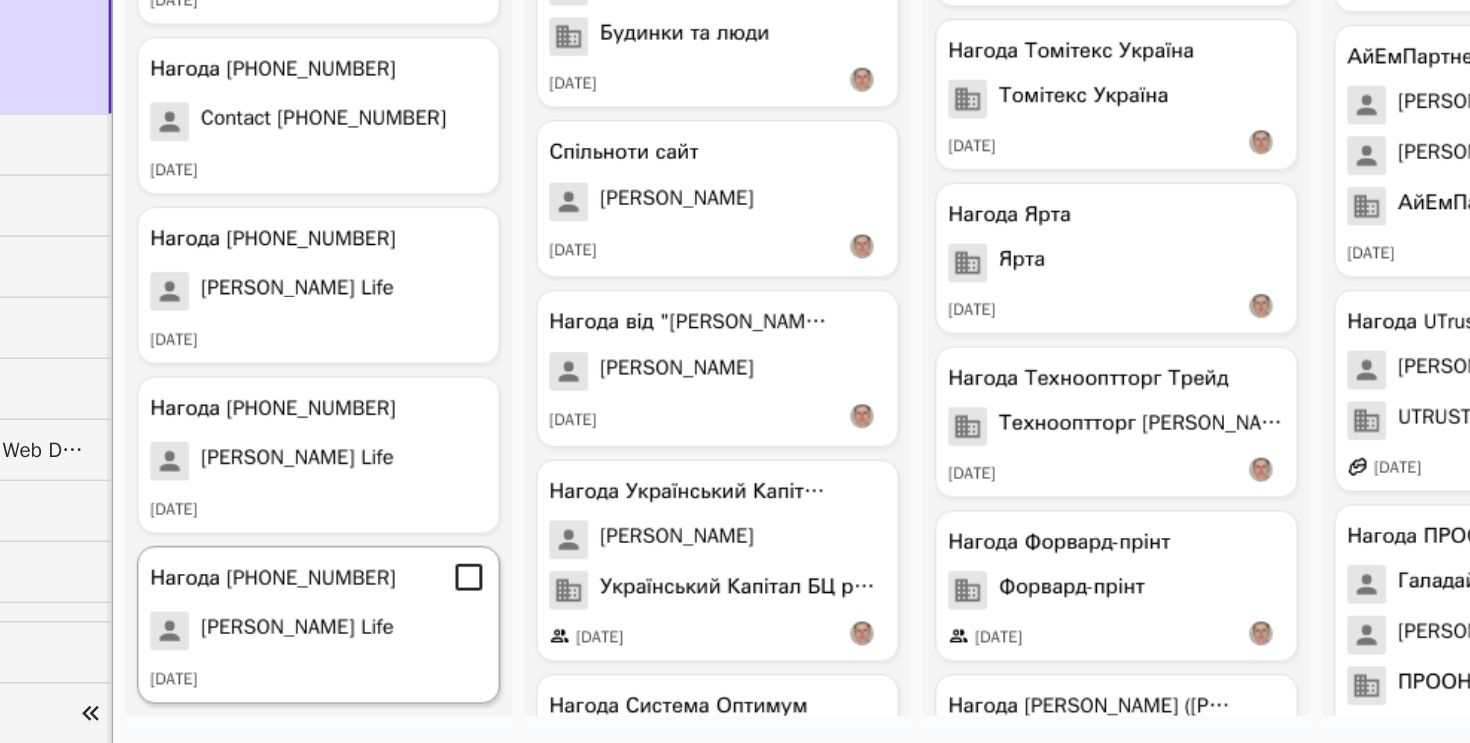 click on "Роман Свистун Life" at bounding box center [324, 668] 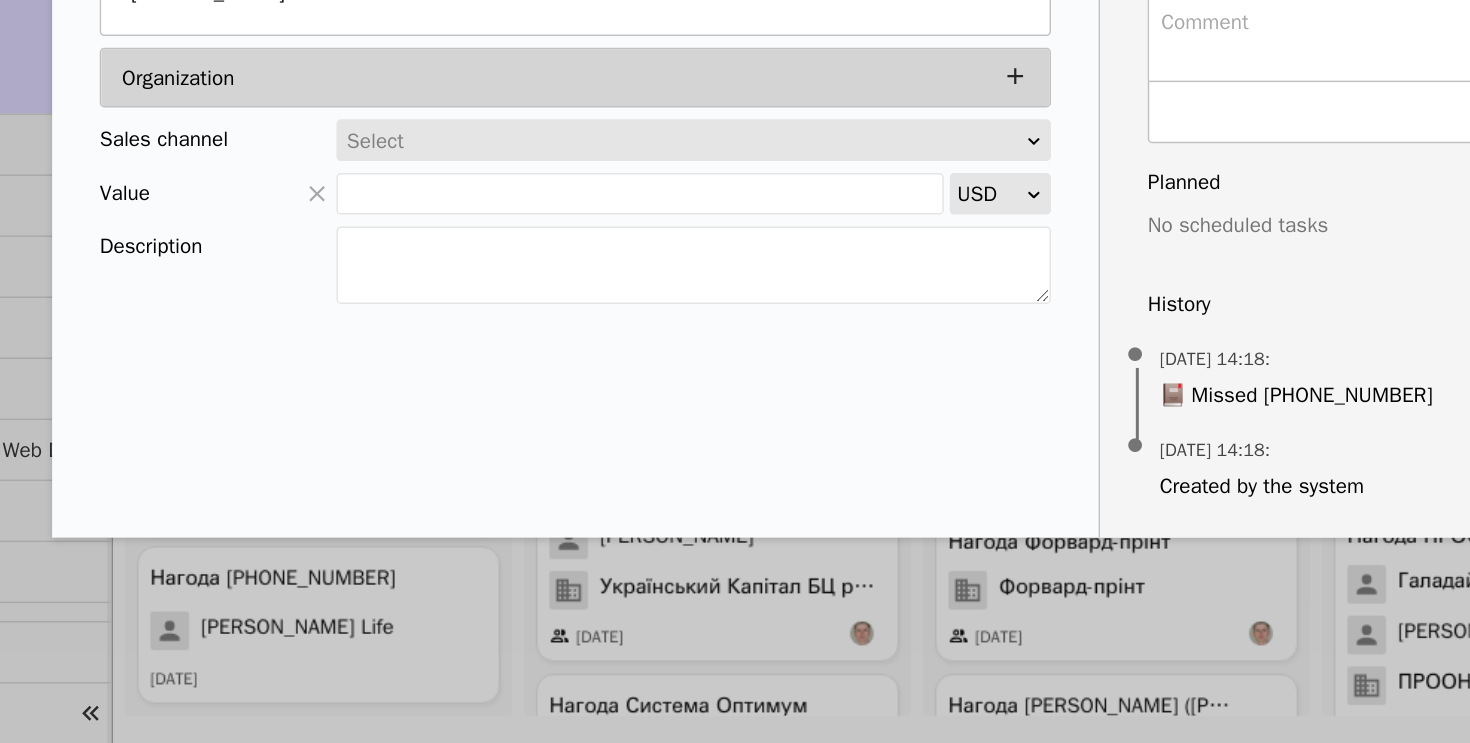 scroll, scrollTop: 0, scrollLeft: 0, axis: both 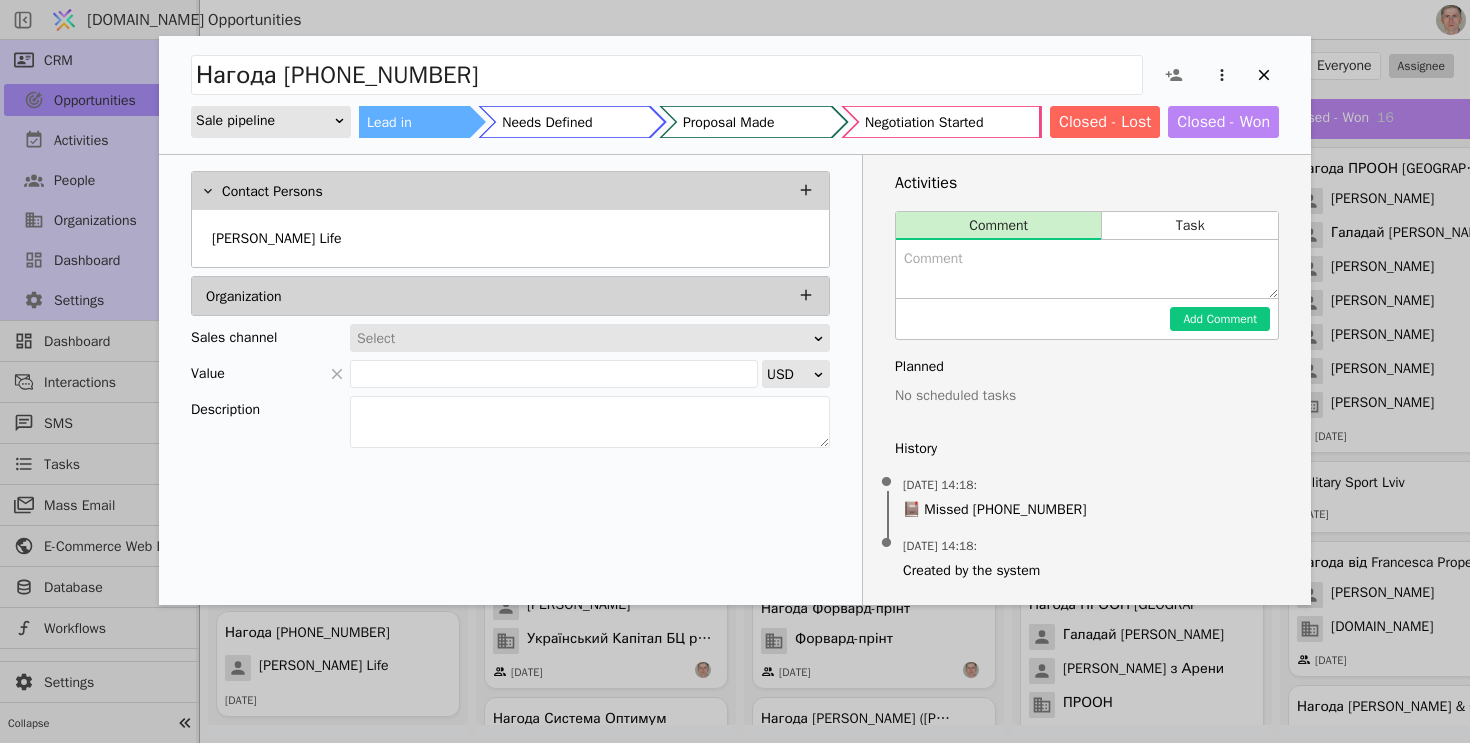 click at bounding box center (1223, 75) 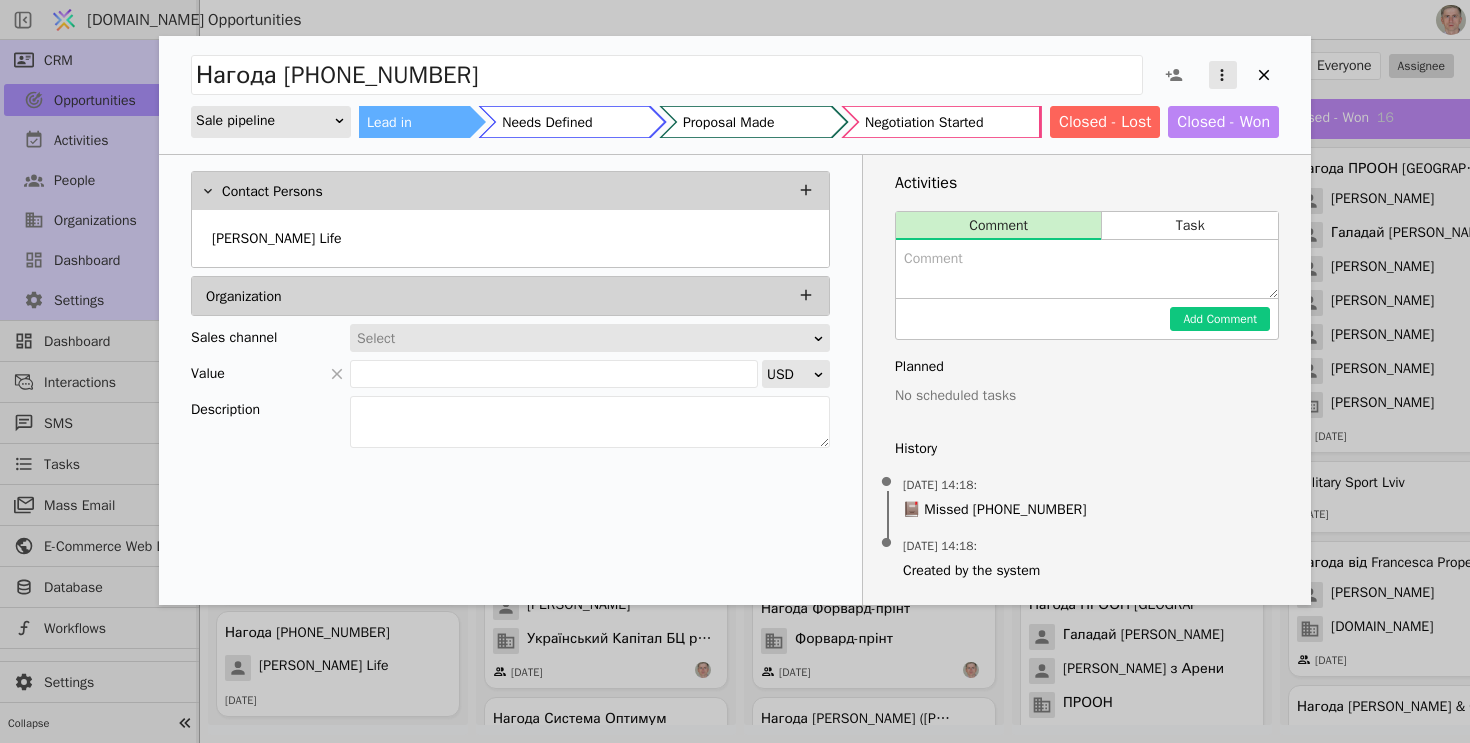 click 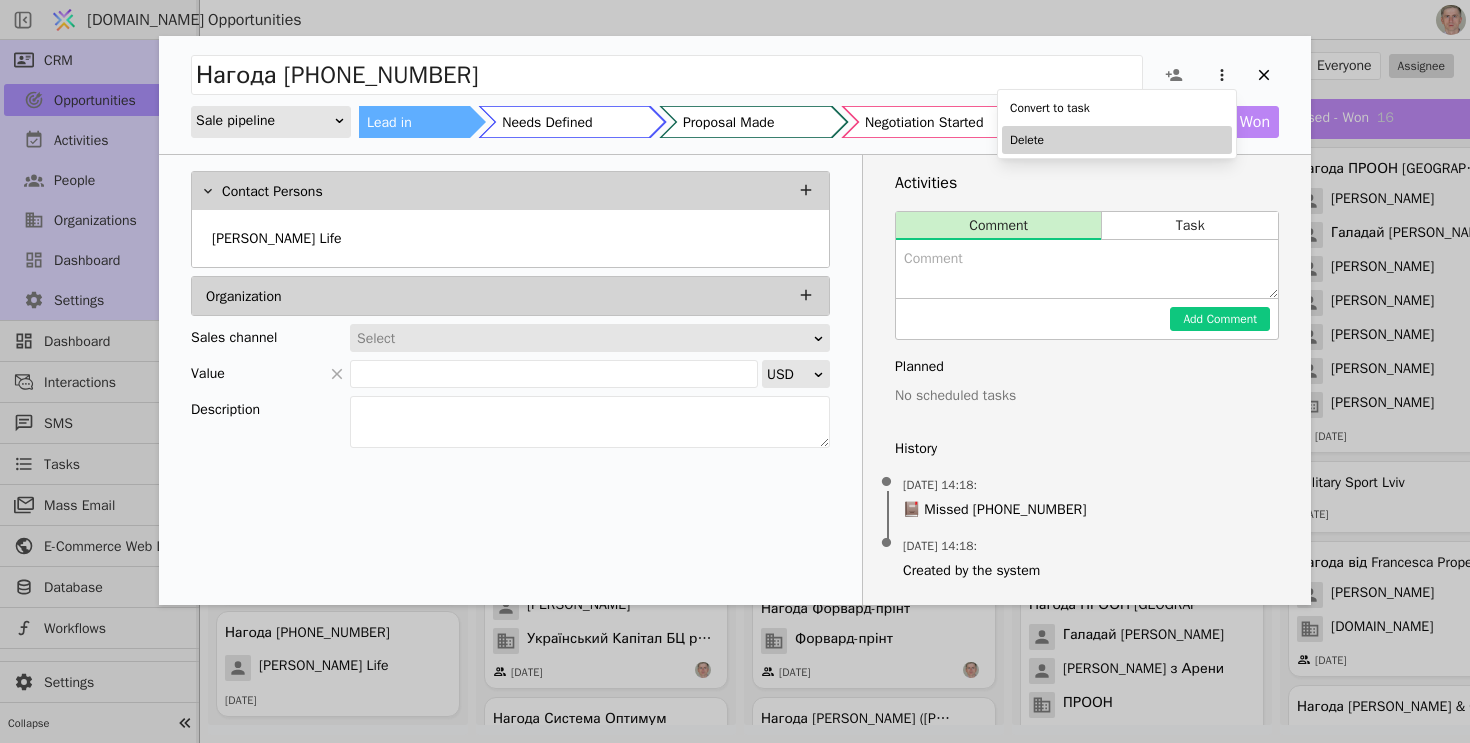 click on "Delete" at bounding box center (1117, 140) 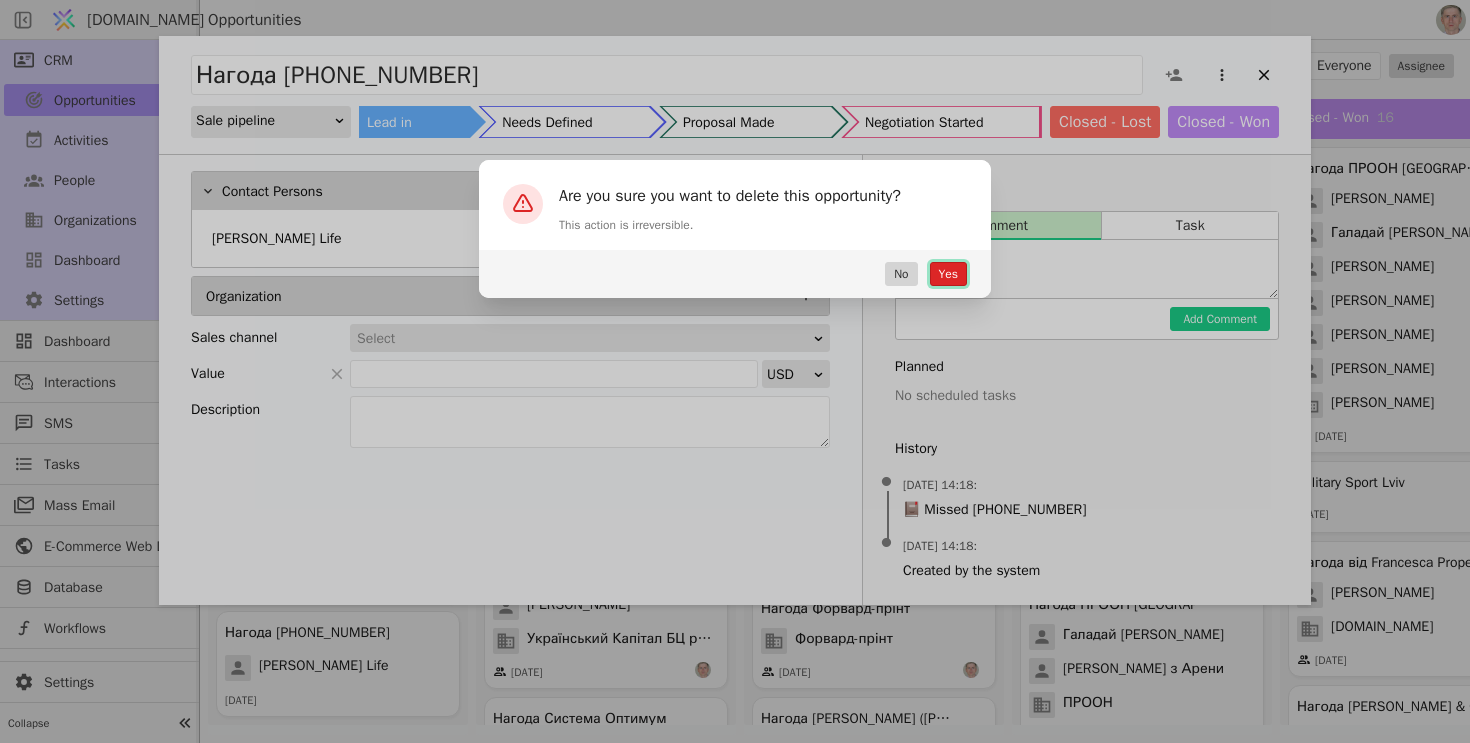 click on "Yes" at bounding box center (948, 274) 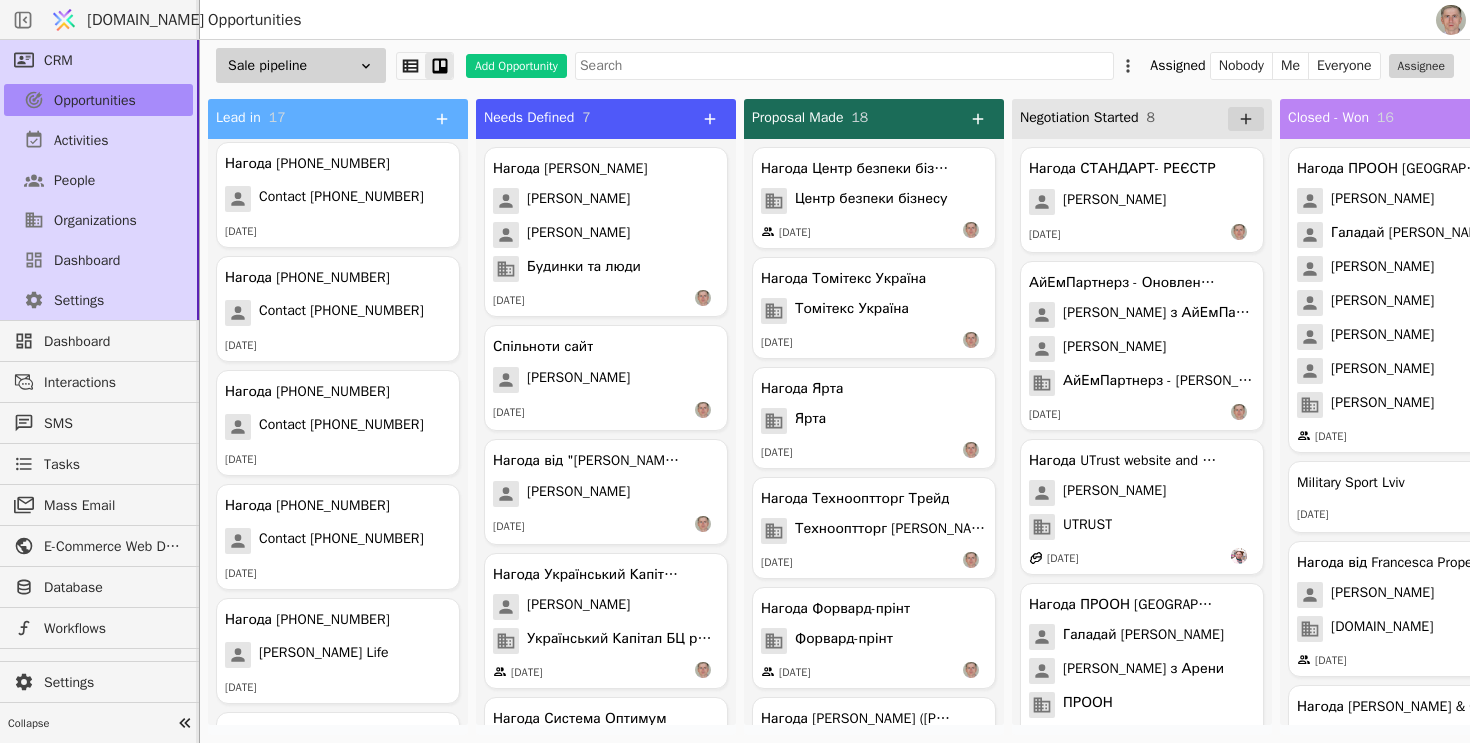 scroll, scrollTop: 1360, scrollLeft: 0, axis: vertical 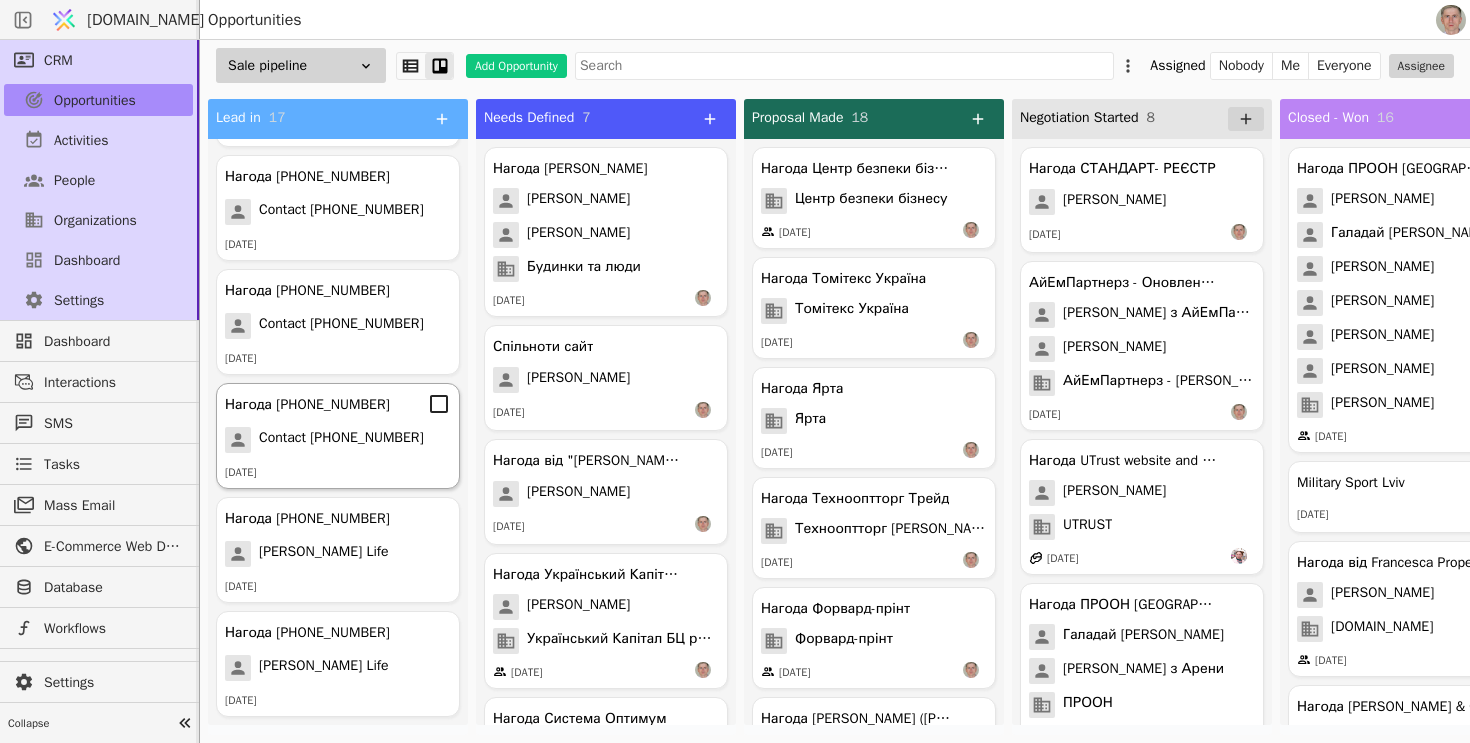 click on "Нагода +380633401014 Contact +380633401014 10.06.2025" at bounding box center (338, 436) 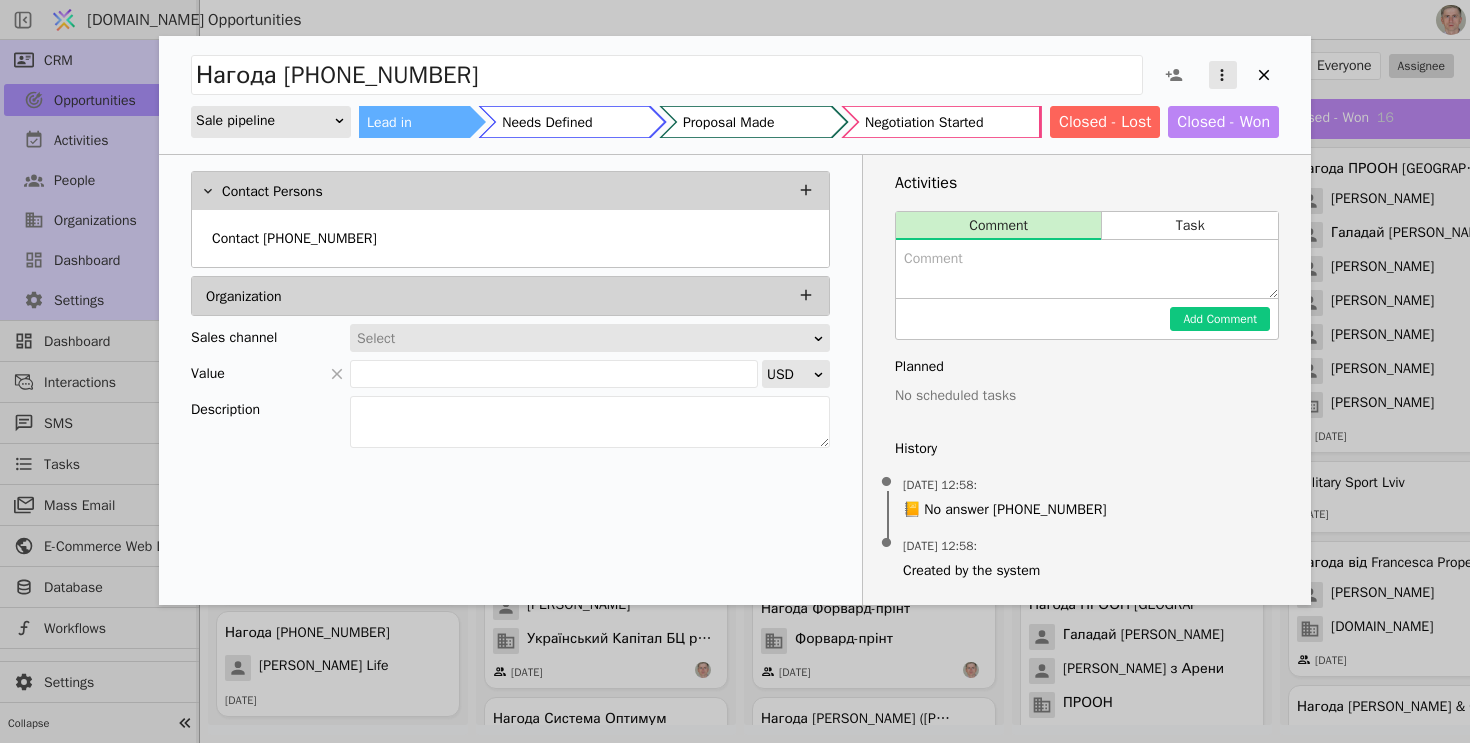 click 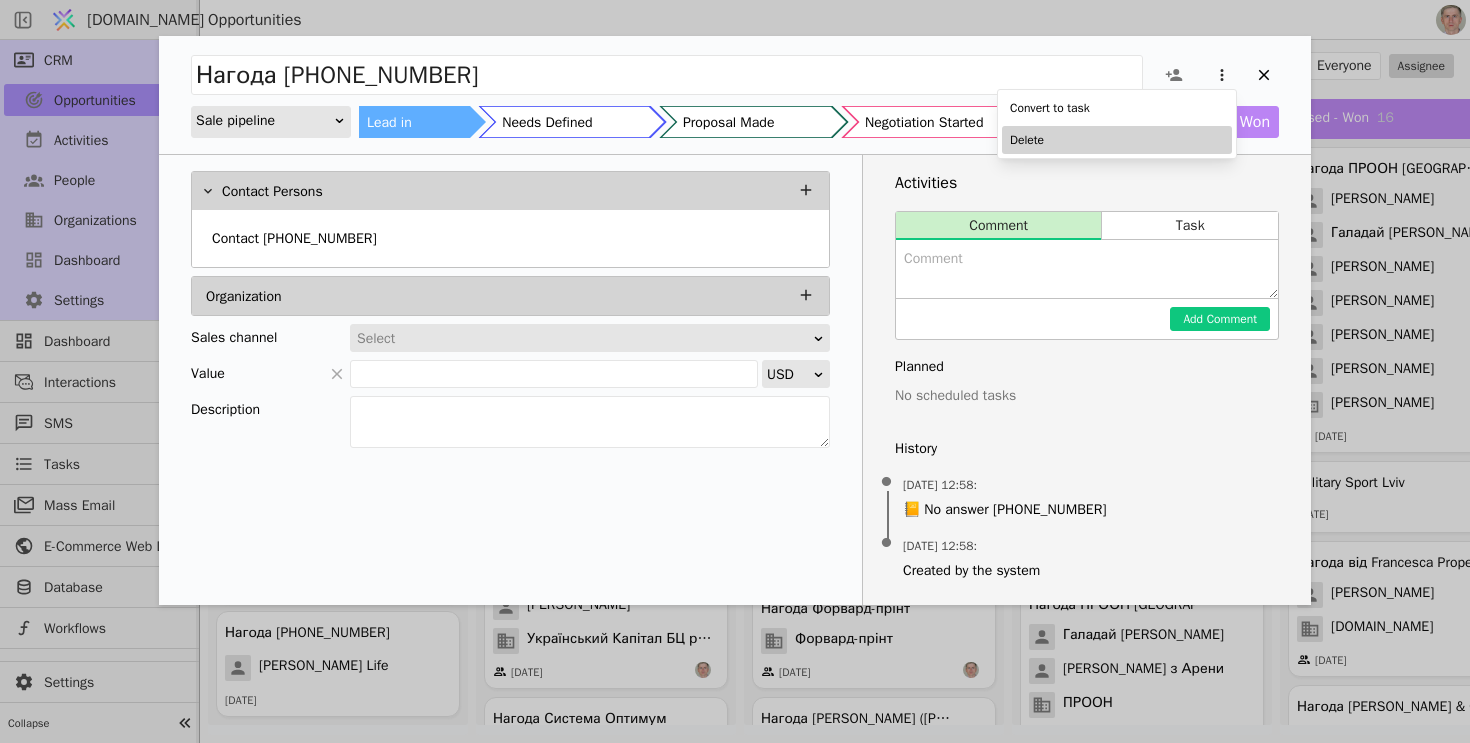 click on "Delete" at bounding box center [1117, 140] 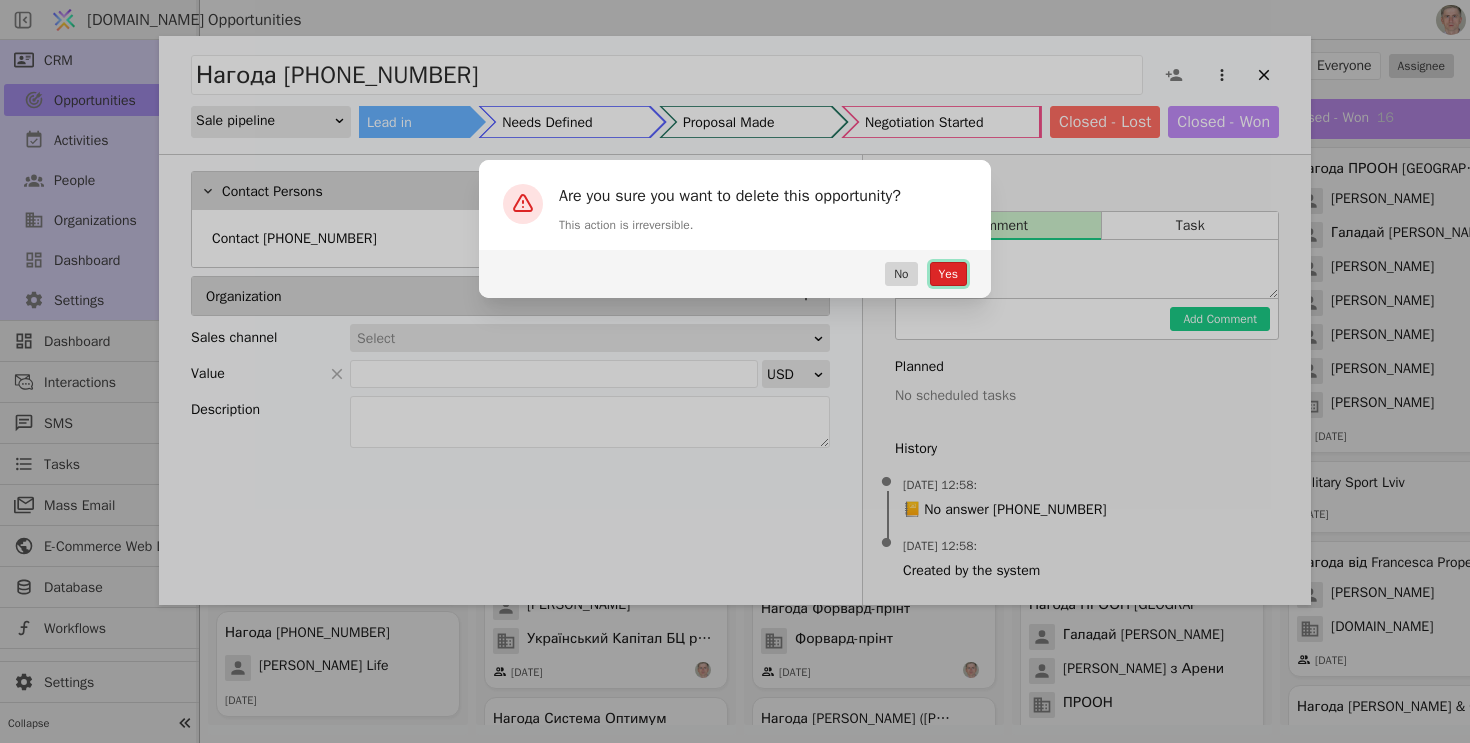 click on "Yes" at bounding box center [948, 274] 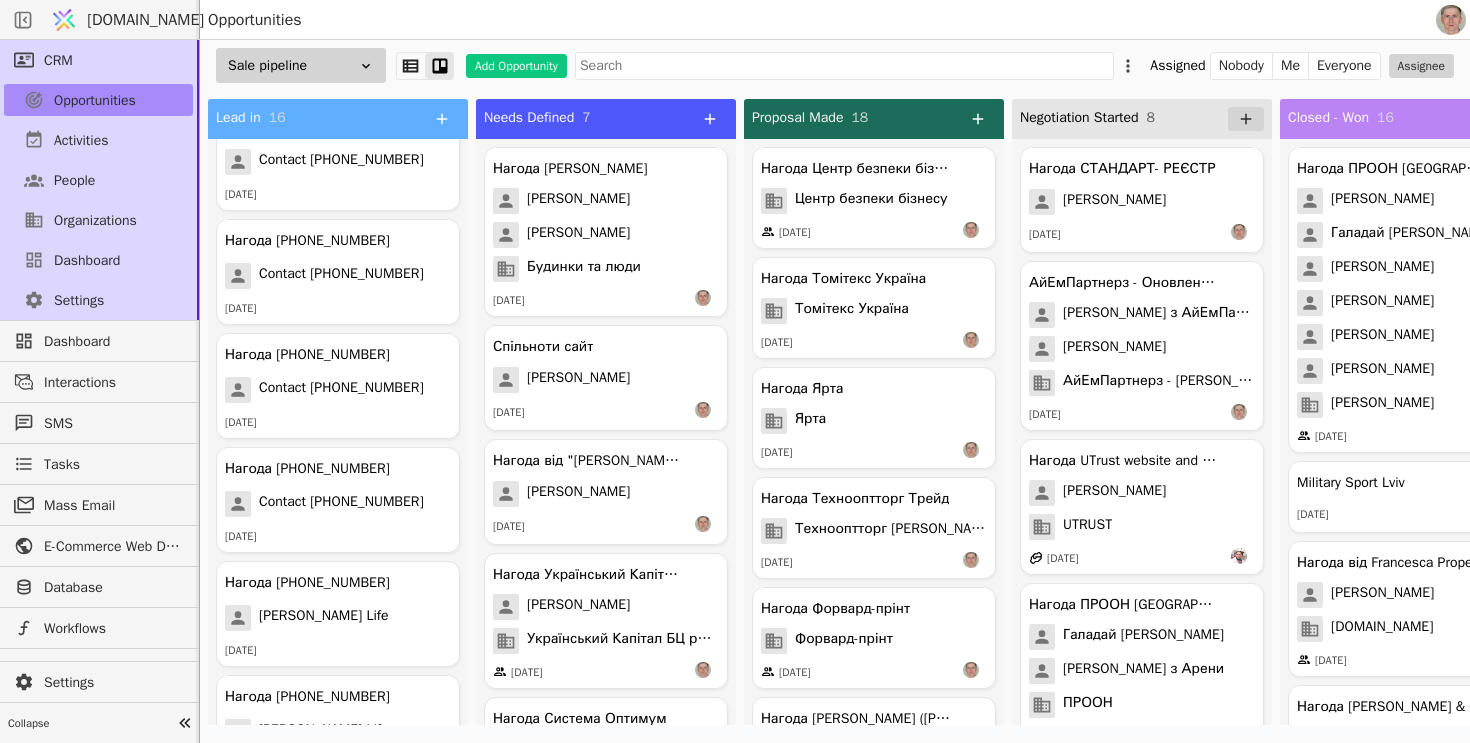 scroll, scrollTop: 1246, scrollLeft: 0, axis: vertical 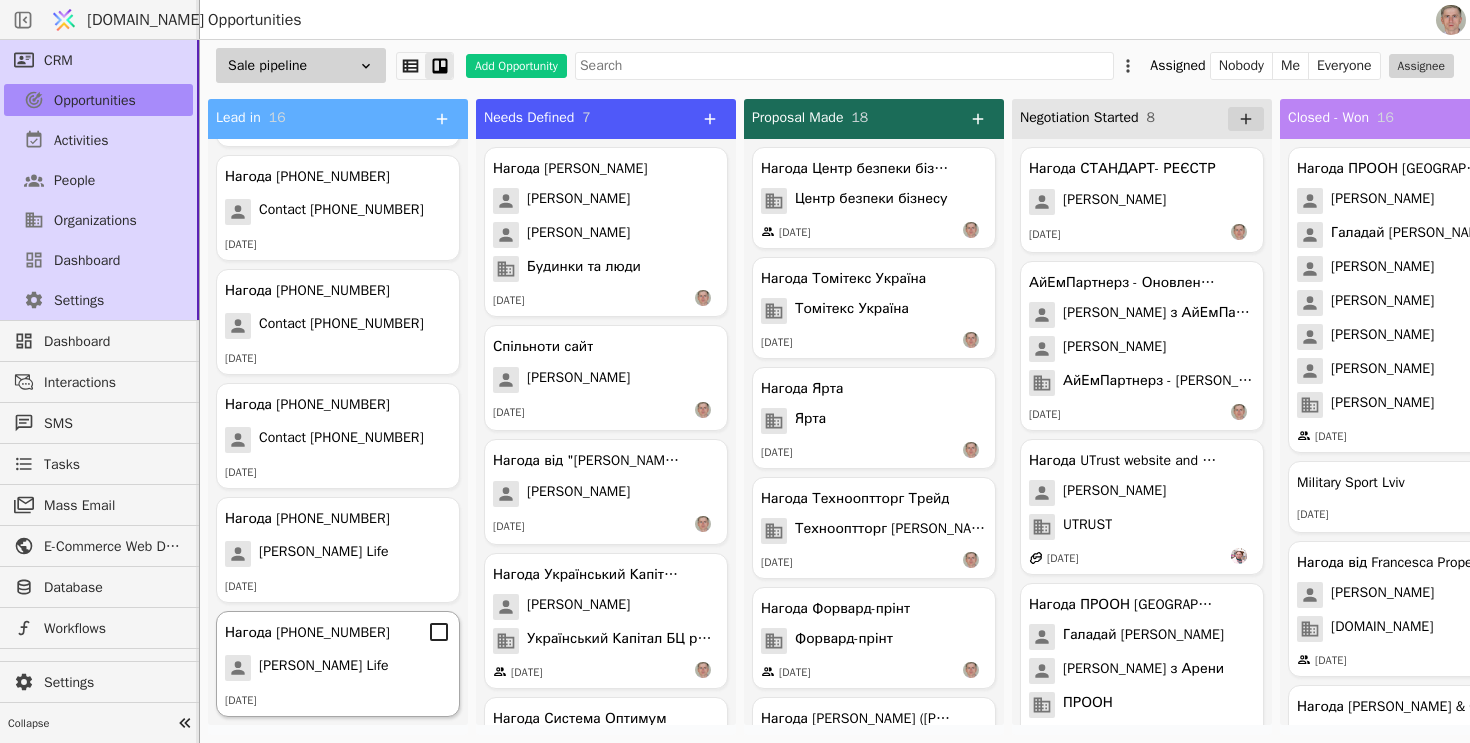 click on "Роман Свистун Life" at bounding box center [324, 668] 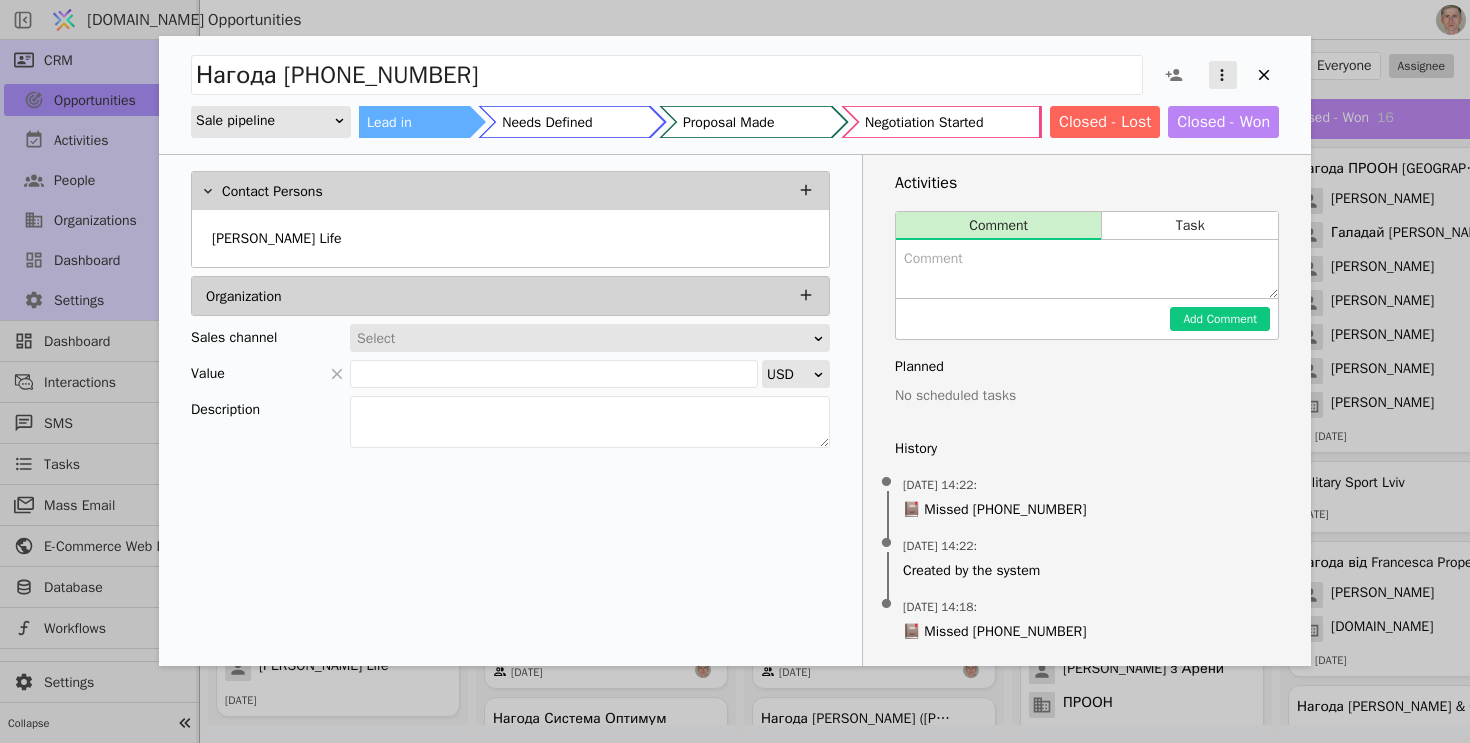 click at bounding box center (1223, 75) 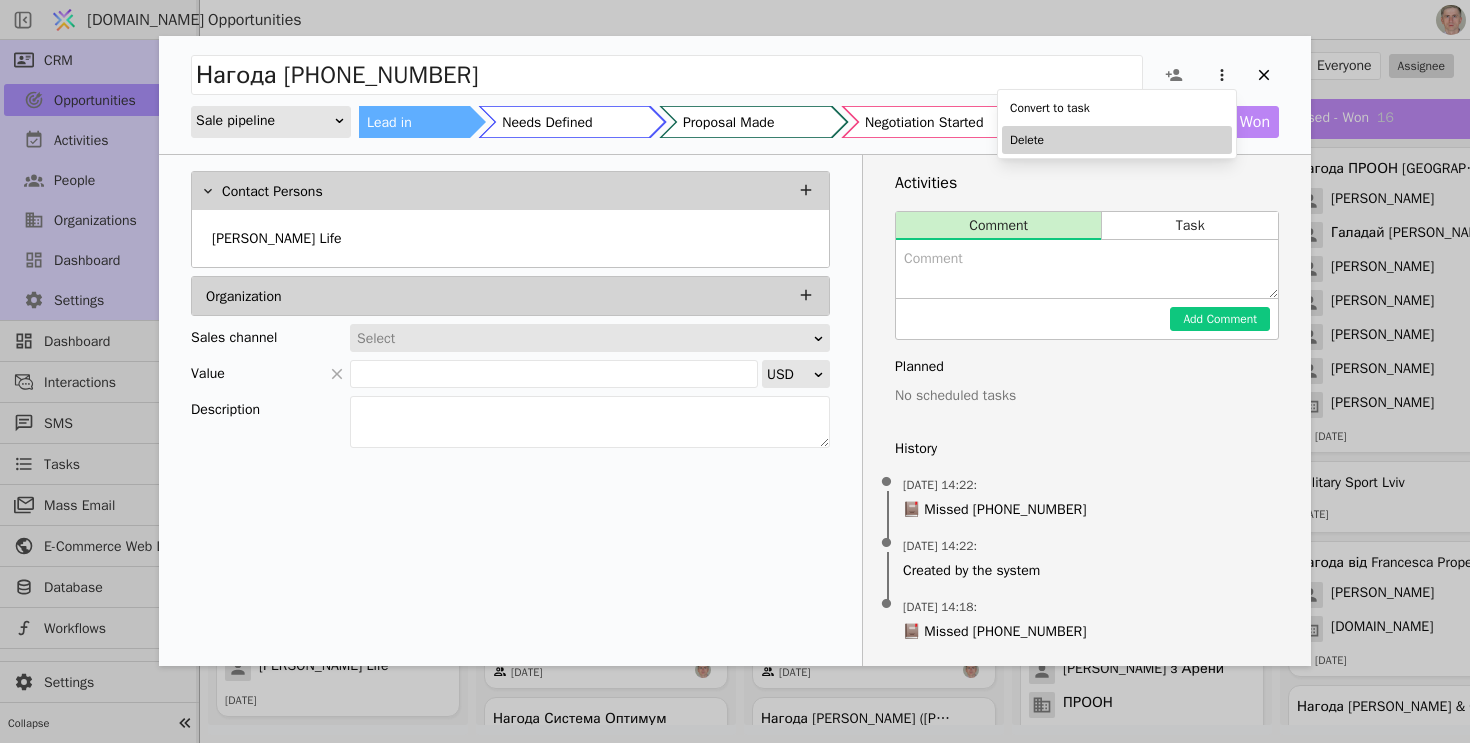 click on "Delete" at bounding box center [1117, 140] 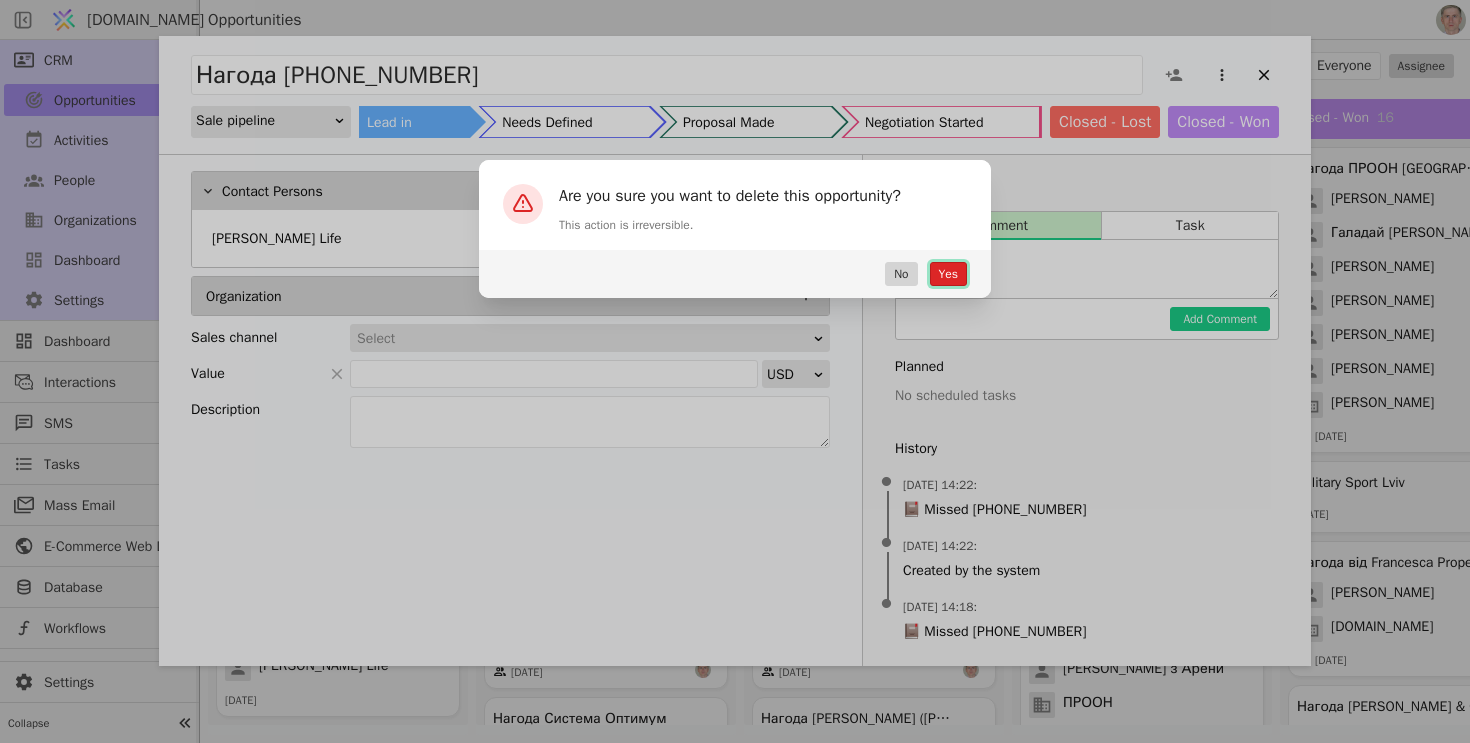 click on "Yes" at bounding box center [948, 274] 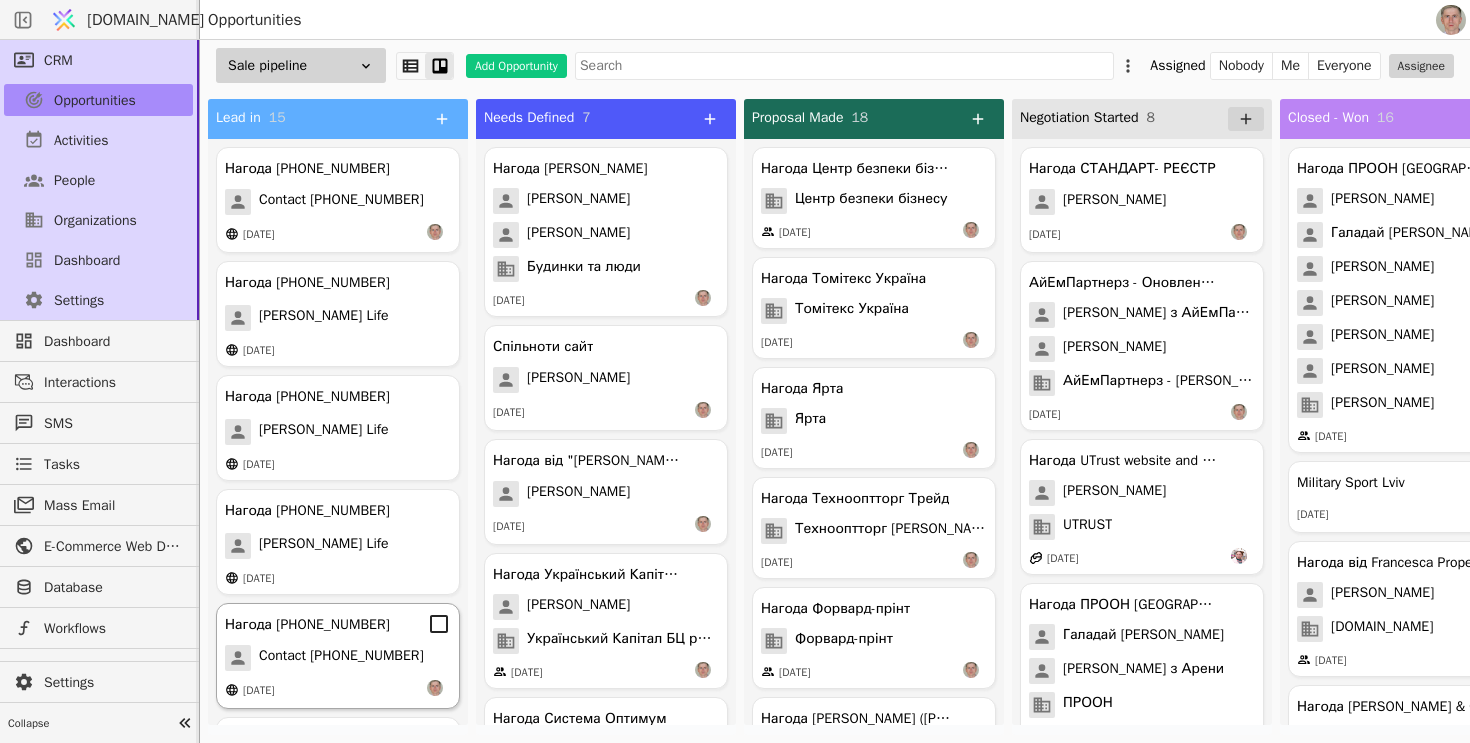 click on "Contact +380443623574" at bounding box center [341, 658] 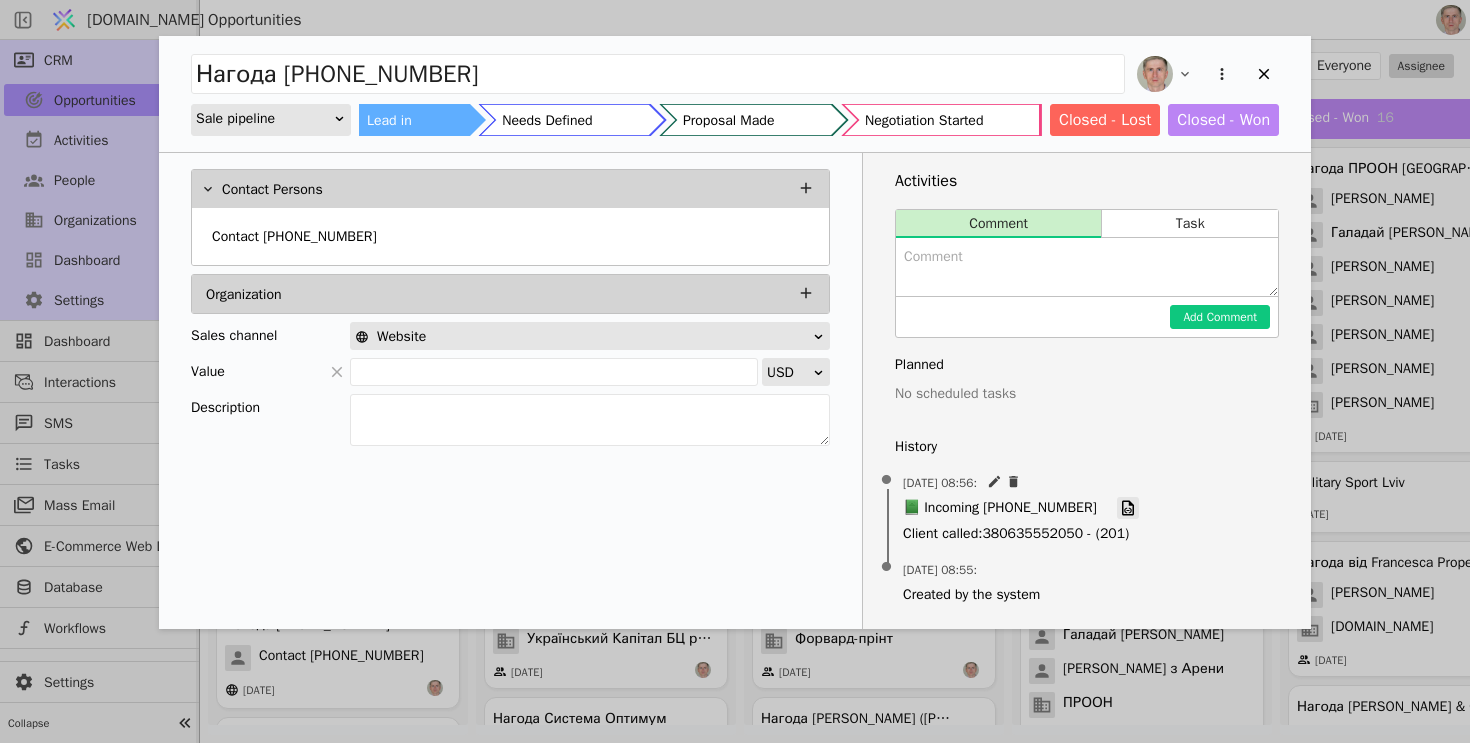 click 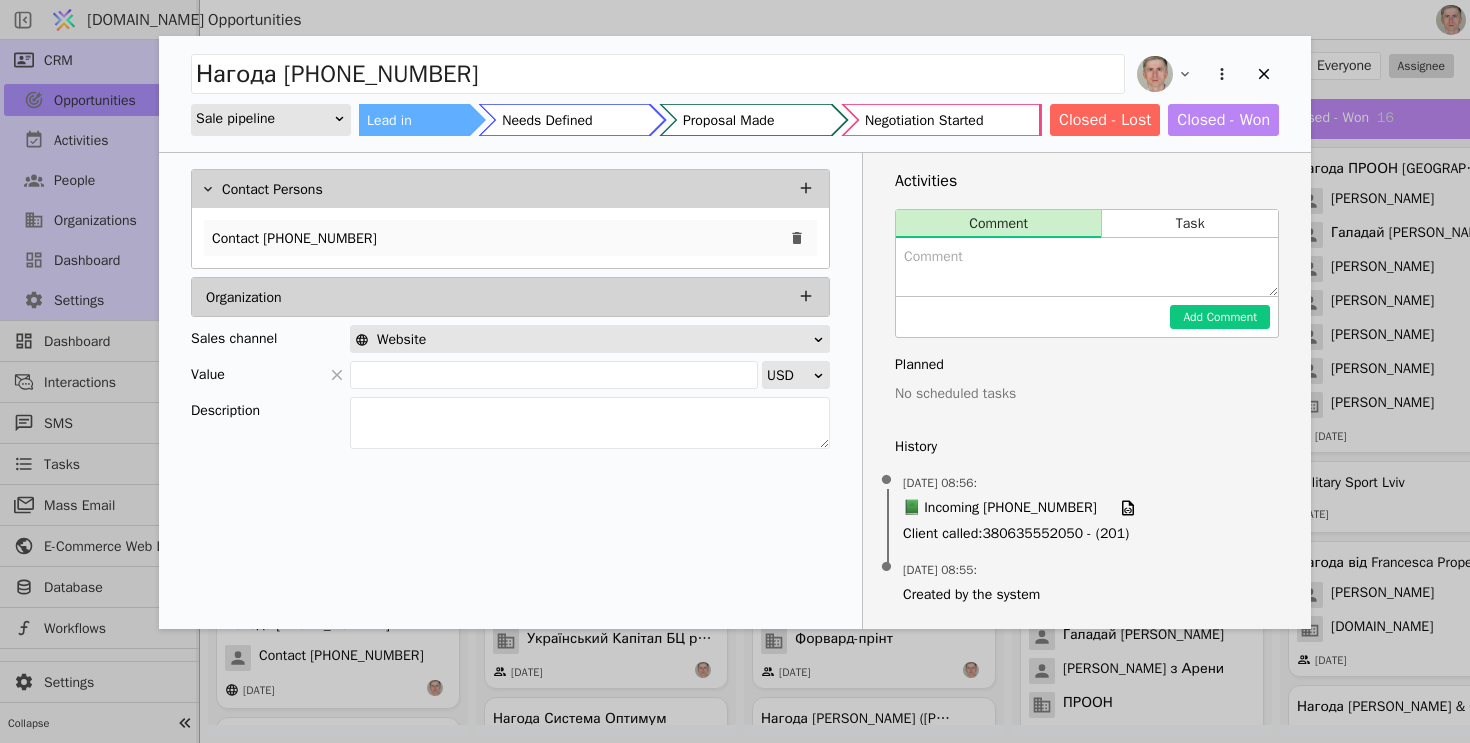 click on "Contact +380443623574" at bounding box center [510, 238] 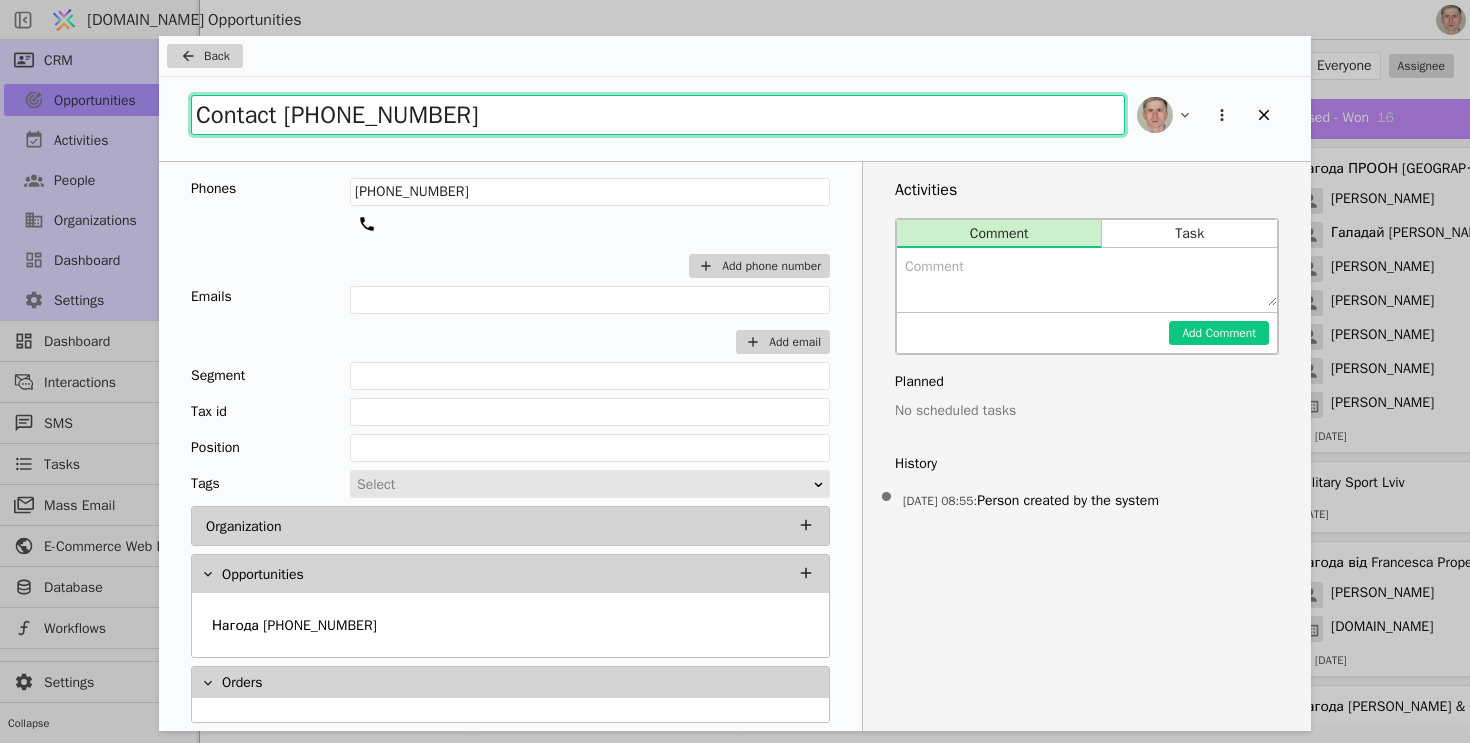 click on "Contact +380443623574" at bounding box center (658, 115) 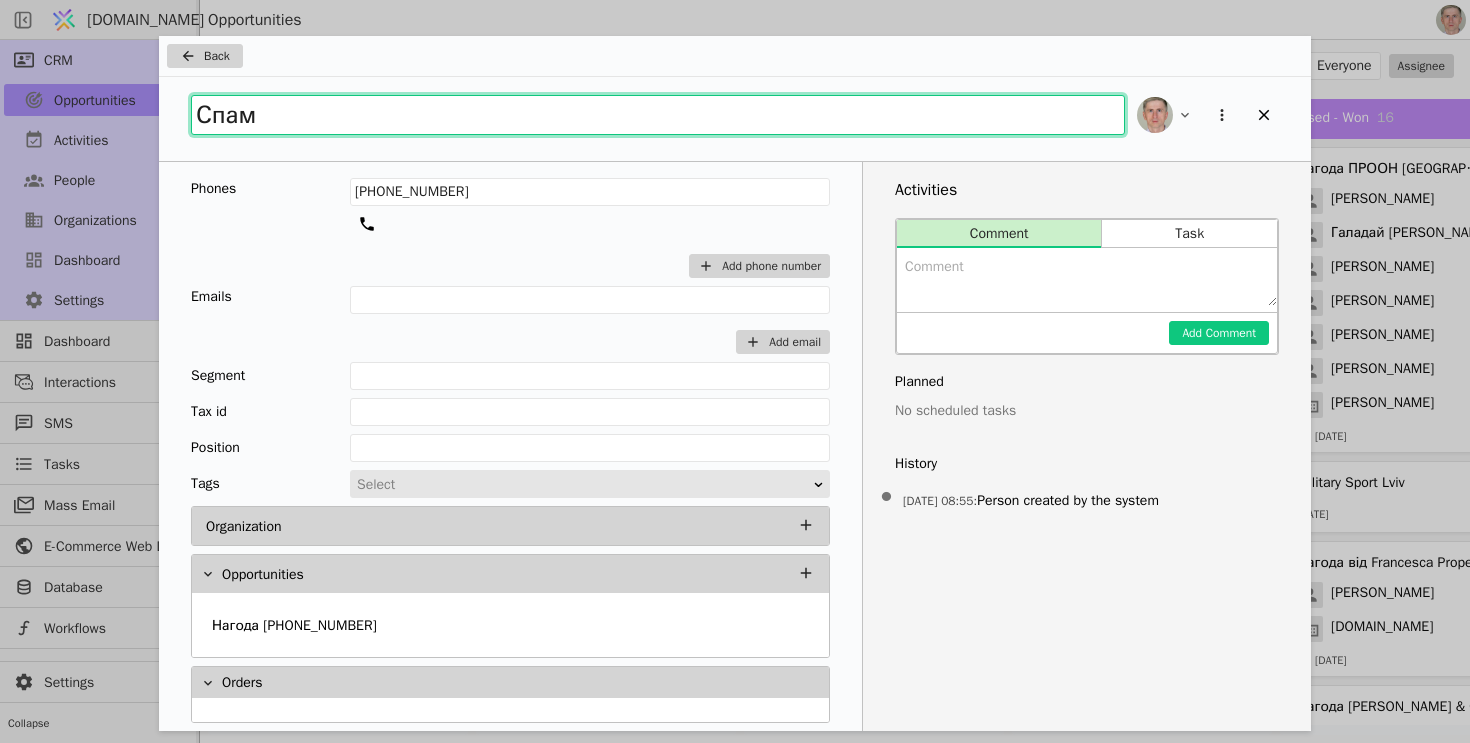 type on "Спам" 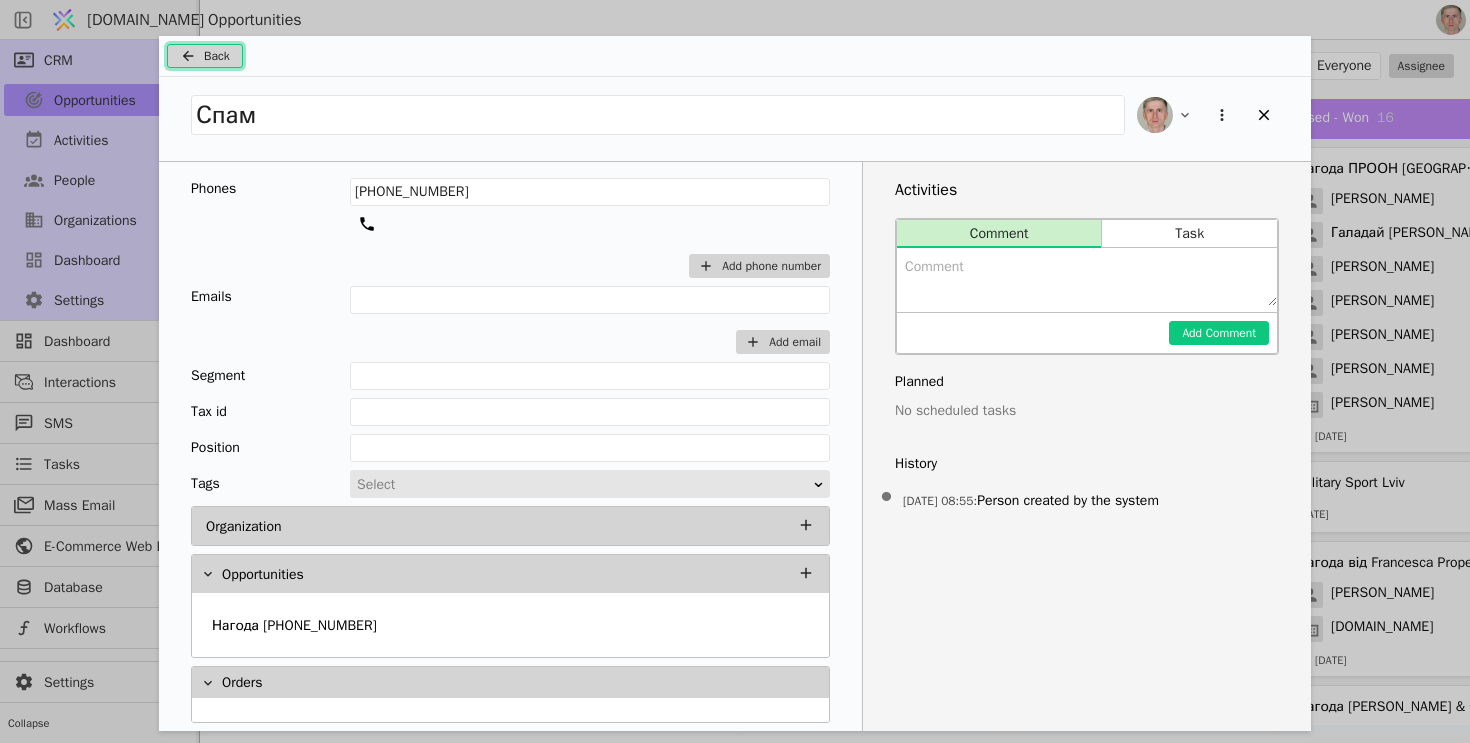 click on "Back" at bounding box center (217, 56) 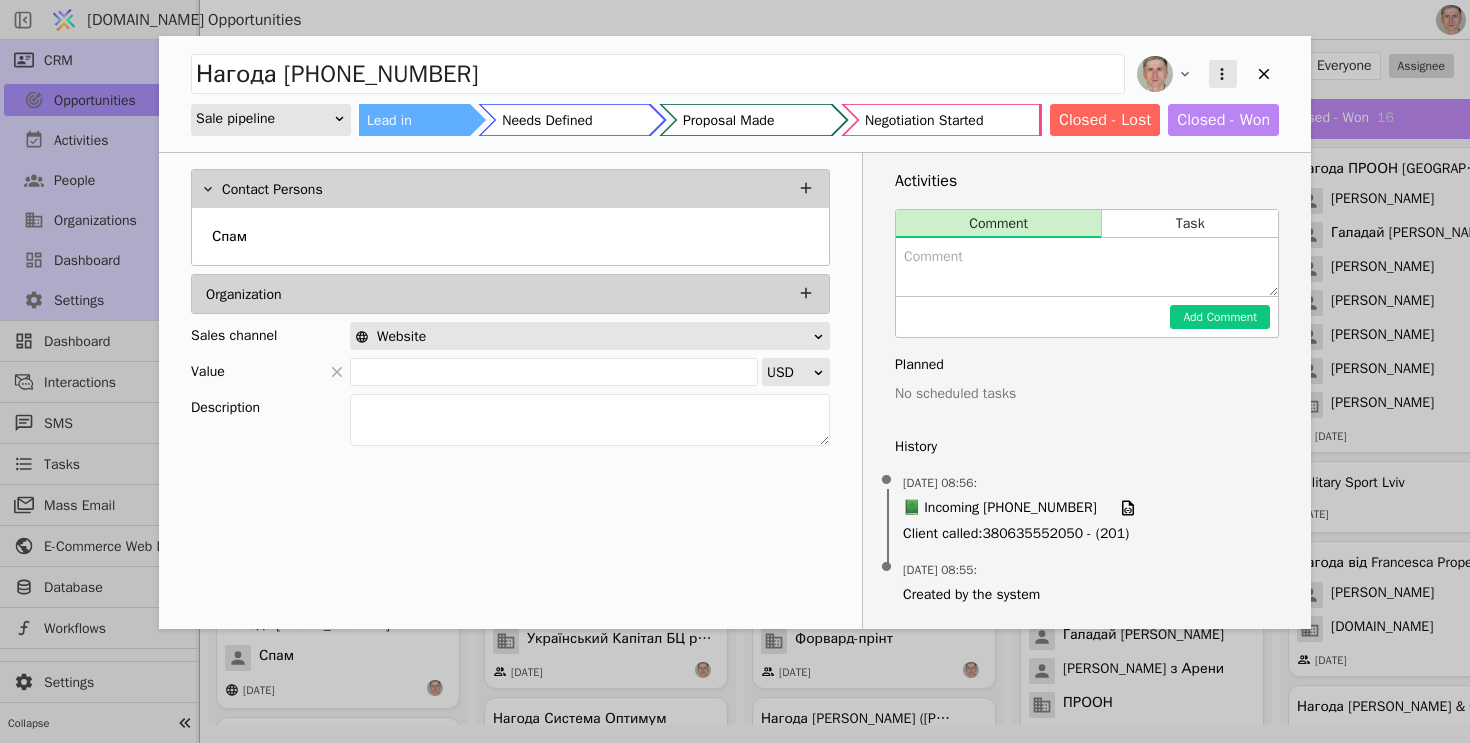 click 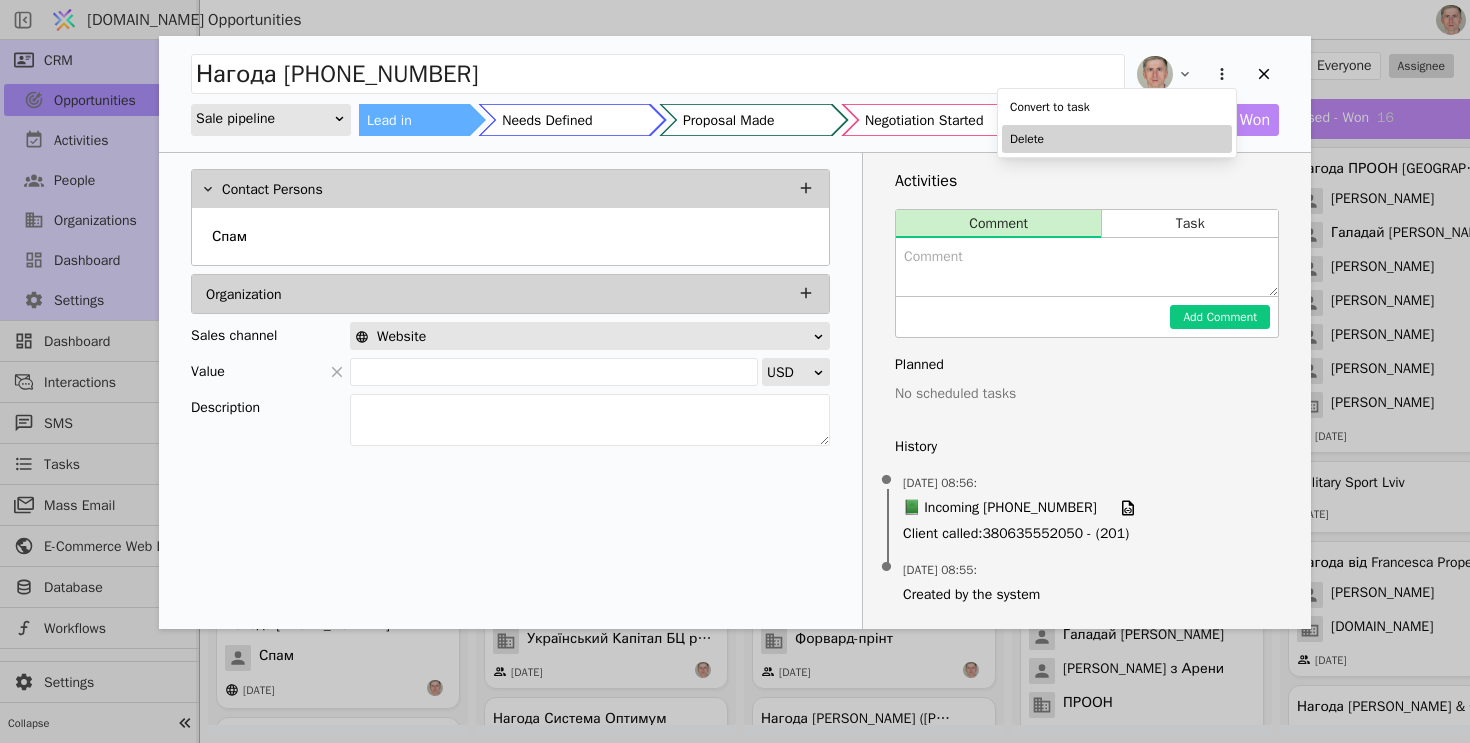 click on "Delete" at bounding box center [1117, 139] 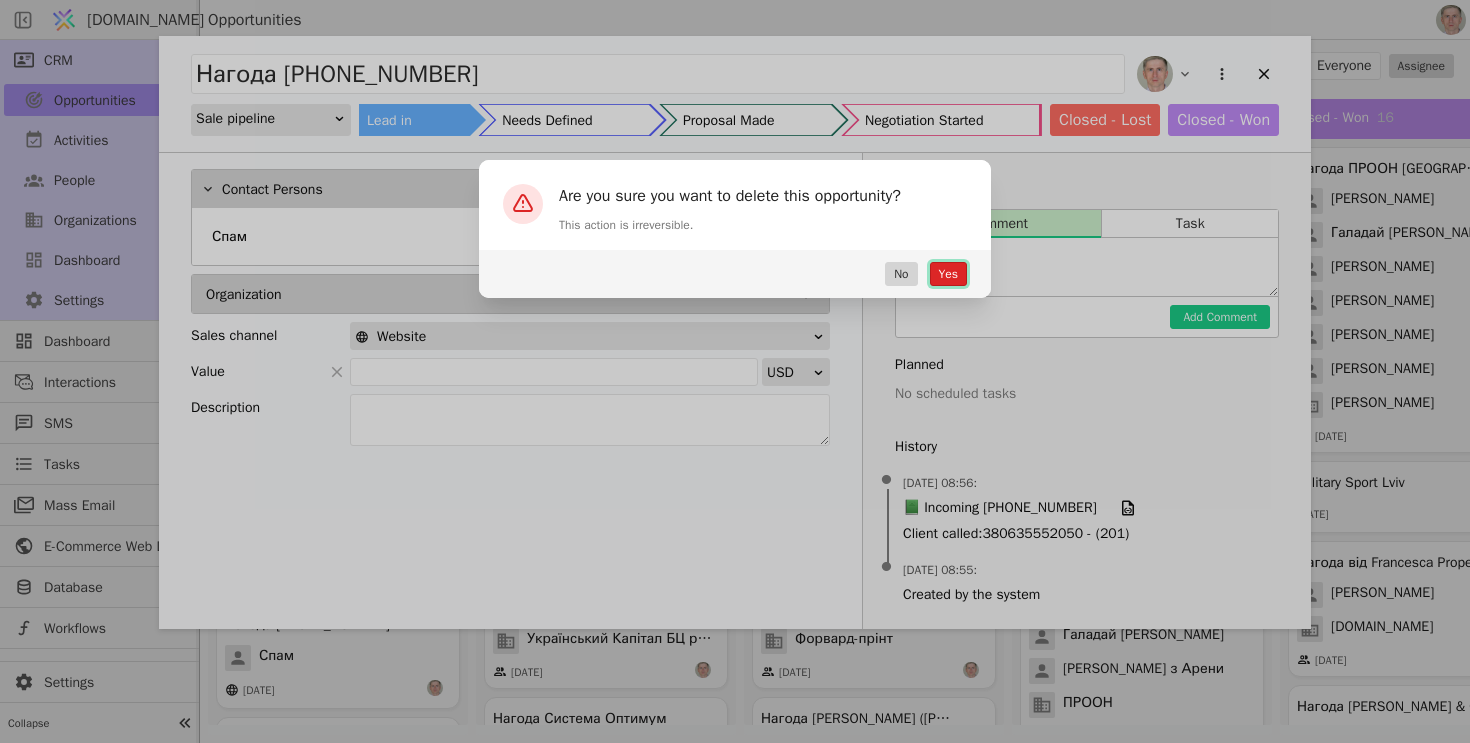click on "Yes" at bounding box center [948, 274] 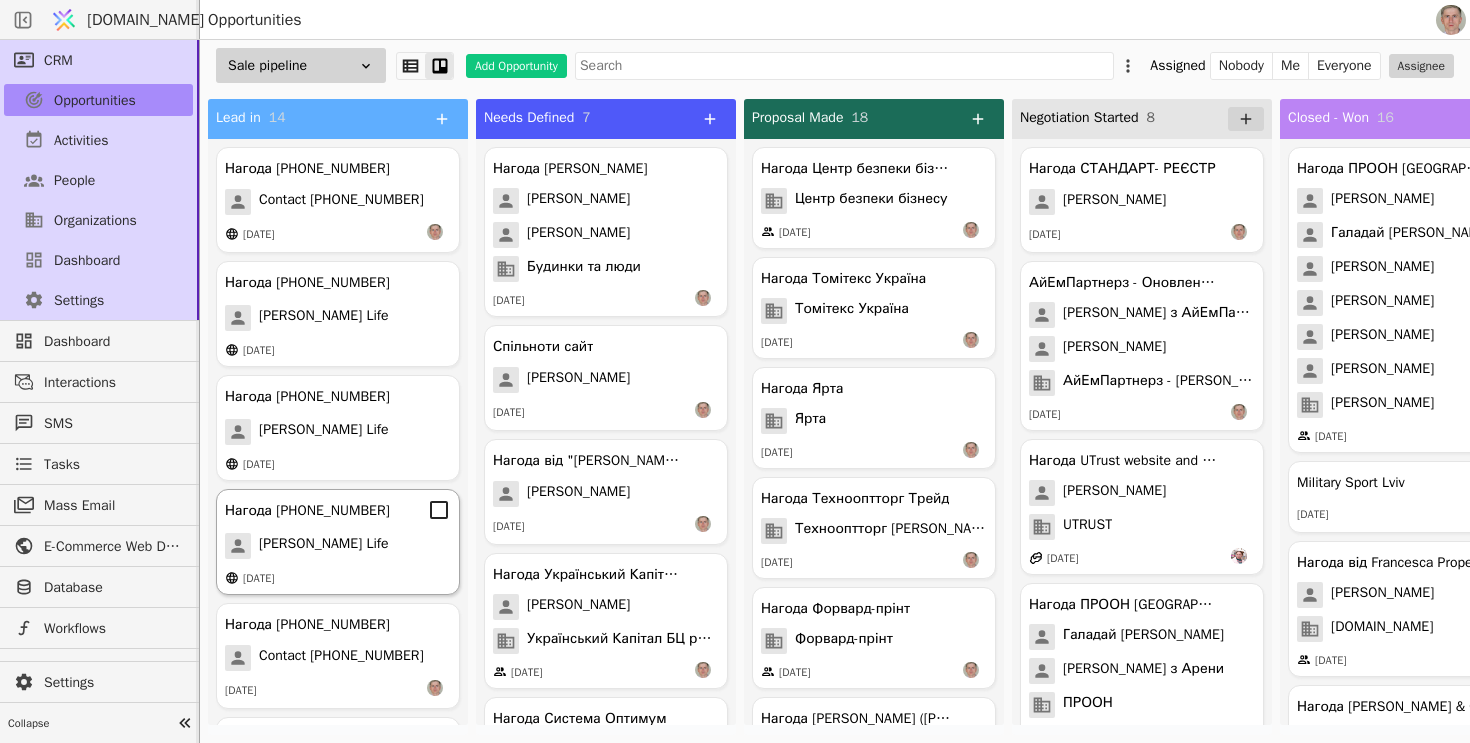 scroll, scrollTop: 1018, scrollLeft: 0, axis: vertical 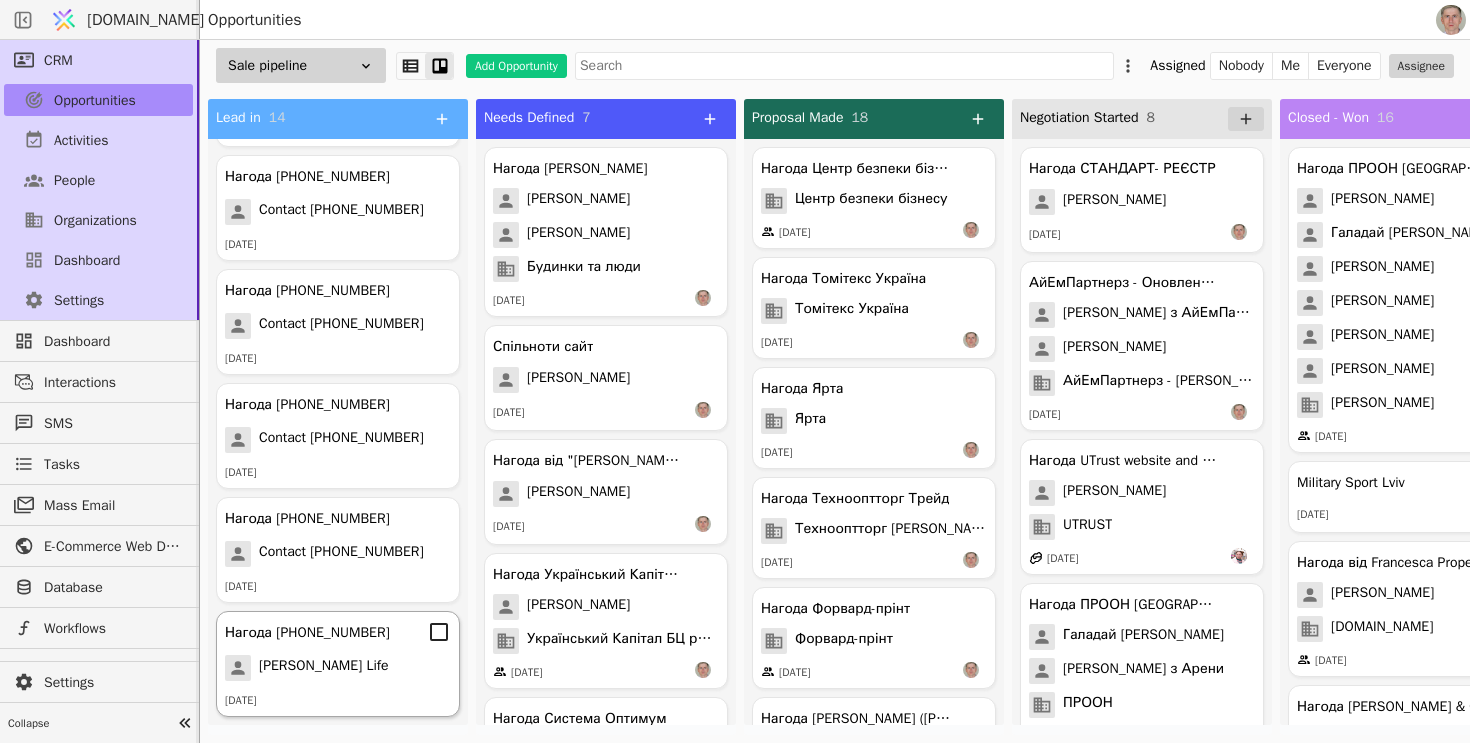 click on "Роман Свистун Life" at bounding box center (324, 668) 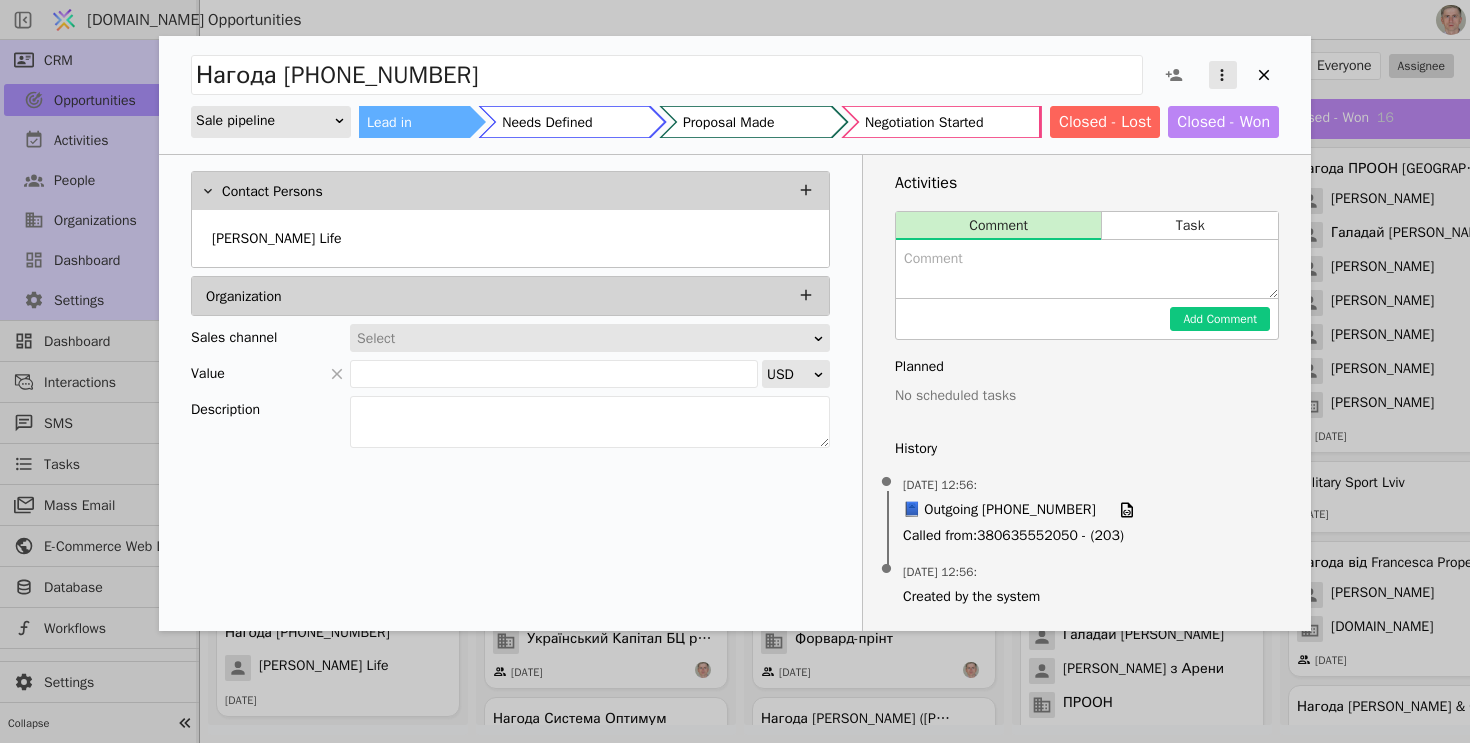 click 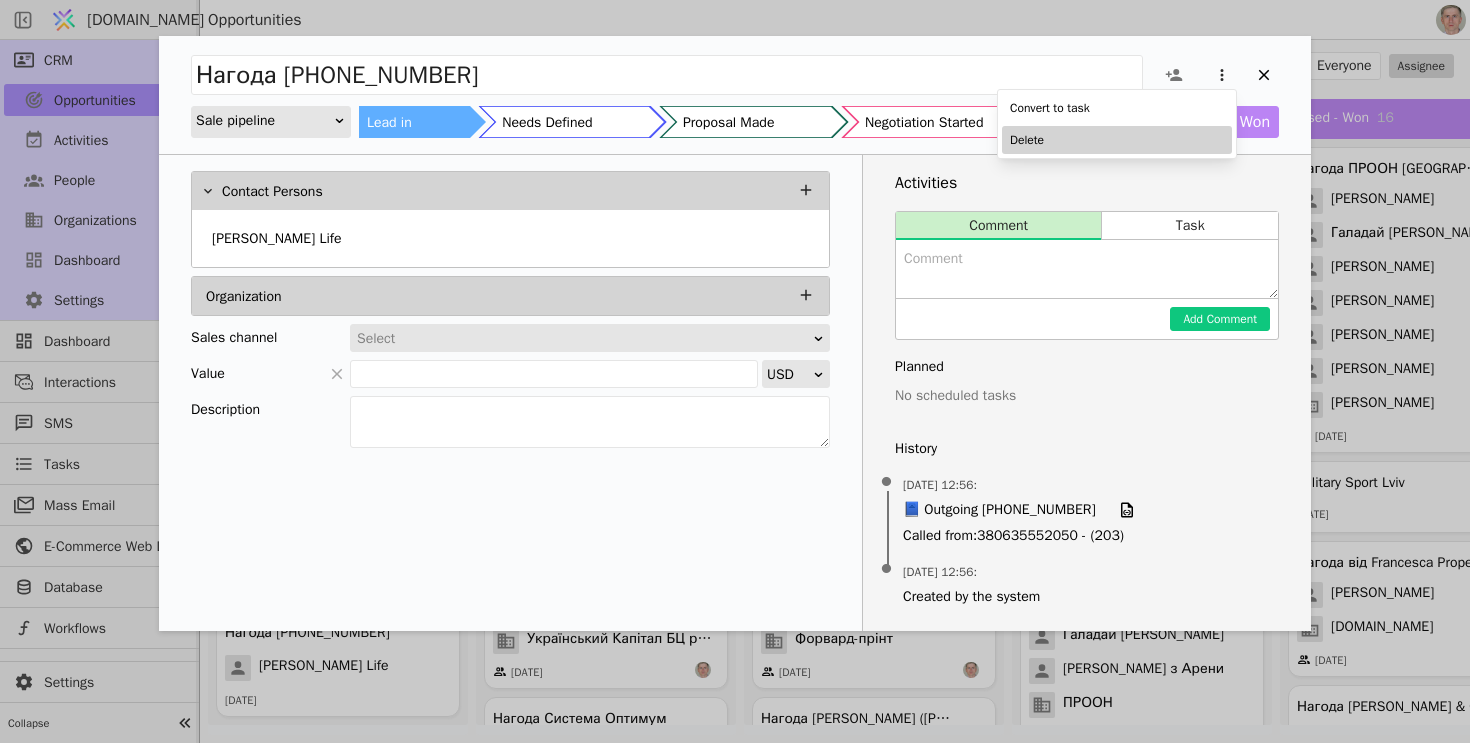 click on "Delete" at bounding box center (1117, 140) 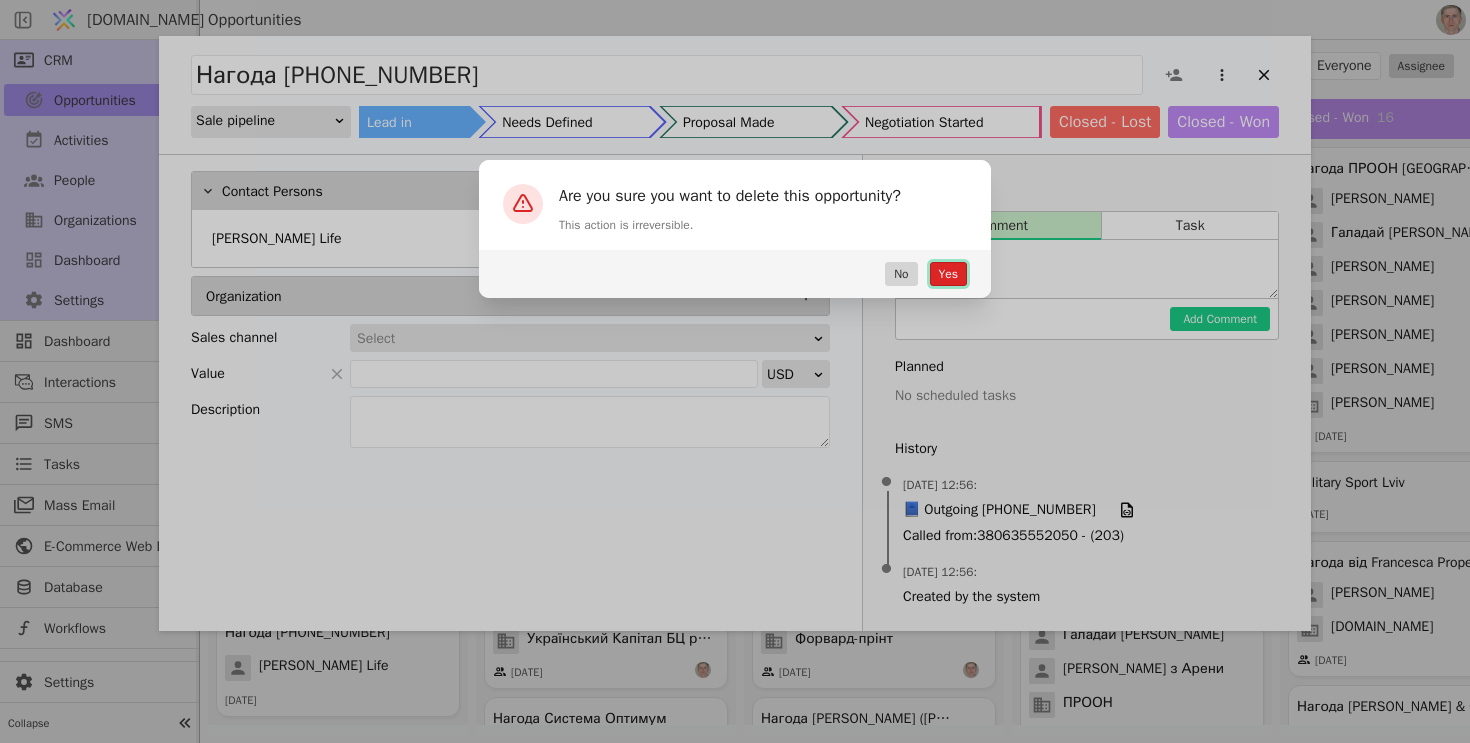 click on "Yes" at bounding box center [948, 274] 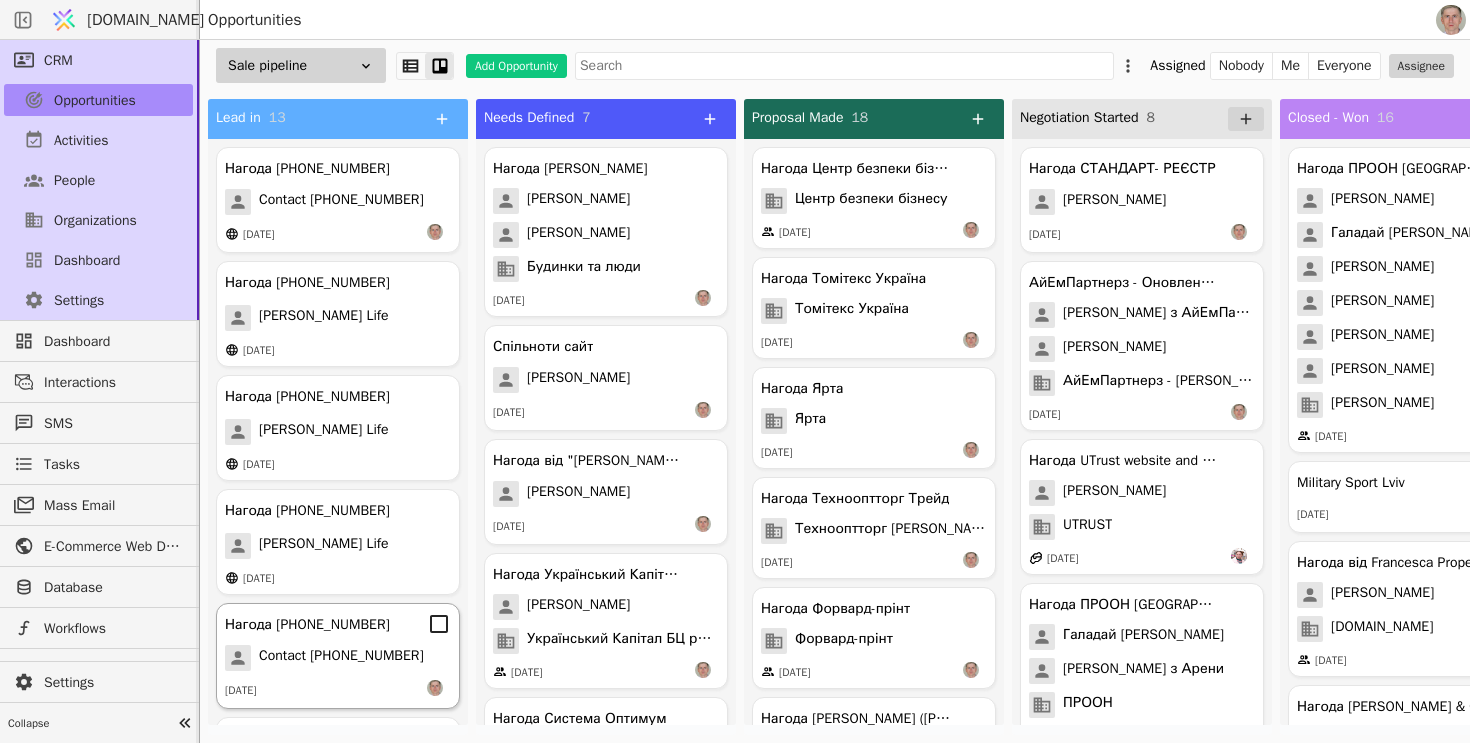 scroll, scrollTop: 904, scrollLeft: 0, axis: vertical 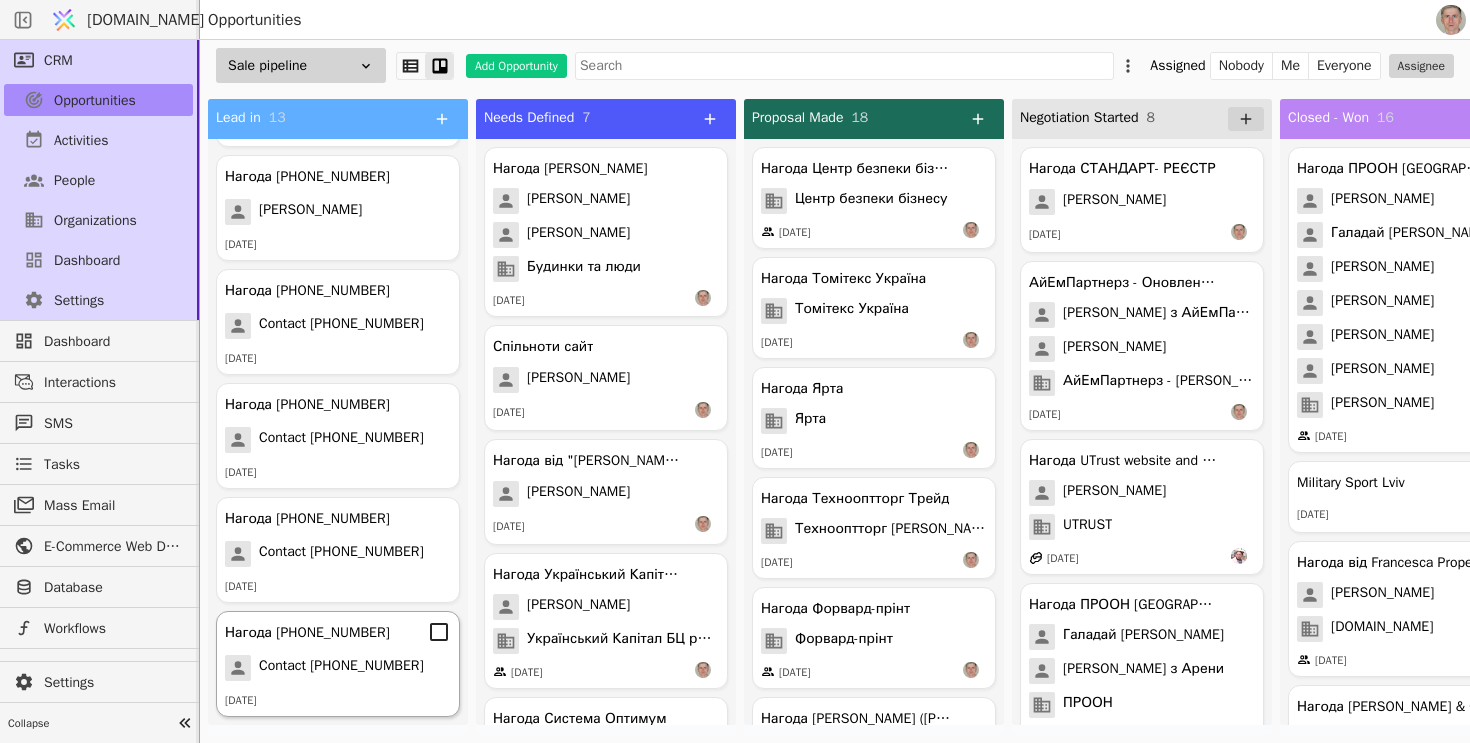 click on "Contact +380672084035" at bounding box center [341, 668] 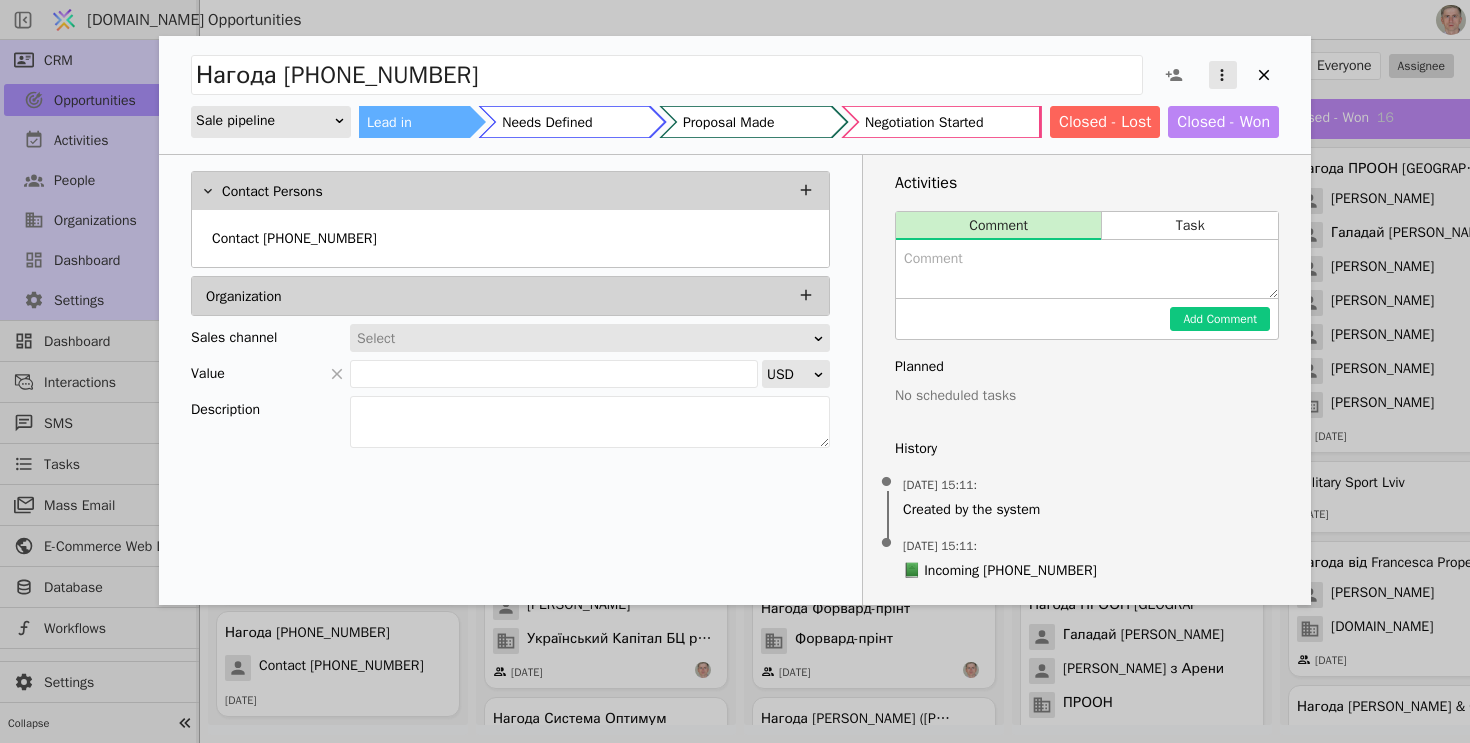 click 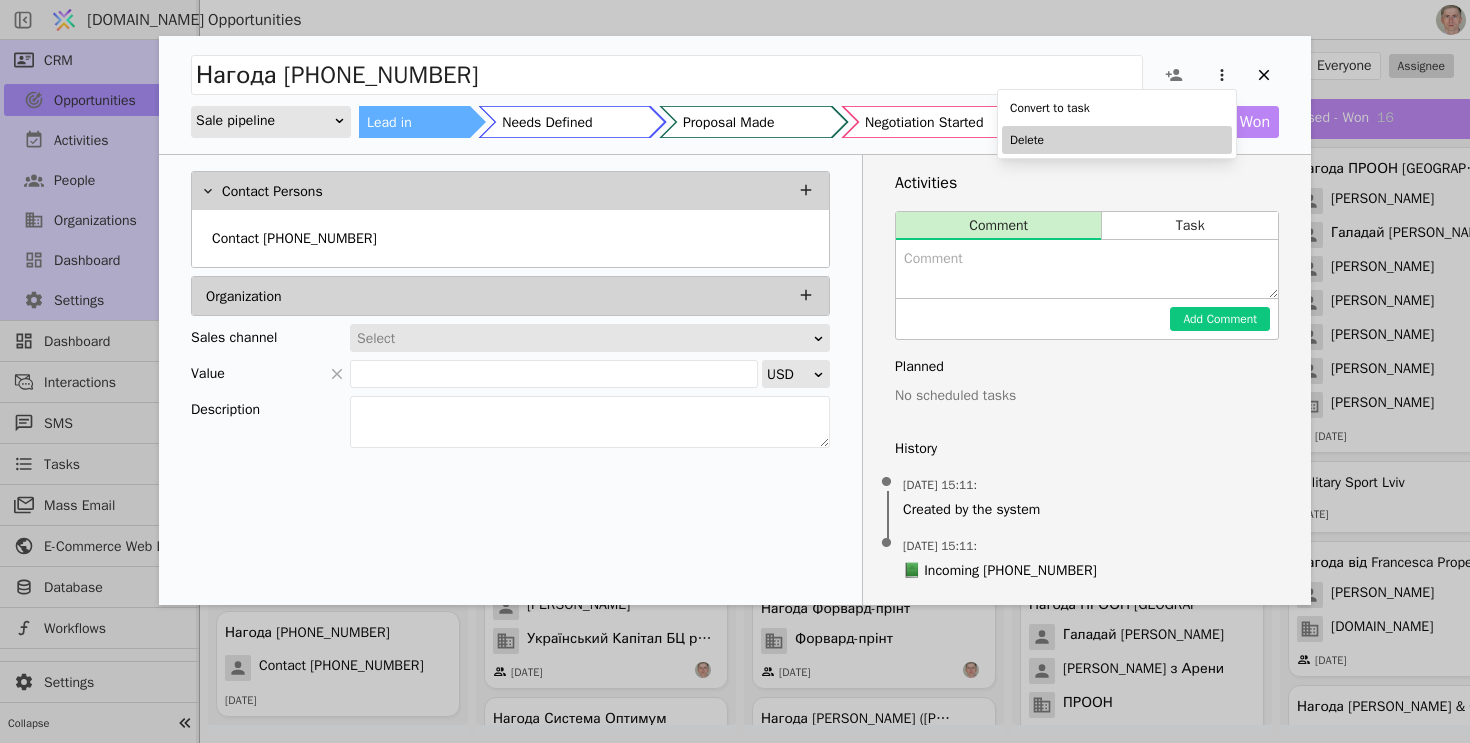 click on "Delete" at bounding box center [1117, 140] 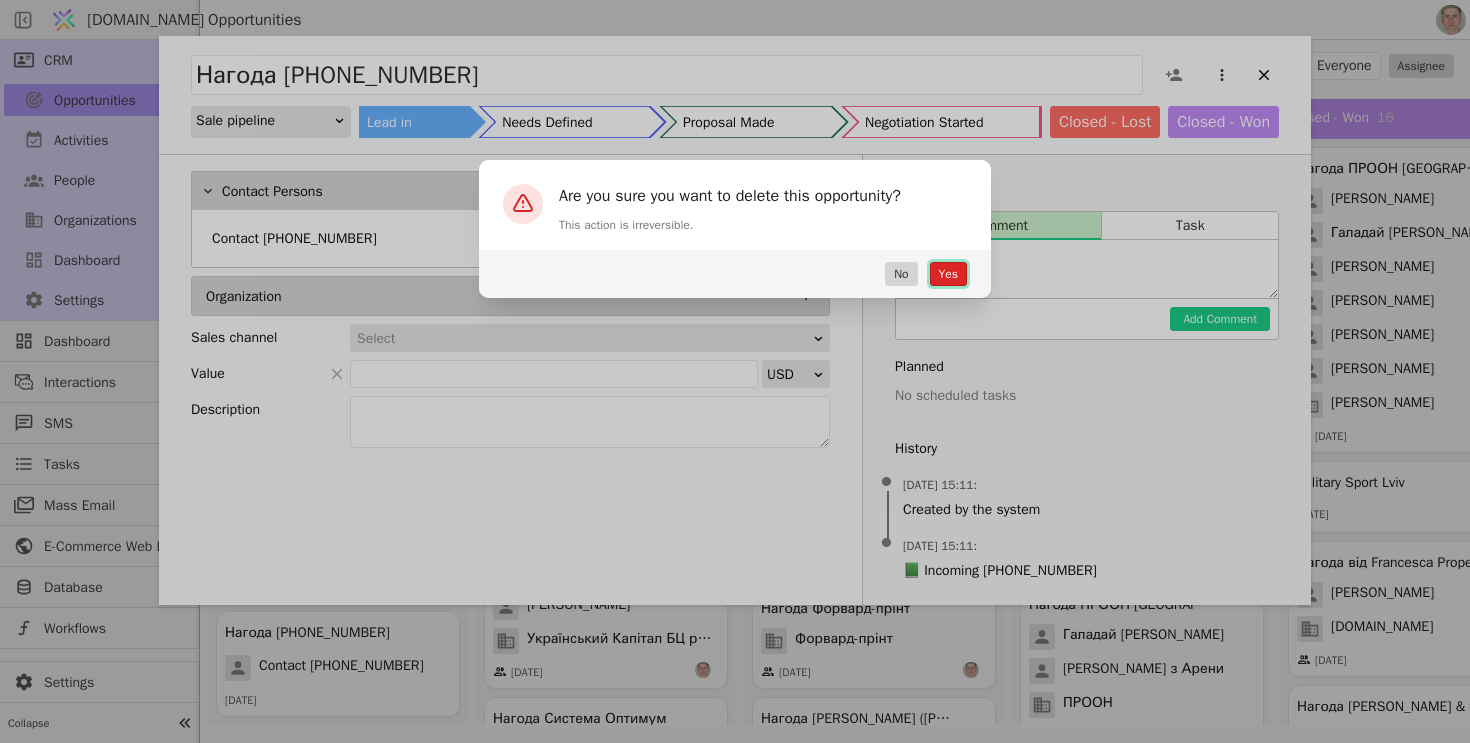 click on "Yes" at bounding box center [948, 274] 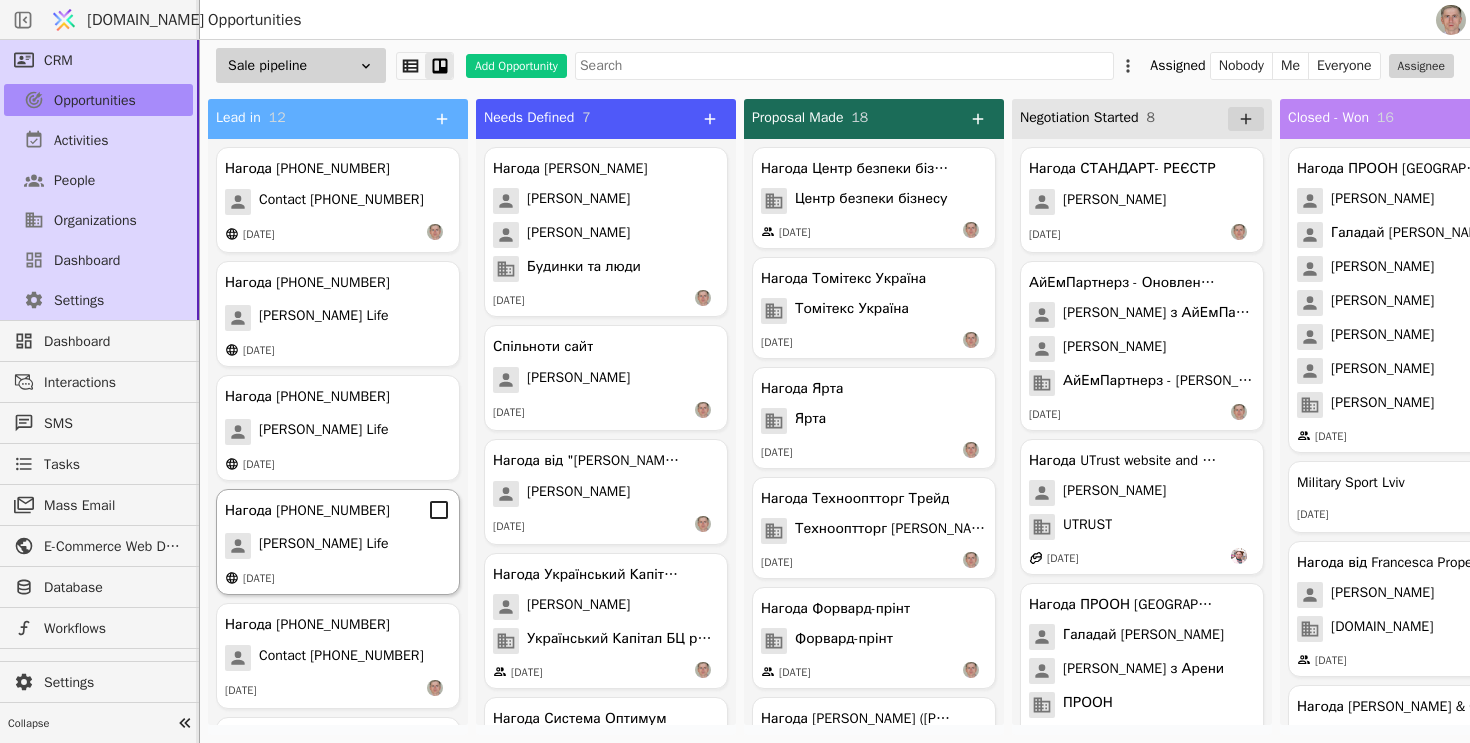 scroll, scrollTop: 790, scrollLeft: 0, axis: vertical 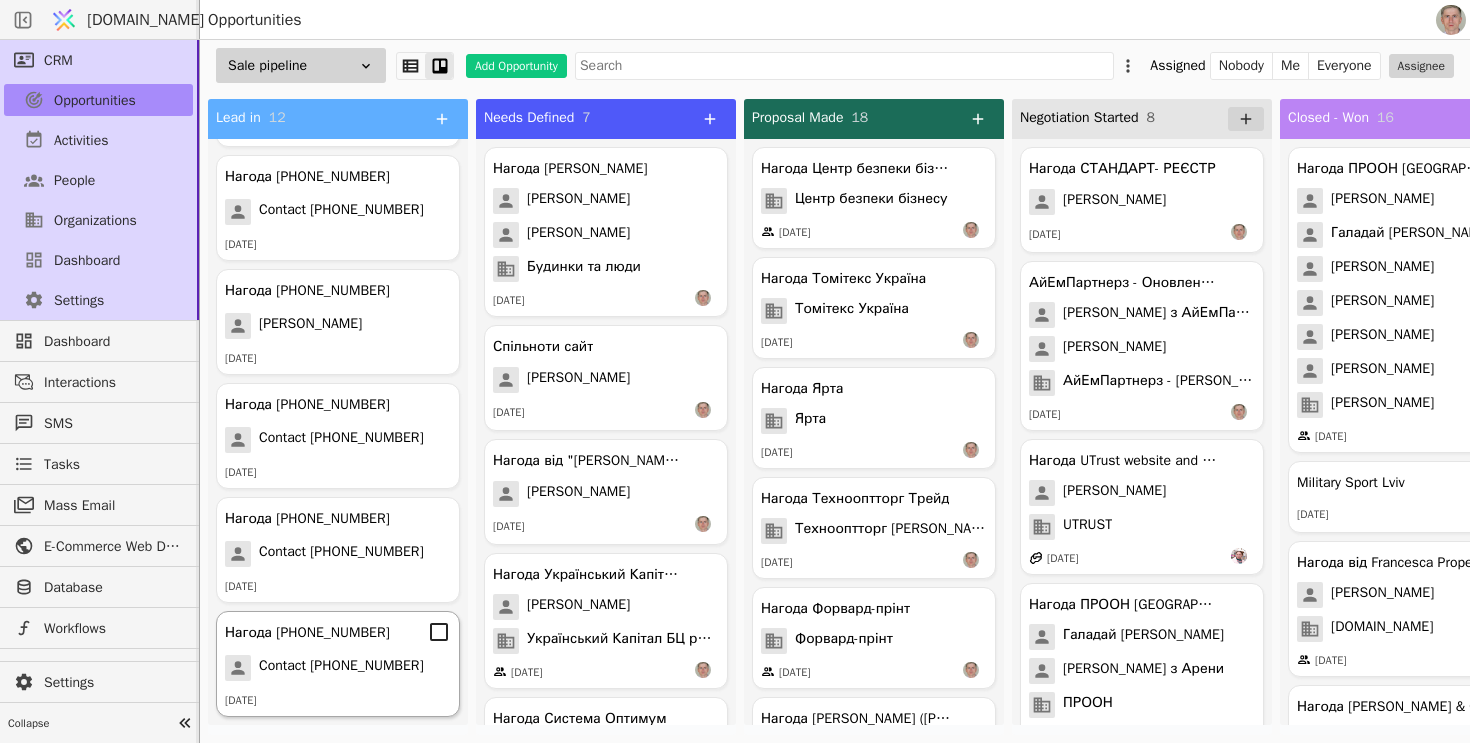 click on "Нагода +380685300131 Contact +380685300131 18.06.2025" at bounding box center (338, 664) 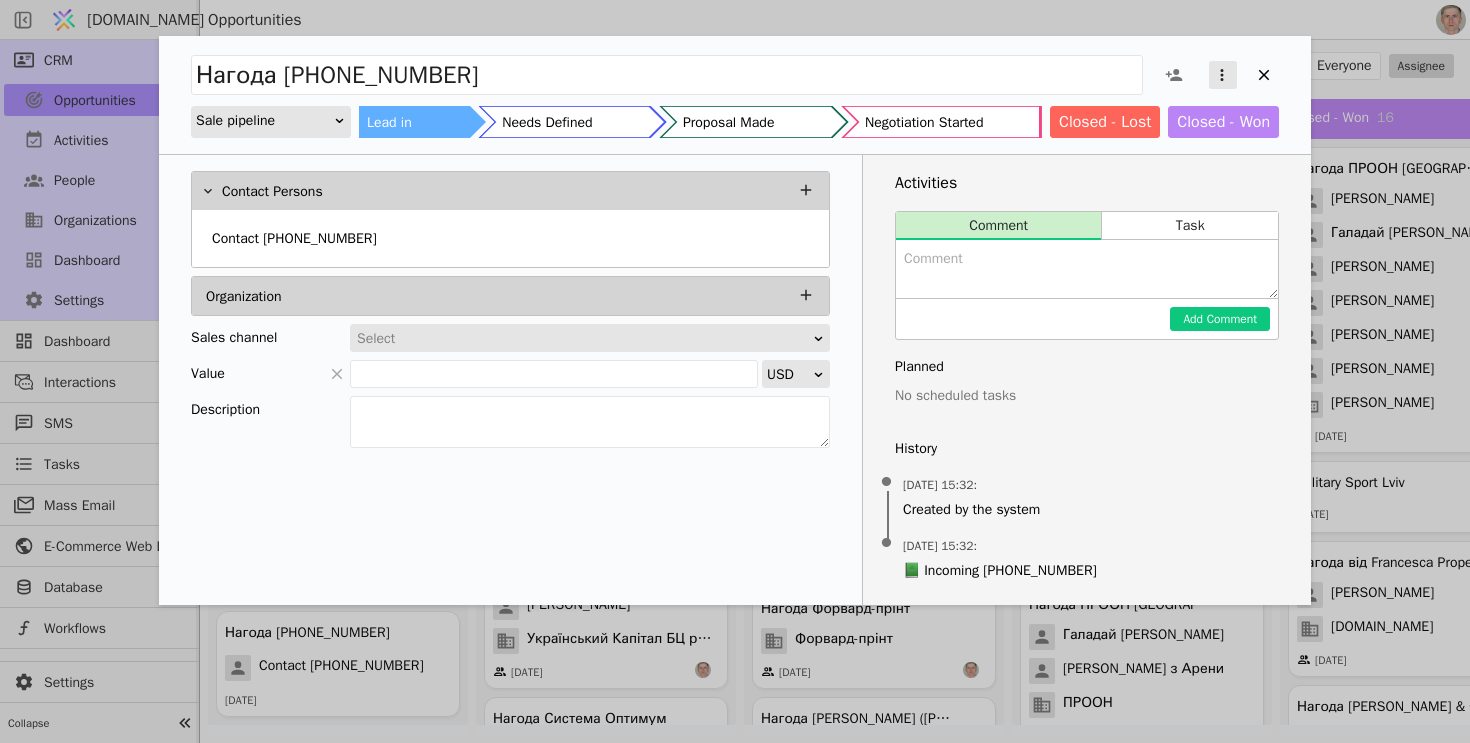 click 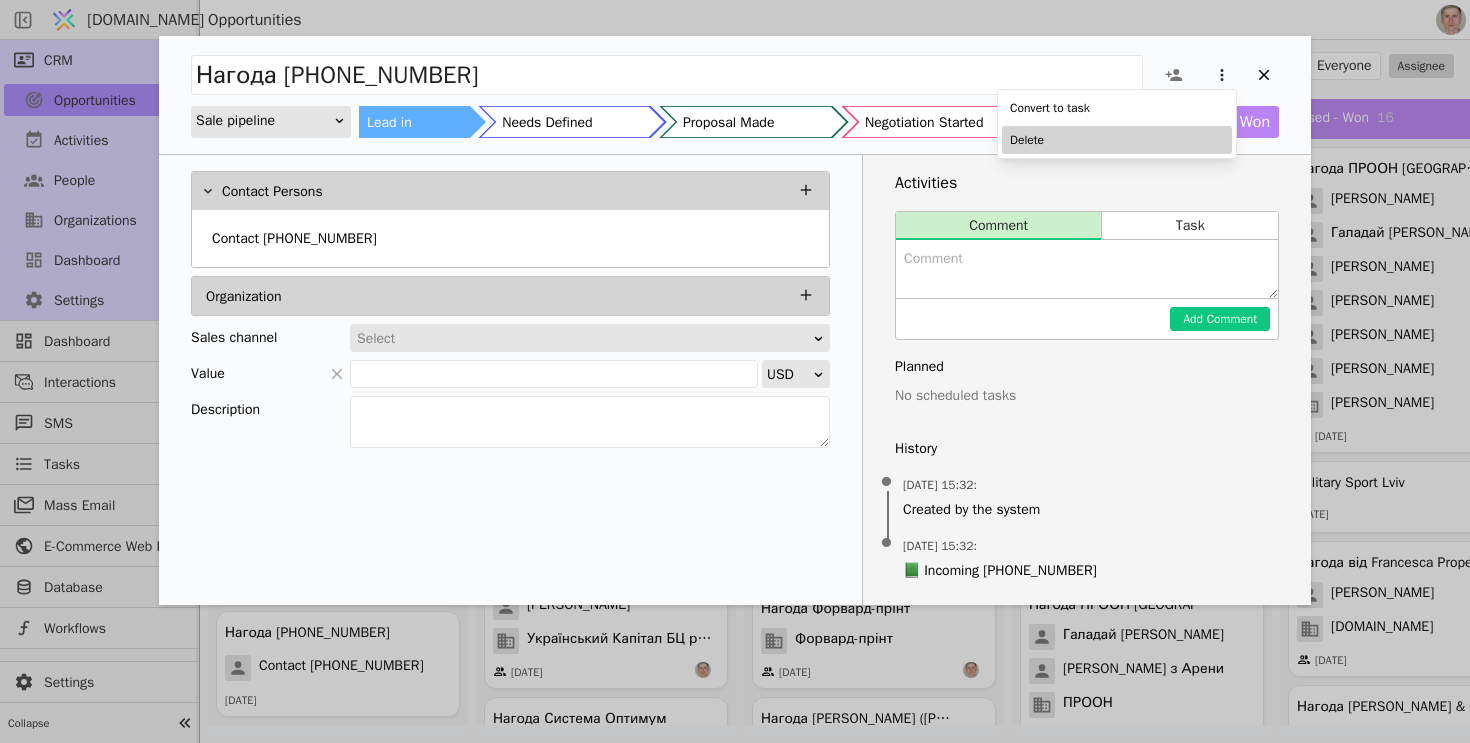 click on "Delete" at bounding box center [1117, 140] 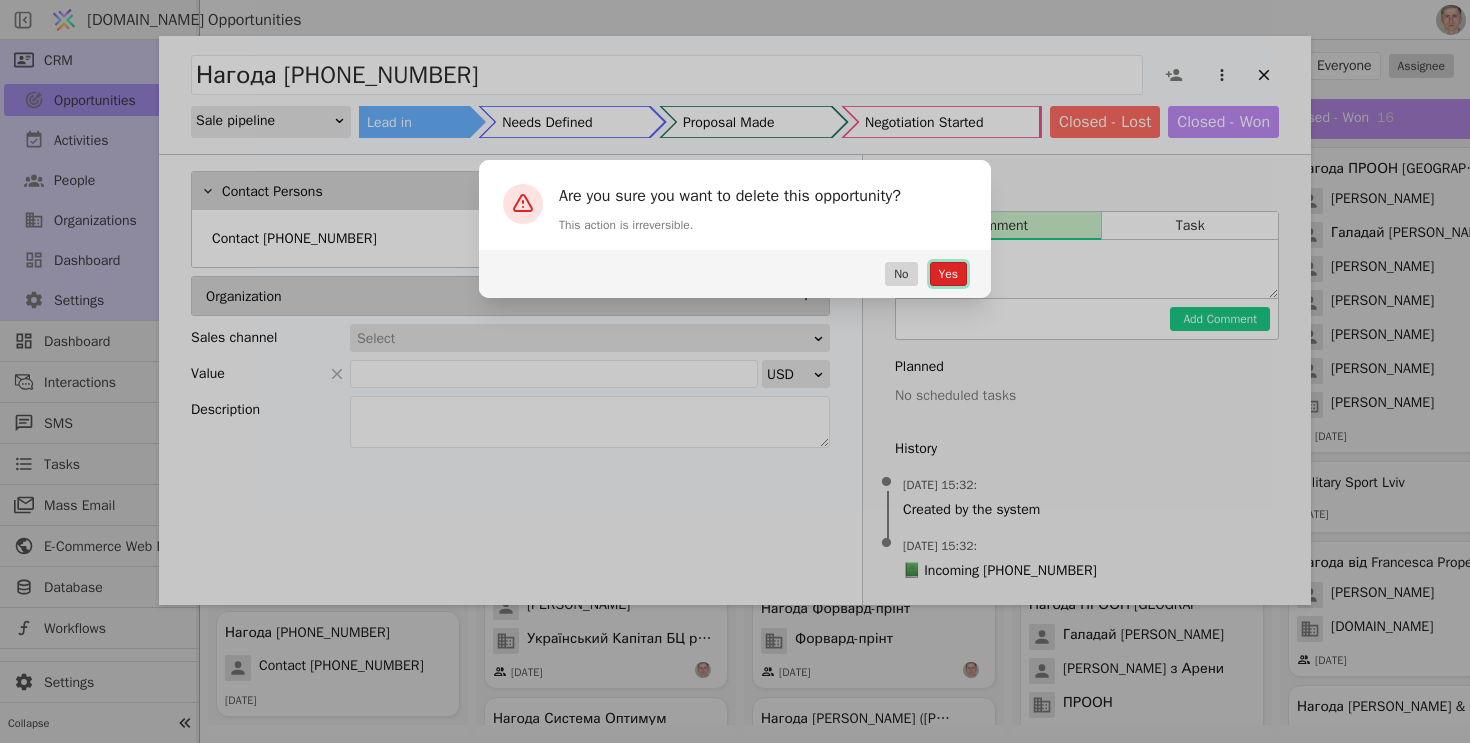 click on "Yes" at bounding box center (948, 274) 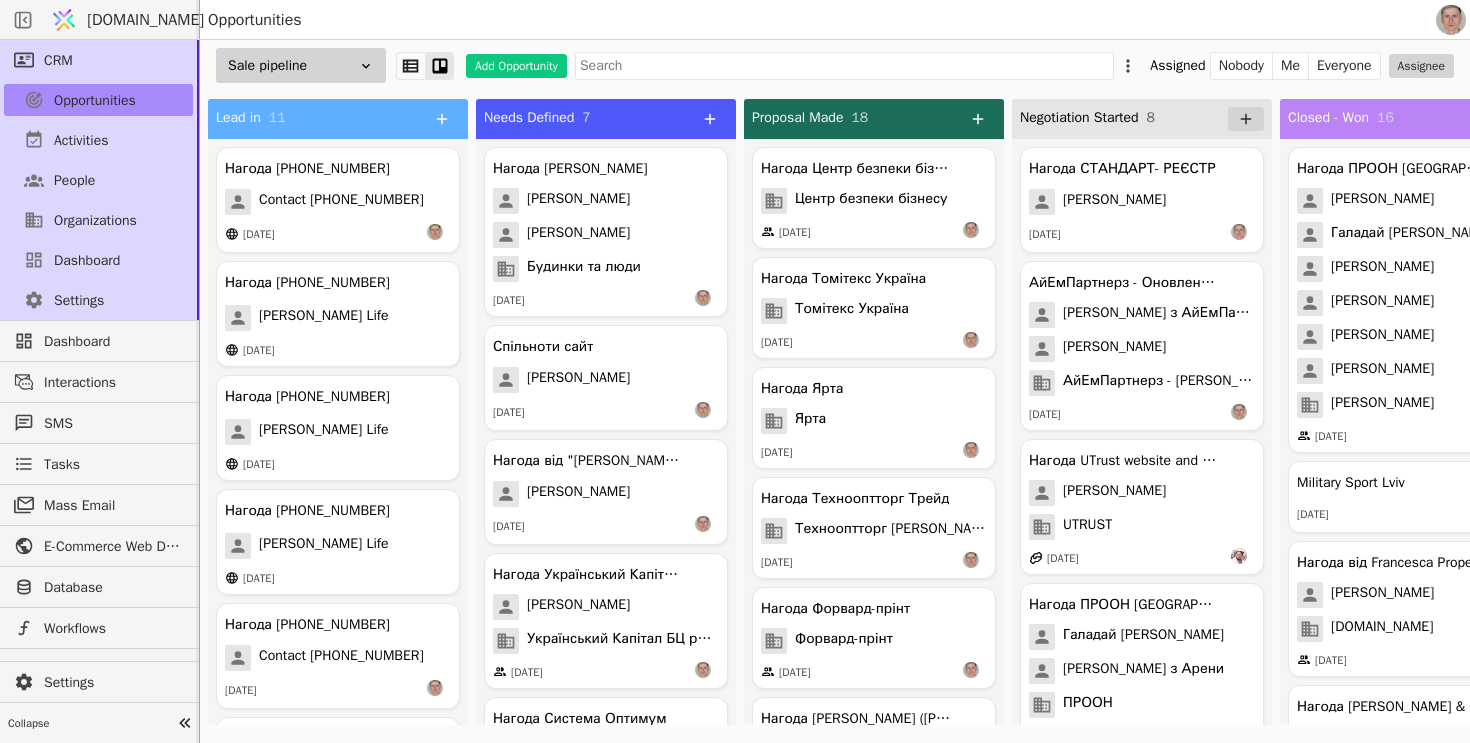 scroll, scrollTop: 676, scrollLeft: 0, axis: vertical 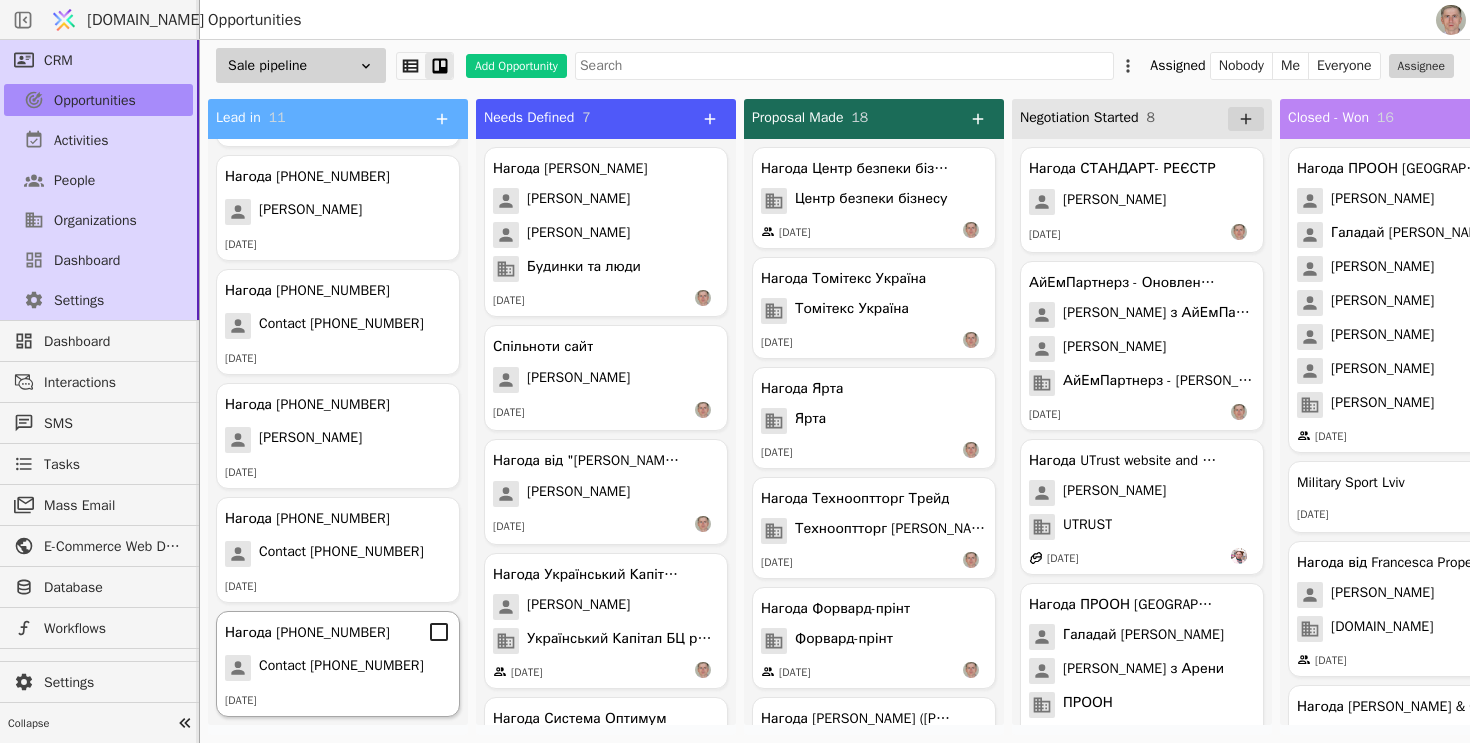 click on "18.06.2025" at bounding box center (338, 700) 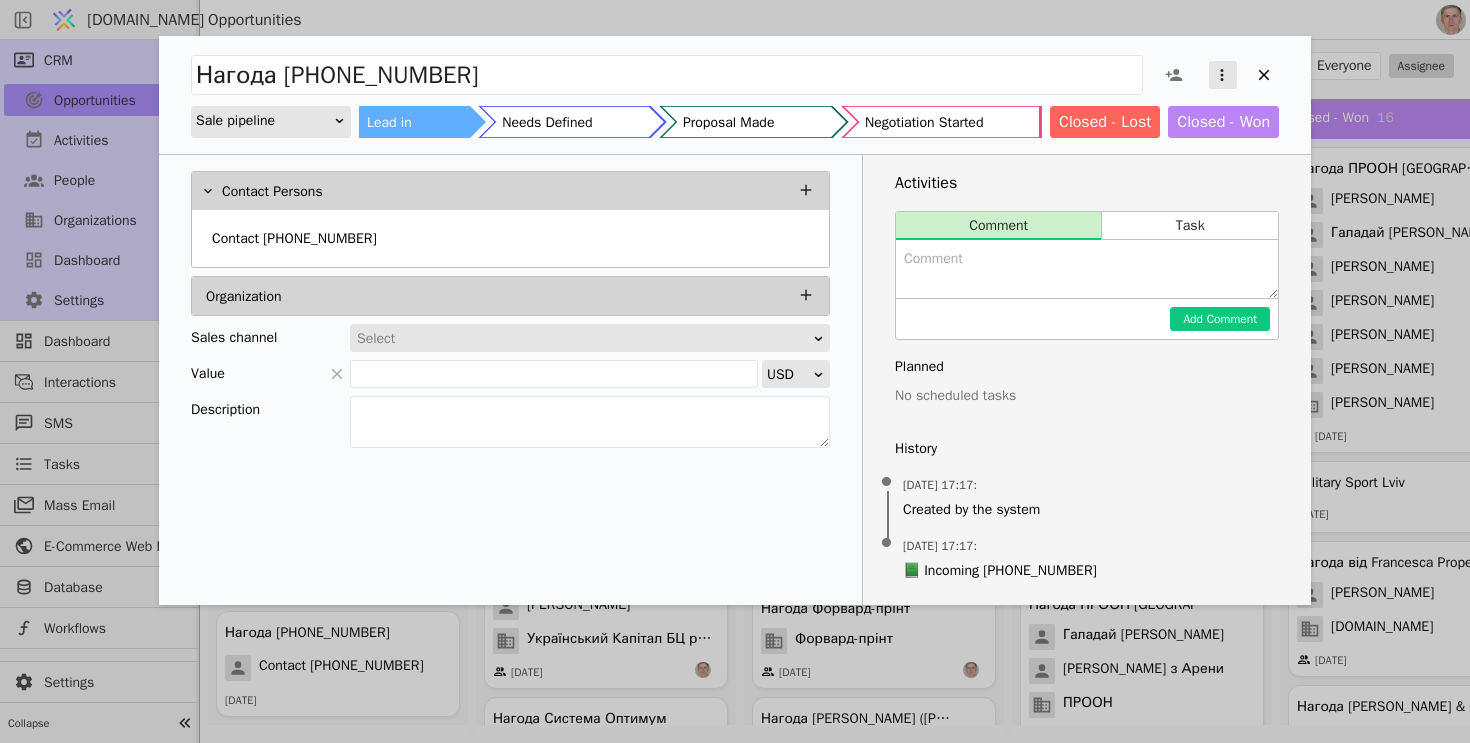 click at bounding box center [1223, 75] 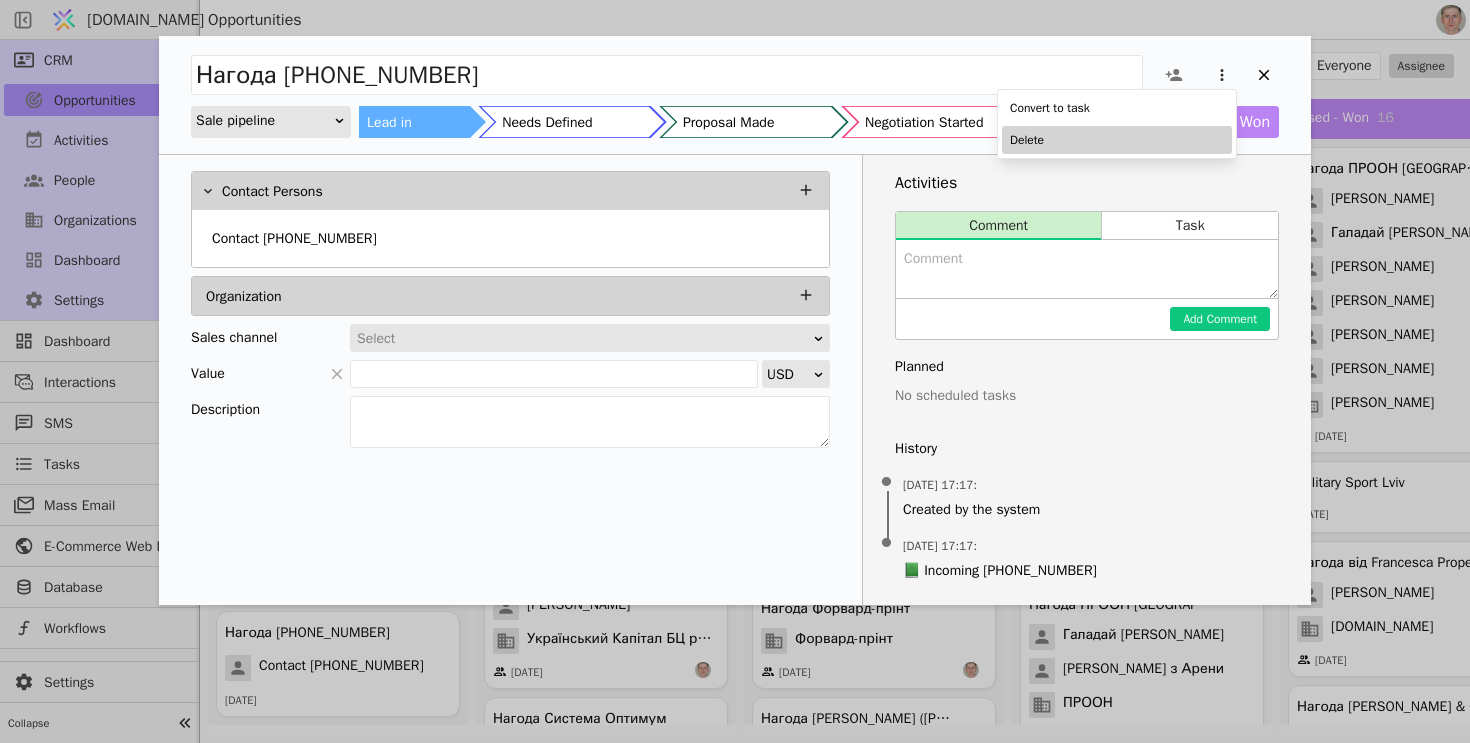 click on "Delete" at bounding box center (1117, 140) 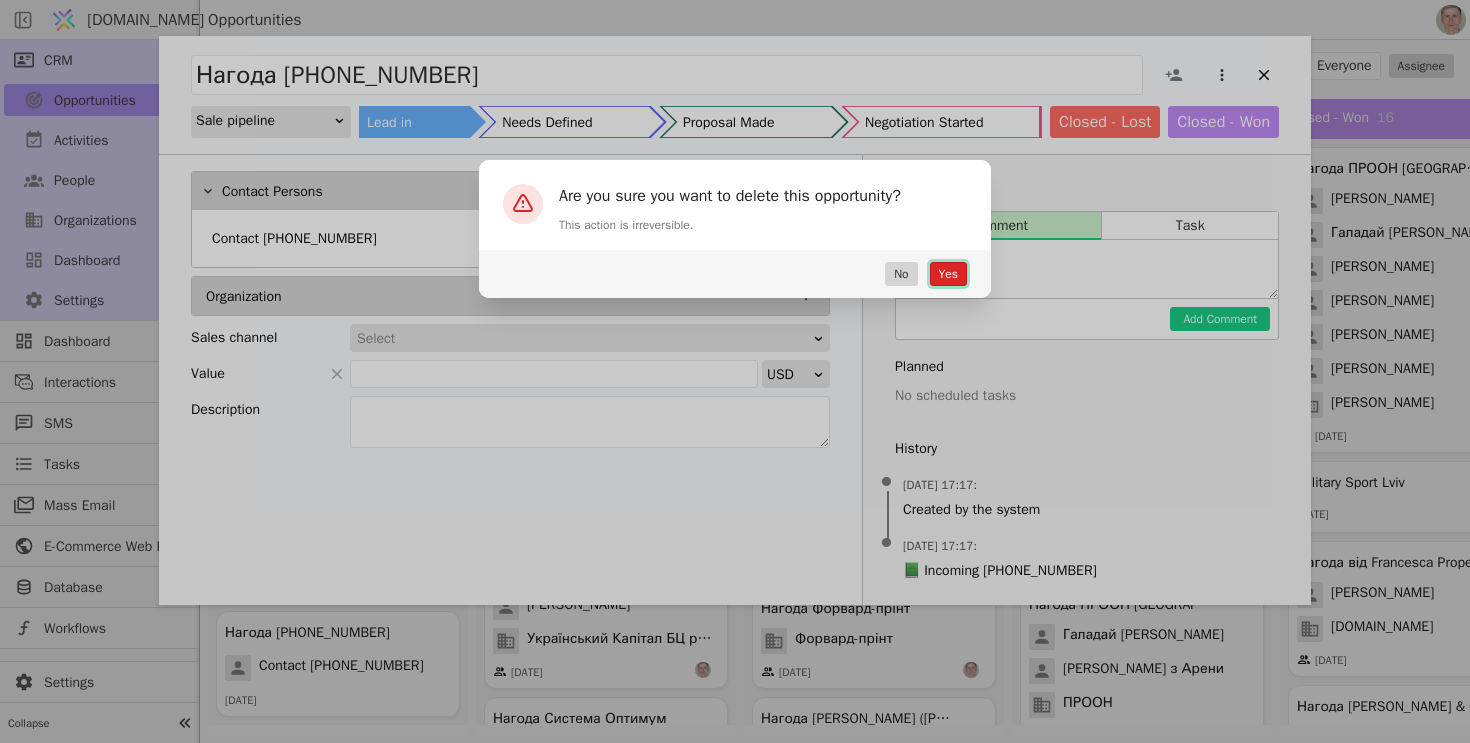 click on "Yes" at bounding box center [948, 274] 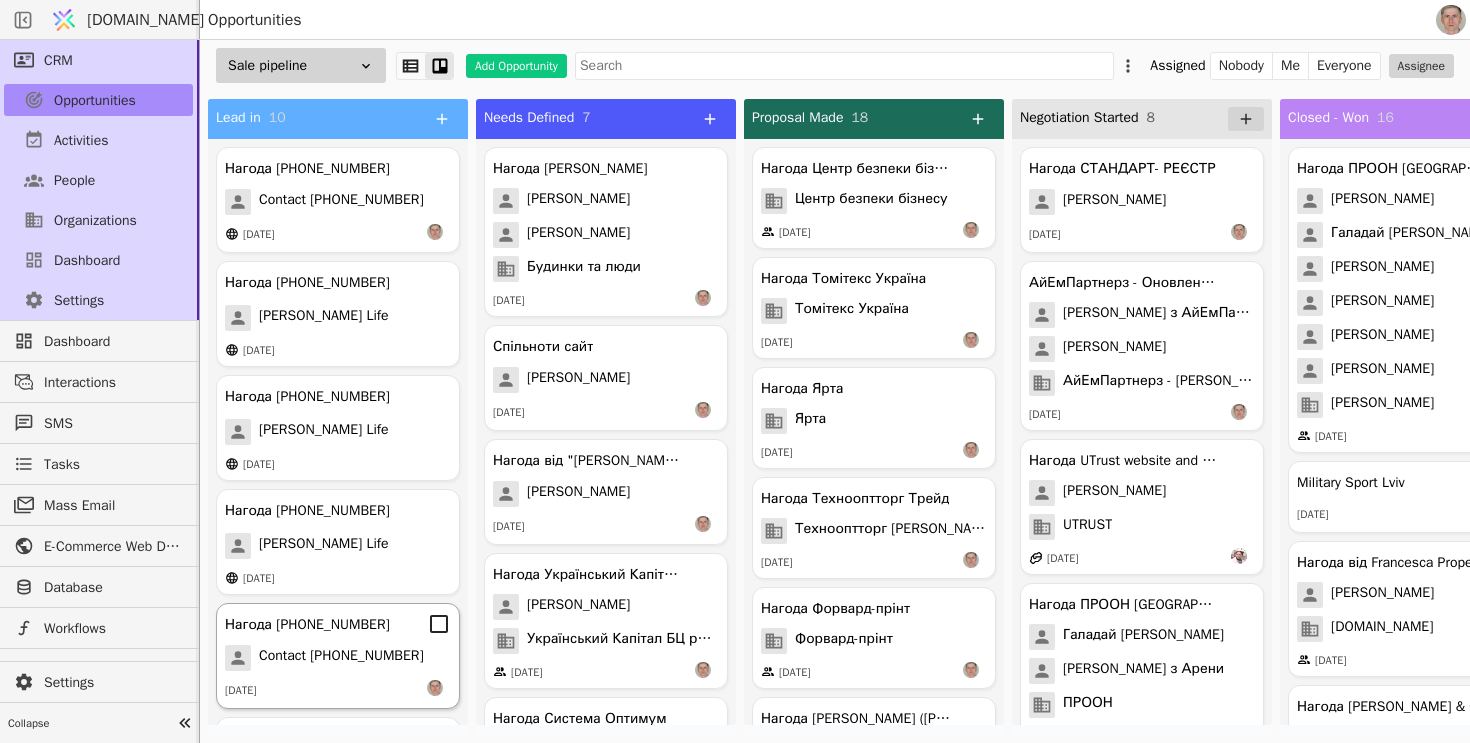 scroll, scrollTop: 562, scrollLeft: 0, axis: vertical 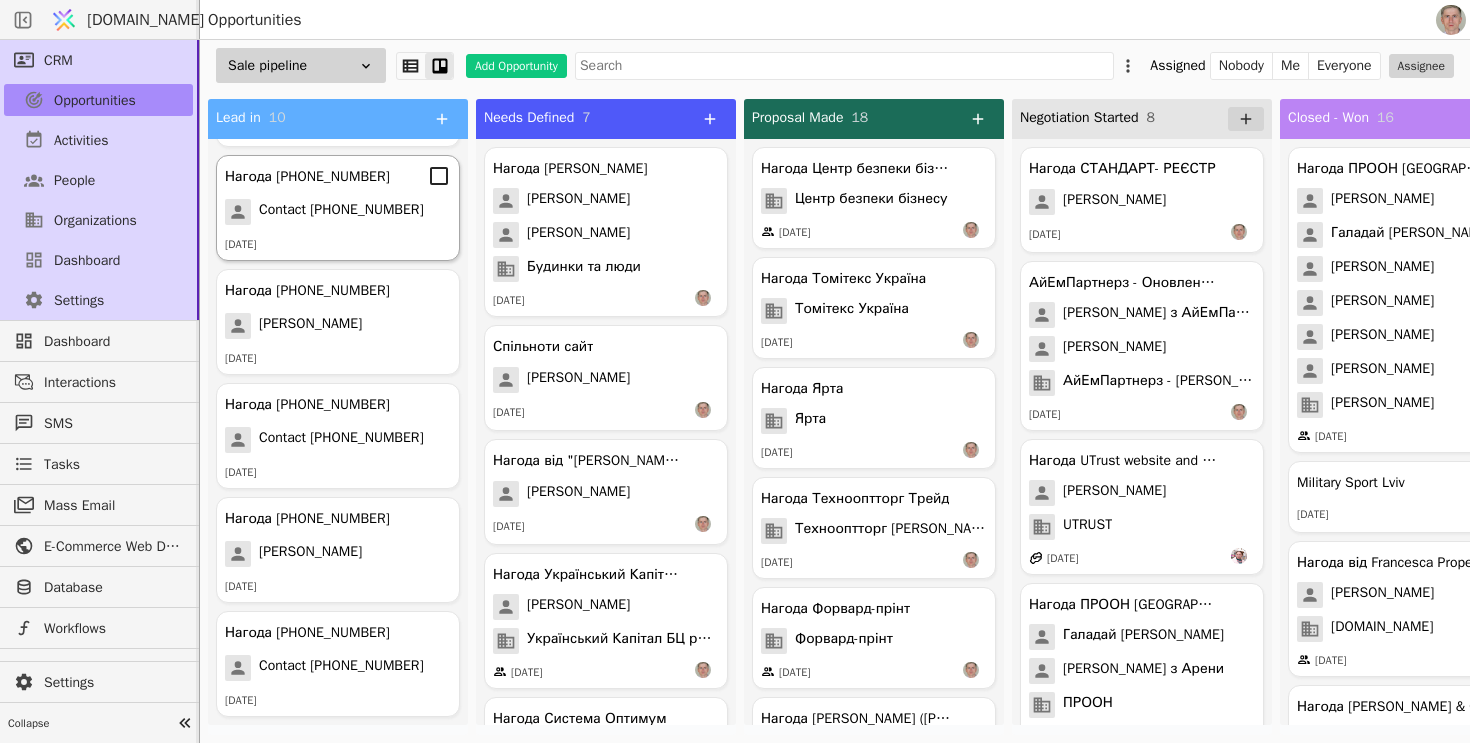 click on "Contact +380972752171" at bounding box center (341, 212) 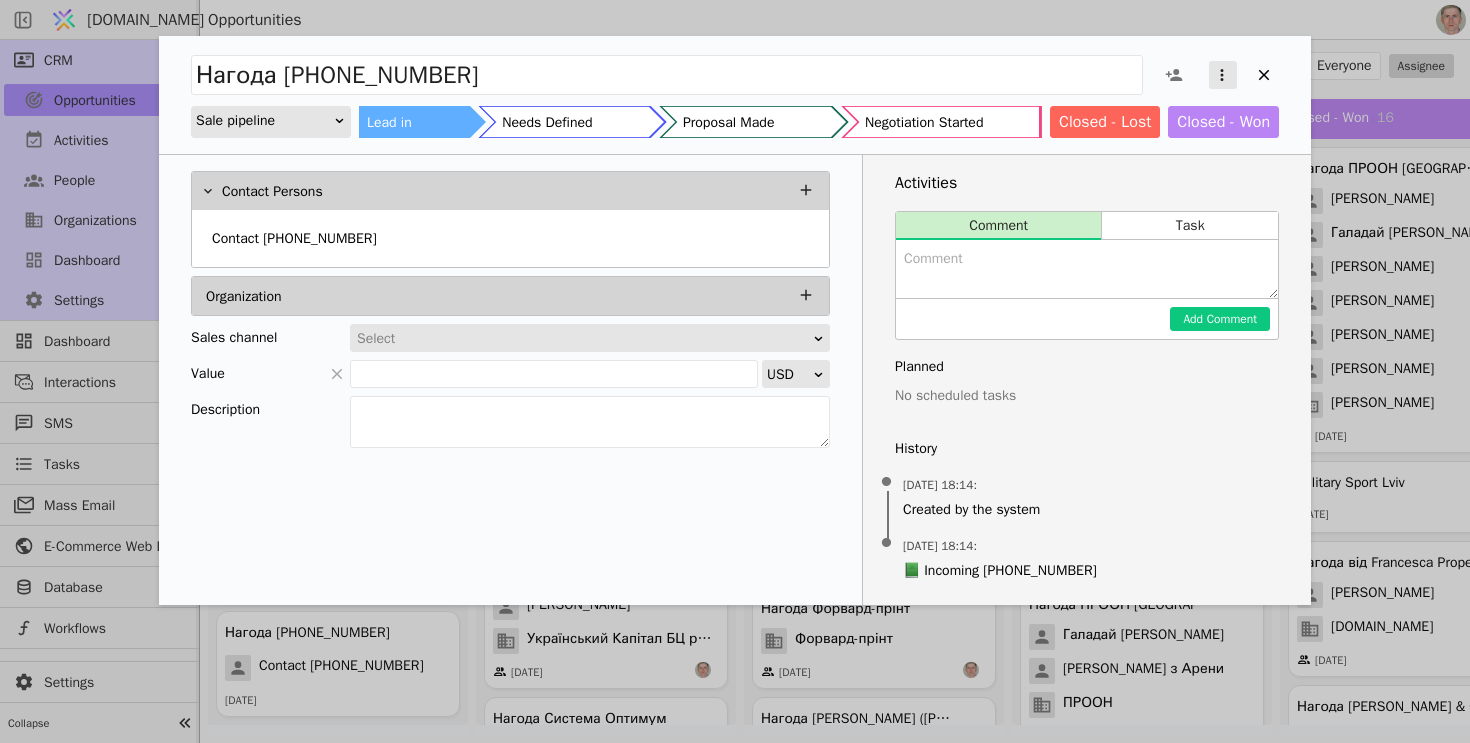 click 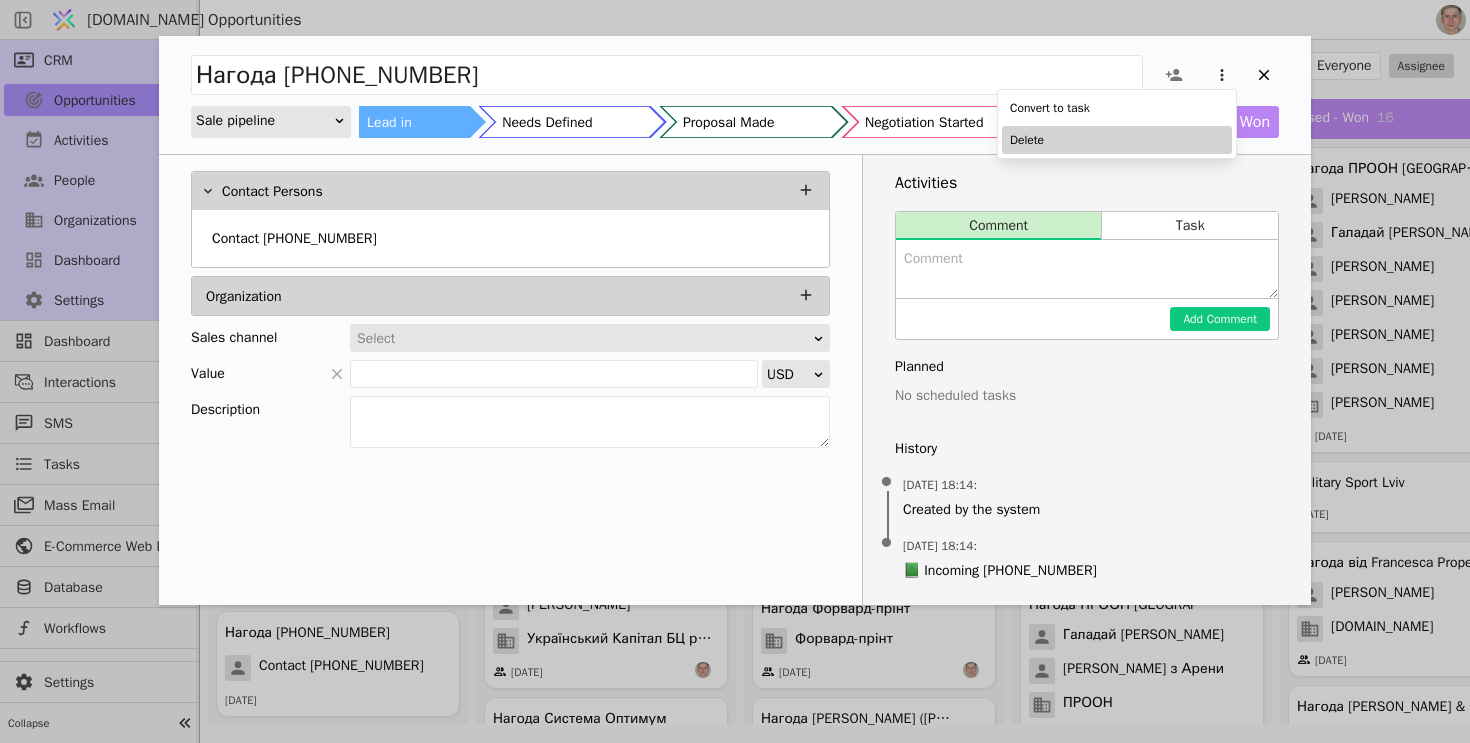 click on "Delete" at bounding box center (1117, 140) 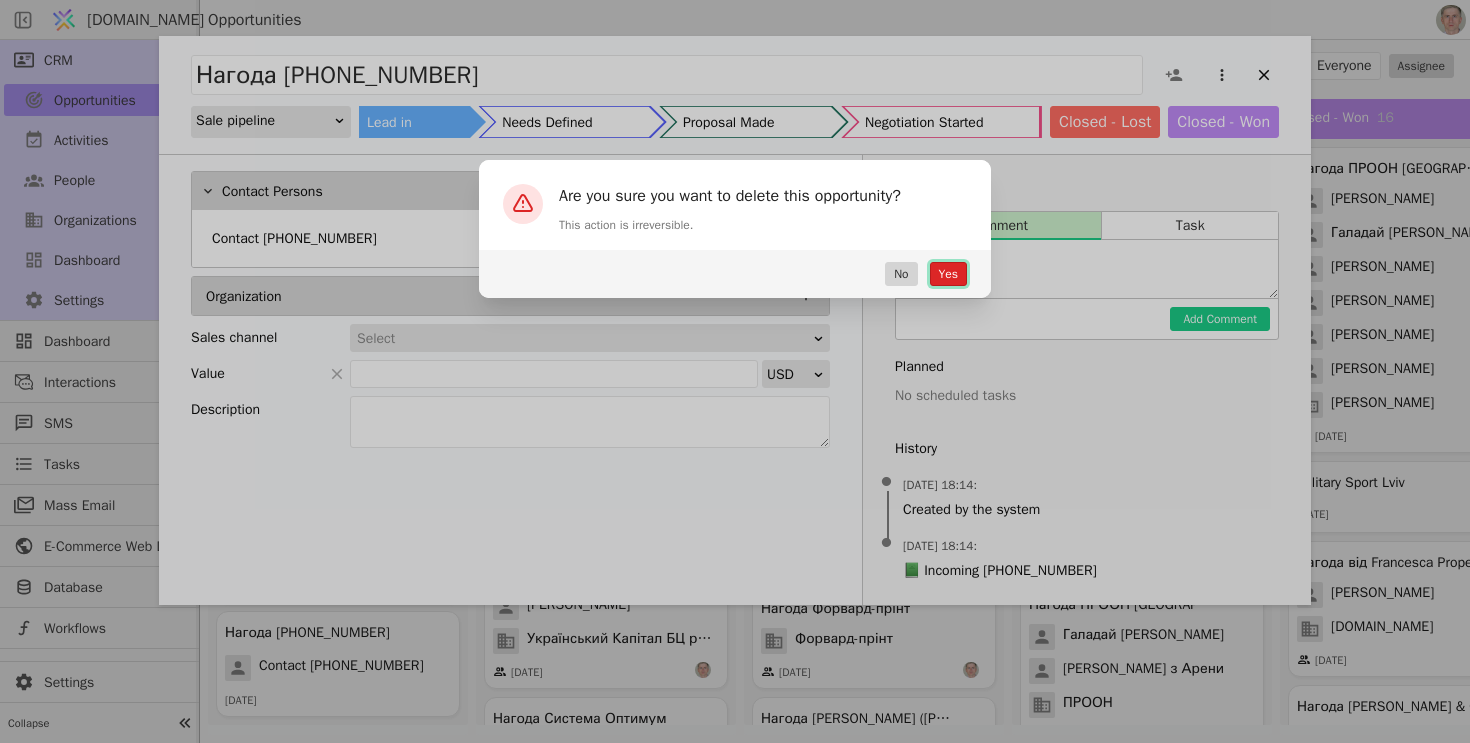 click on "Yes" at bounding box center [948, 274] 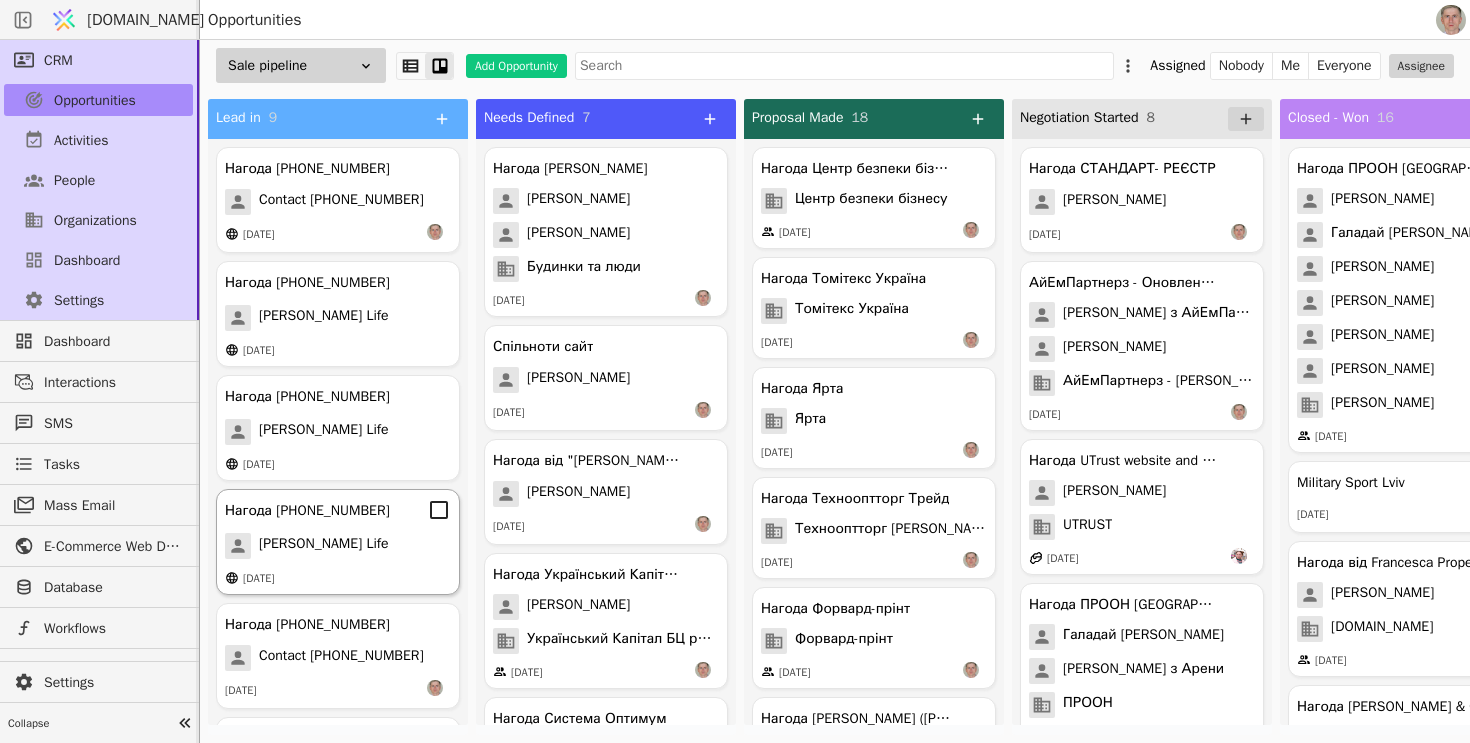 scroll, scrollTop: 448, scrollLeft: 0, axis: vertical 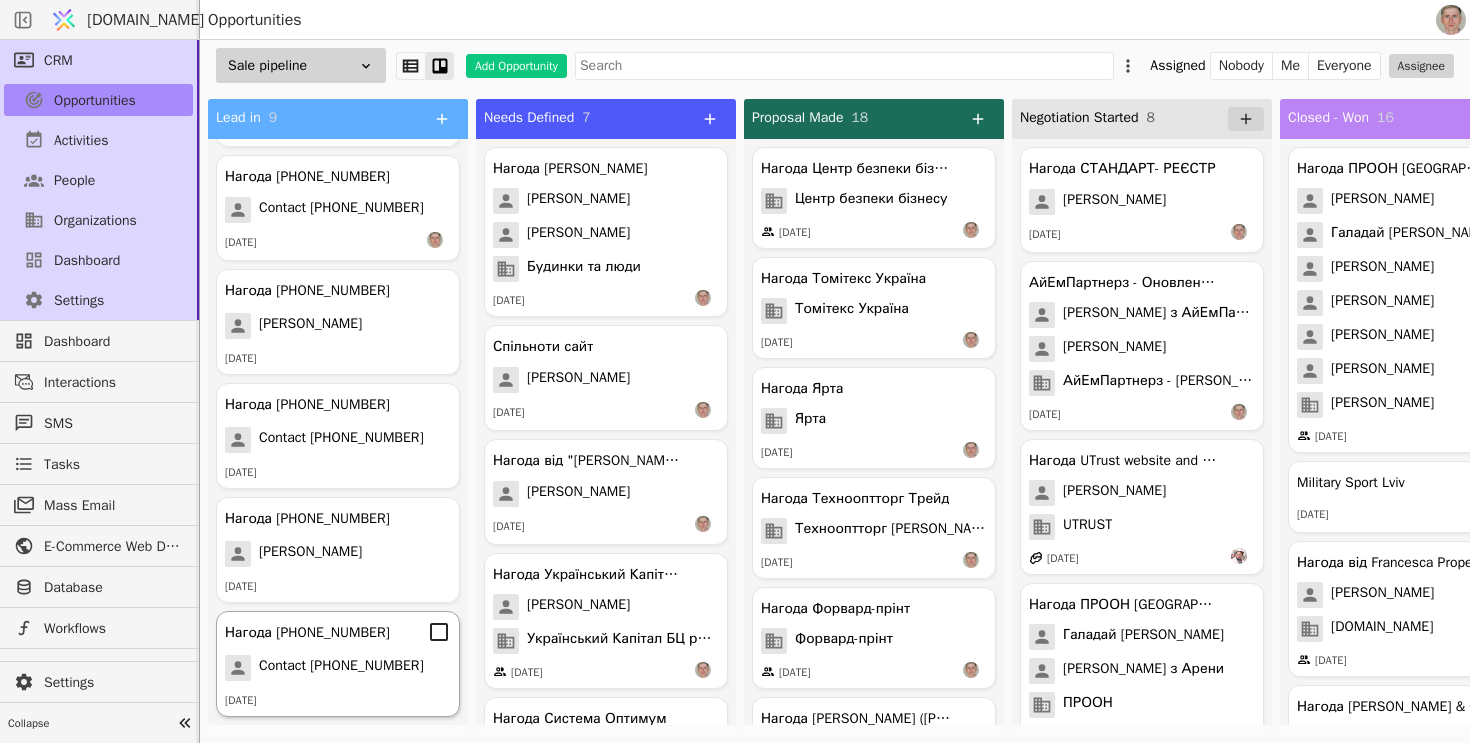click on "Contact +380996713555" at bounding box center (341, 668) 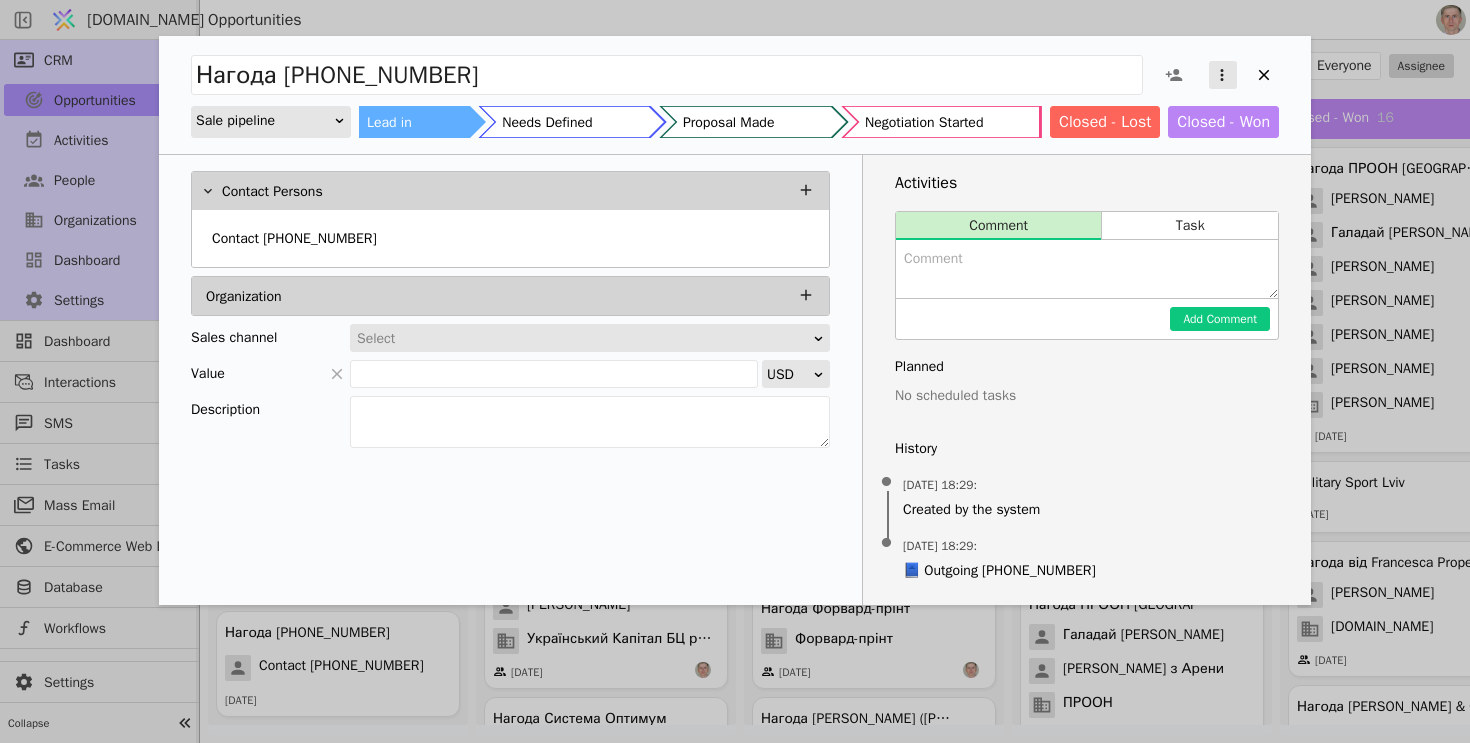 click 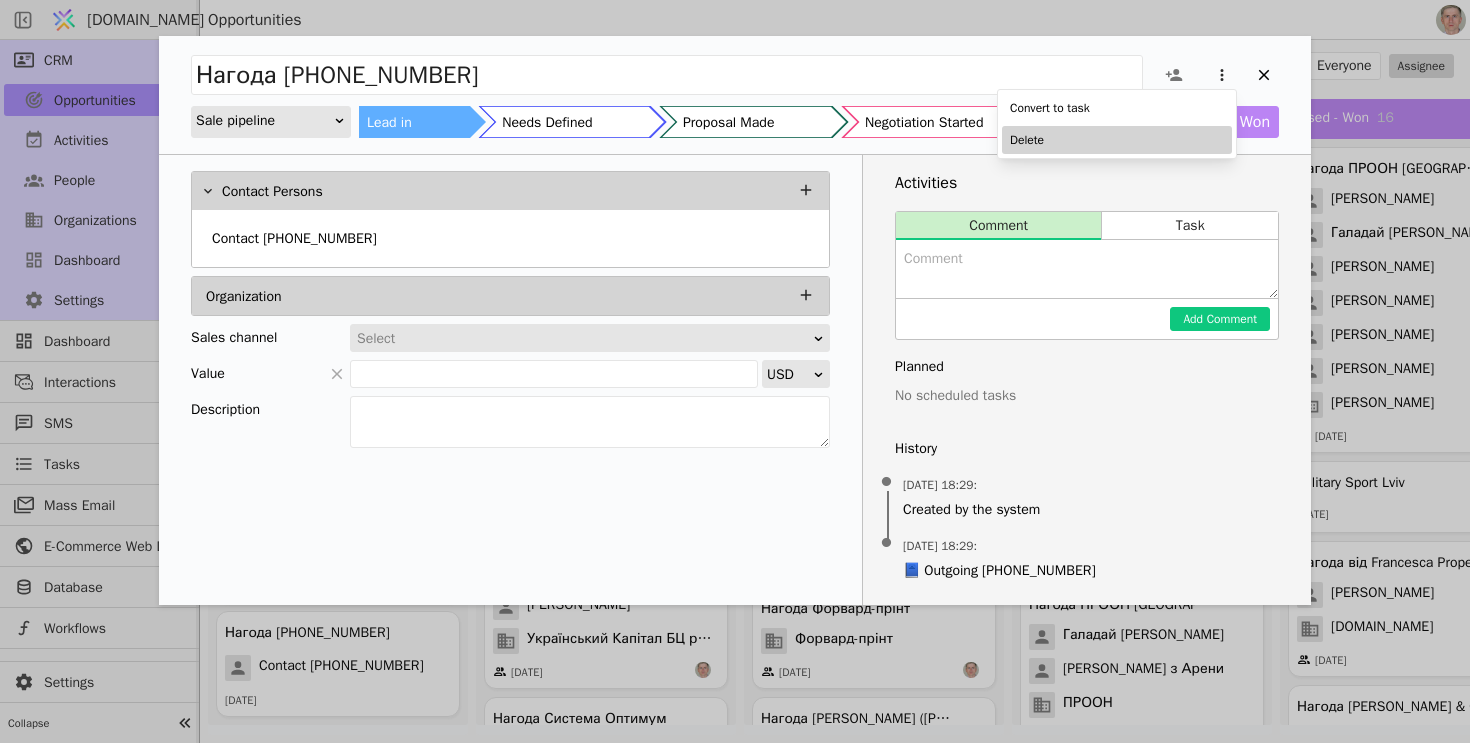 click on "Delete" at bounding box center (1117, 140) 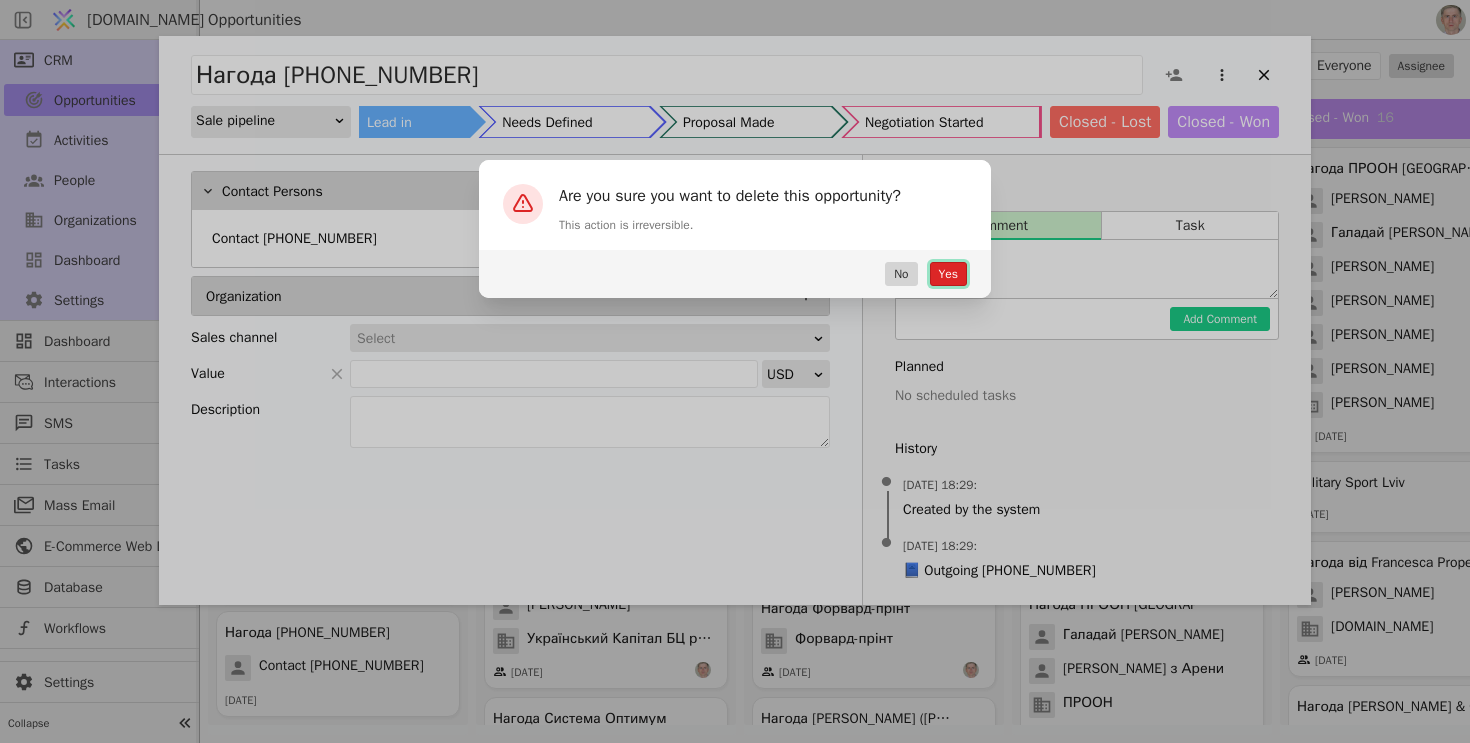 click on "Yes" at bounding box center (948, 274) 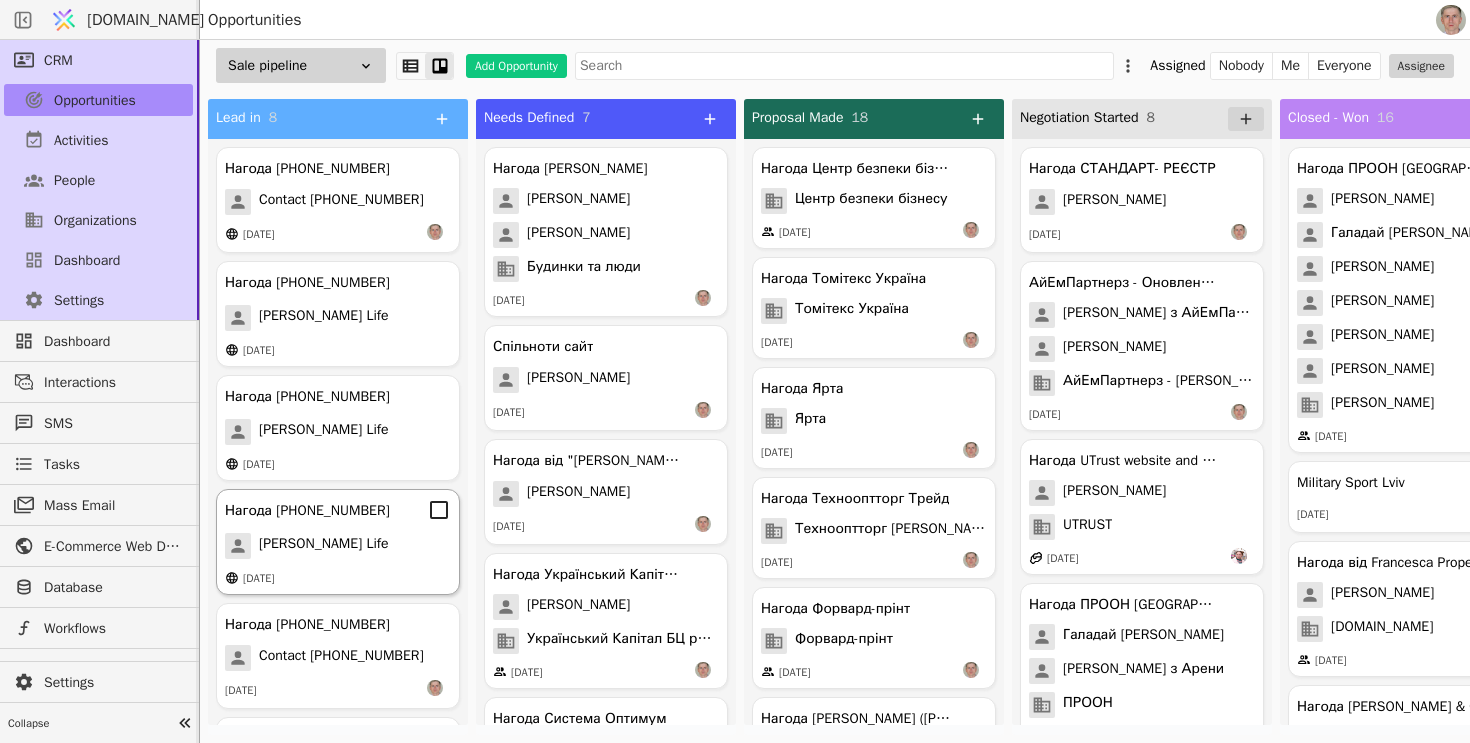 scroll, scrollTop: 334, scrollLeft: 0, axis: vertical 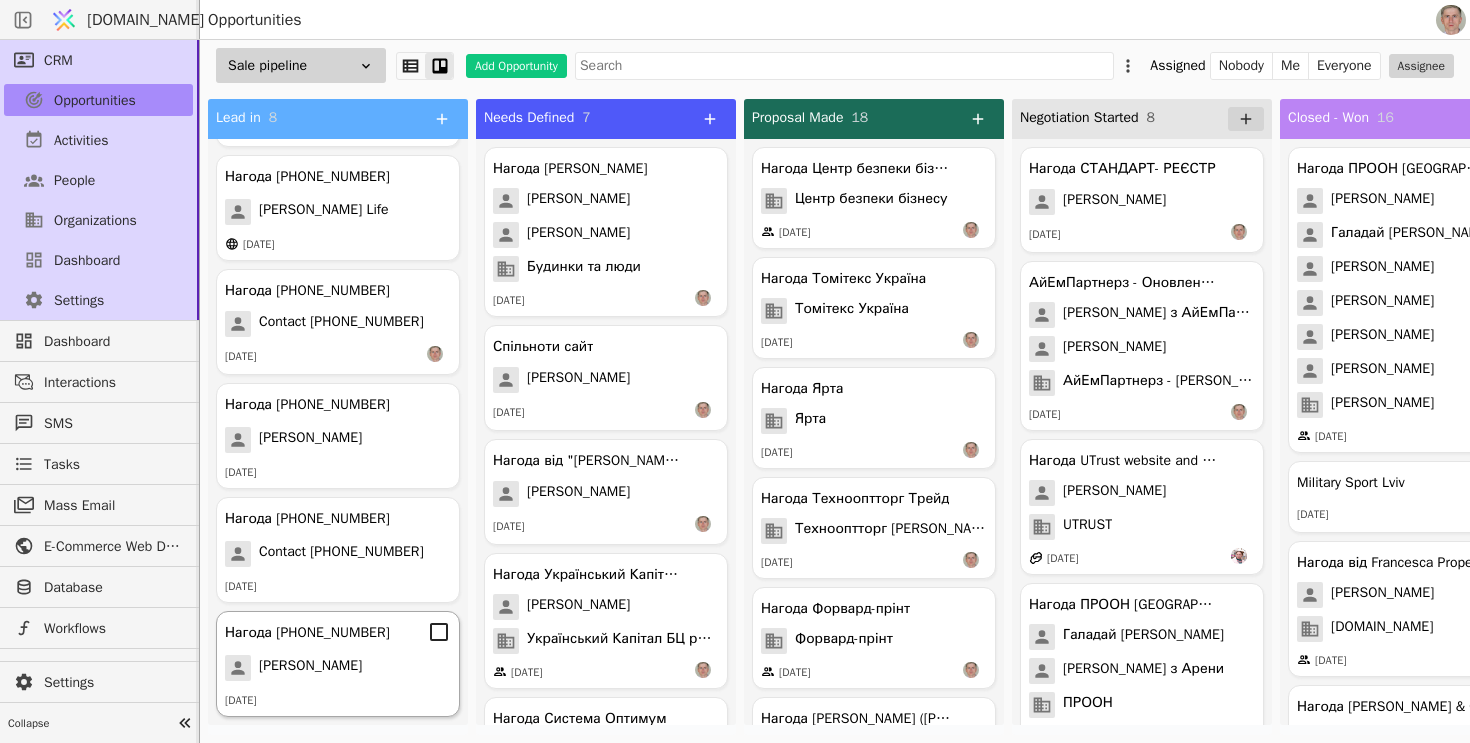 click on "Меланія" at bounding box center [338, 668] 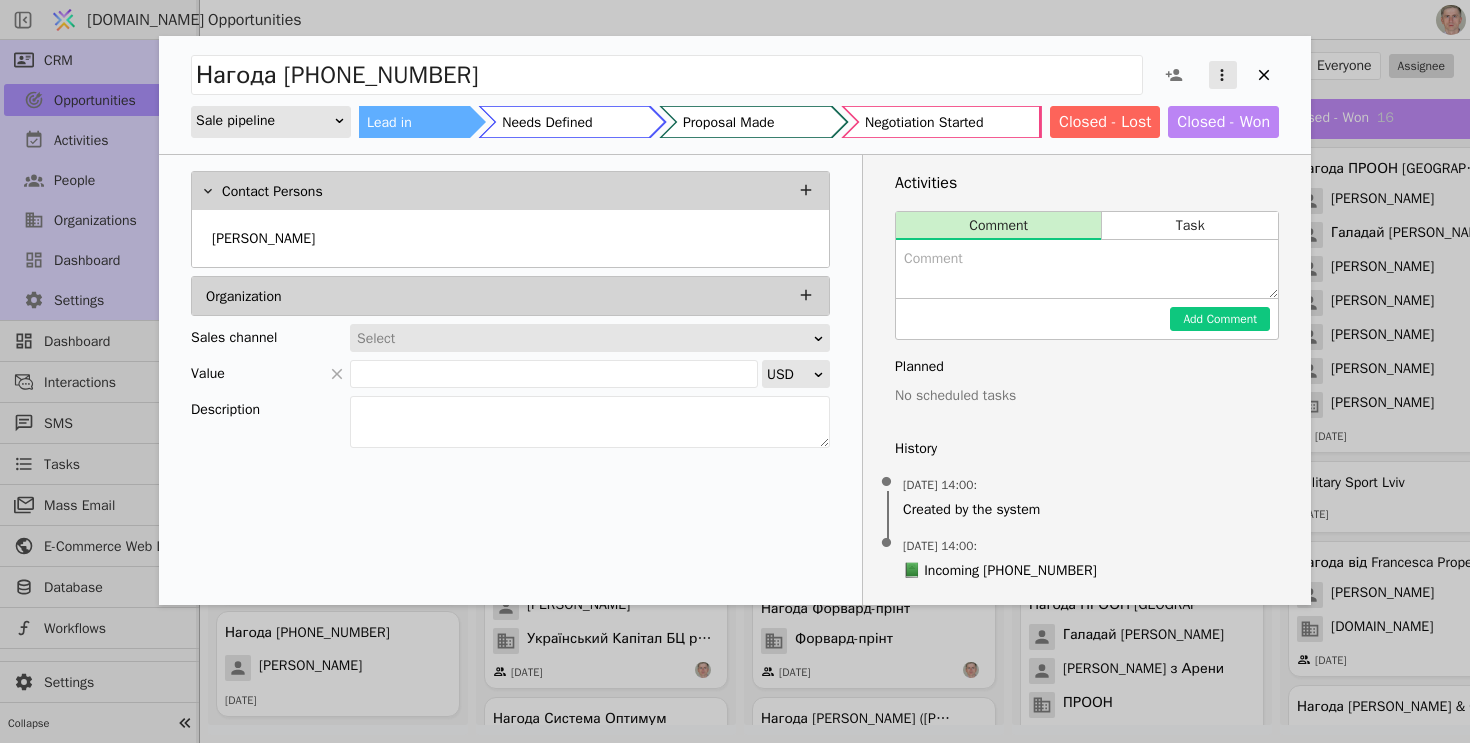 click 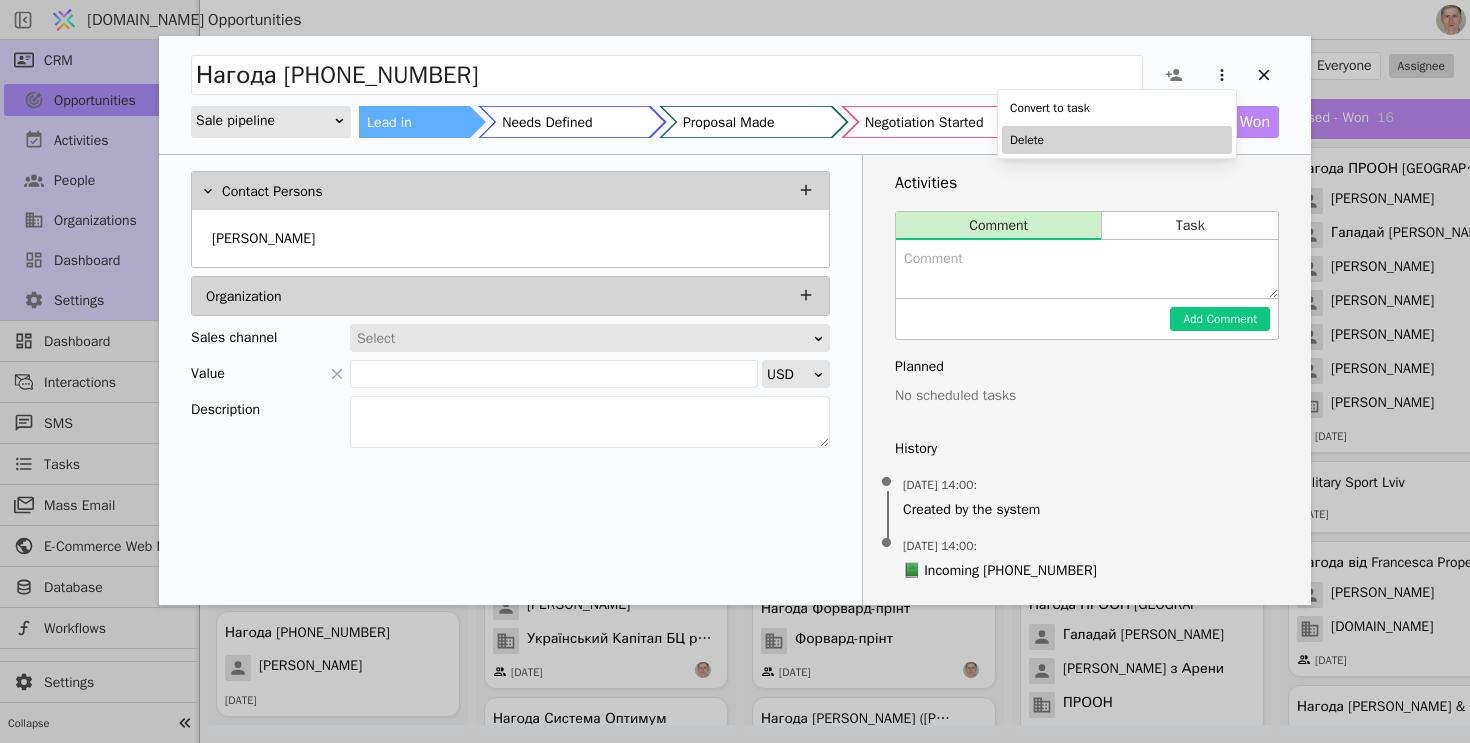 click on "Delete" at bounding box center (1117, 140) 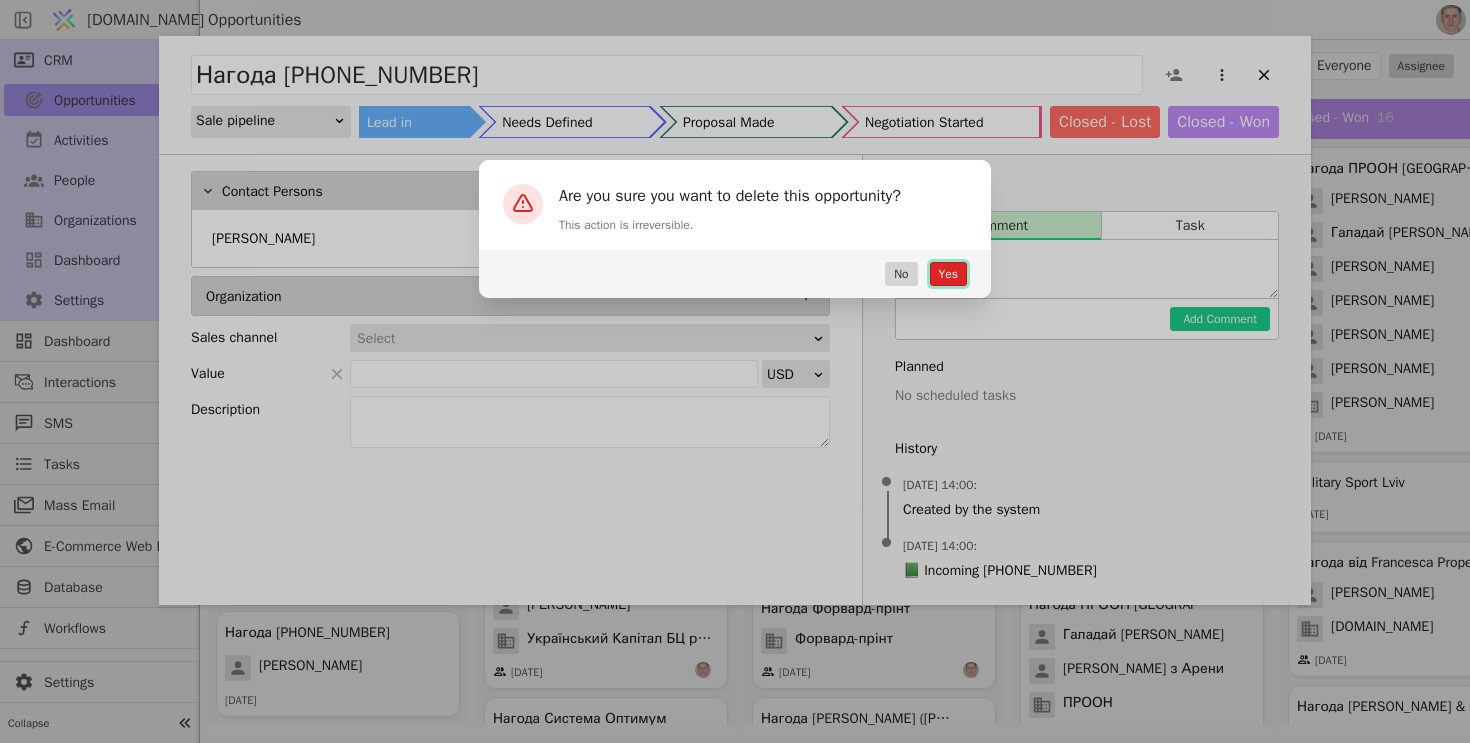 click on "Yes" at bounding box center [948, 274] 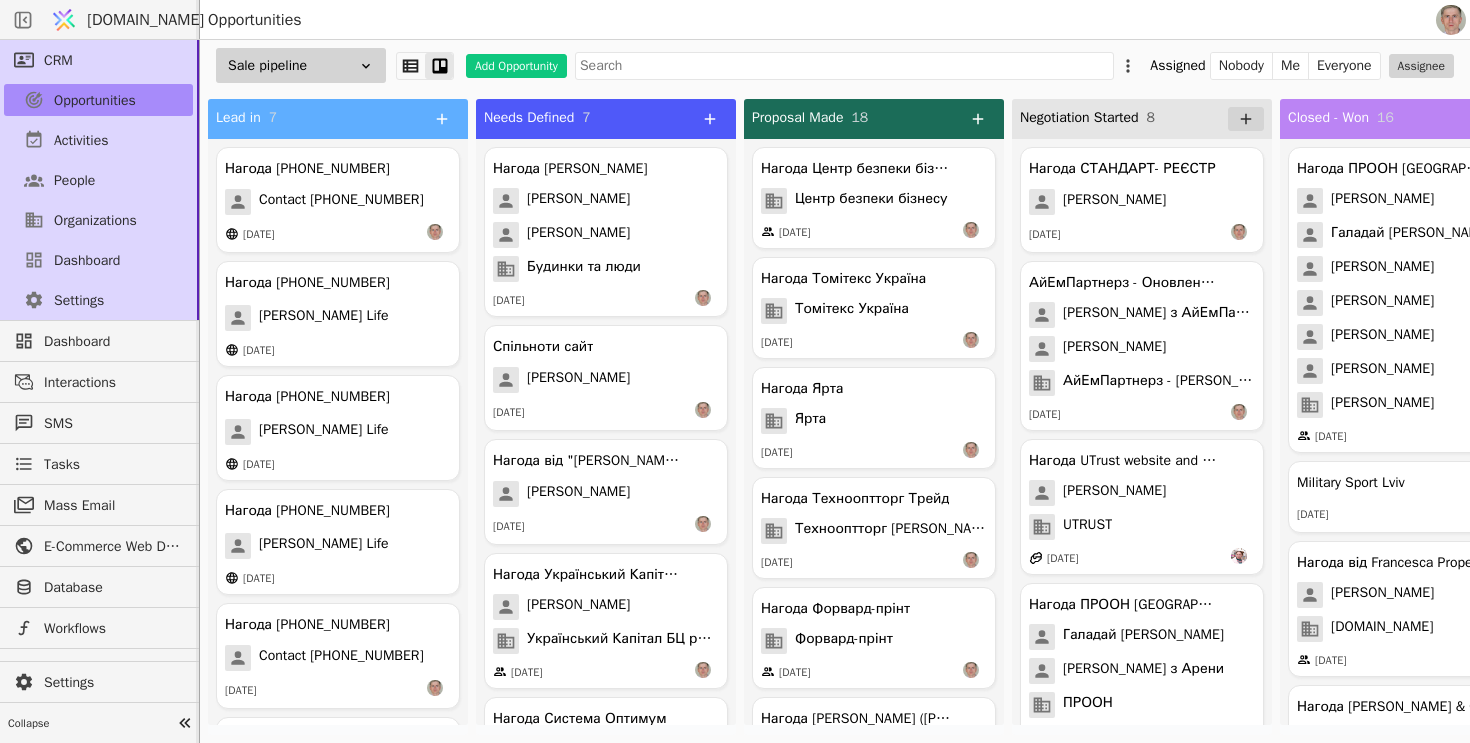 scroll, scrollTop: 220, scrollLeft: 0, axis: vertical 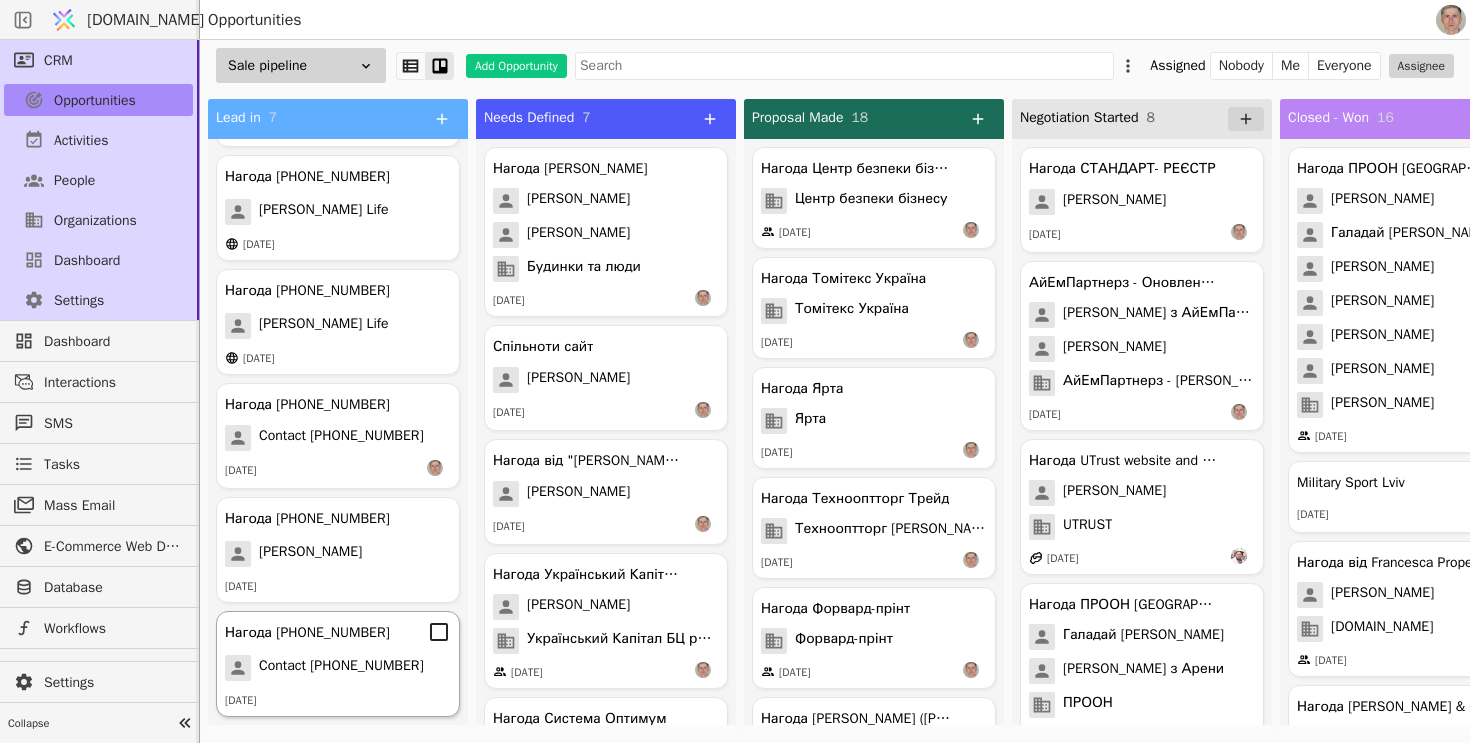 click on "Contact +380685300131" at bounding box center (341, 668) 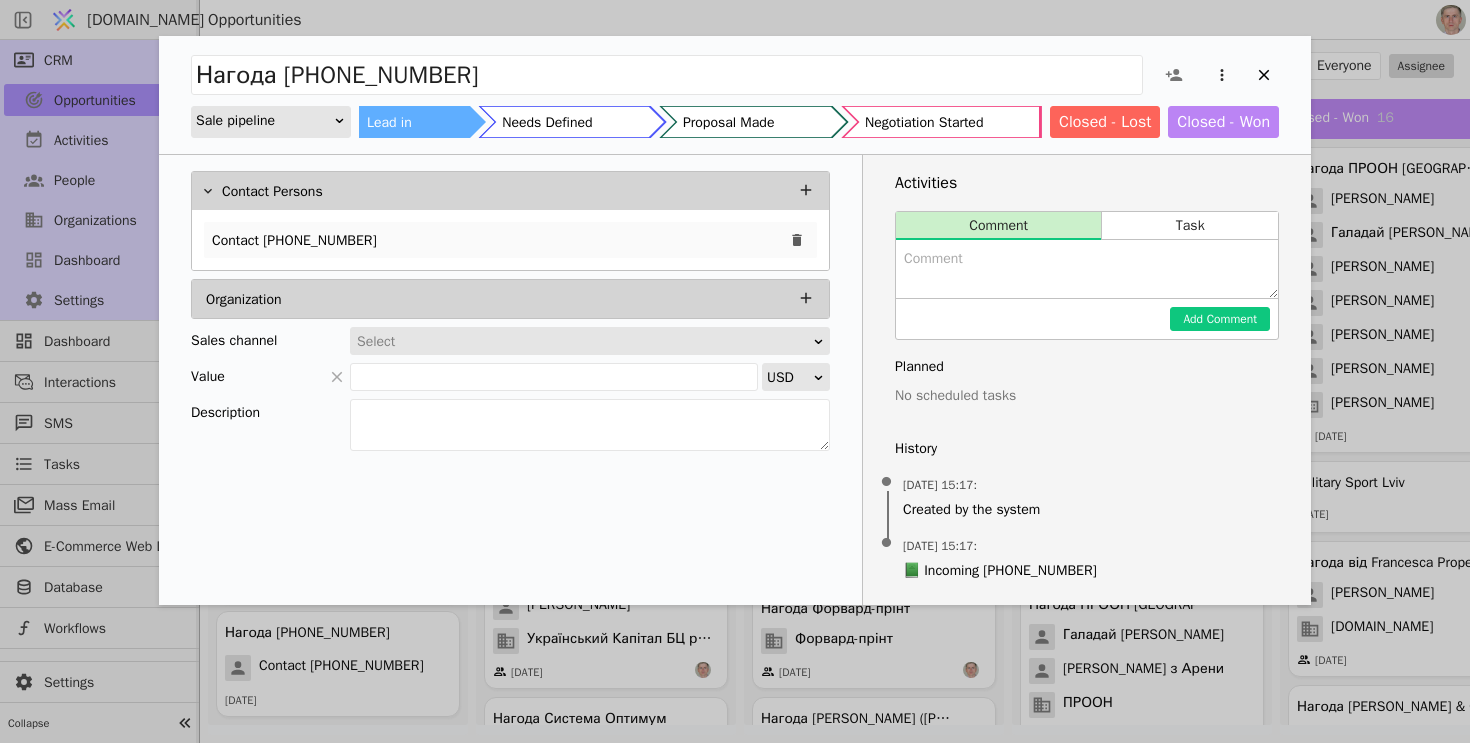 click on "Contact +380685300131" at bounding box center (510, 240) 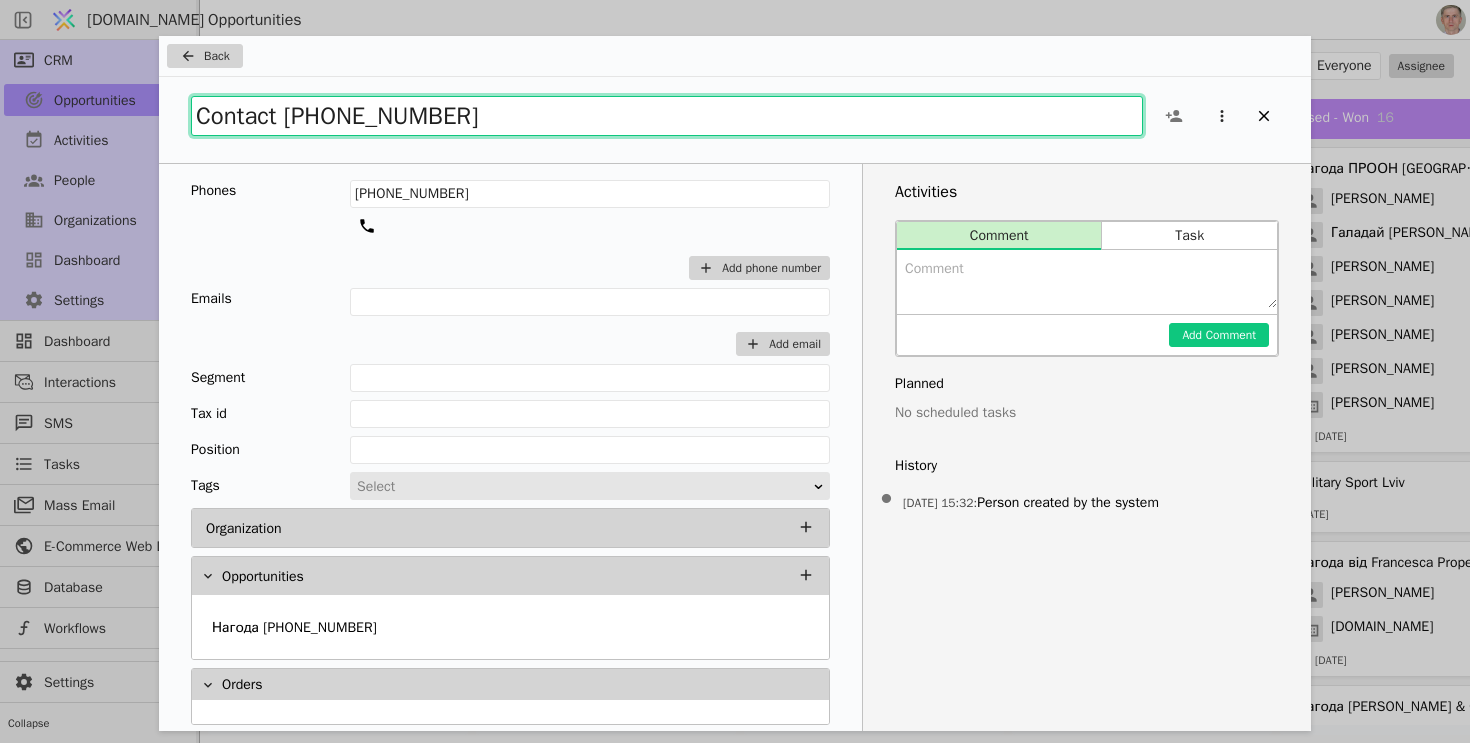 drag, startPoint x: 513, startPoint y: 120, endPoint x: 69, endPoint y: 88, distance: 445.15167 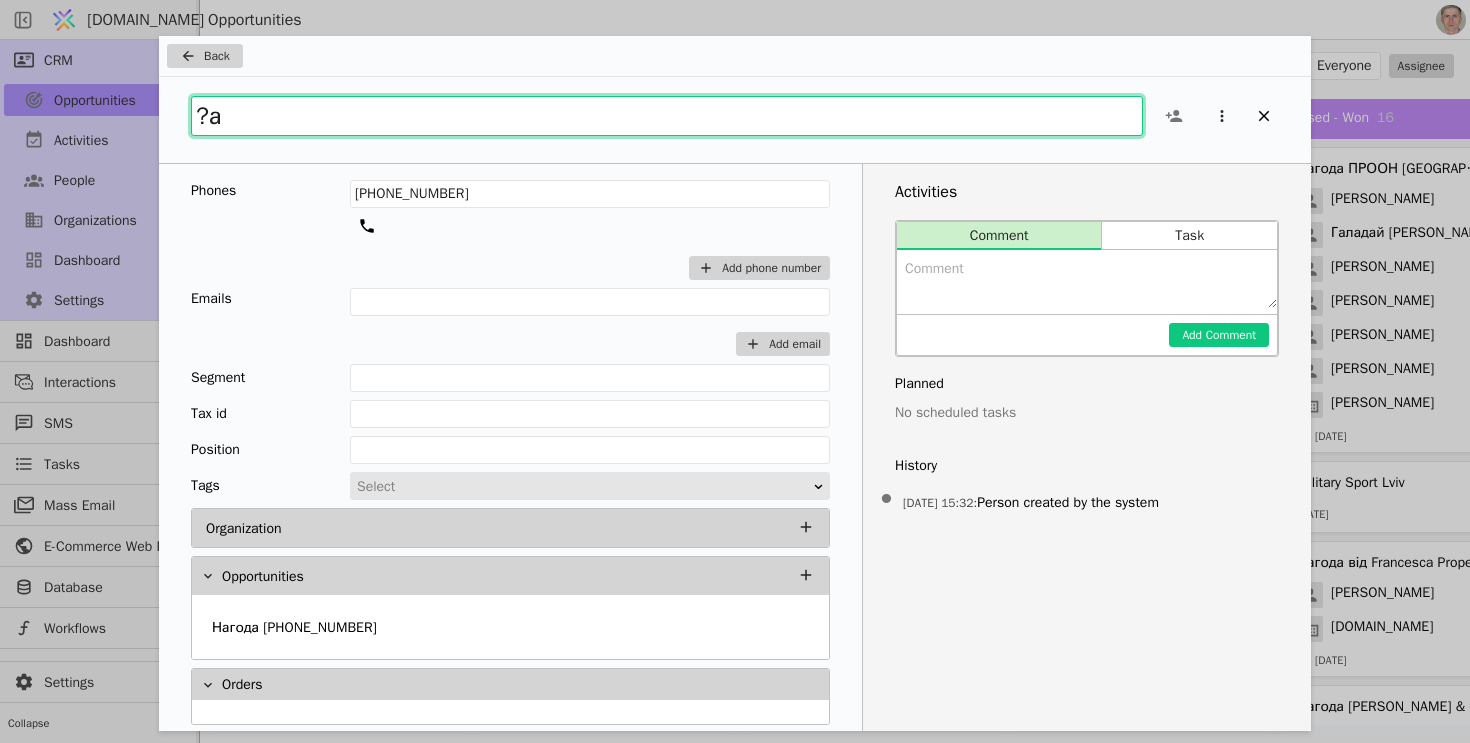type on "?" 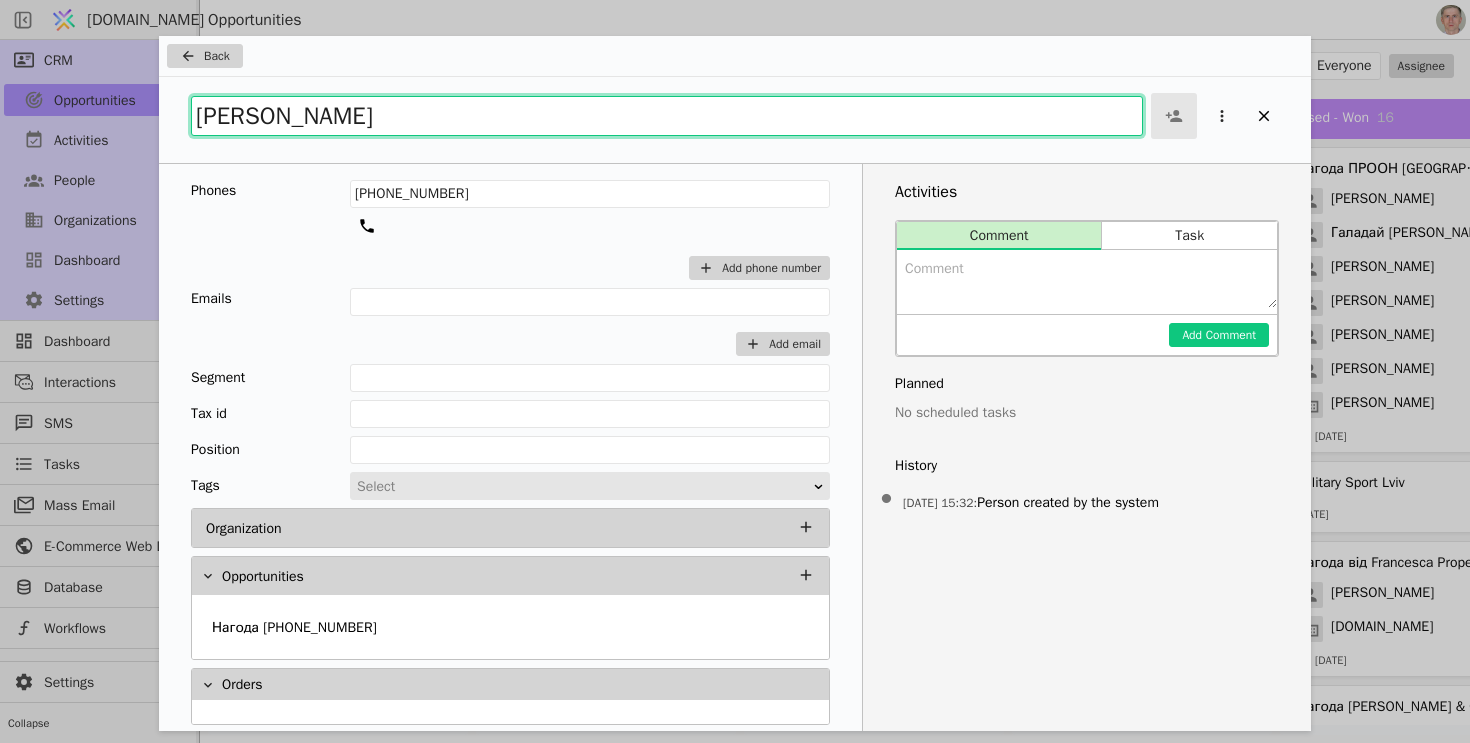 type on "Наталя Дуоком" 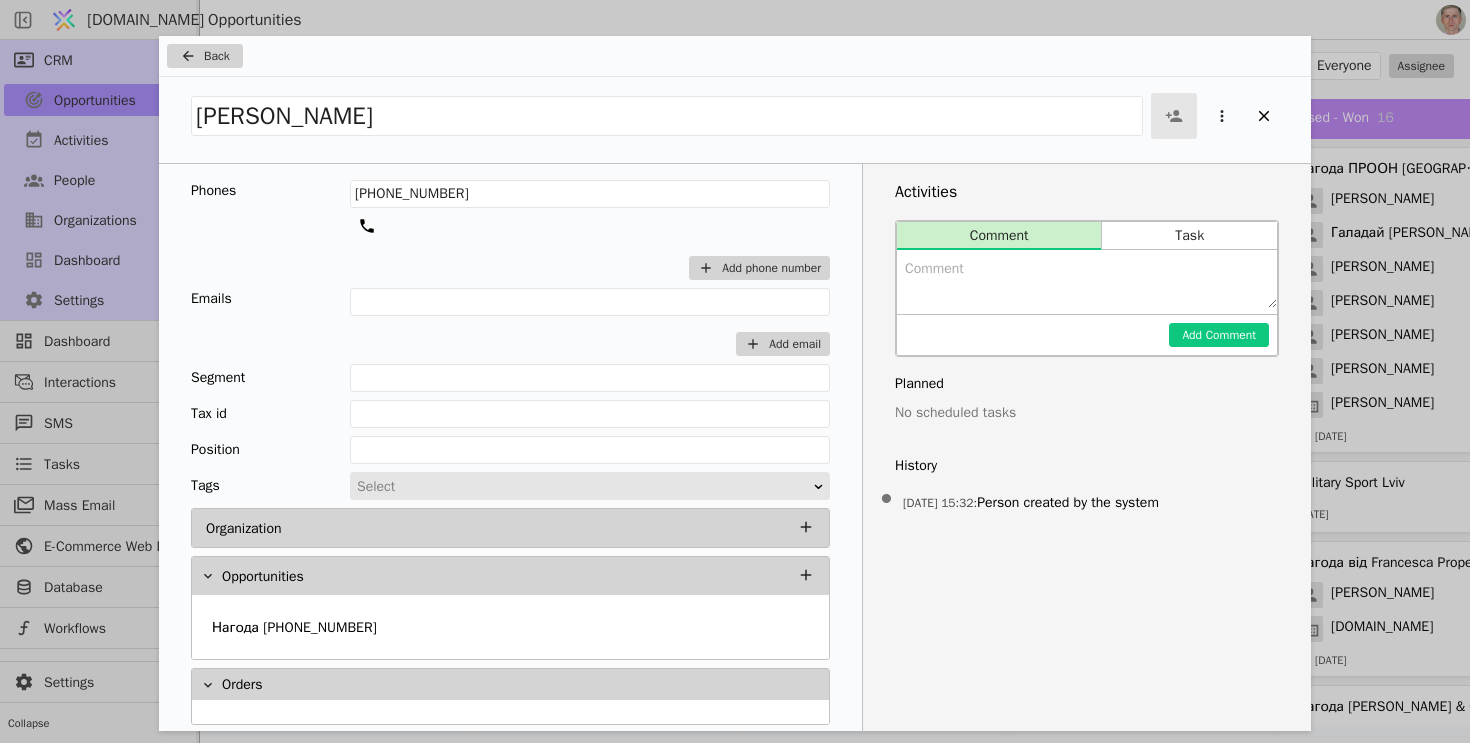 click 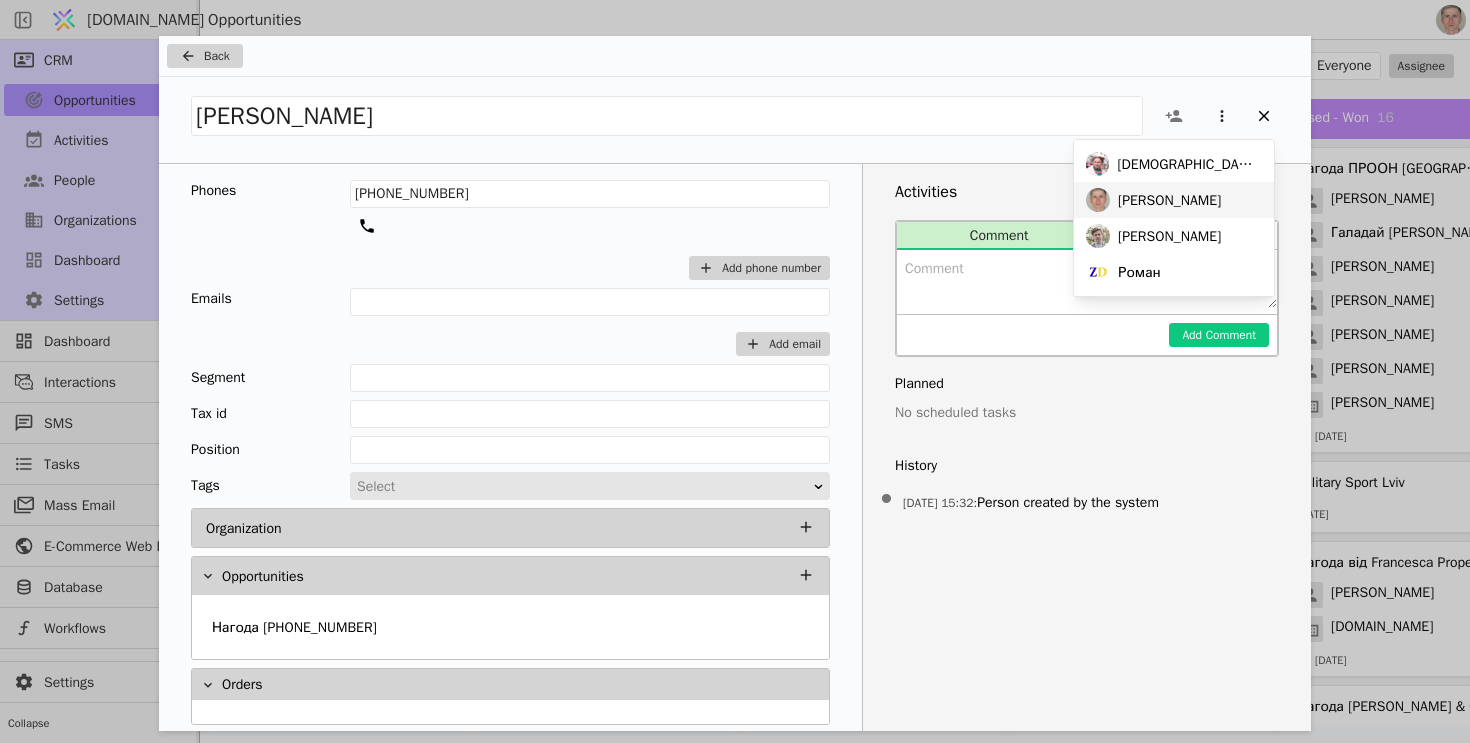 click on "Роман Svystun" at bounding box center [1169, 200] 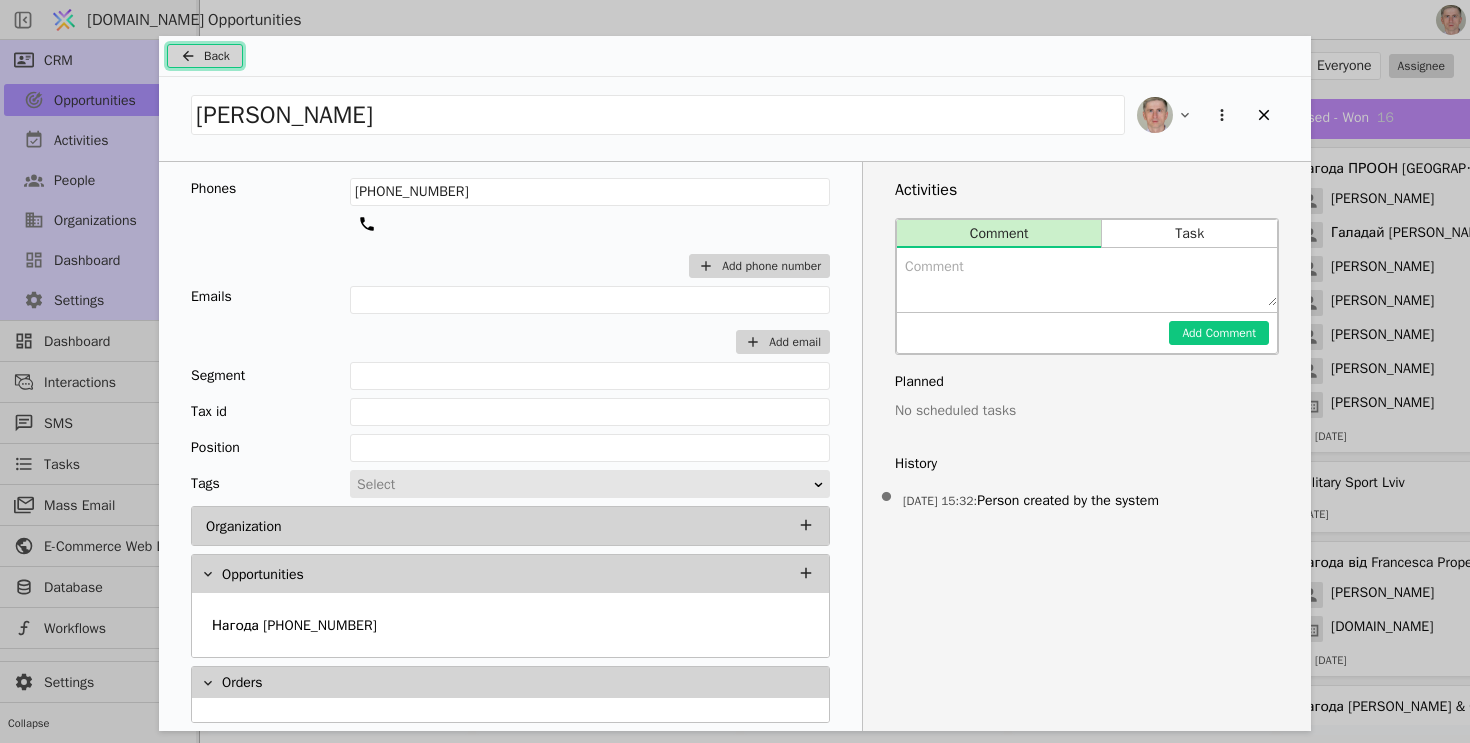 click on "Back" at bounding box center (217, 56) 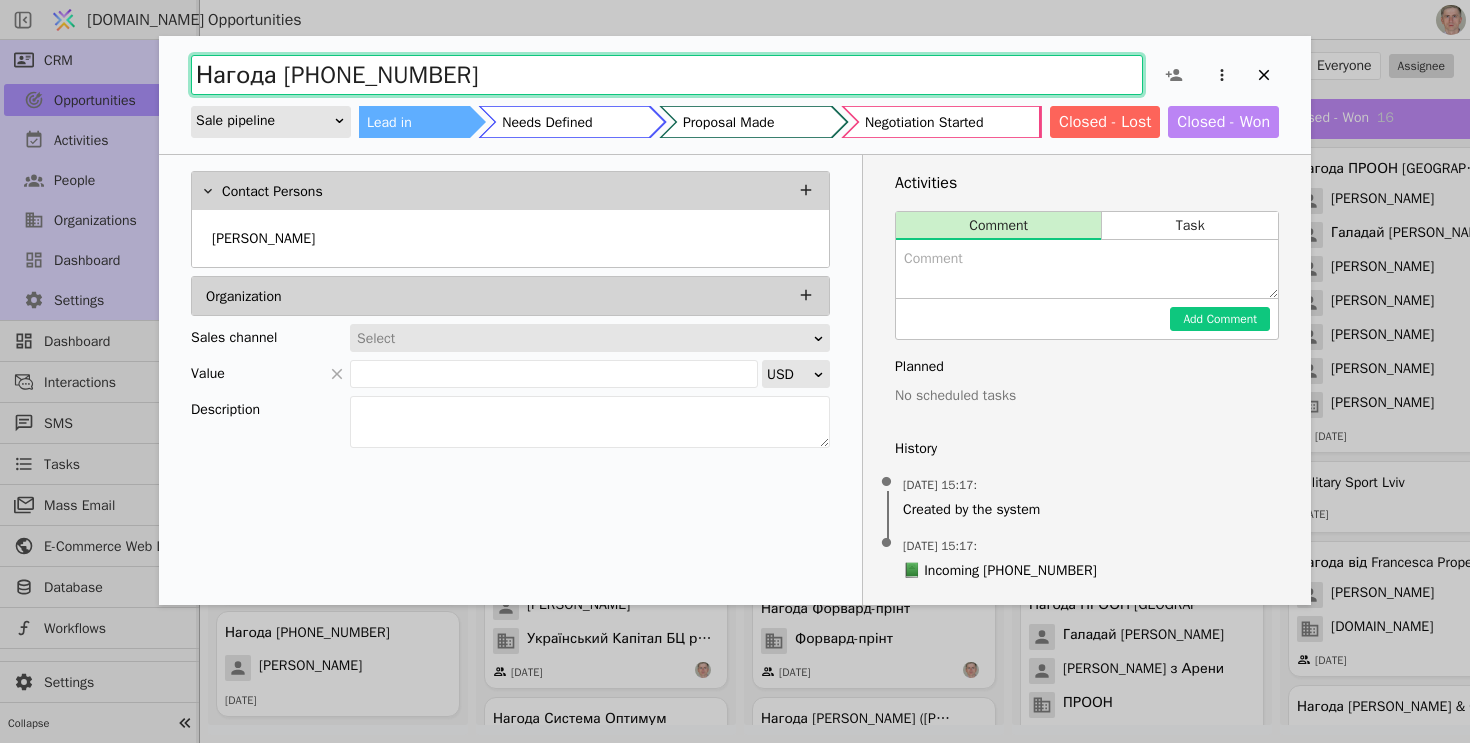drag, startPoint x: 517, startPoint y: 74, endPoint x: 11, endPoint y: 58, distance: 506.2529 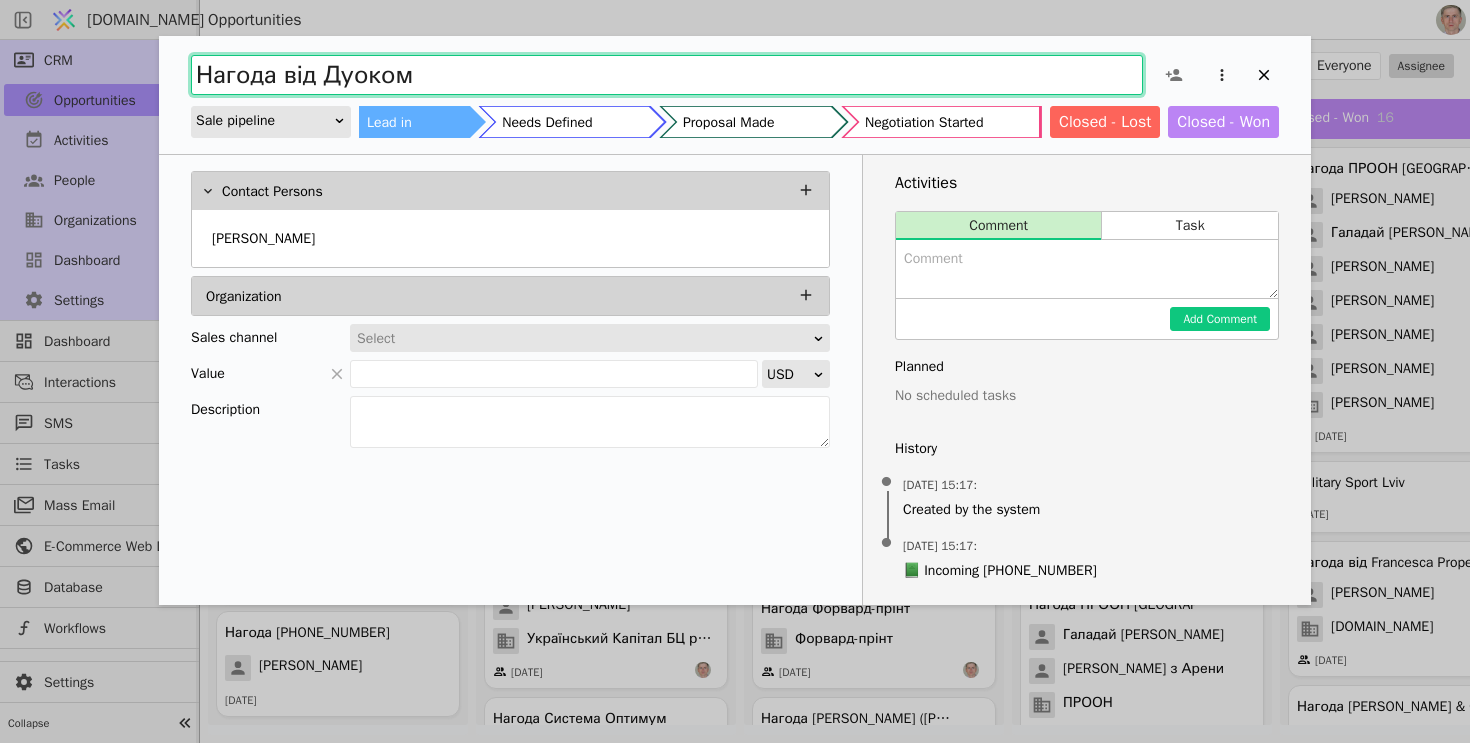 type on "Нагода від Дуоком" 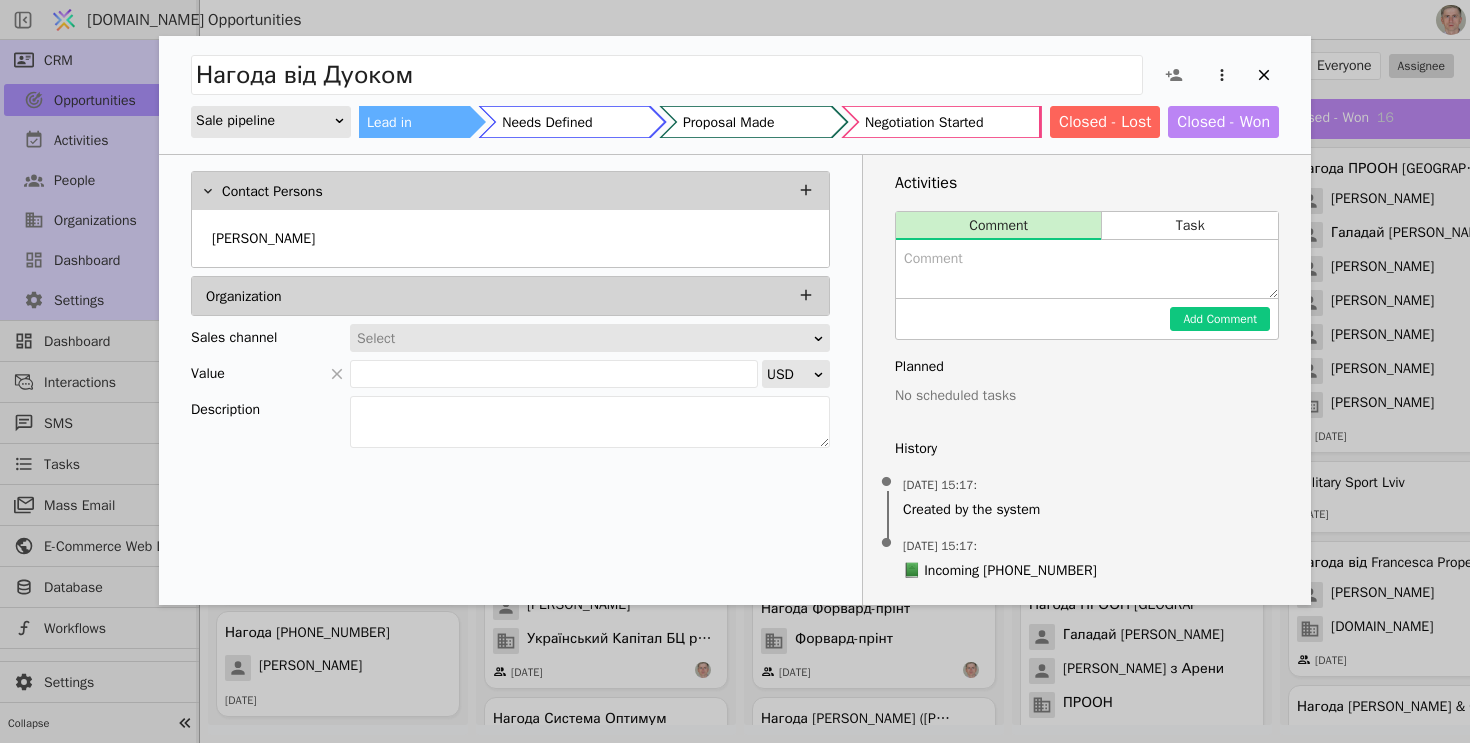 click on "Needs Defined" at bounding box center [547, 122] 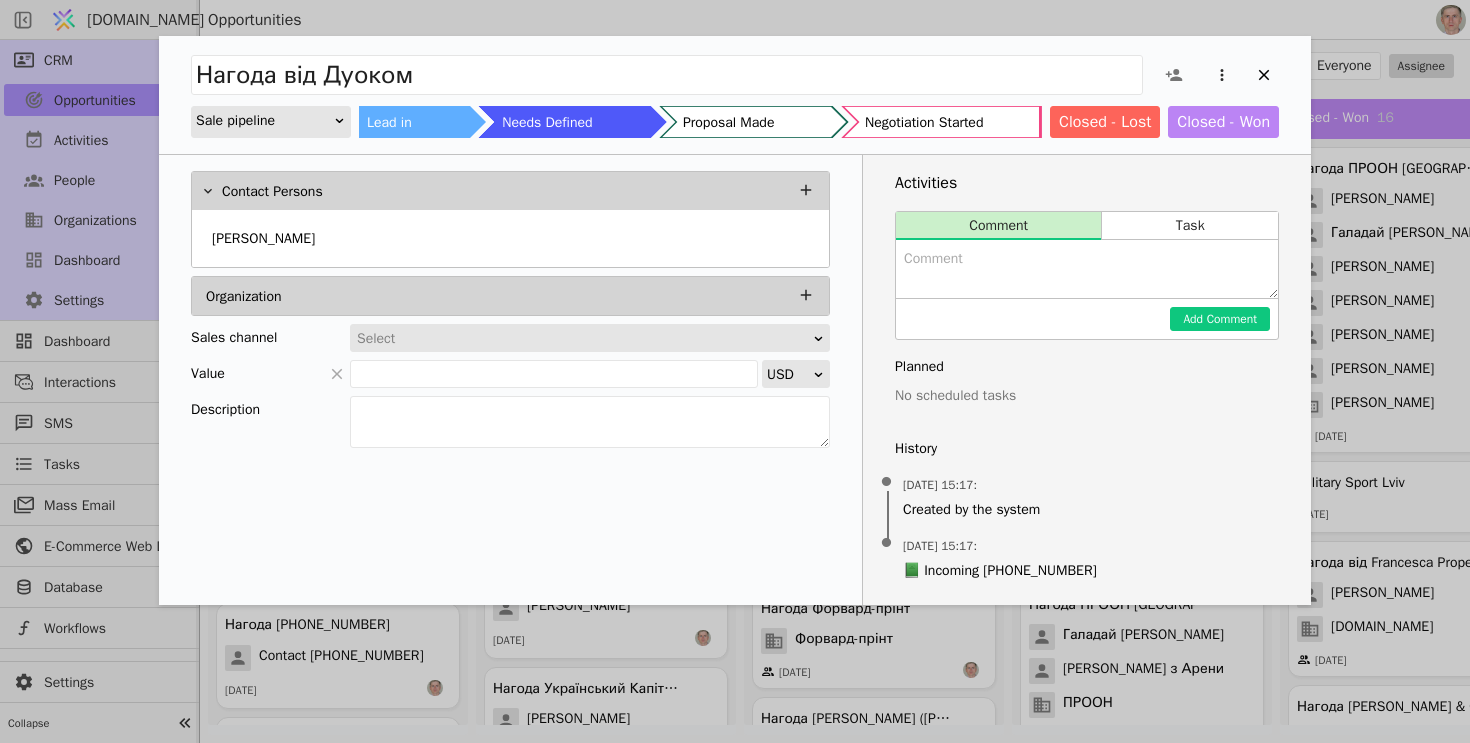 click at bounding box center (1087, 269) 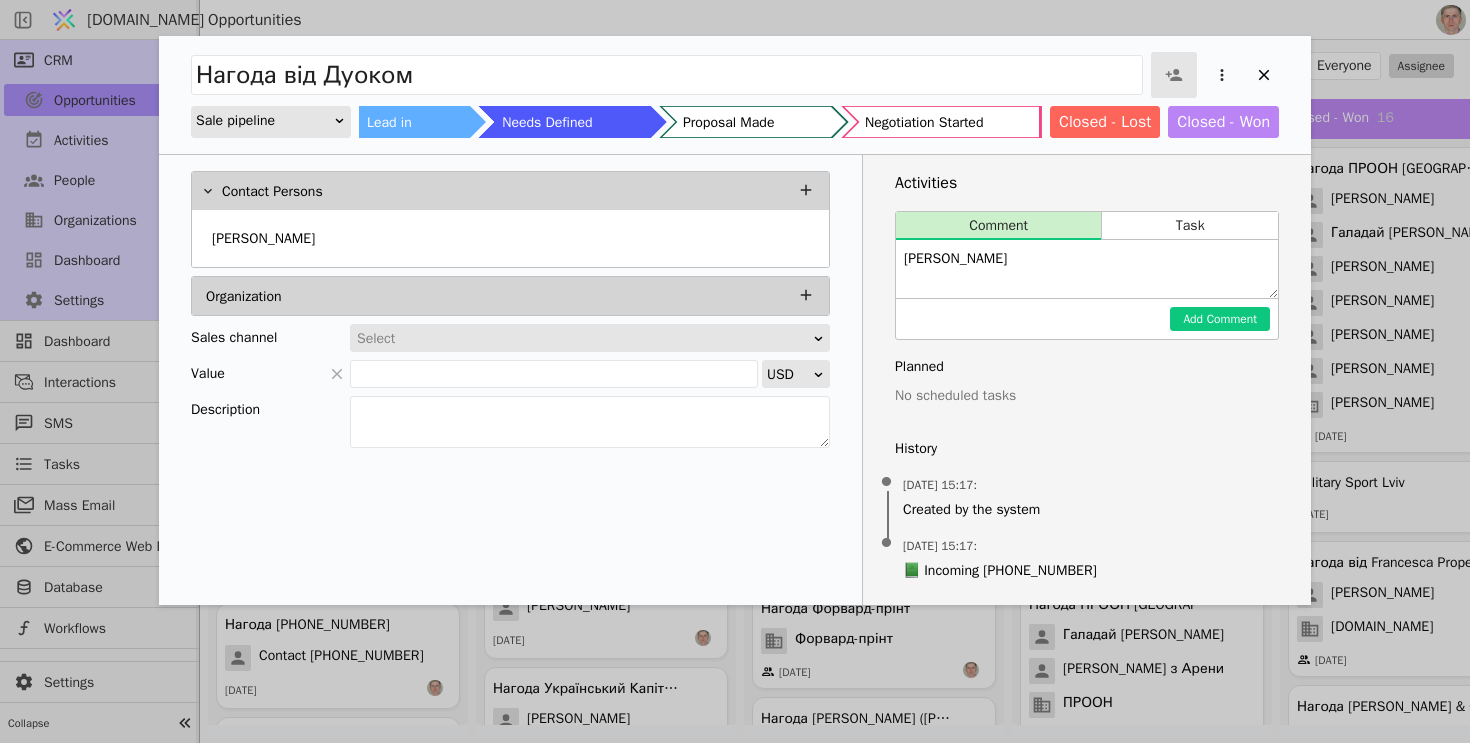type on "Кириченко Владислав" 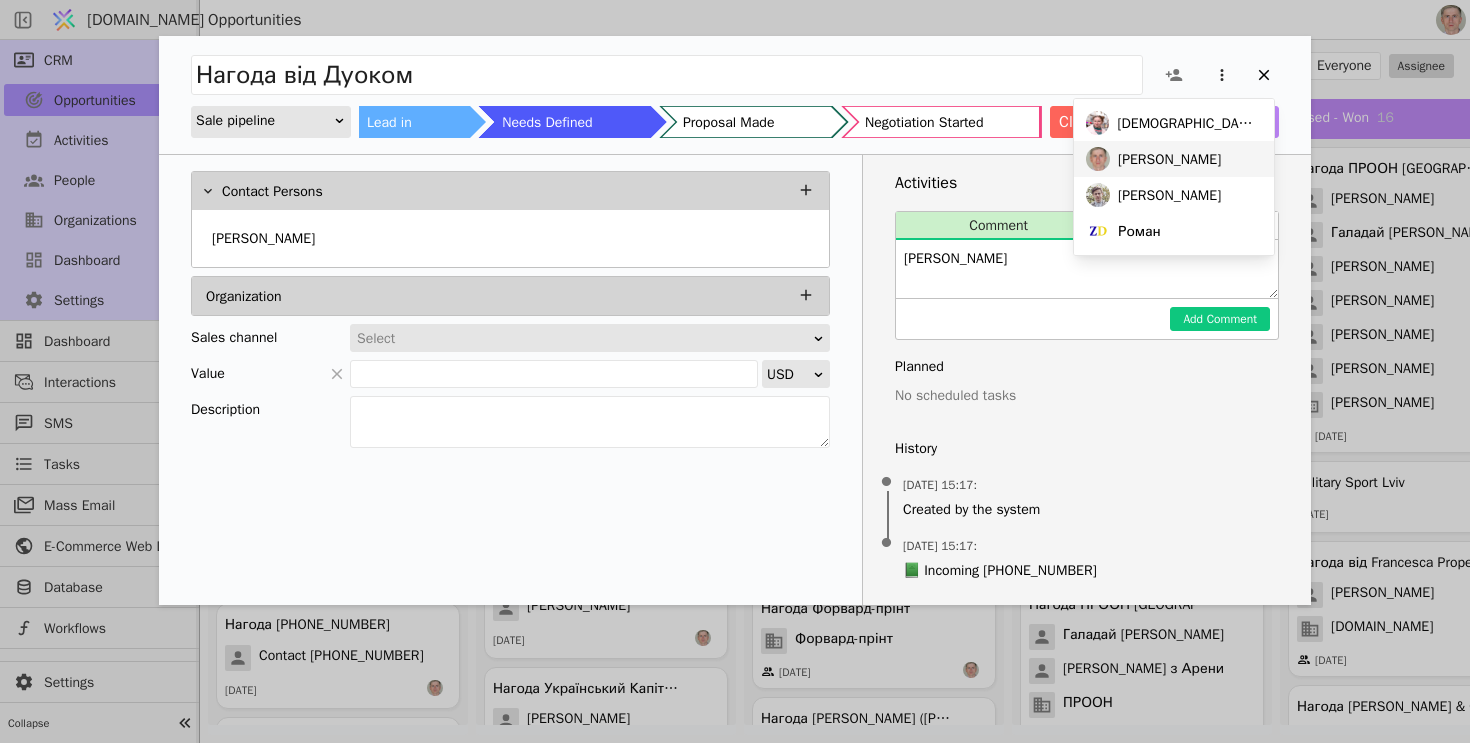 click on "Роман Svystun" at bounding box center [1169, 159] 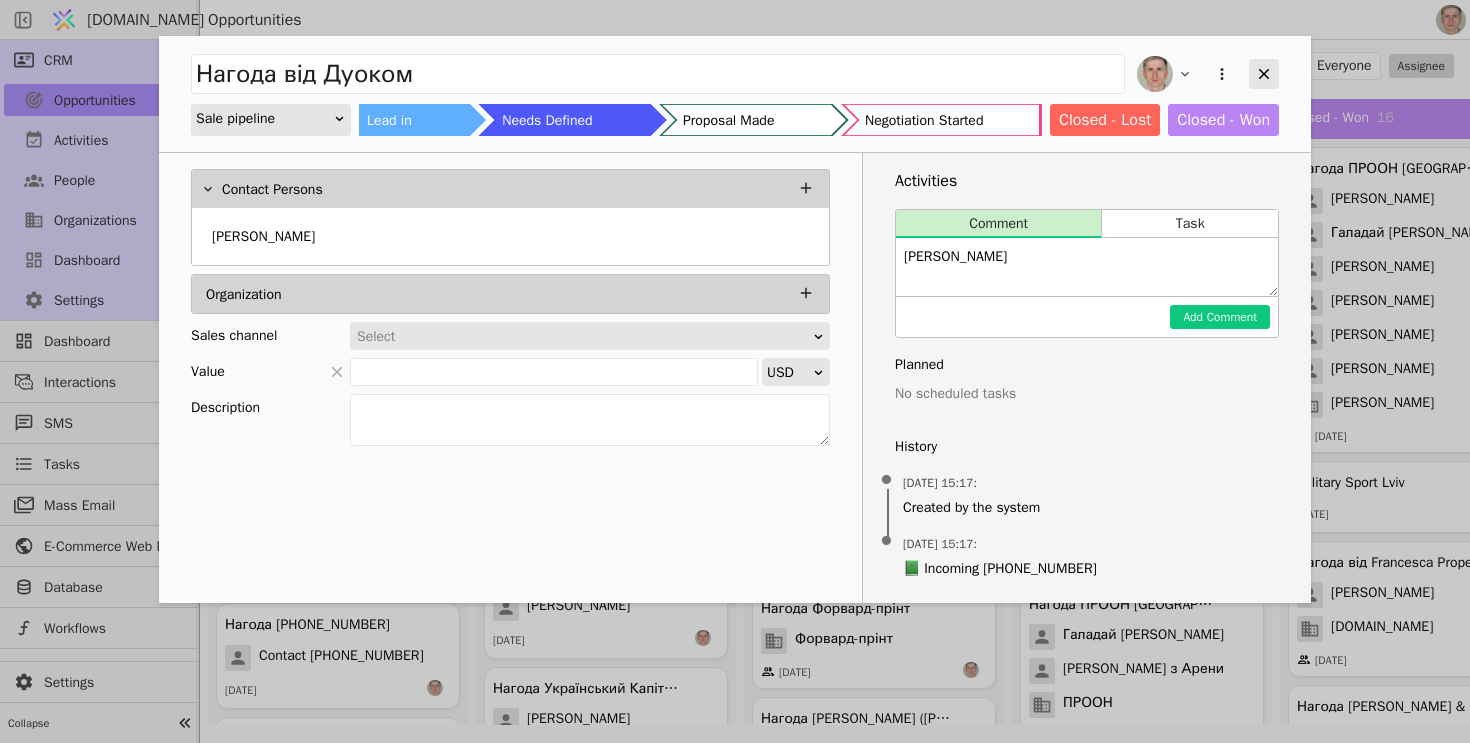 click 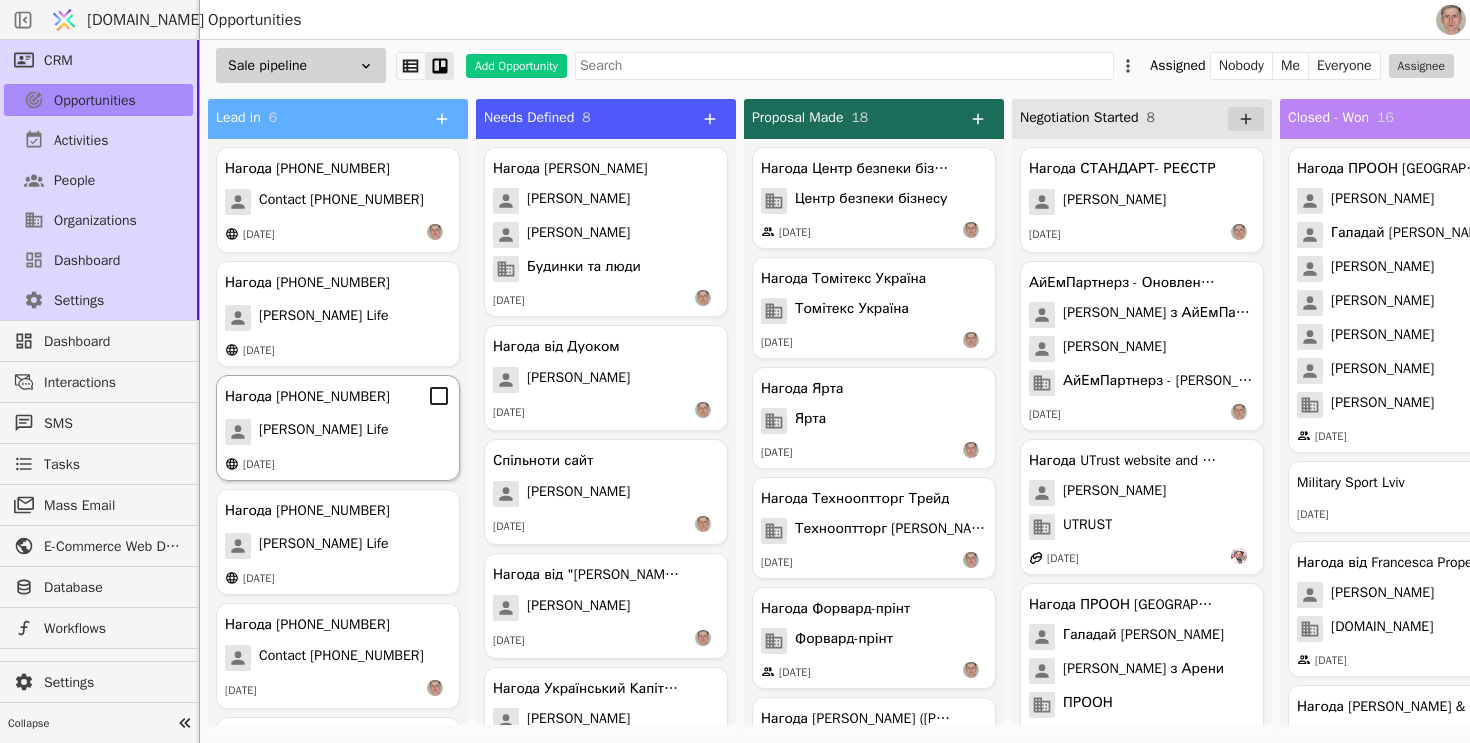 scroll, scrollTop: 106, scrollLeft: 0, axis: vertical 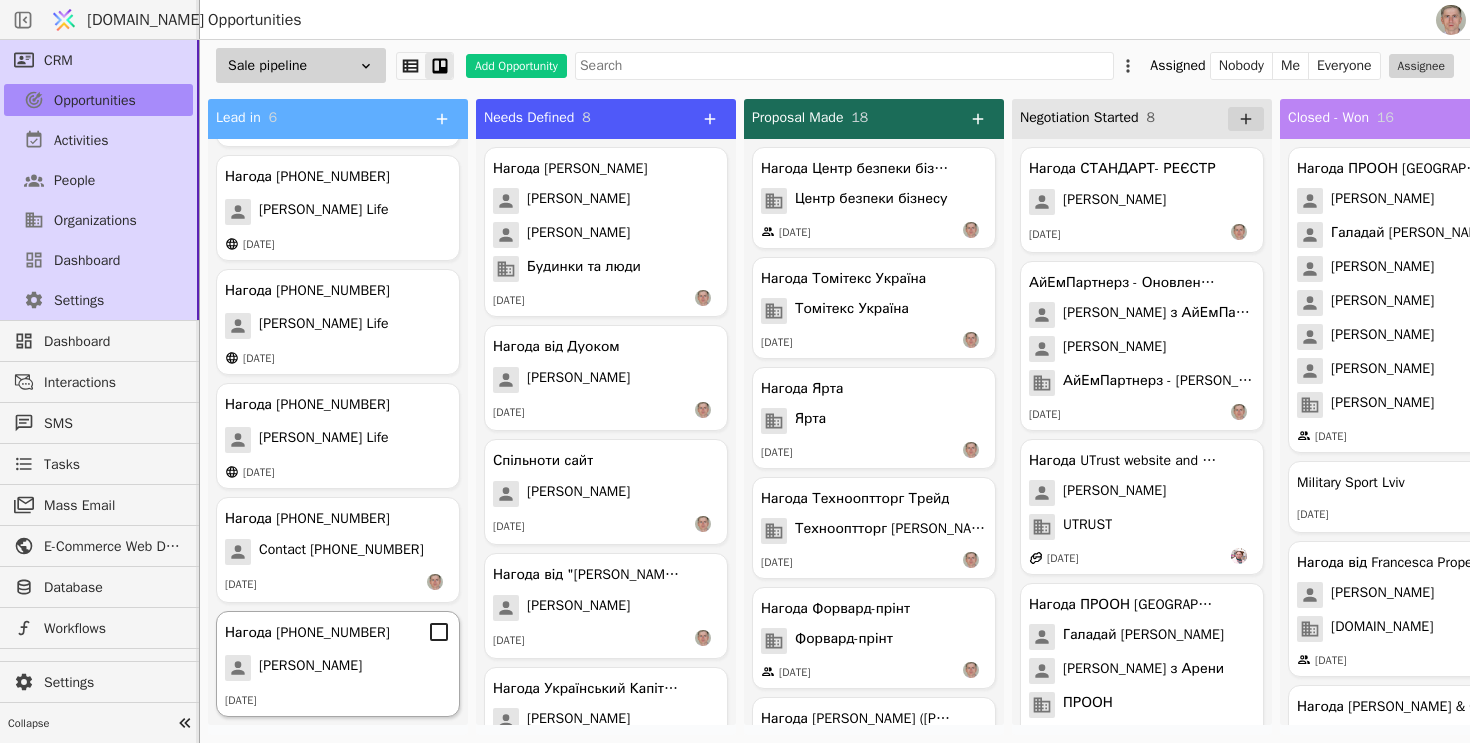 click on "Юрій Петрович" at bounding box center [338, 668] 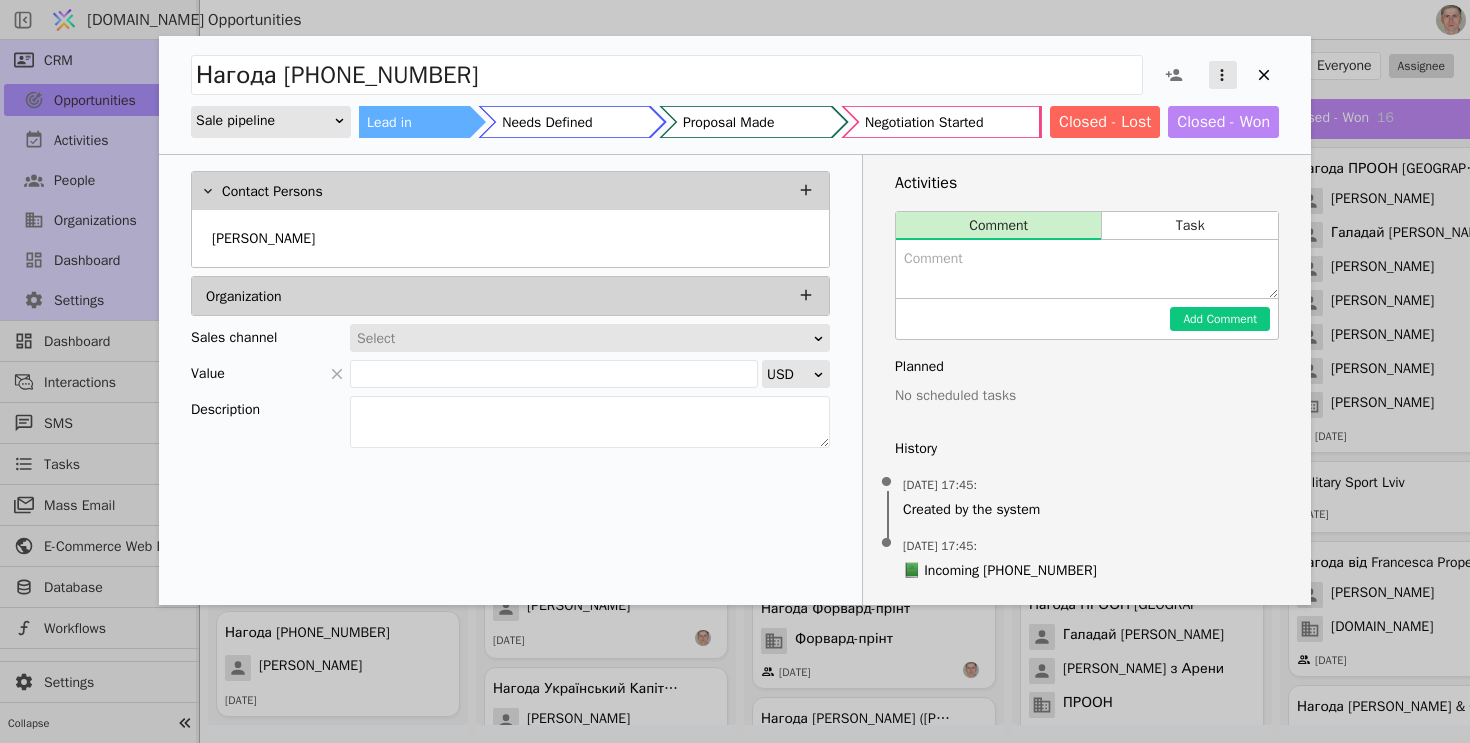 click 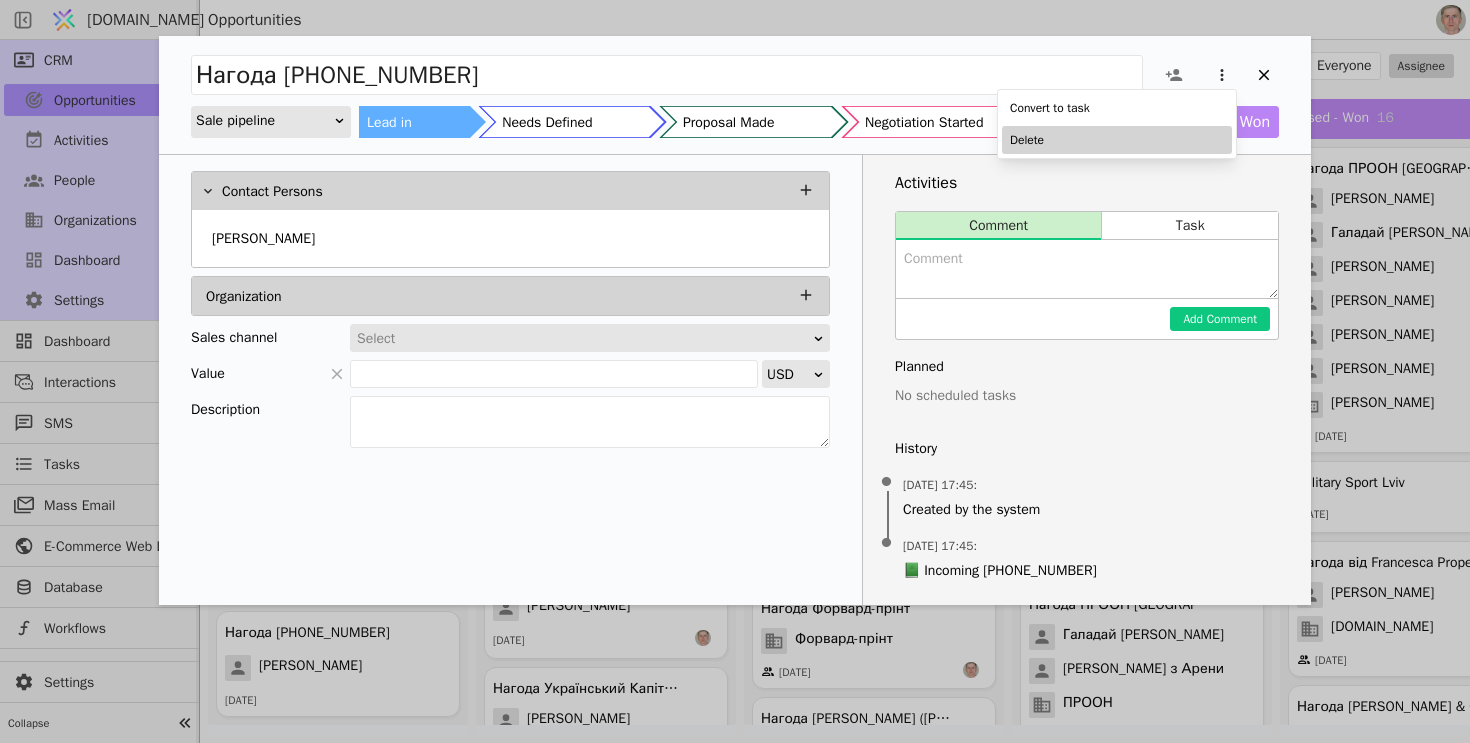 click on "Delete" at bounding box center (1117, 140) 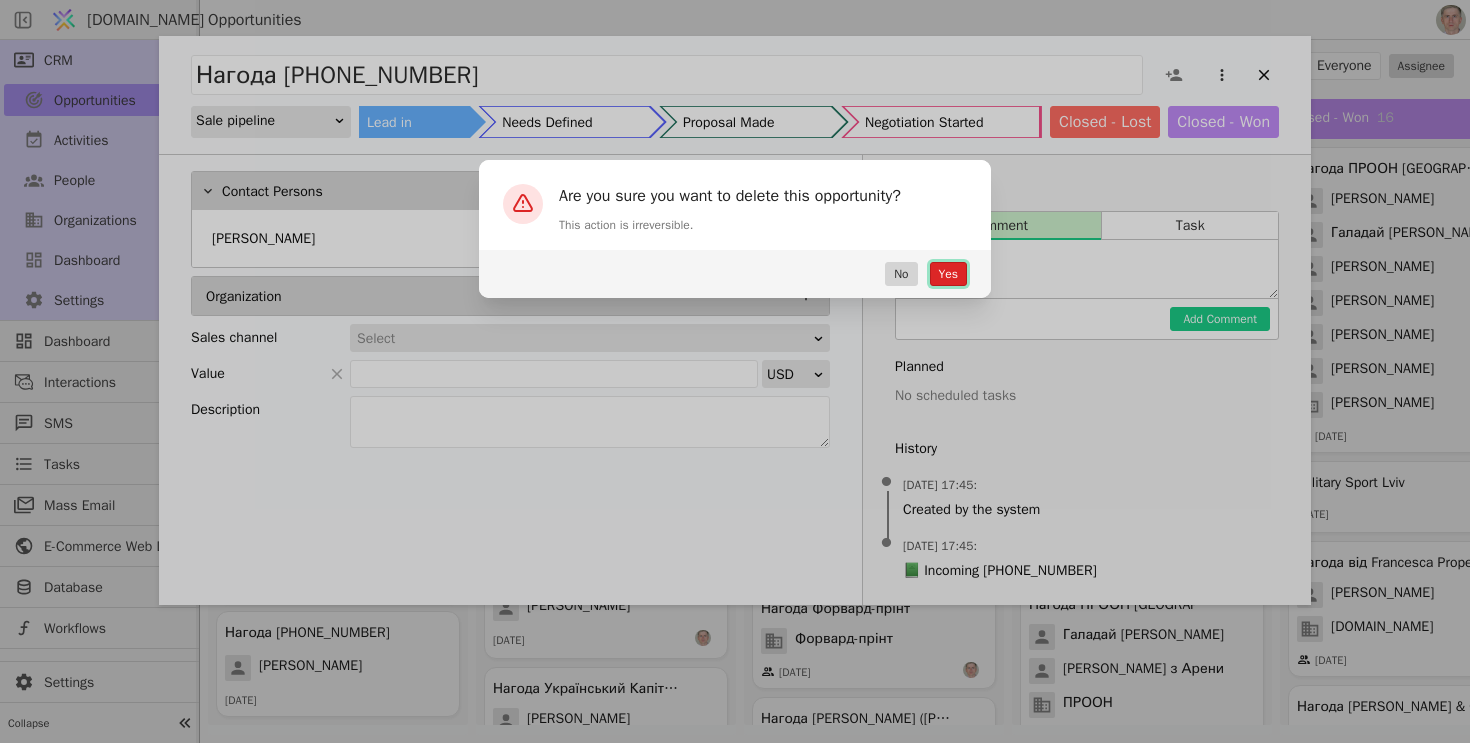 click on "Yes" at bounding box center (948, 274) 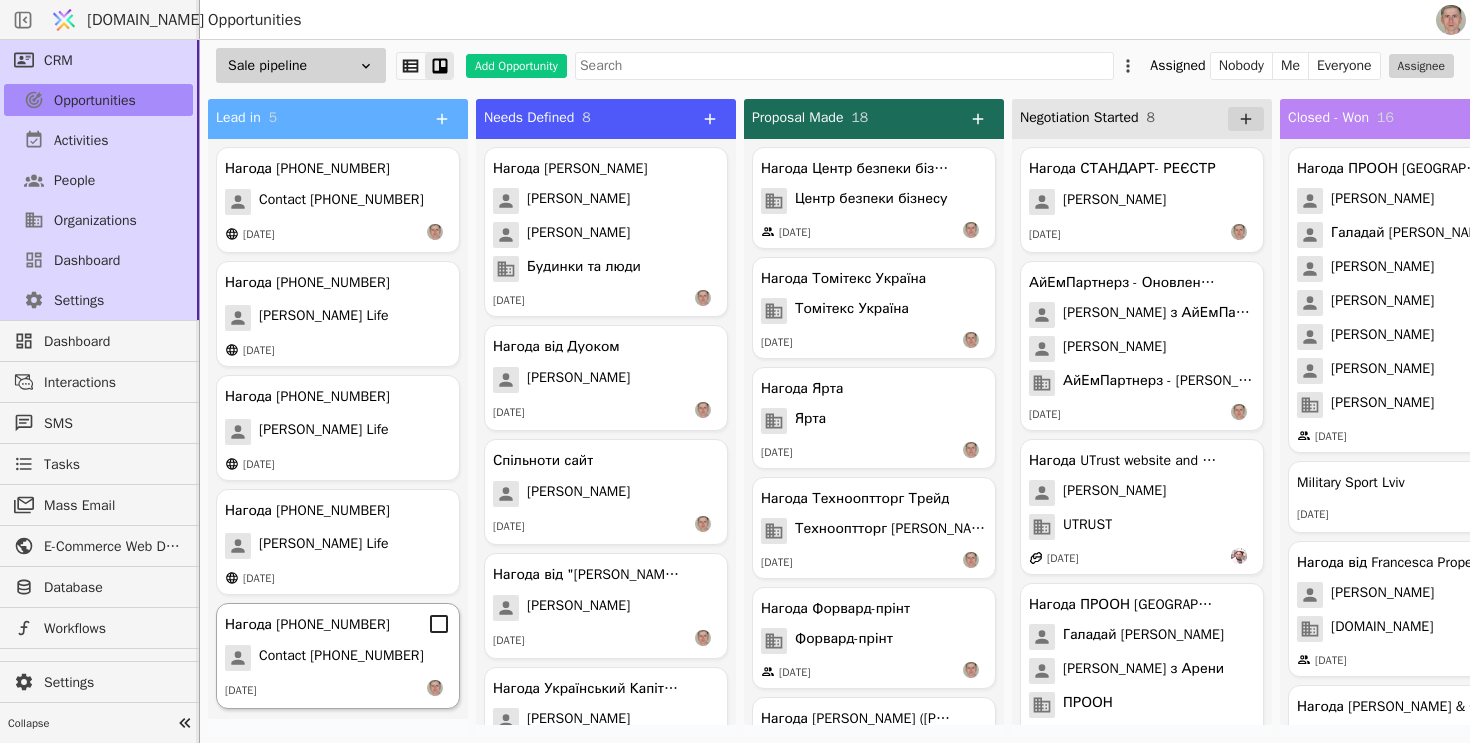 click on "Нагода +380443500550" at bounding box center (307, 624) 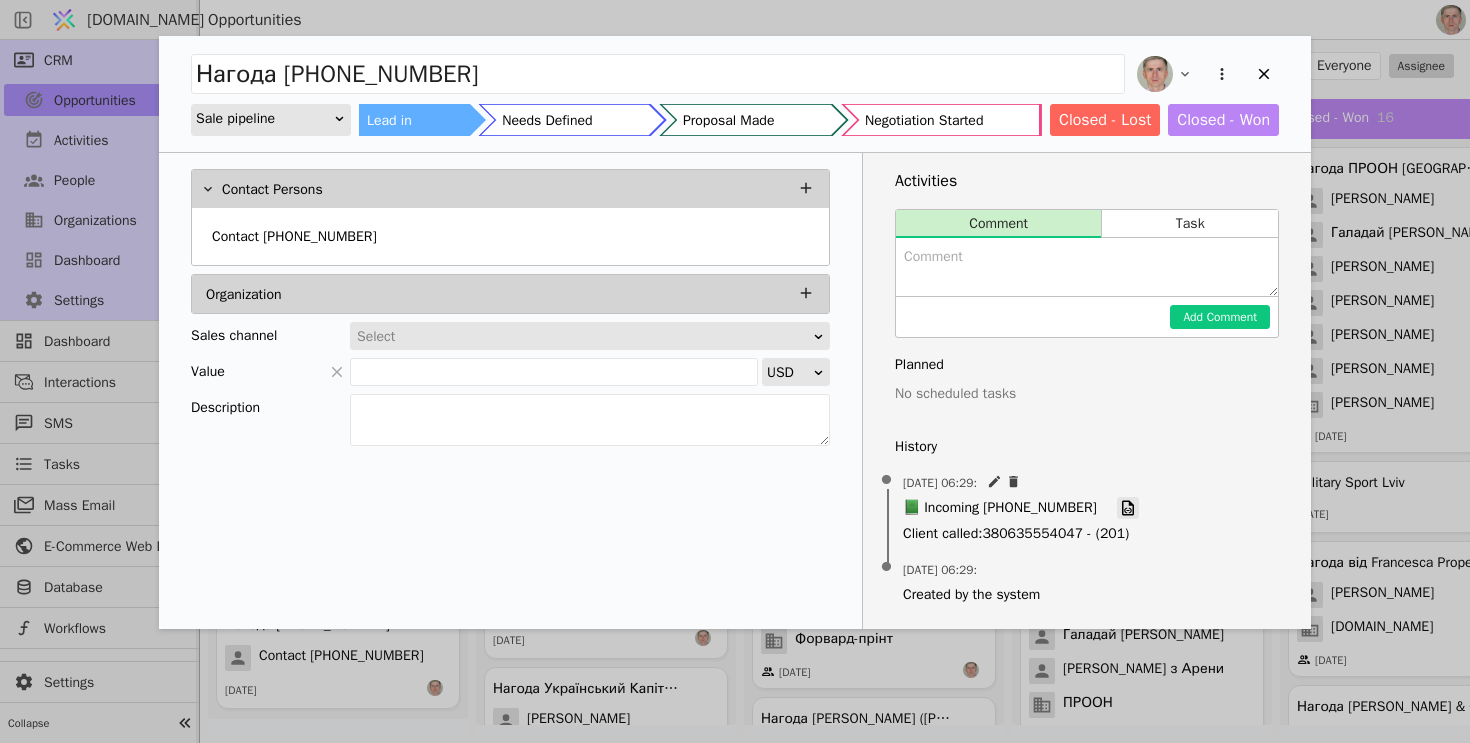 click 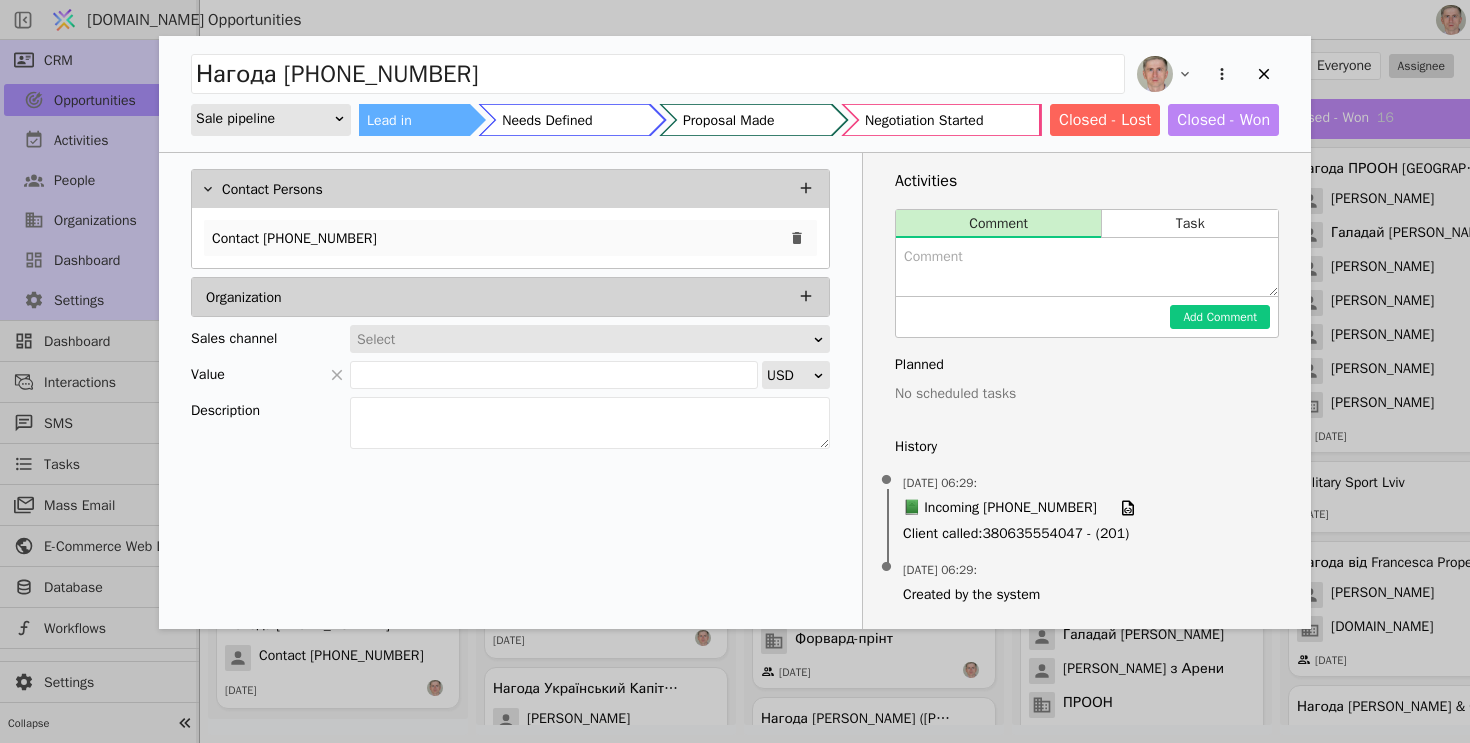 click on "Contact +380443500550" at bounding box center (510, 238) 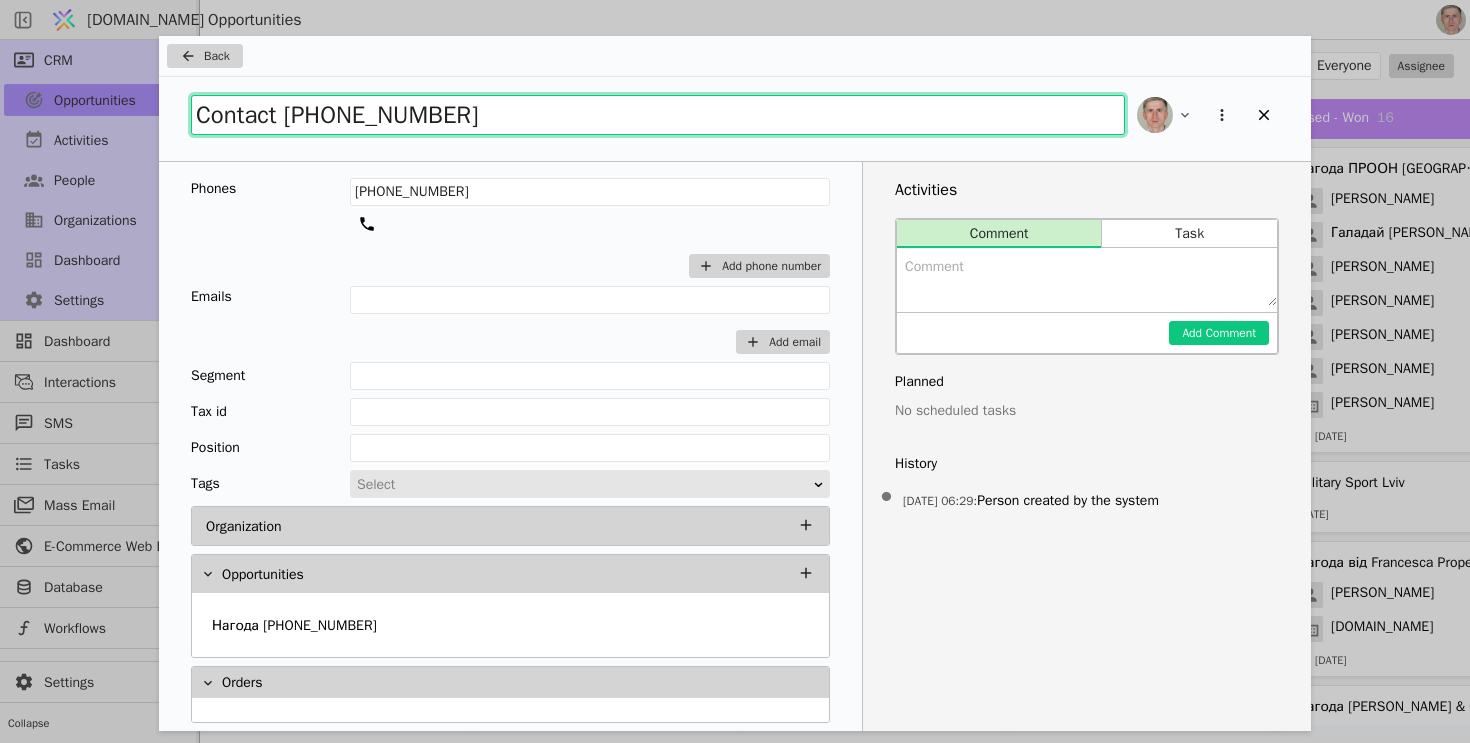 drag, startPoint x: 537, startPoint y: 102, endPoint x: 121, endPoint y: 53, distance: 418.8759 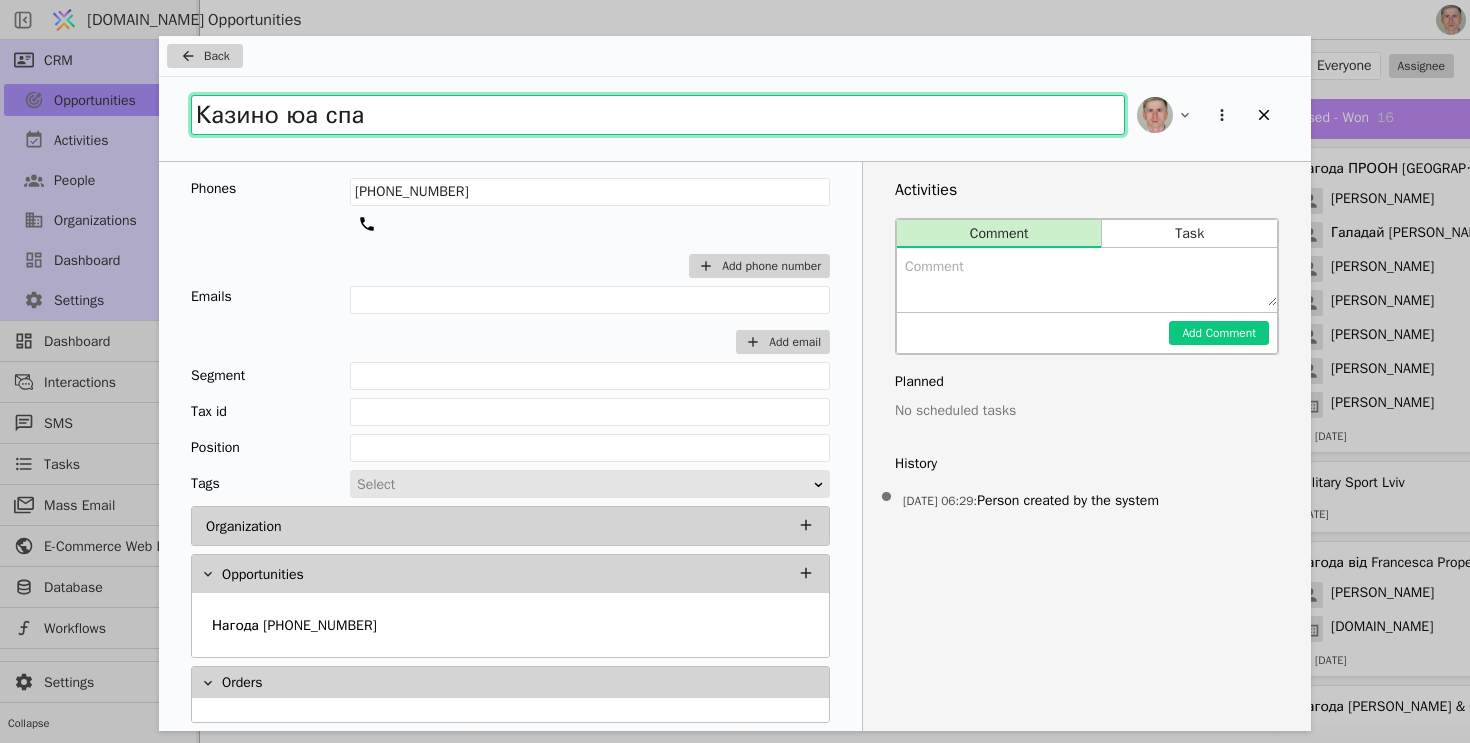 type on "Казино юа спам" 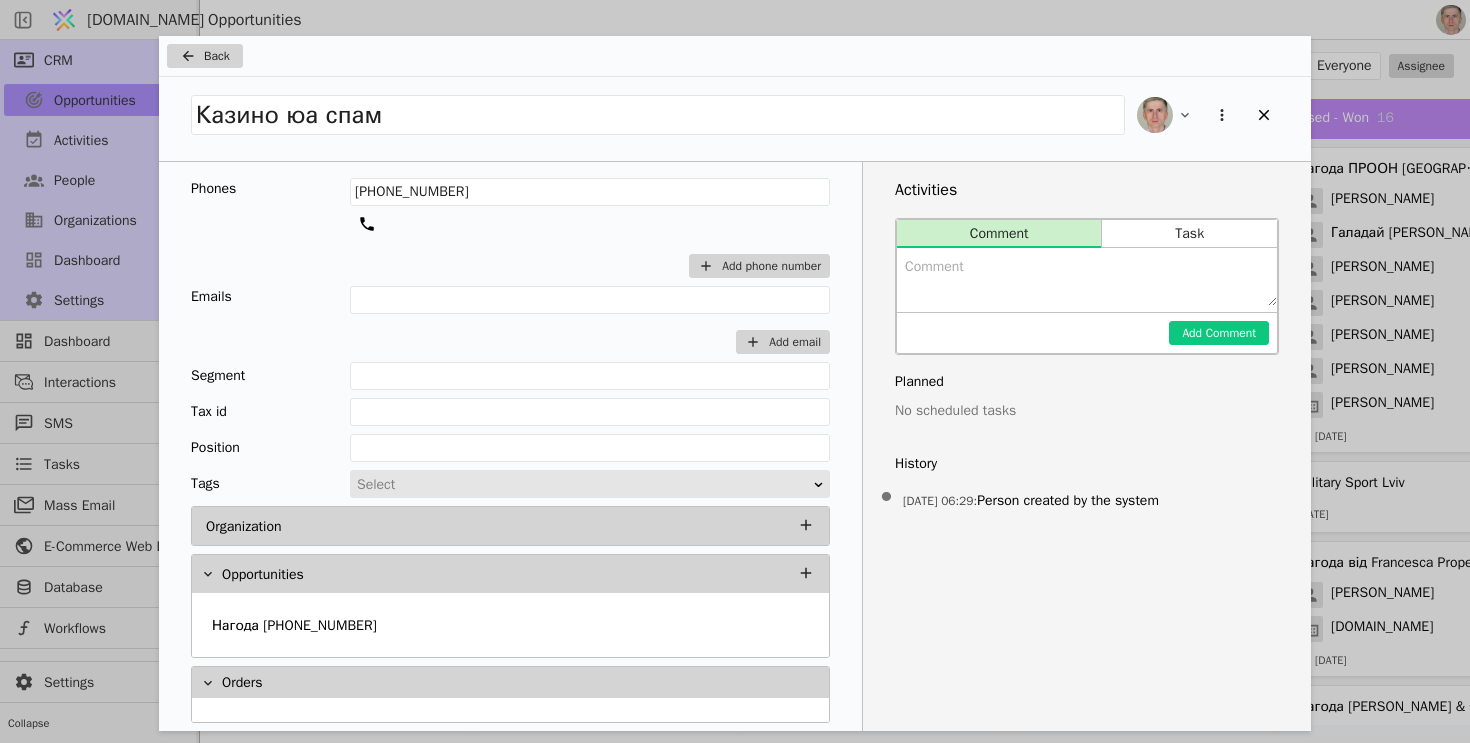 click on "Back" at bounding box center (217, 56) 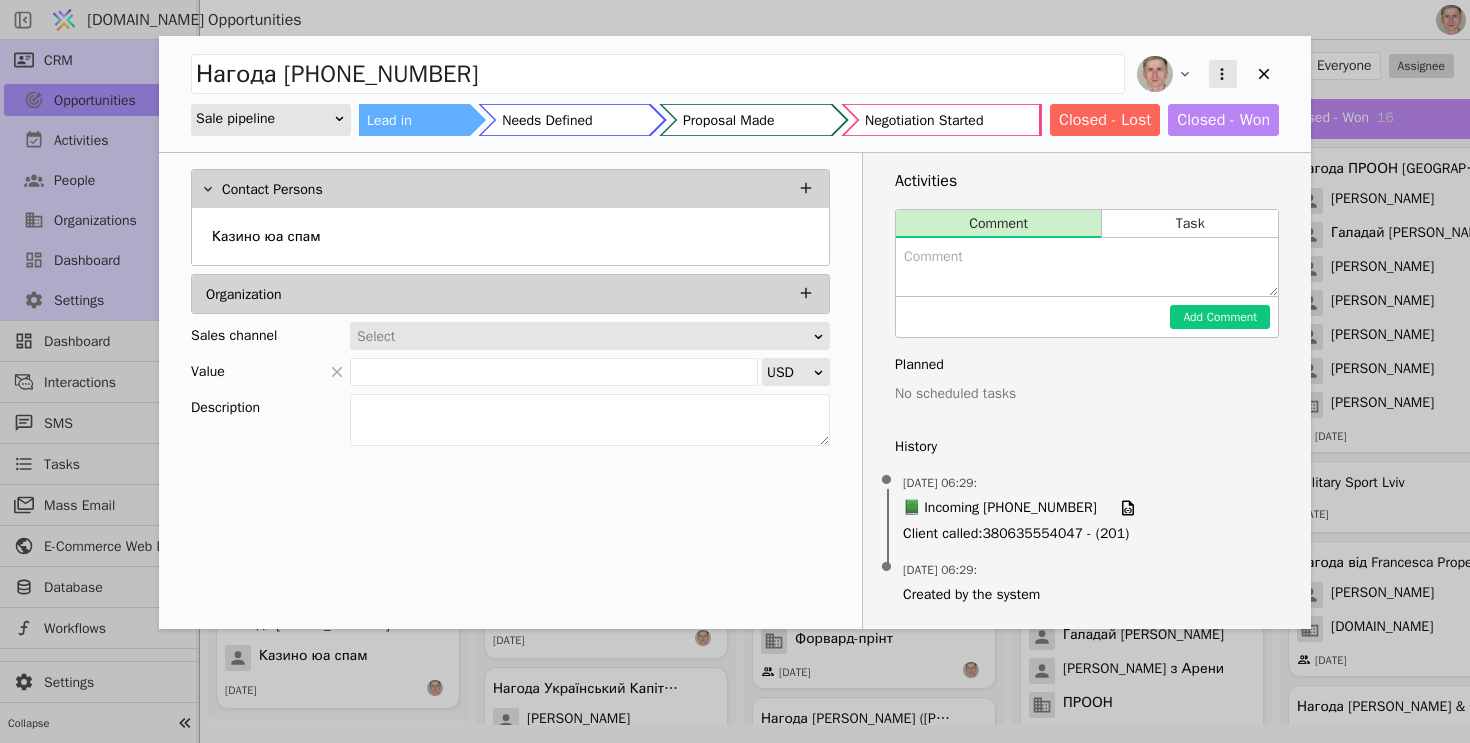 click 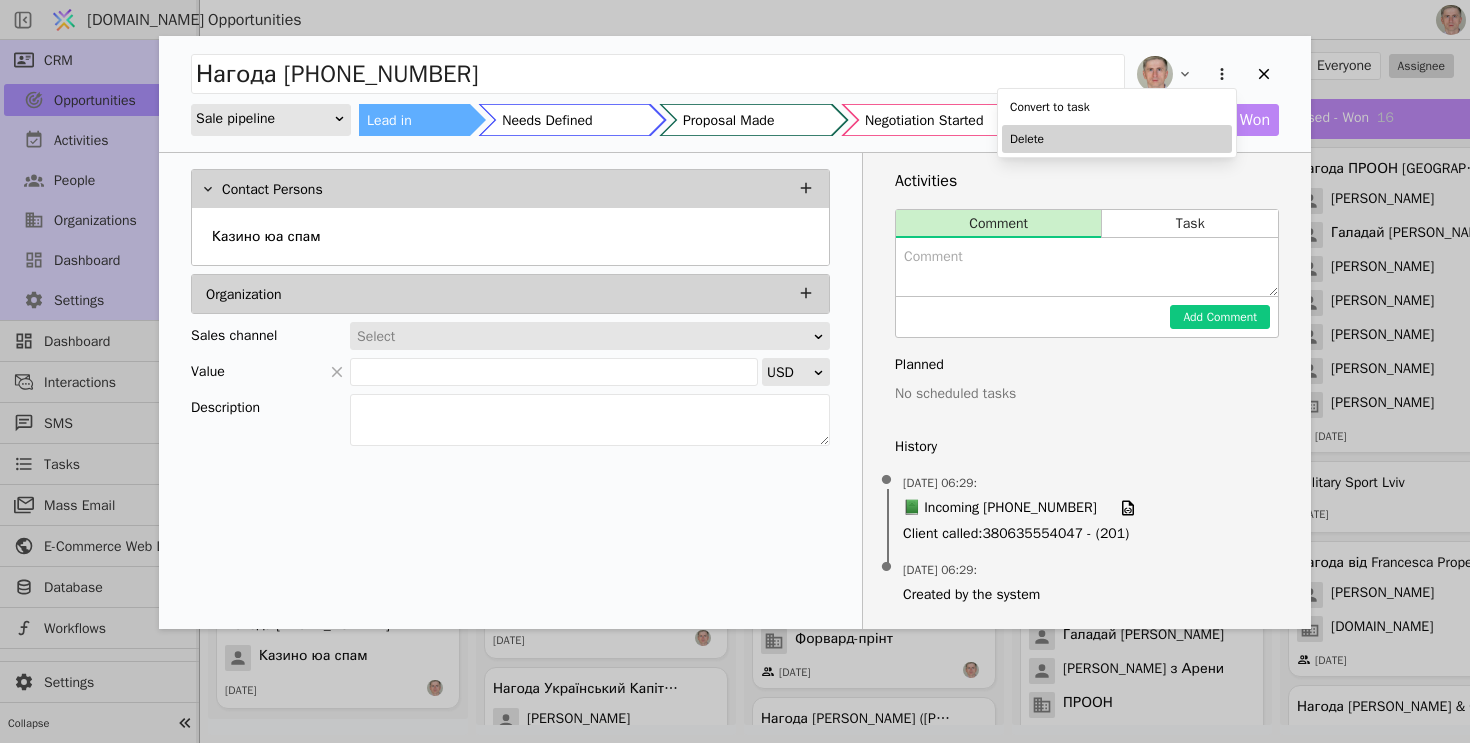 click on "Delete" at bounding box center (1117, 139) 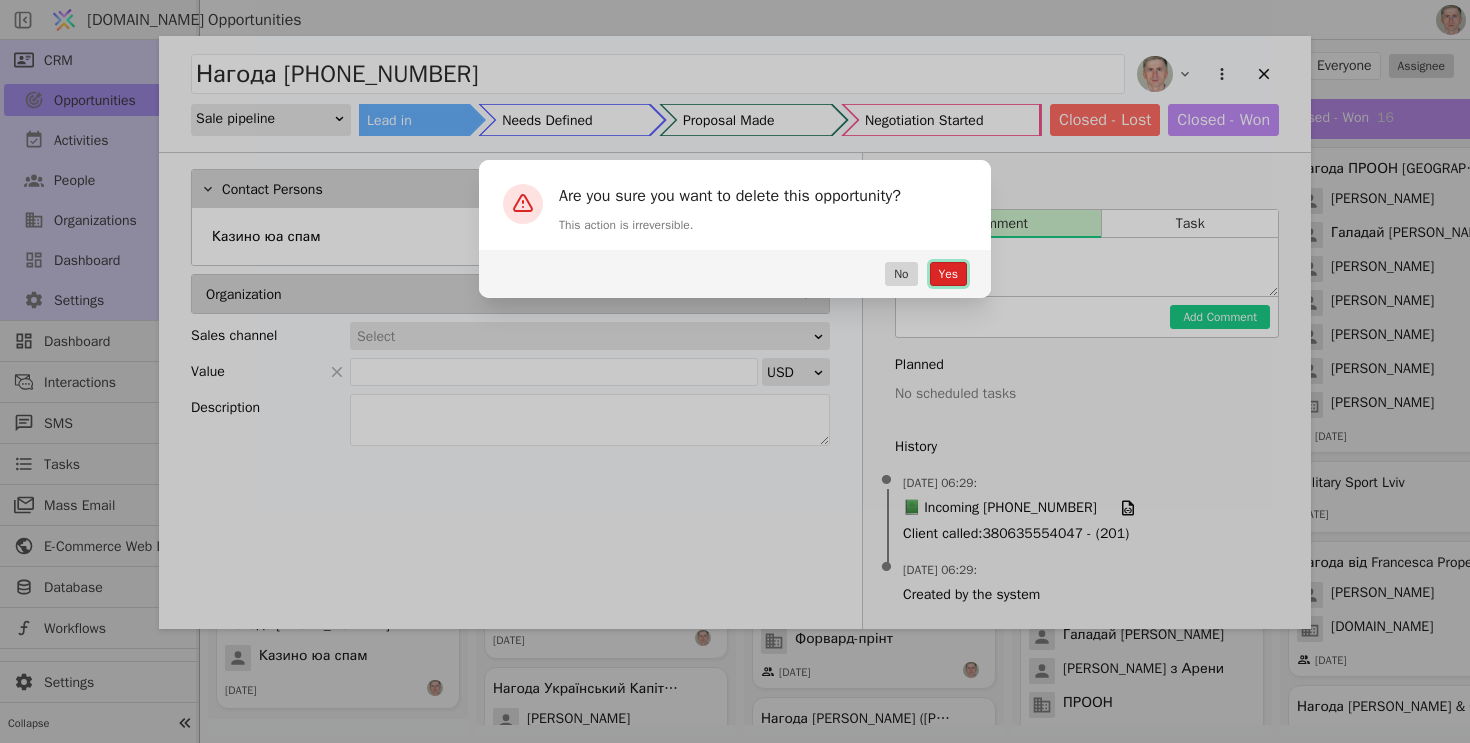 click on "Yes" at bounding box center (948, 274) 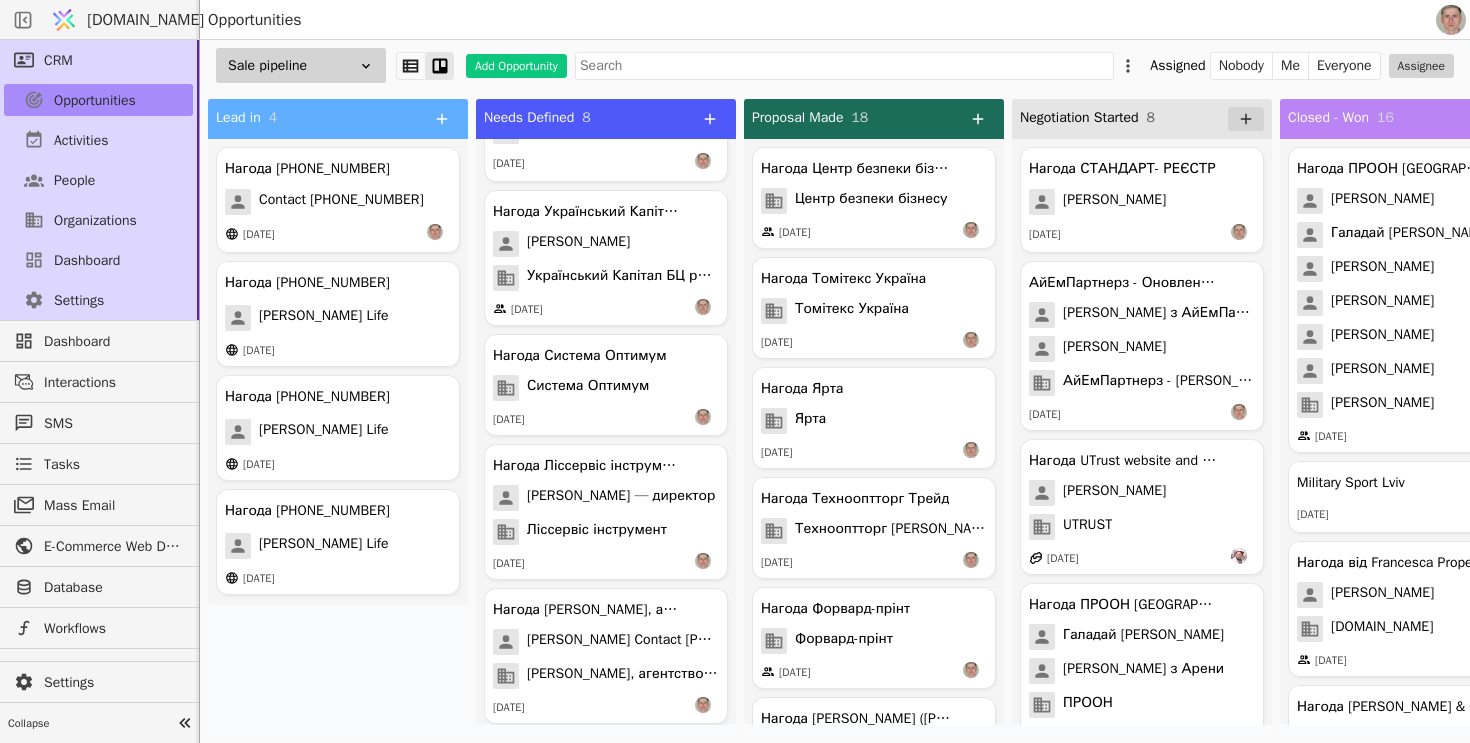 scroll, scrollTop: 484, scrollLeft: 0, axis: vertical 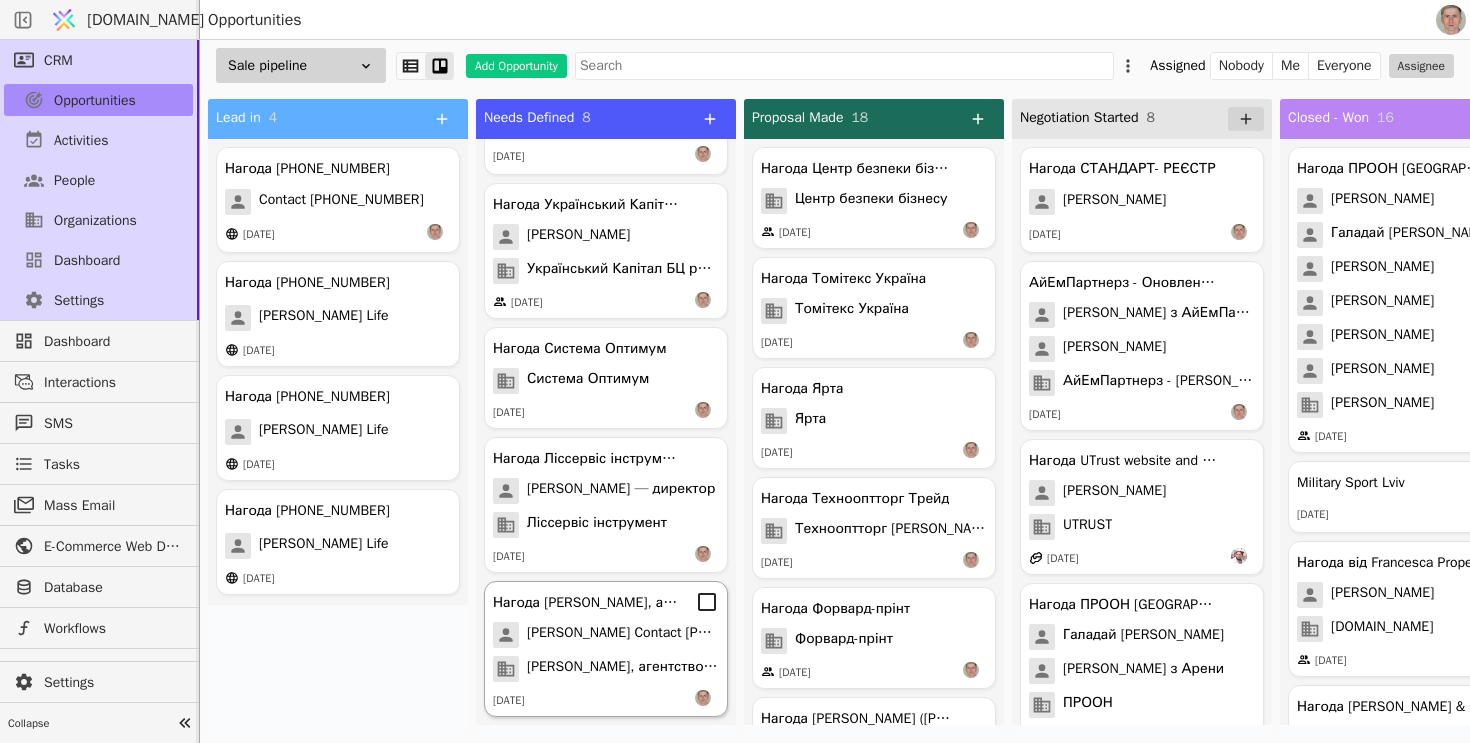 click on "Аеліта Contact +380322550077" at bounding box center (623, 635) 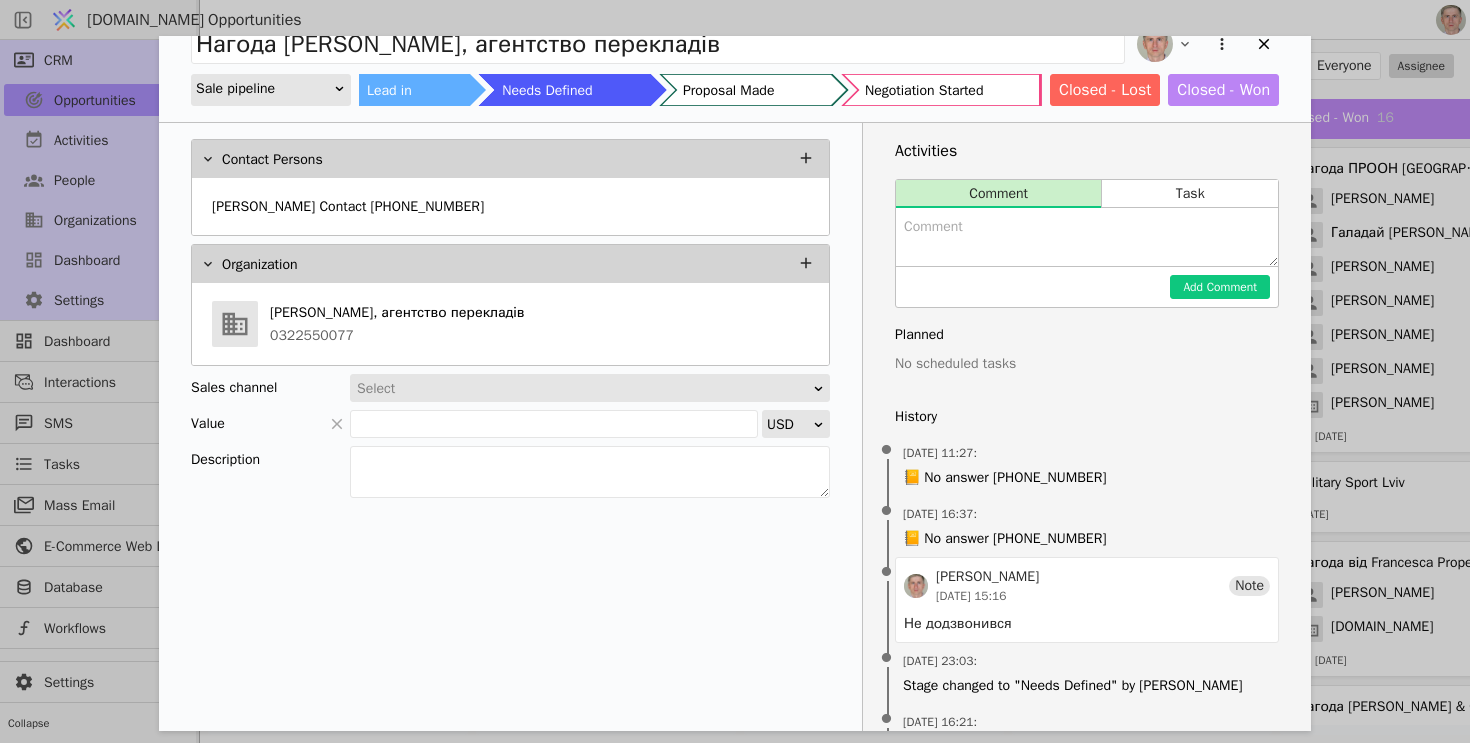 scroll, scrollTop: 0, scrollLeft: 0, axis: both 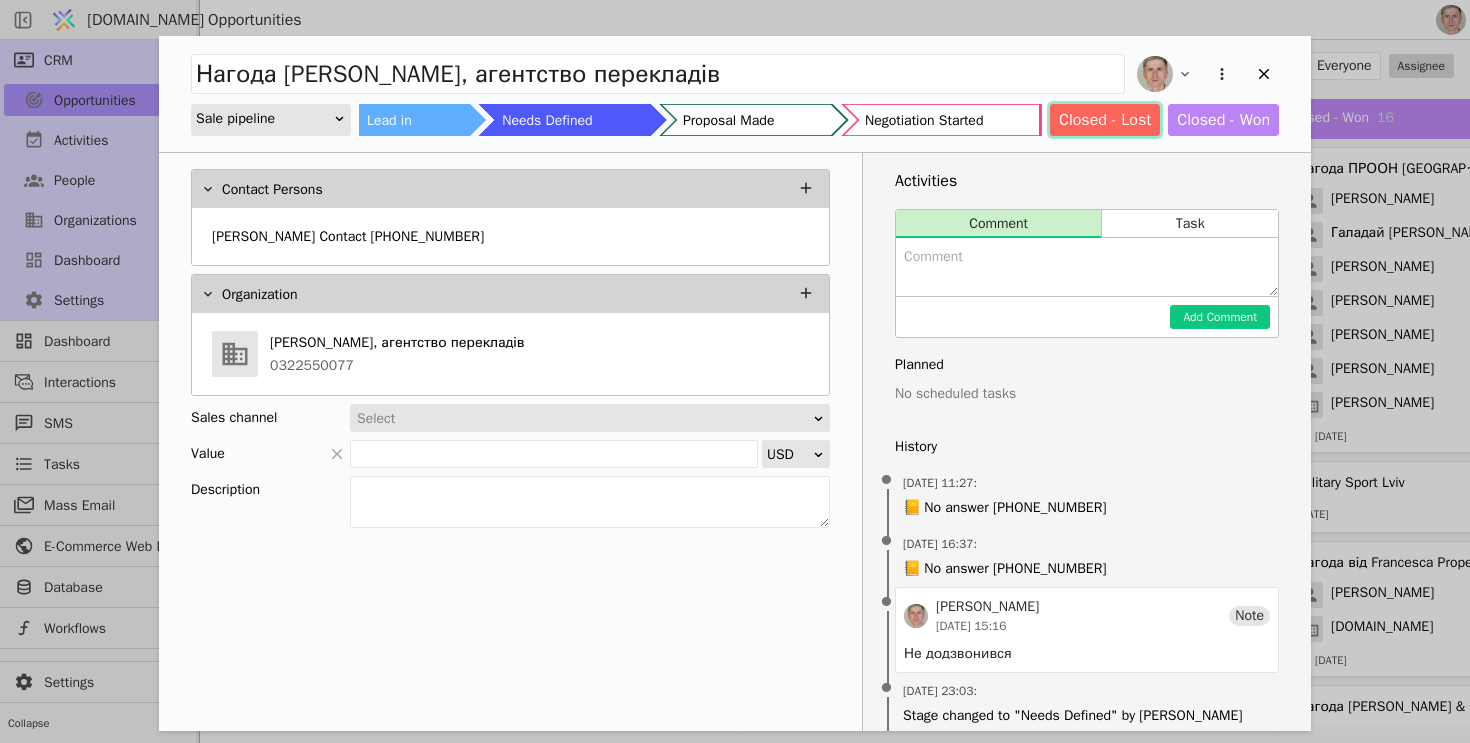 click on "Closed - Lost" at bounding box center (1105, 120) 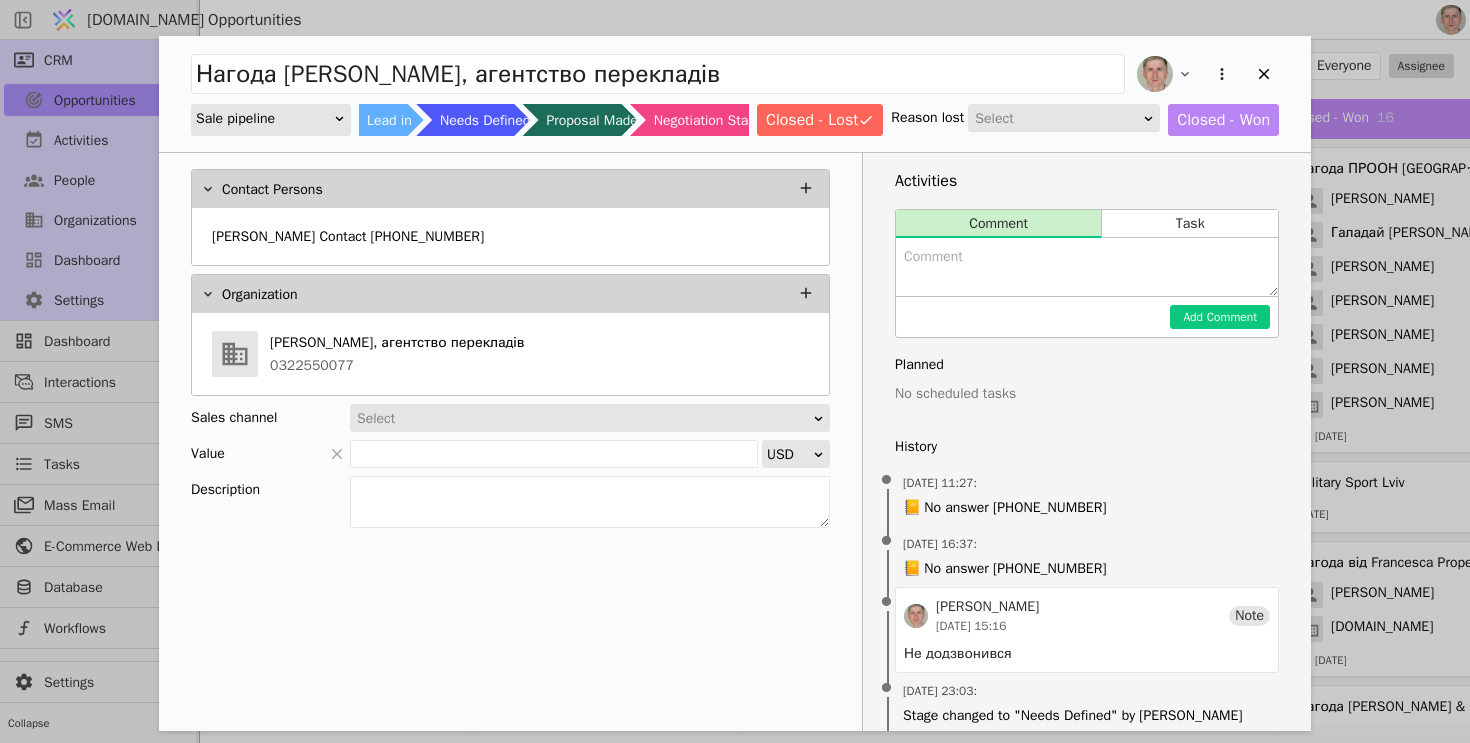 click on "Select" at bounding box center [1057, 119] 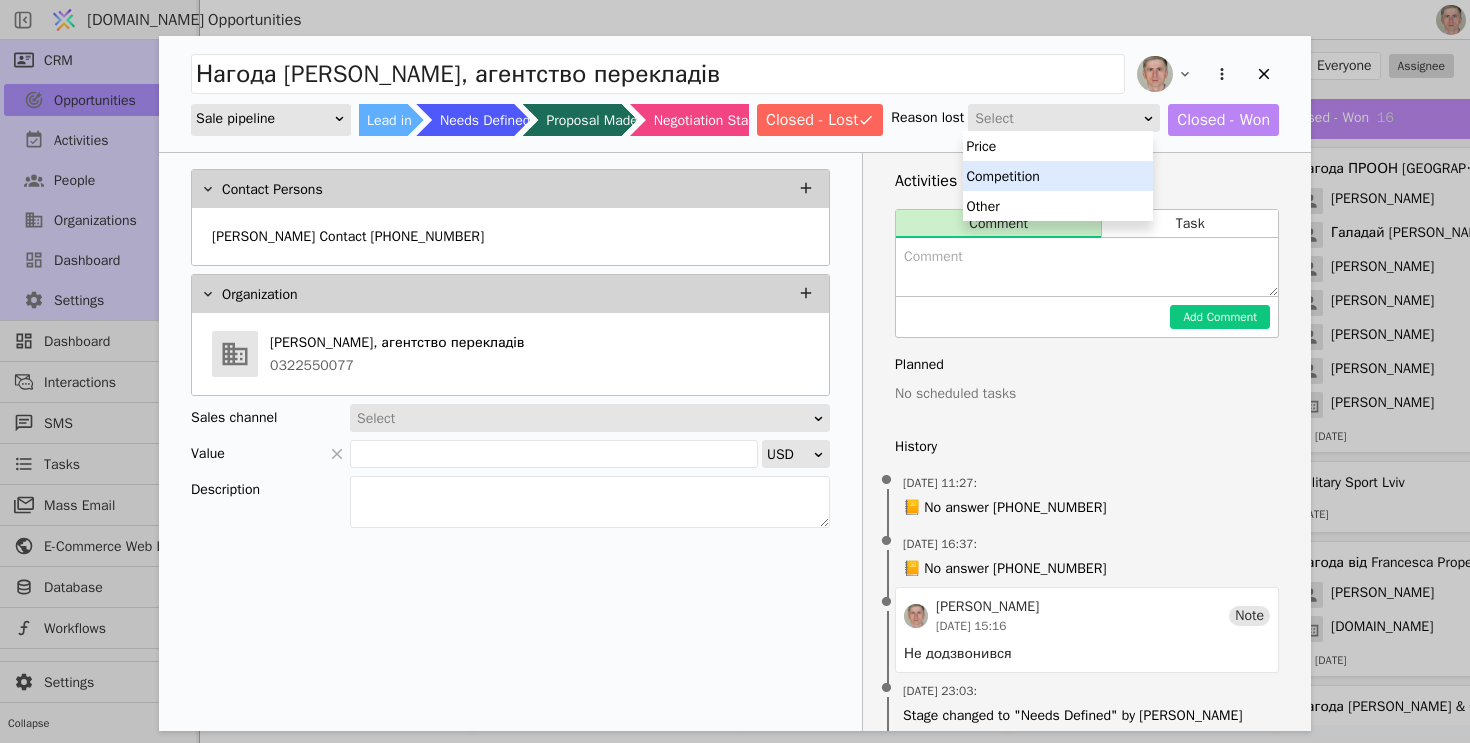 click on "Competition" at bounding box center (1058, 176) 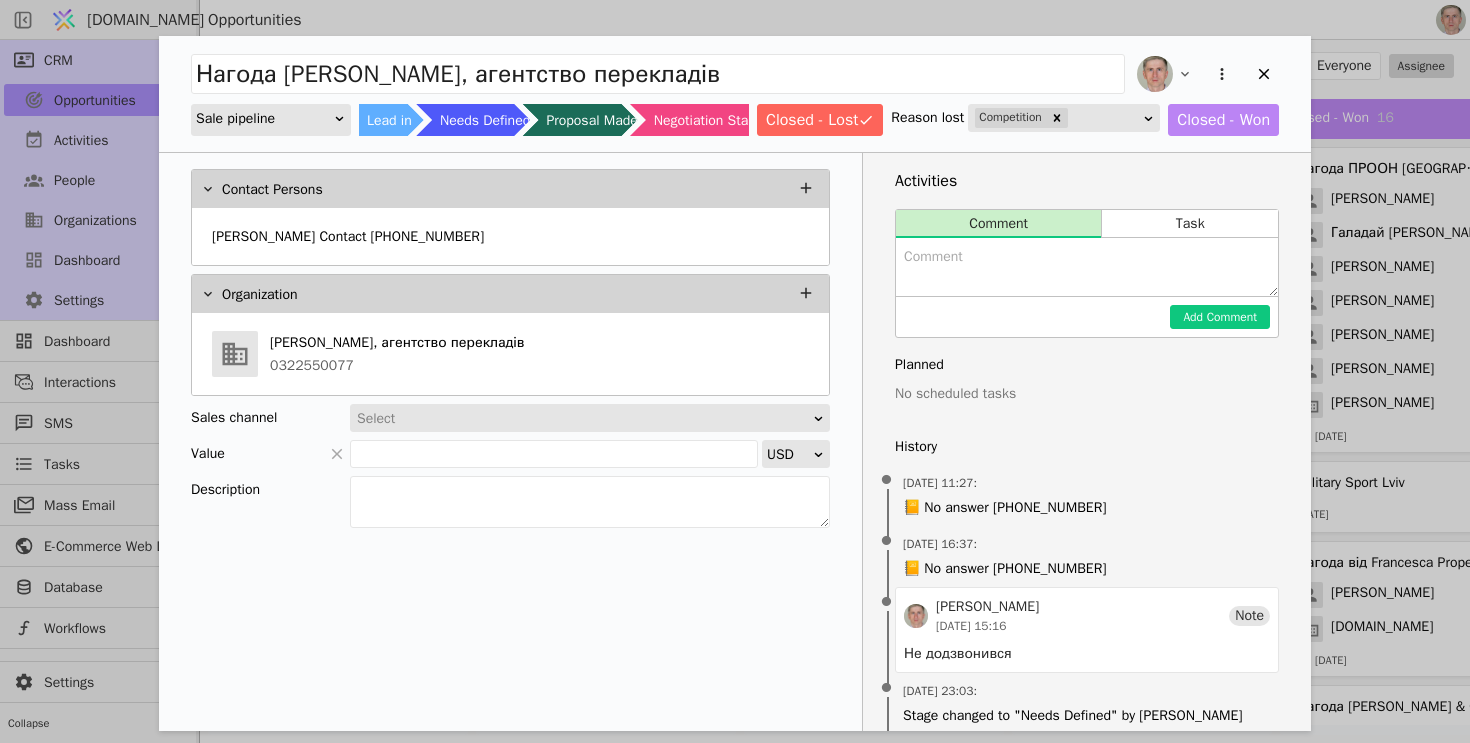 click at bounding box center [1206, 74] 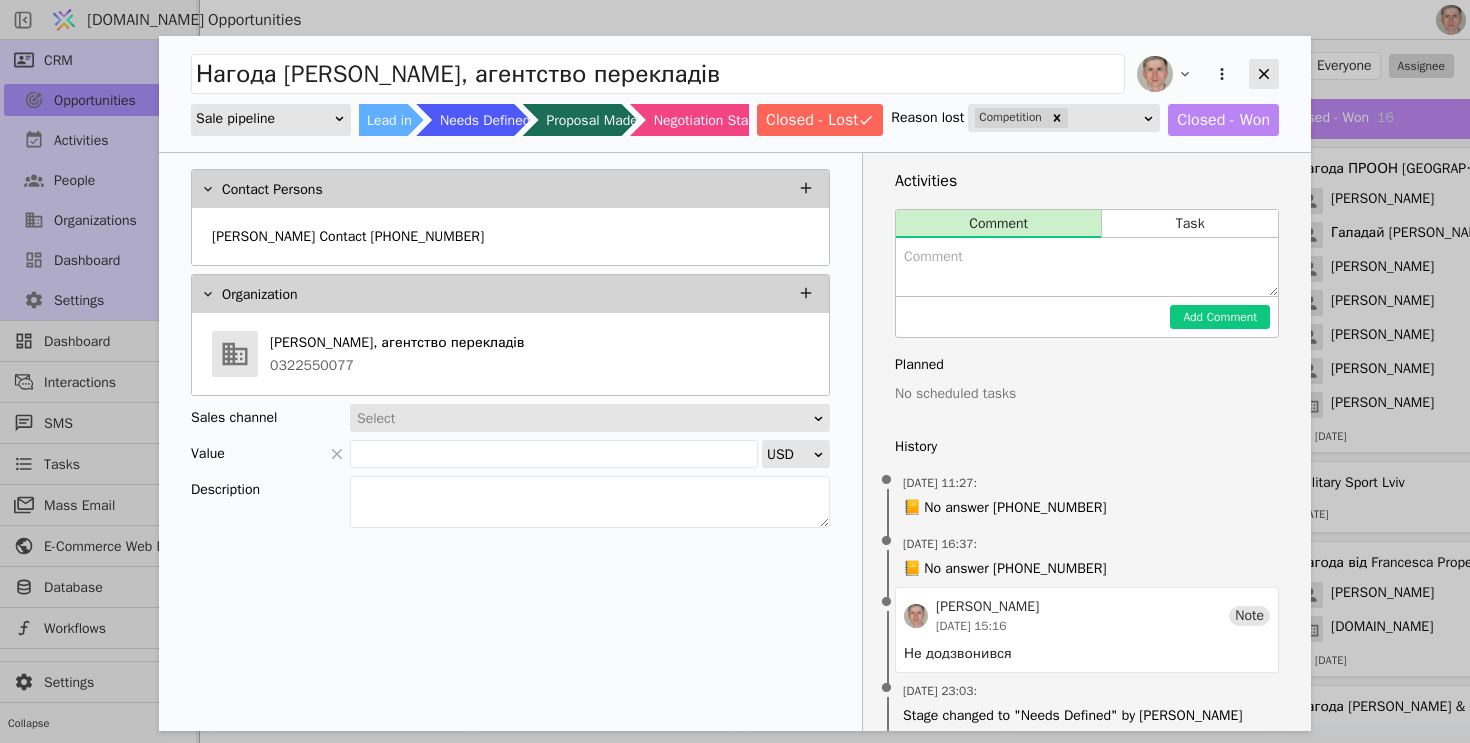 click 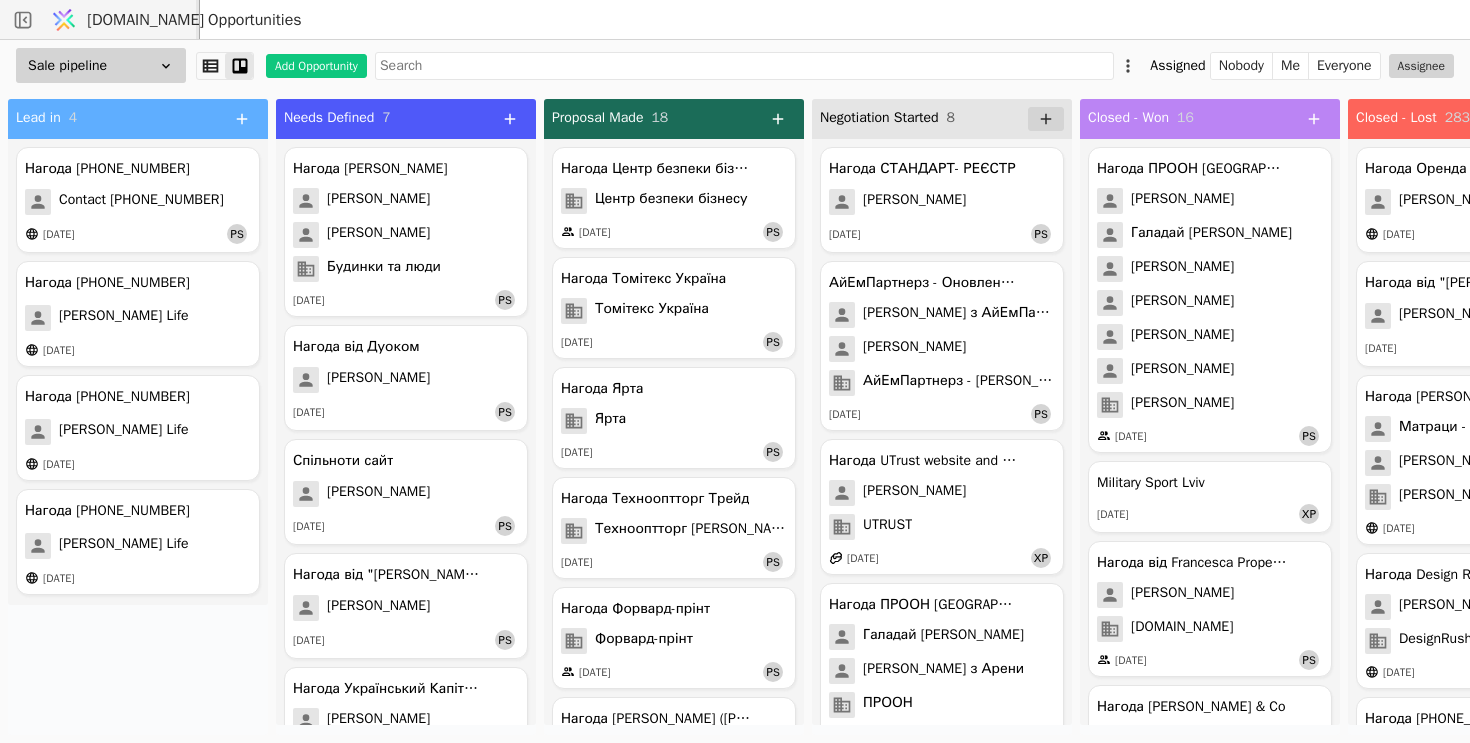 scroll, scrollTop: 0, scrollLeft: 0, axis: both 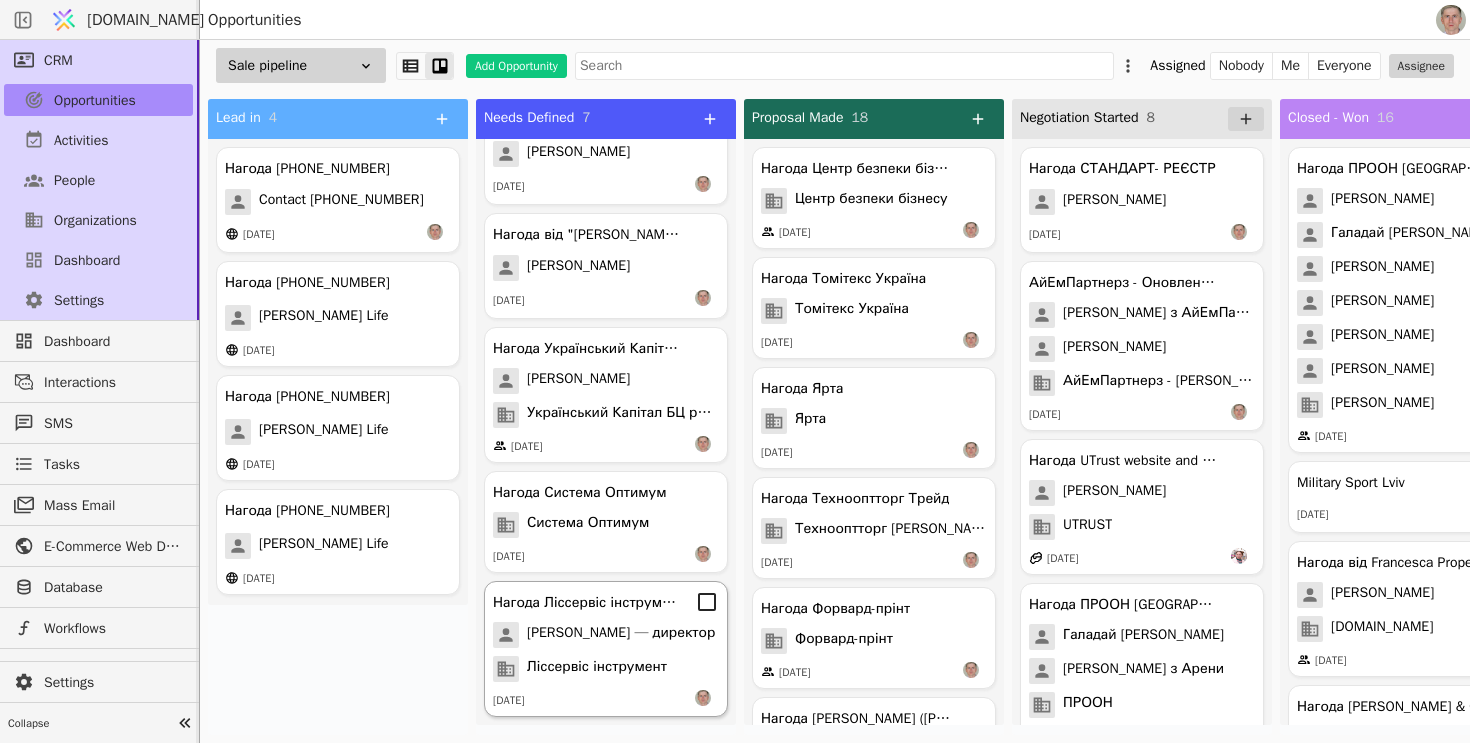 click on "[PERSON_NAME] — директор" at bounding box center (621, 635) 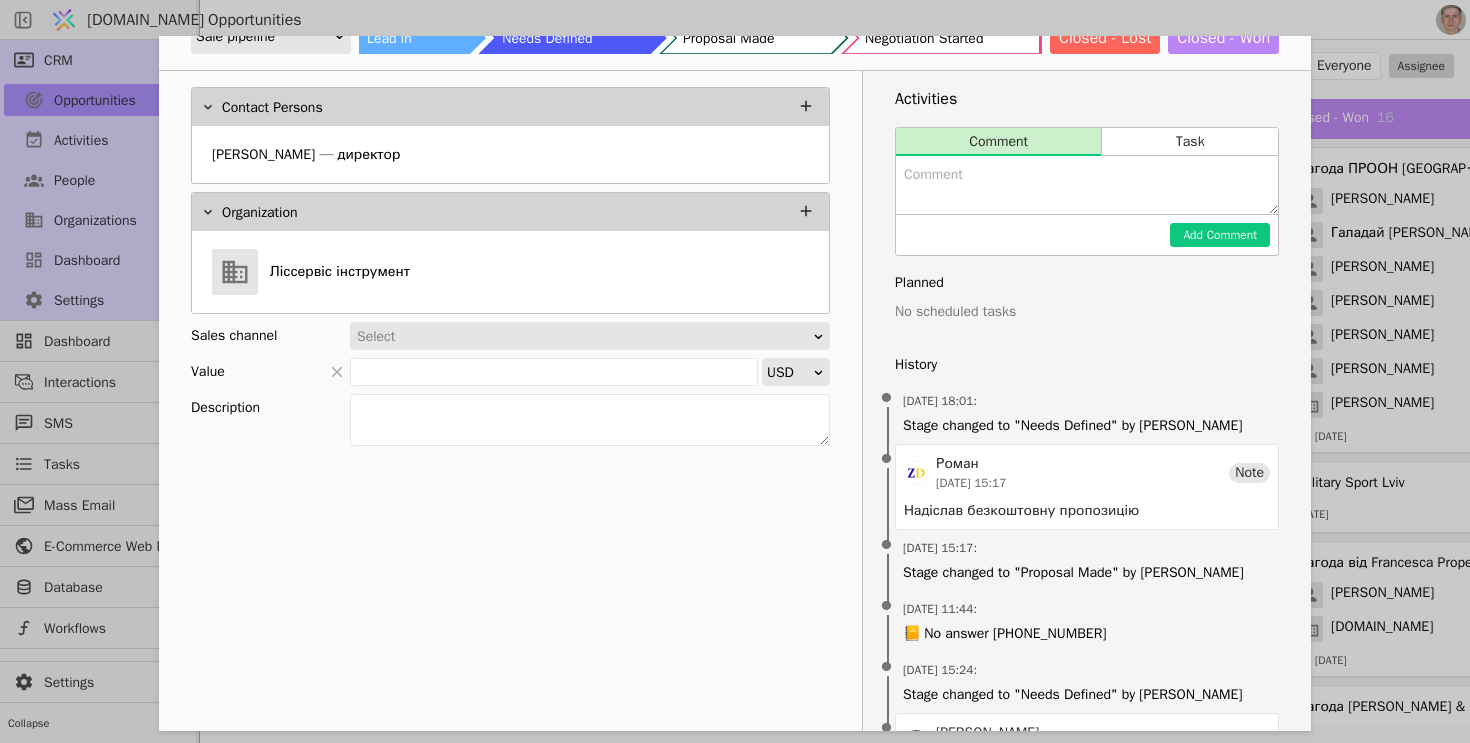 scroll, scrollTop: 0, scrollLeft: 0, axis: both 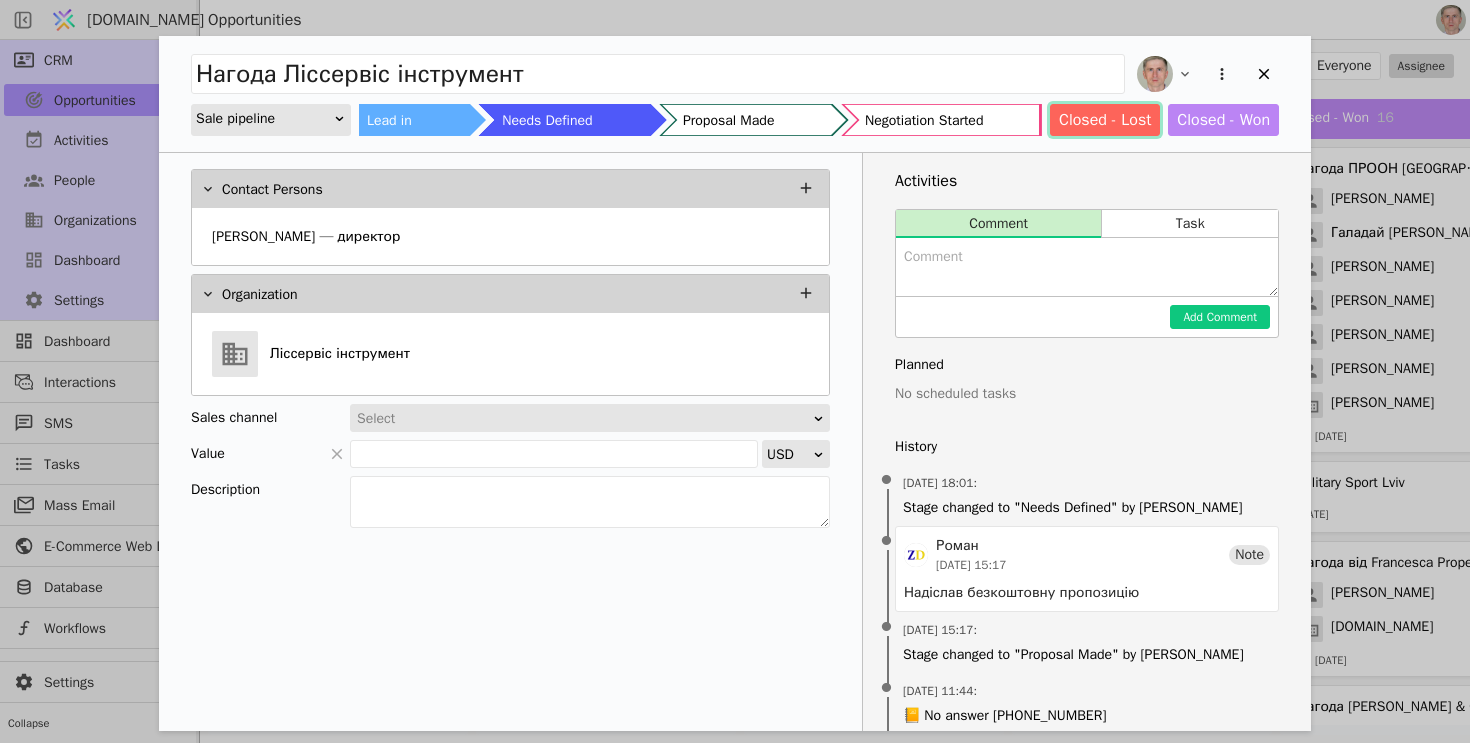 click on "Closed - Lost" at bounding box center [1105, 120] 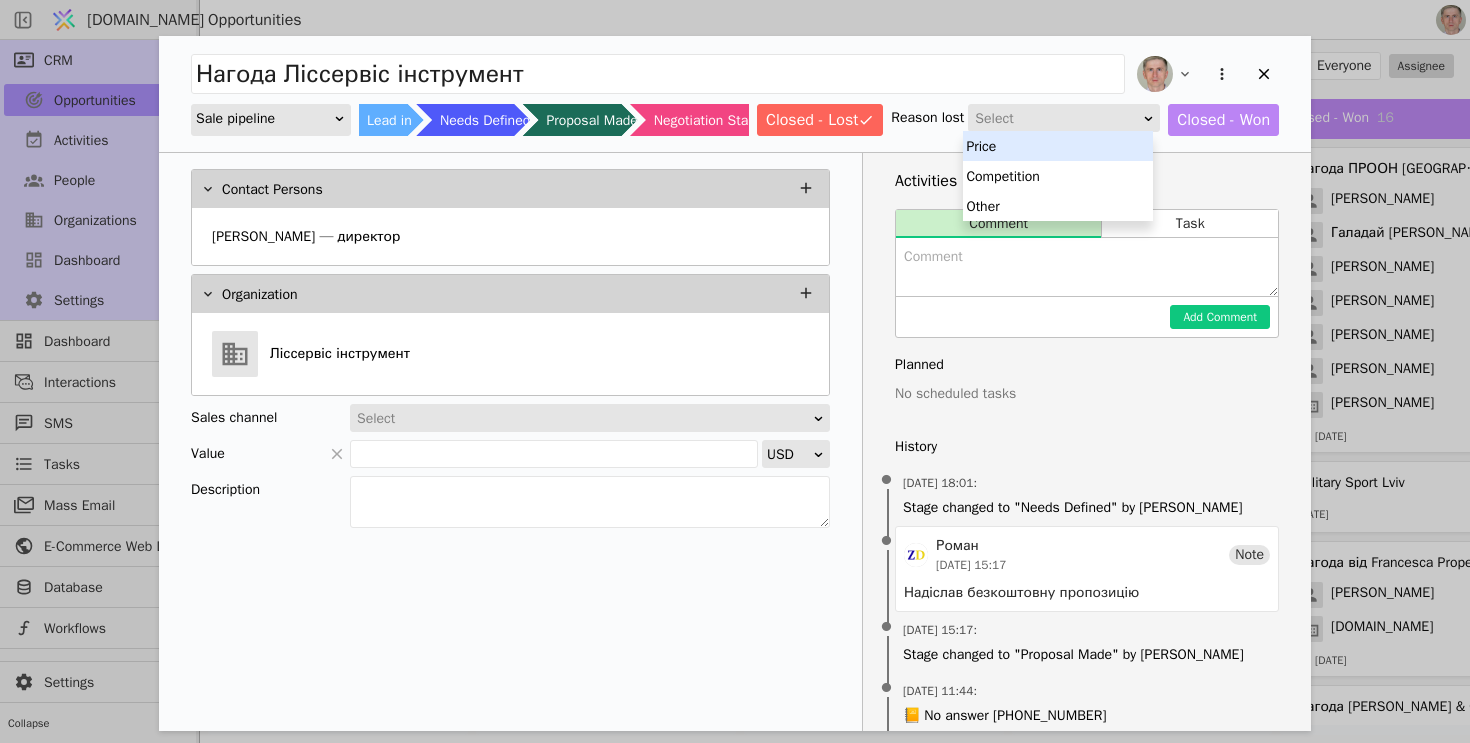 click on "Select" at bounding box center (1057, 119) 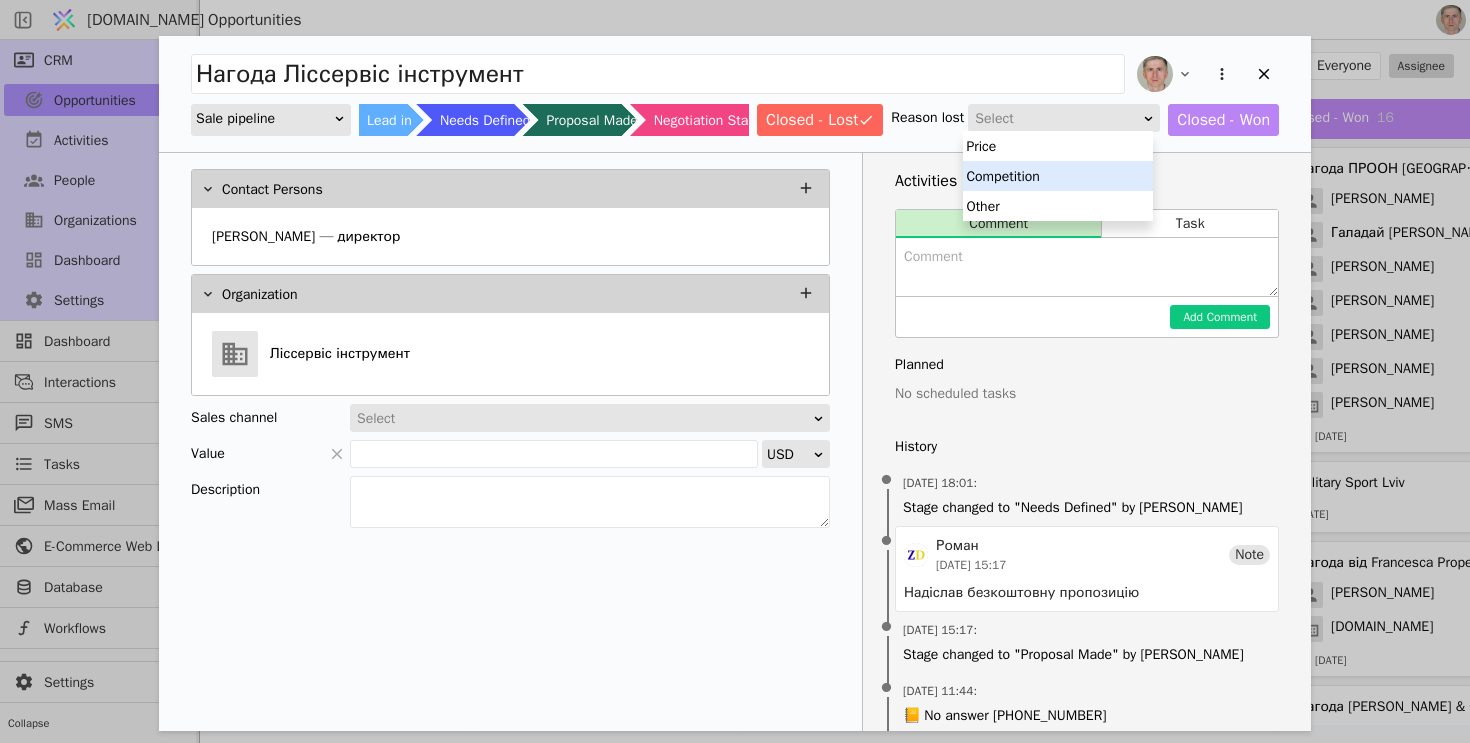click on "Competition" at bounding box center (1058, 176) 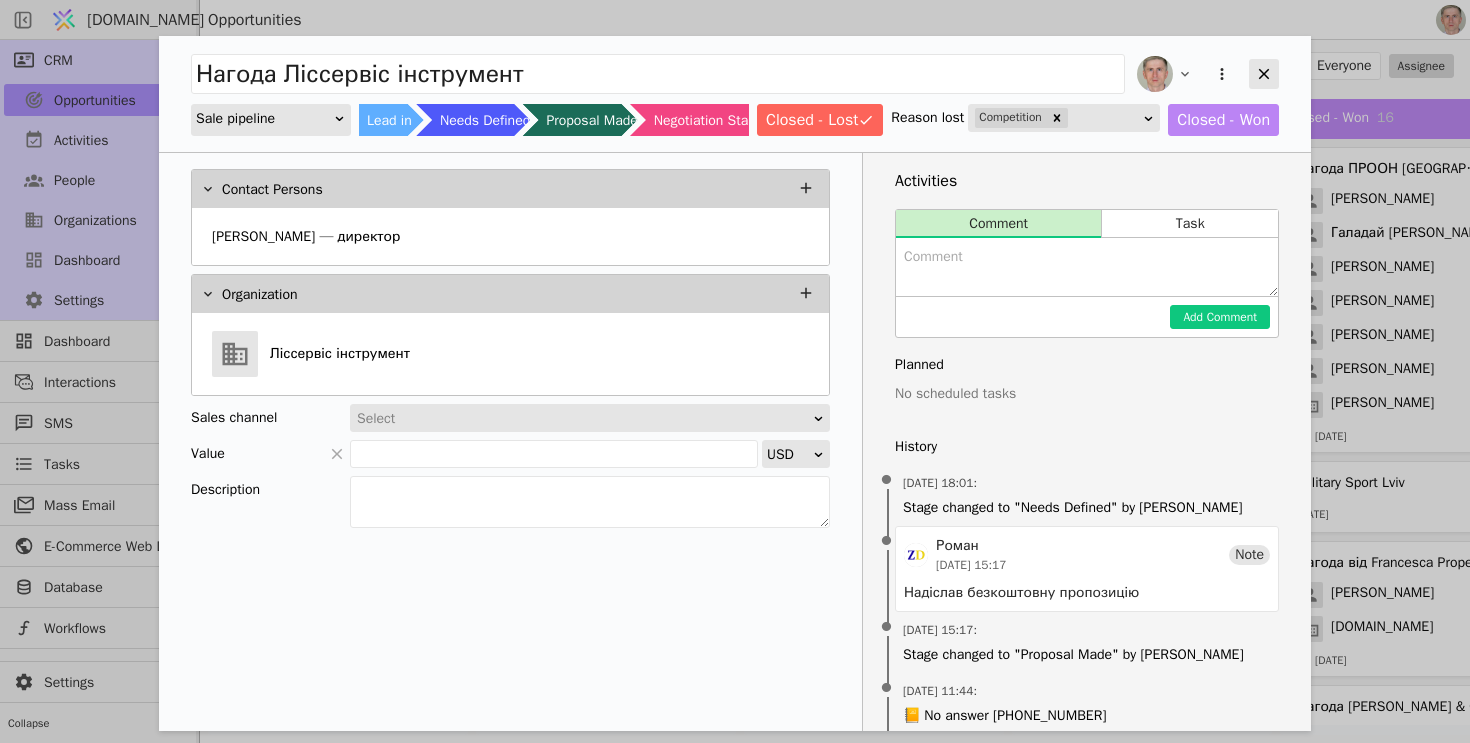 click 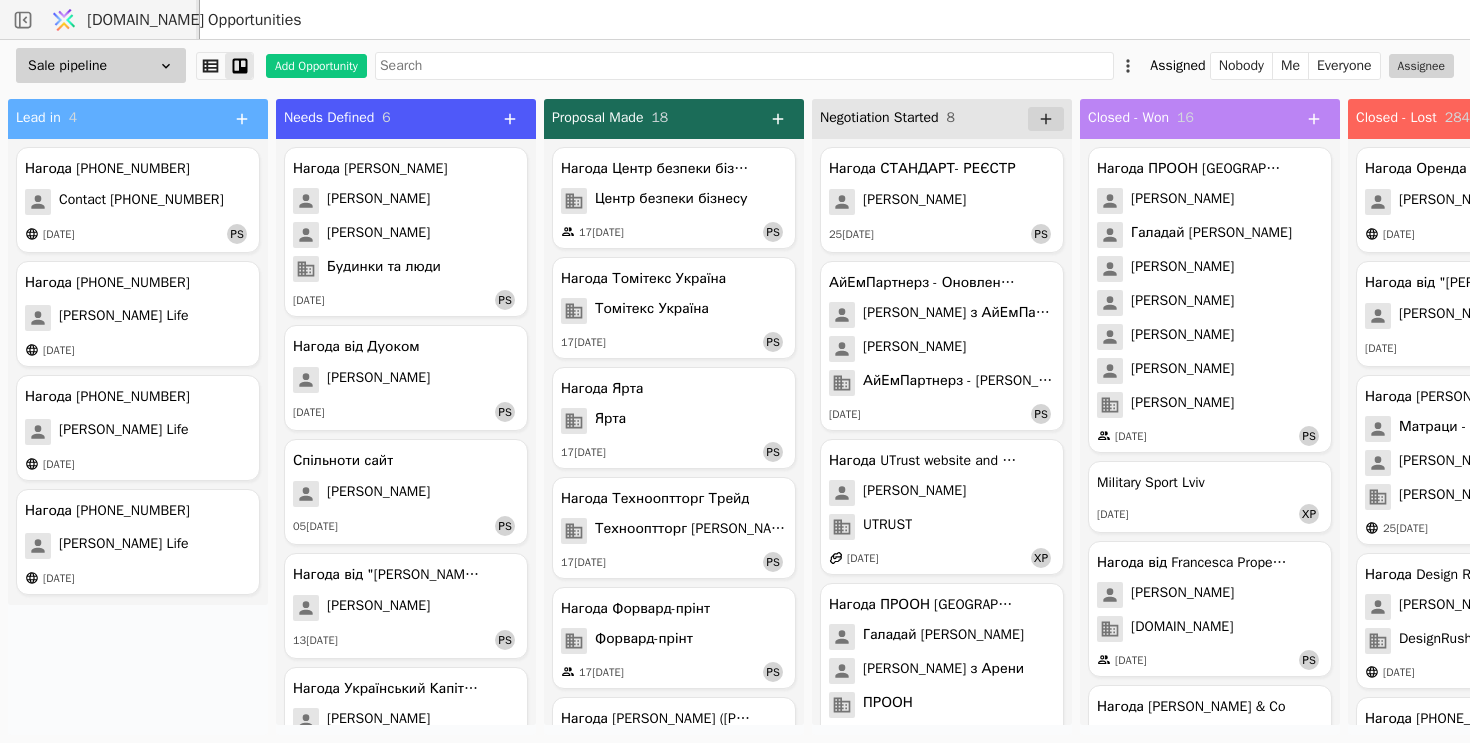 scroll, scrollTop: 0, scrollLeft: 0, axis: both 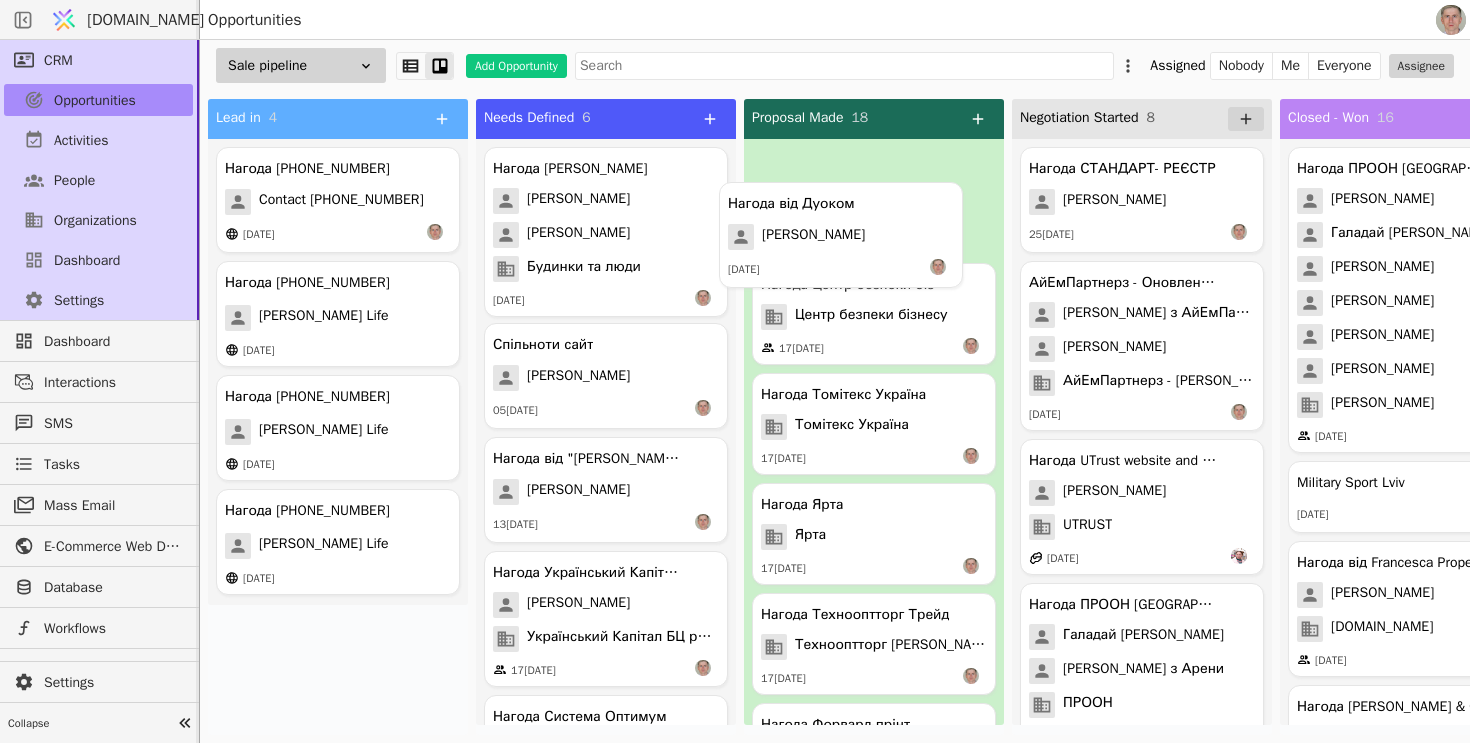 drag, startPoint x: 615, startPoint y: 391, endPoint x: 914, endPoint y: 184, distance: 363.66193 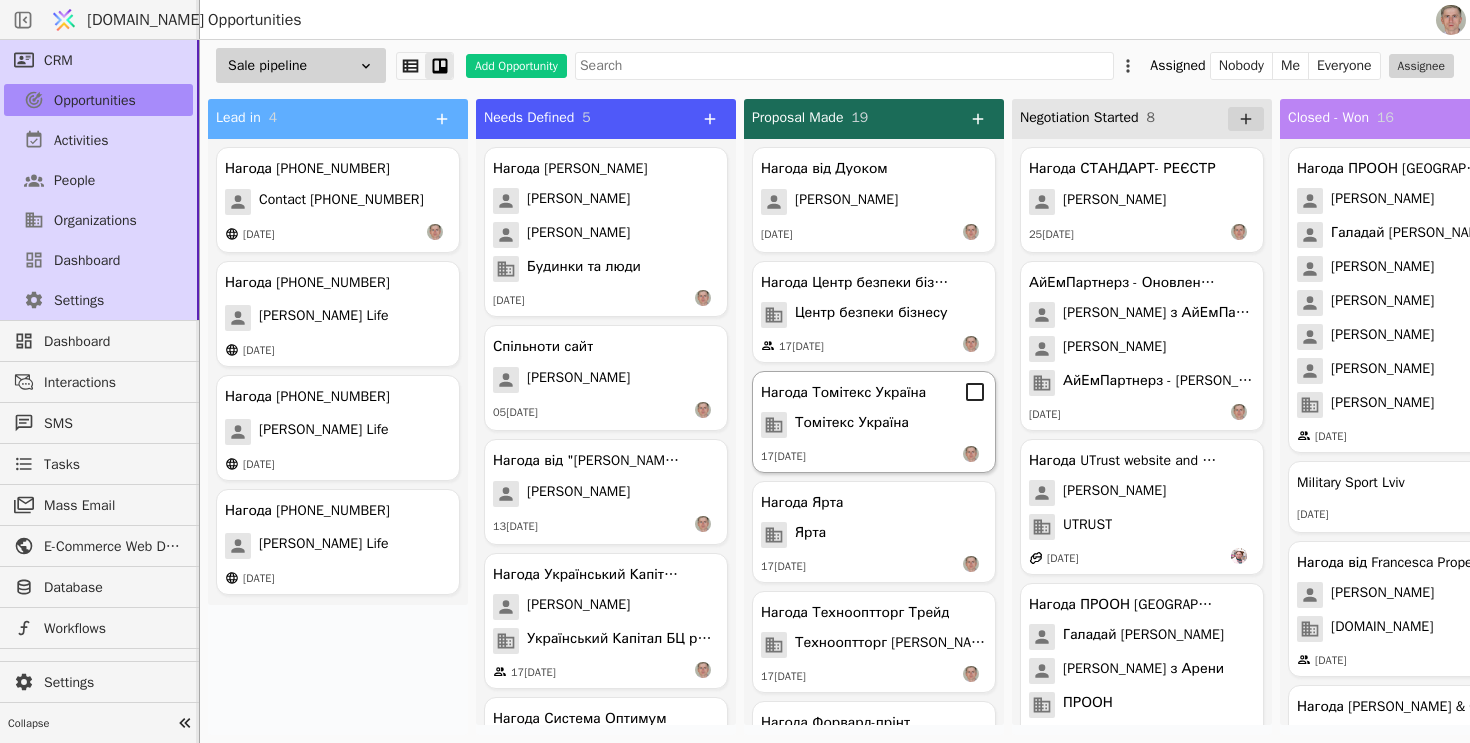 scroll, scrollTop: 39, scrollLeft: 0, axis: vertical 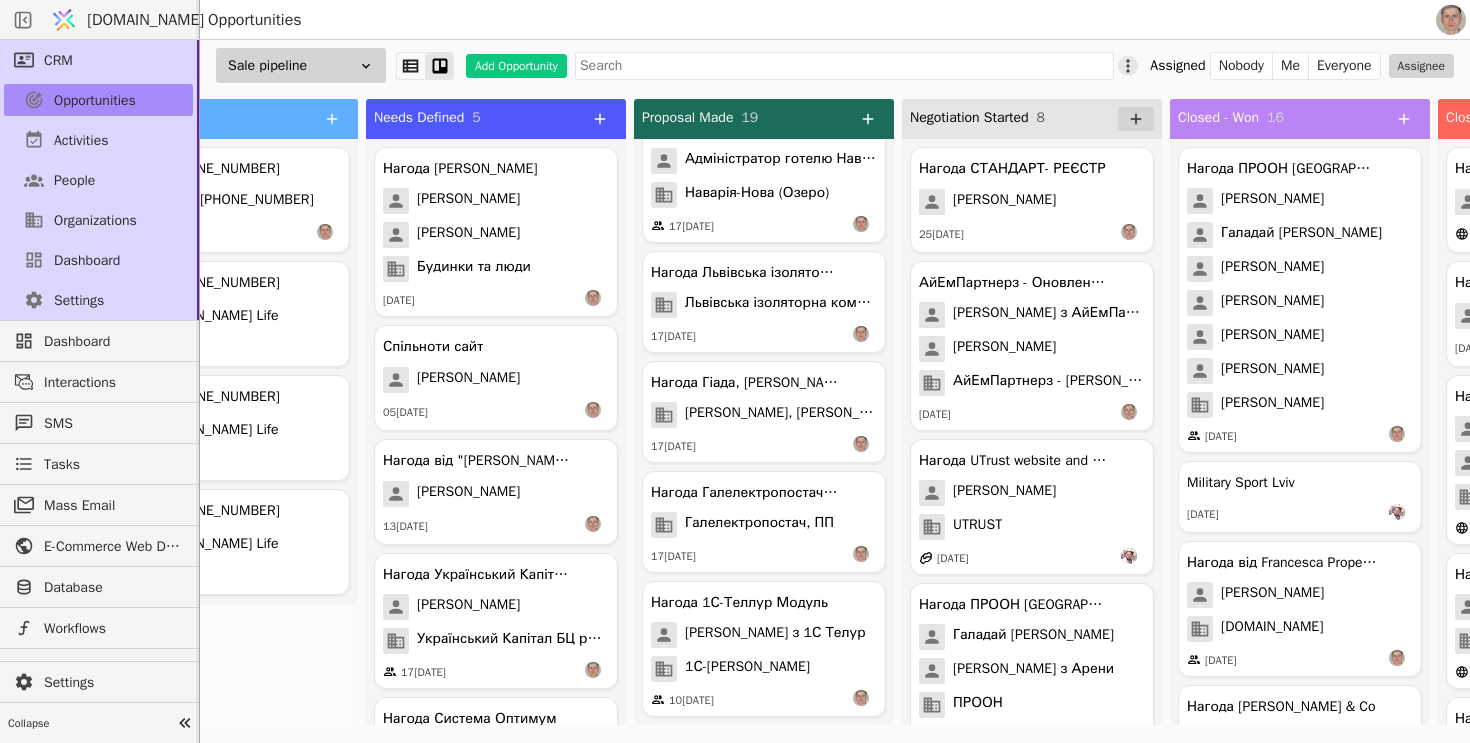 click 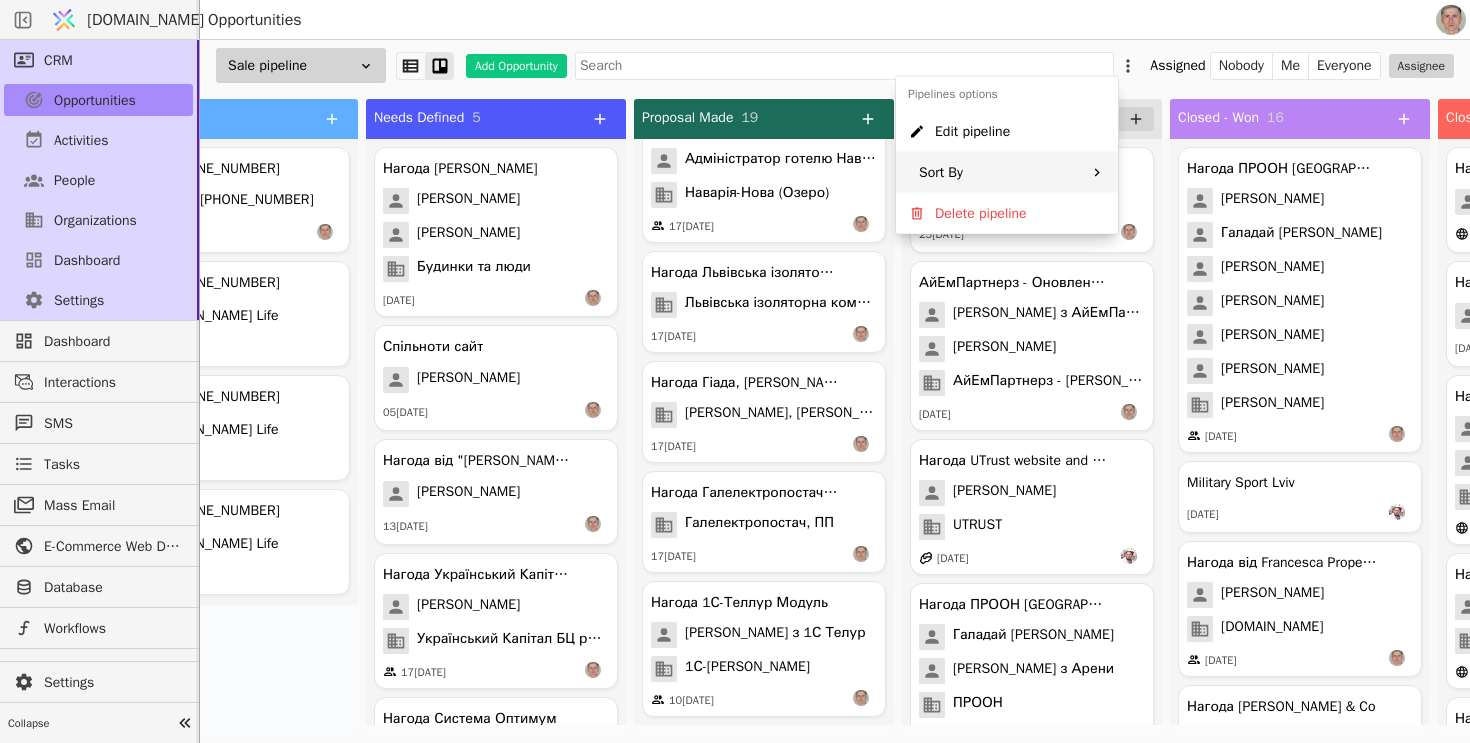 click on "Sort By" at bounding box center [1007, 172] 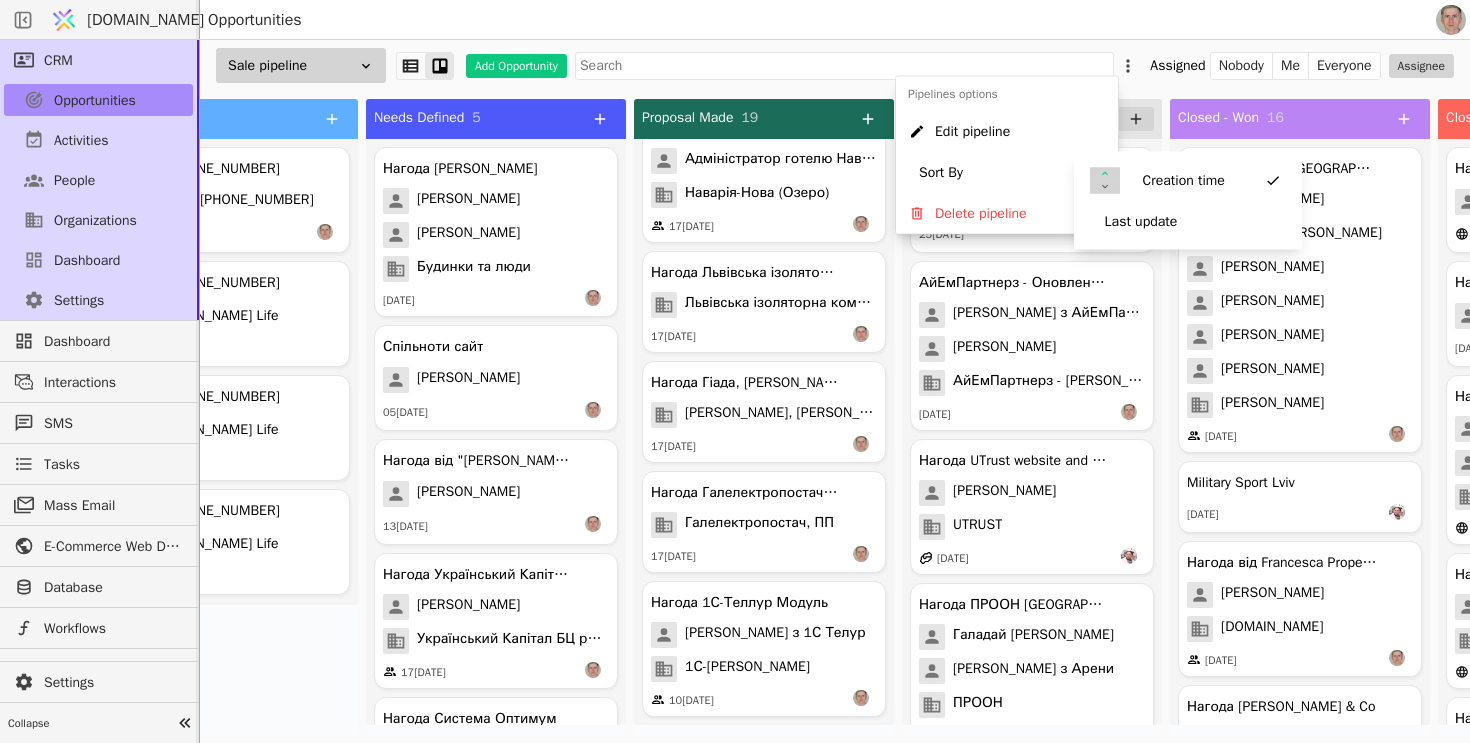 click on "Opportunities" at bounding box center [816, 19] 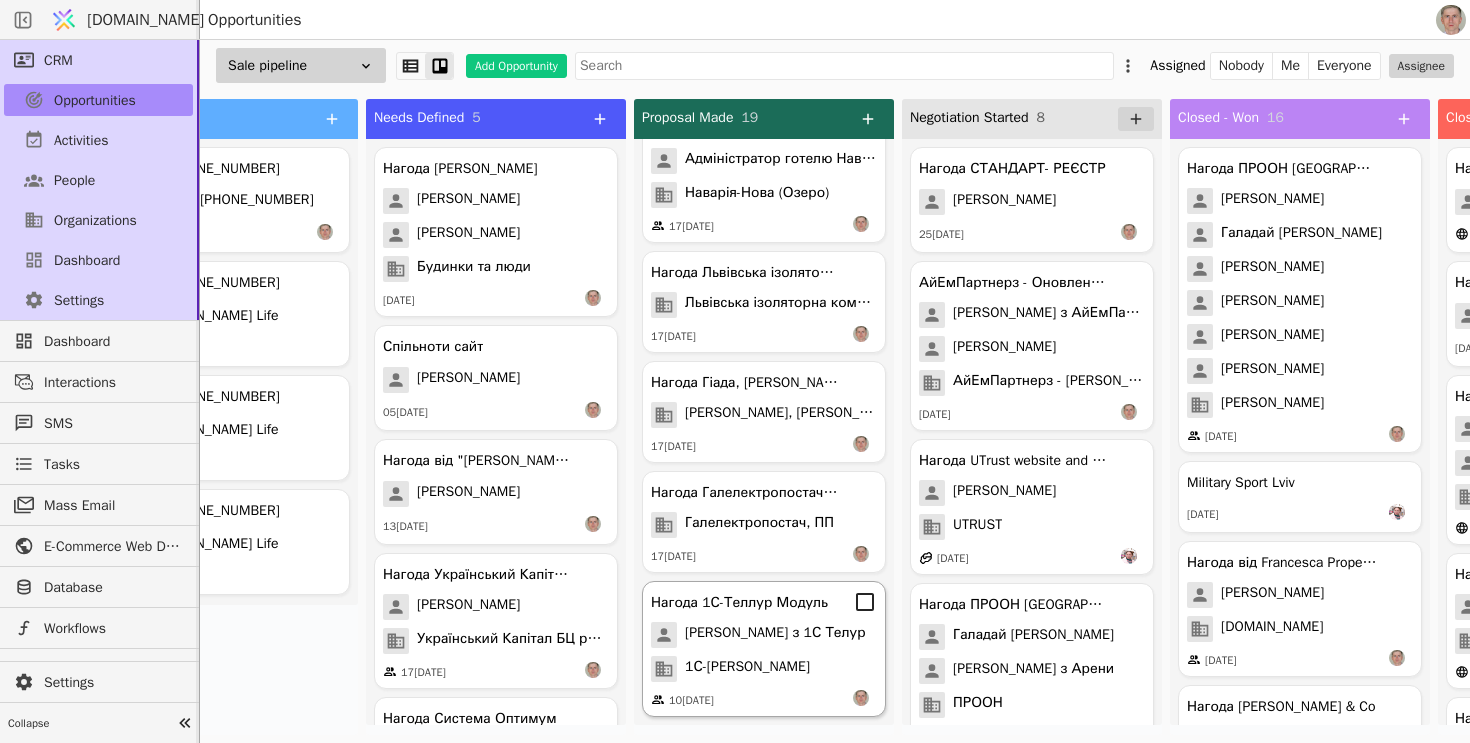 click on "Анастасія з 1С Телур" at bounding box center (775, 635) 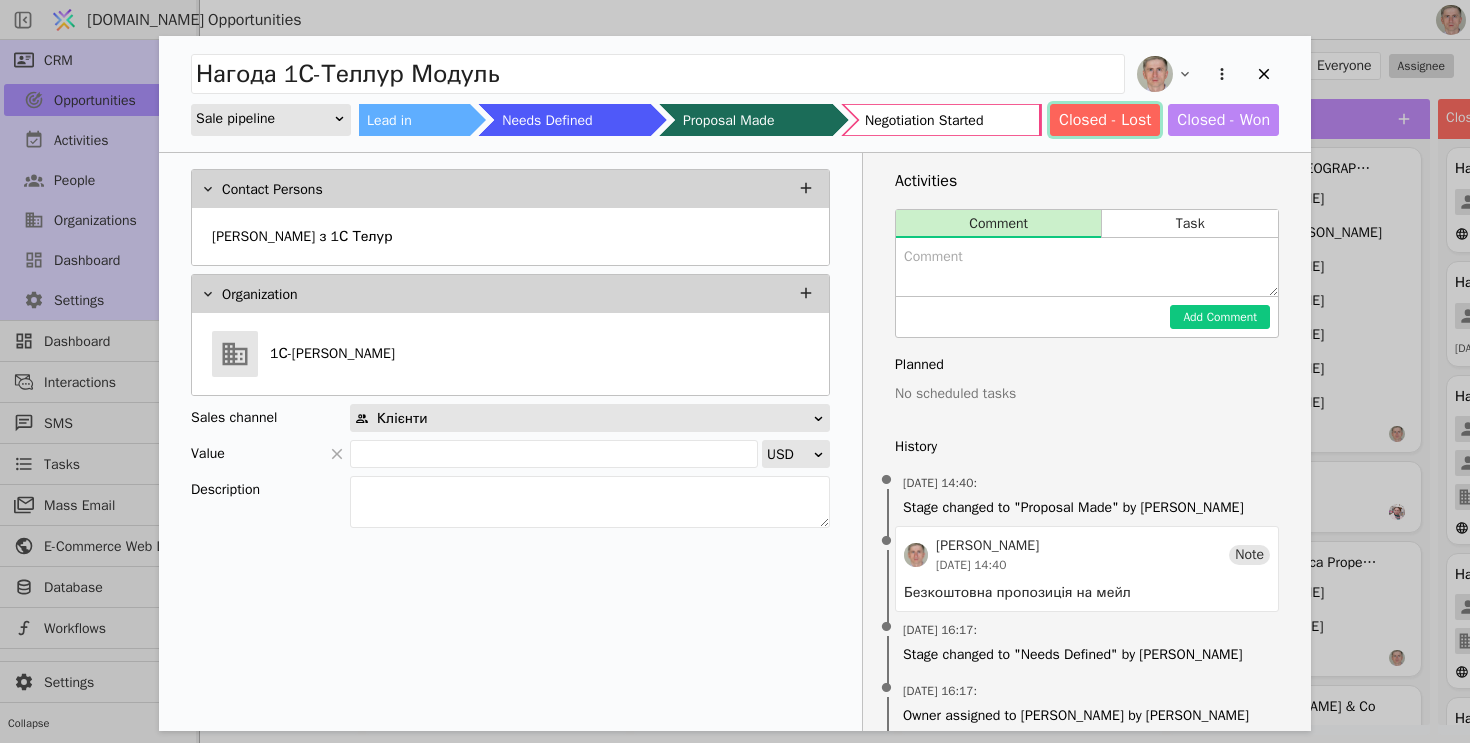 click on "Closed - Lost" at bounding box center [1105, 120] 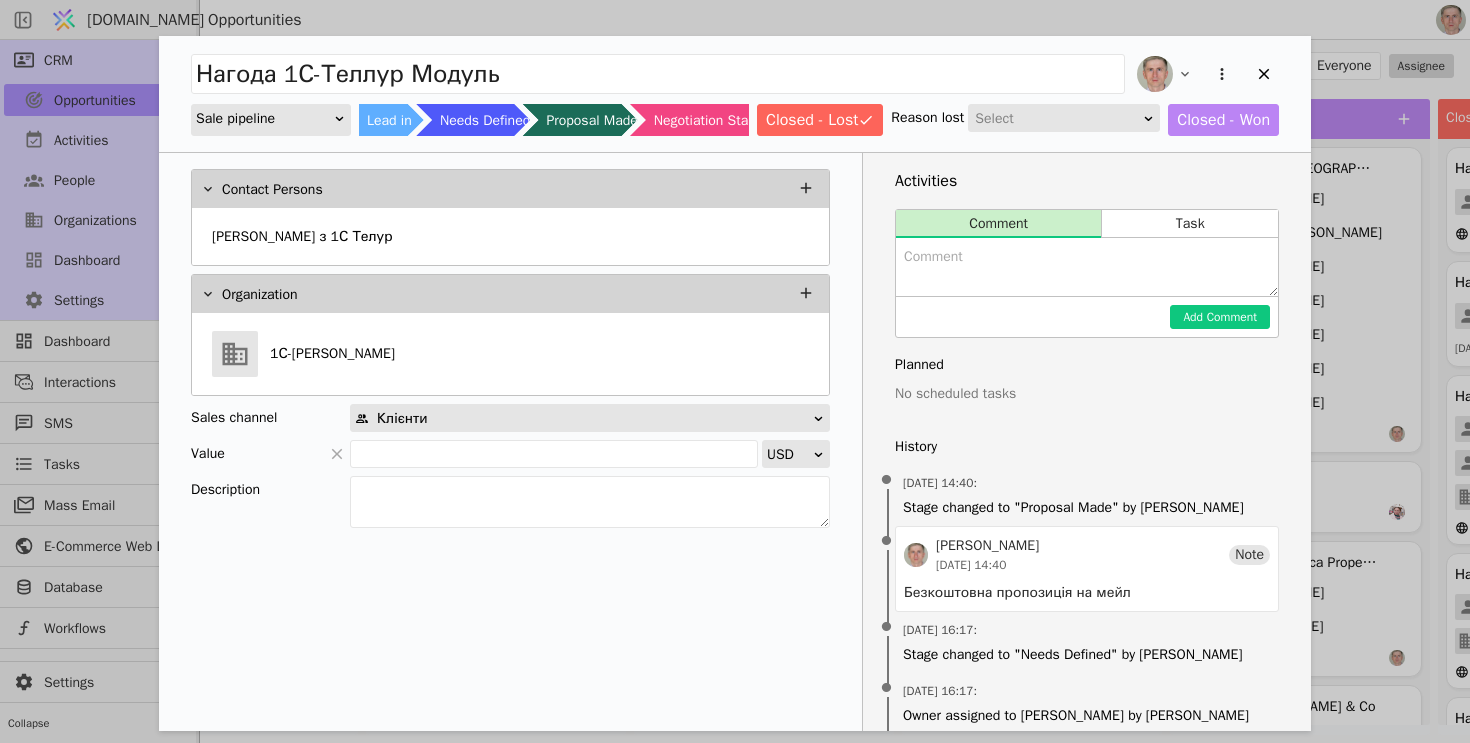 click on "Select" at bounding box center [1057, 119] 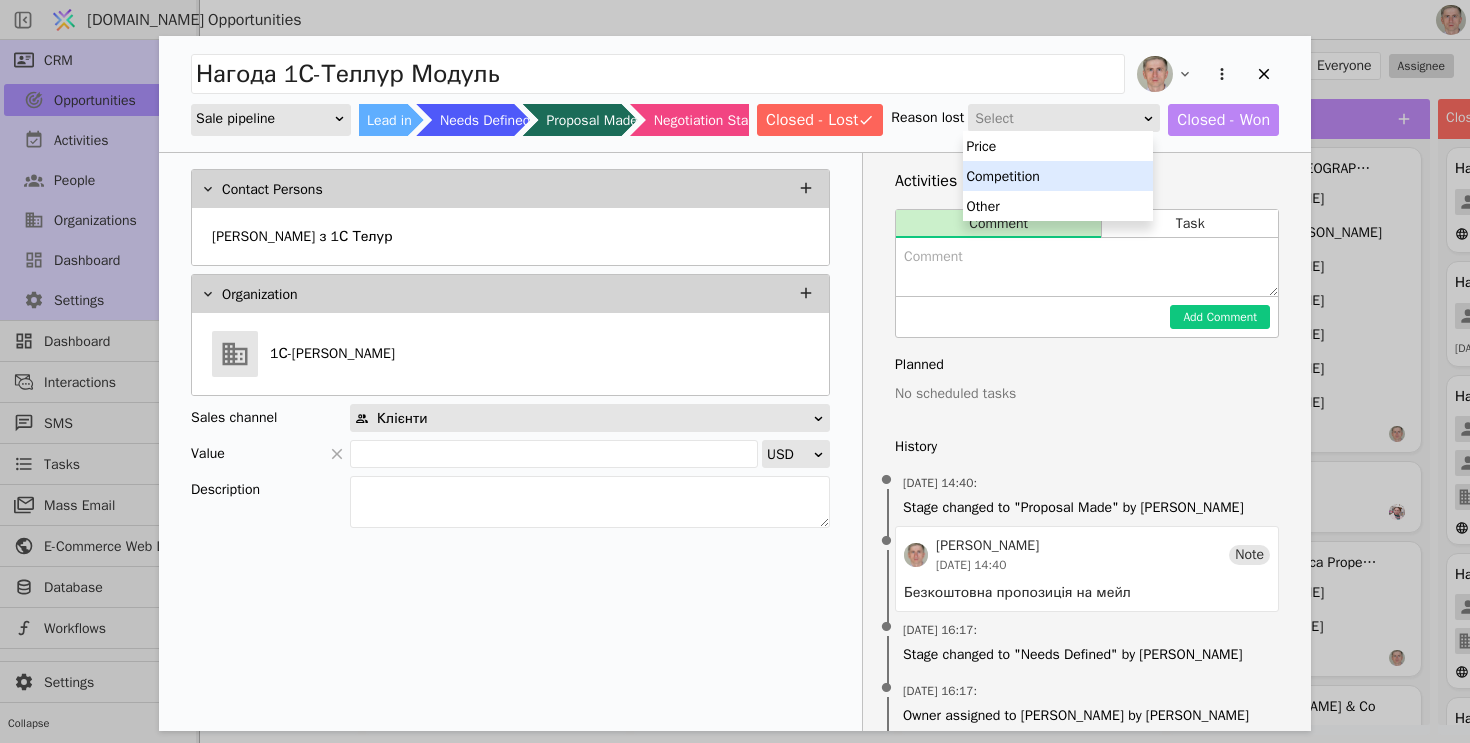 click on "Competition" at bounding box center (1058, 176) 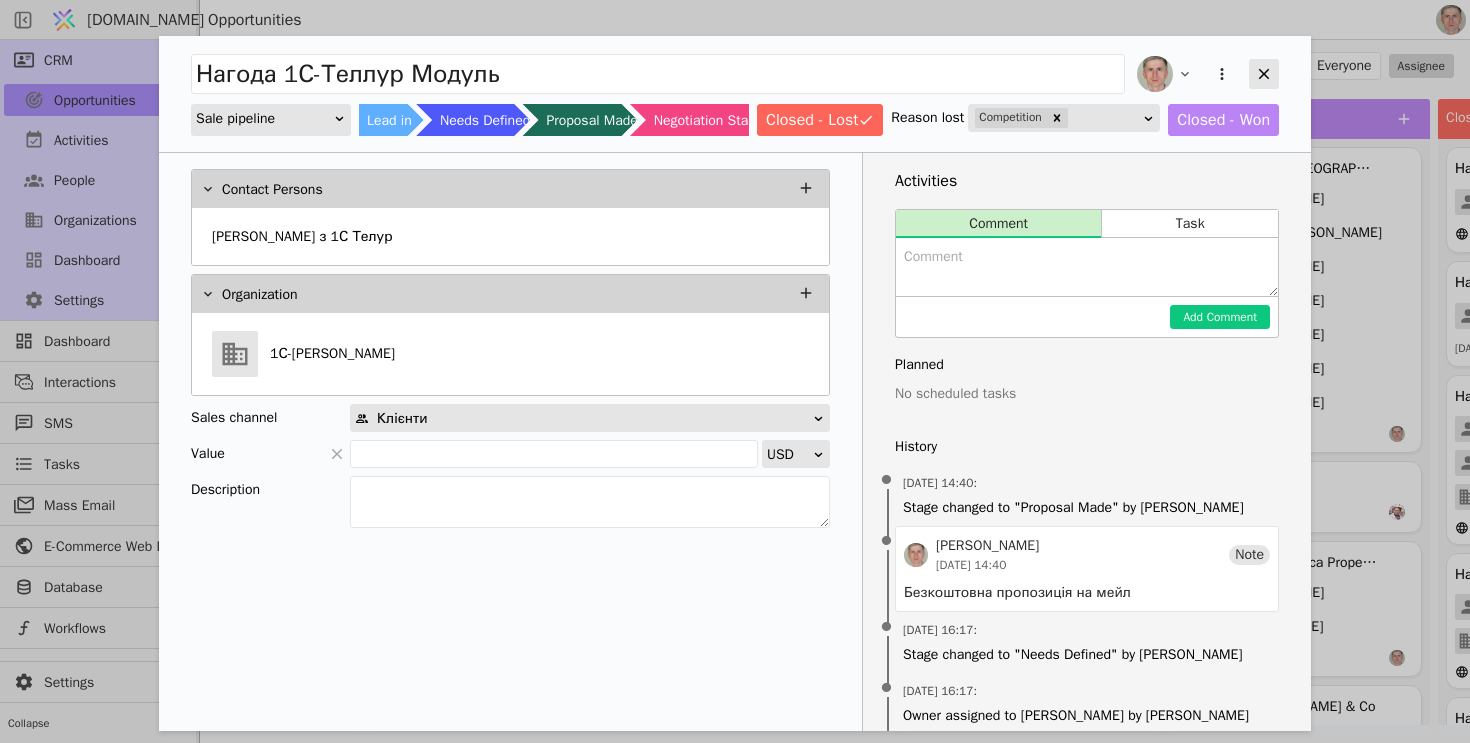 click 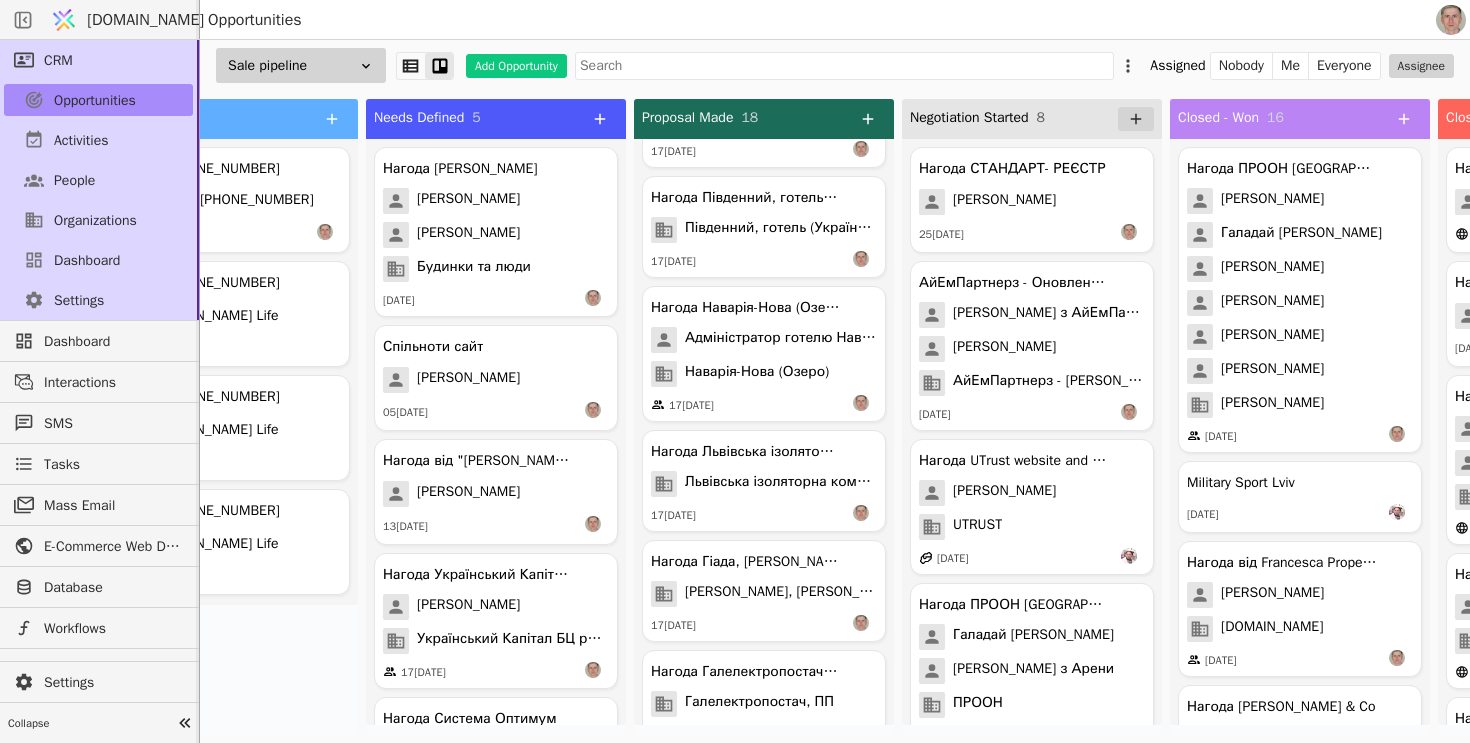 scroll, scrollTop: 1440, scrollLeft: 0, axis: vertical 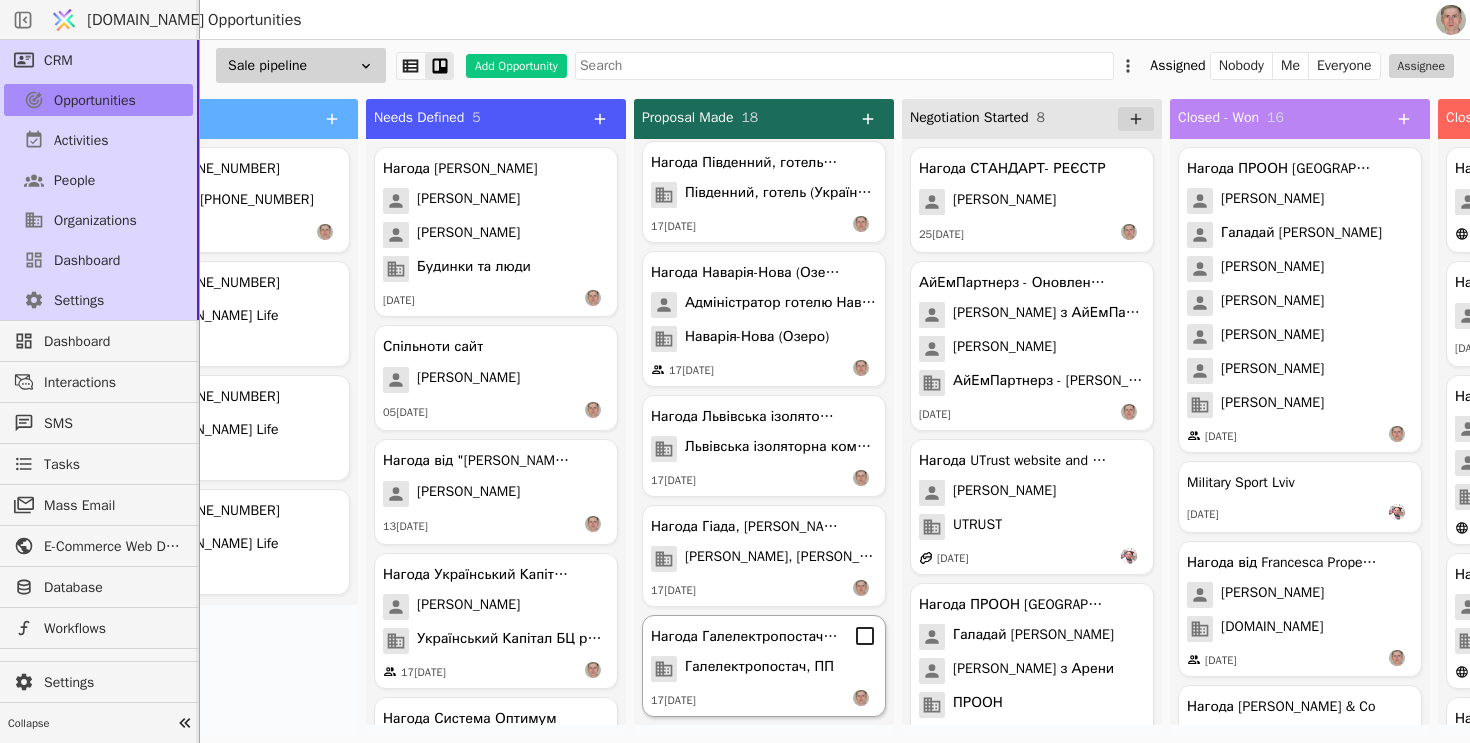 click on "Нагода Галелектропостач, ПП Галелектропостач, ПП 17.11.2024" at bounding box center (764, 666) 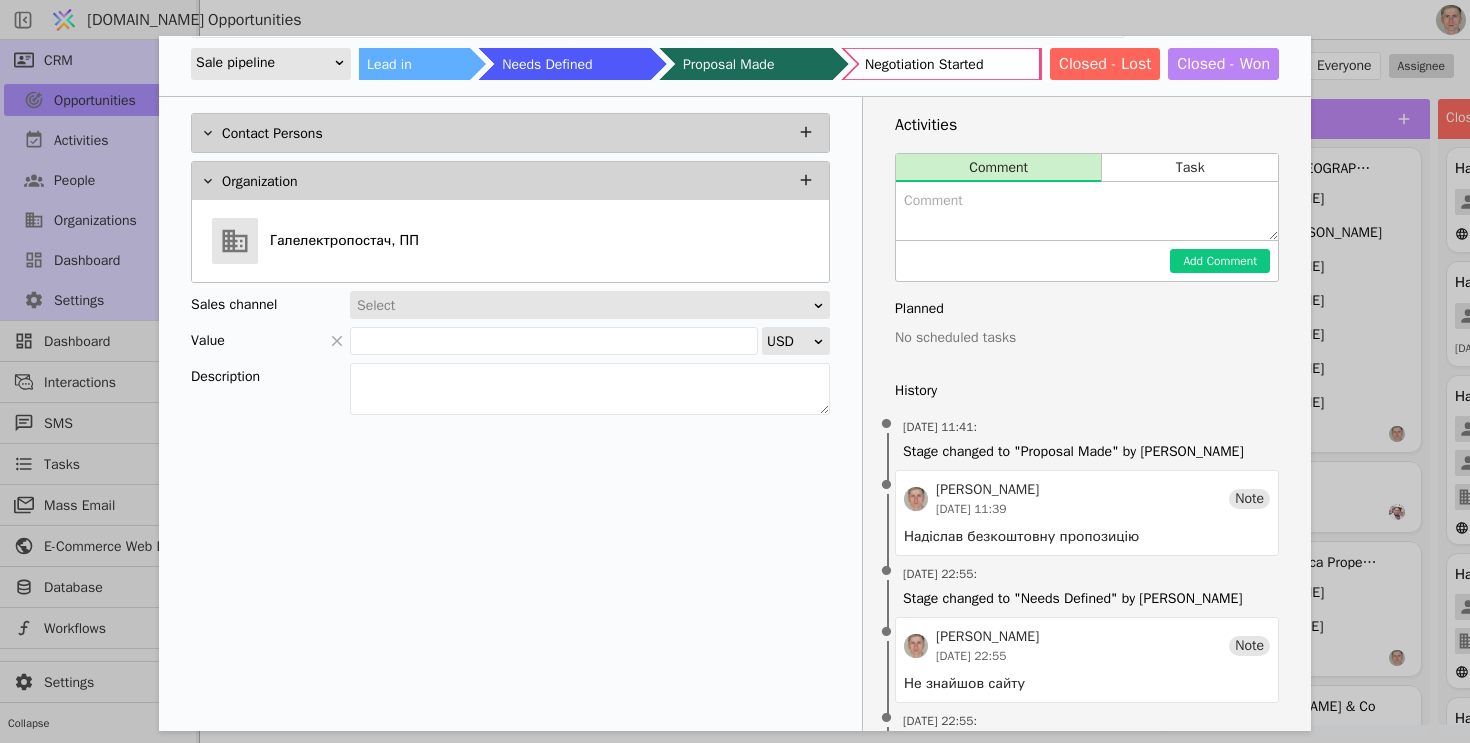 scroll, scrollTop: 0, scrollLeft: 0, axis: both 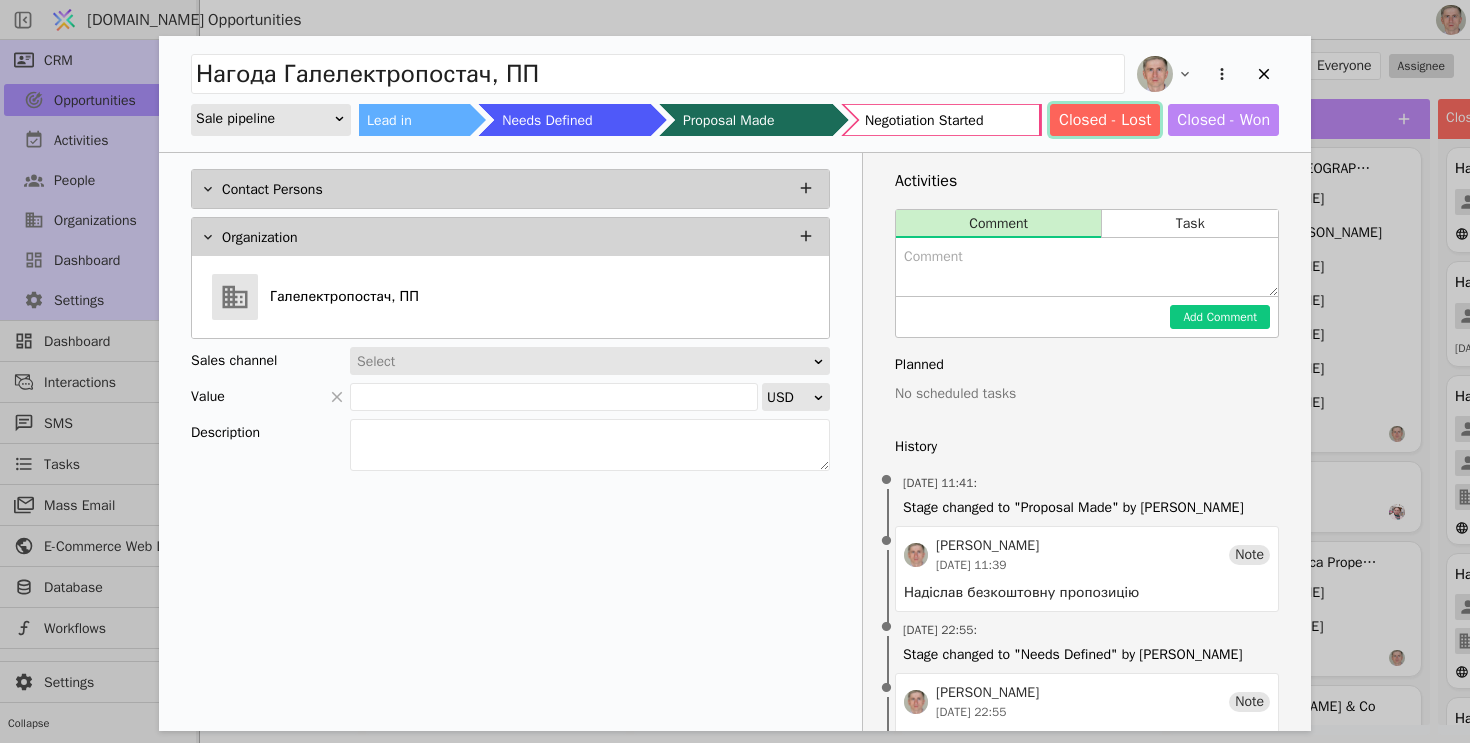 click on "Closed - Lost" at bounding box center [1105, 120] 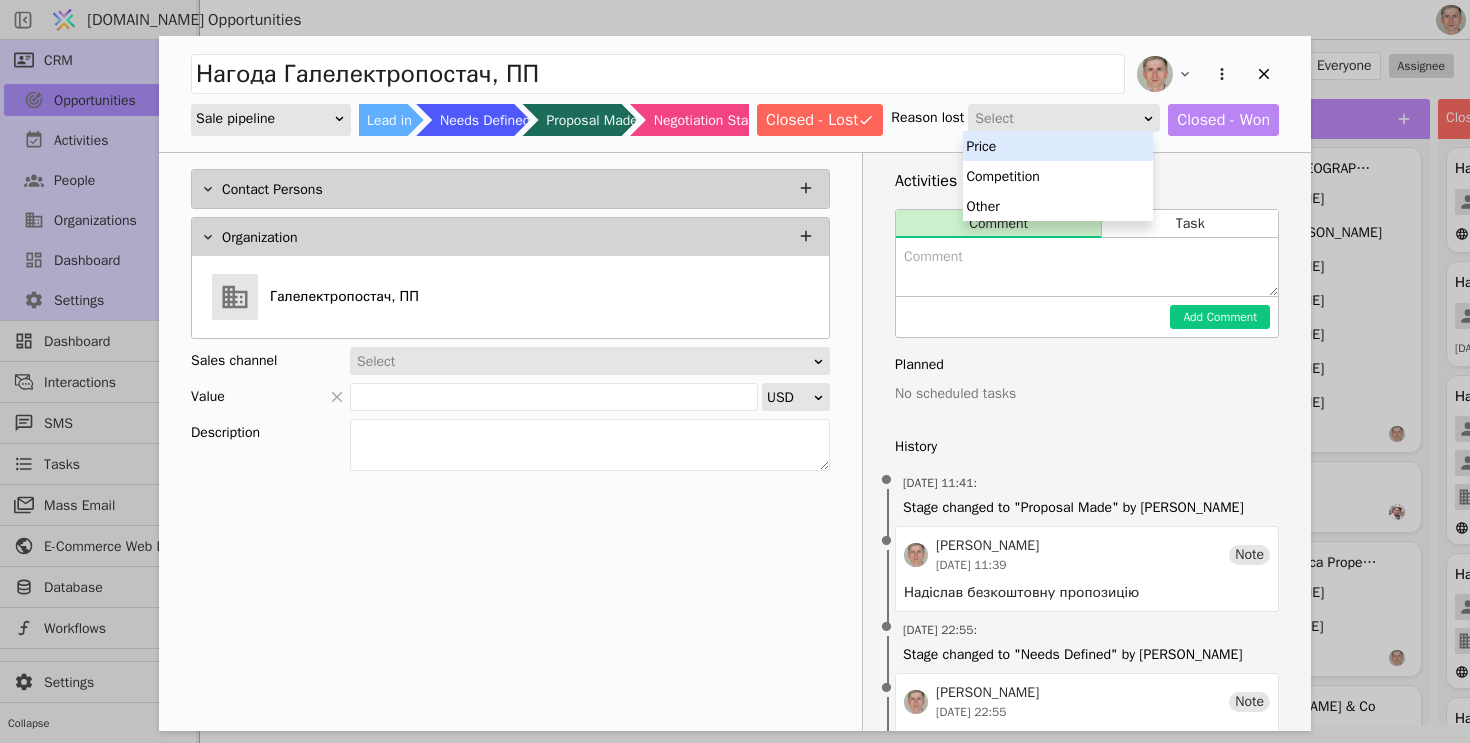 click on "Select" at bounding box center [1057, 119] 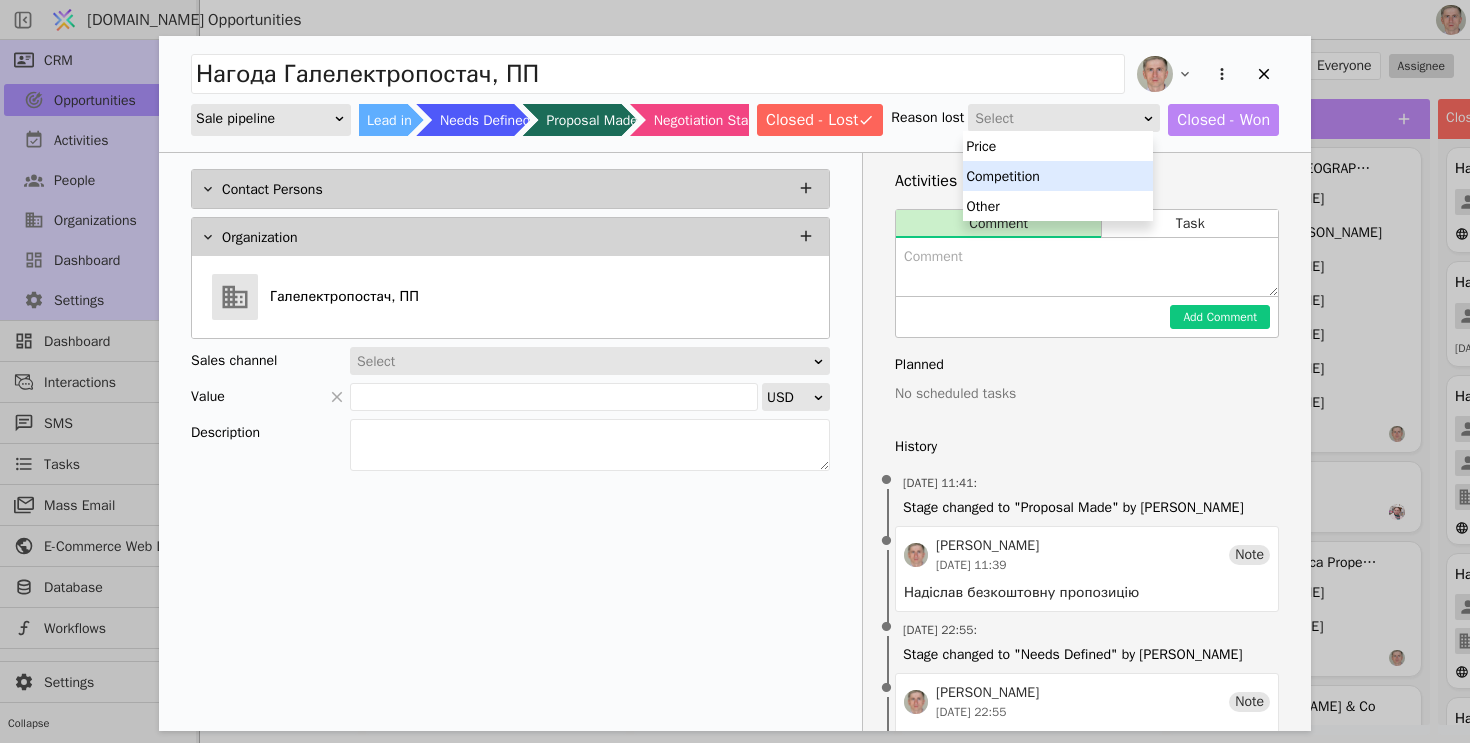 click on "Competition" at bounding box center (1058, 176) 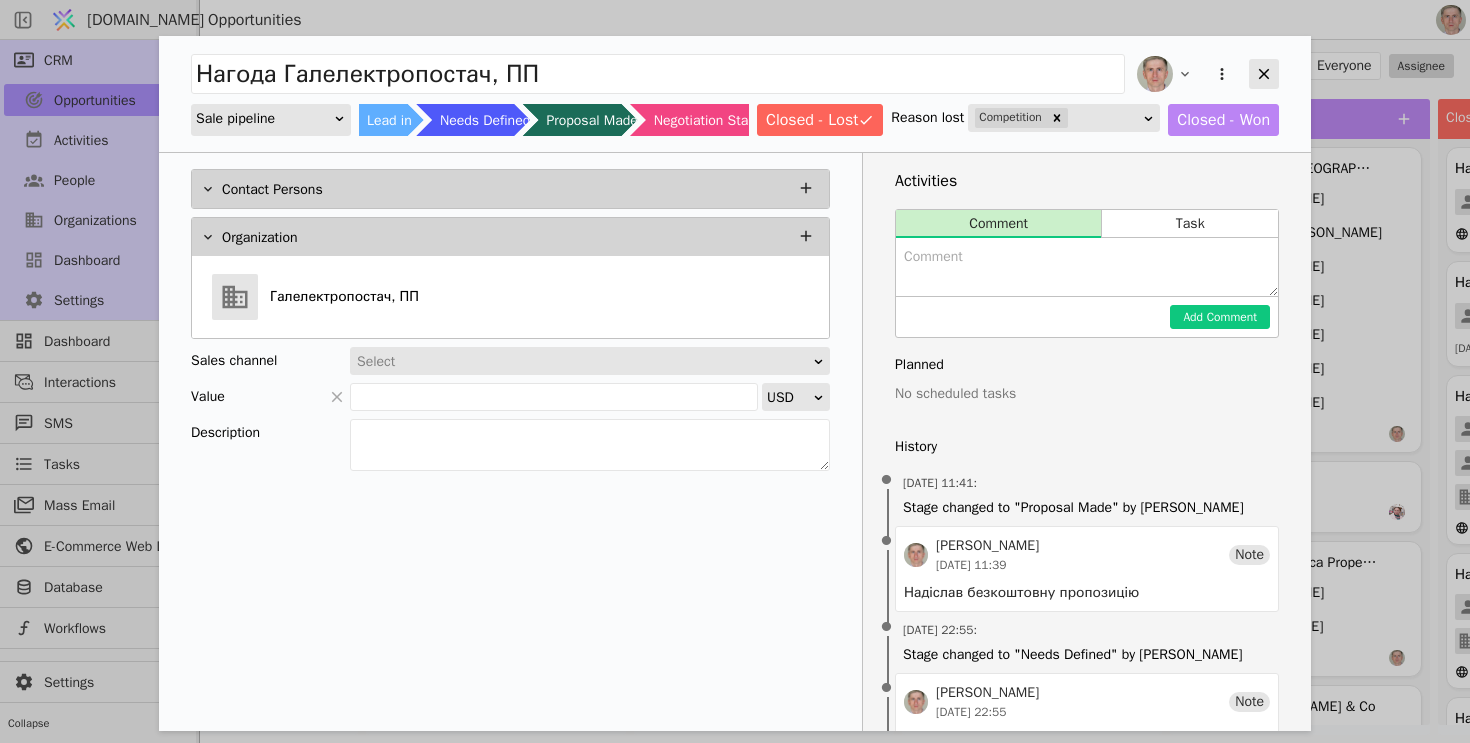click 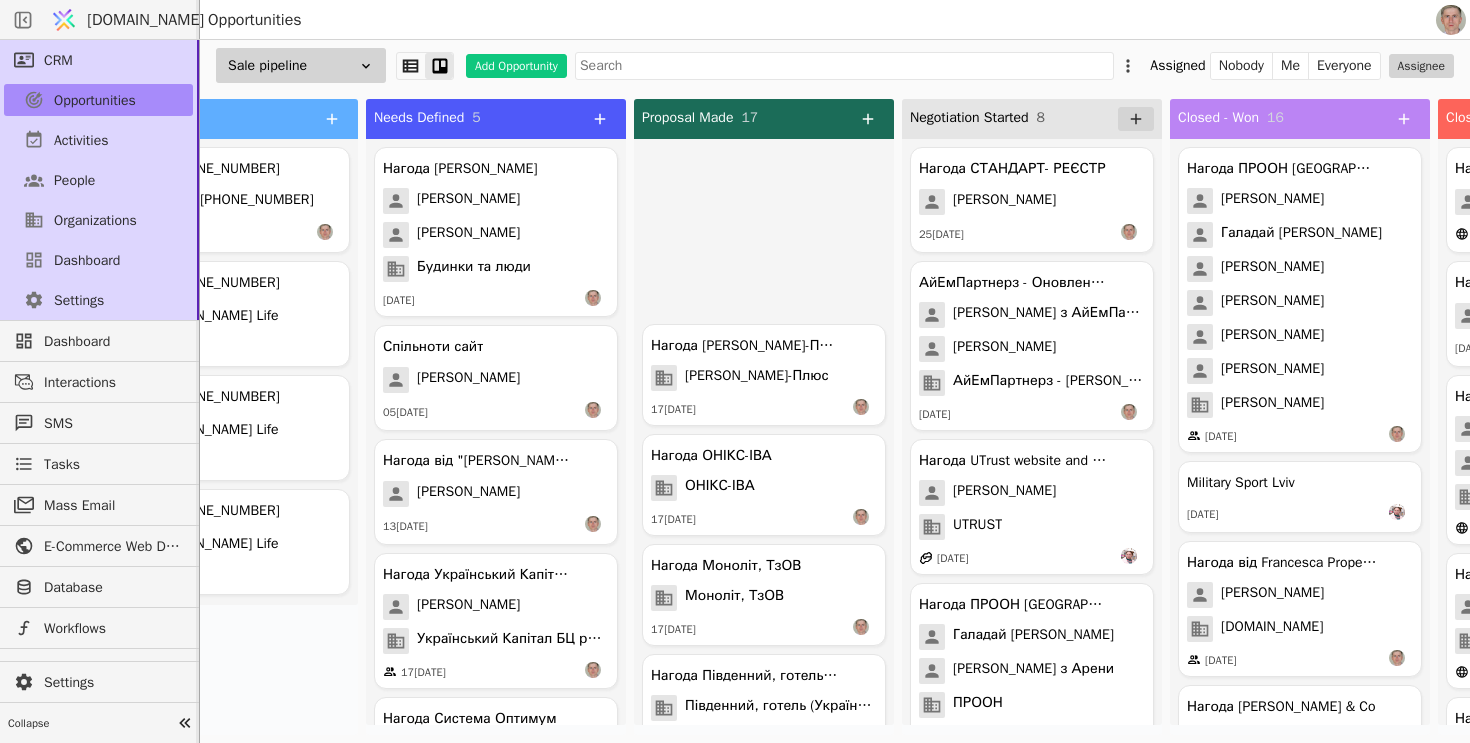 scroll, scrollTop: 1330, scrollLeft: 0, axis: vertical 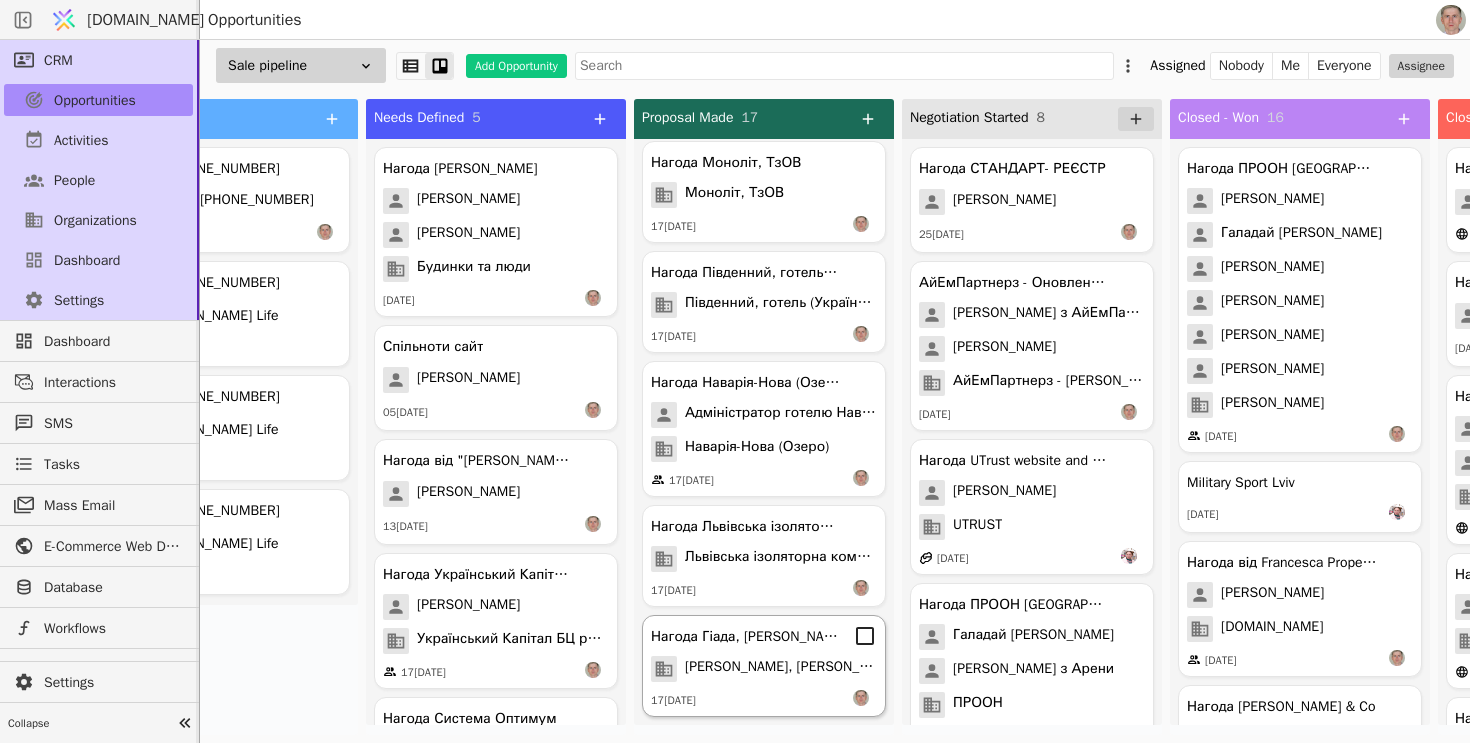 click on "Нагода Гіада, Козак Ю.М." at bounding box center (764, 636) 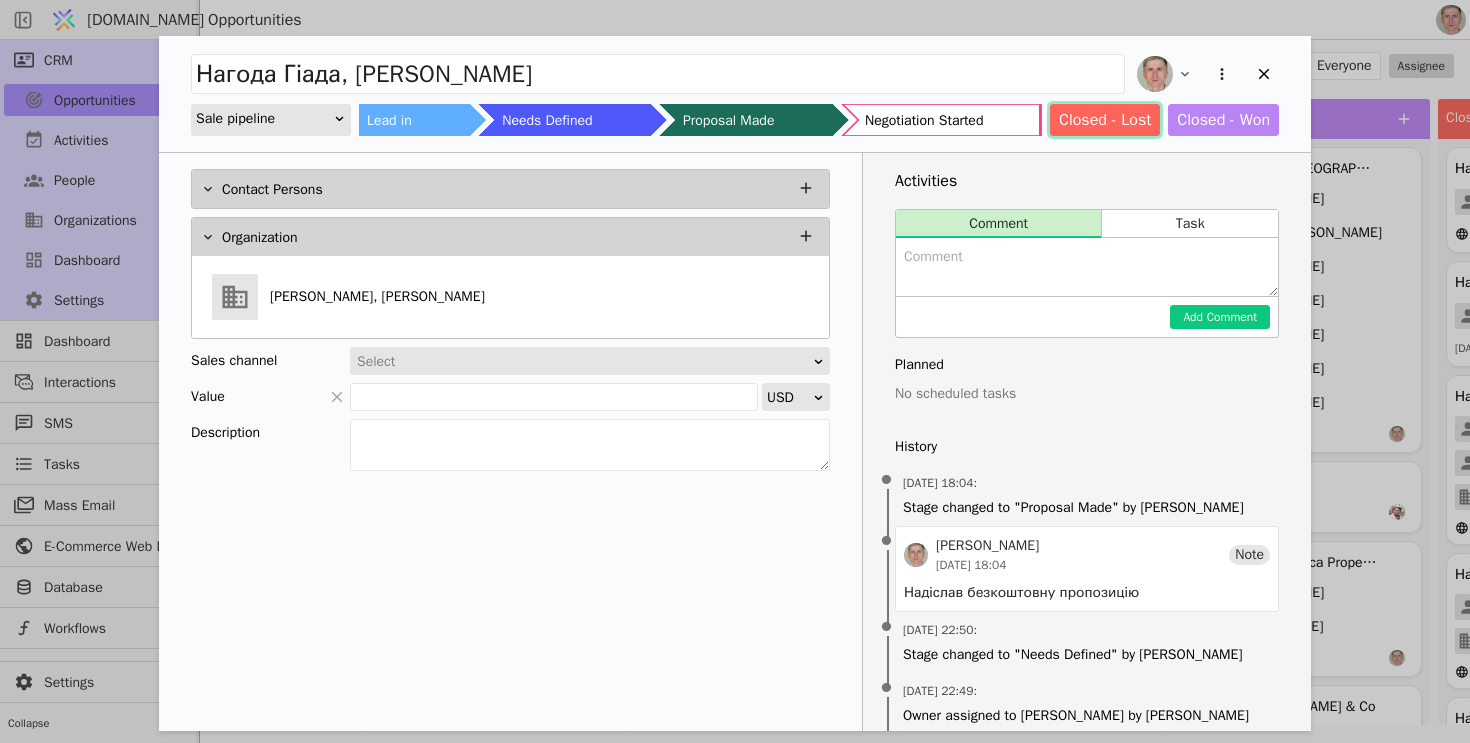 click on "Closed - Lost" at bounding box center (1105, 120) 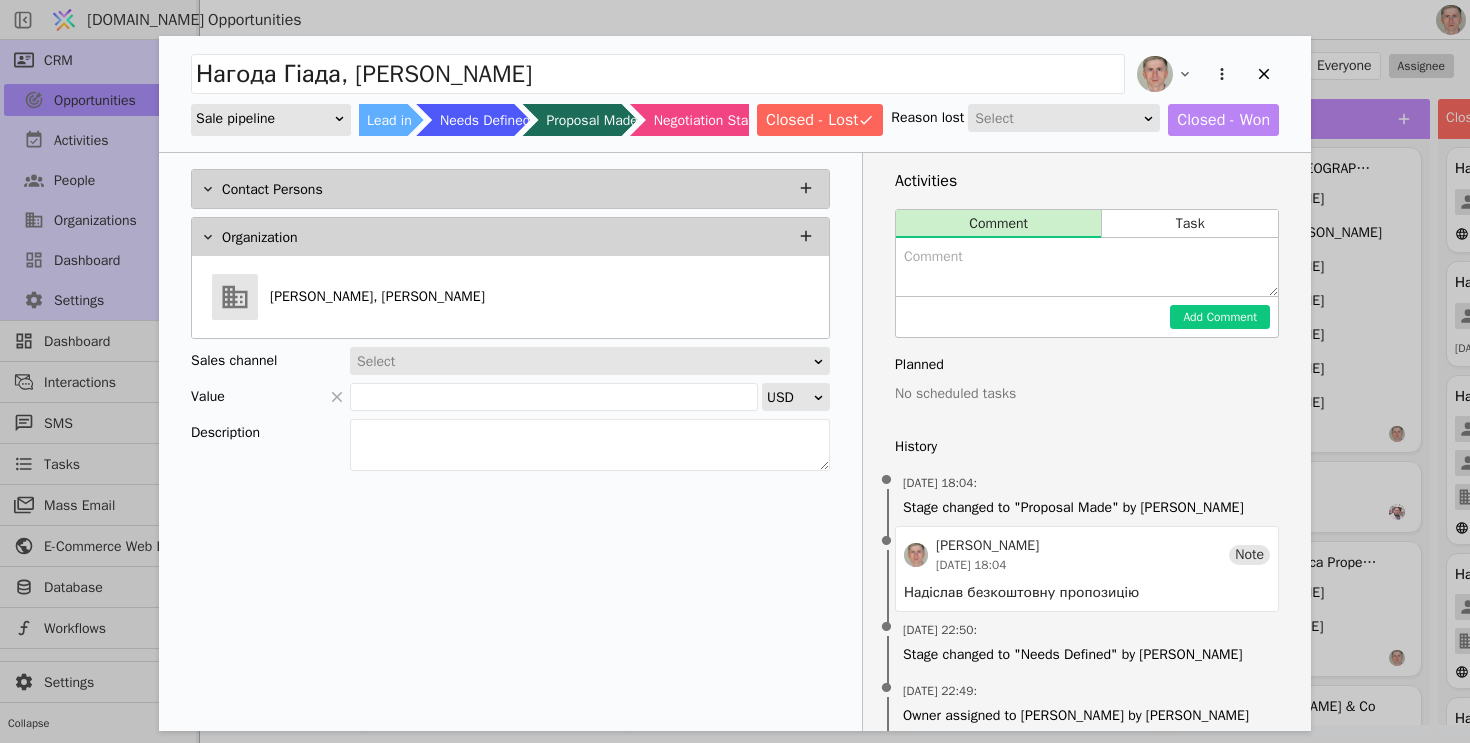 click on "Select" at bounding box center (1057, 119) 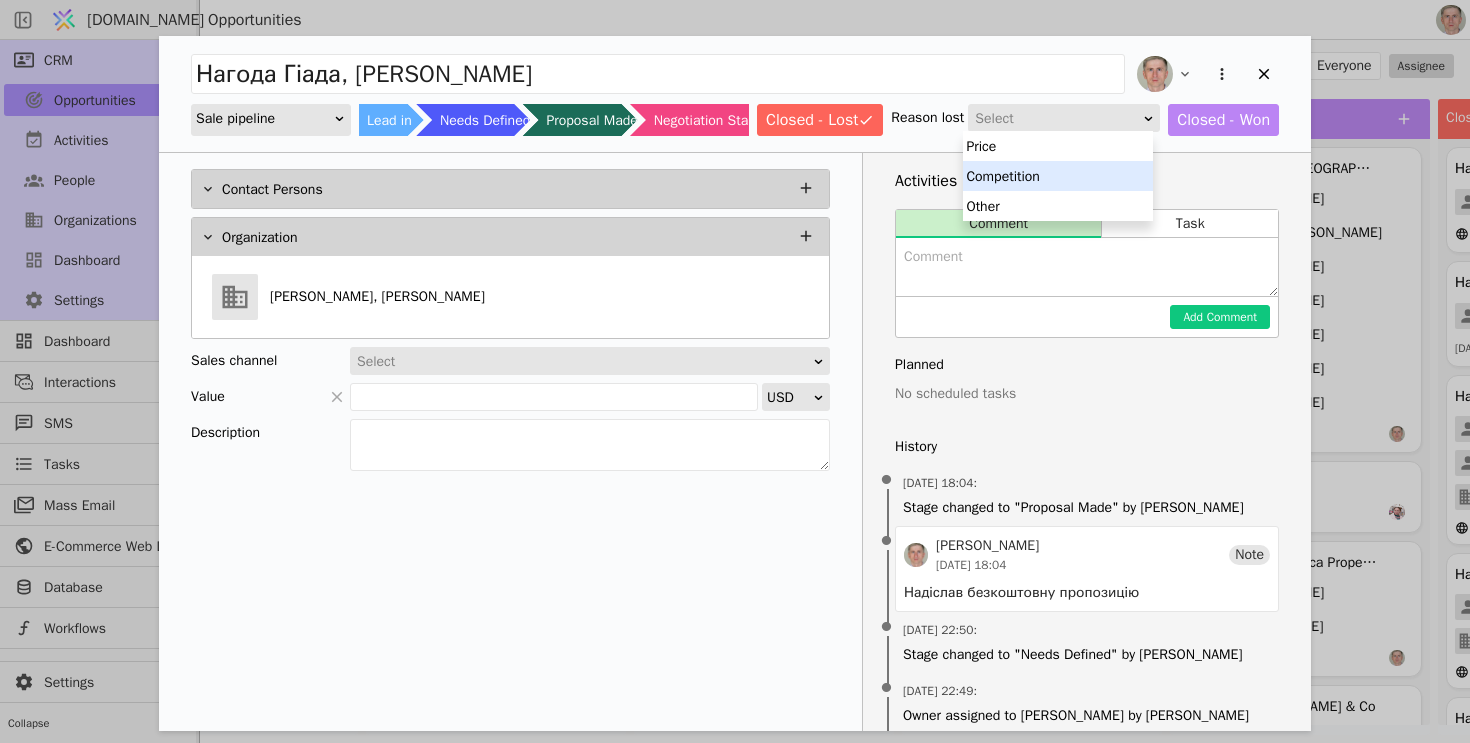 click on "Competition" at bounding box center (1058, 176) 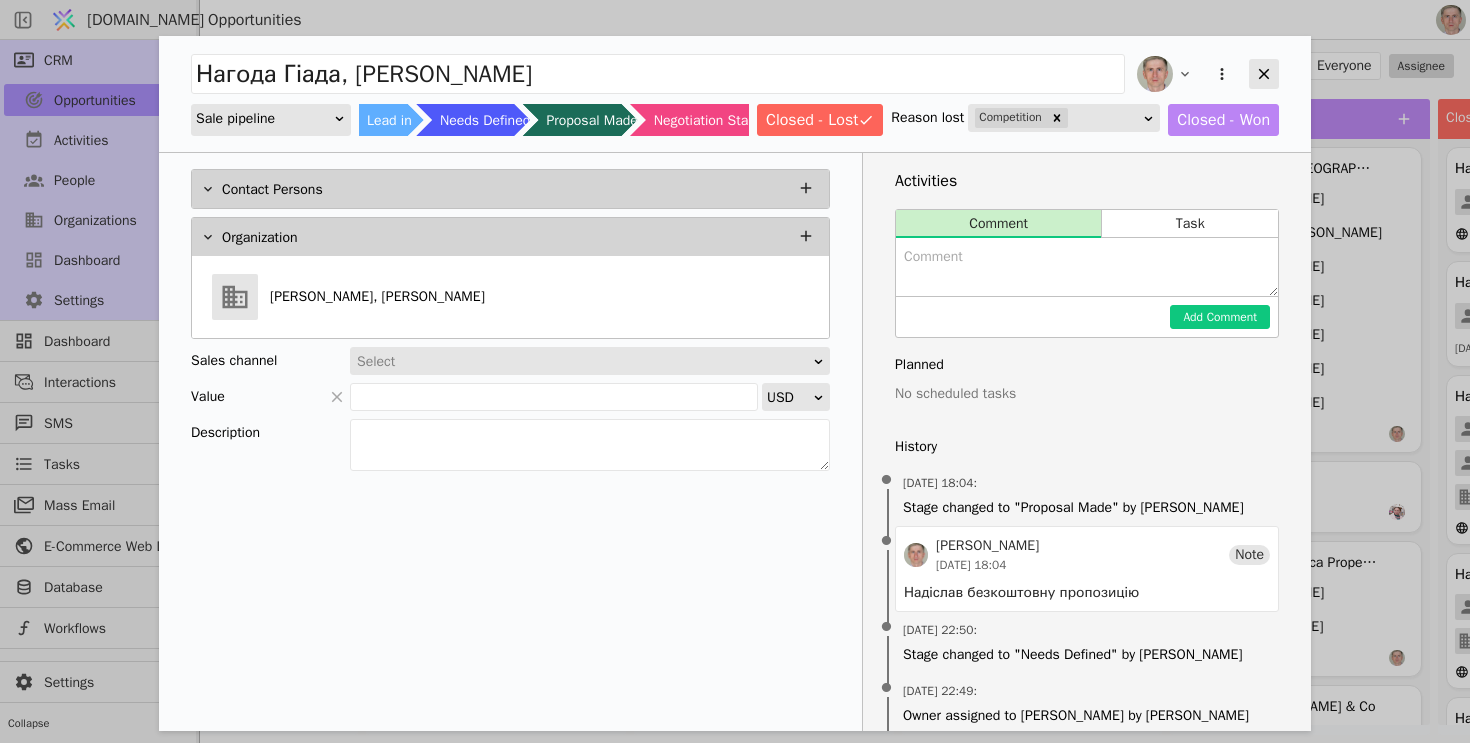 click 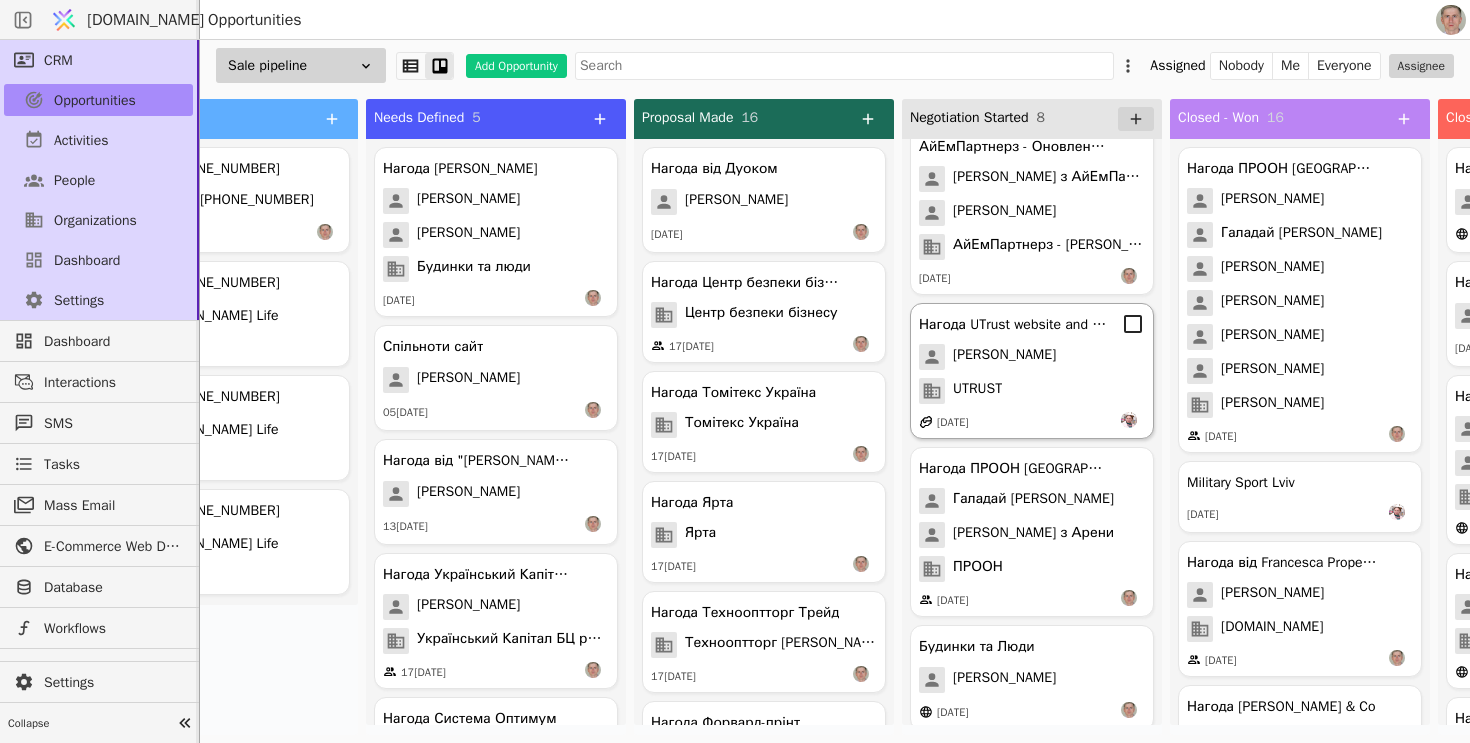 scroll, scrollTop: 135, scrollLeft: 0, axis: vertical 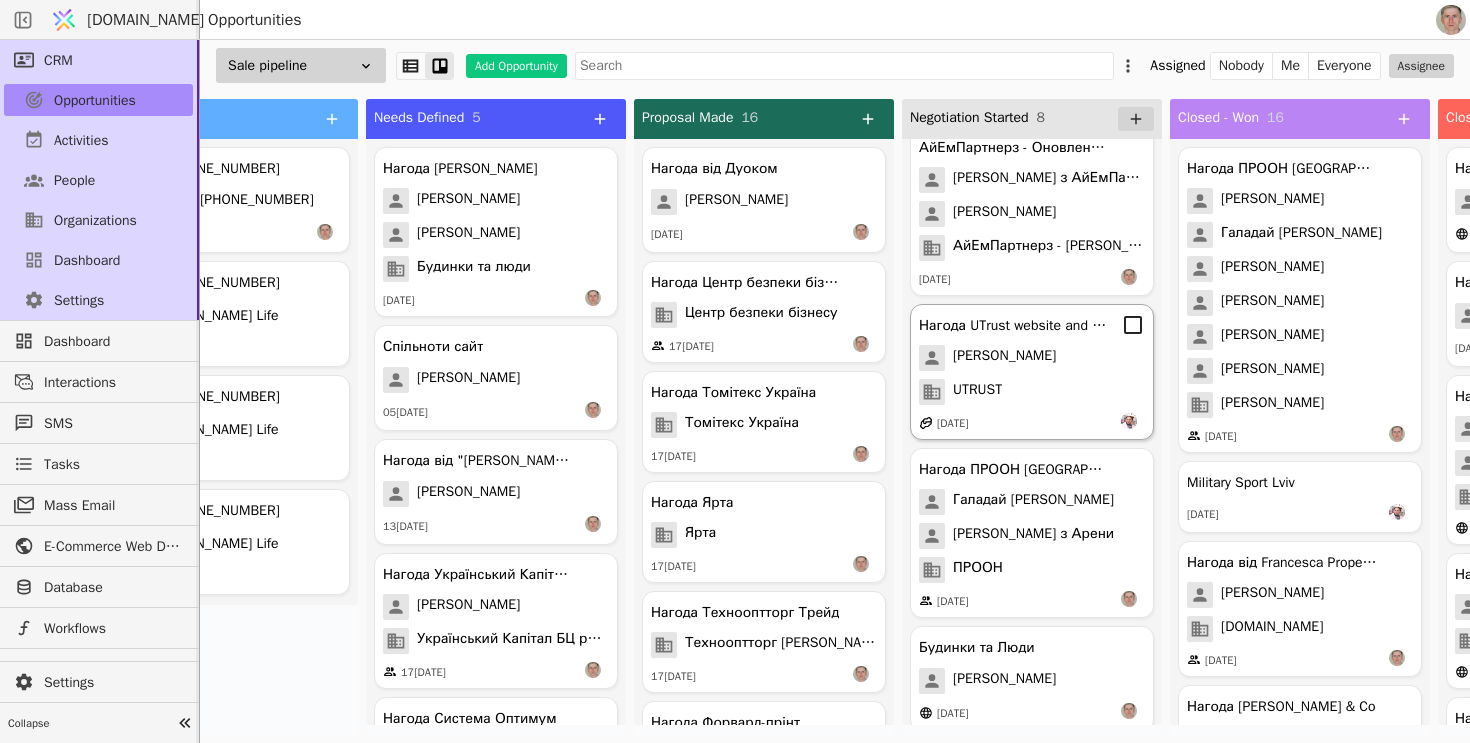 click on "[PERSON_NAME]" at bounding box center [1004, 358] 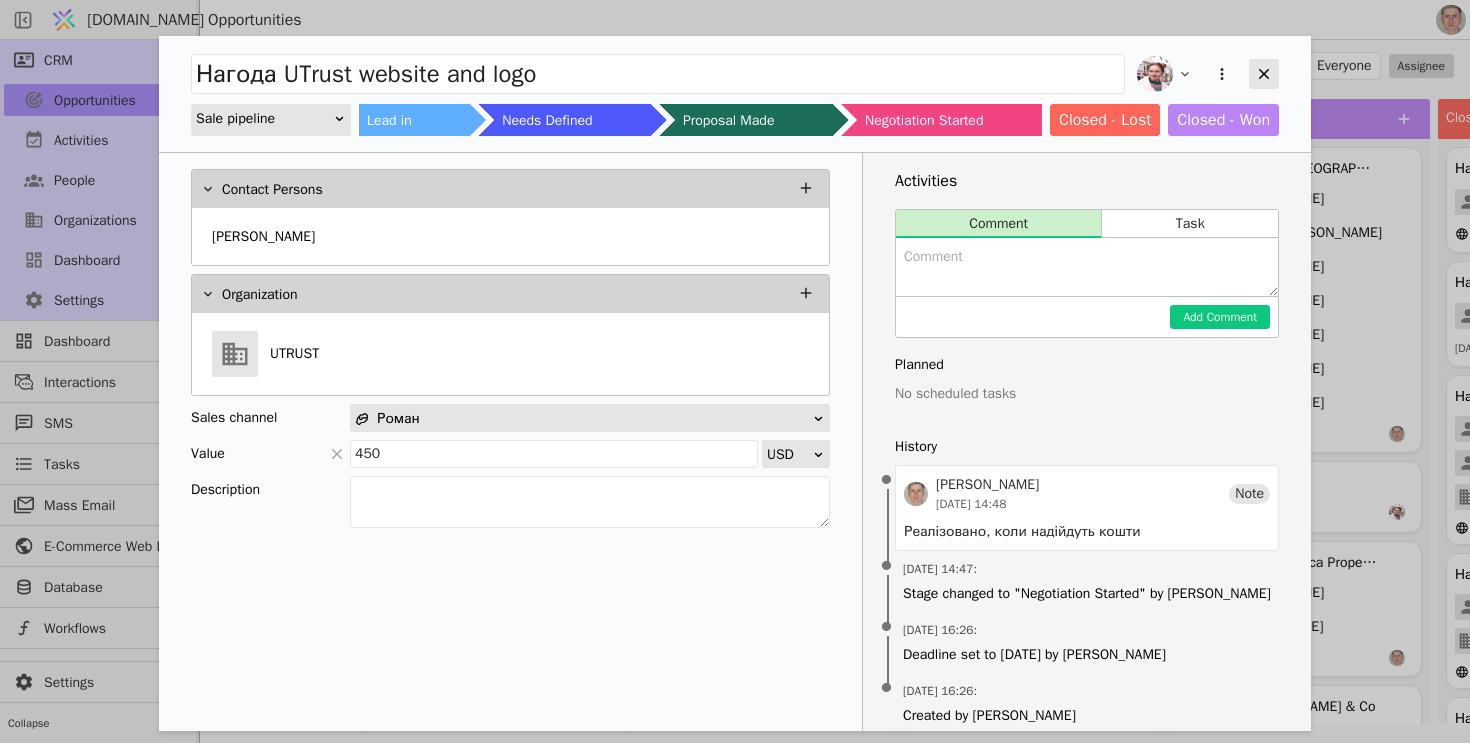 click 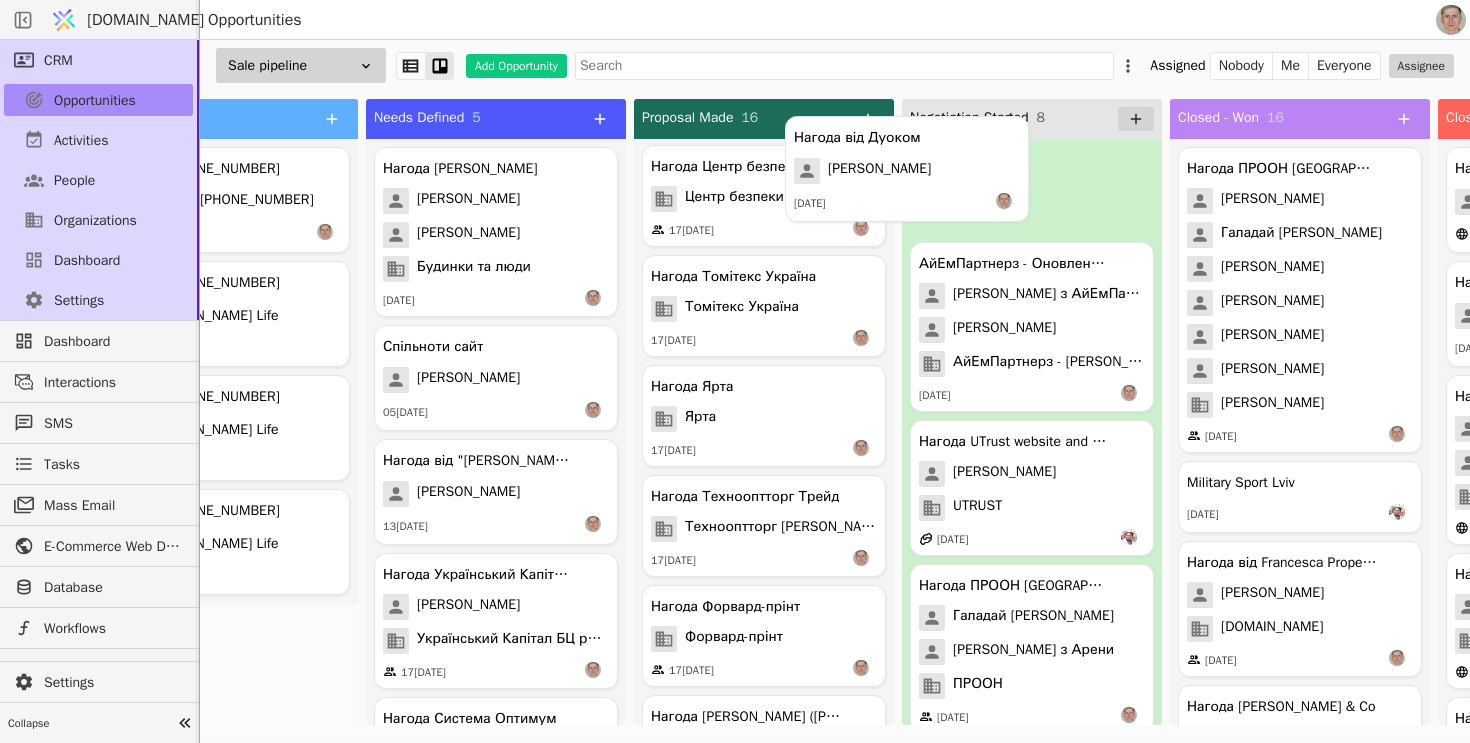 scroll, scrollTop: 0, scrollLeft: 0, axis: both 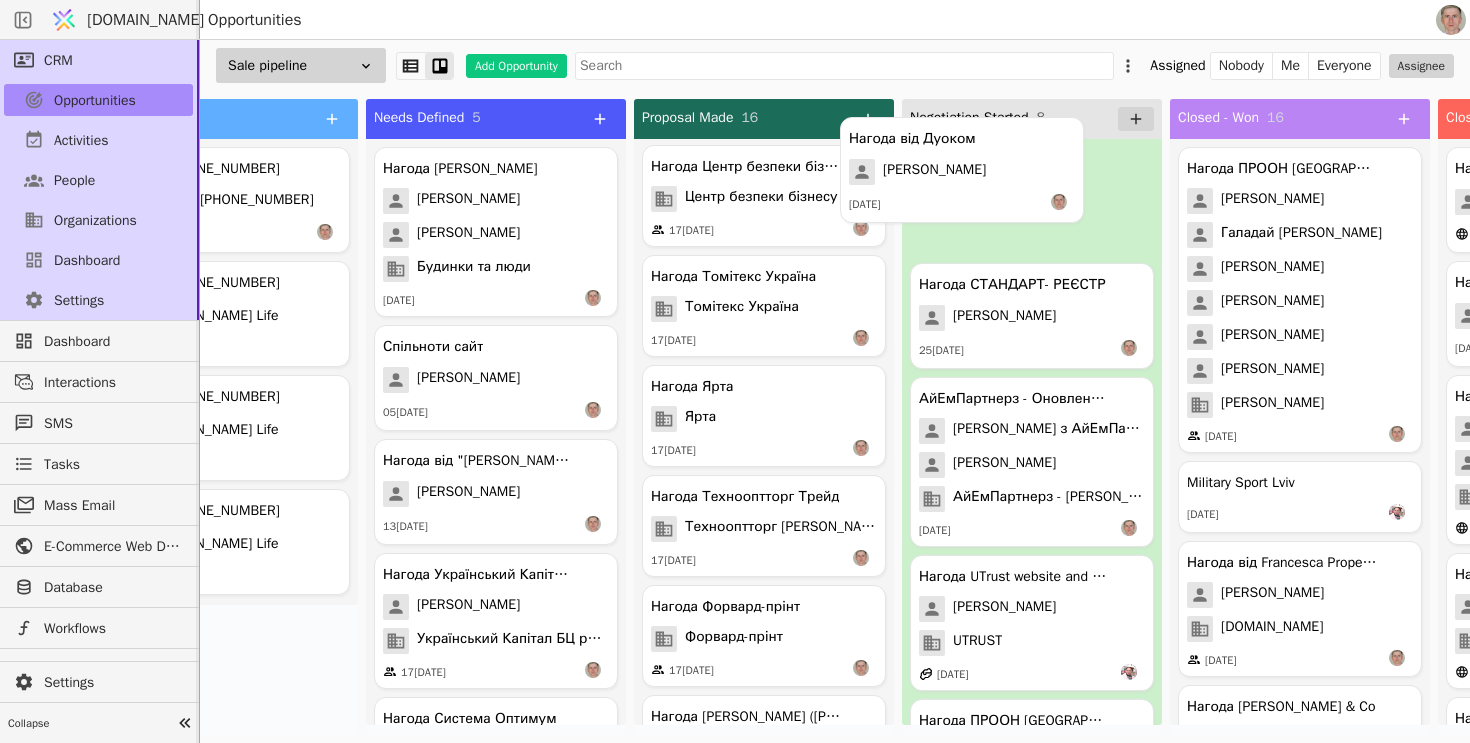 drag, startPoint x: 757, startPoint y: 211, endPoint x: 986, endPoint y: 167, distance: 233.18877 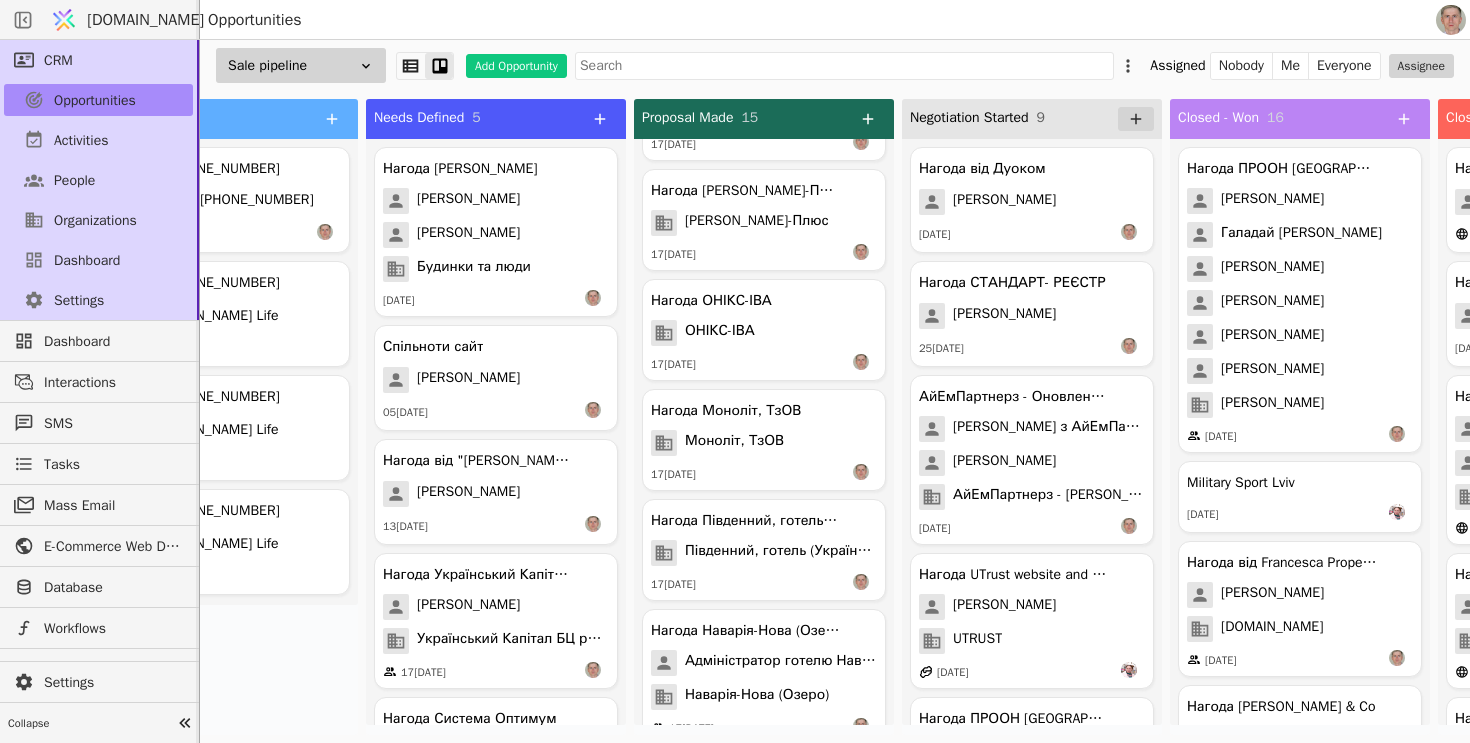 scroll, scrollTop: 1106, scrollLeft: 0, axis: vertical 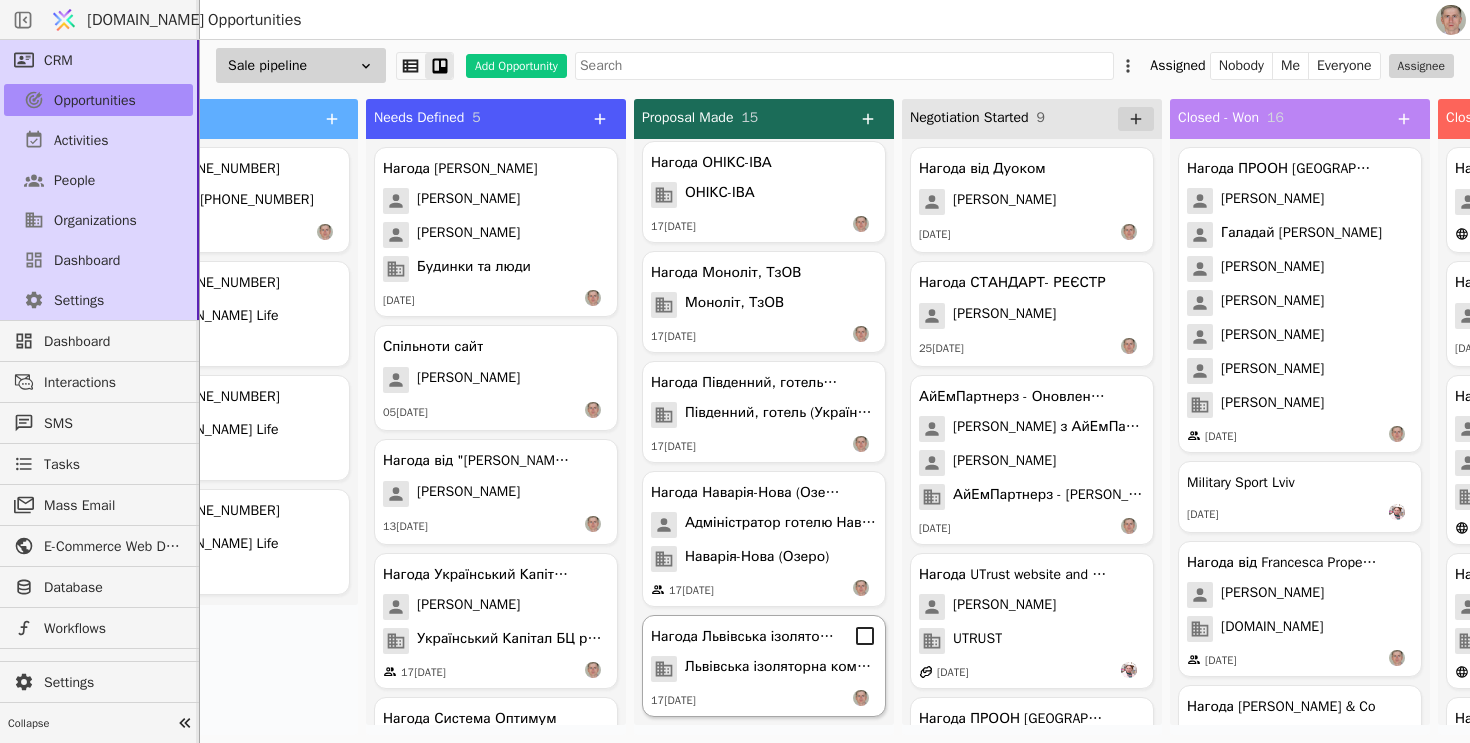 click on "Нагода Львівська ізоляторна компанія" at bounding box center (746, 636) 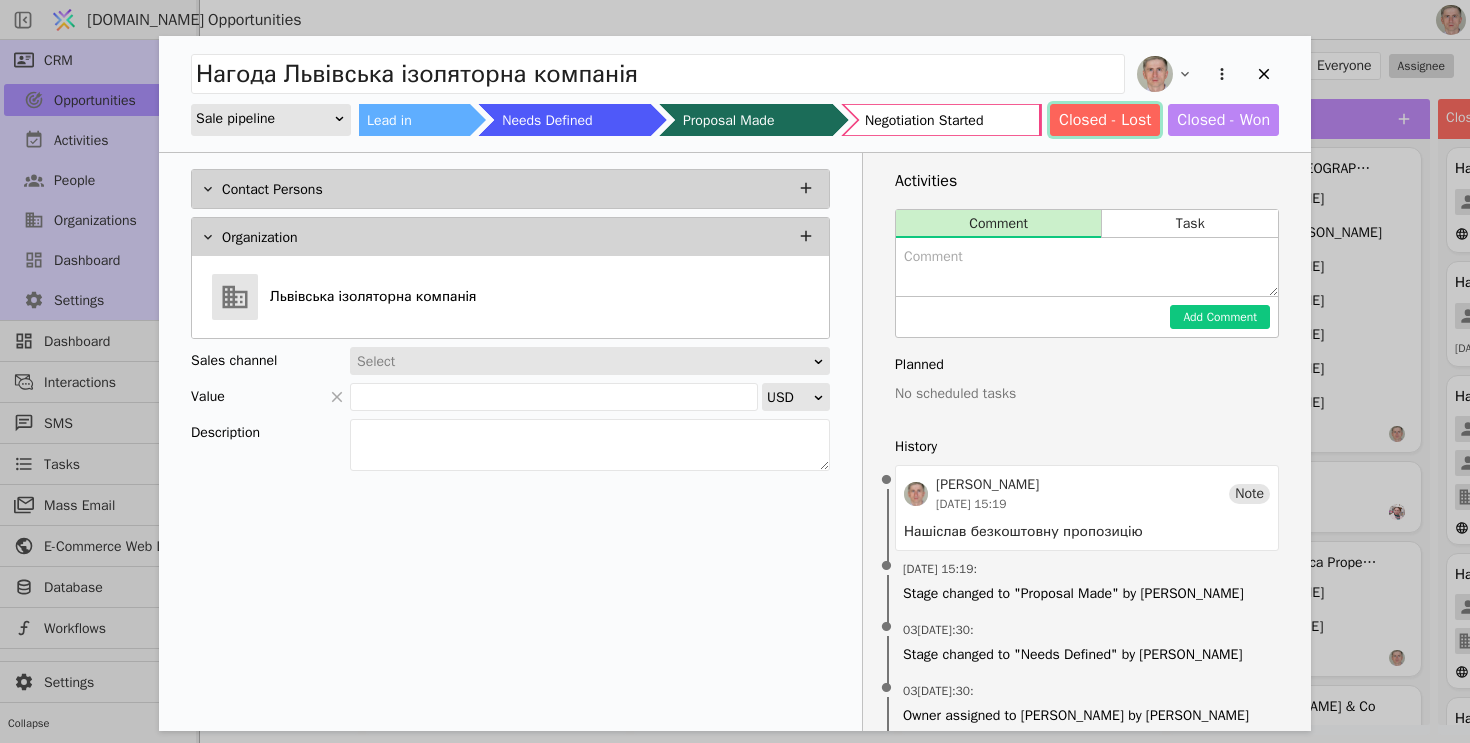 click on "Closed - Lost" at bounding box center [1105, 120] 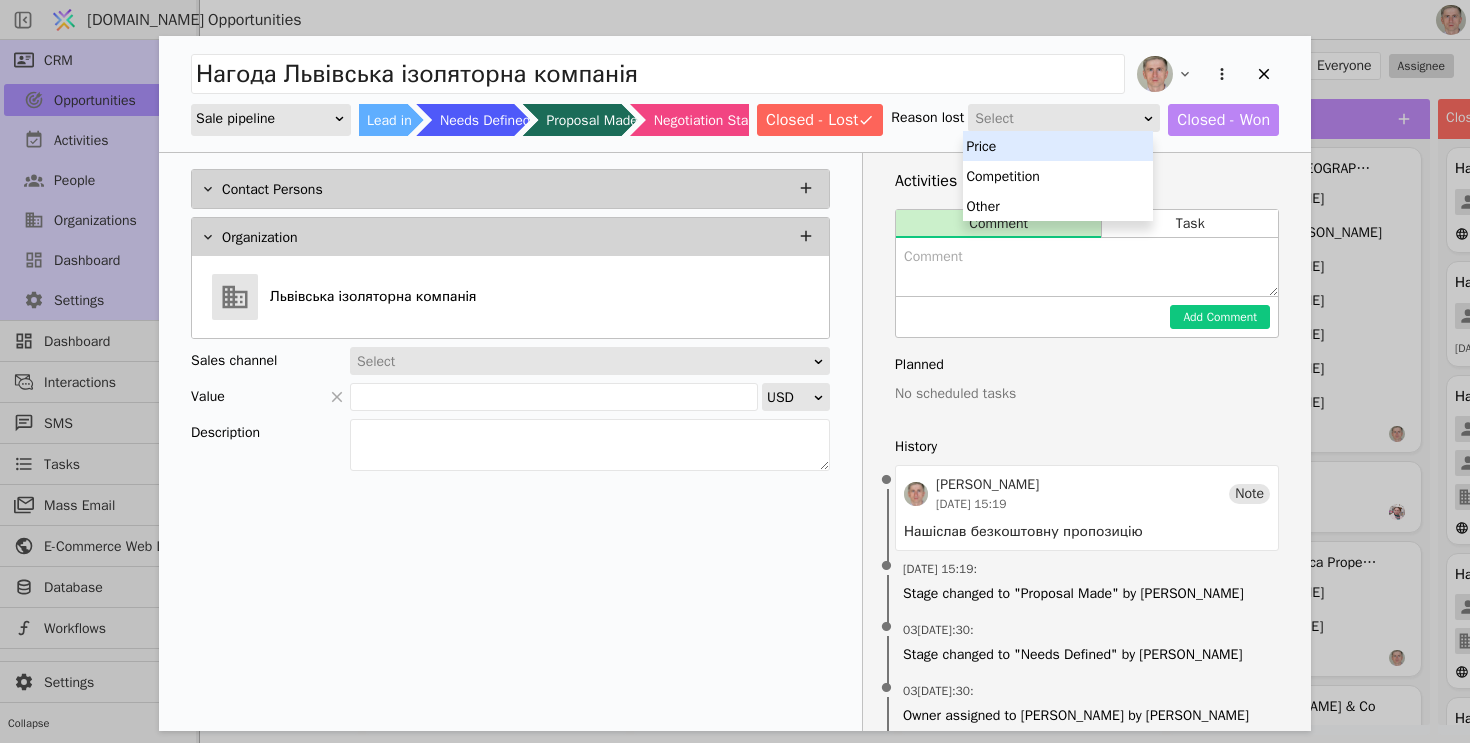 click on "Select" at bounding box center [1057, 119] 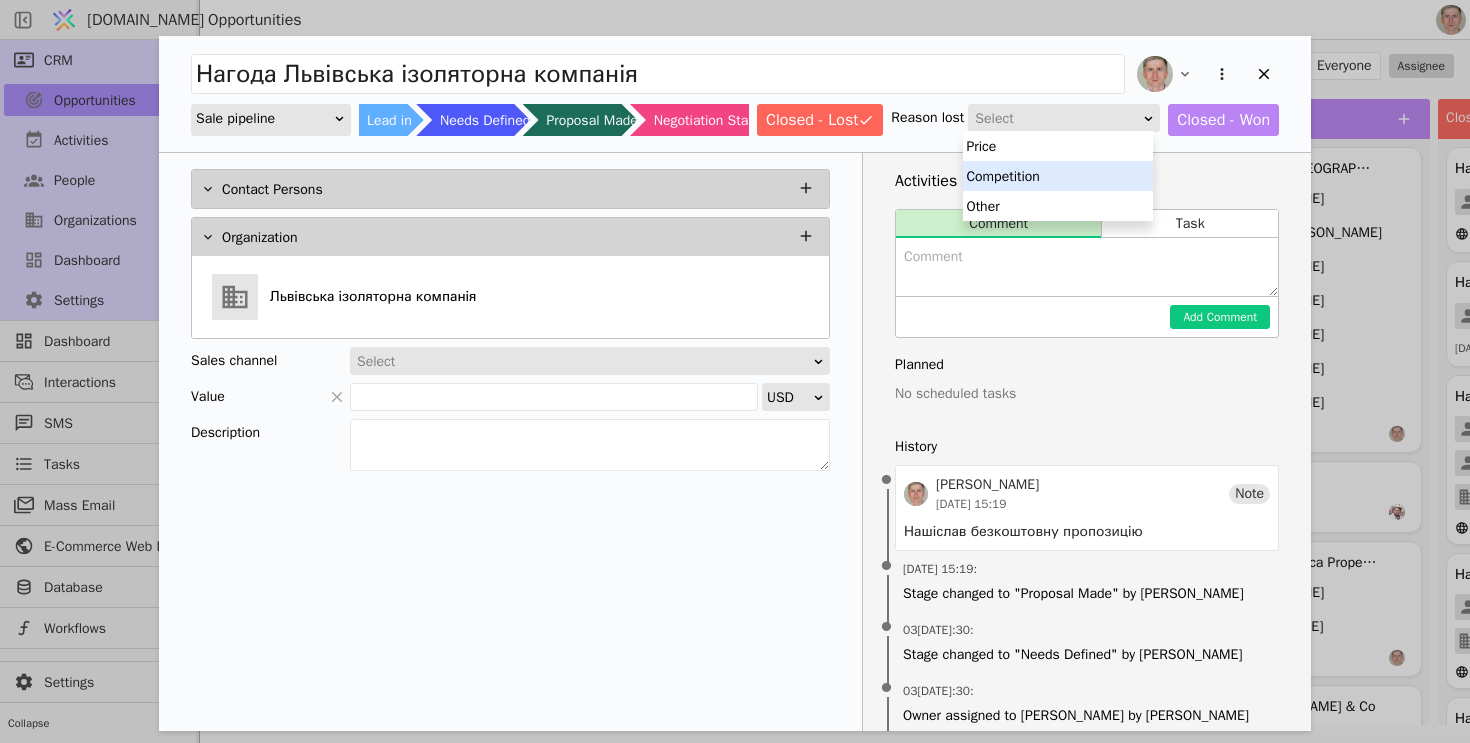 click on "Competition" at bounding box center [1058, 176] 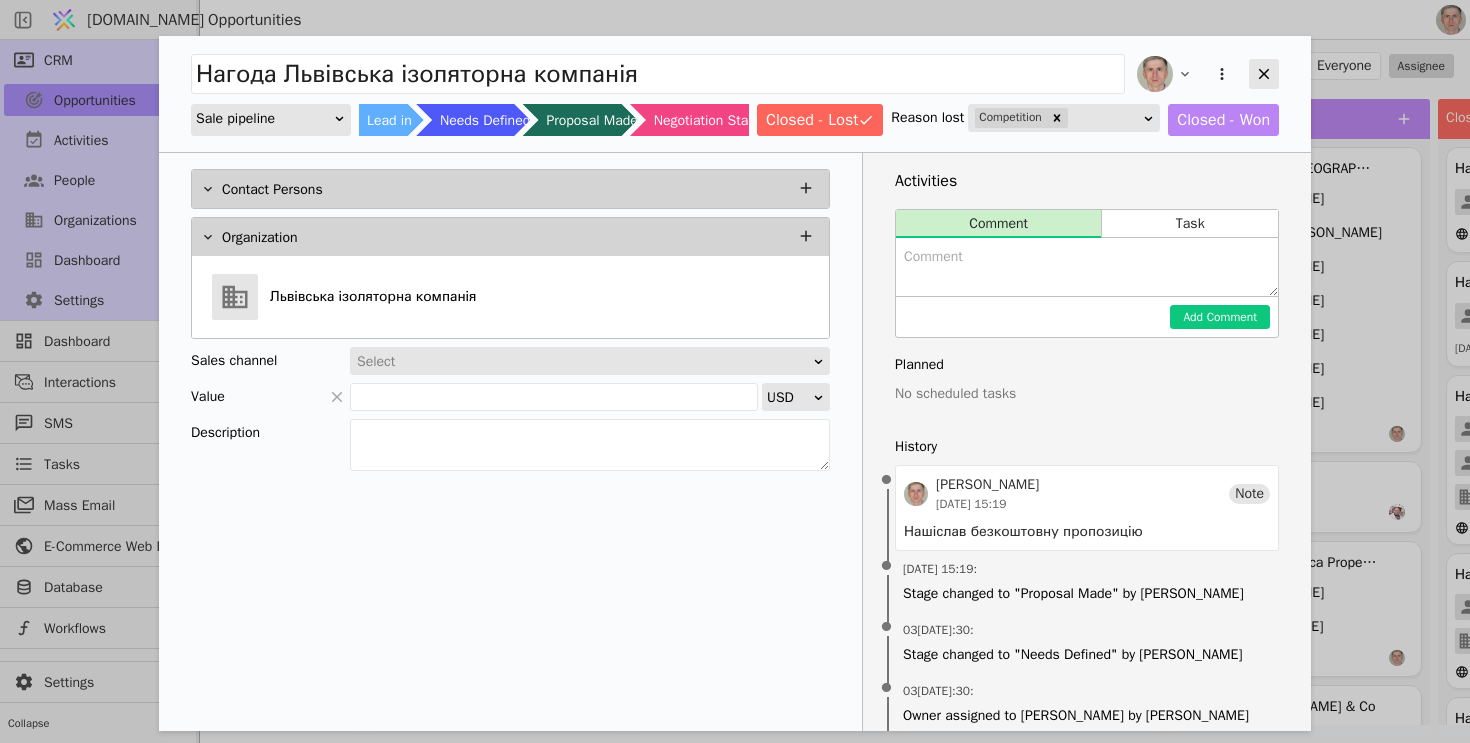 click 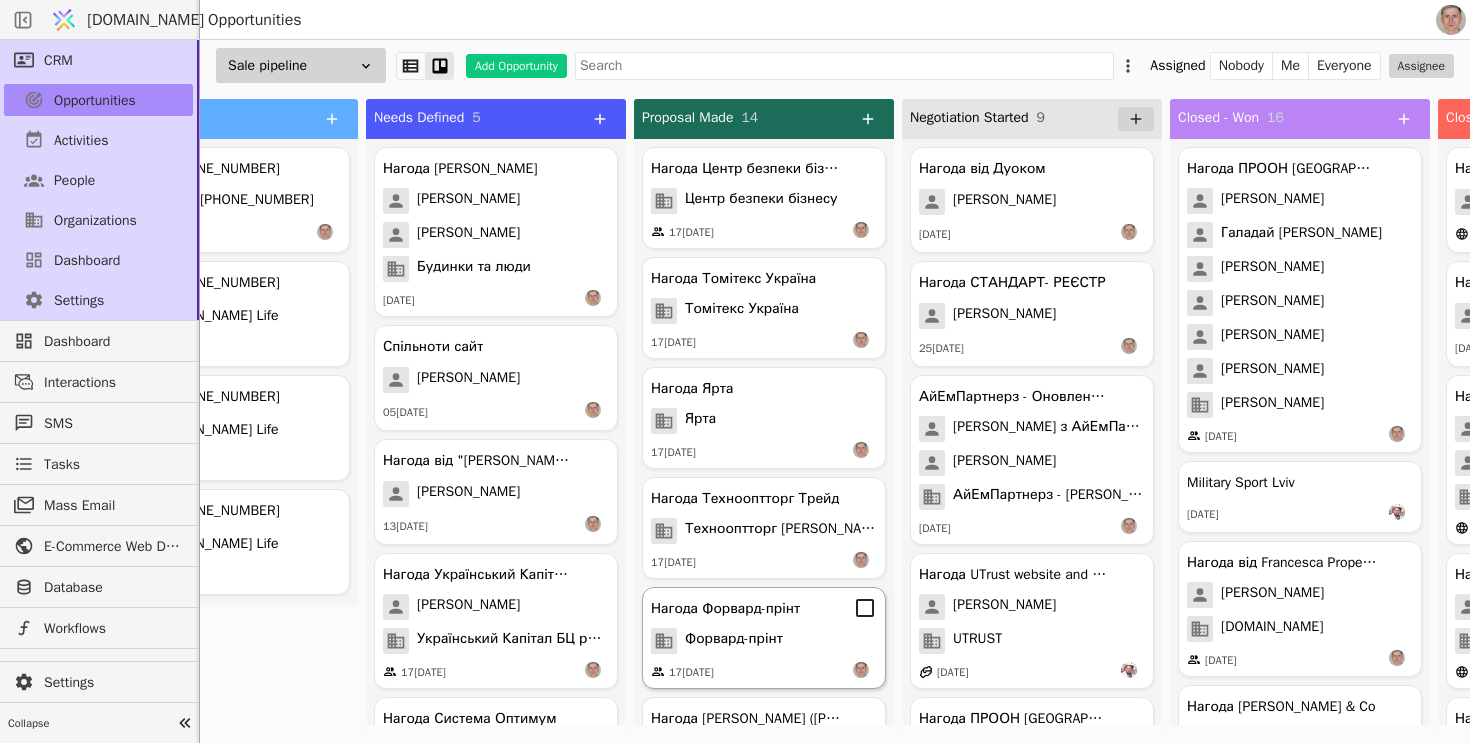 click on "Нагода Форвард-прінт" at bounding box center (725, 608) 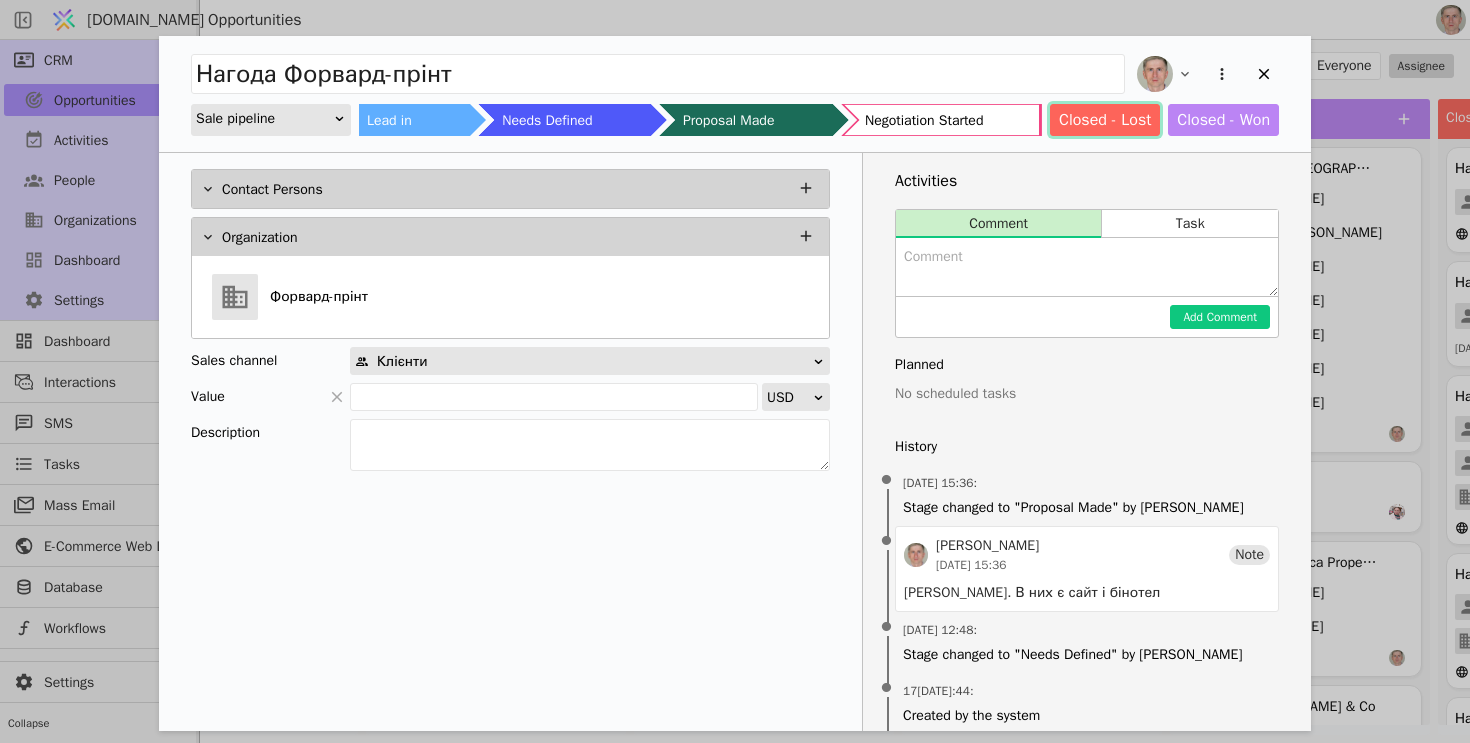 click on "Closed - Lost" at bounding box center (1105, 120) 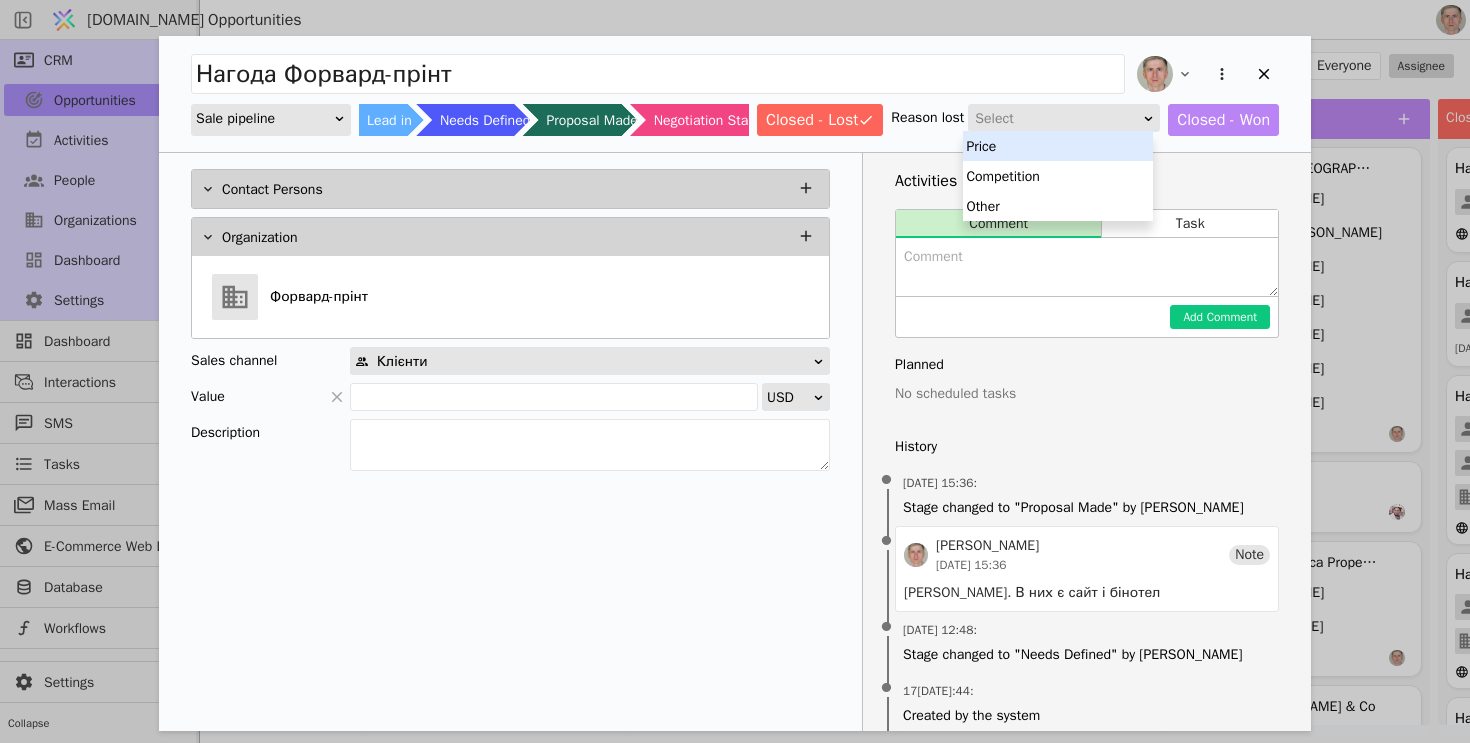 click on "Select" at bounding box center [1057, 119] 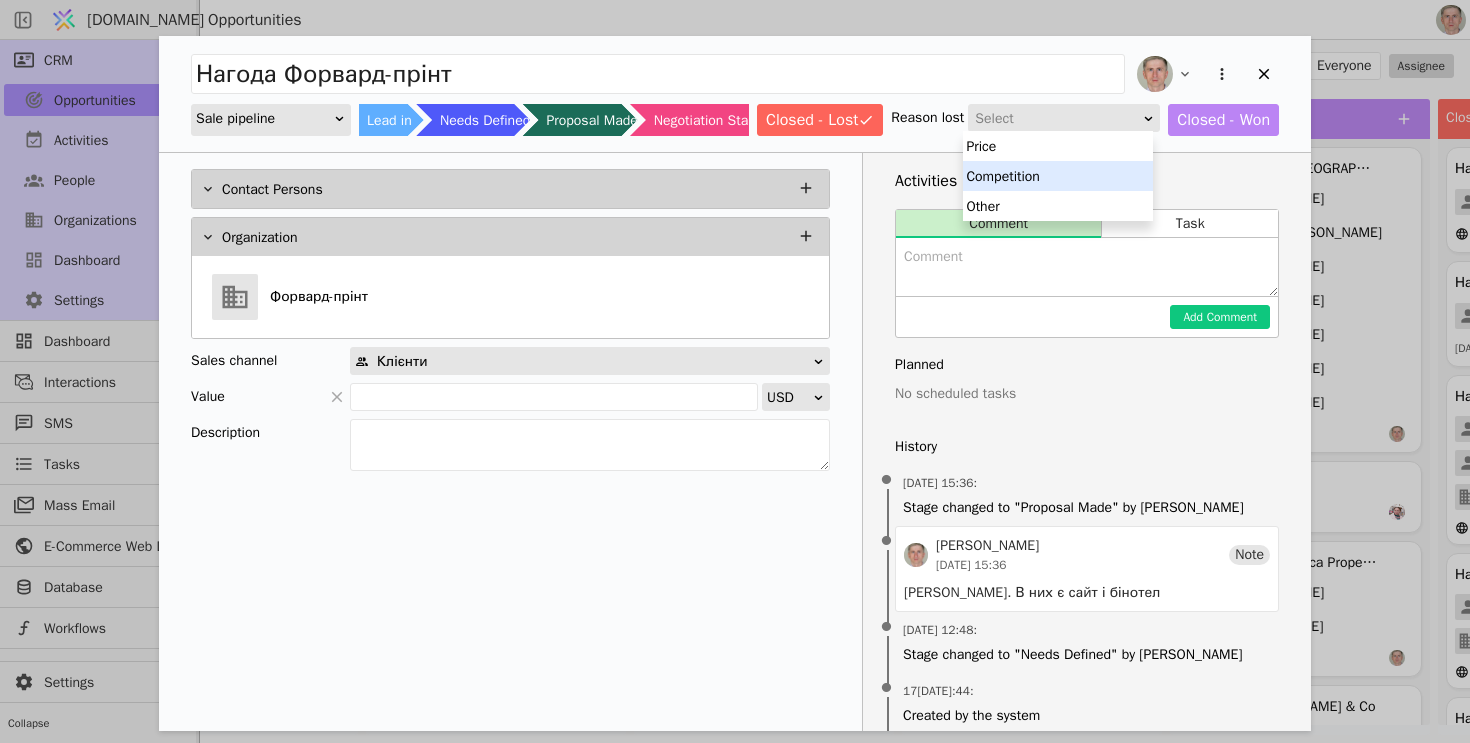 click on "Competition" at bounding box center (1058, 176) 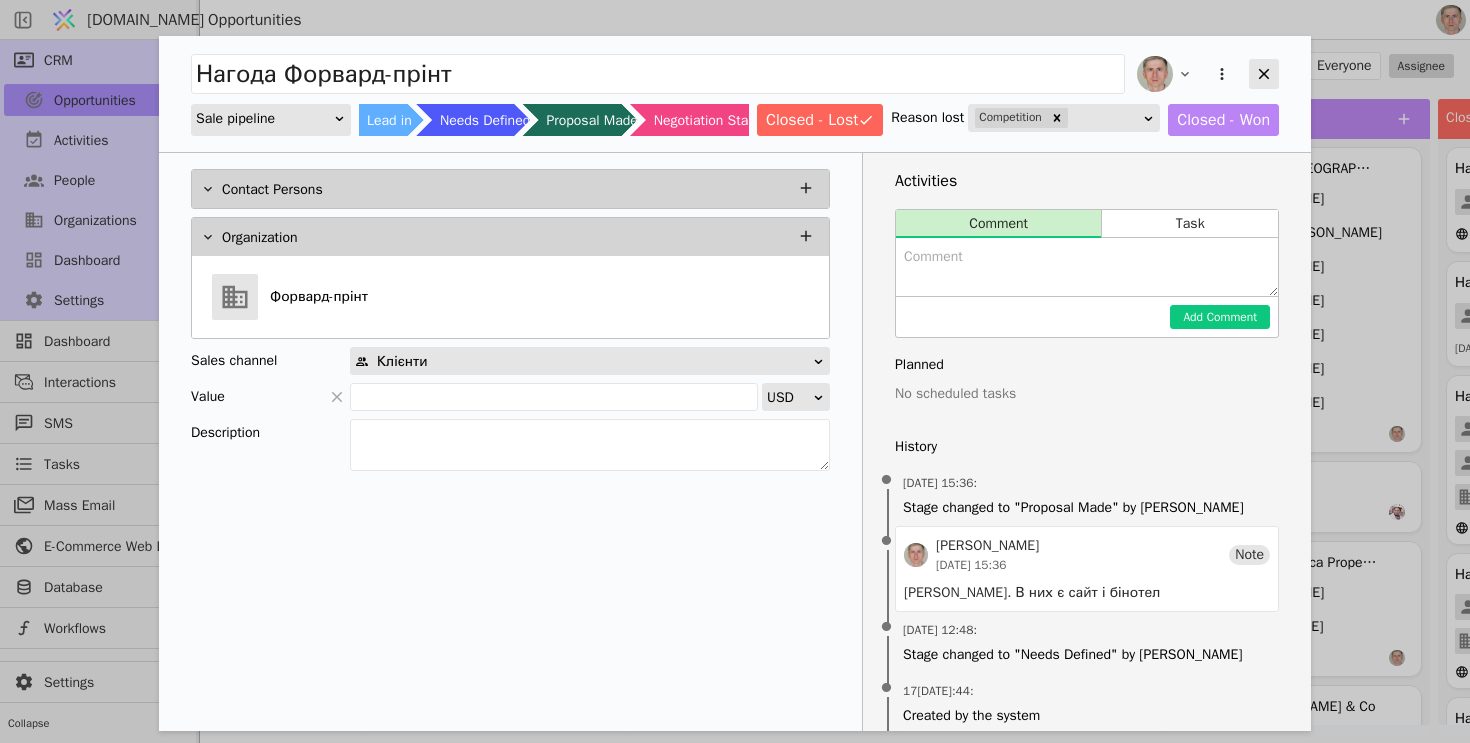 click 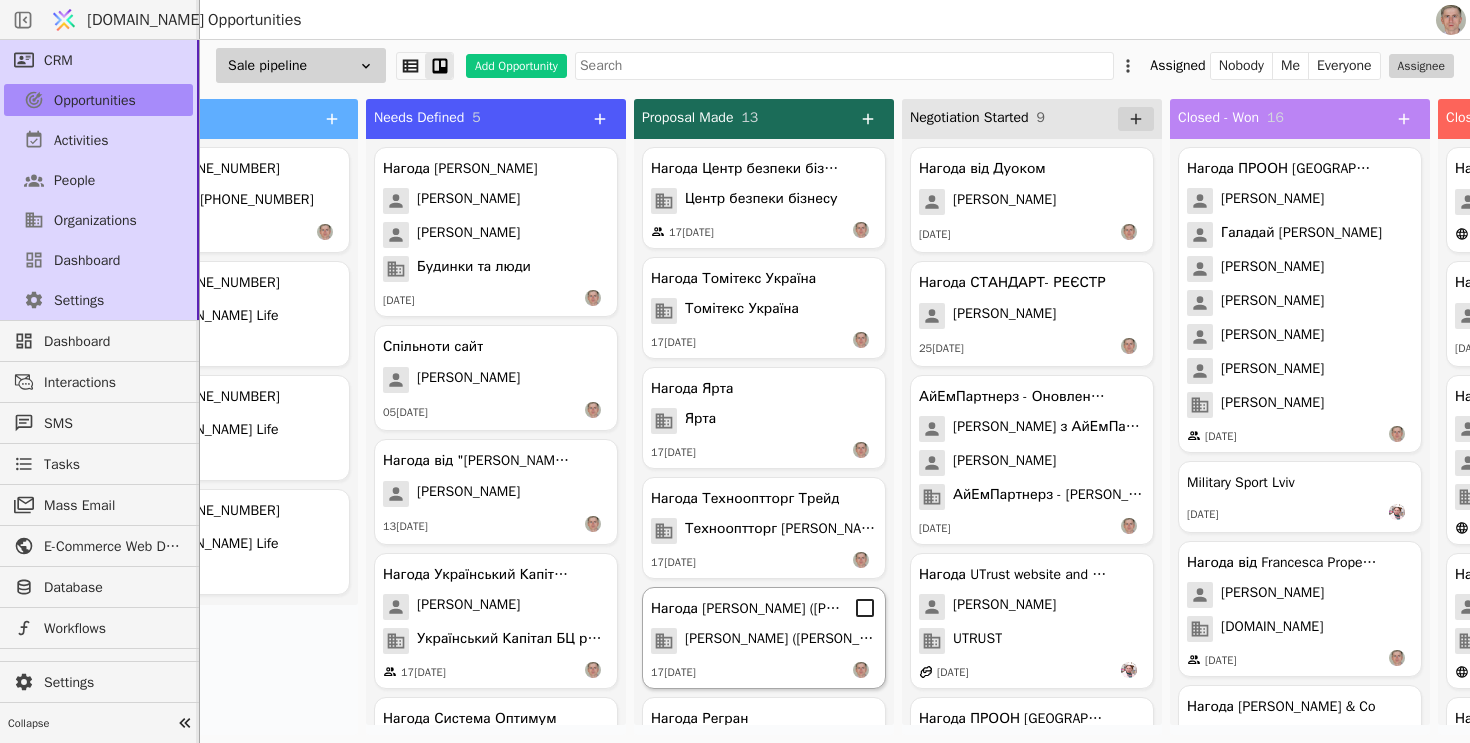 click on "[PERSON_NAME] ([PERSON_NAME])" at bounding box center (781, 641) 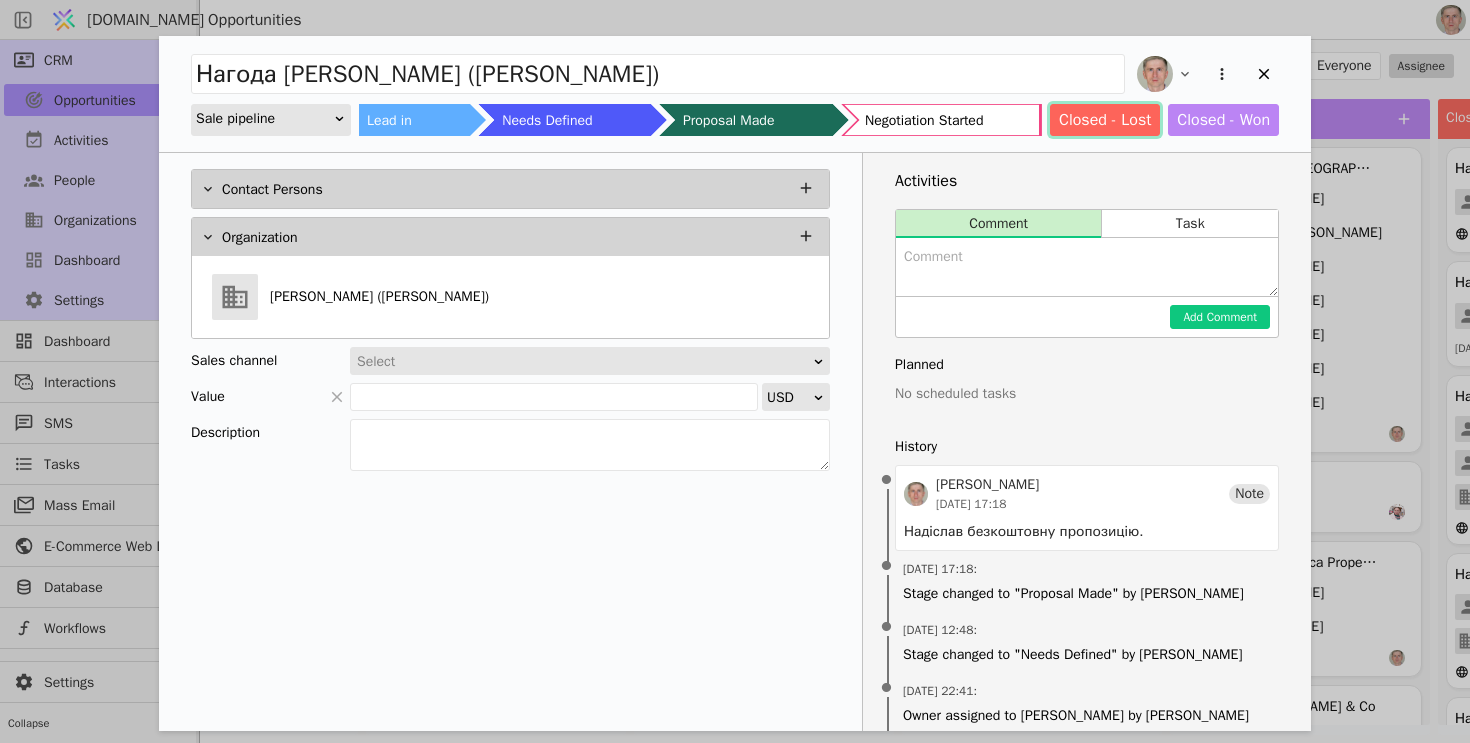 click on "Closed - Lost" at bounding box center (1105, 120) 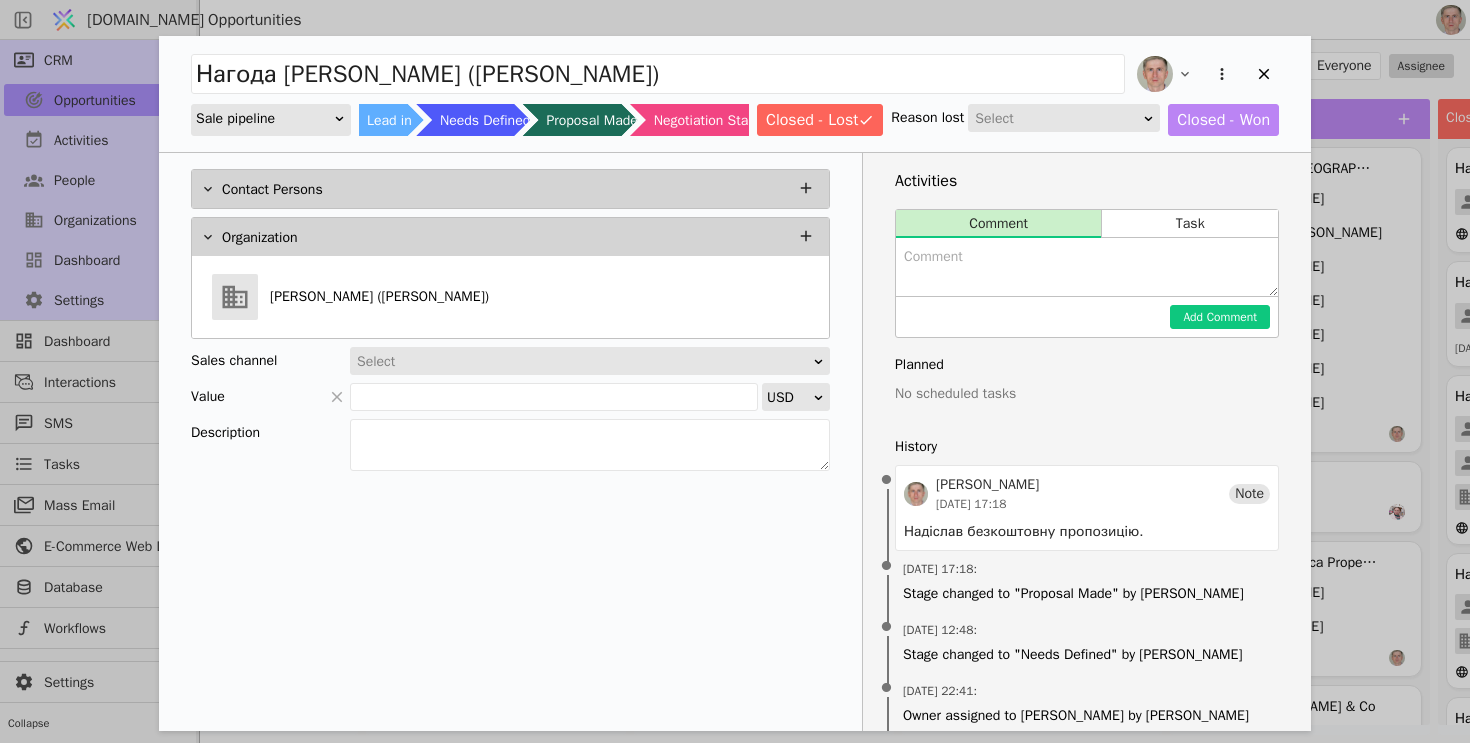 click on "Select" at bounding box center (1057, 119) 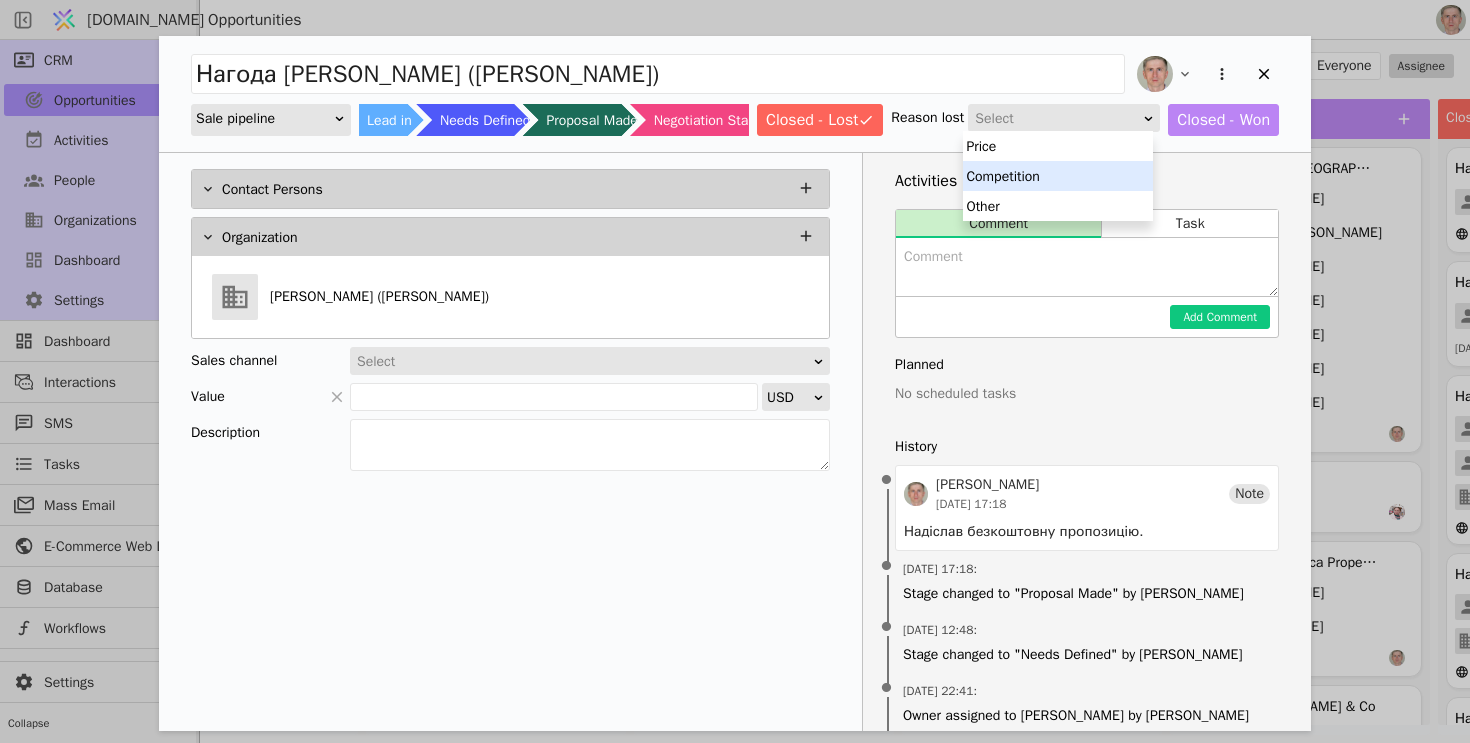 click on "Competition" at bounding box center [1058, 176] 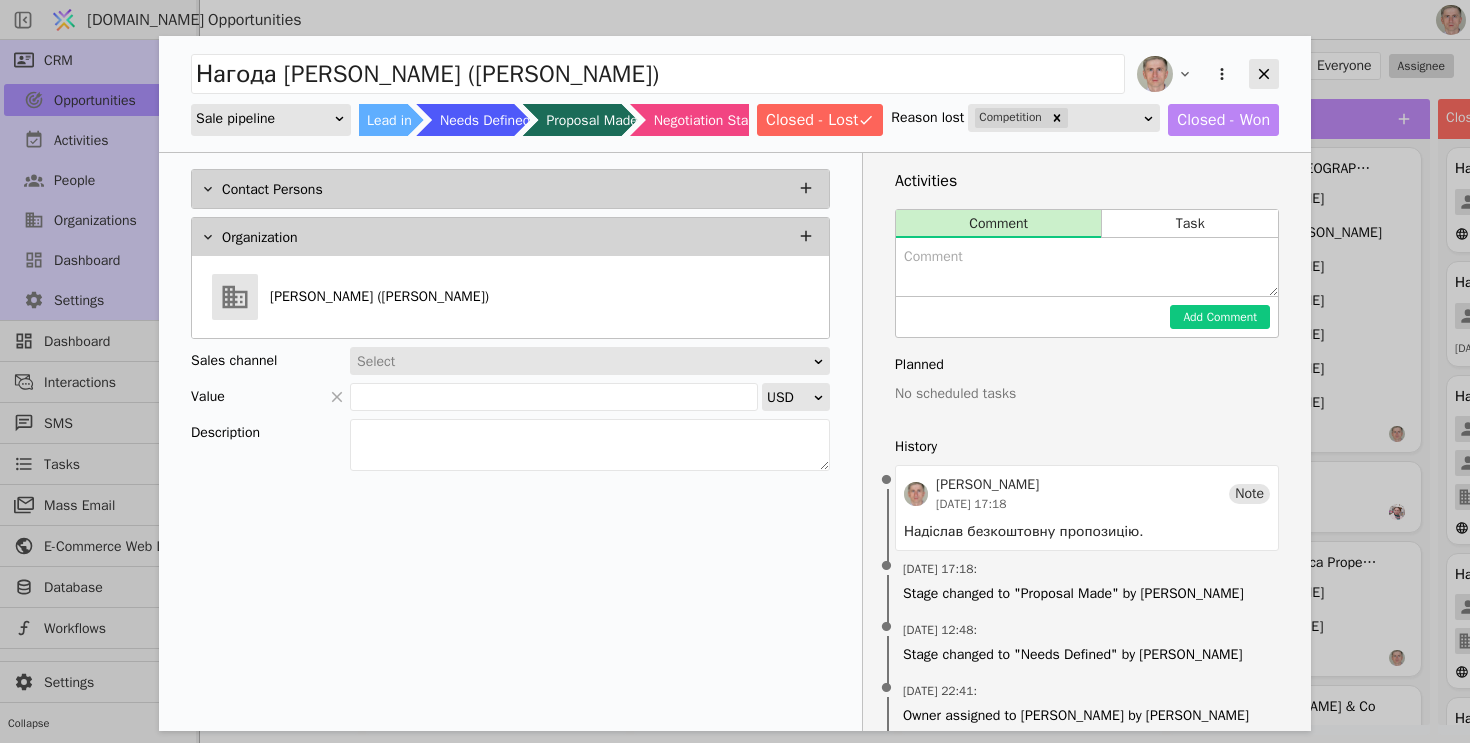 click at bounding box center (1264, 74) 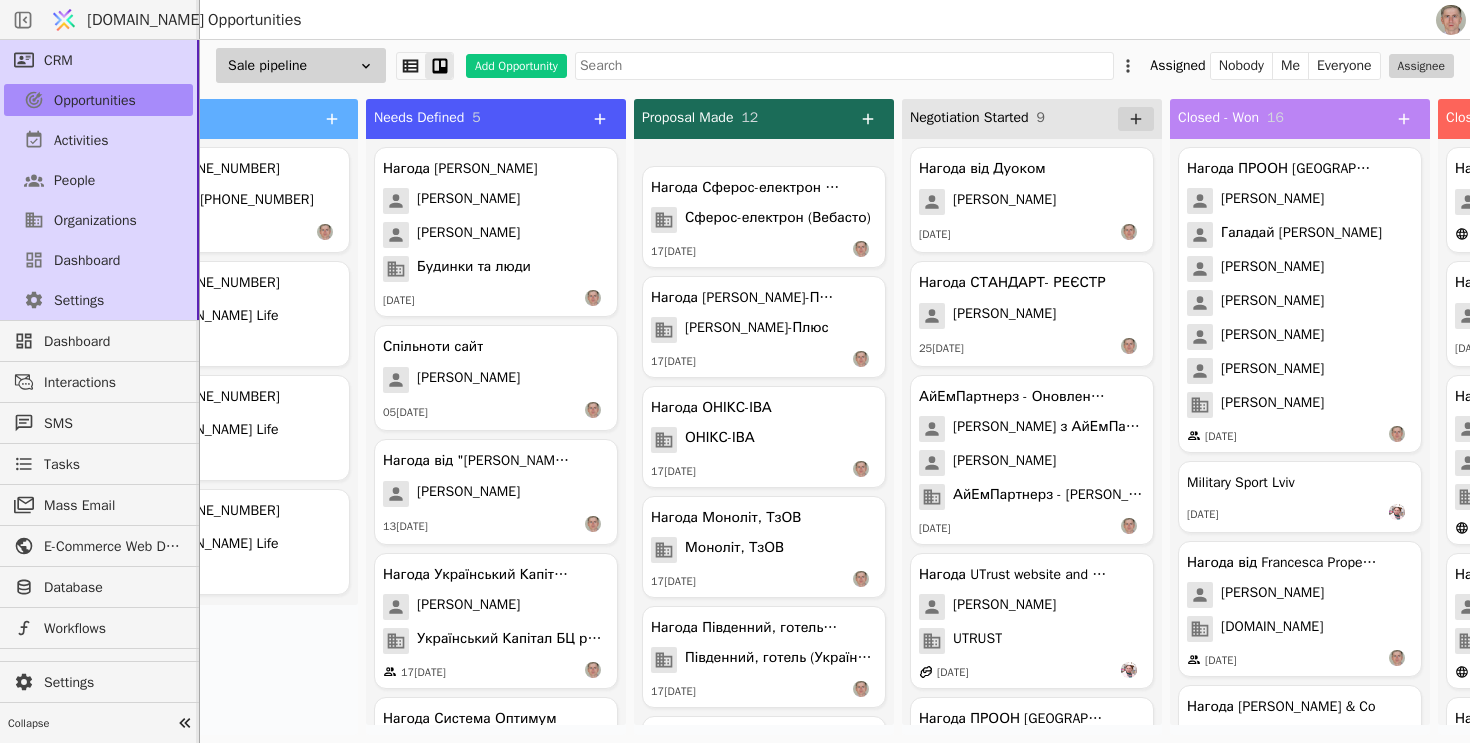 scroll, scrollTop: 776, scrollLeft: 0, axis: vertical 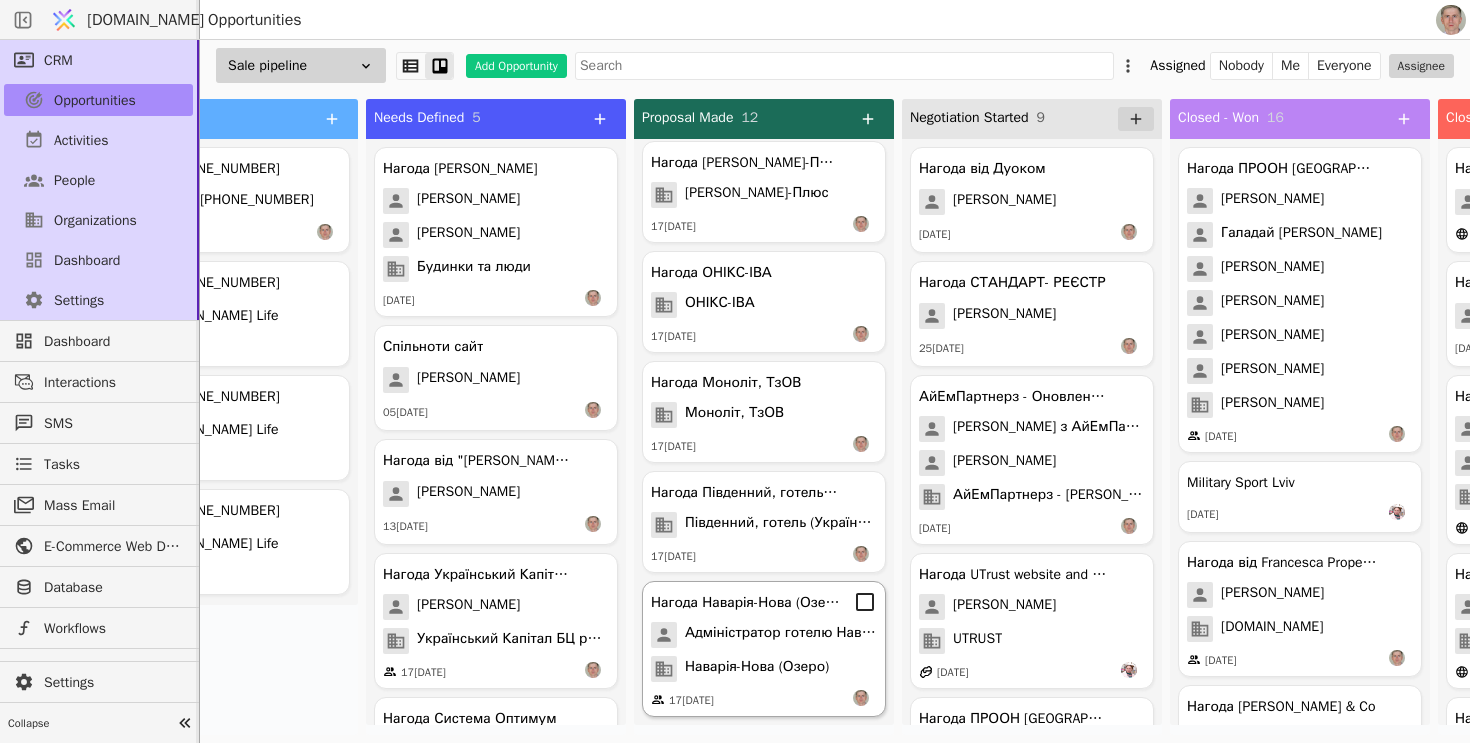 click on "Адміністратор готелю Наварія-Нова" at bounding box center (781, 635) 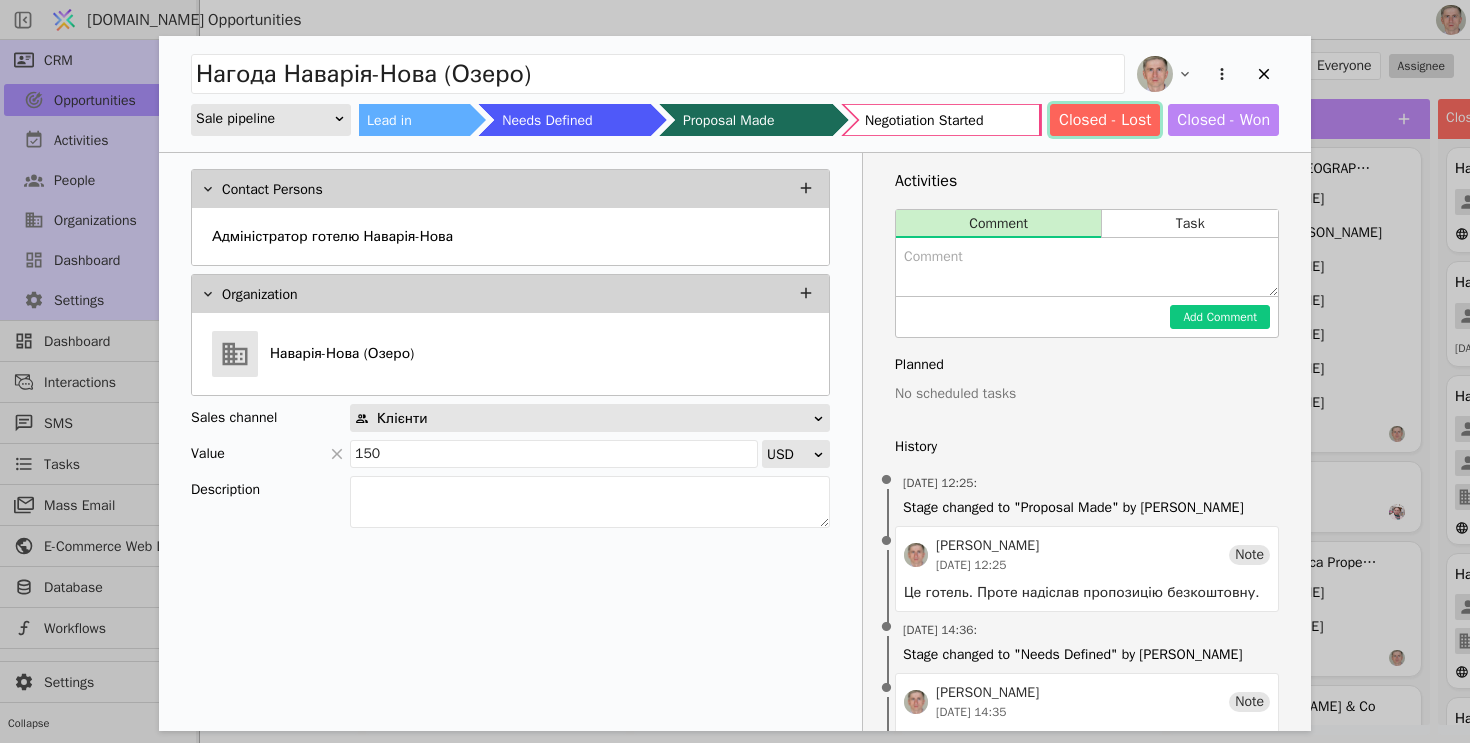 click on "Closed - Lost" at bounding box center (1105, 120) 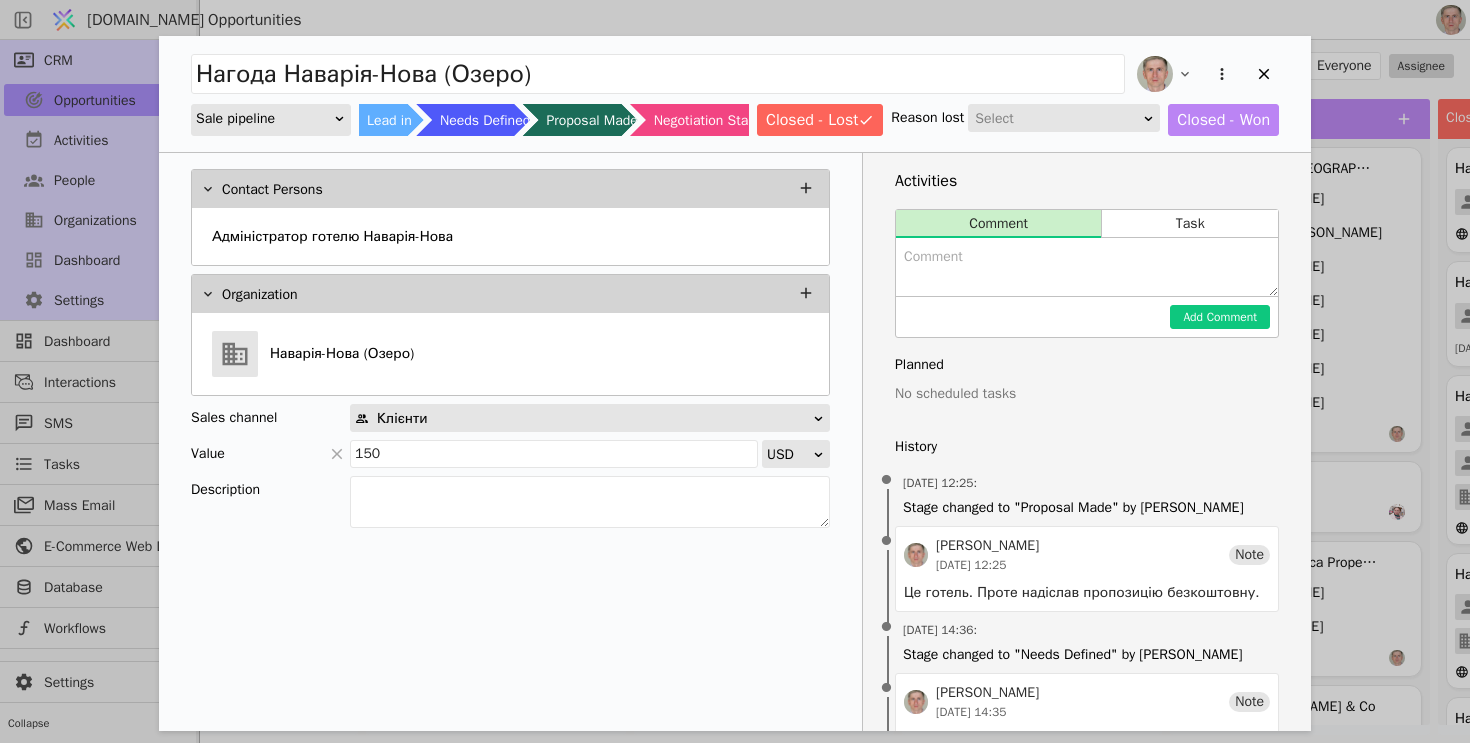 click on "Select" at bounding box center [1057, 119] 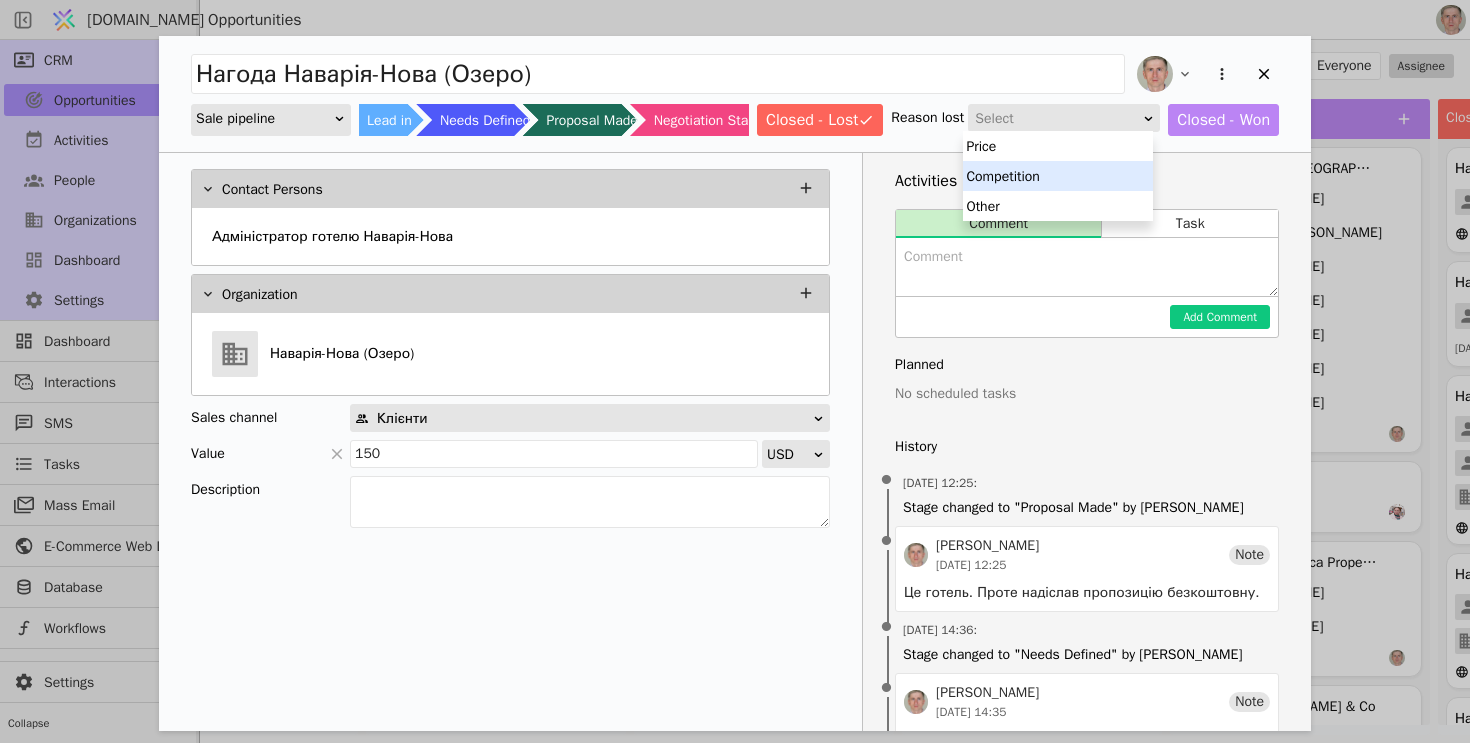 click on "Competition" at bounding box center (1058, 176) 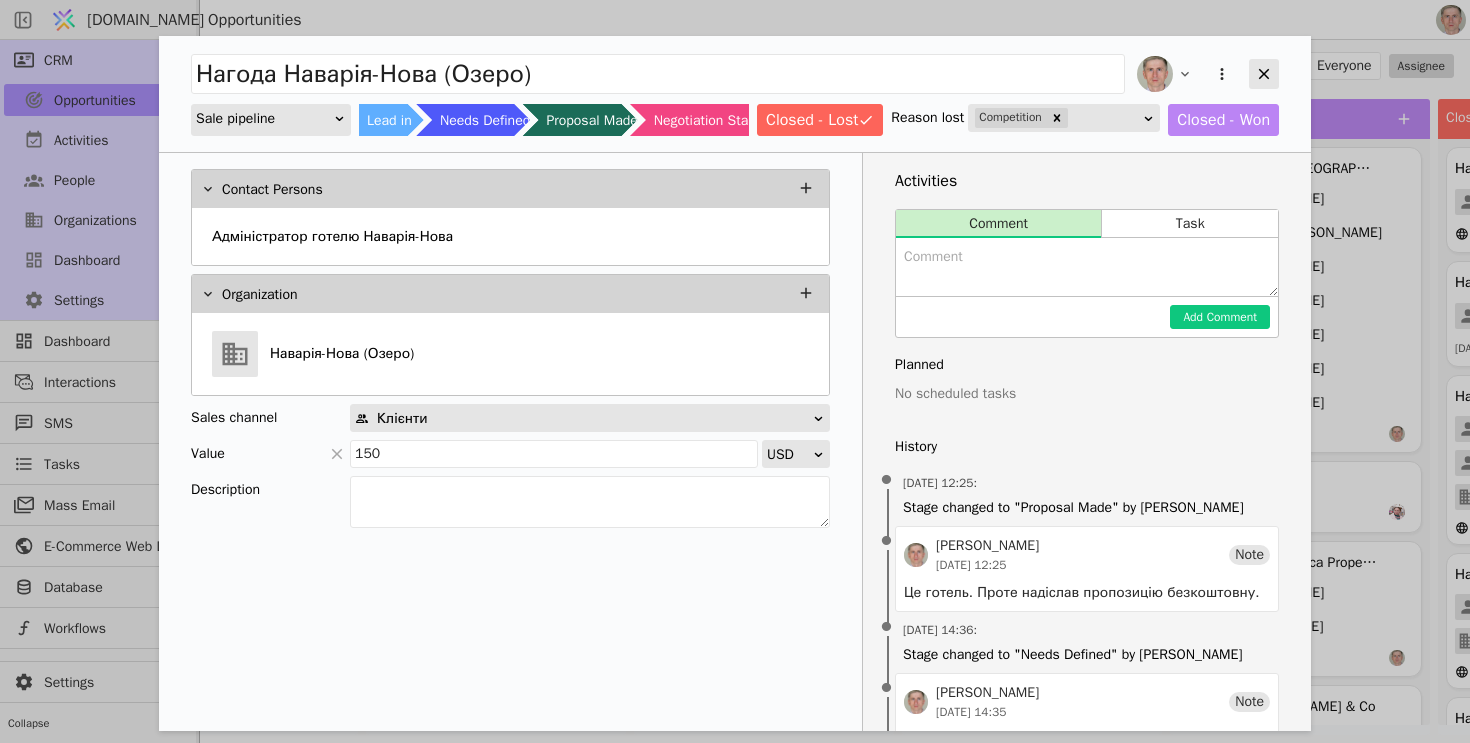 click 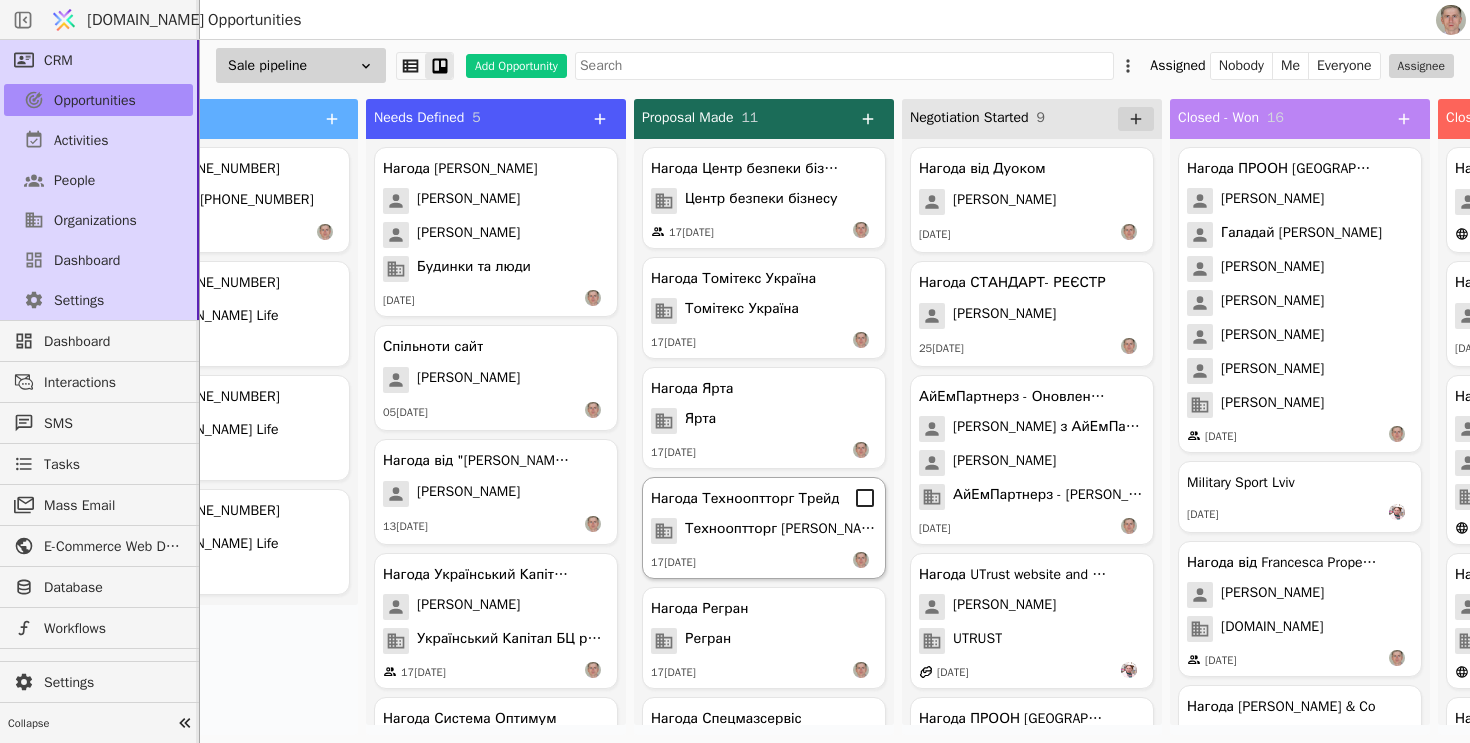scroll, scrollTop: 632, scrollLeft: 0, axis: vertical 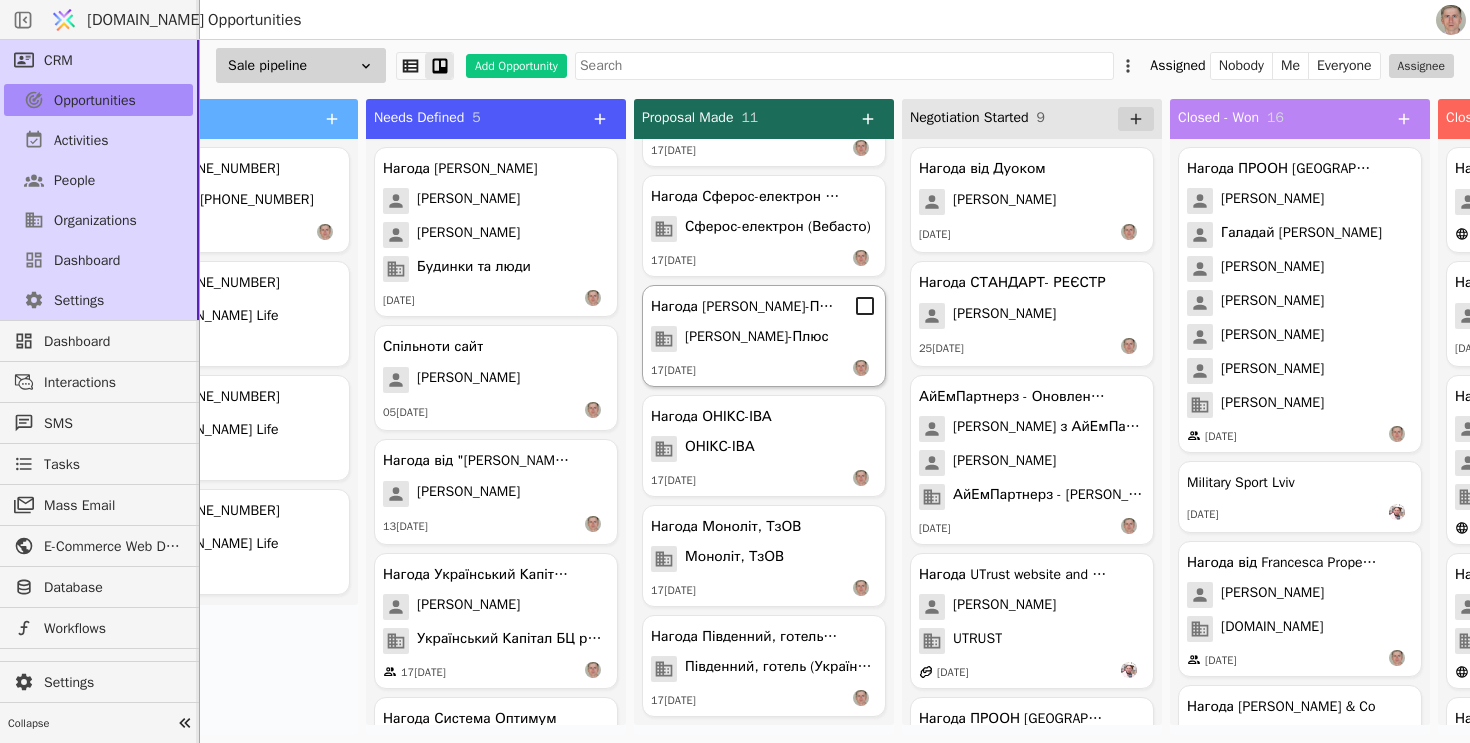 click on "Олекс-Плюс" at bounding box center (757, 339) 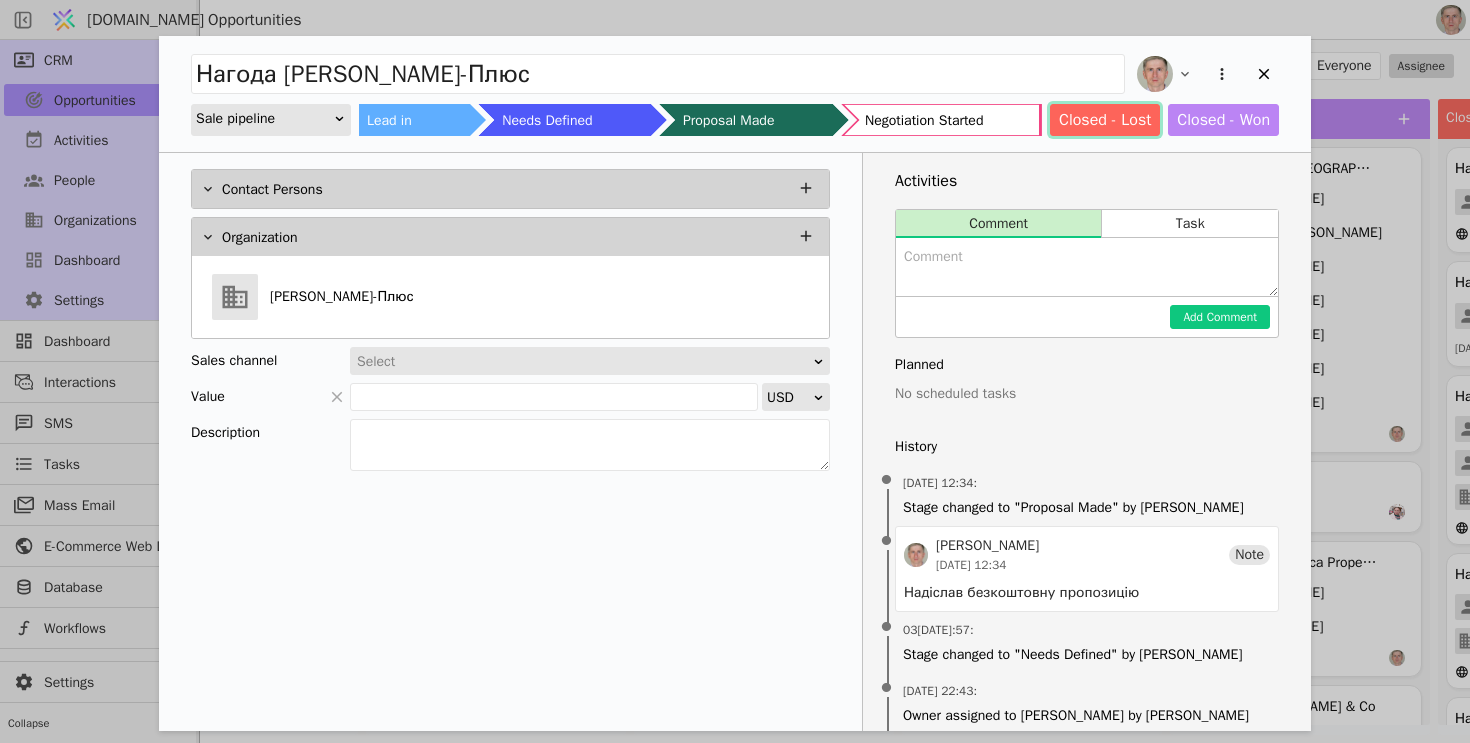 click on "Closed - Lost" at bounding box center (1105, 120) 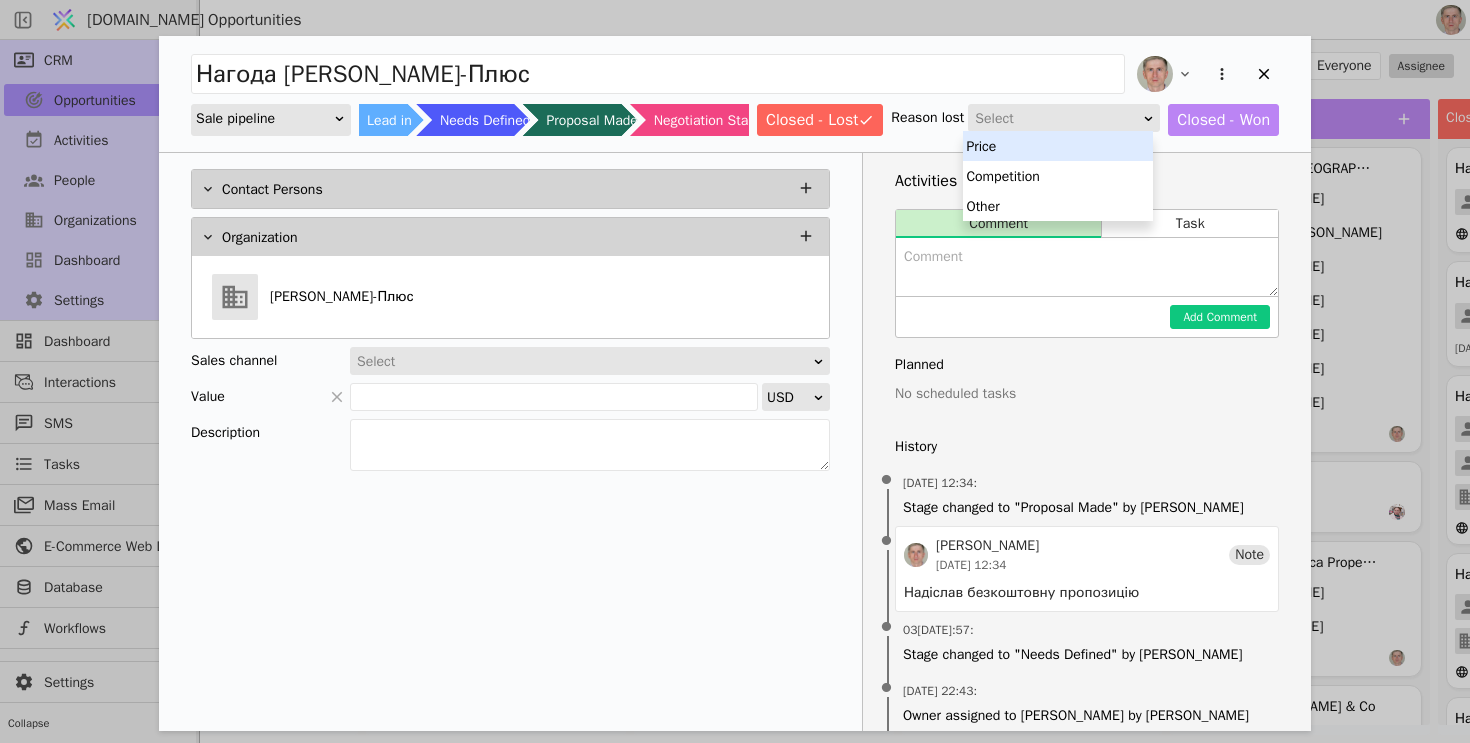 click on "Select" at bounding box center (1057, 119) 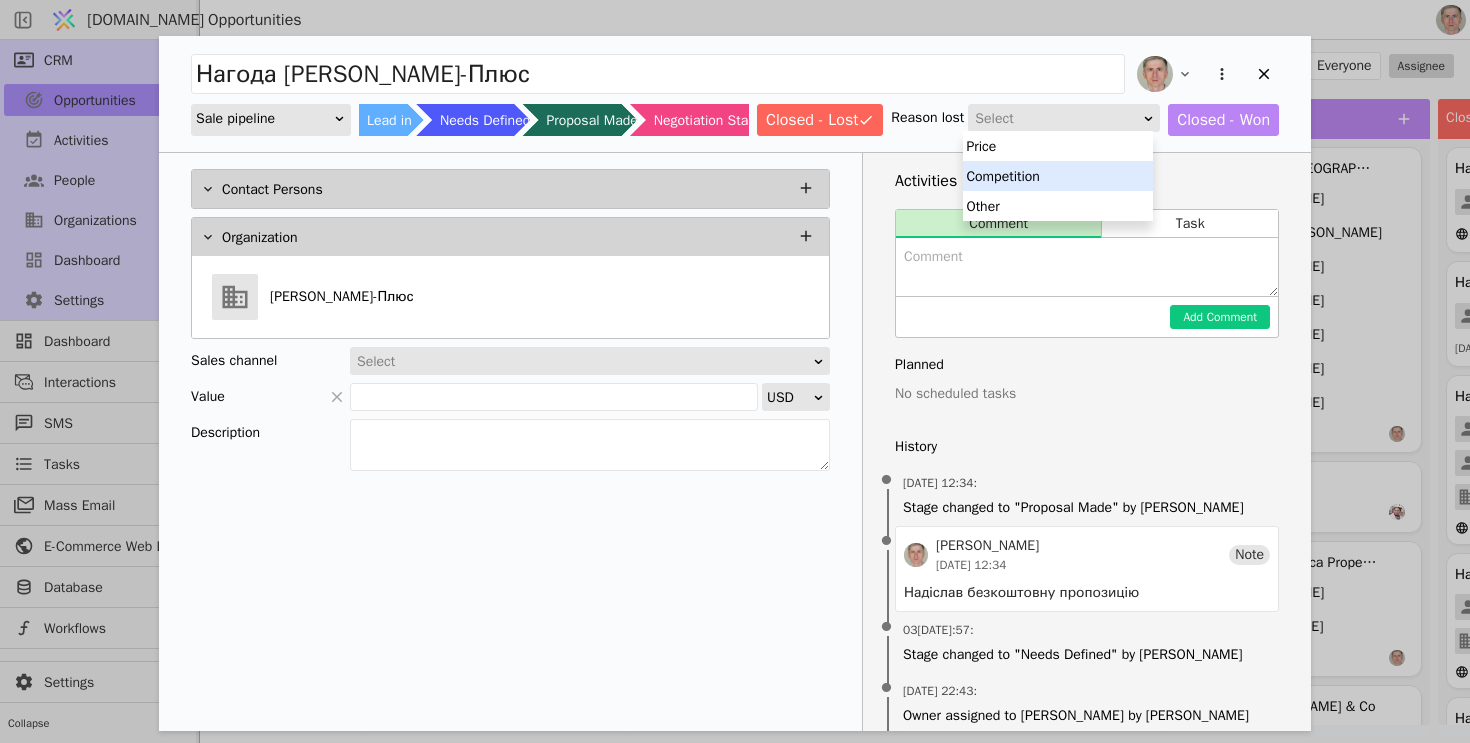 click on "Competition" at bounding box center (1058, 176) 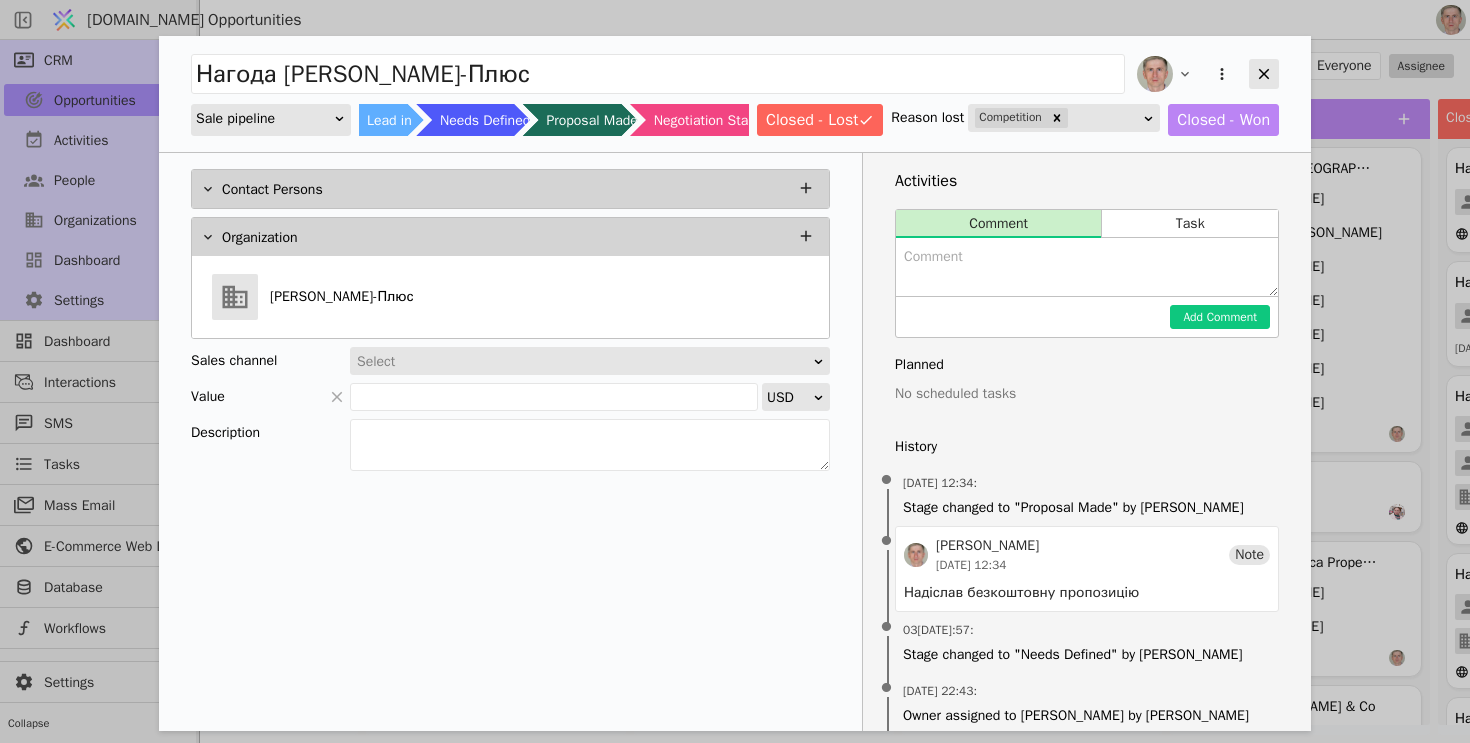 click 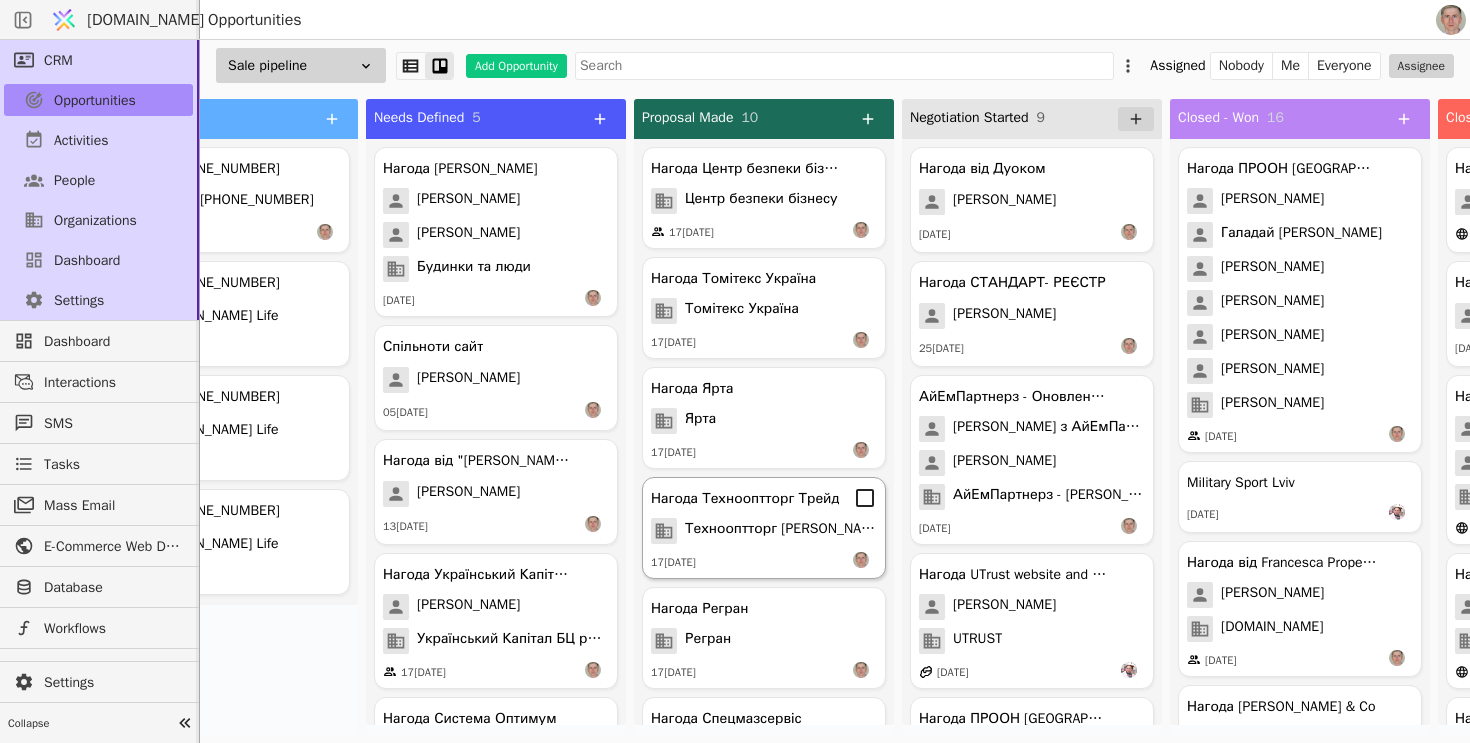 click on "Технооптторг [PERSON_NAME]" at bounding box center (781, 531) 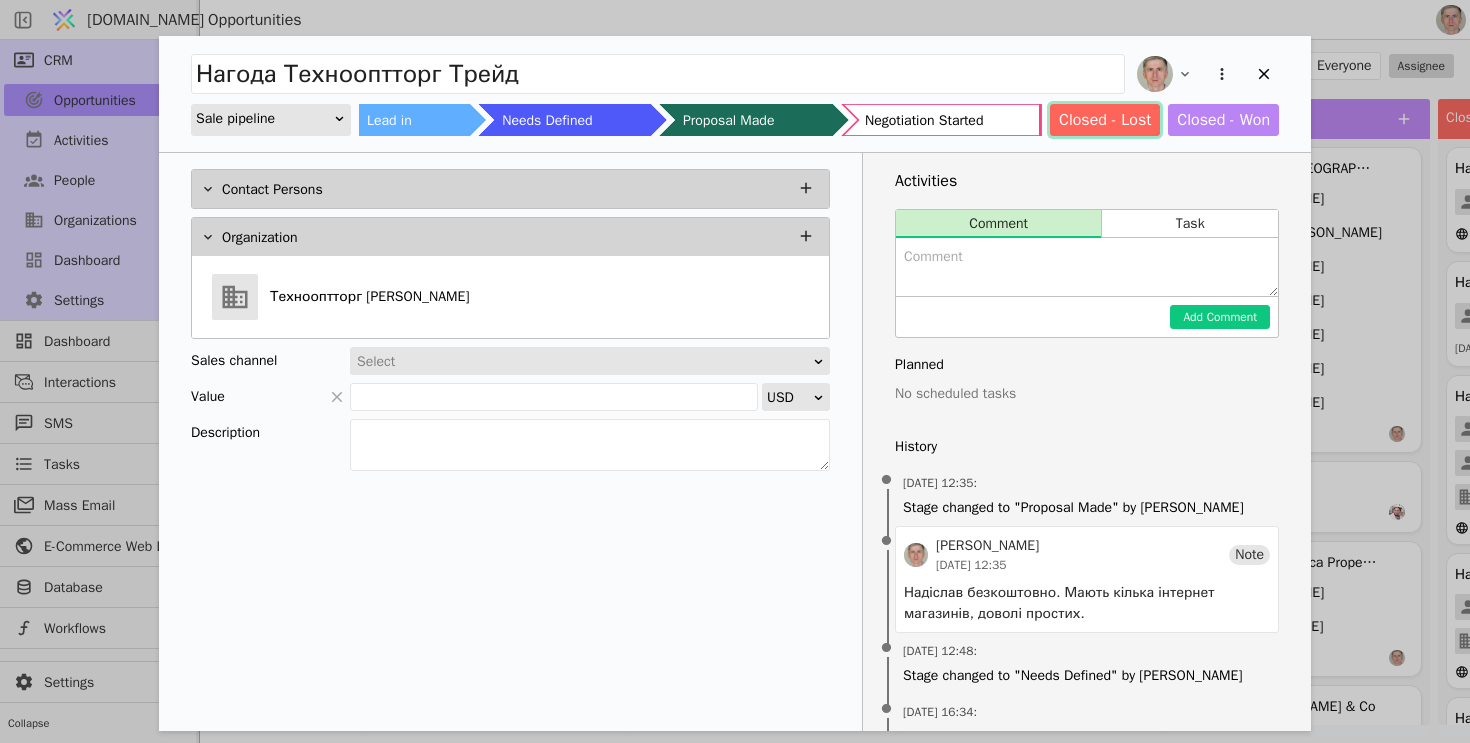 click on "Closed - Lost" at bounding box center [1105, 120] 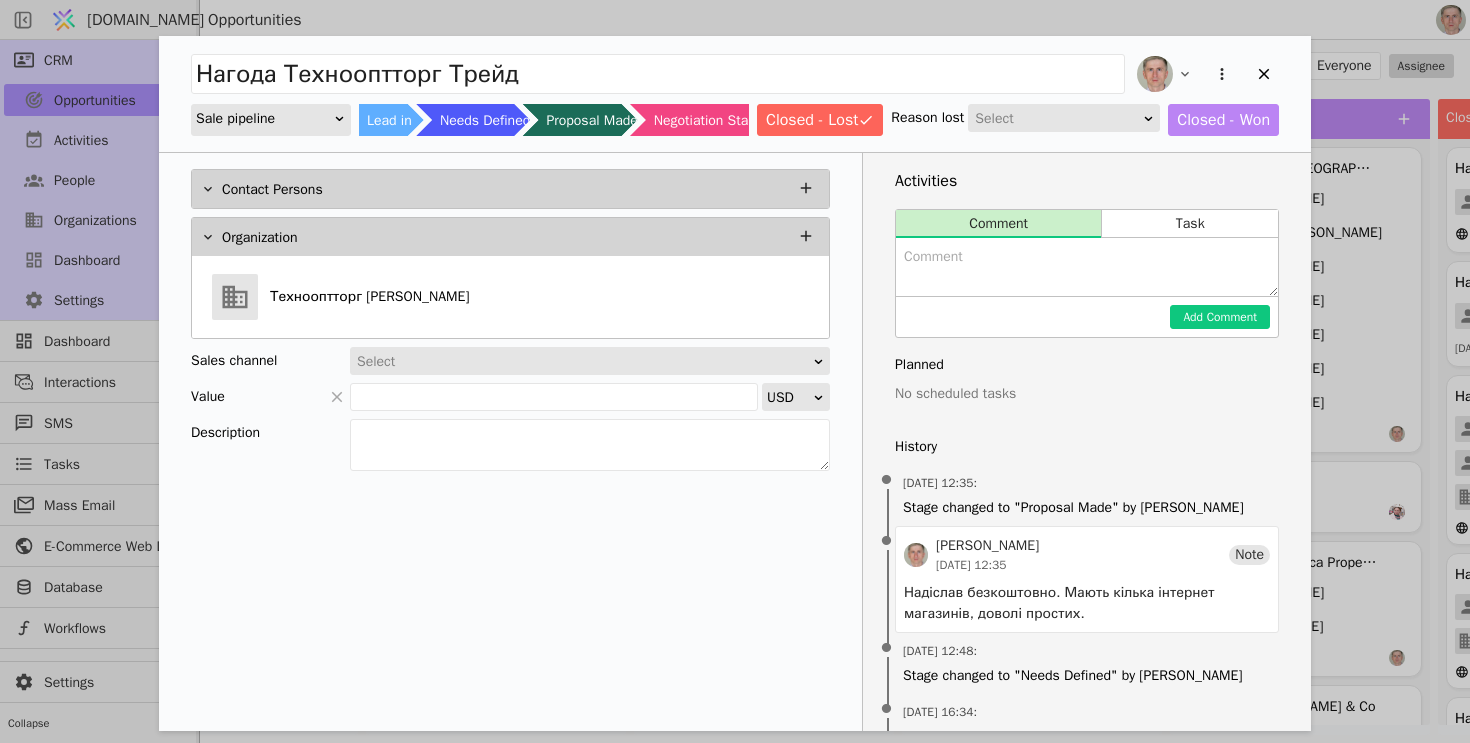 click on "Select" at bounding box center [1057, 119] 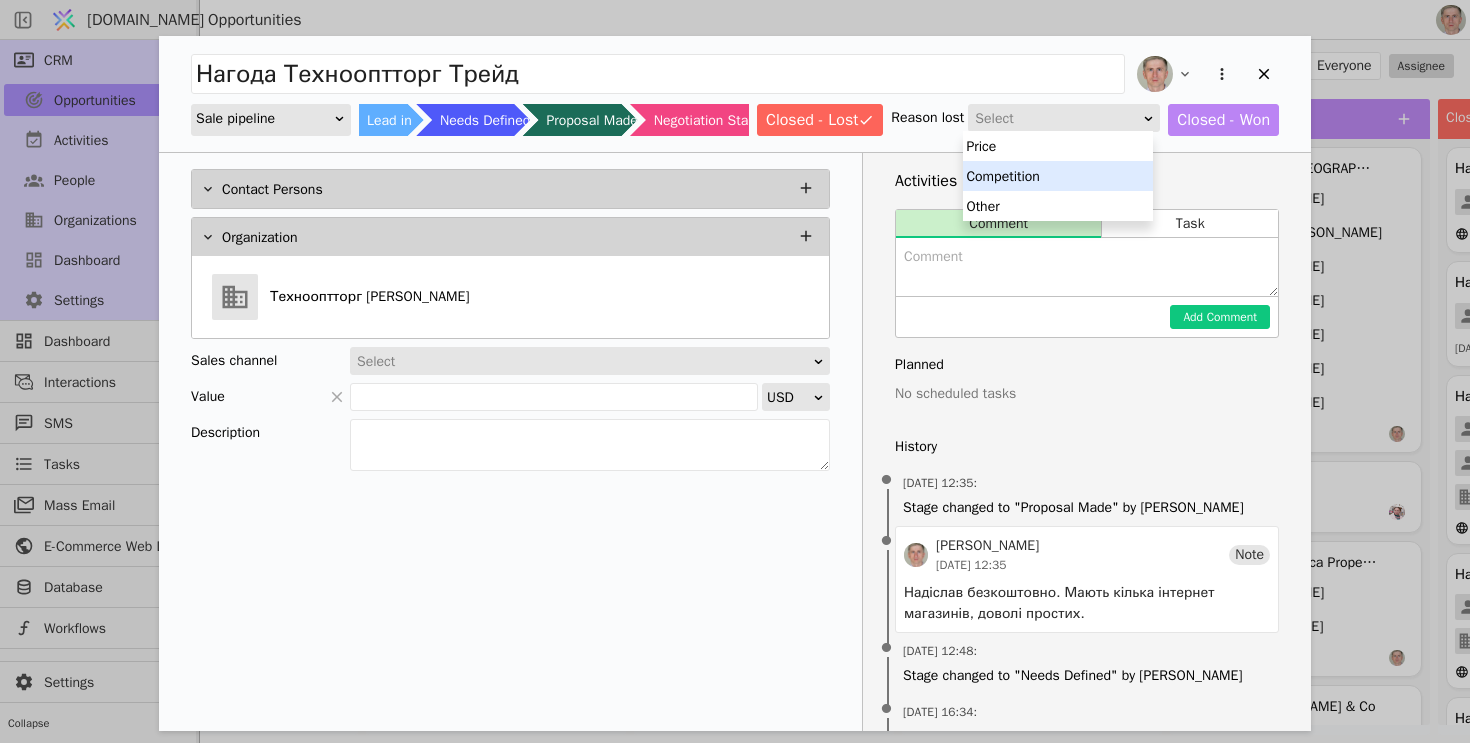 click on "Competition" at bounding box center (1058, 176) 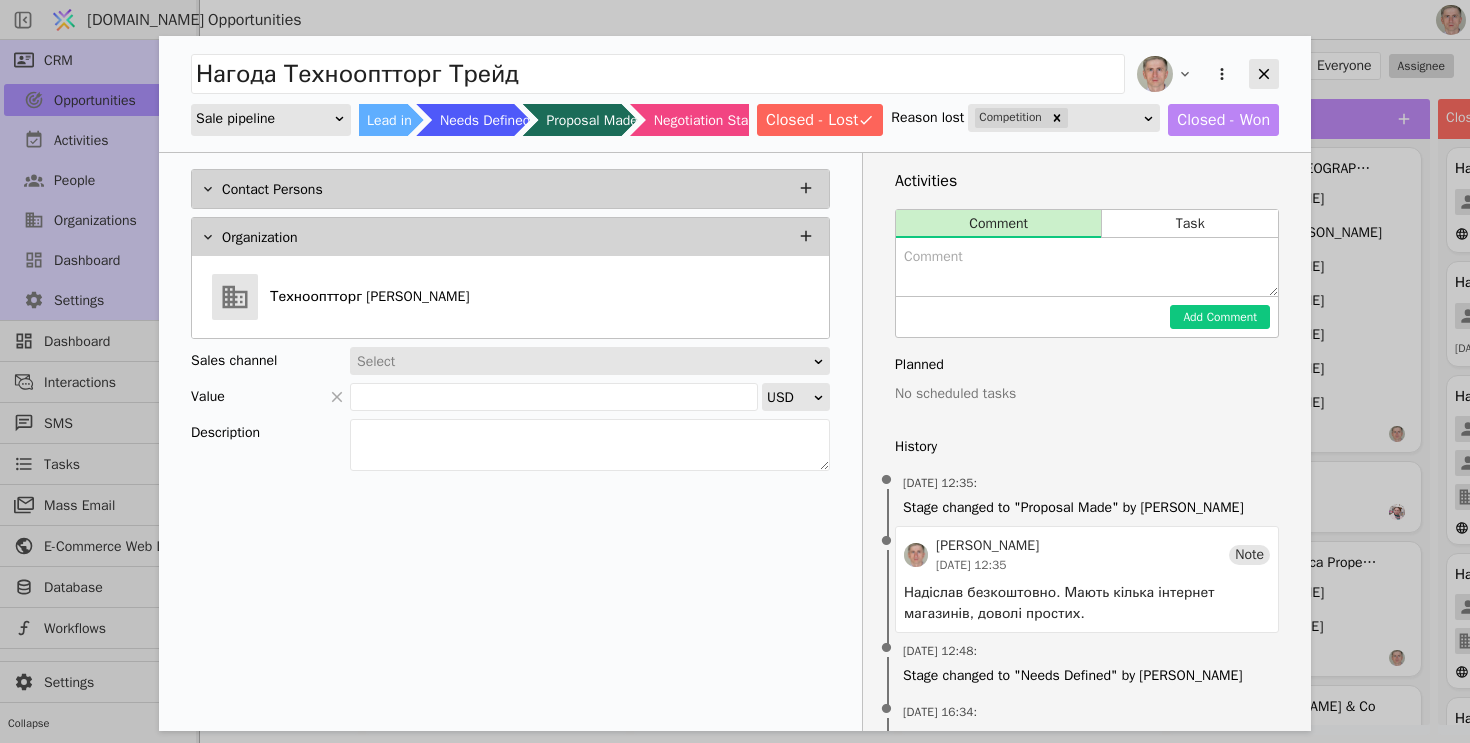click 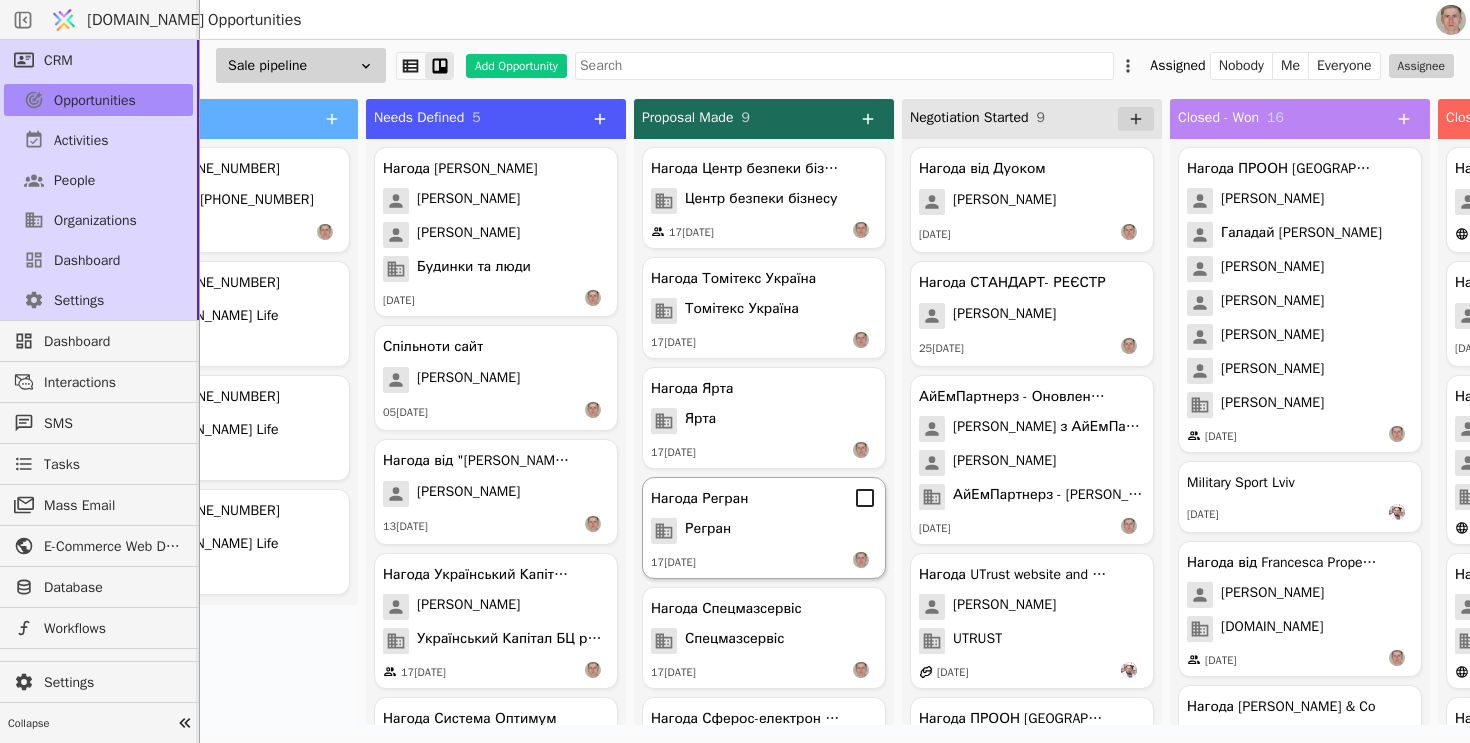 scroll, scrollTop: 412, scrollLeft: 0, axis: vertical 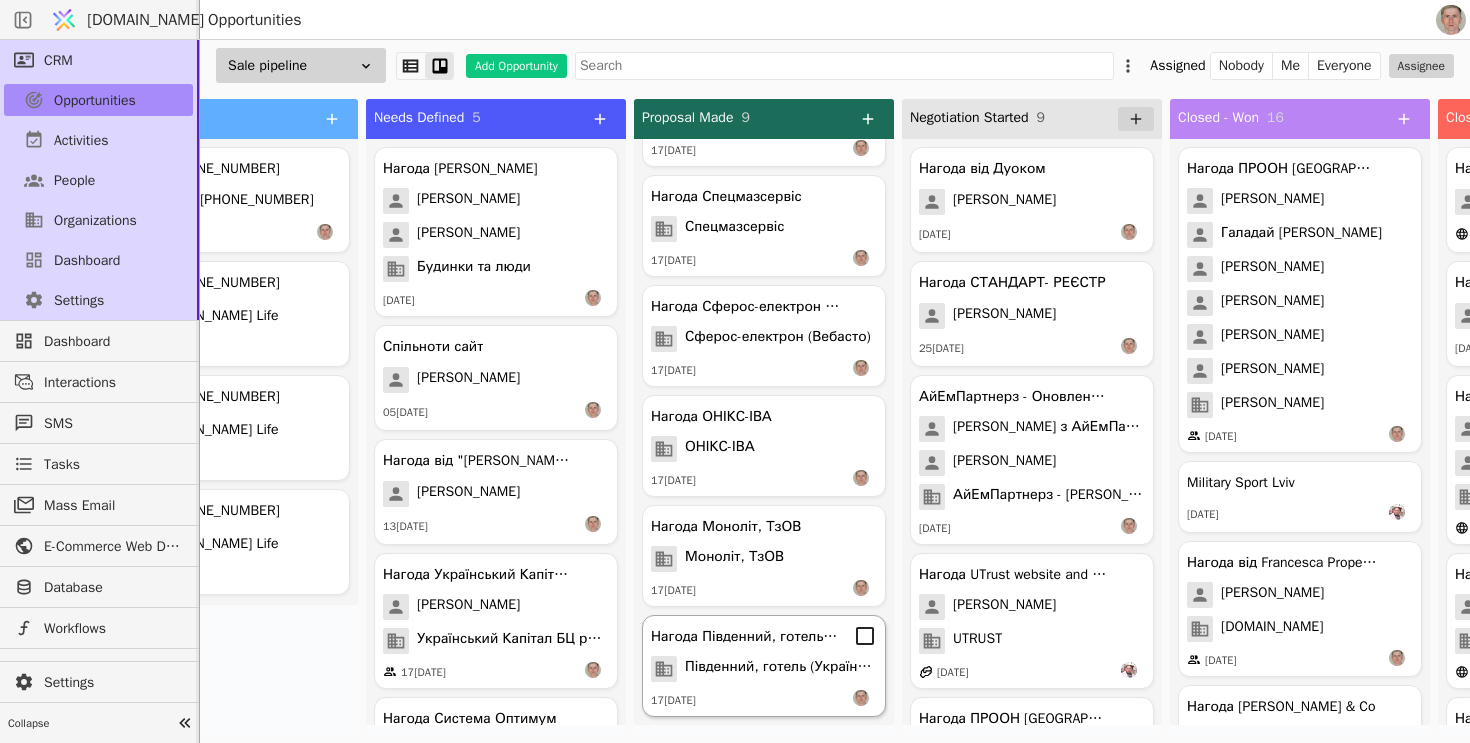 click on "Південний, готель (Україна ЛВ тур)" at bounding box center [781, 669] 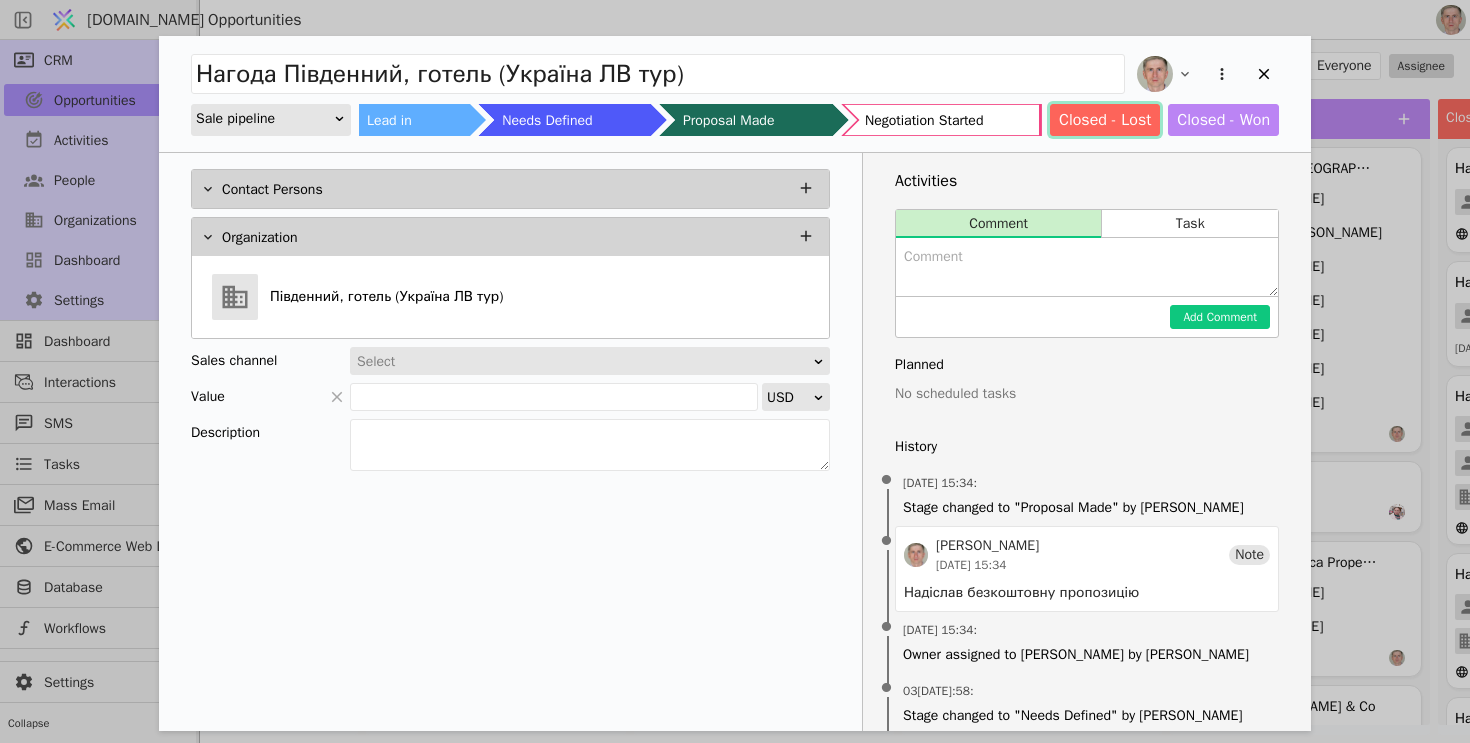 click on "Closed - Lost" at bounding box center (1105, 120) 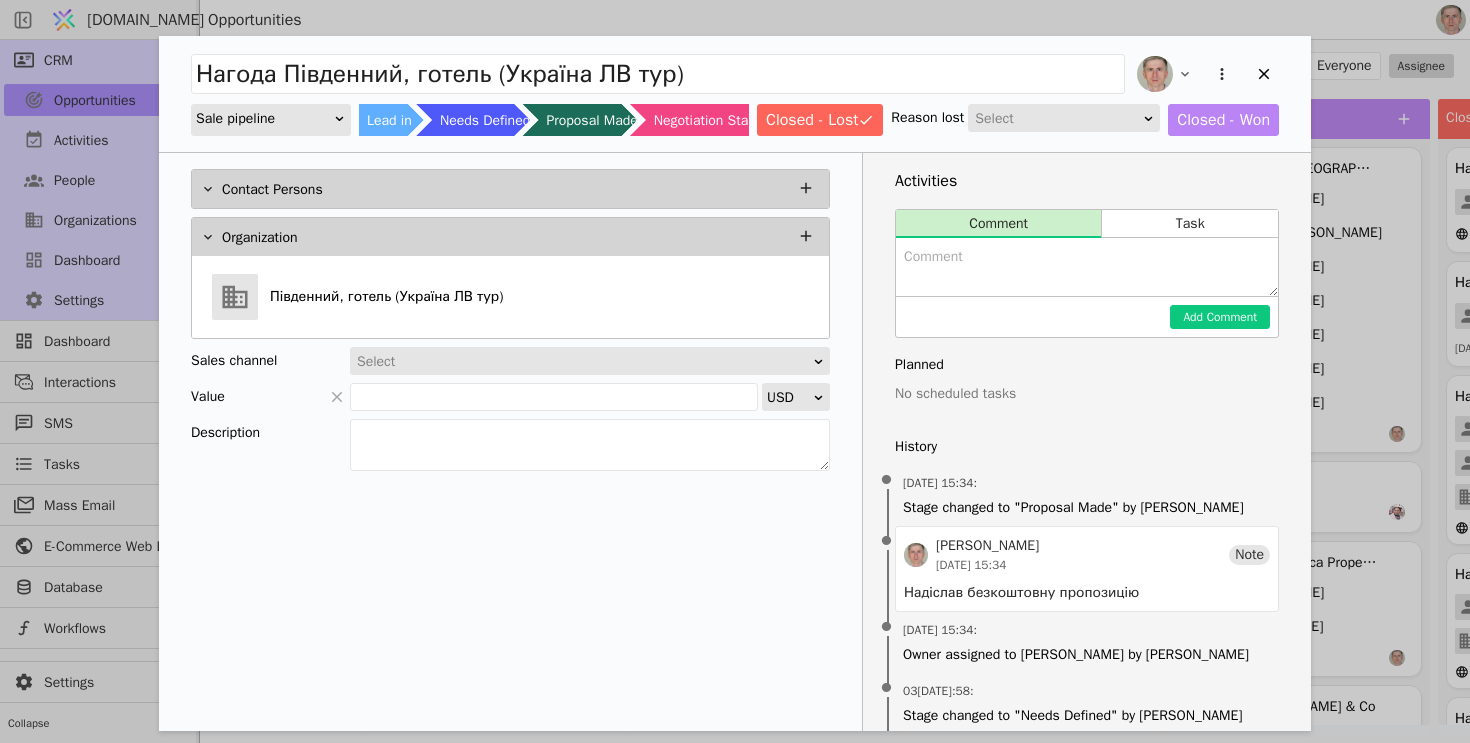 click on "Select" at bounding box center [1057, 119] 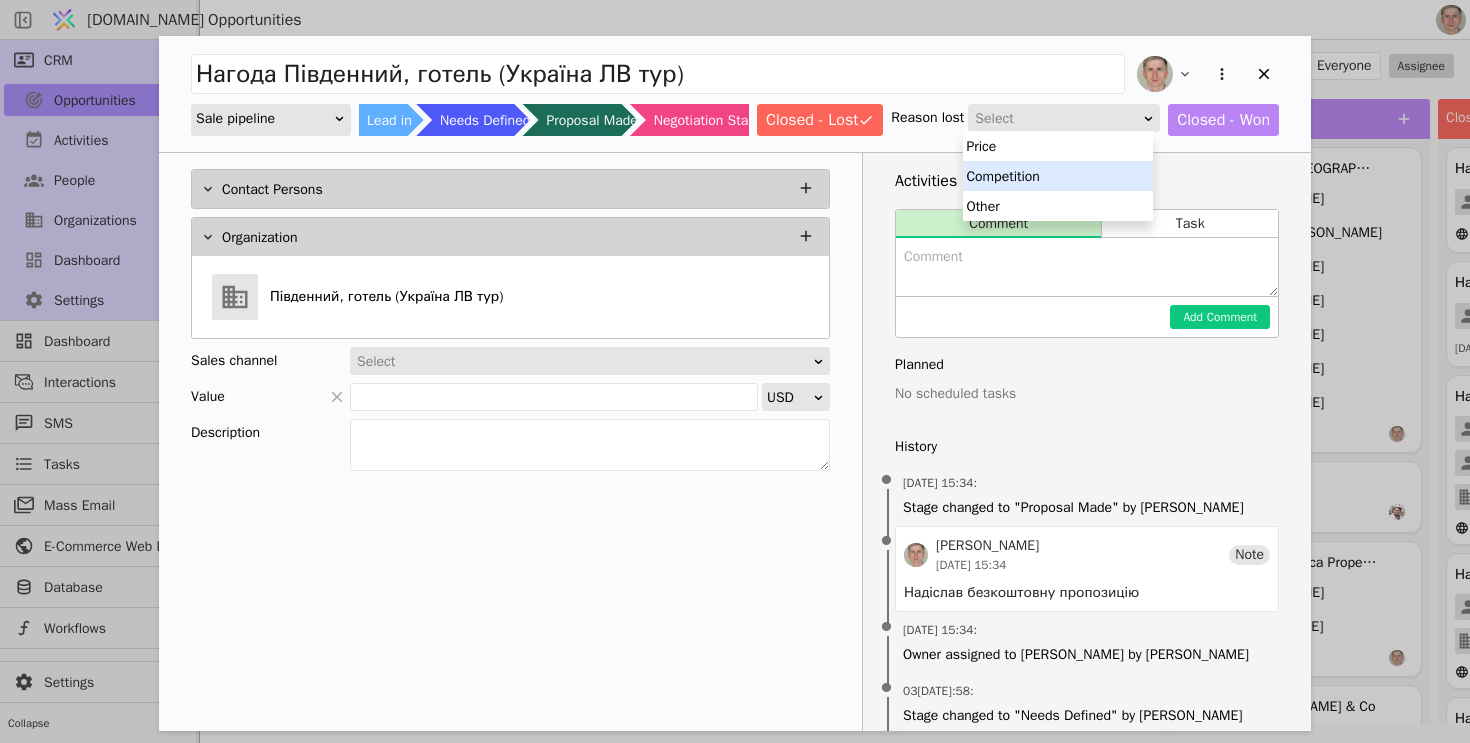 click on "Competition" at bounding box center [1058, 176] 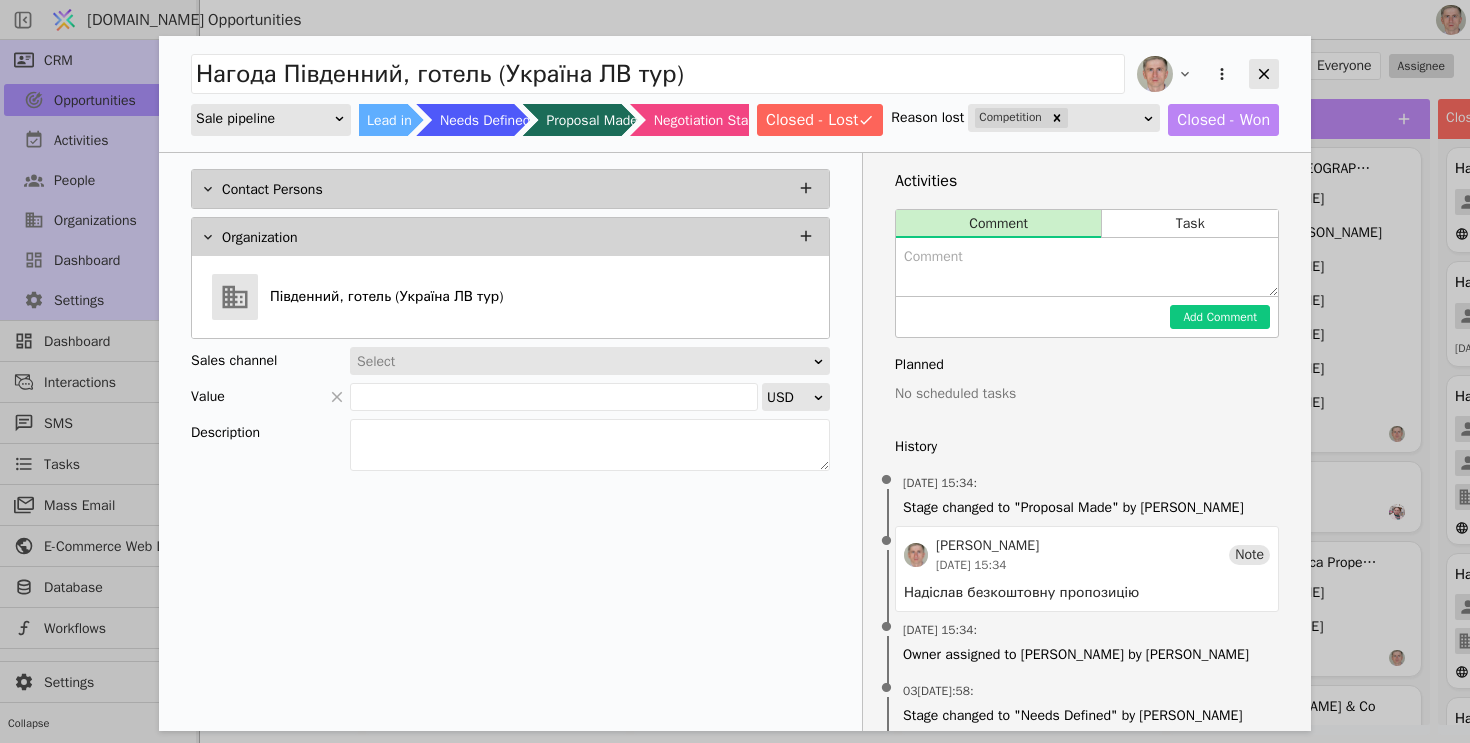 click 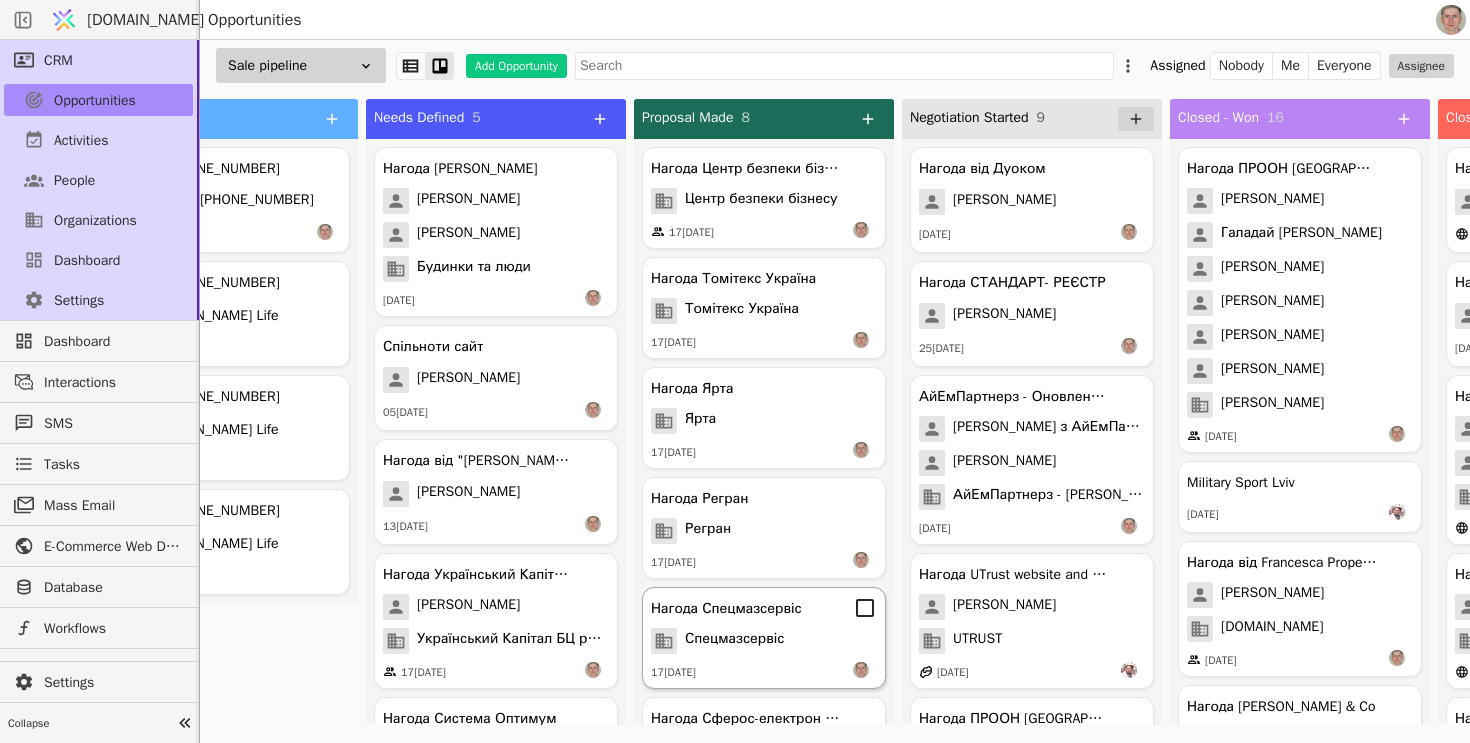 scroll, scrollTop: 302, scrollLeft: 0, axis: vertical 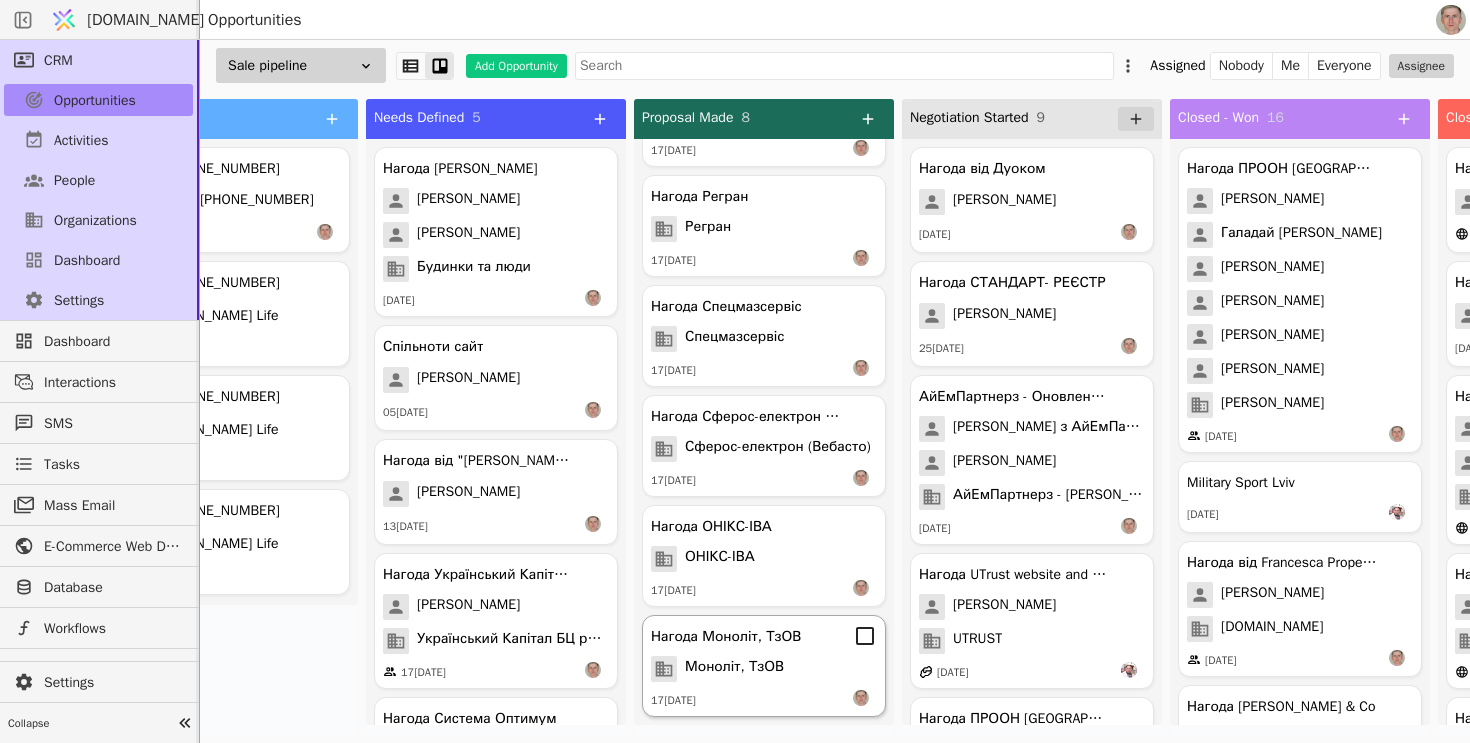 click on "Моноліт, ТзОВ" at bounding box center (734, 669) 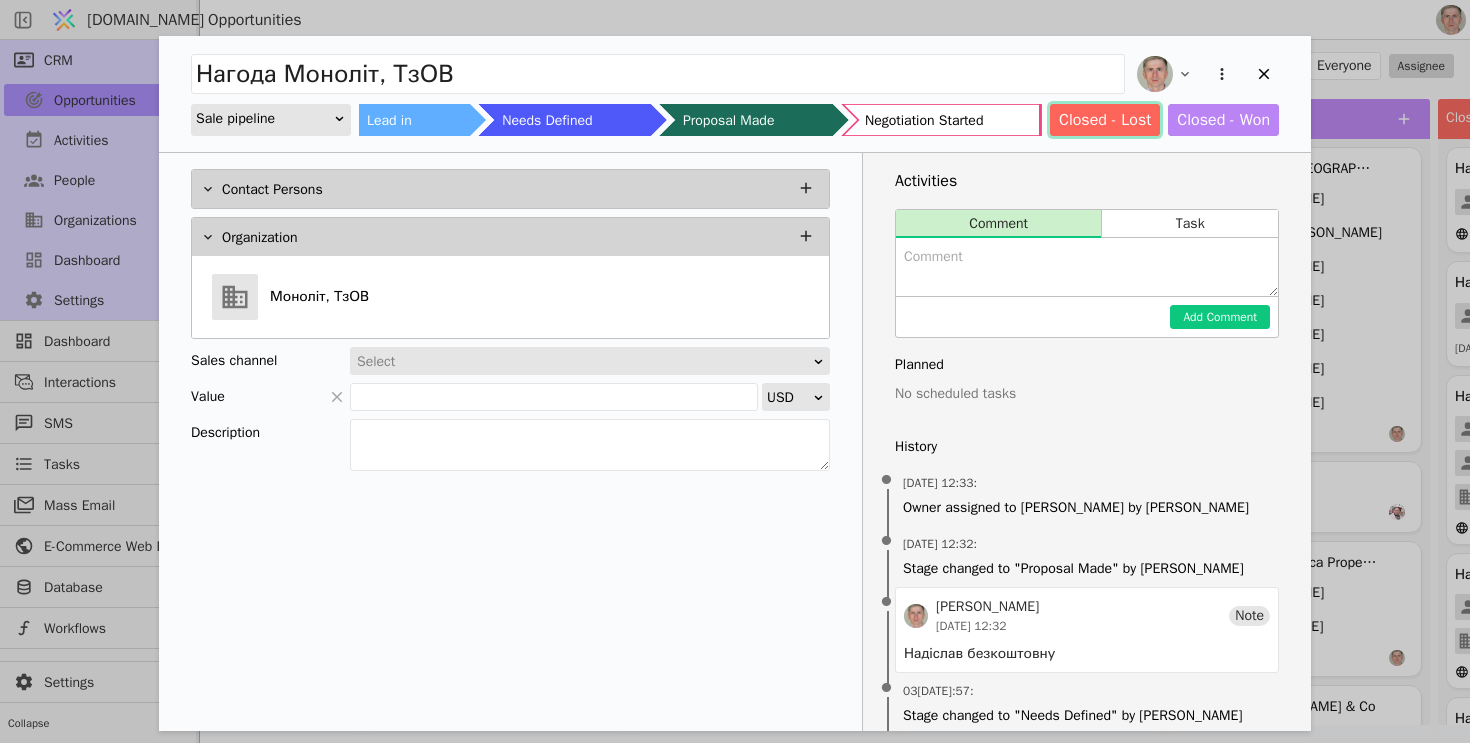 click on "Closed - Lost" at bounding box center (1105, 120) 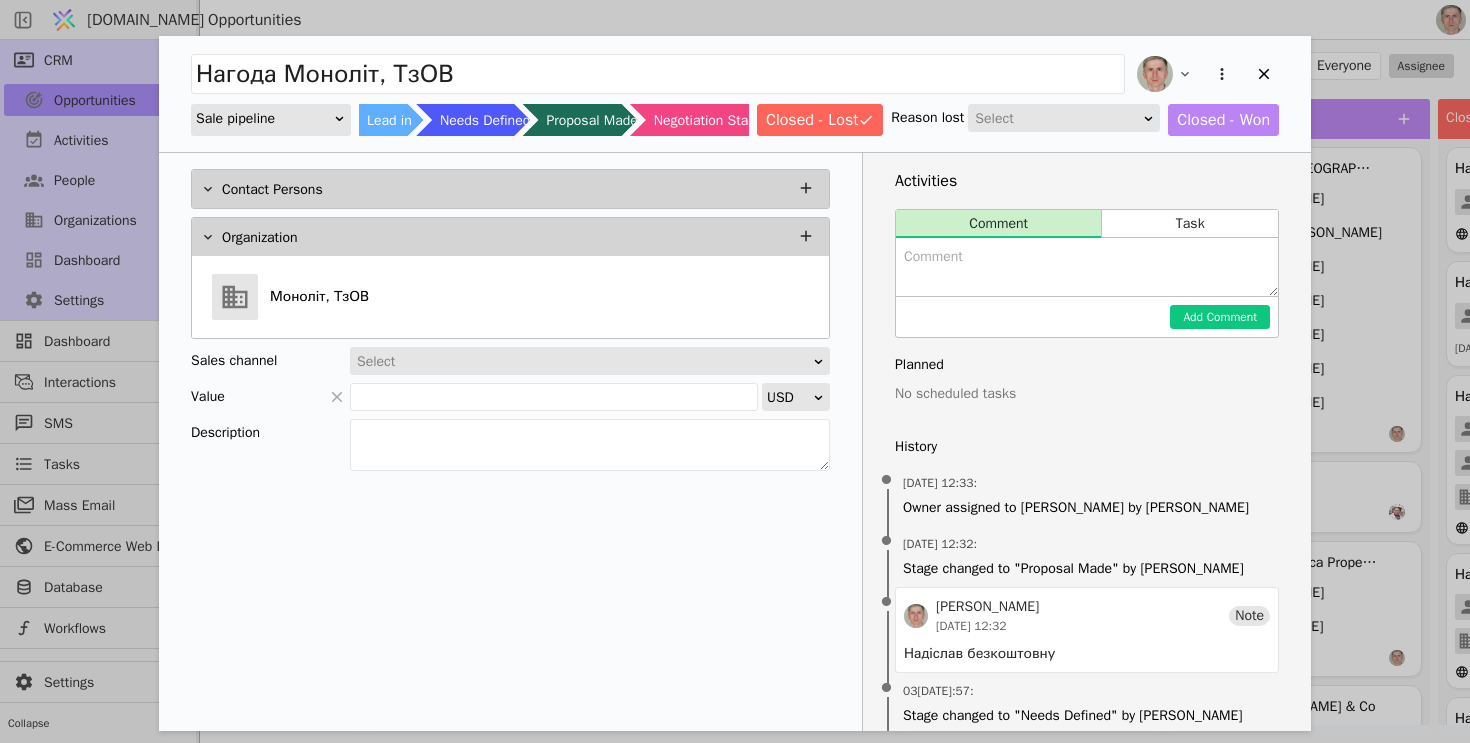 click on "Select" at bounding box center (1057, 119) 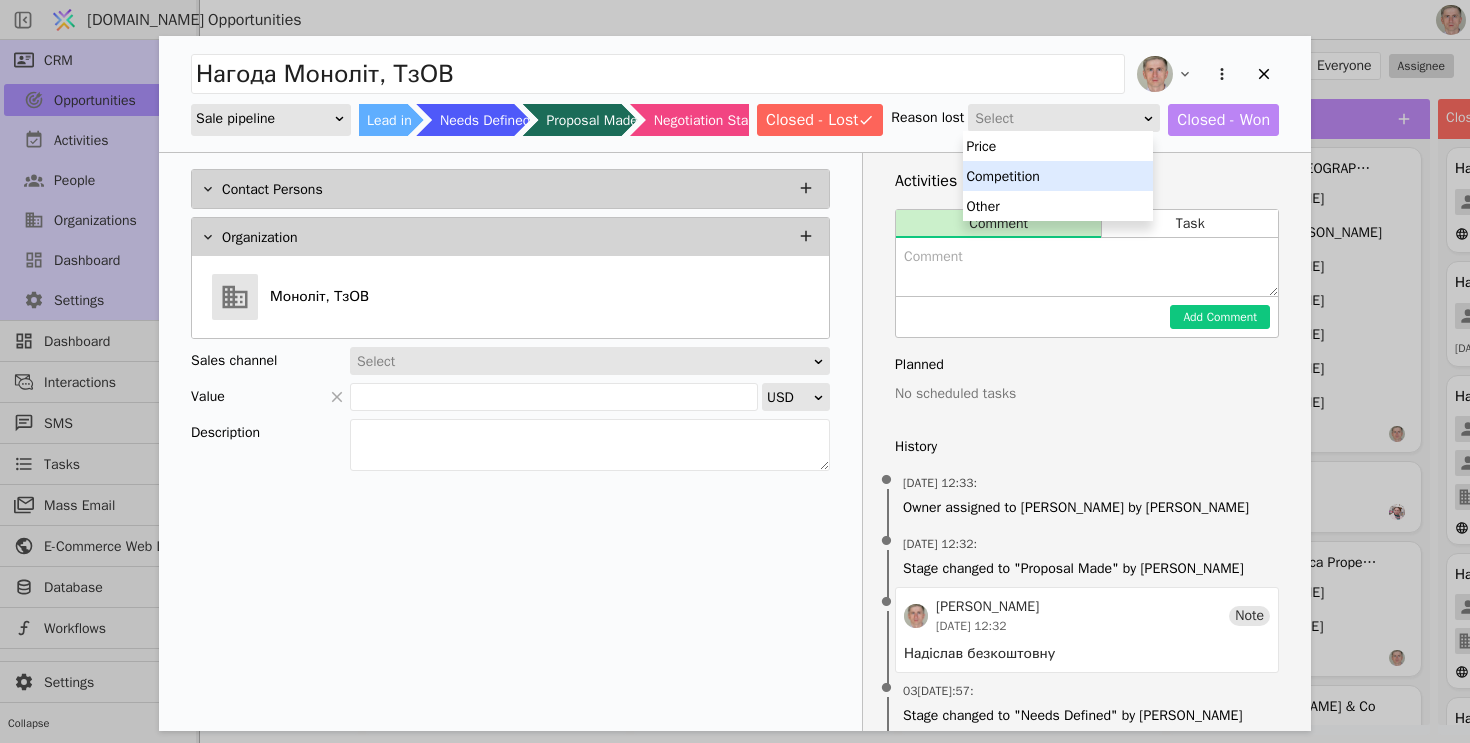 click on "Competition" at bounding box center [1058, 176] 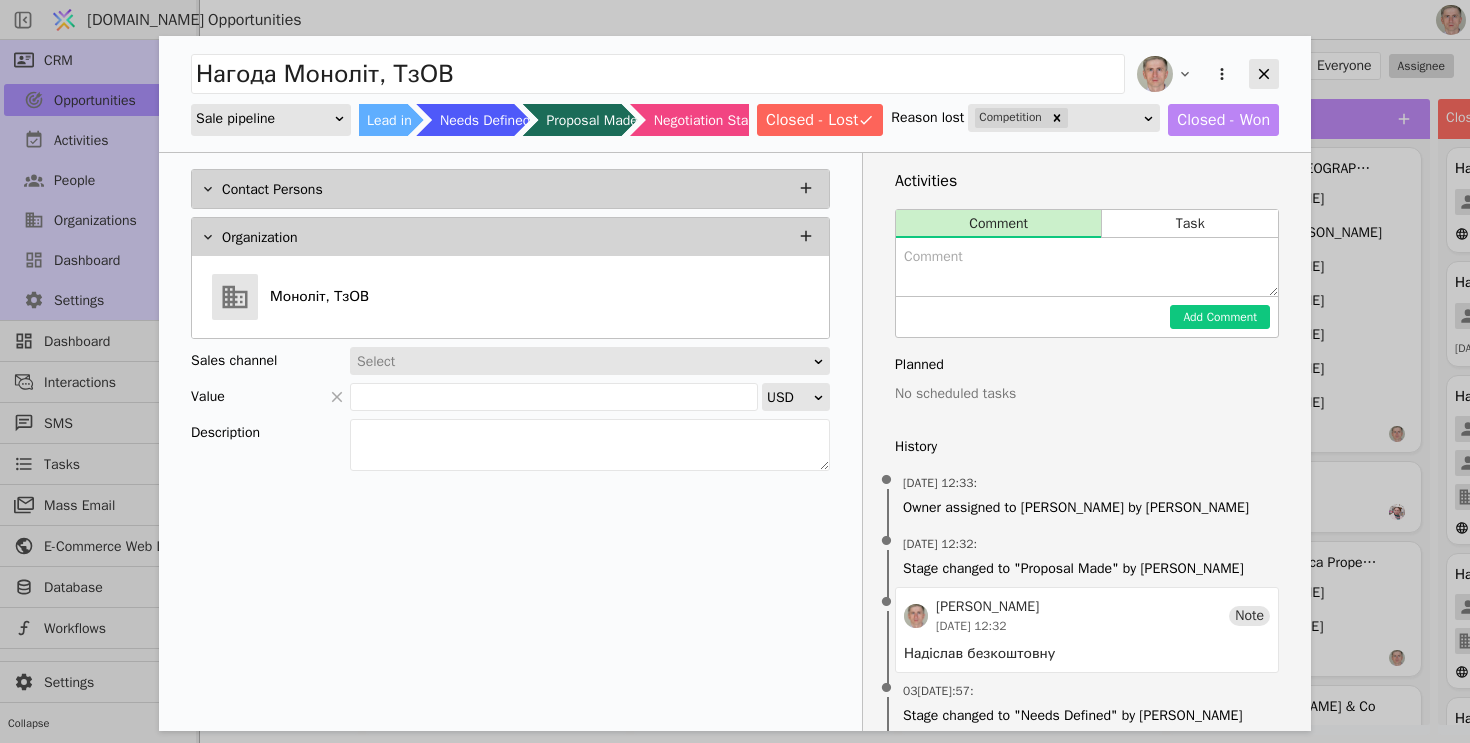 click 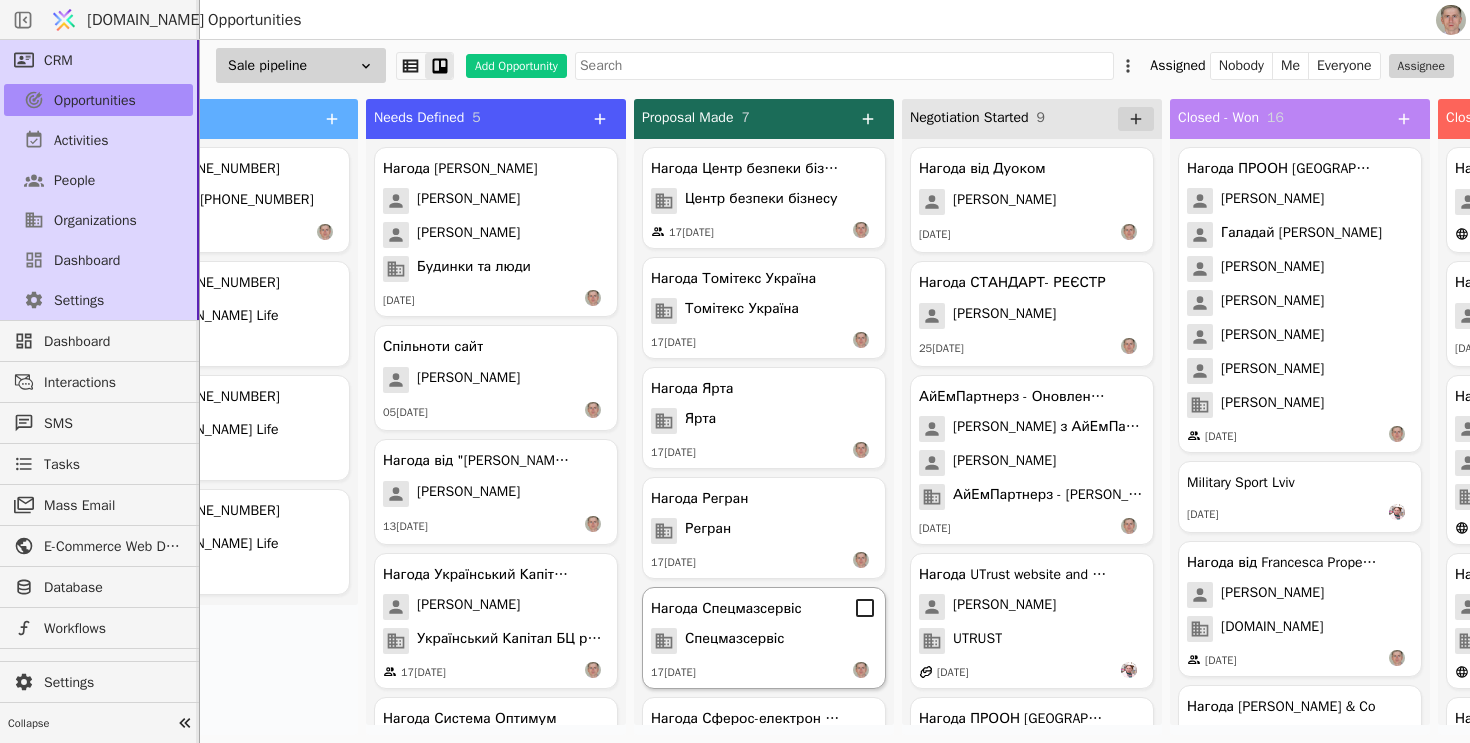 scroll, scrollTop: 192, scrollLeft: 0, axis: vertical 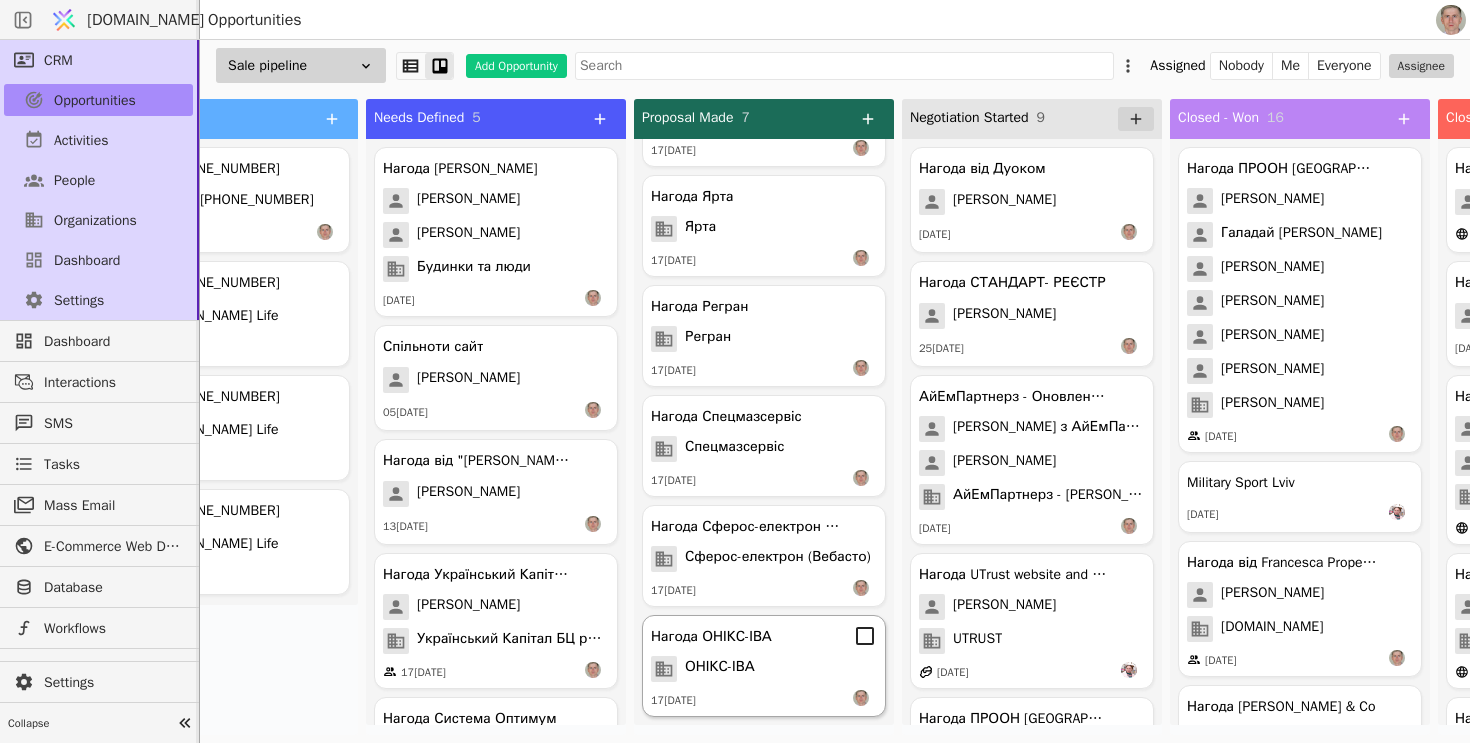 click on "ОНІКС-ІВА" at bounding box center (720, 669) 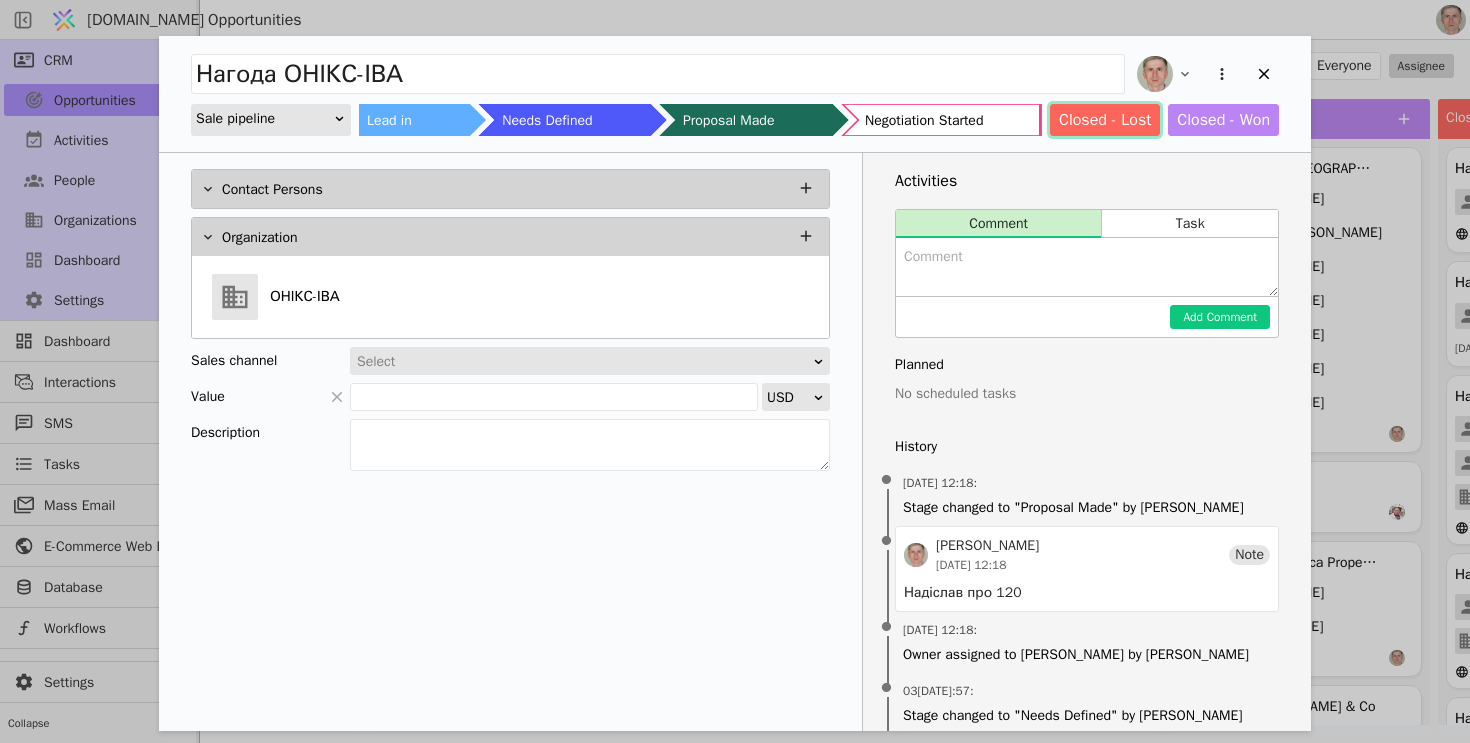 click on "Closed - Lost" at bounding box center [1105, 120] 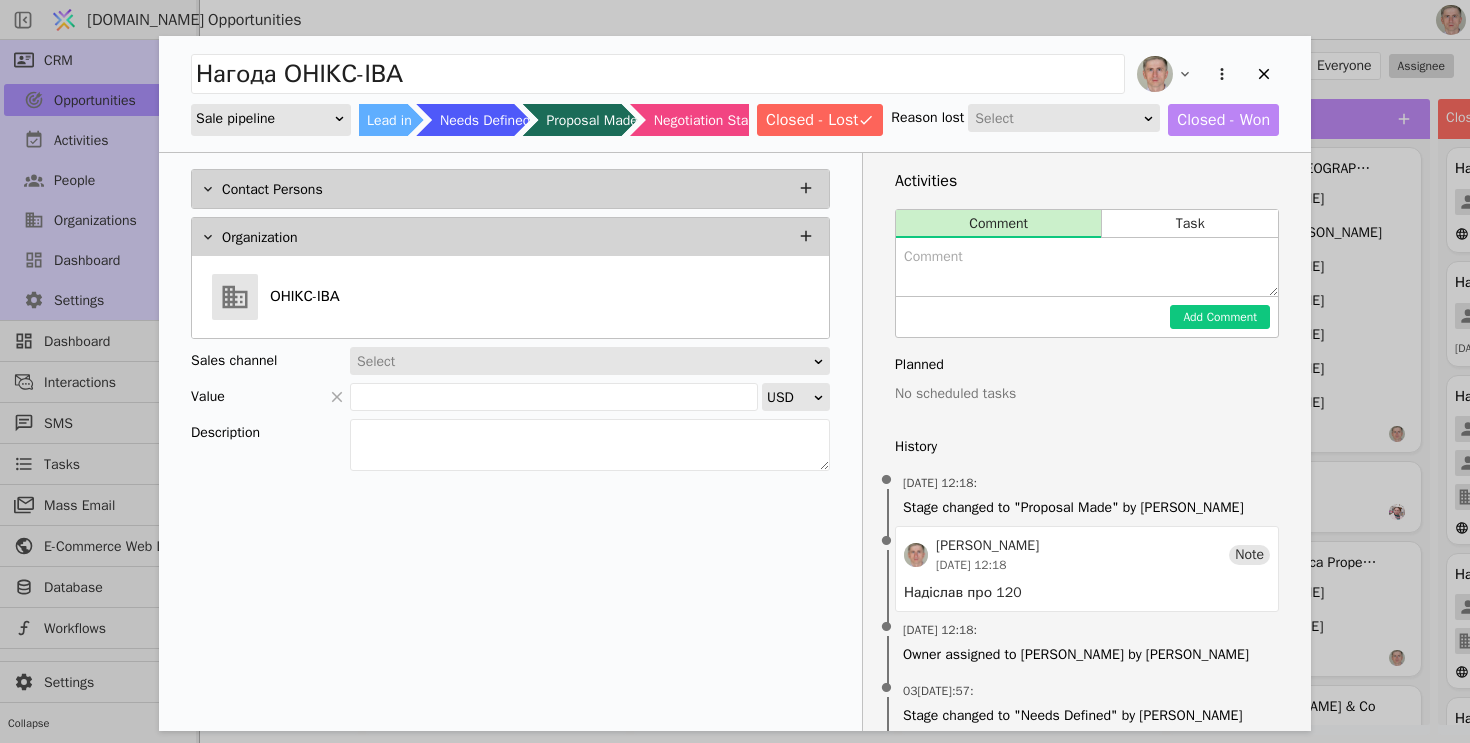 click on "Нагода ОНІКС-ІВА Sale pipeline Lead in Needs Defined Proposal Made Negotiation Started Closed - Lost Reason lost Select Closed - Won" at bounding box center (735, 94) 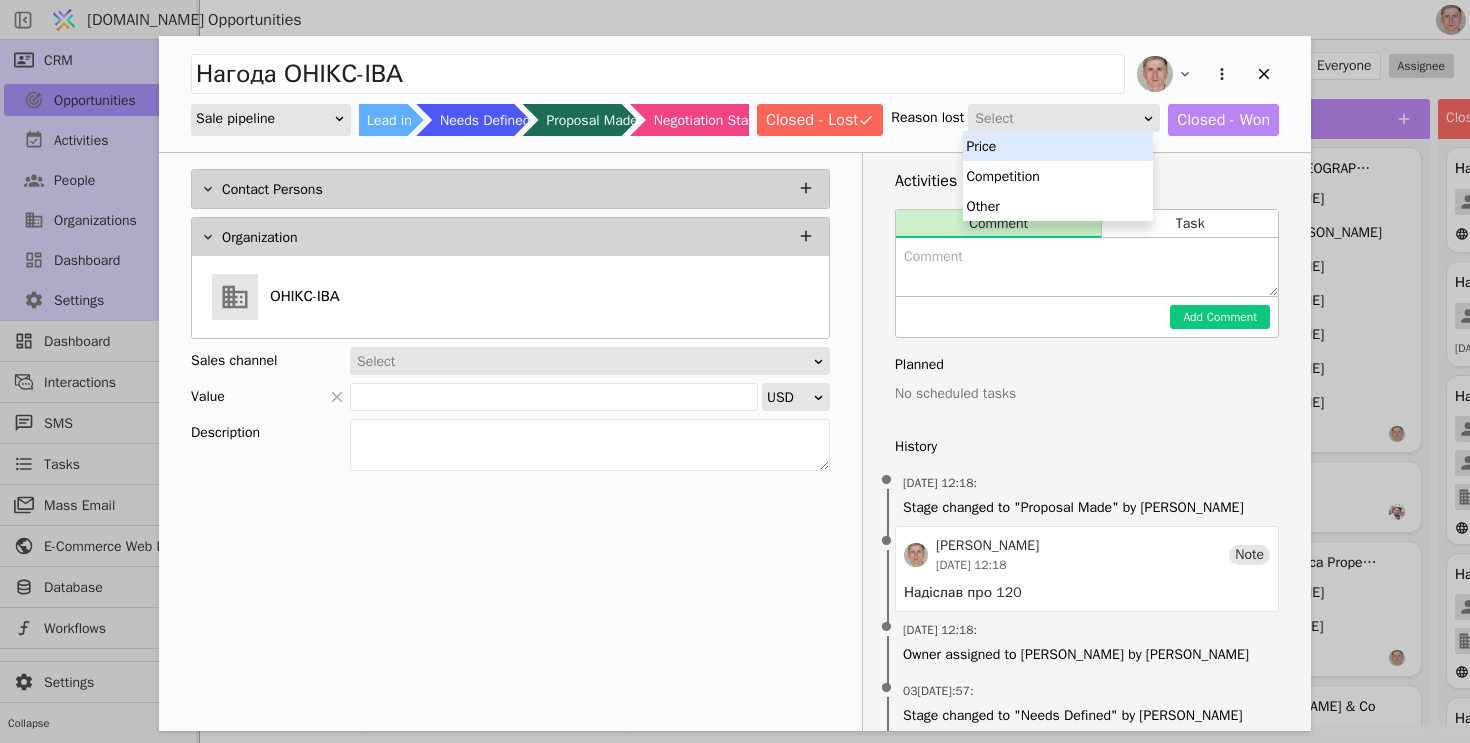 click on "Select" at bounding box center [1057, 119] 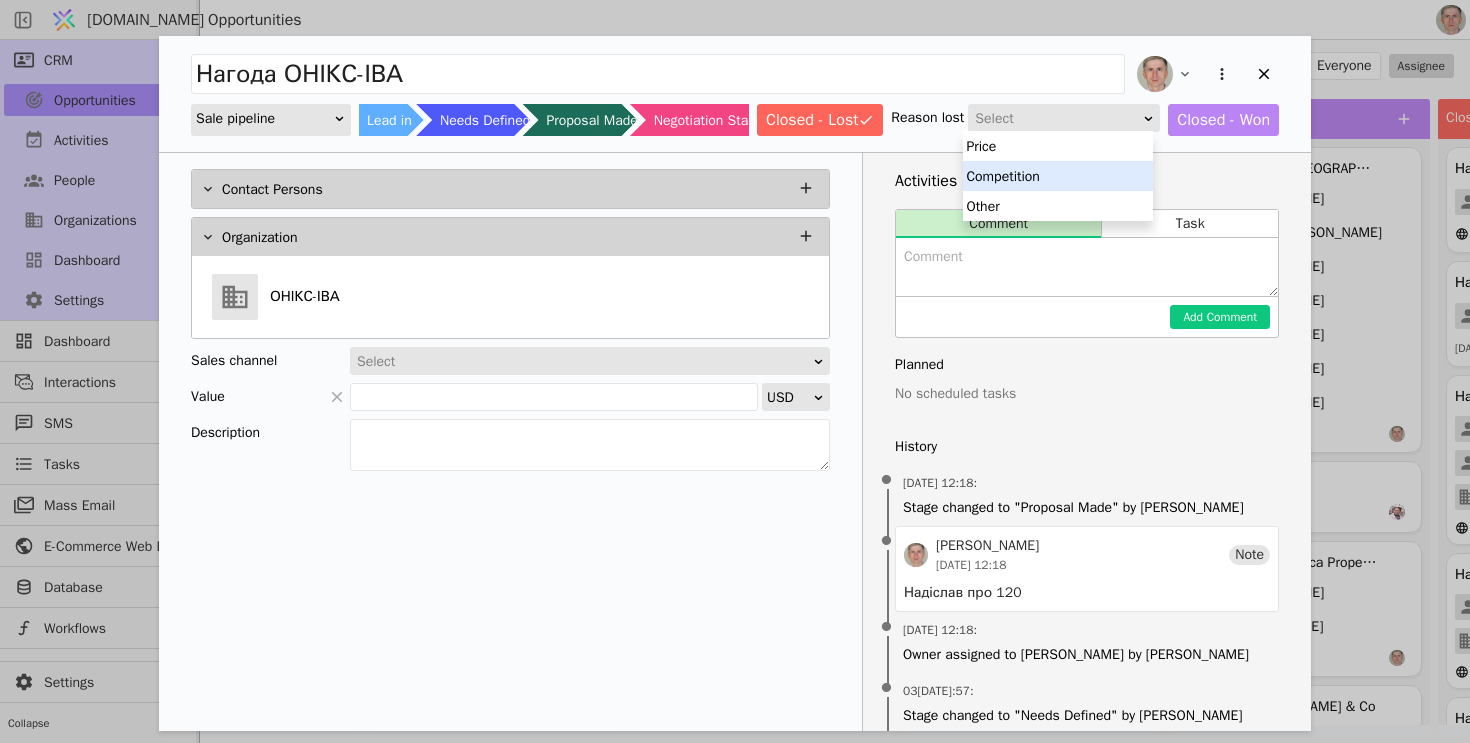 click on "Competition" at bounding box center [1058, 176] 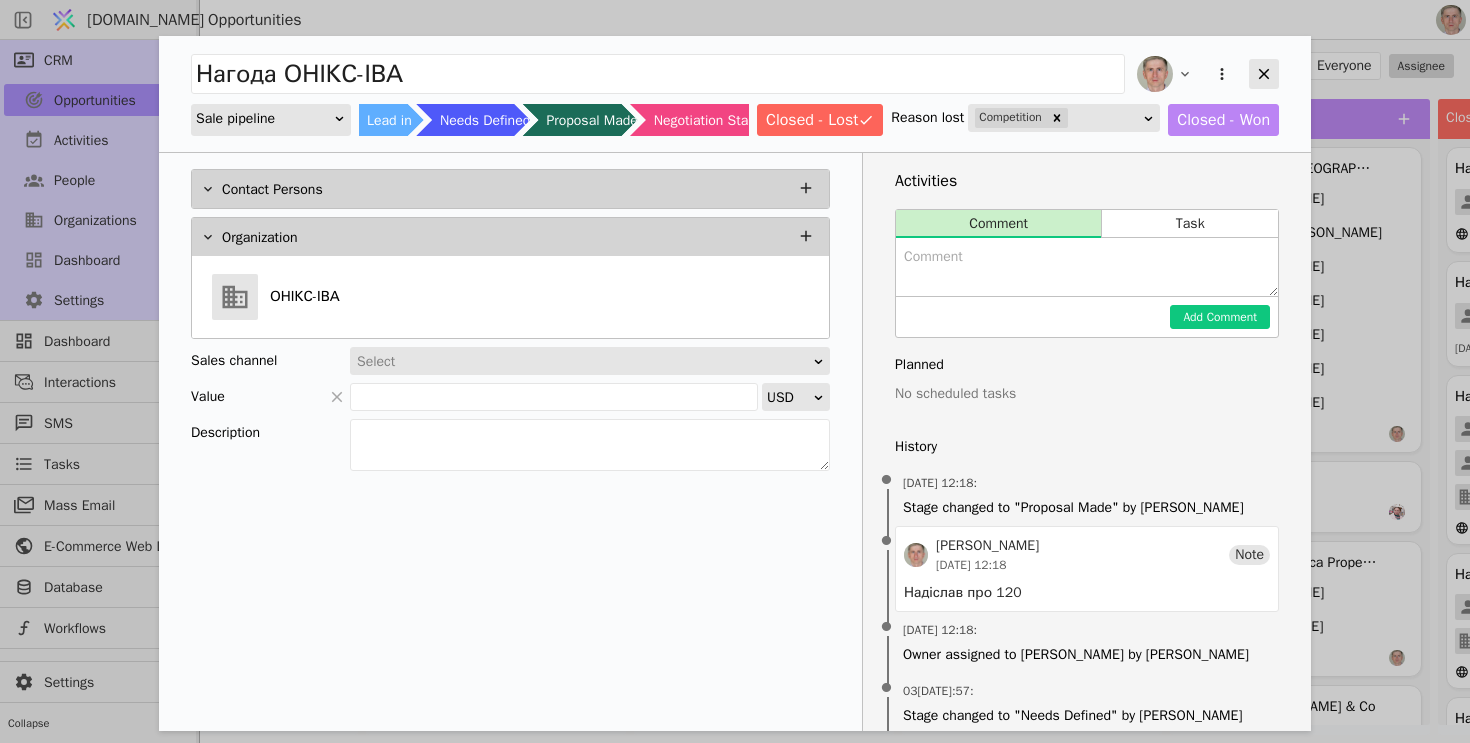 click 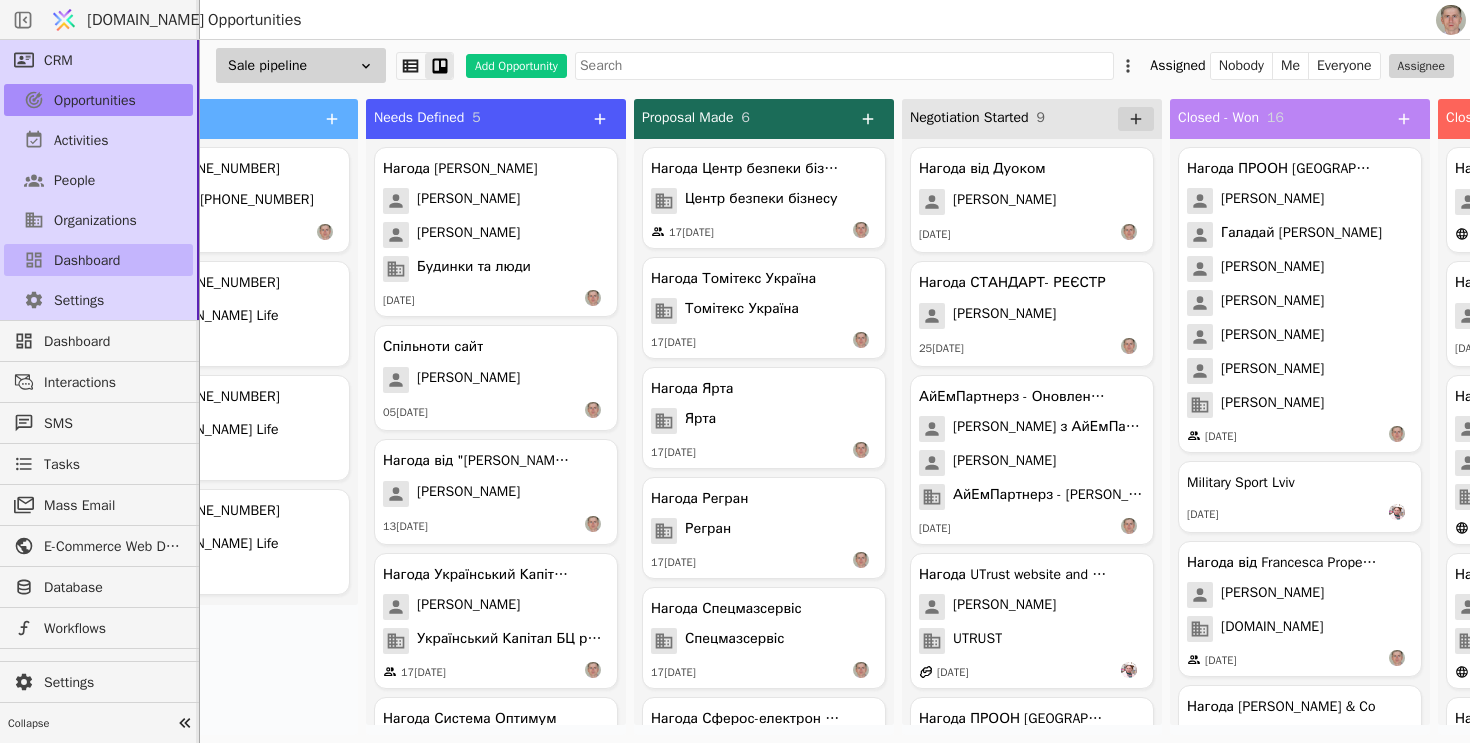 click on "Dashboard" at bounding box center [87, 260] 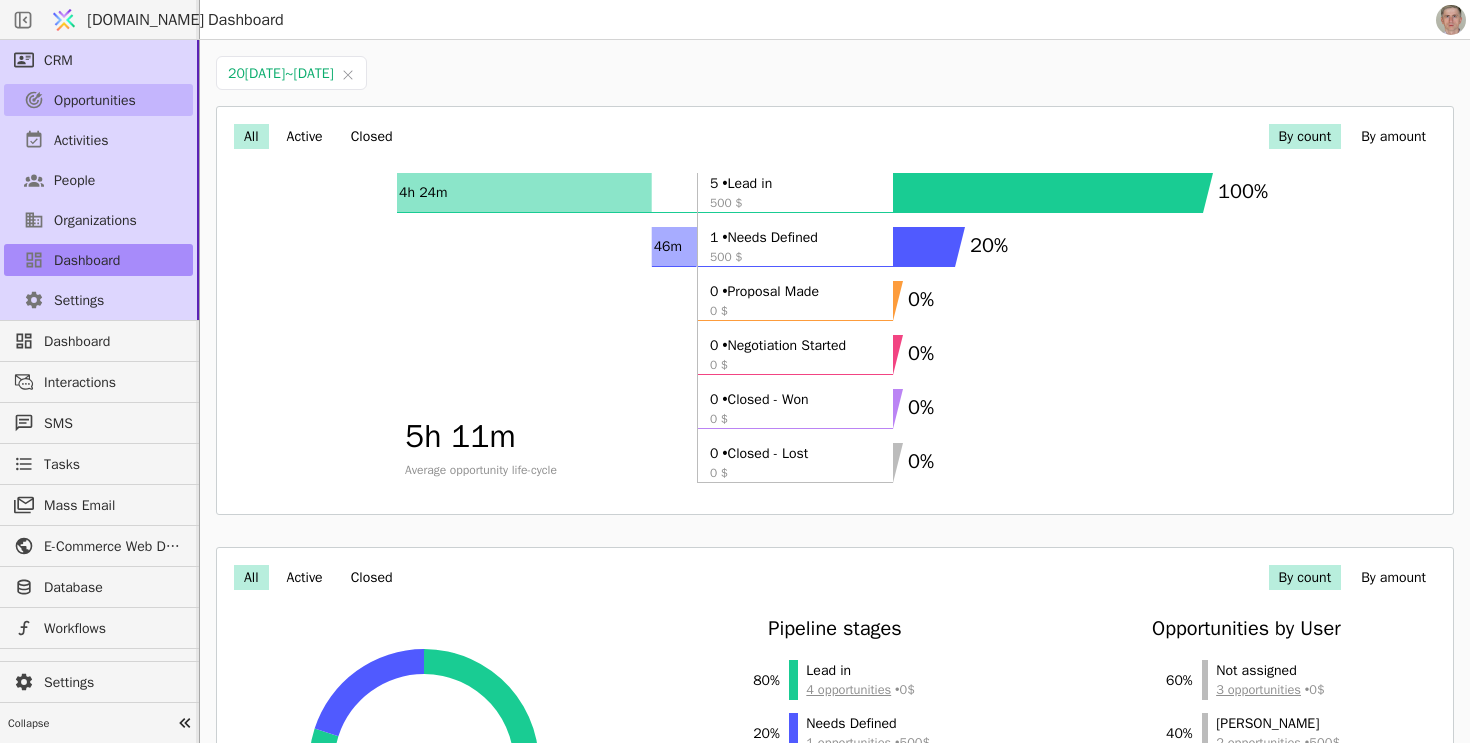 click on "Opportunities" at bounding box center (95, 100) 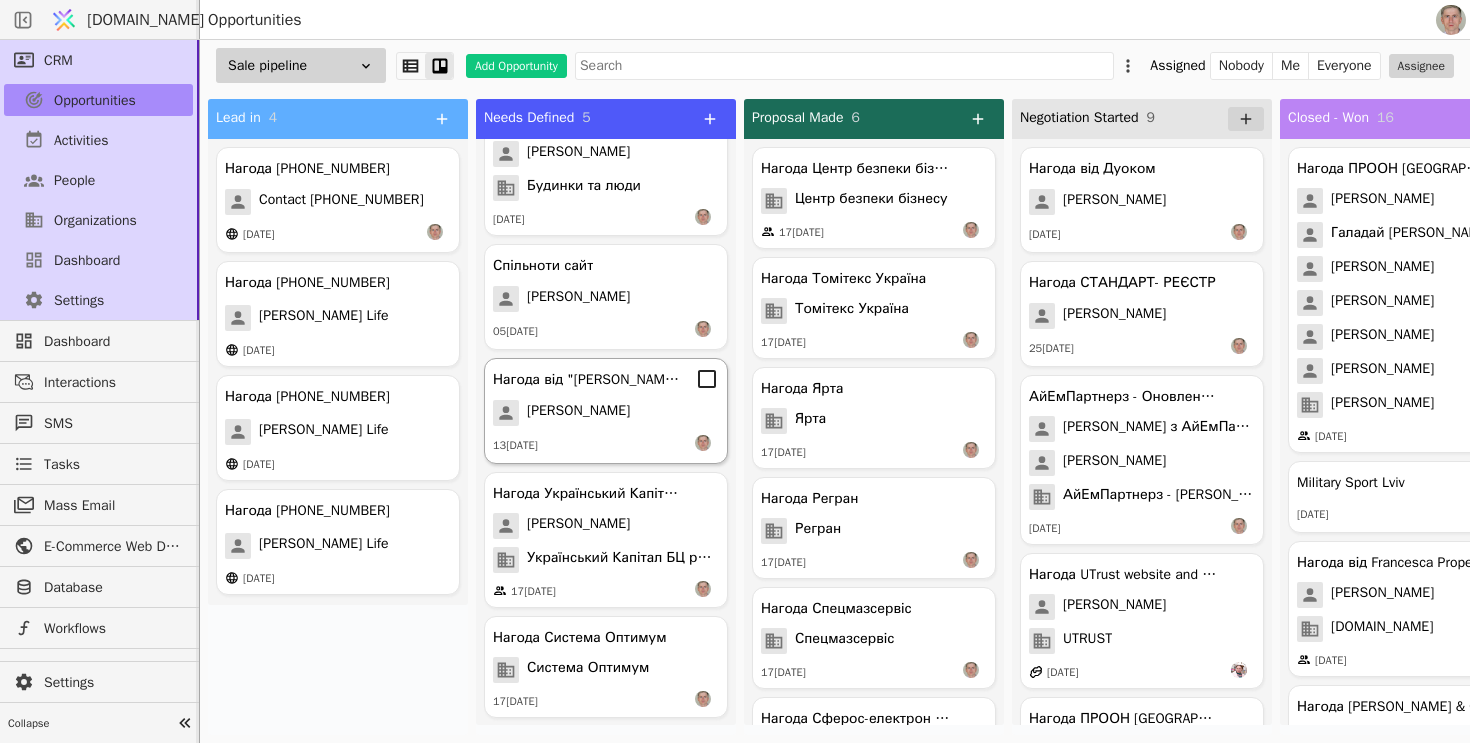 scroll, scrollTop: 82, scrollLeft: 0, axis: vertical 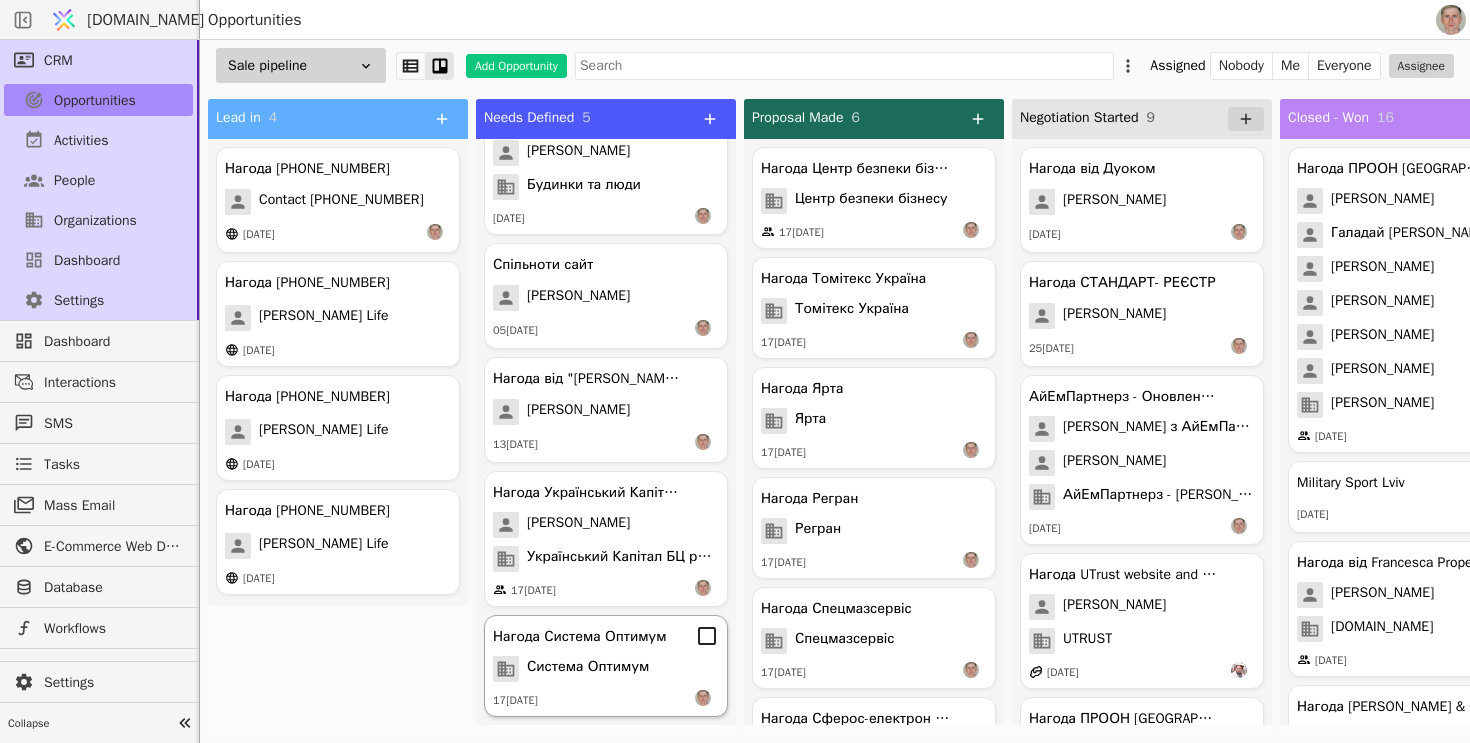 click on "Нагода Система Оптимум" at bounding box center (580, 636) 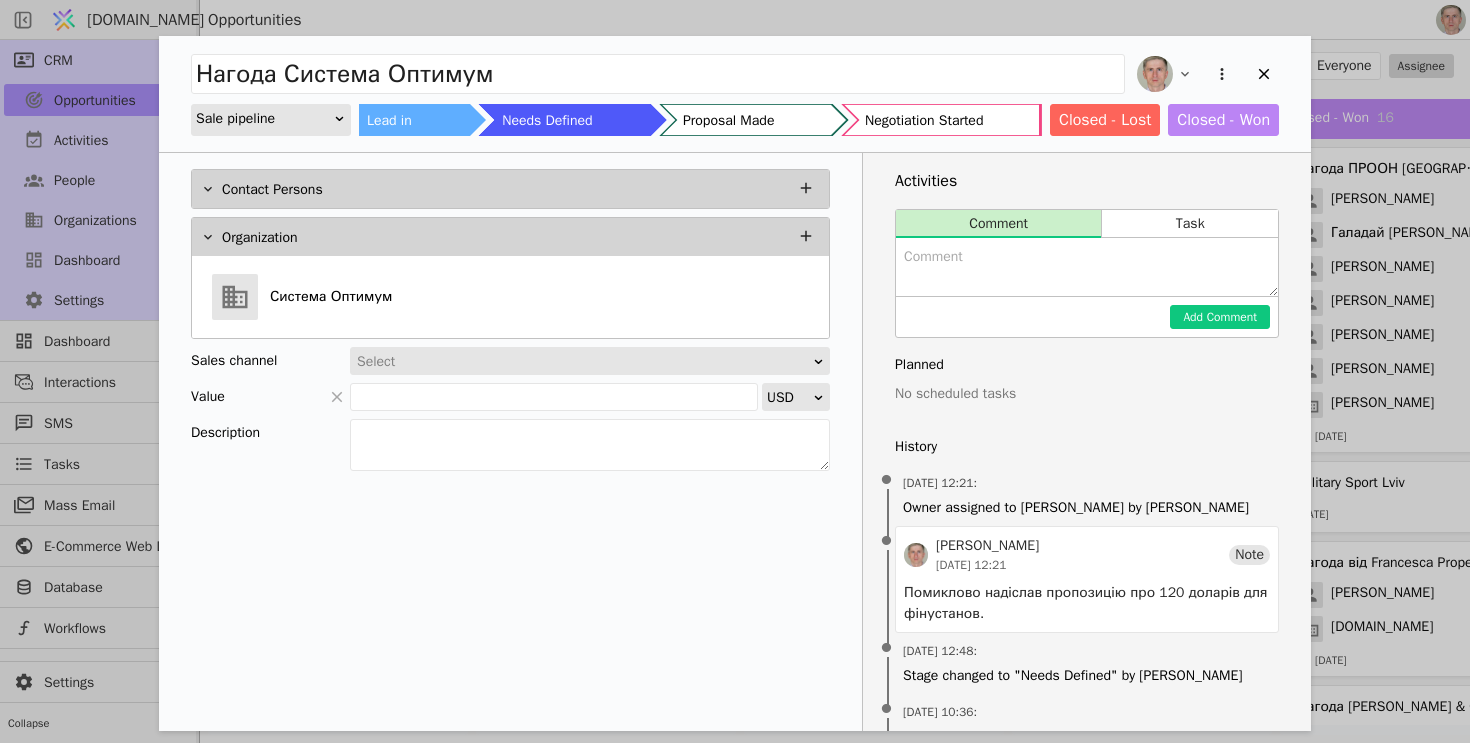 click on "Proposal Made" at bounding box center [728, 120] 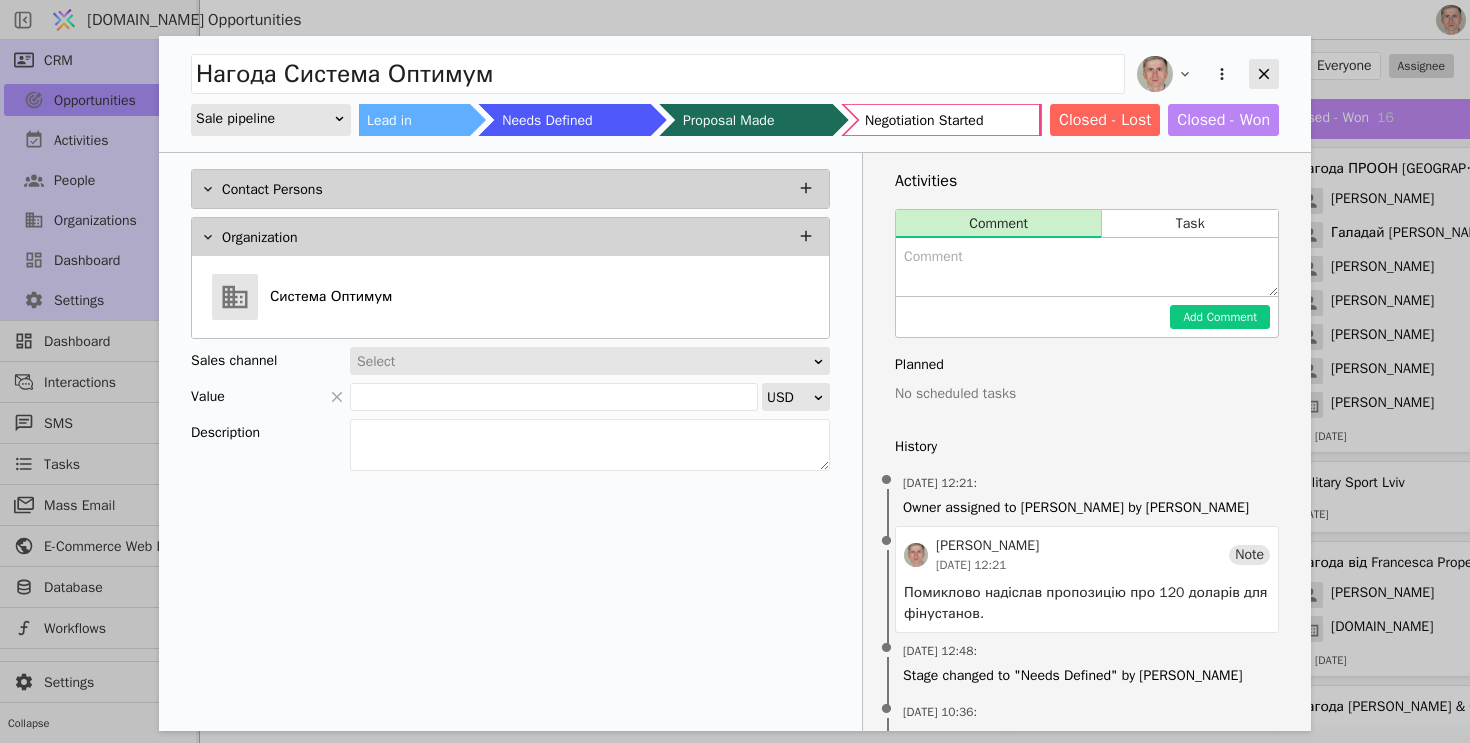 click 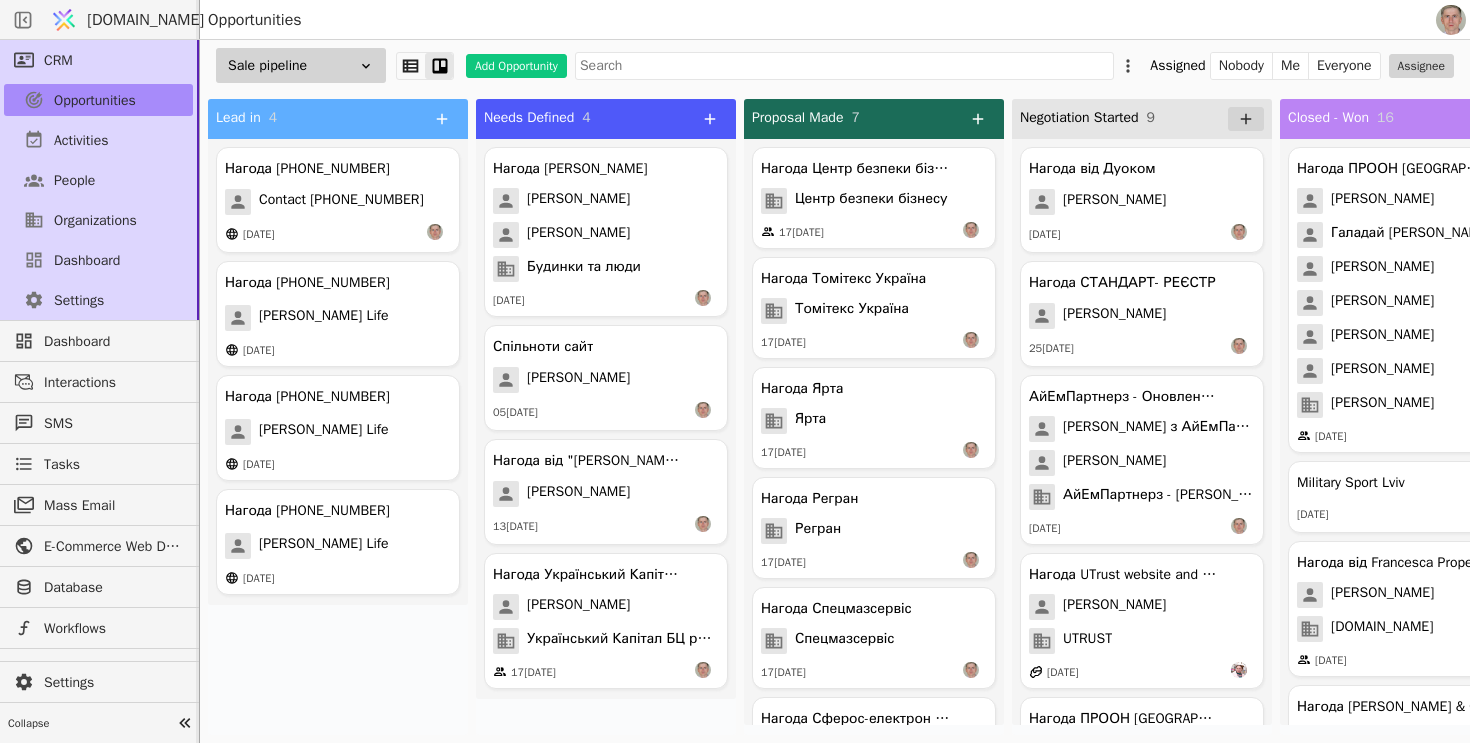 click on "Sale pipeline" at bounding box center [301, 65] 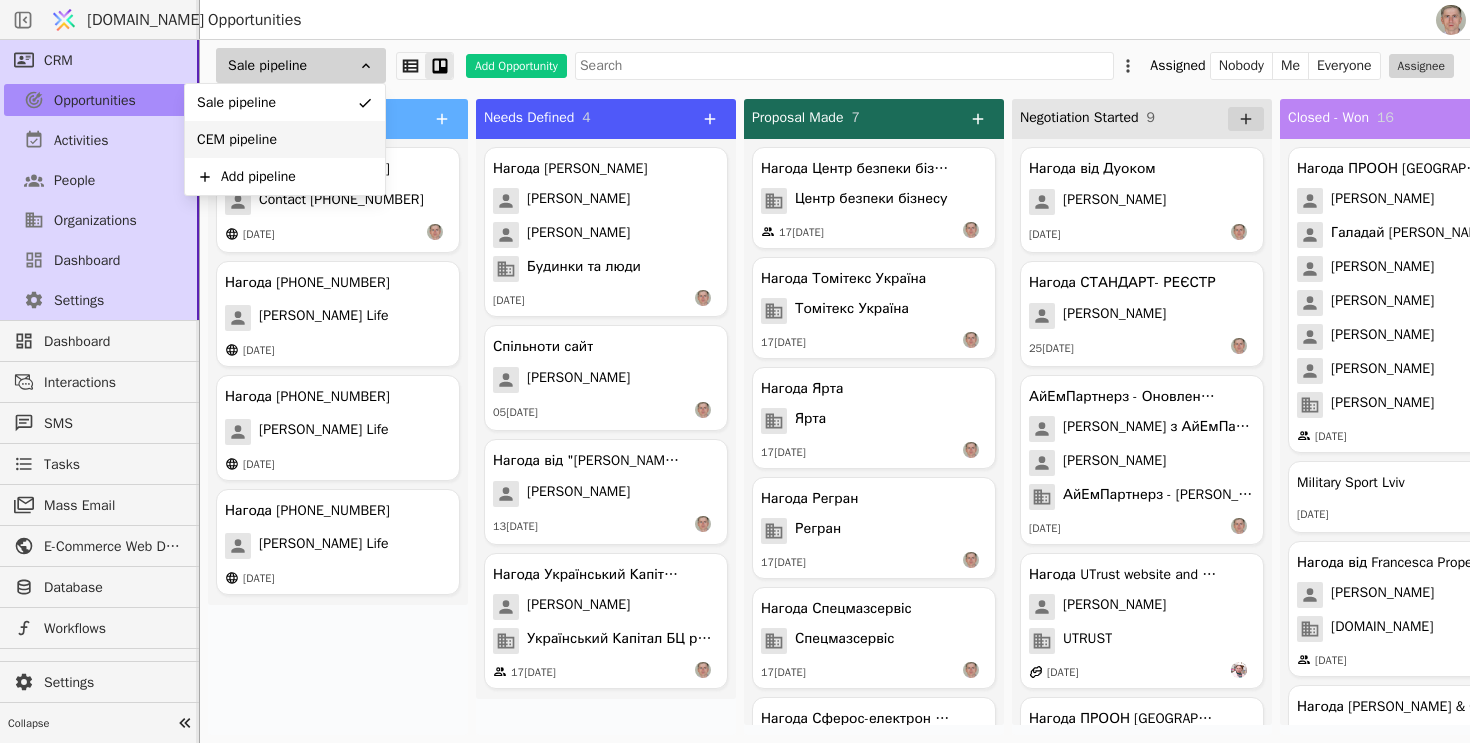 click on "CEM pipeline" at bounding box center [285, 139] 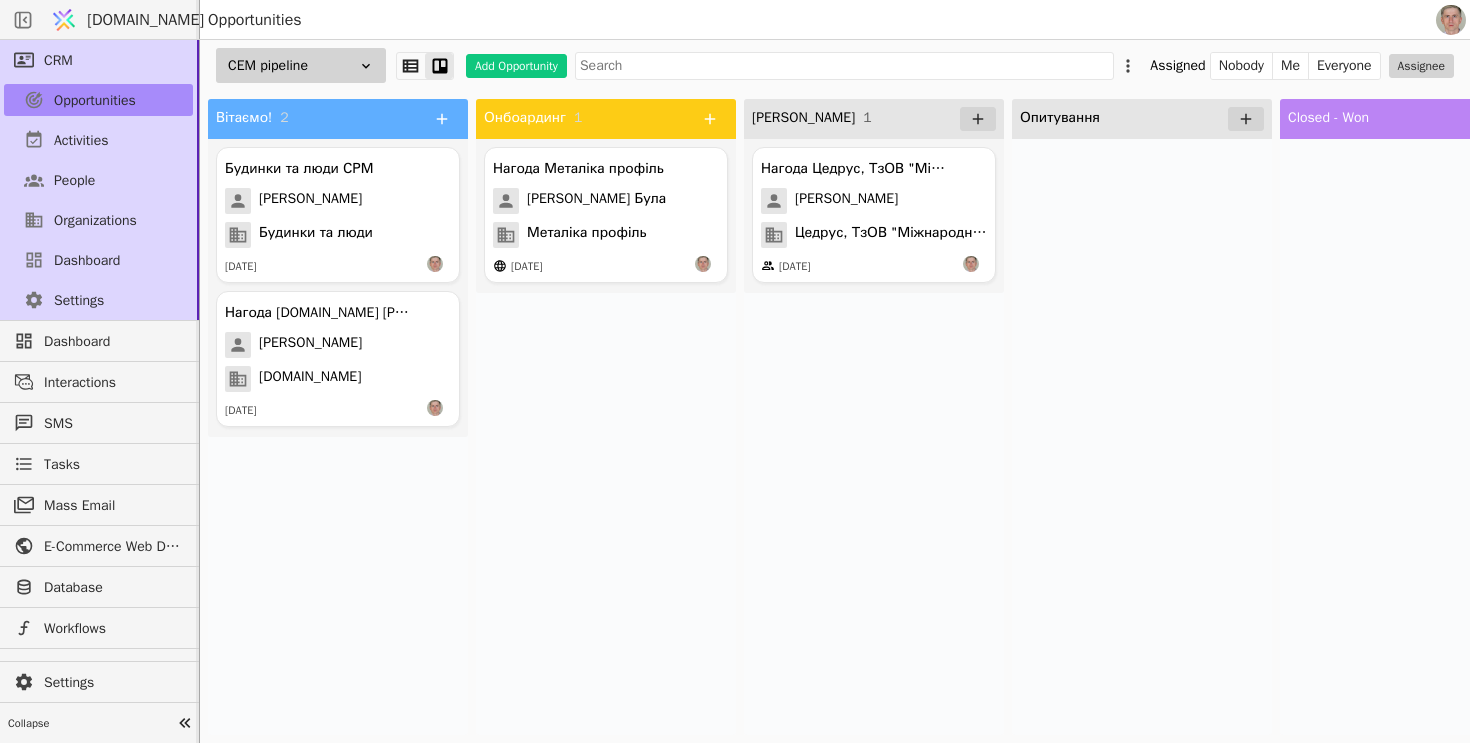 click on "CEM pipeline" at bounding box center [301, 65] 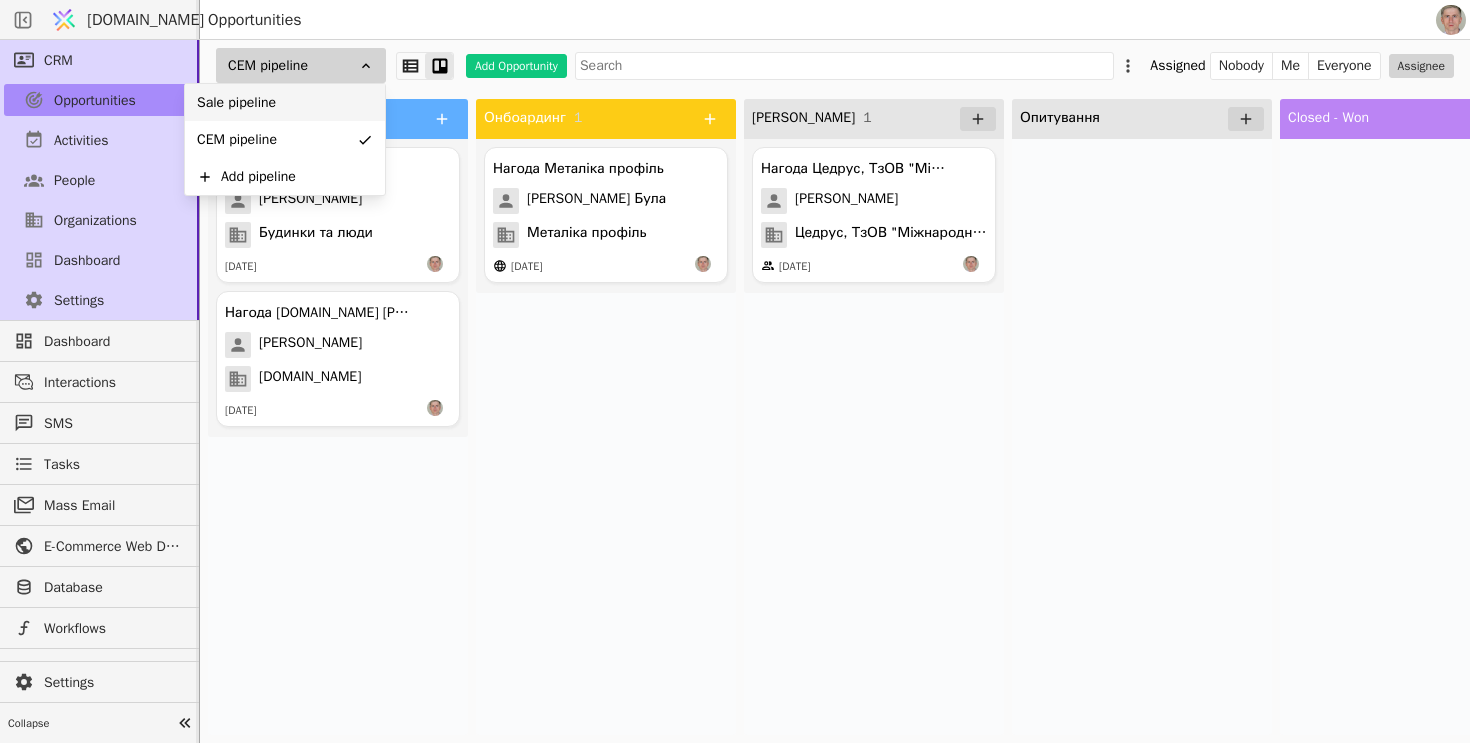 click on "Sale pipeline" at bounding box center [285, 102] 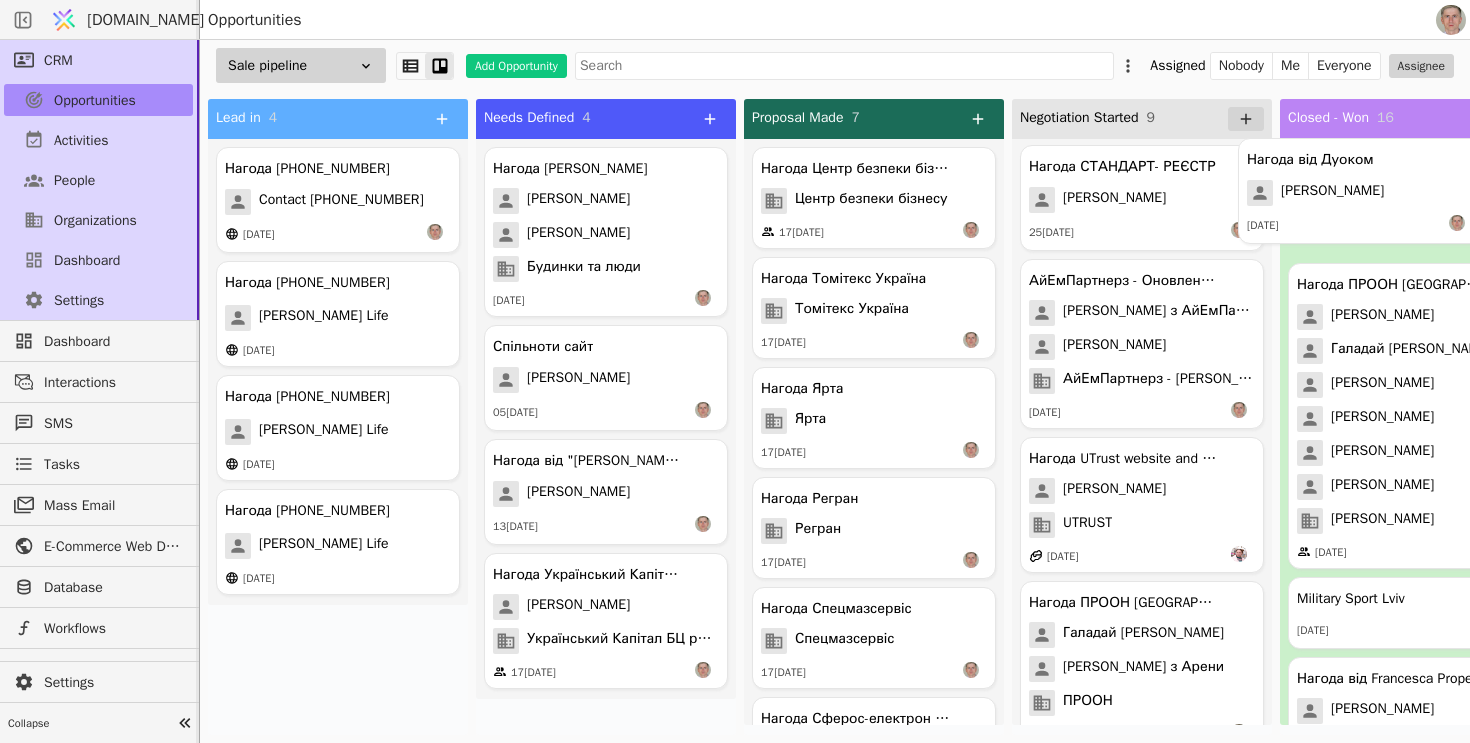 drag, startPoint x: 1095, startPoint y: 206, endPoint x: 1341, endPoint y: 196, distance: 246.20317 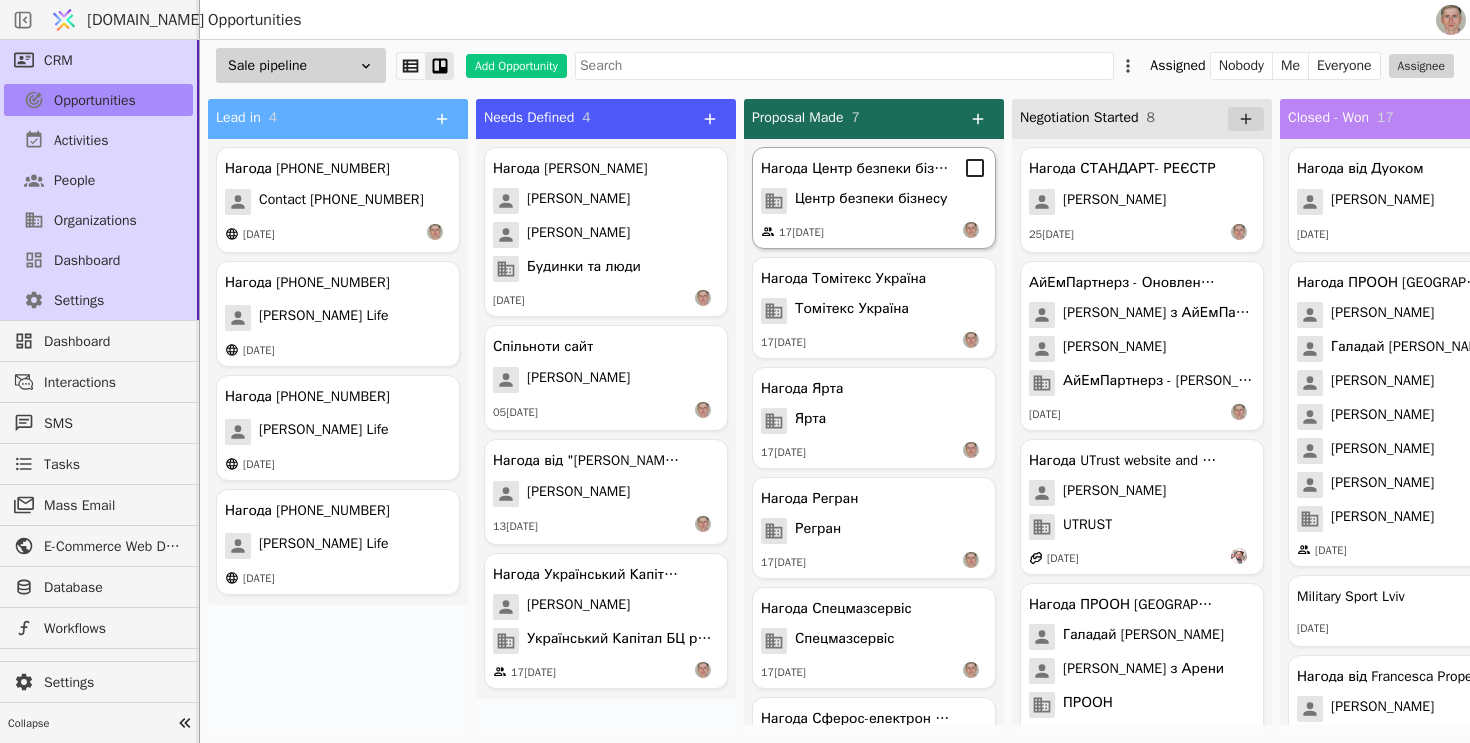 click on "Нагода Центр безпеки бізнесу Центр безпеки бізнесу 17.11.2024" at bounding box center [874, 198] 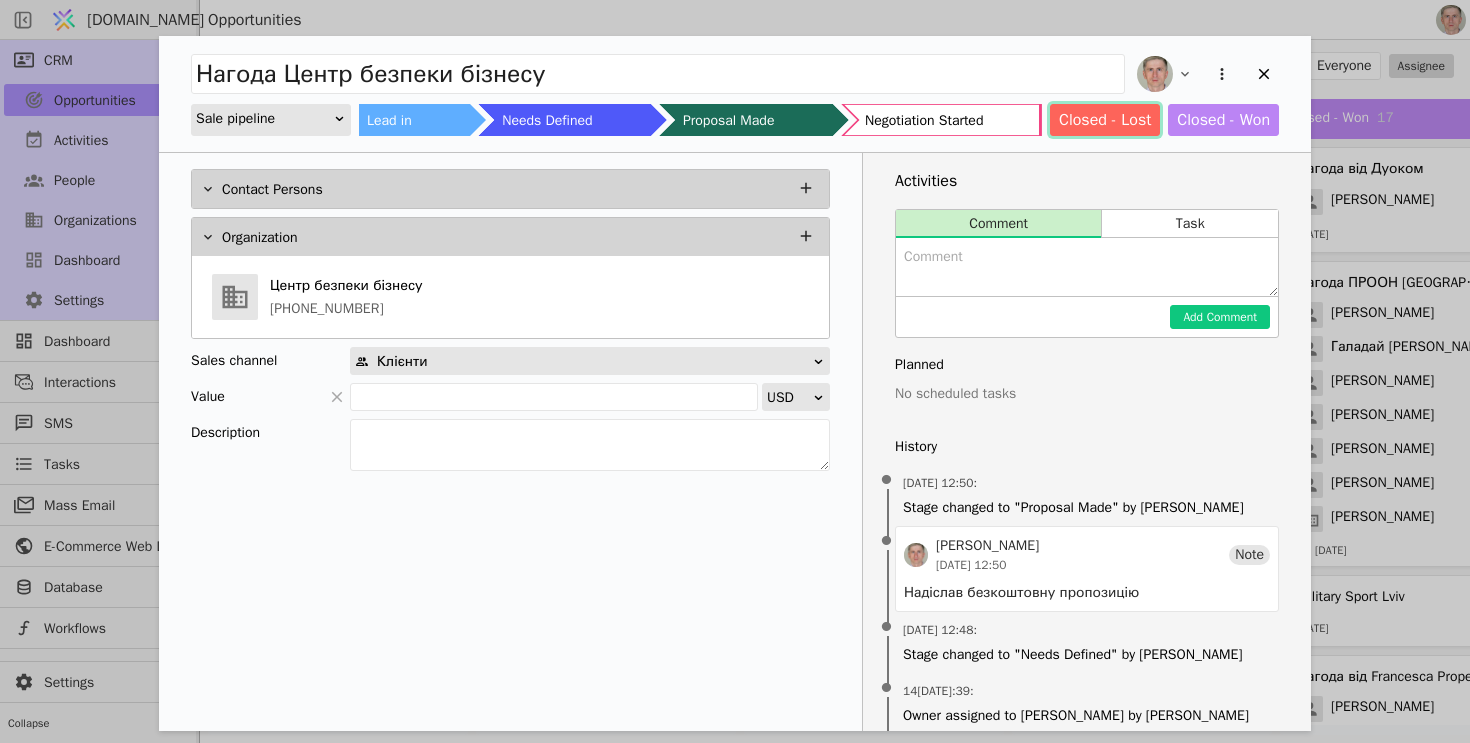 click on "Closed - Lost" at bounding box center (1105, 120) 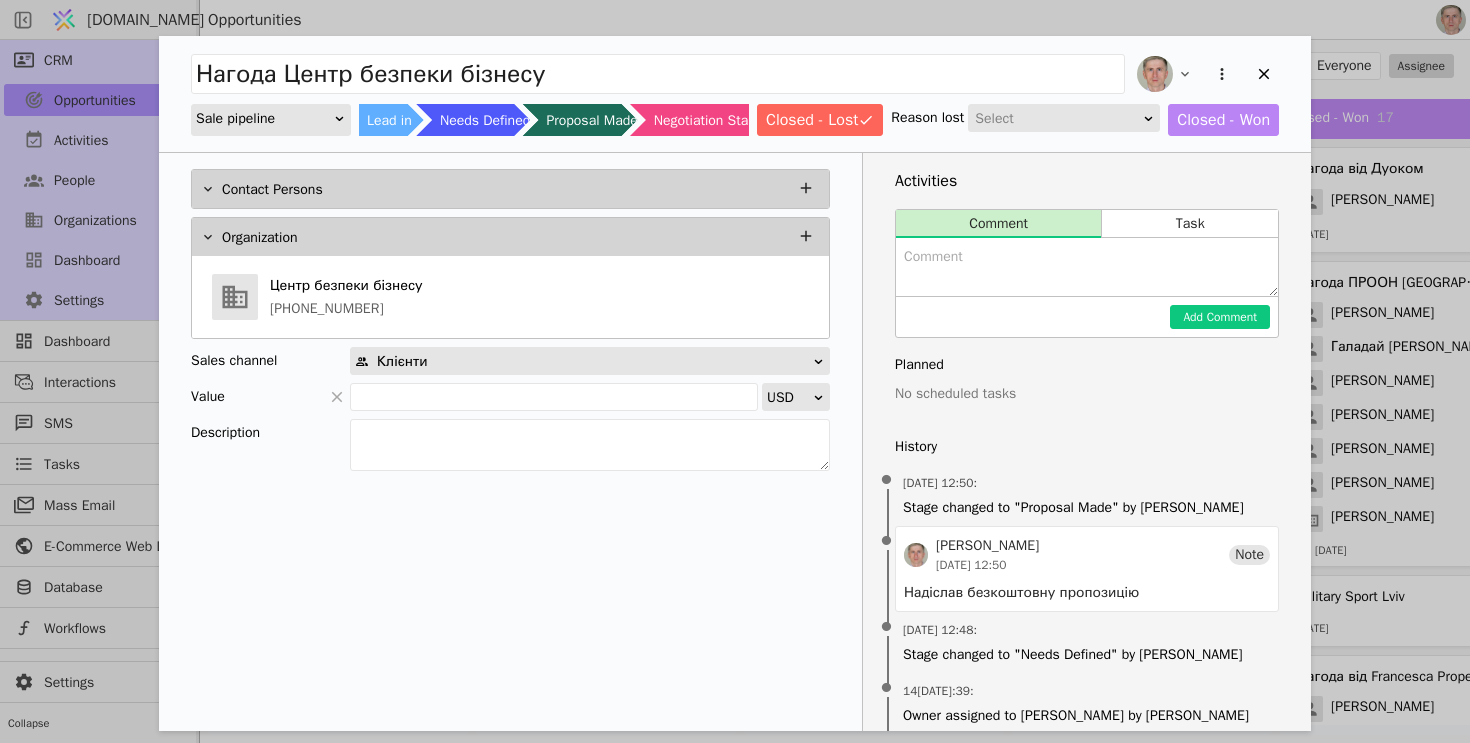 click on "Select" at bounding box center (1057, 119) 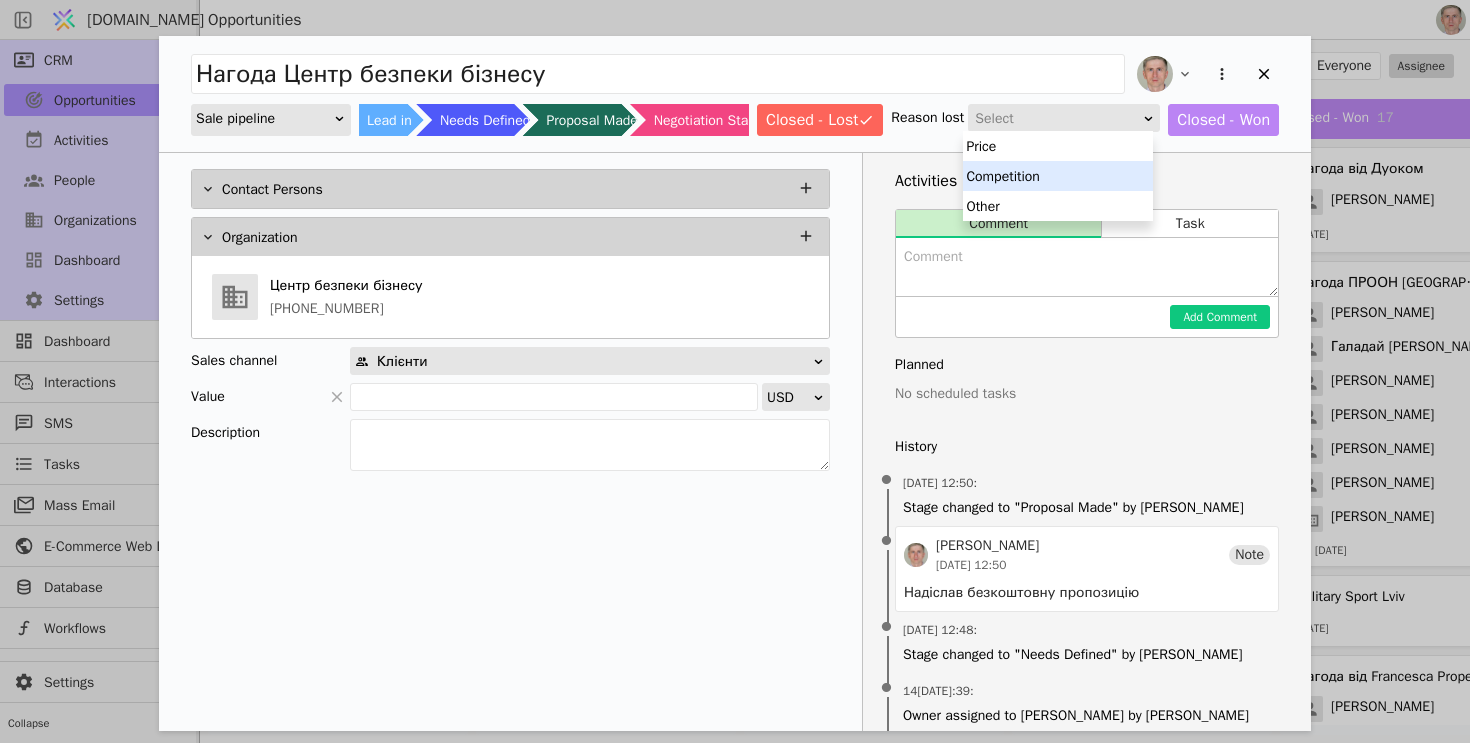 click on "Competition" at bounding box center (1058, 176) 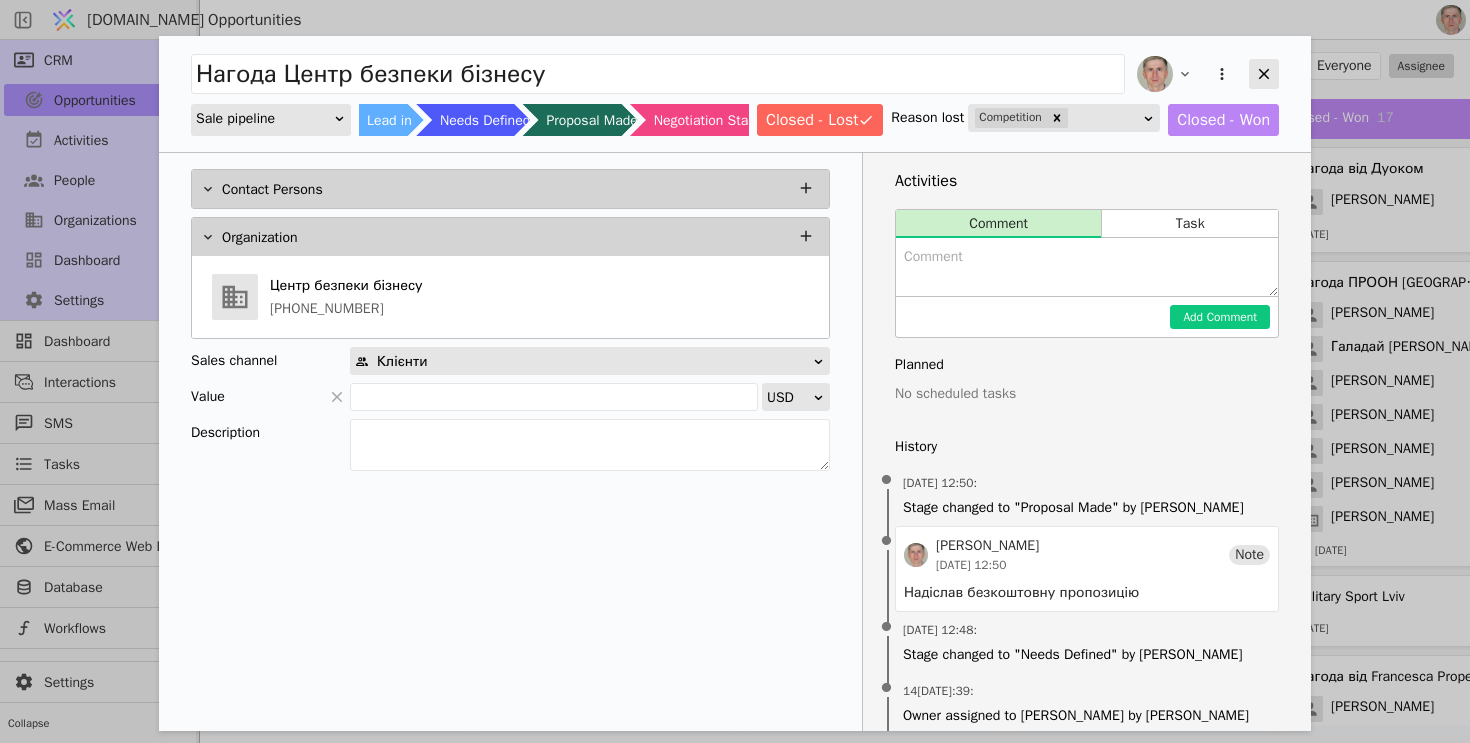 click 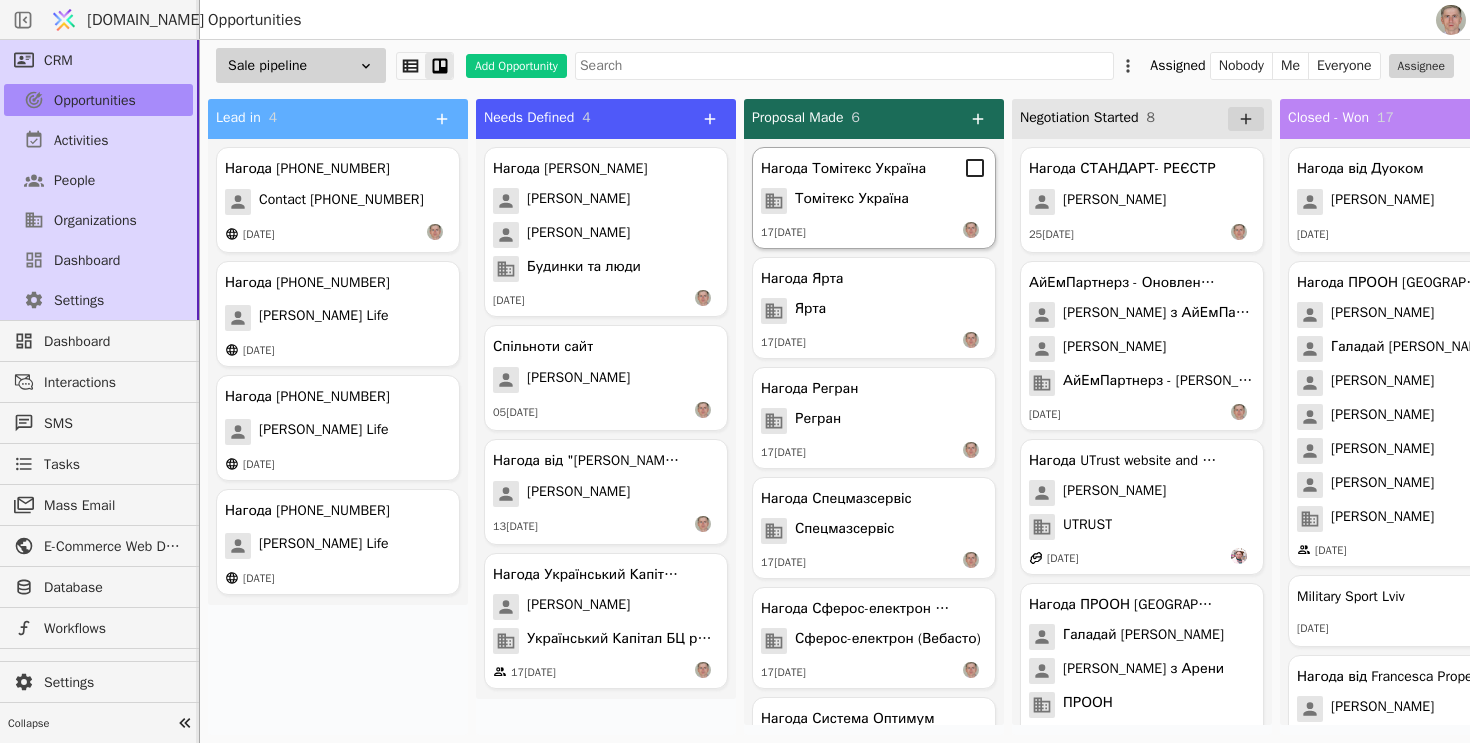 click on "Томітекс Україна" at bounding box center (852, 201) 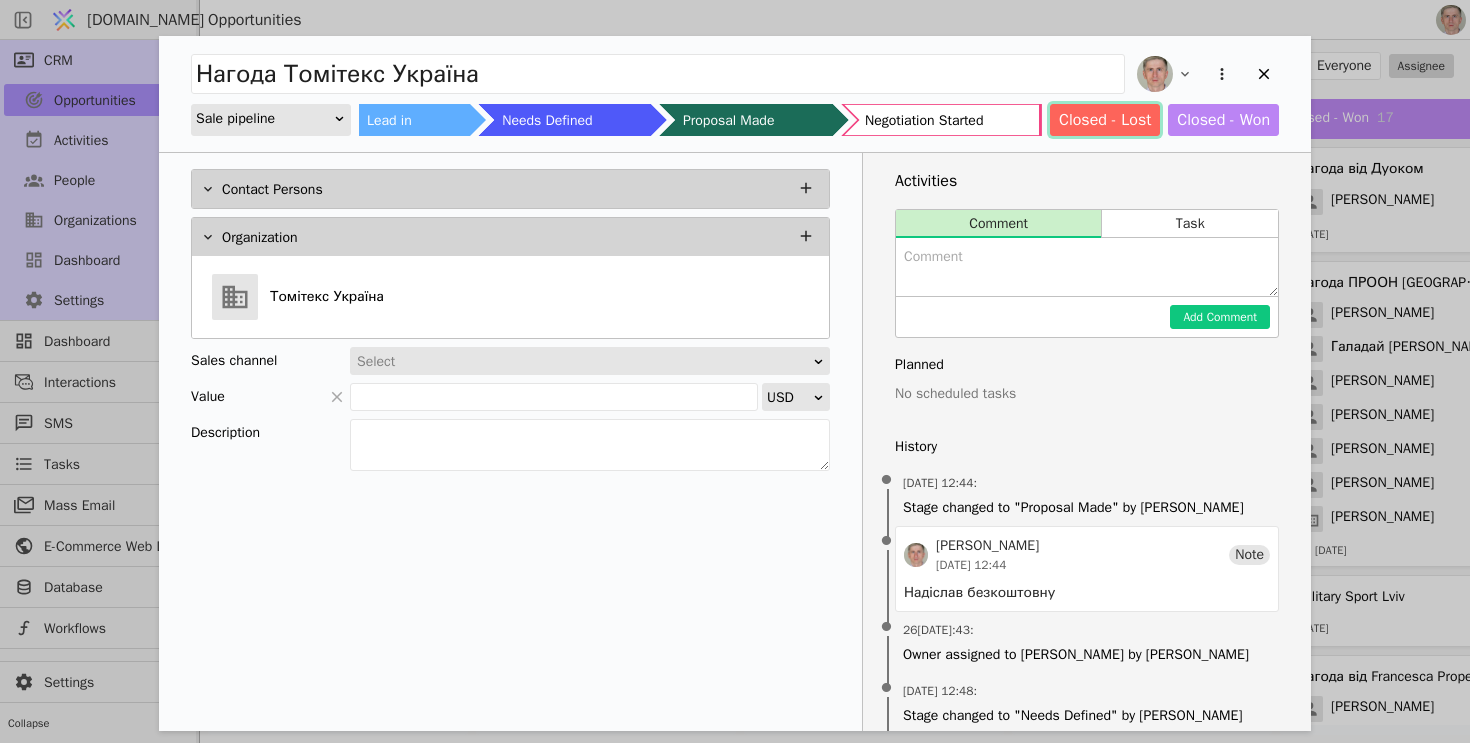 click on "Closed - Lost" at bounding box center [1105, 120] 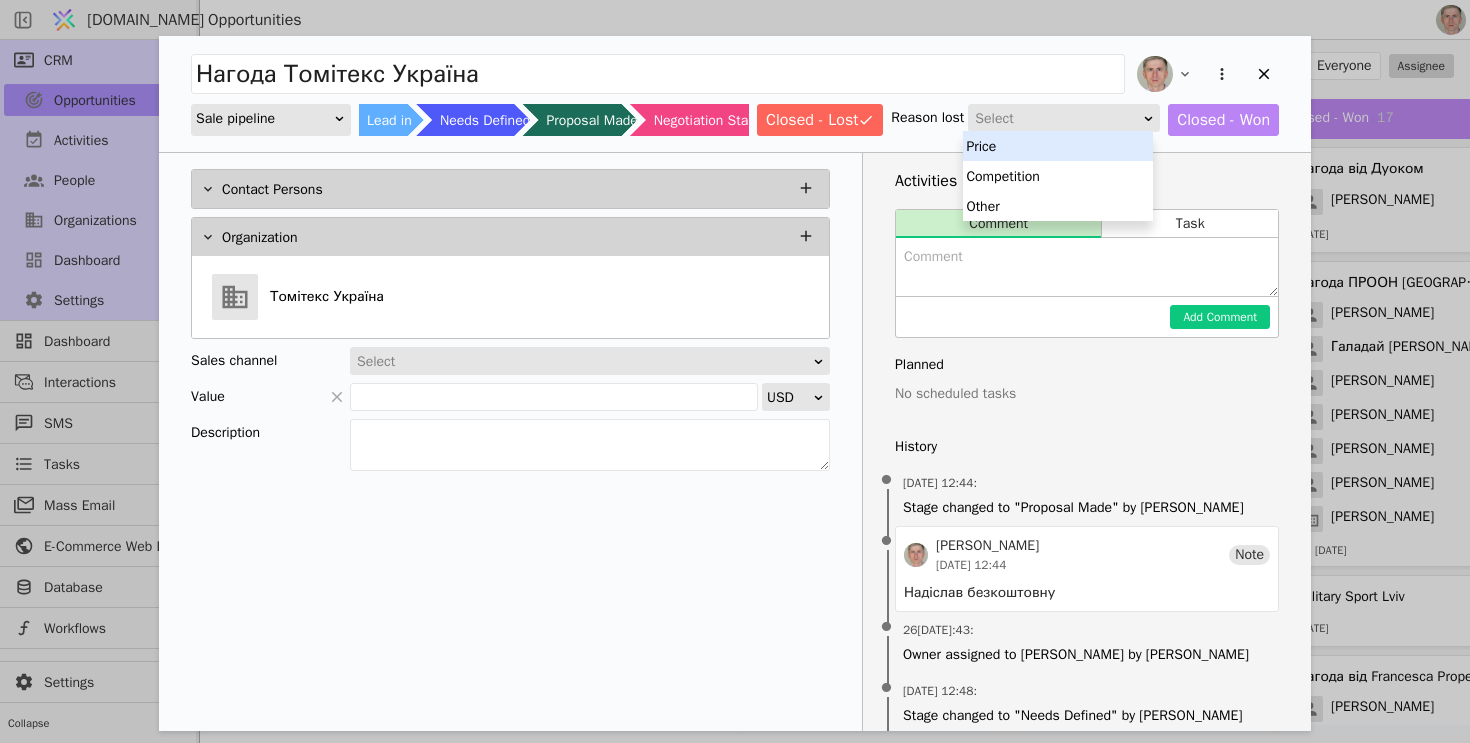 click on "Select" at bounding box center (1057, 119) 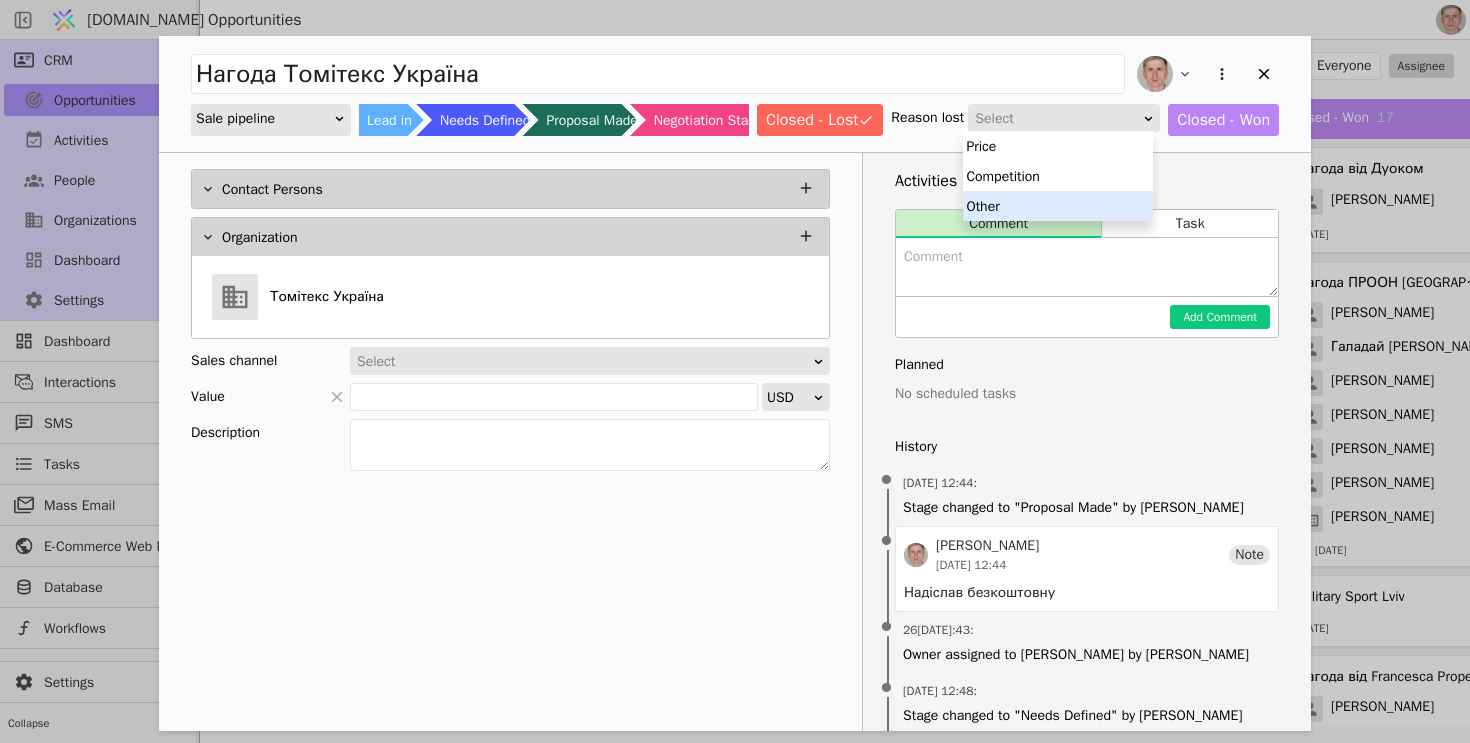 click on "Competition" at bounding box center (1058, 176) 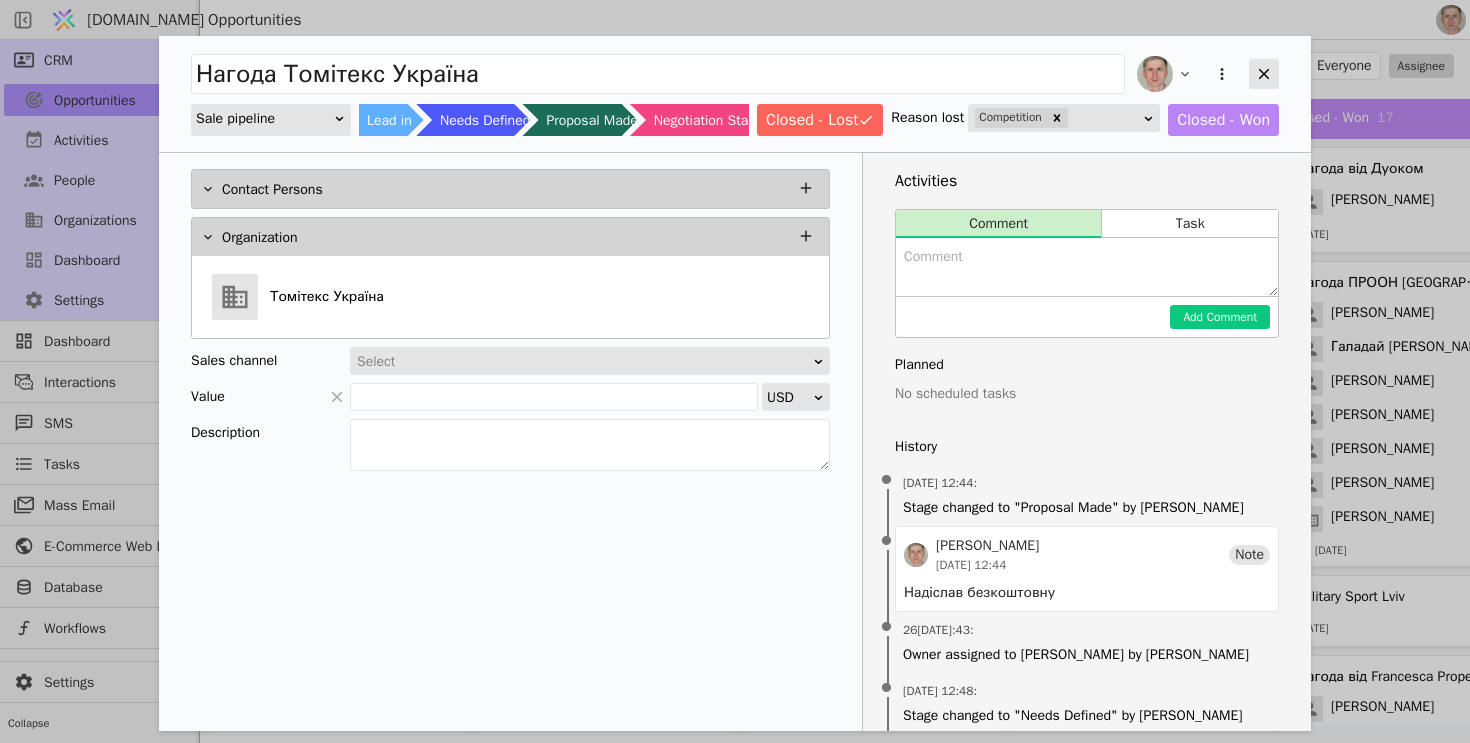 click 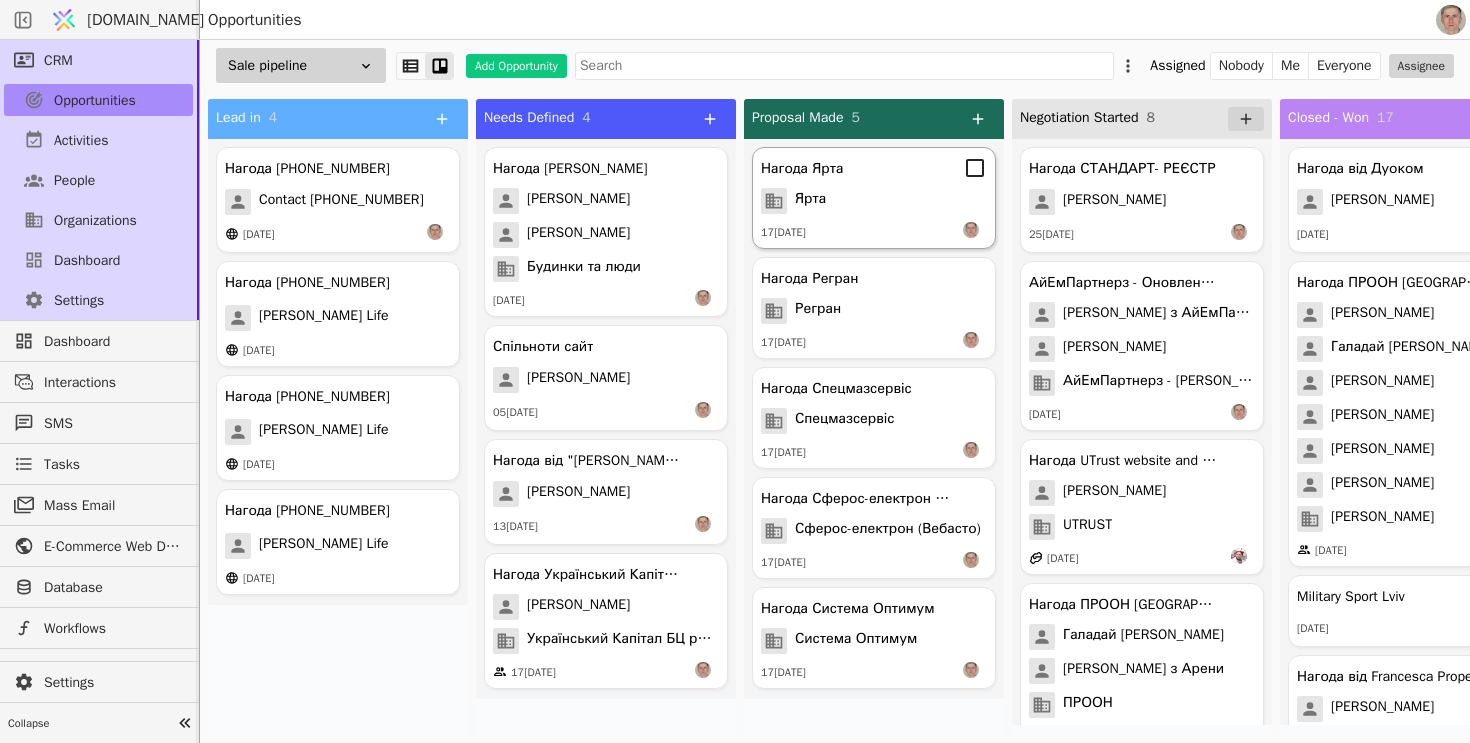 click on "Ярта" at bounding box center [874, 201] 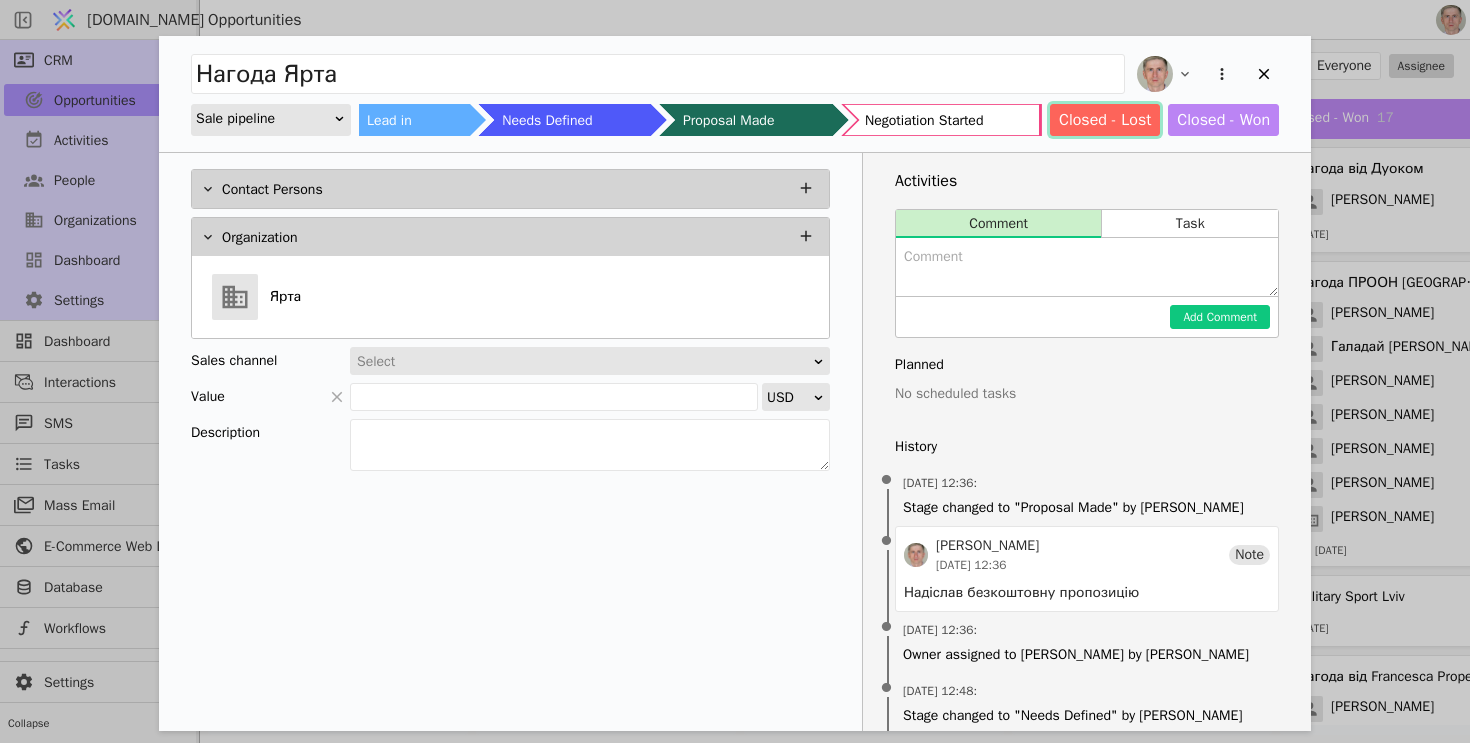 click on "Closed - Lost" at bounding box center (1105, 120) 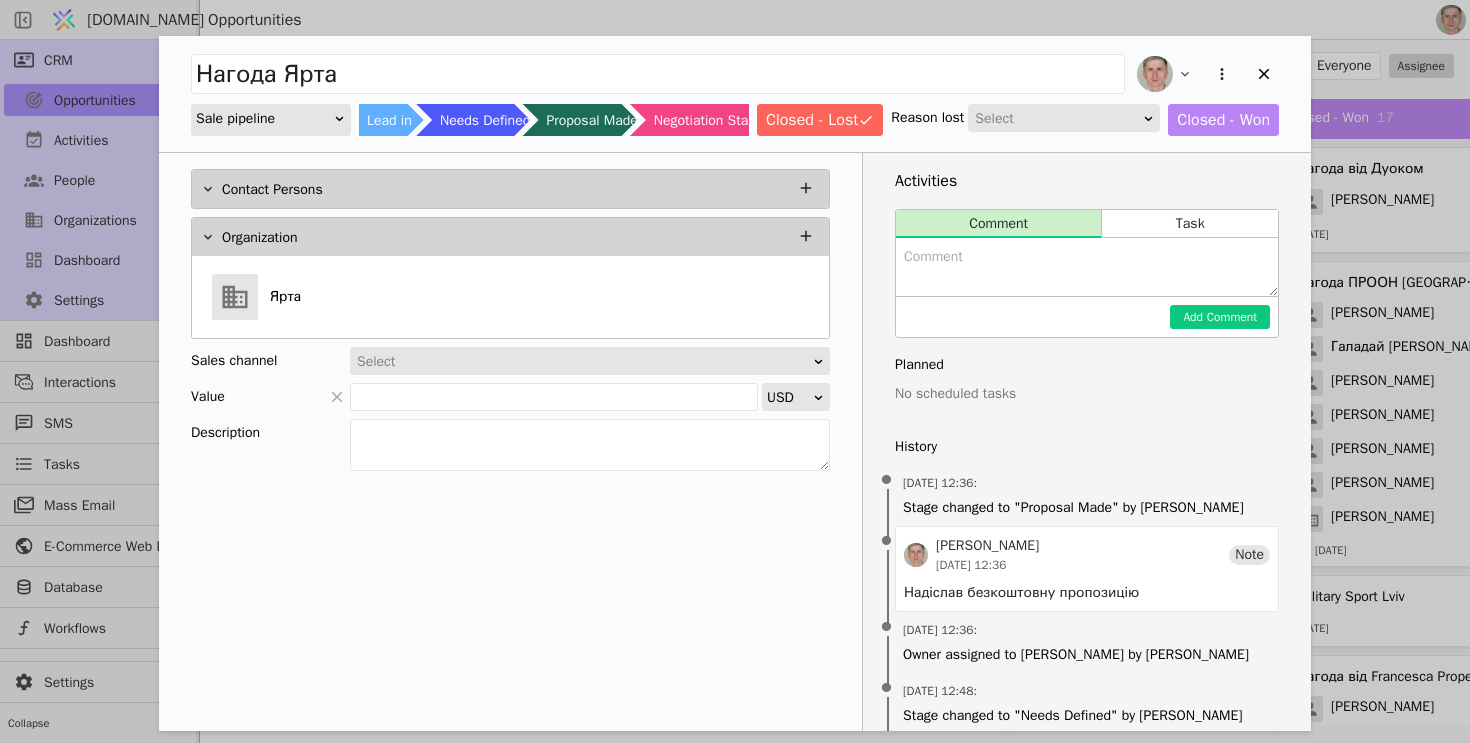 click on "Select" at bounding box center (1057, 119) 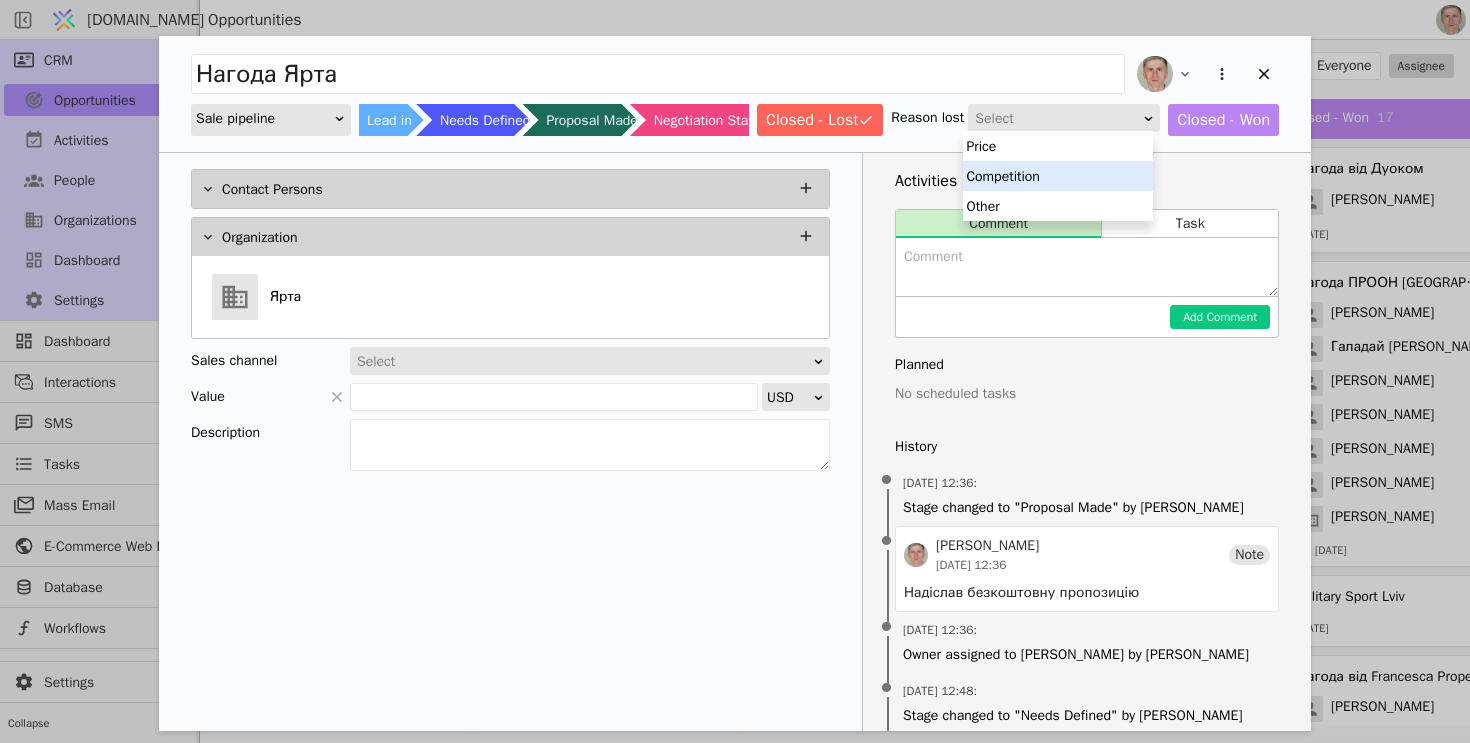 click on "Competition" at bounding box center (1058, 176) 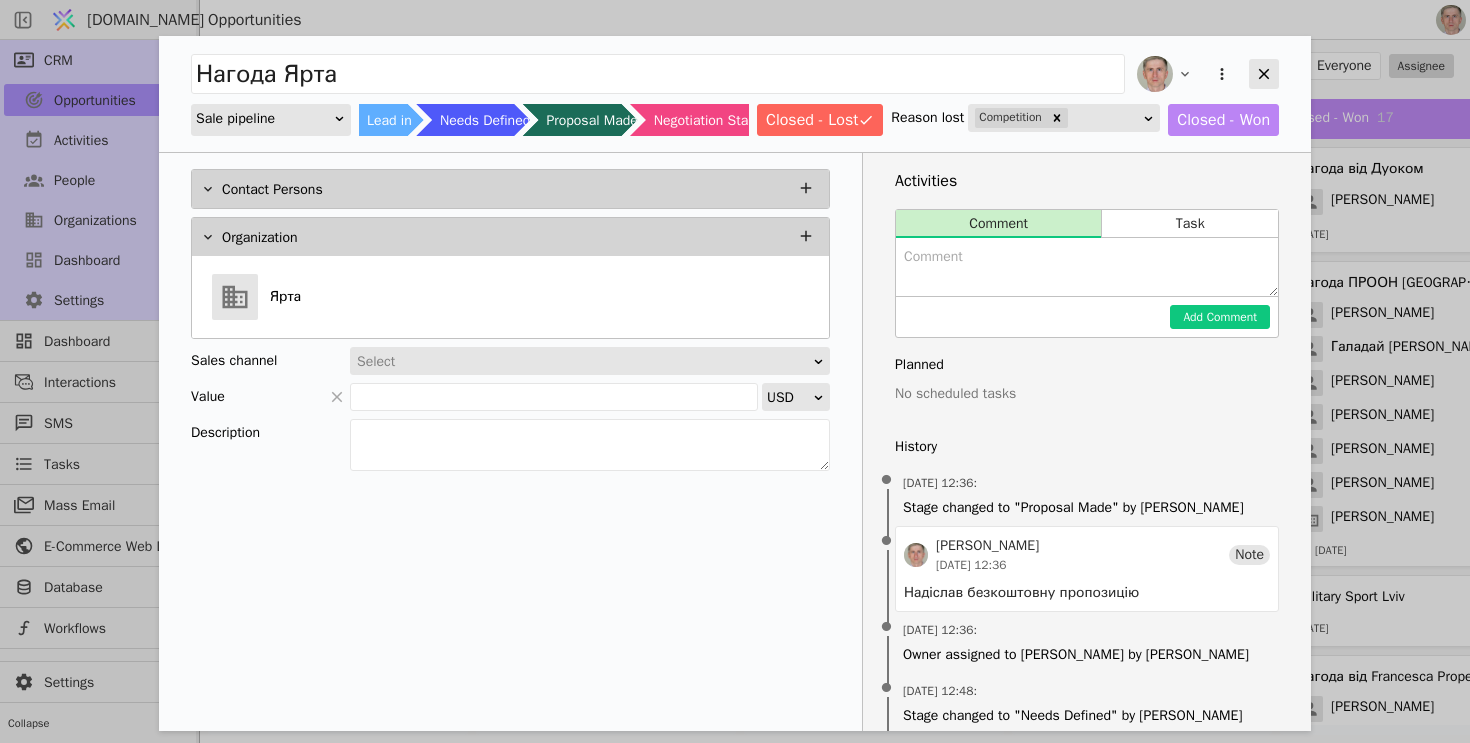 click 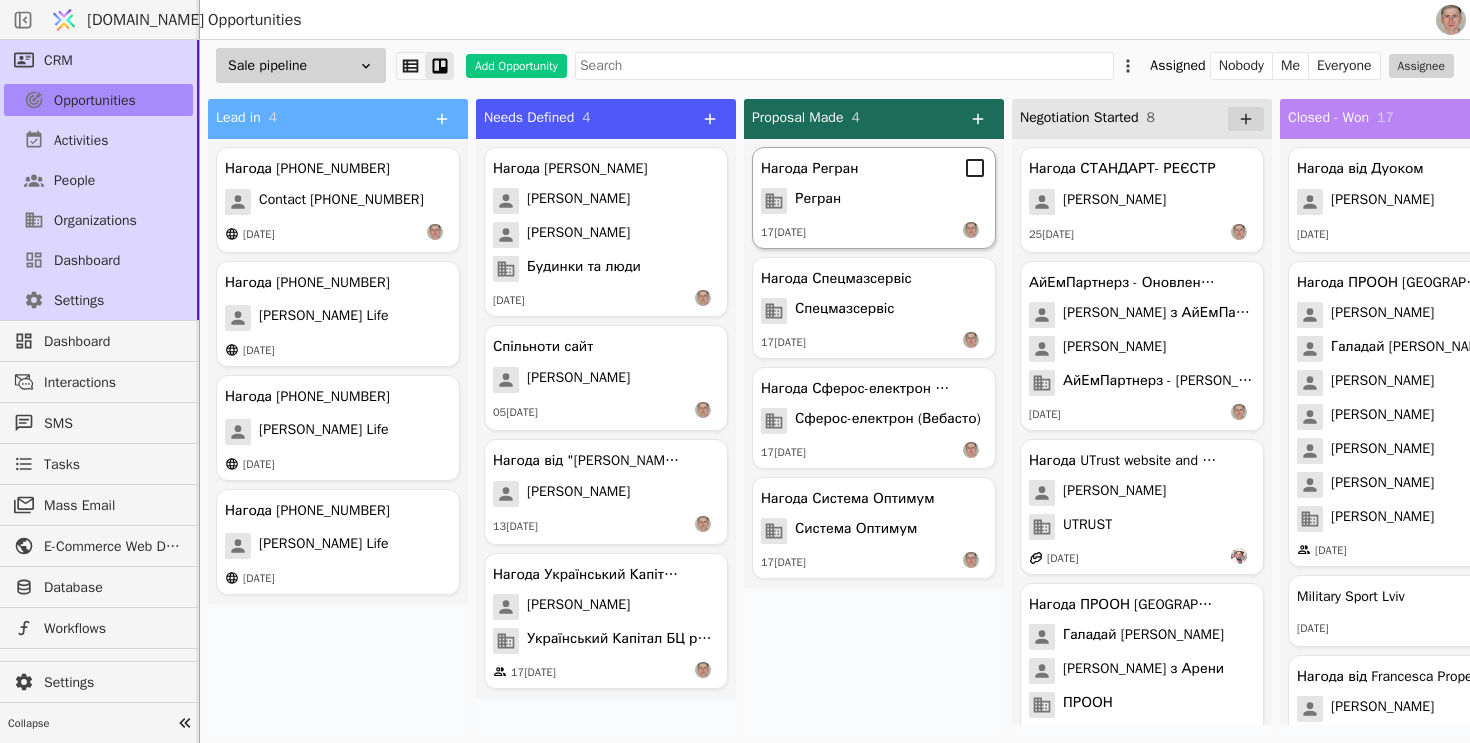 click on "Нагода Регран Регран 17.11.2024" at bounding box center [874, 198] 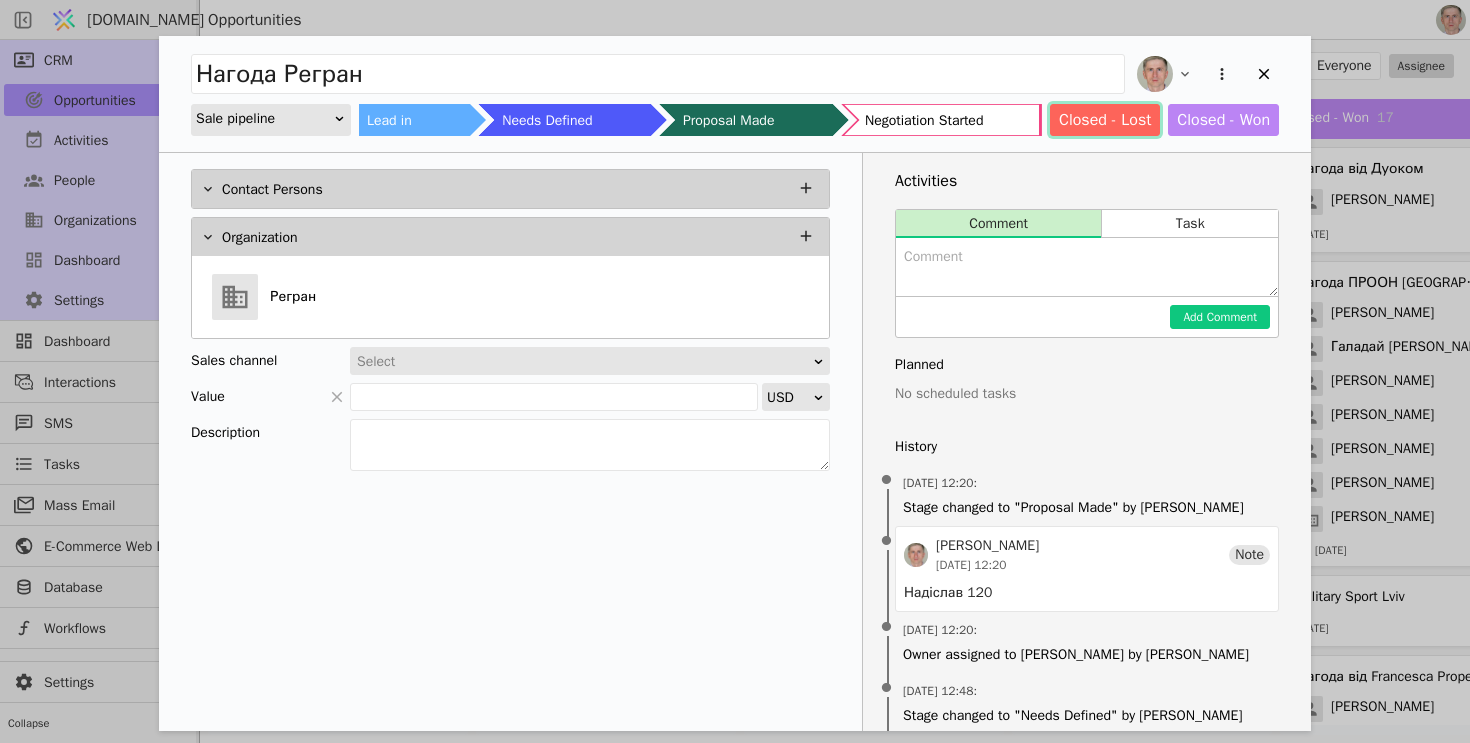 click on "Closed - Lost" at bounding box center (1105, 120) 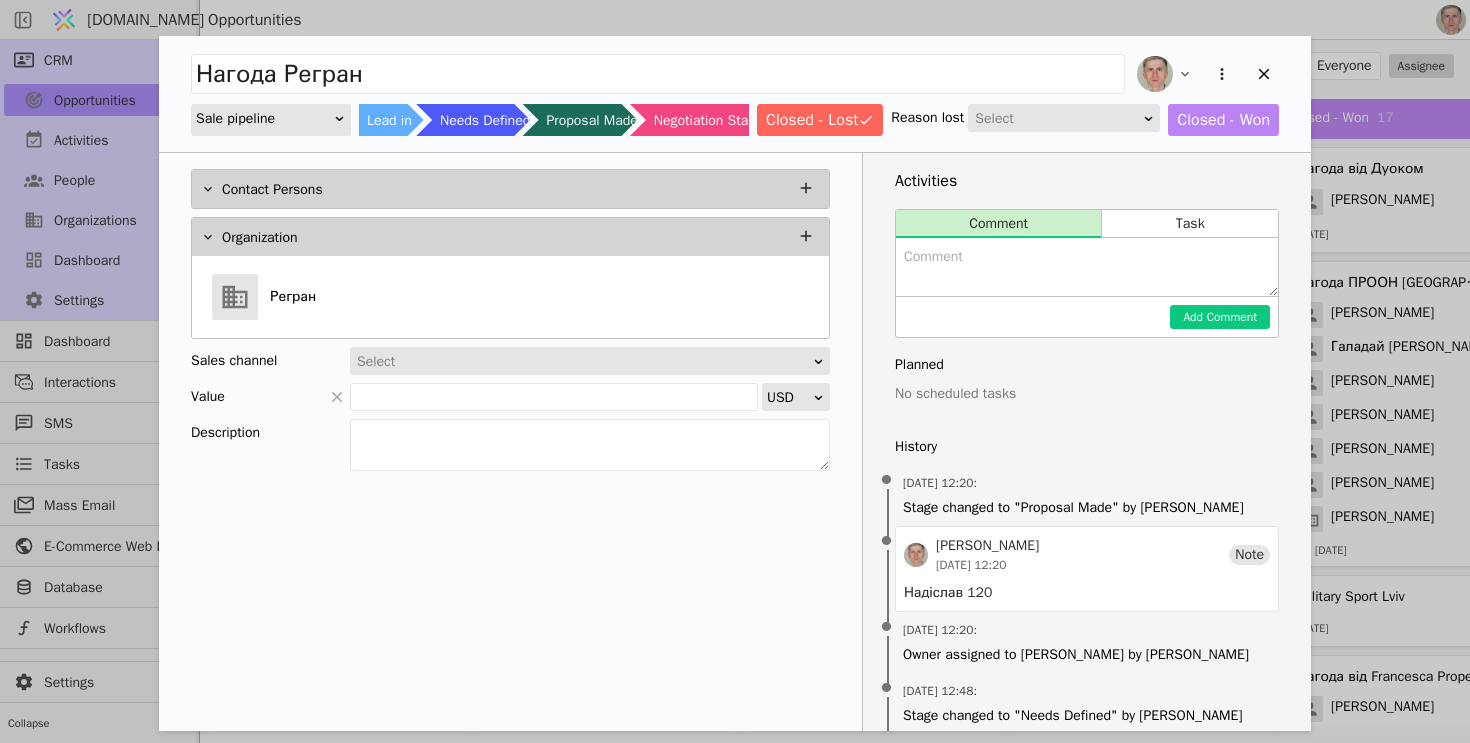 click on "Select" at bounding box center (1057, 119) 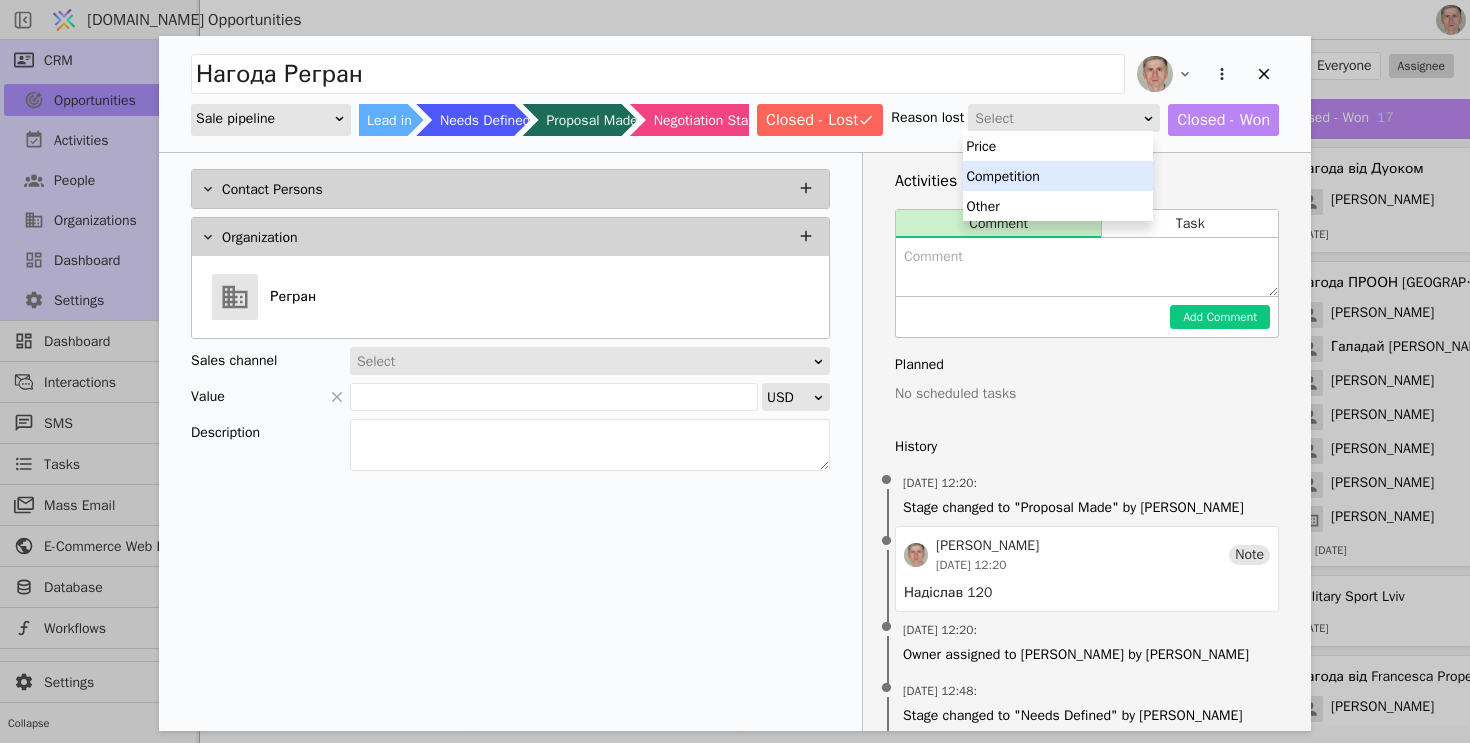 click on "Competition" at bounding box center [1058, 176] 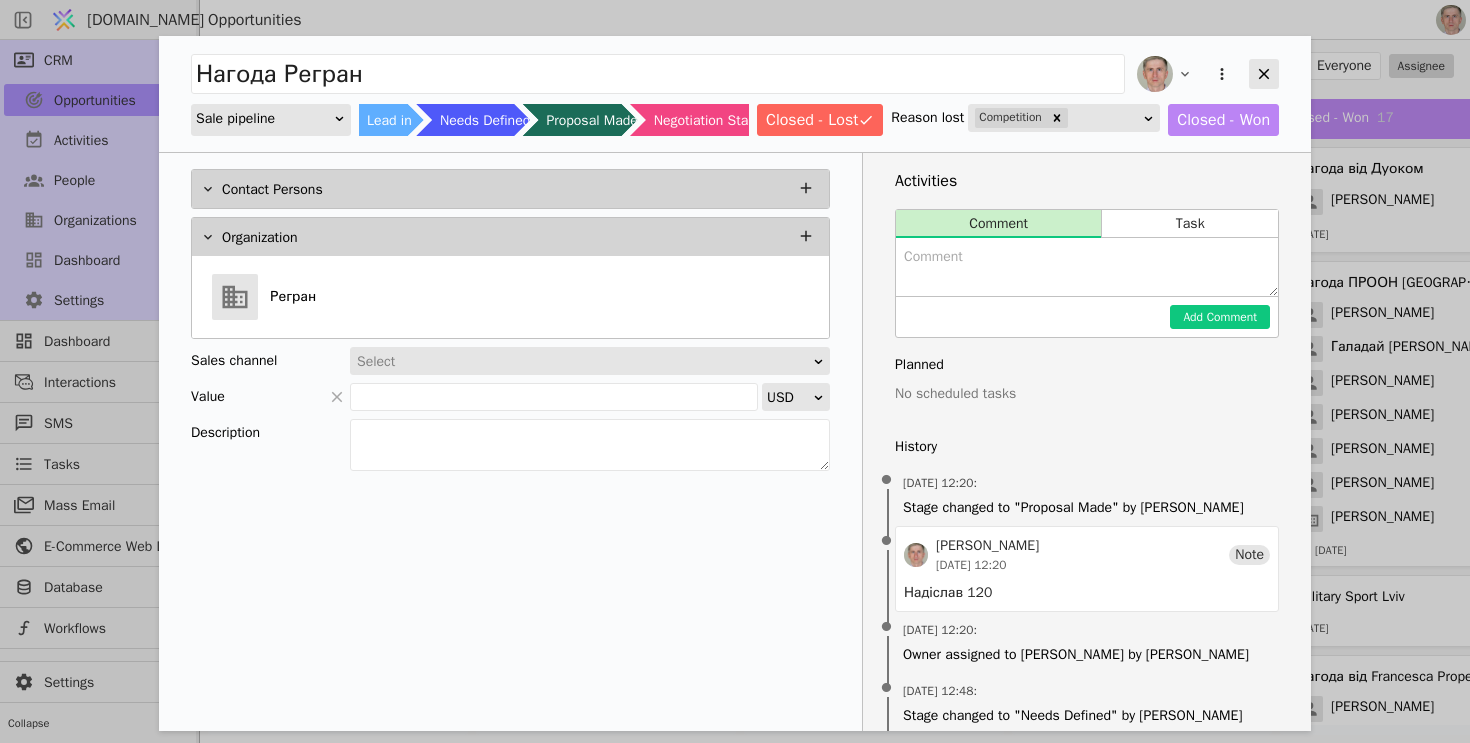 click 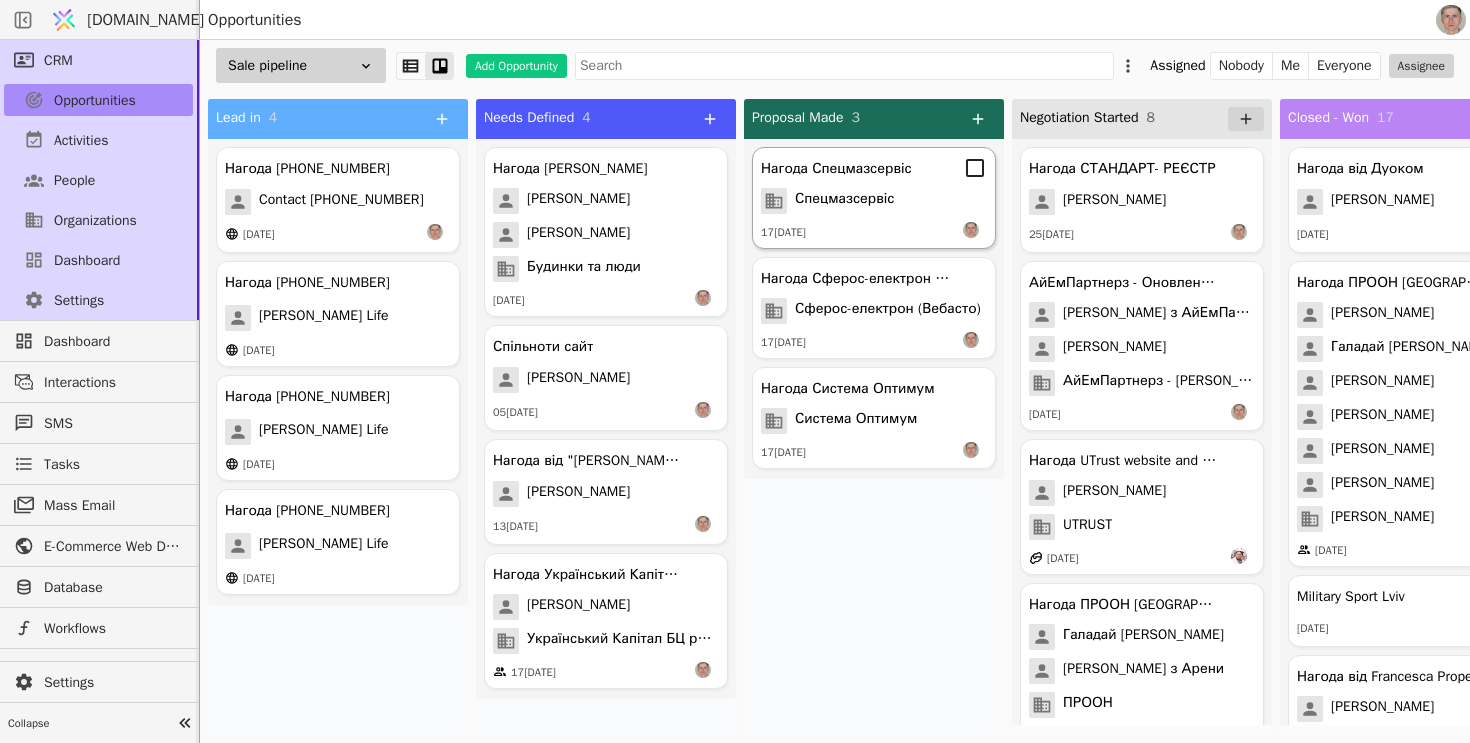 click on "Спецмазсервіс" at bounding box center (845, 201) 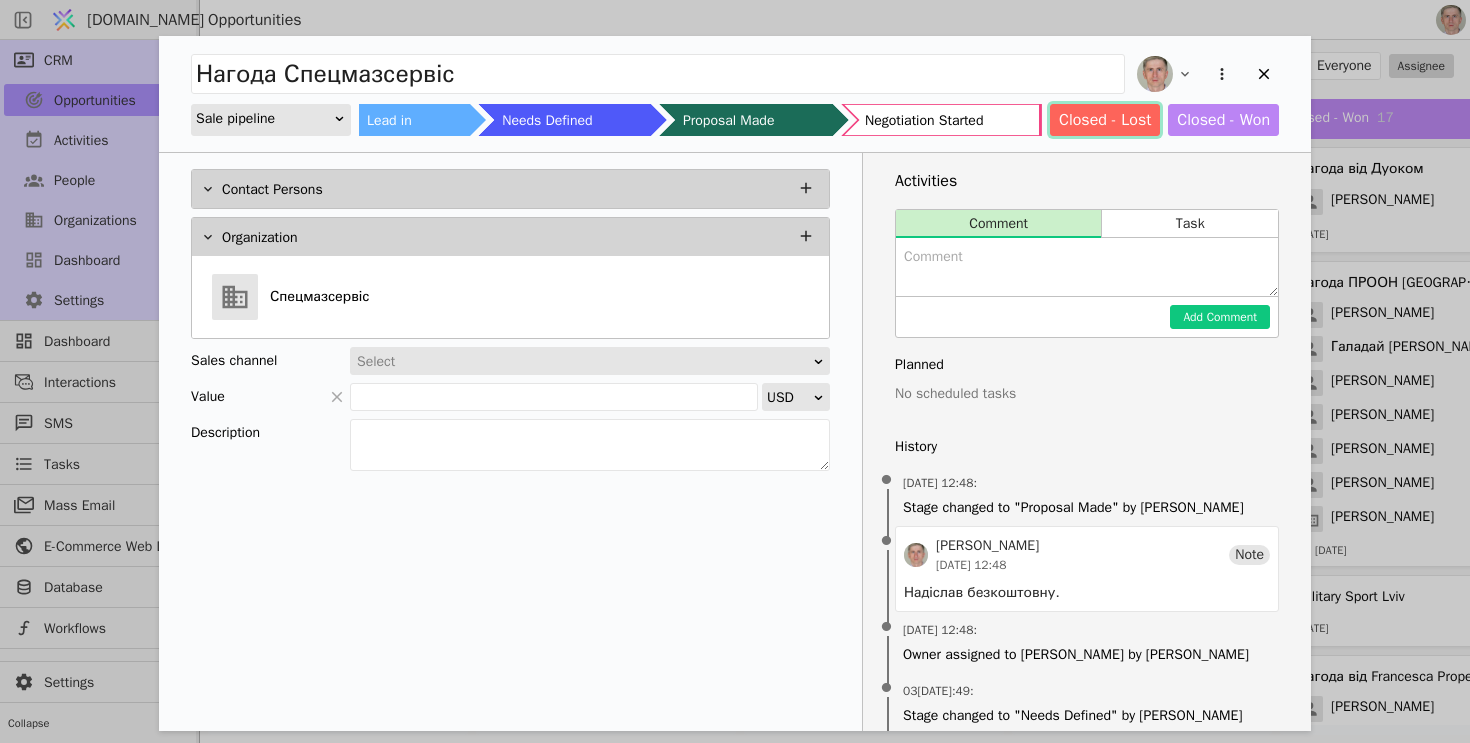 click on "Closed - Lost" at bounding box center [1105, 120] 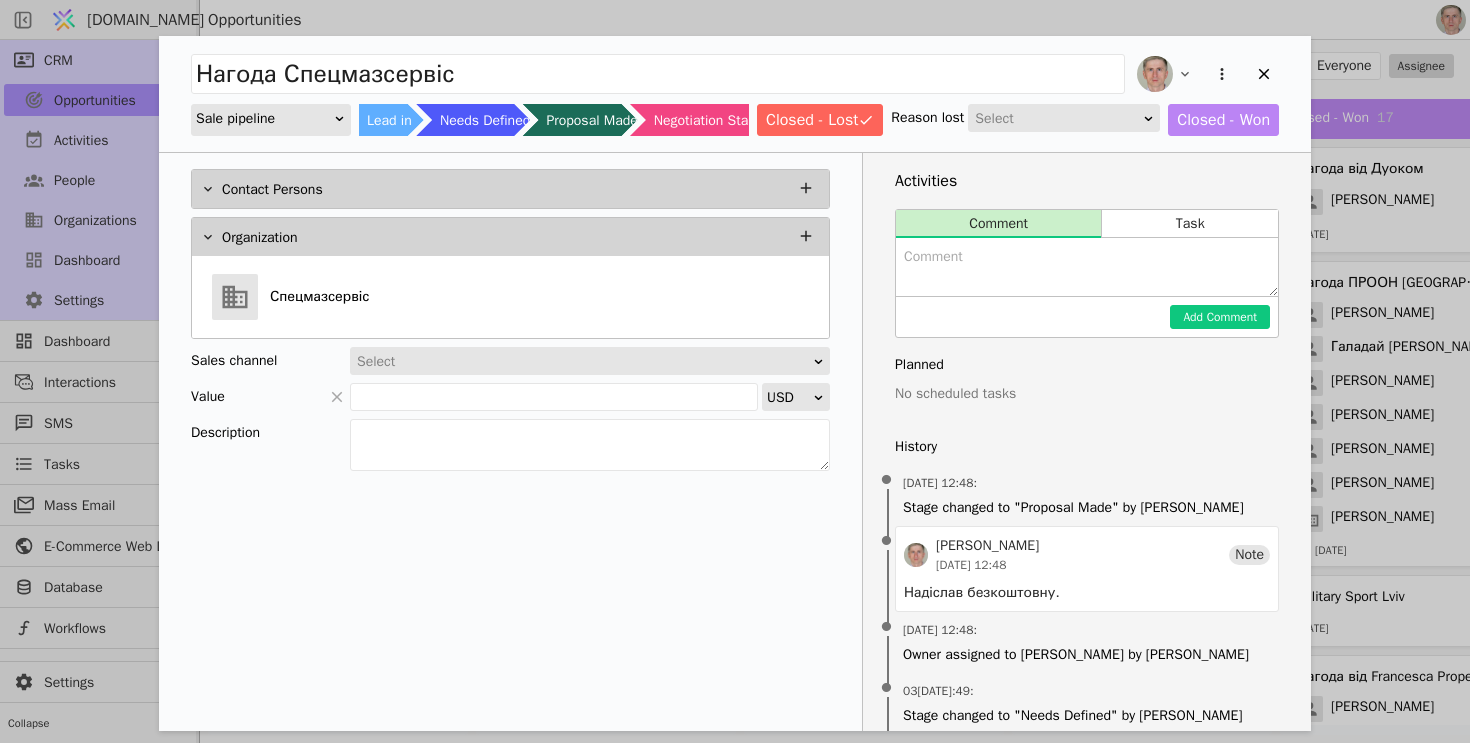 click on "Select" at bounding box center [1057, 119] 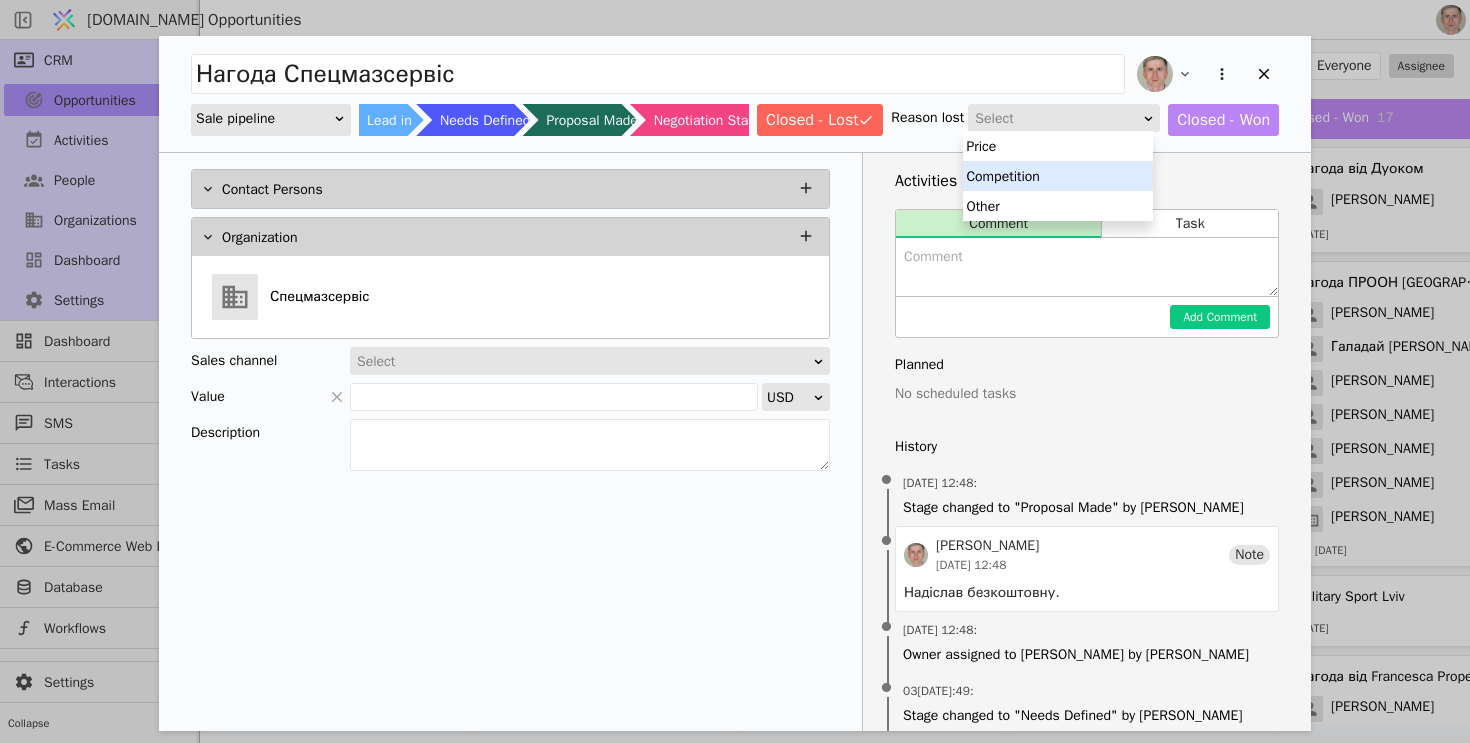 click on "Competition" at bounding box center (1058, 176) 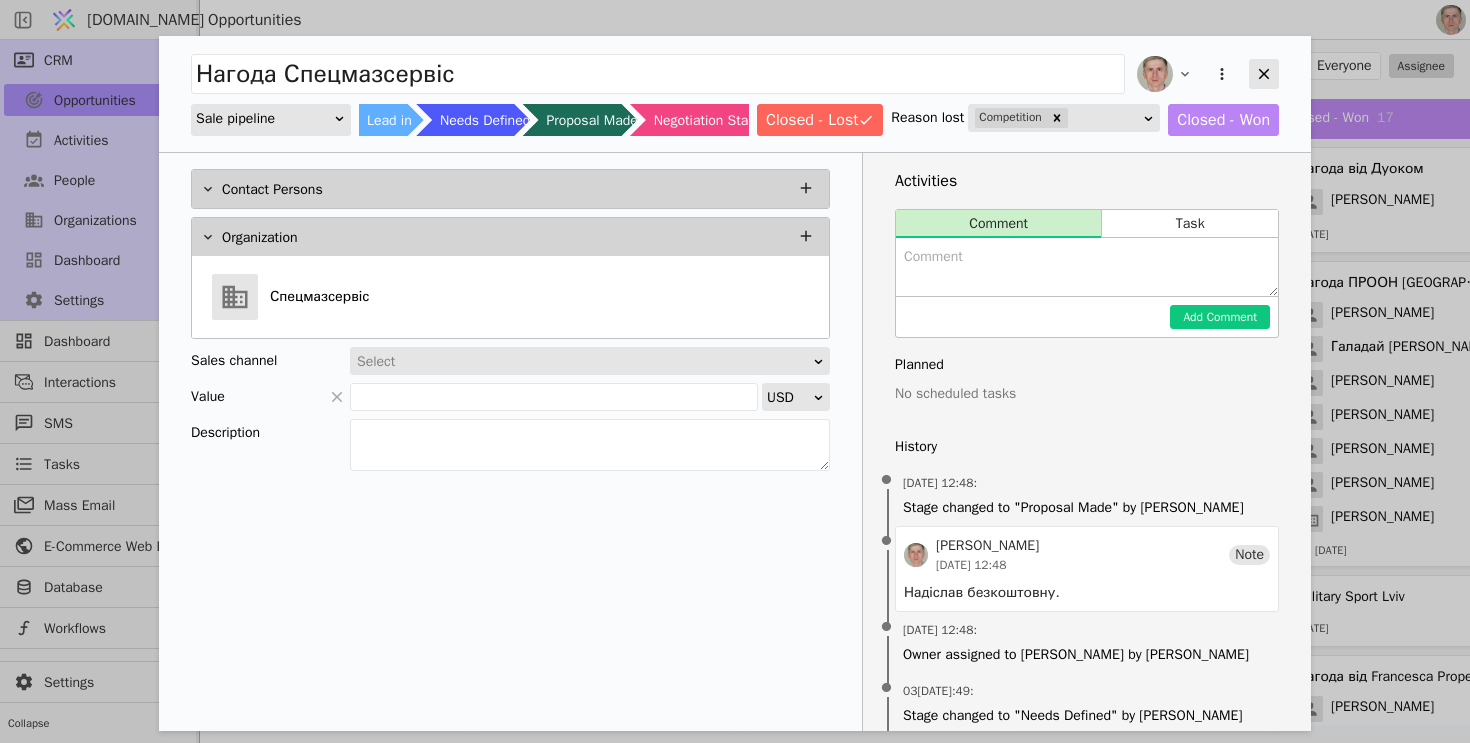click at bounding box center (1264, 74) 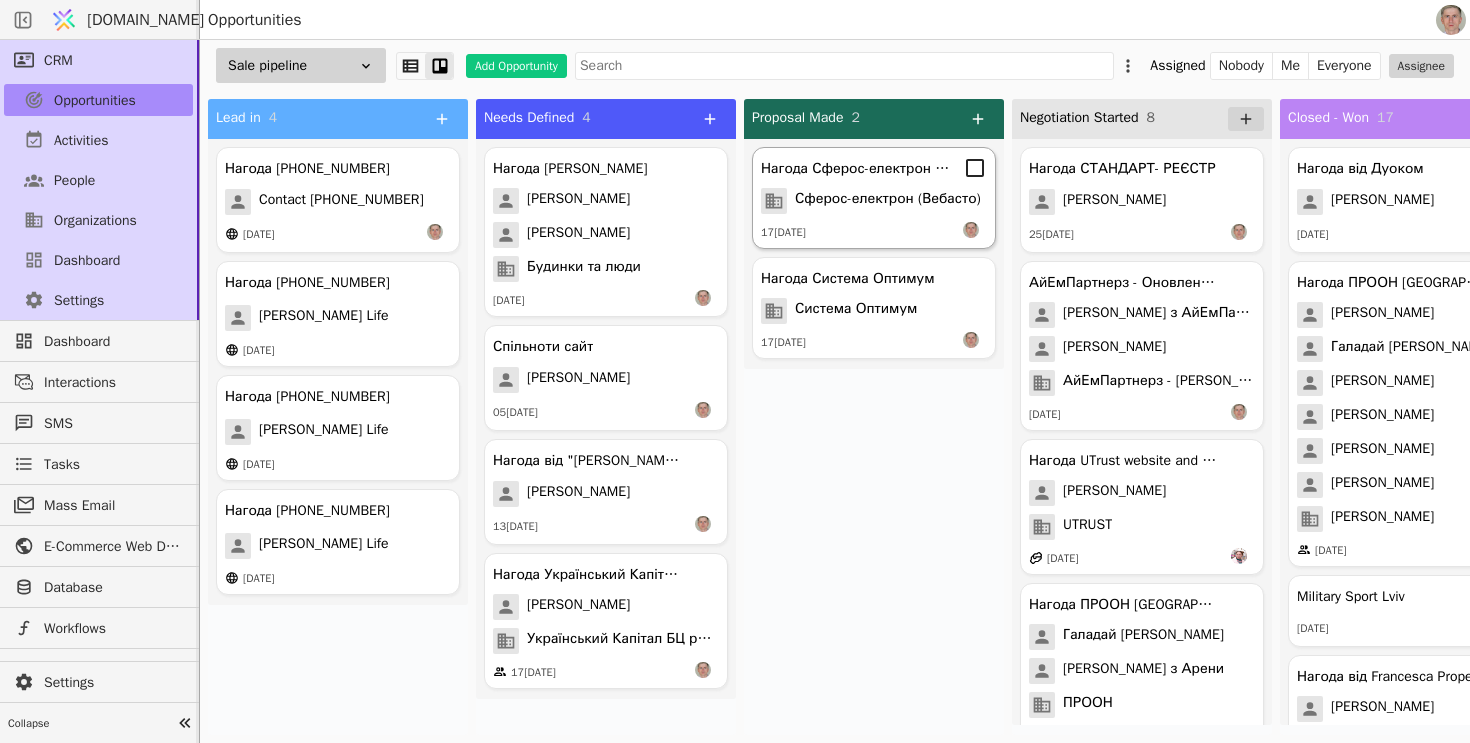 click on "Нагода Сферос-електрон (Вебасто) Сферос-електрон (Вебасто) 17.11.2024" at bounding box center (874, 198) 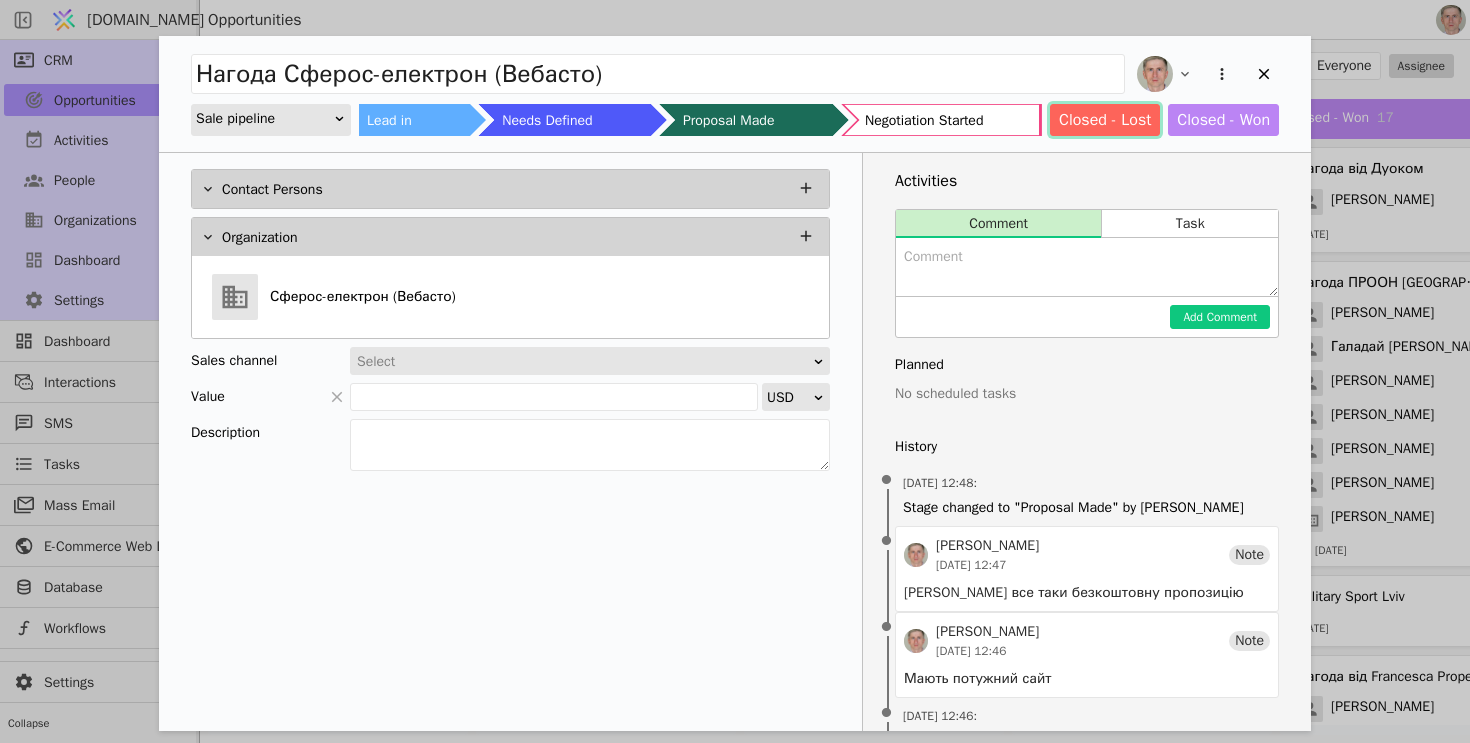 click on "Closed - Lost" at bounding box center [1105, 120] 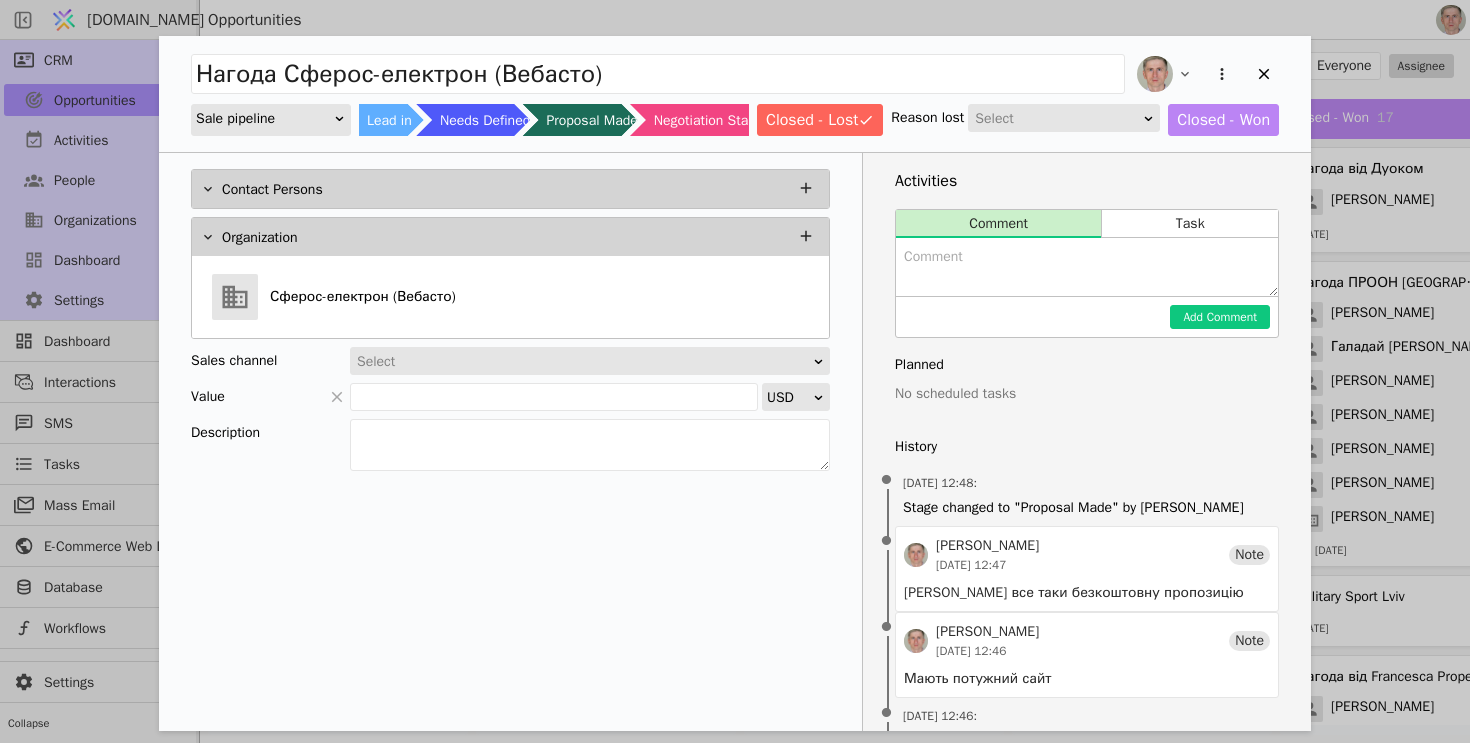 click on "Select" at bounding box center (1057, 119) 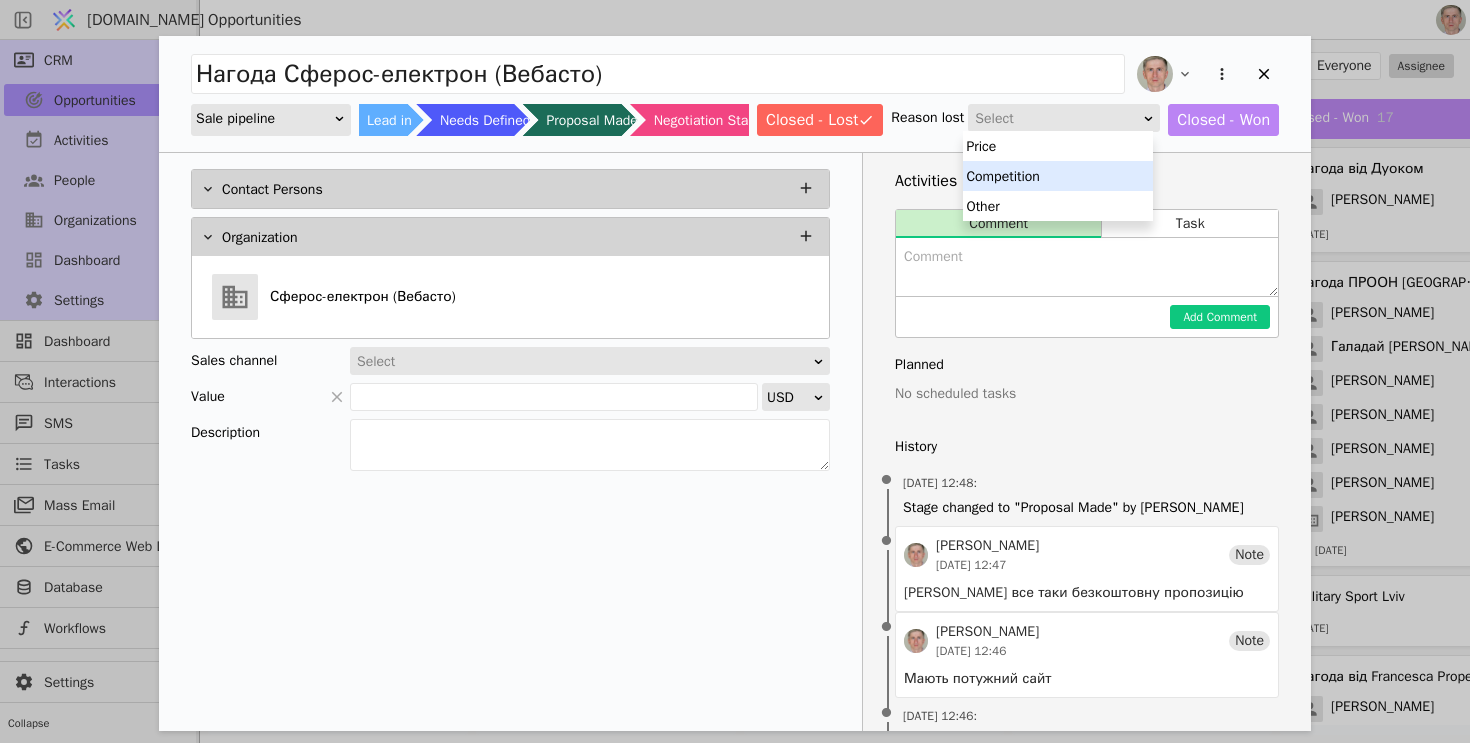 click on "Competition" at bounding box center [1058, 176] 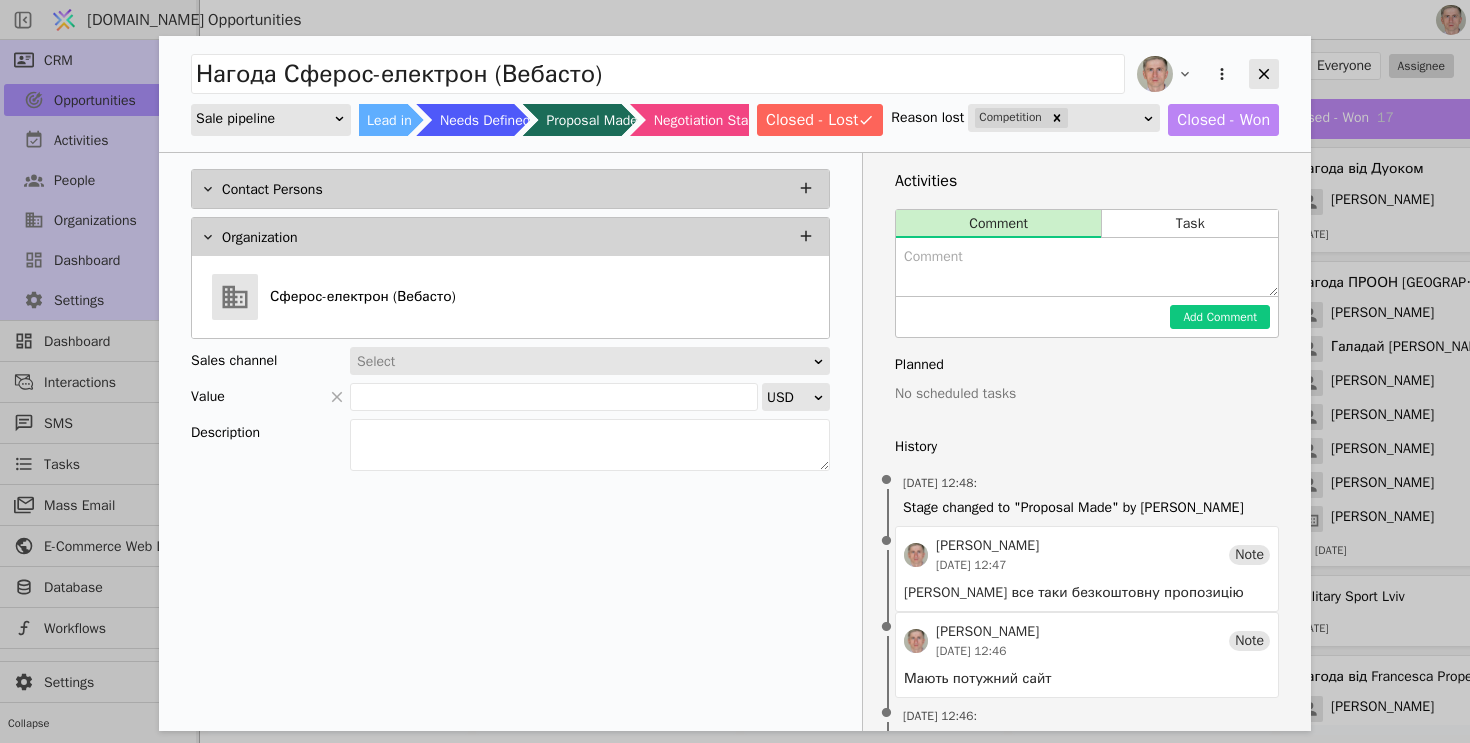 click 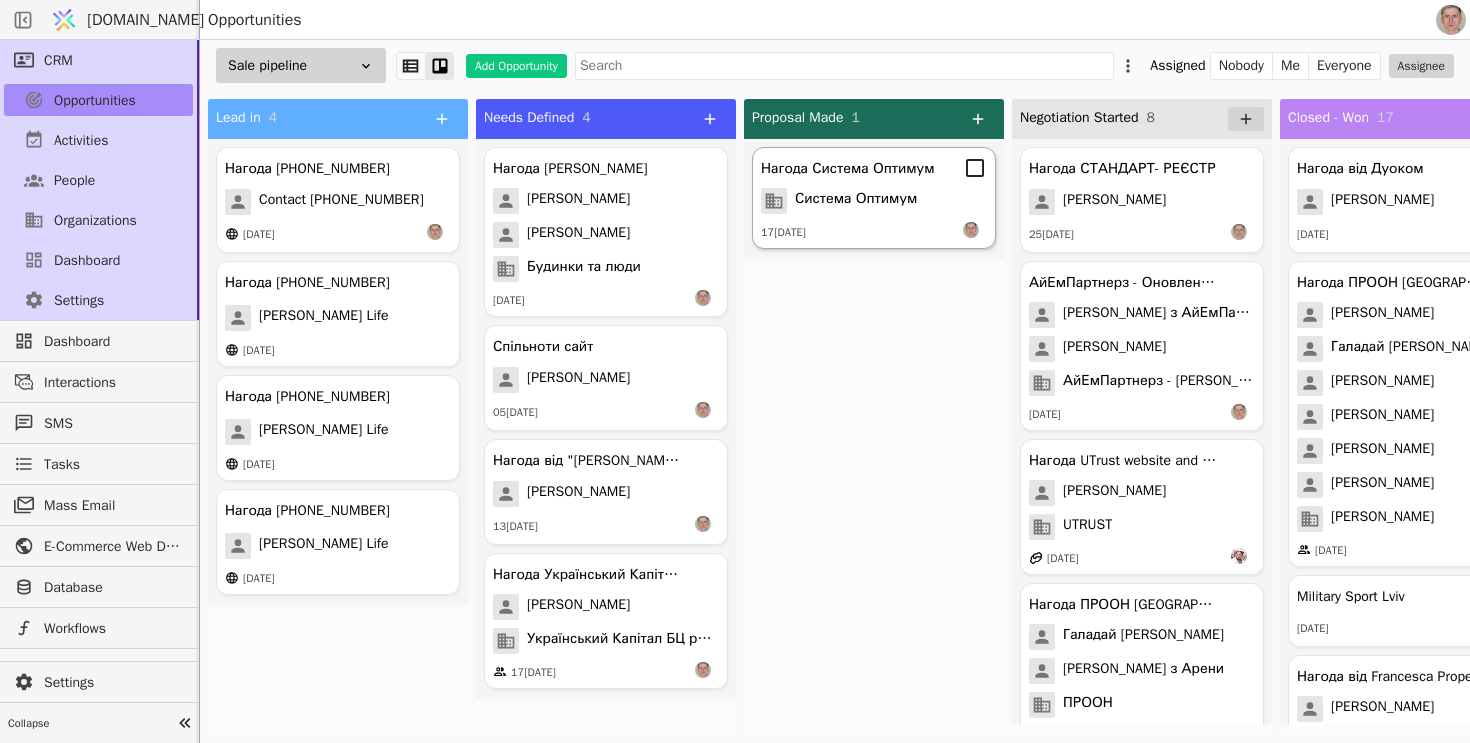 click on "Система Оптимум" at bounding box center [856, 201] 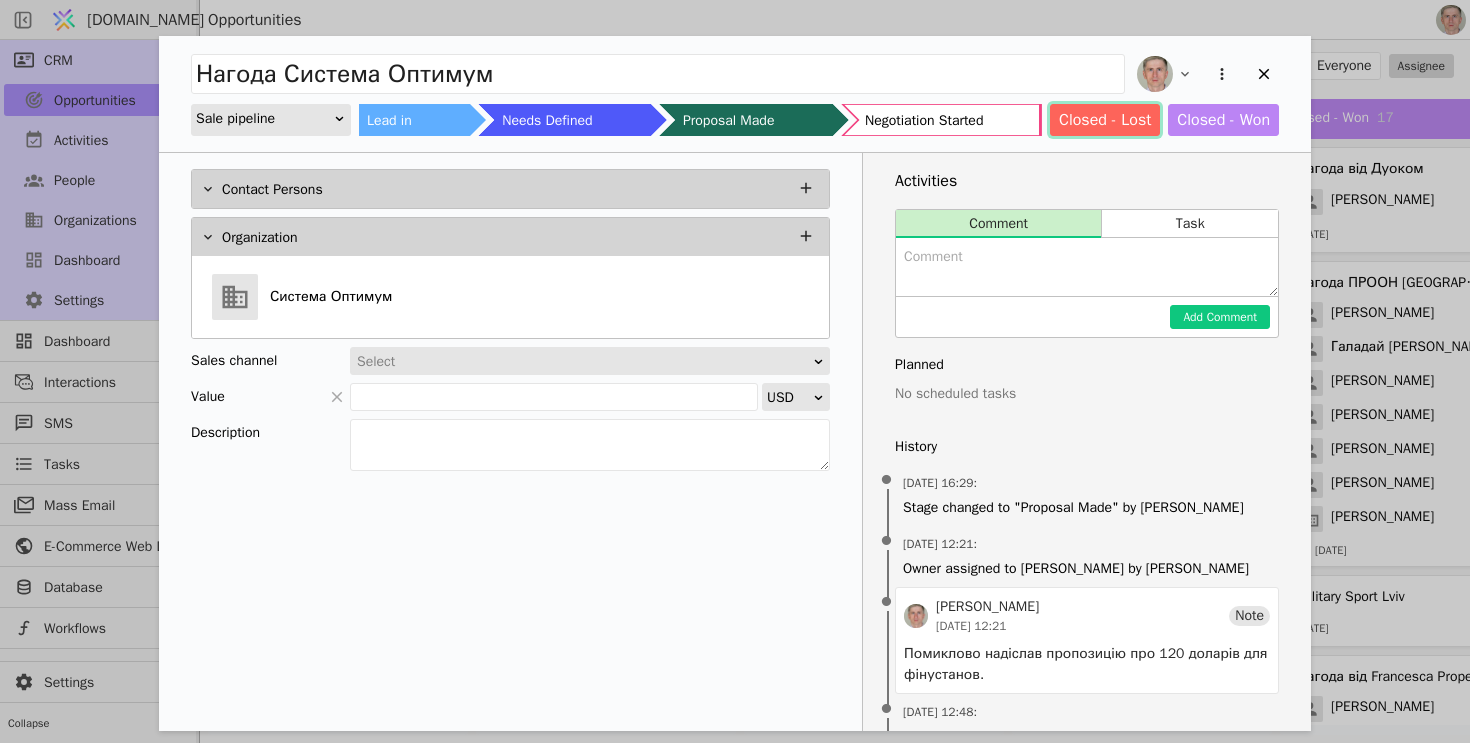 click on "Closed - Lost" at bounding box center [1105, 120] 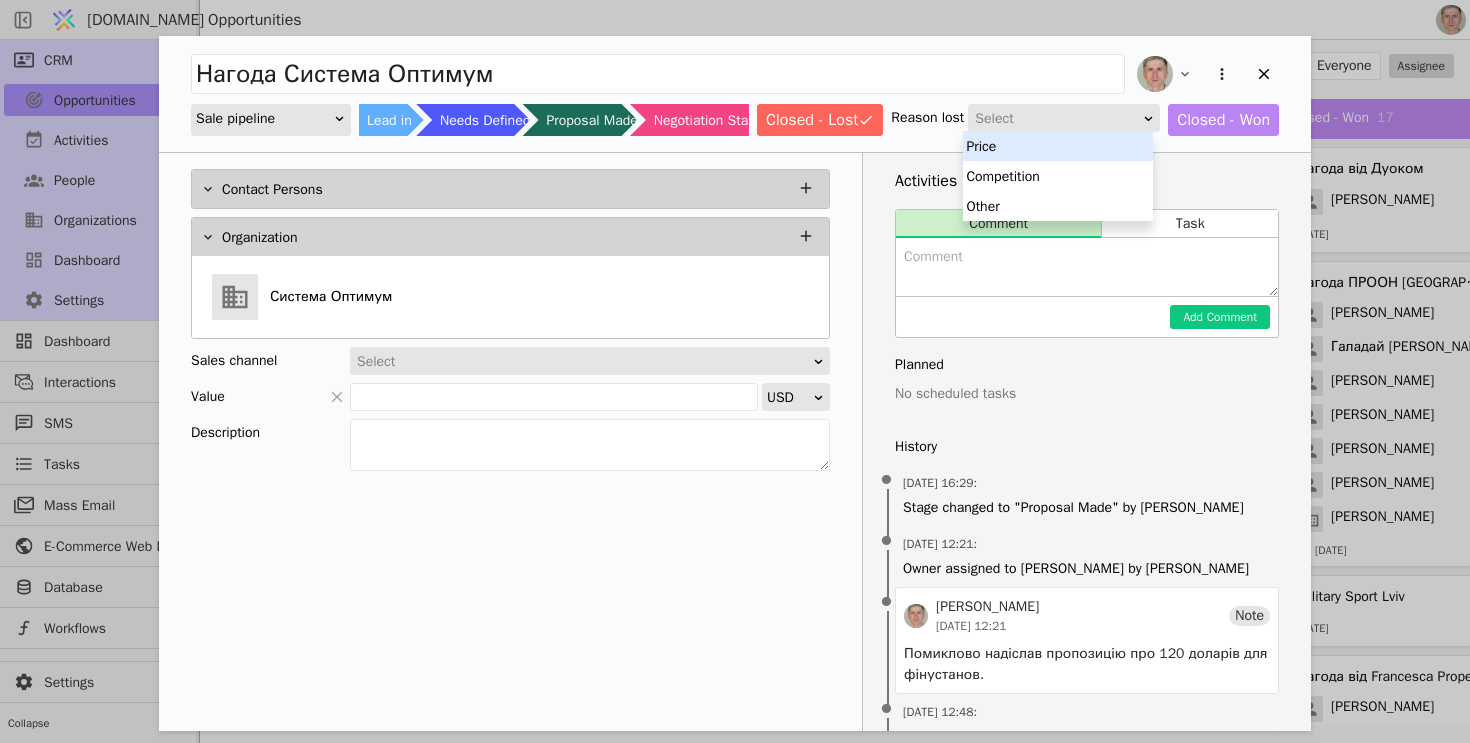 click on "Select" at bounding box center [1057, 119] 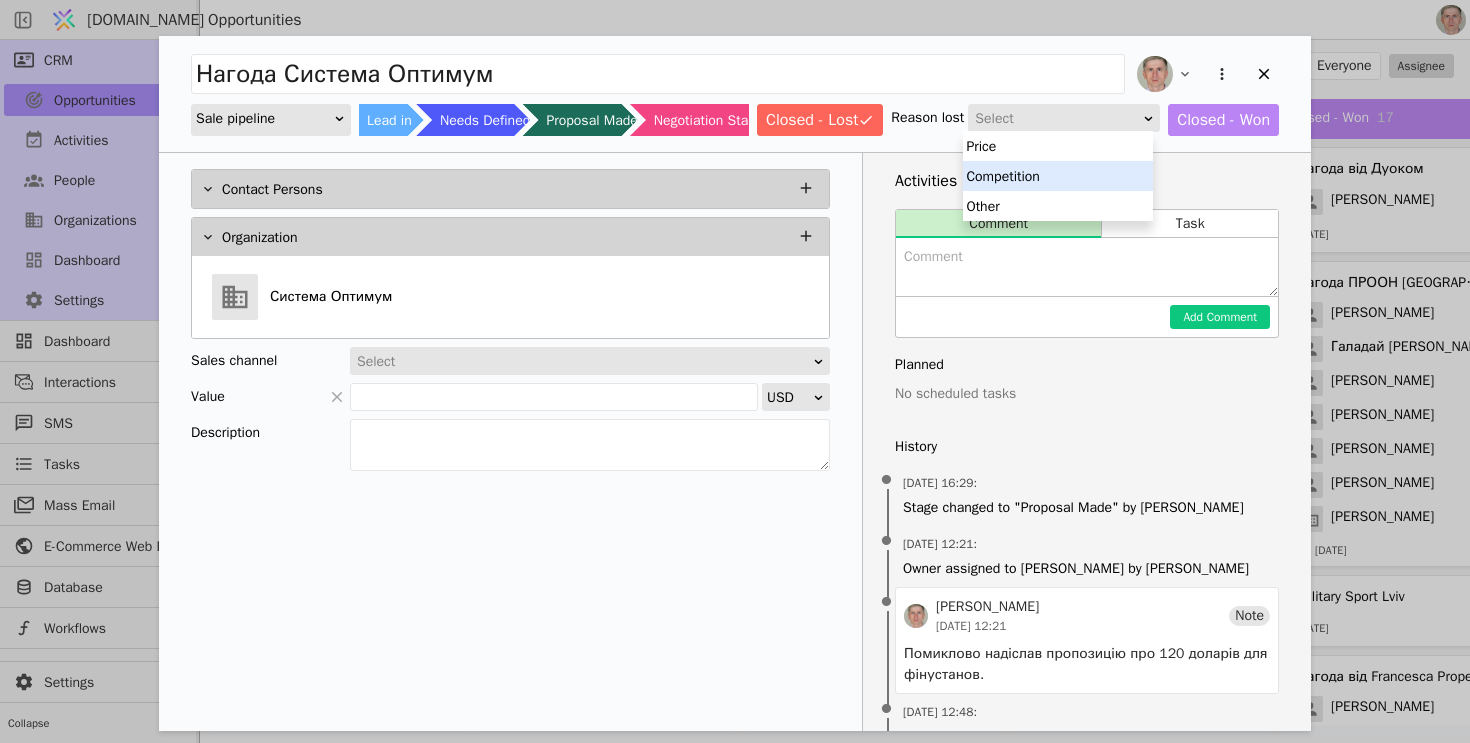 click on "Competition" at bounding box center [1058, 176] 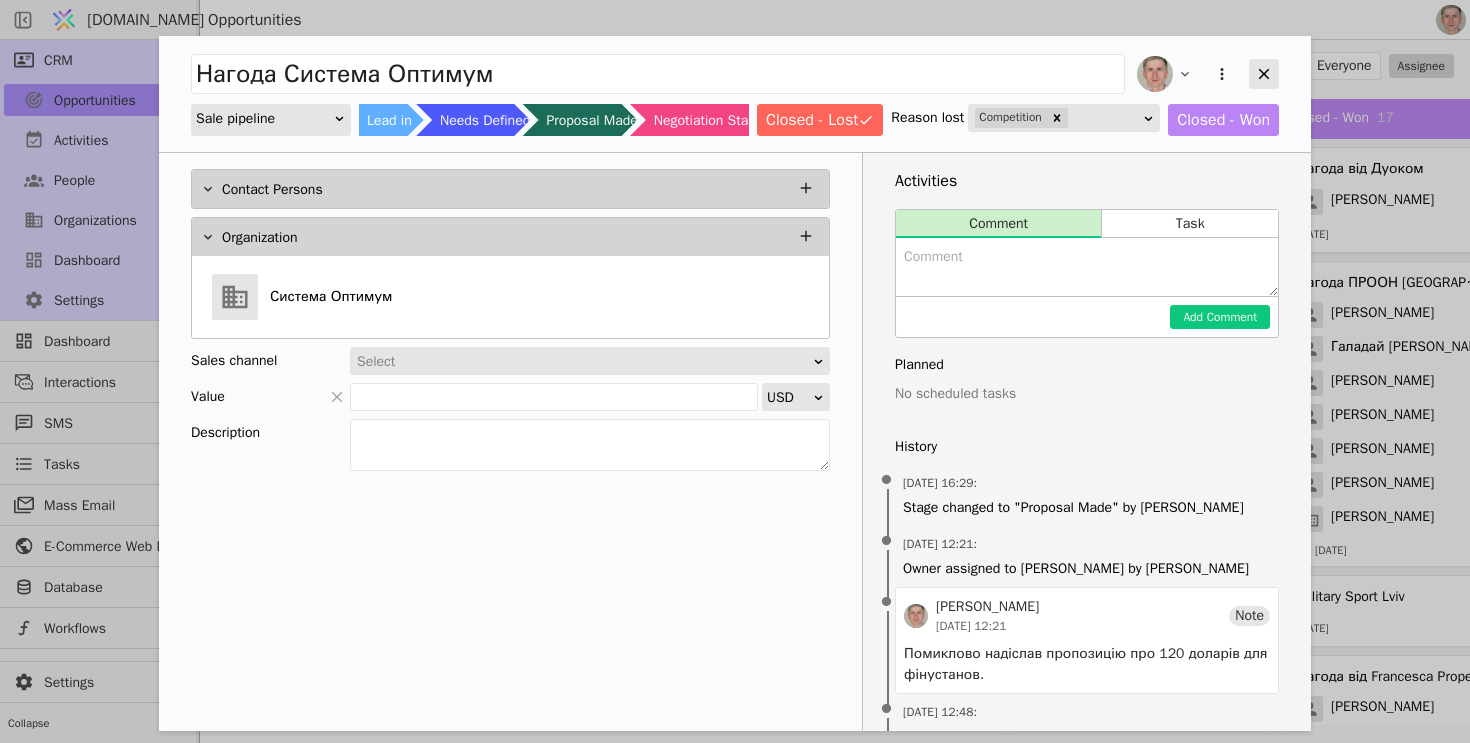 click 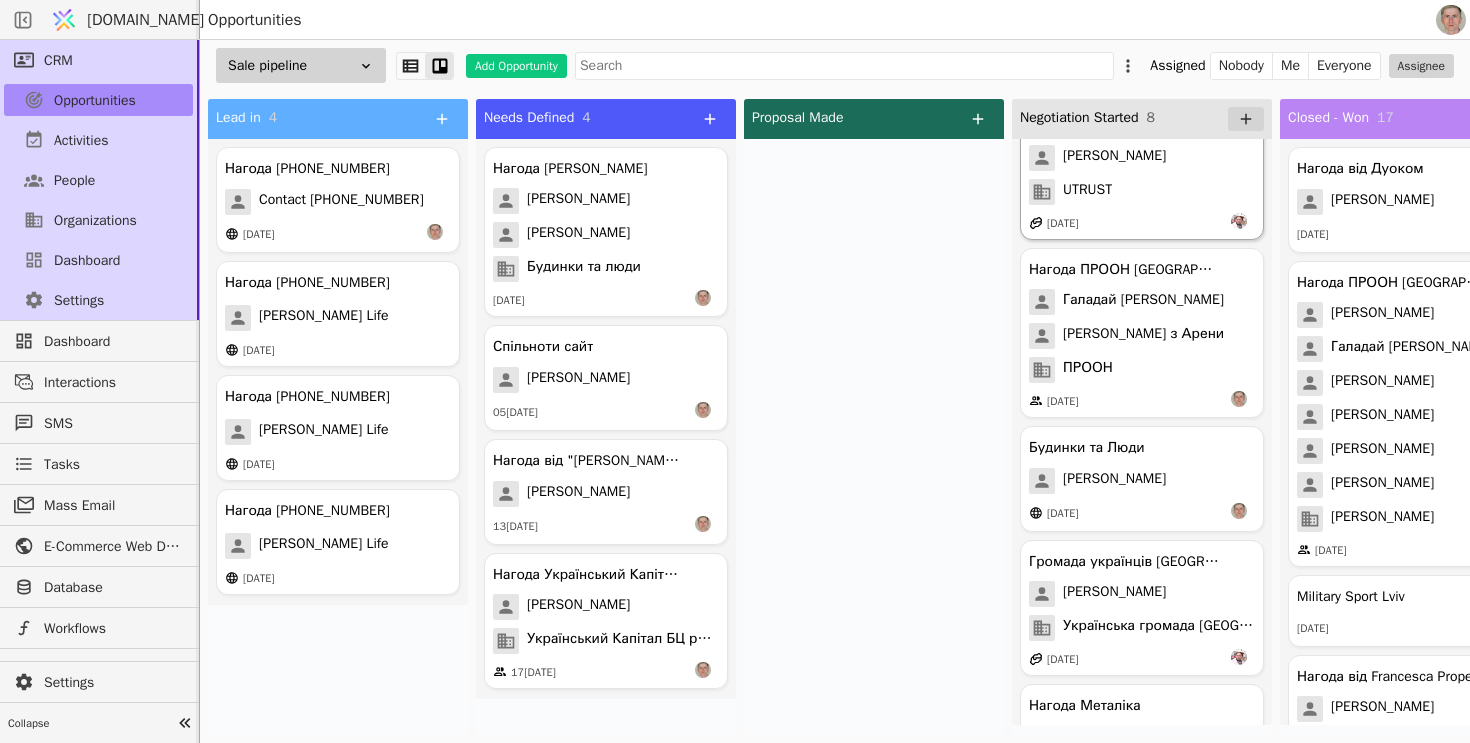 scroll, scrollTop: 330, scrollLeft: 0, axis: vertical 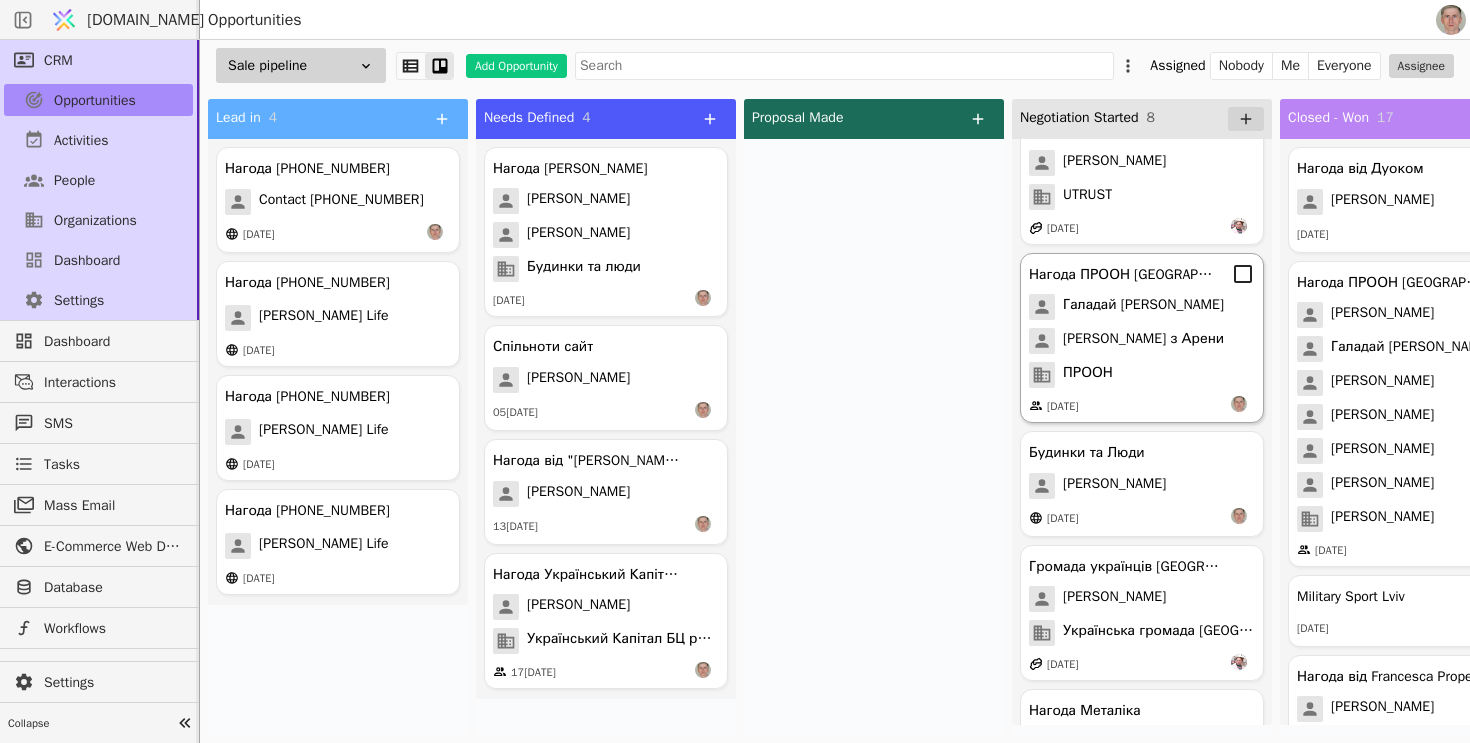 click on "[PERSON_NAME] з Арени" at bounding box center (1143, 341) 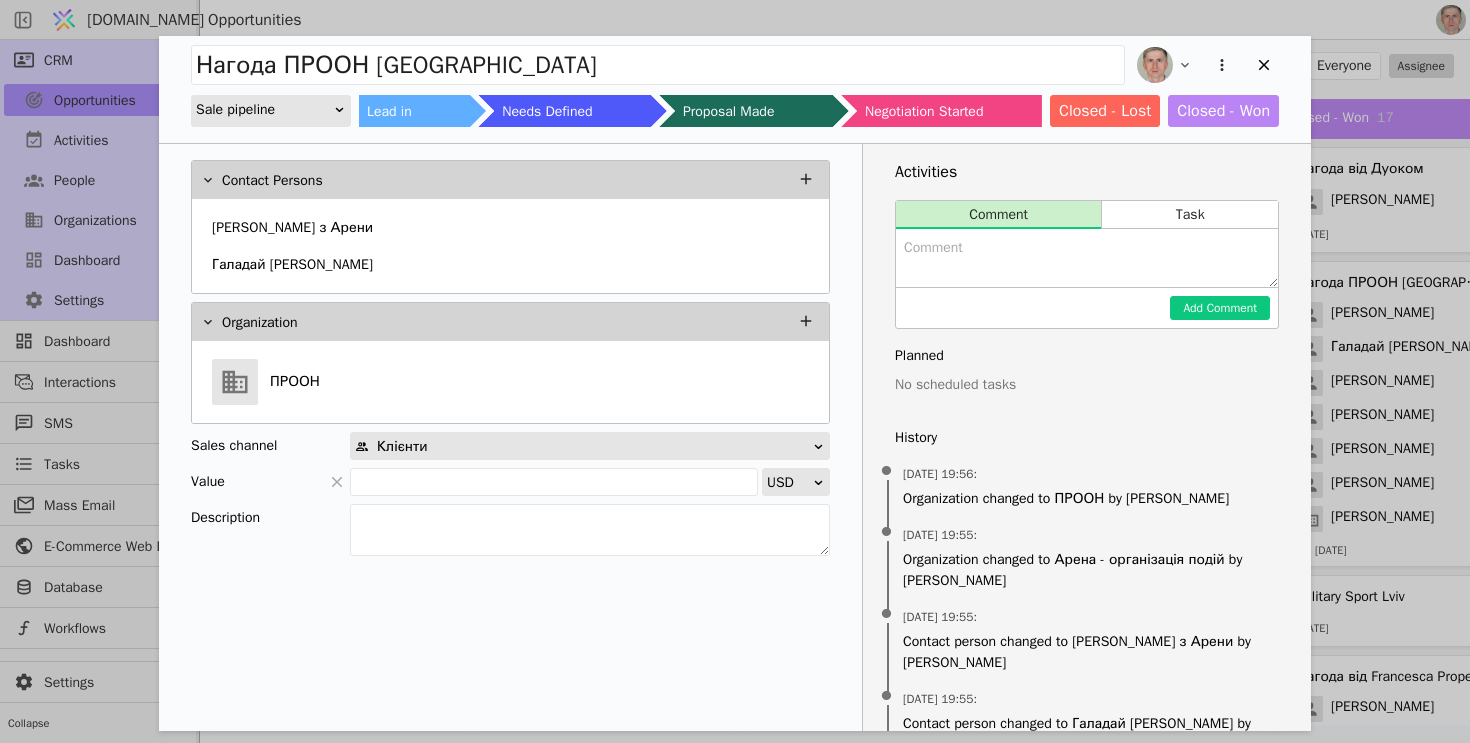 scroll, scrollTop: 0, scrollLeft: 0, axis: both 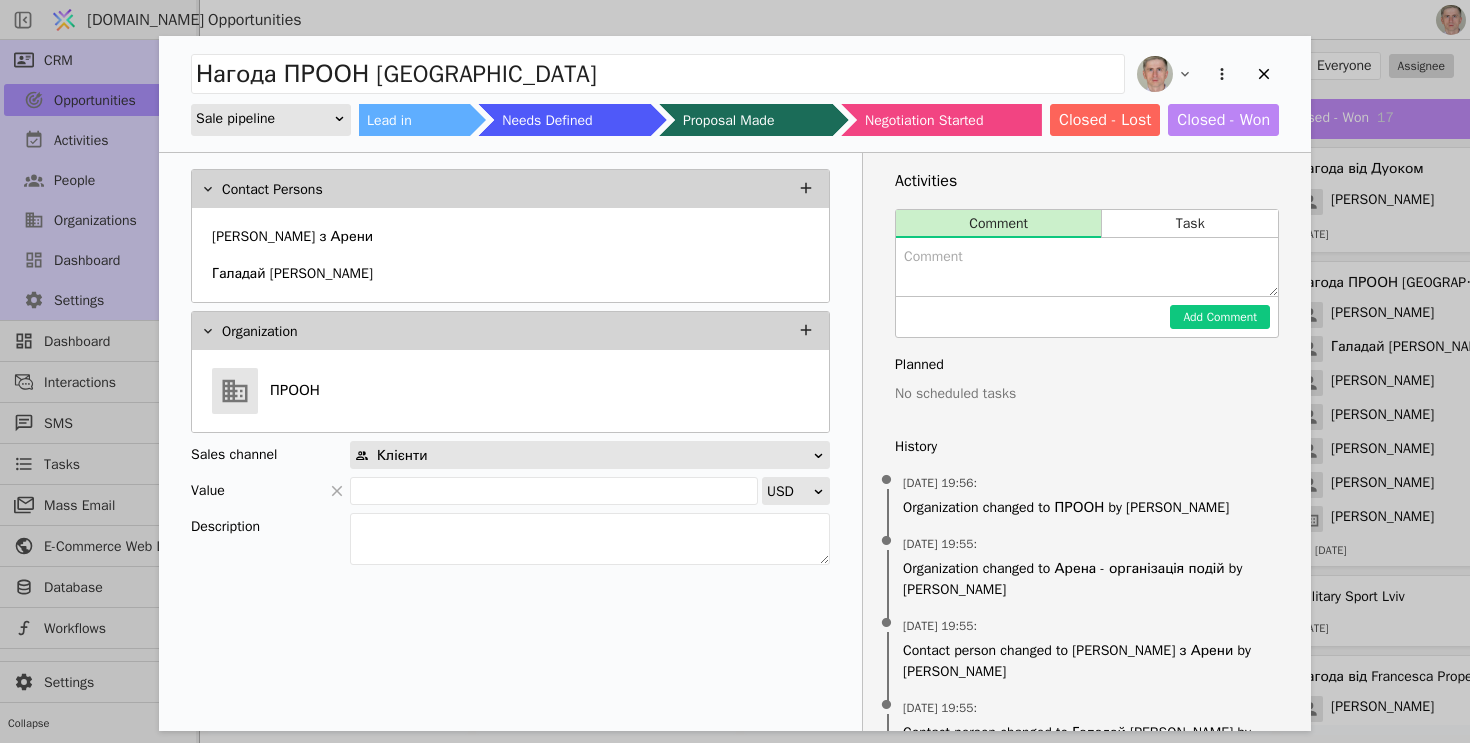 click at bounding box center (1087, 267) 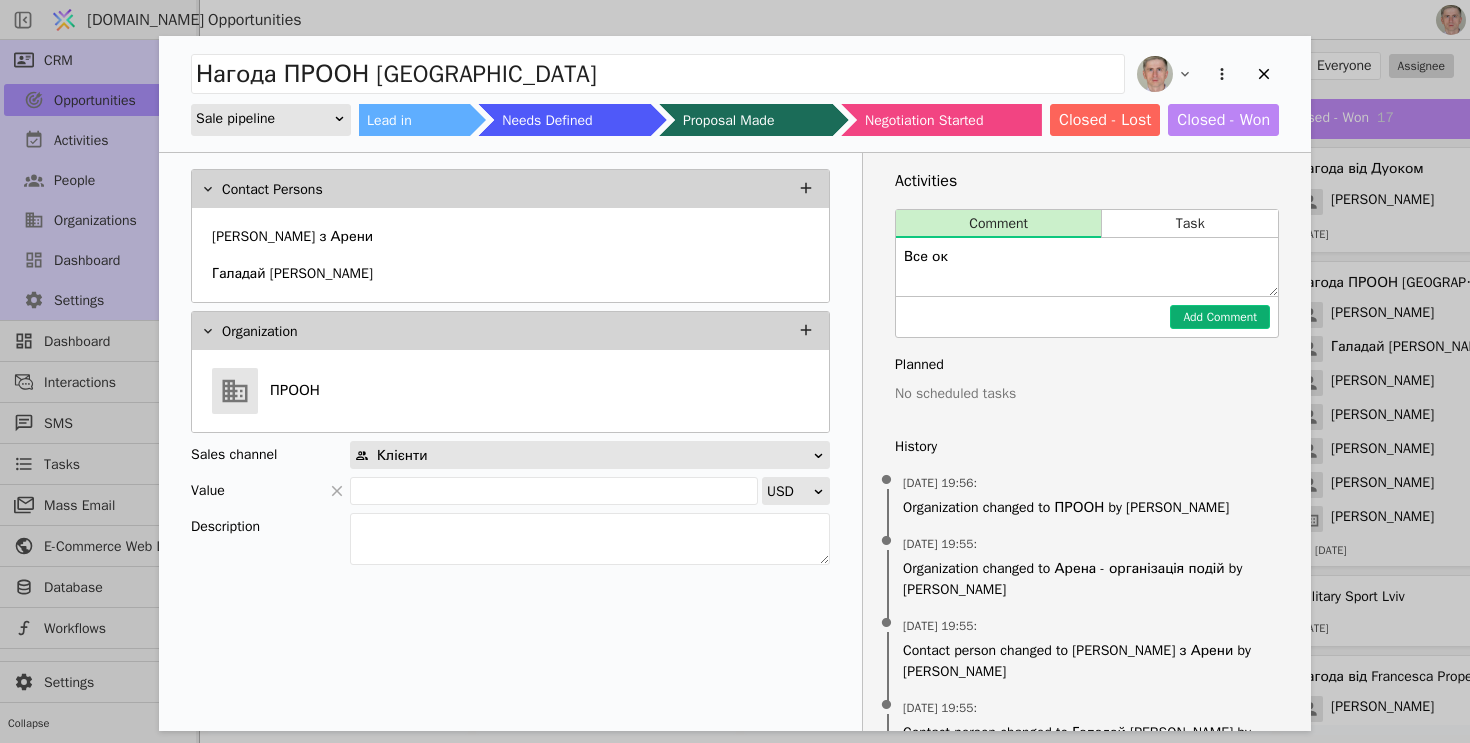 type on "Все ок" 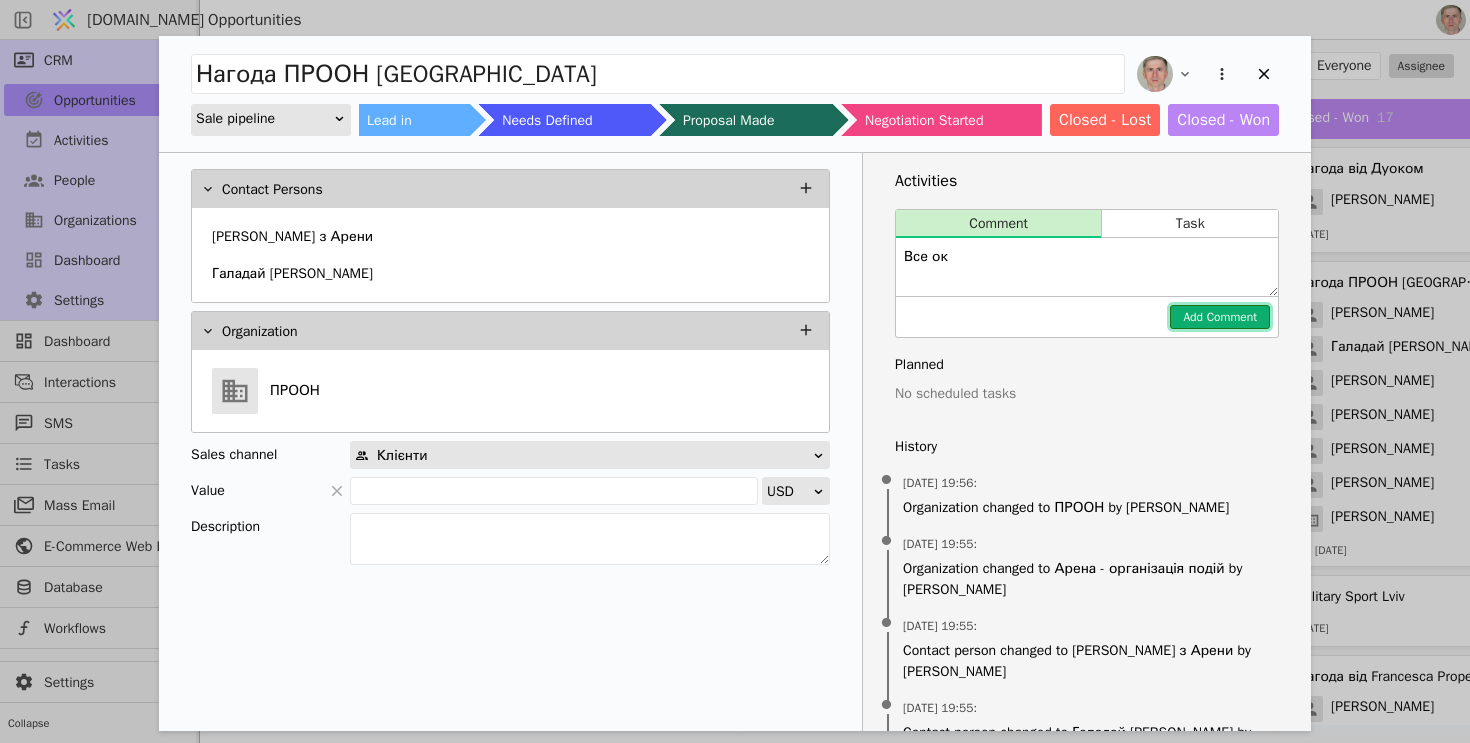 click on "Add   Comment" at bounding box center [1220, 317] 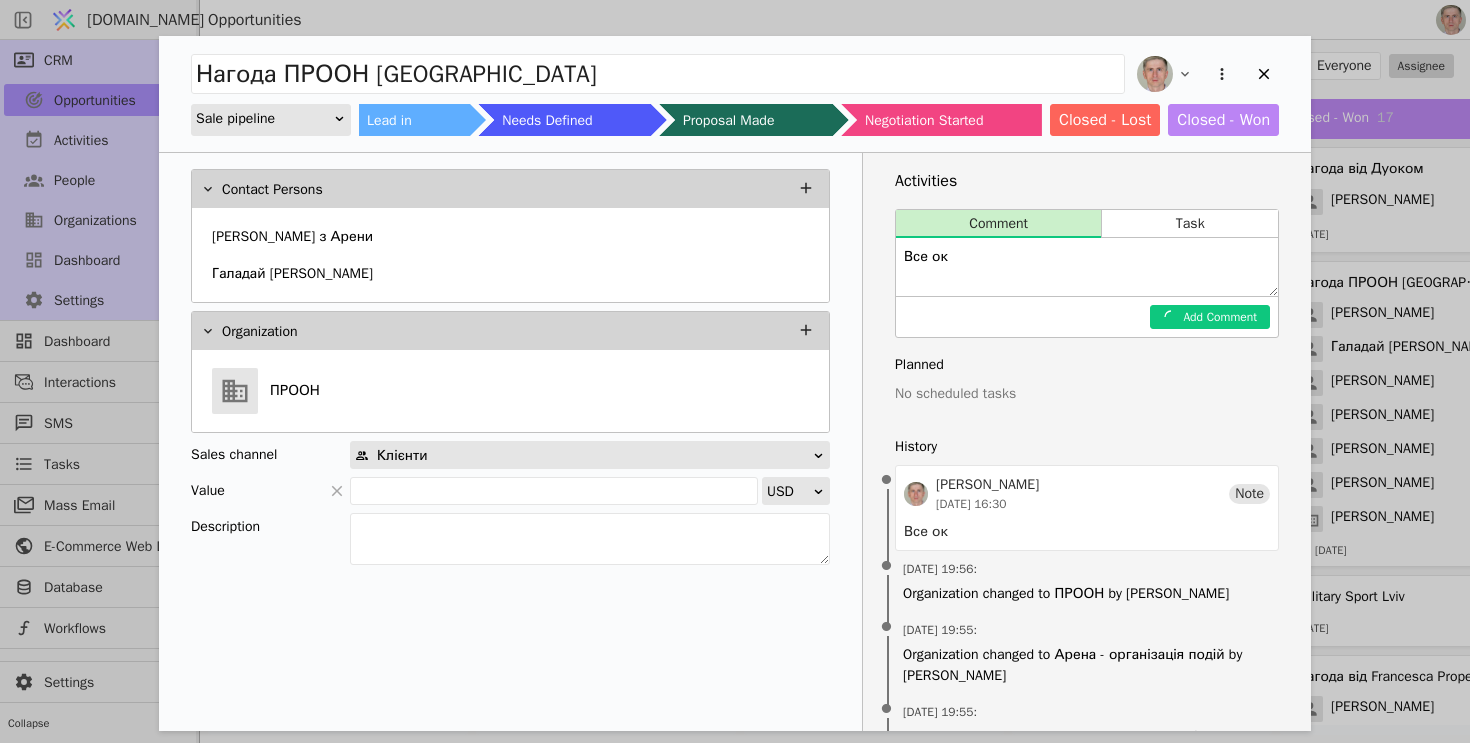type 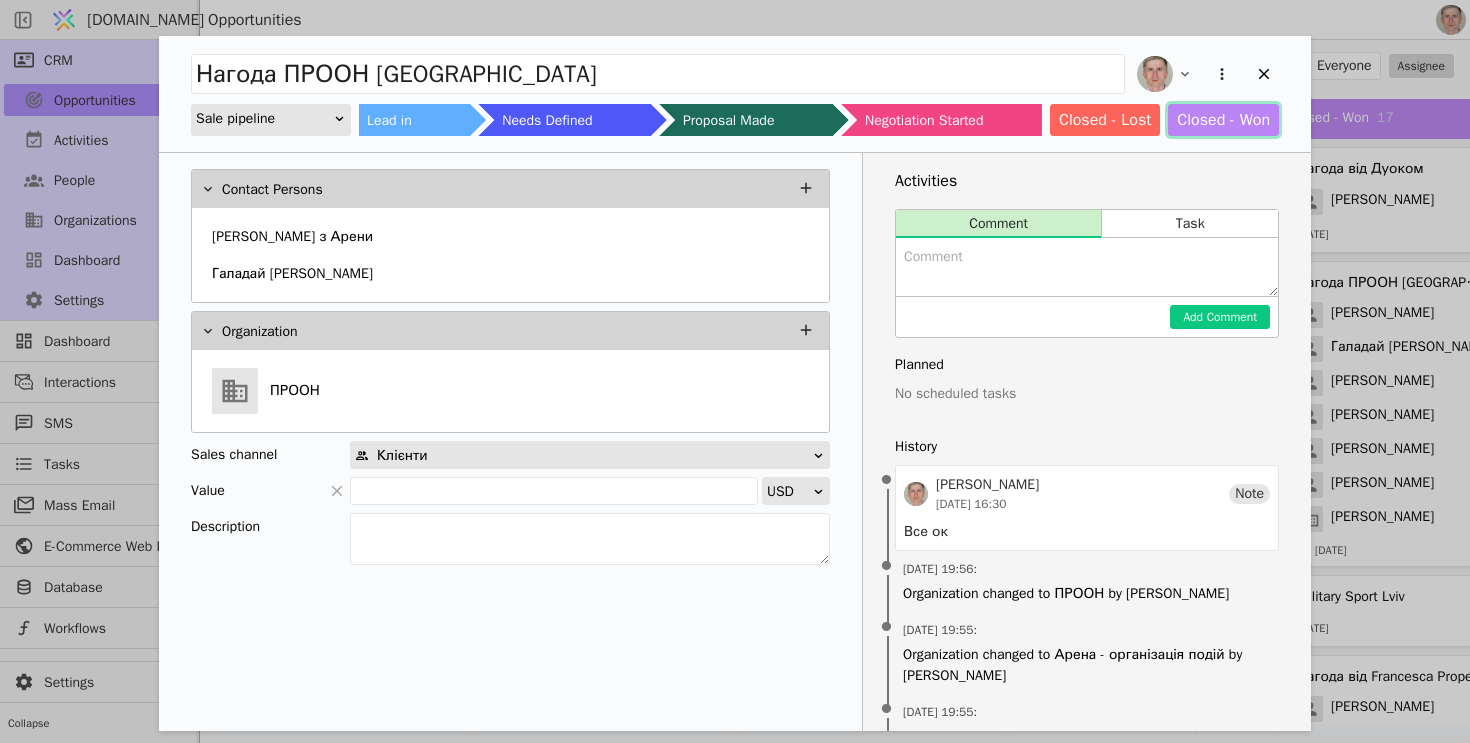 click on "Closed - Won" at bounding box center [1223, 120] 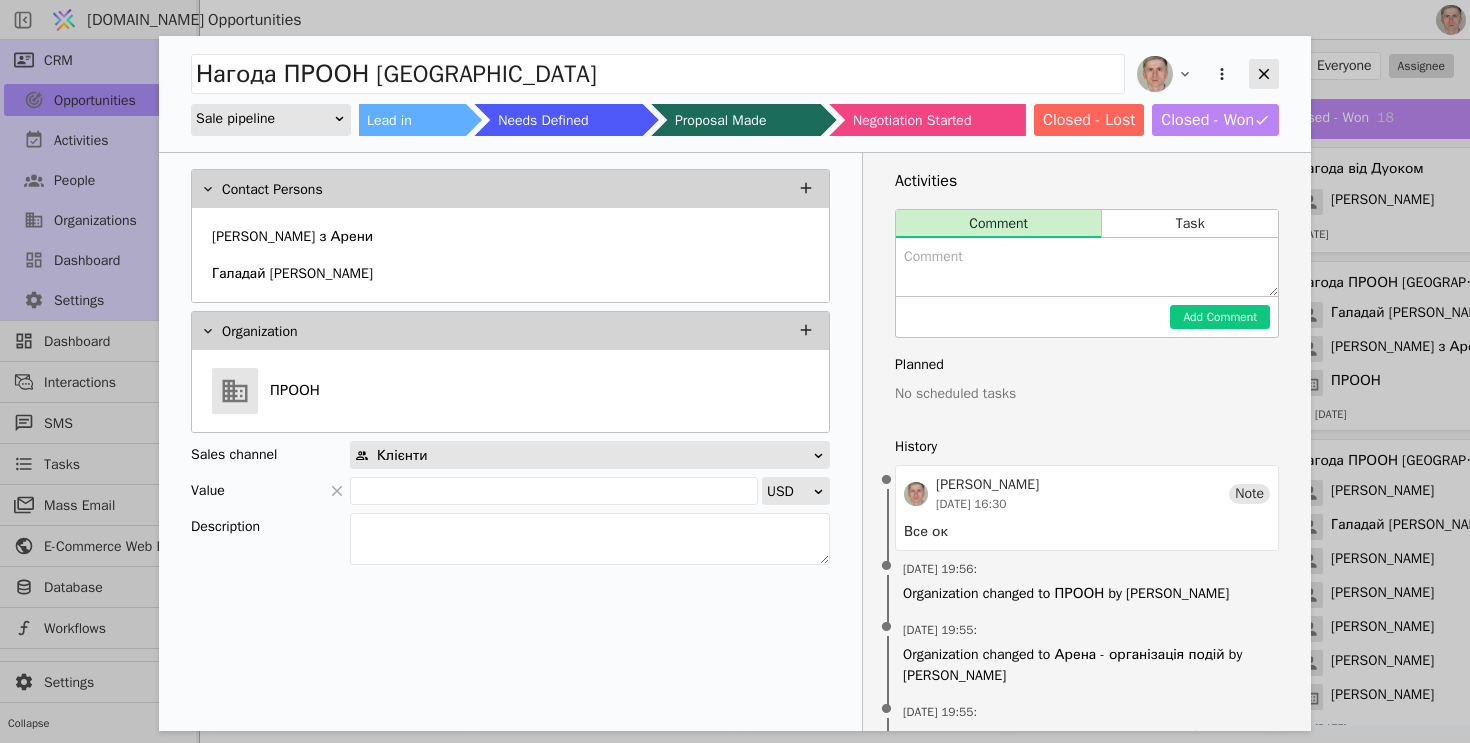 click at bounding box center (1264, 74) 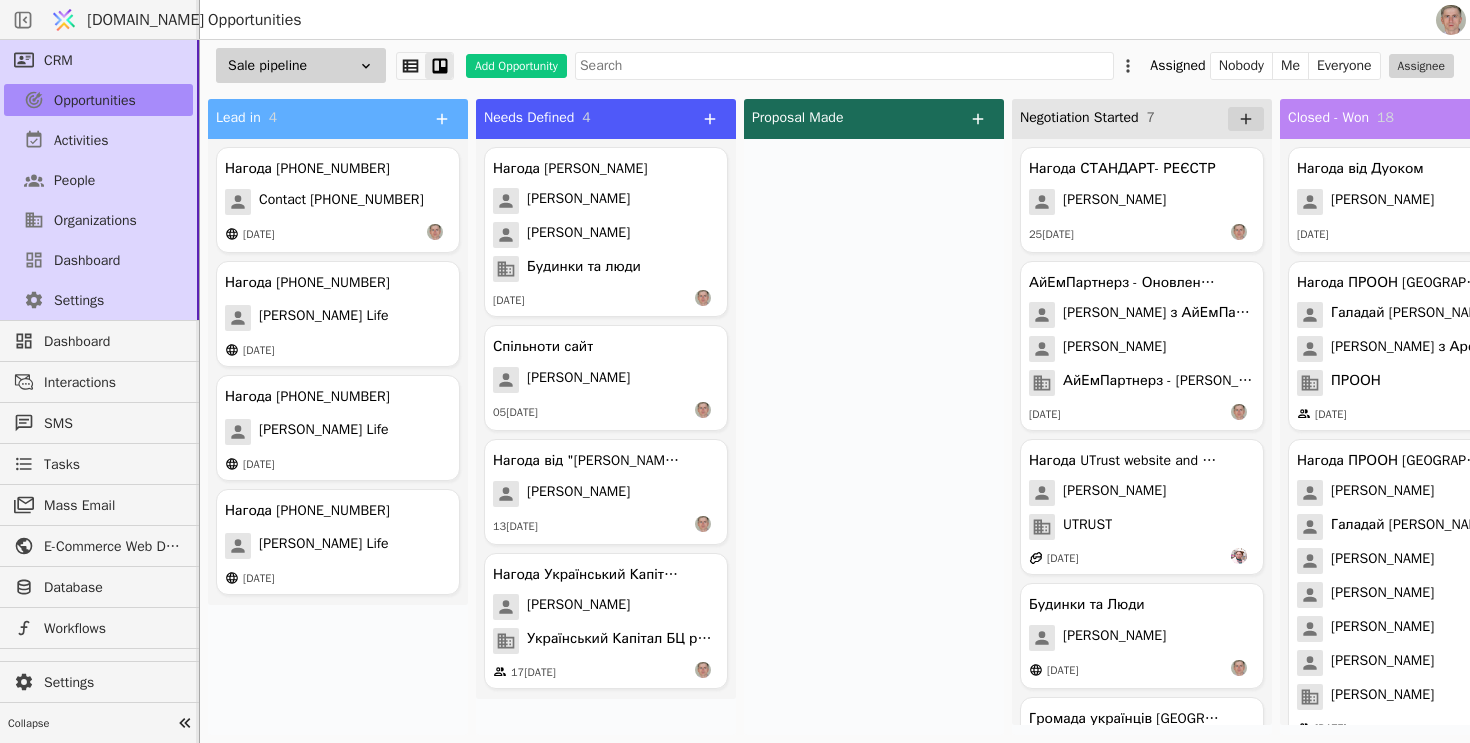 scroll, scrollTop: 476, scrollLeft: 0, axis: vertical 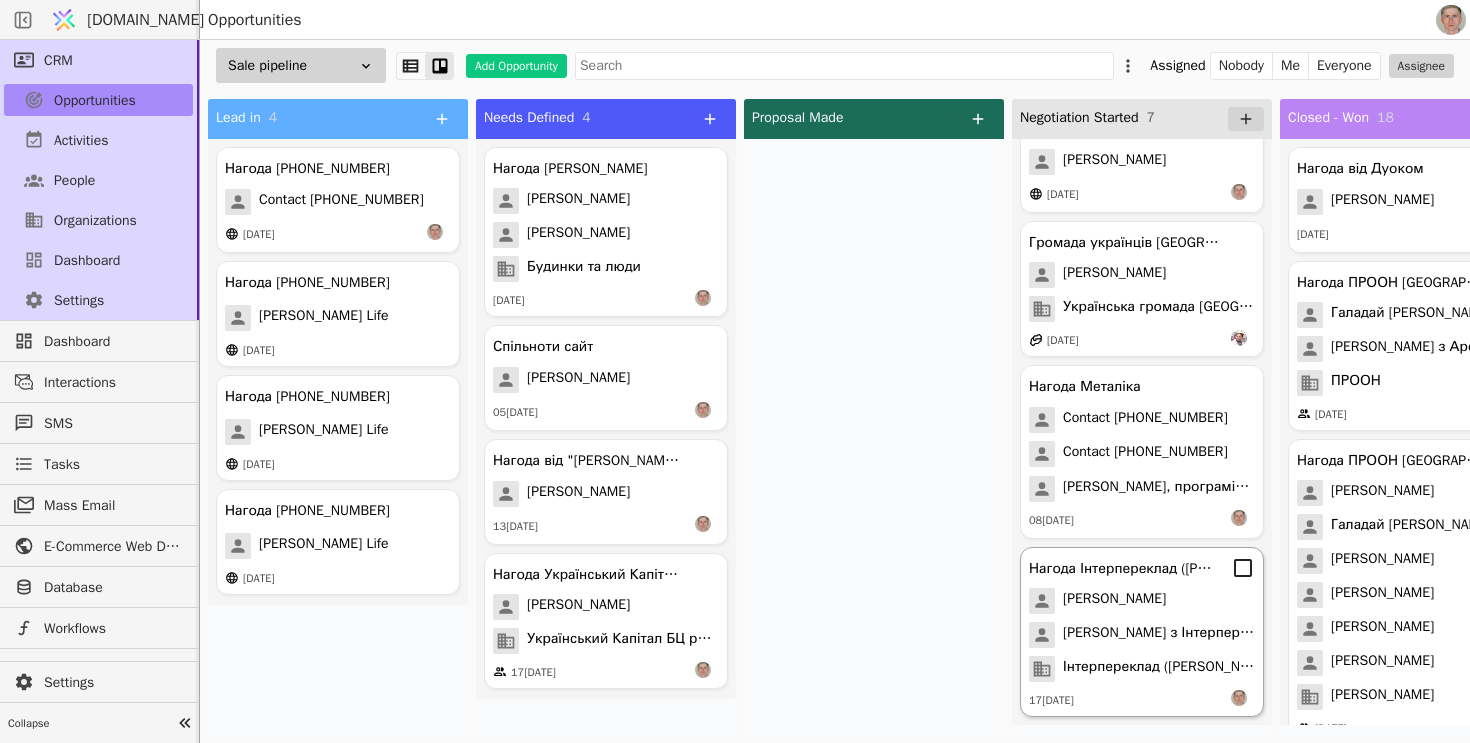 click on "Нагода Інтерпереклад (Гвоздинський С.Л.) Гвоздинський Святослав Любомирович Олеся з Інтерперекладу Інтерпереклад (Гвоздинський С.Л.) 17.11.2024" at bounding box center [1142, 632] 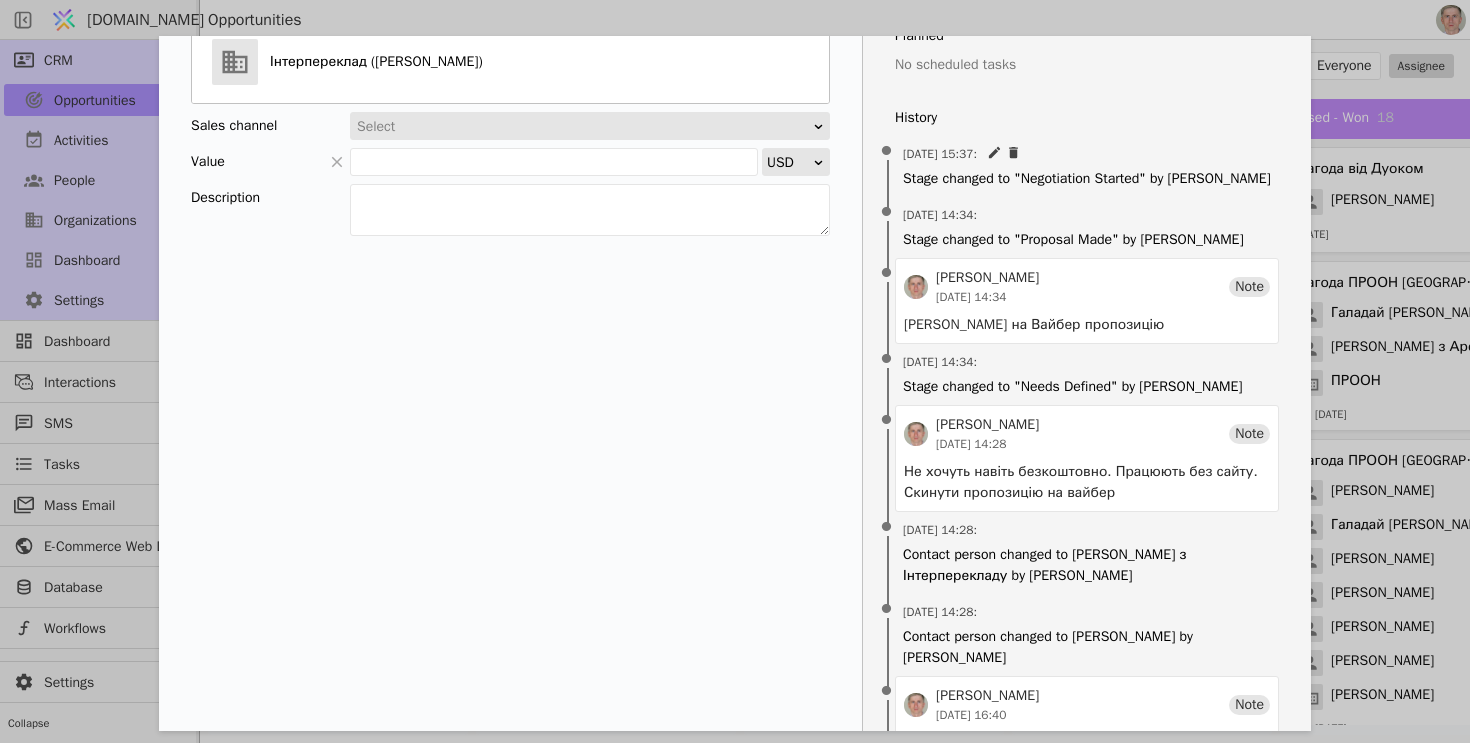 scroll, scrollTop: 0, scrollLeft: 0, axis: both 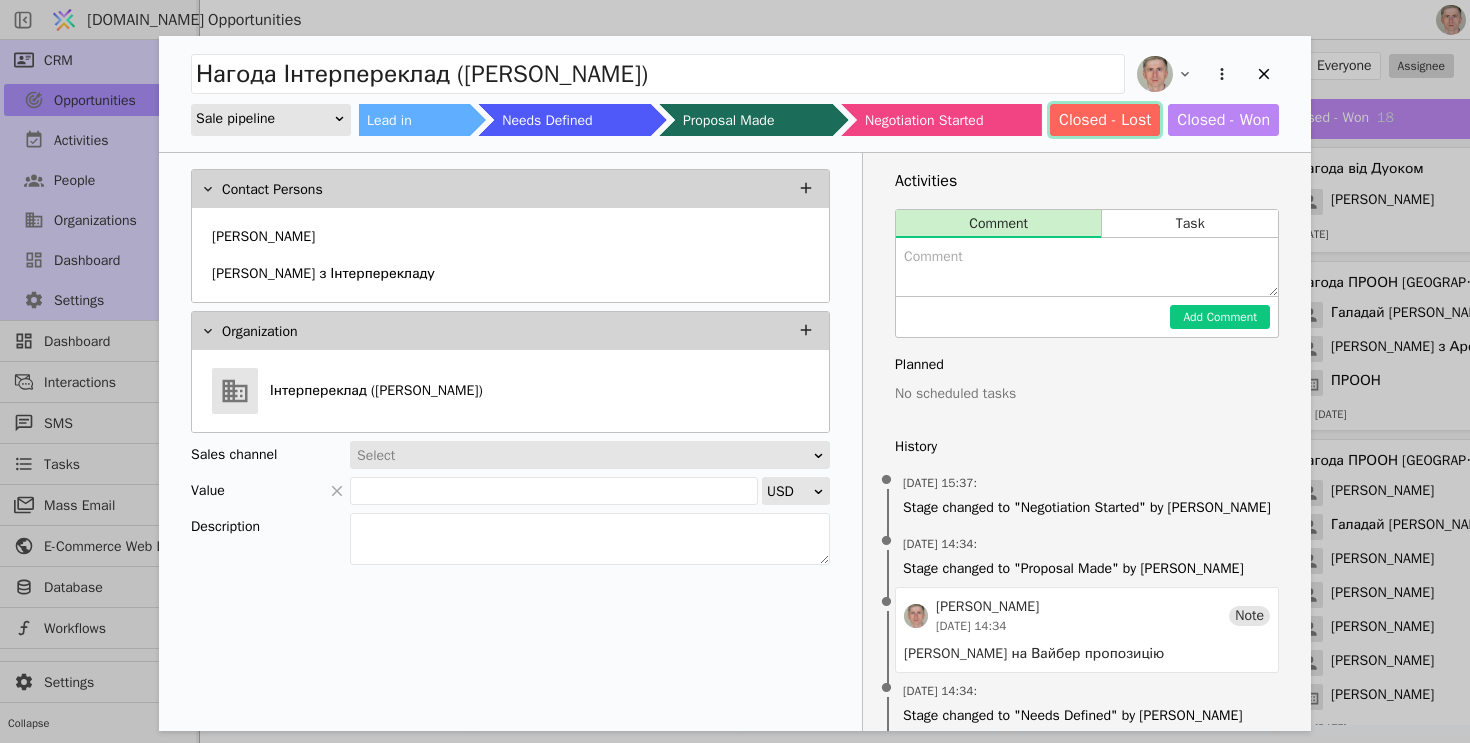 click on "Closed - Lost" at bounding box center [1105, 120] 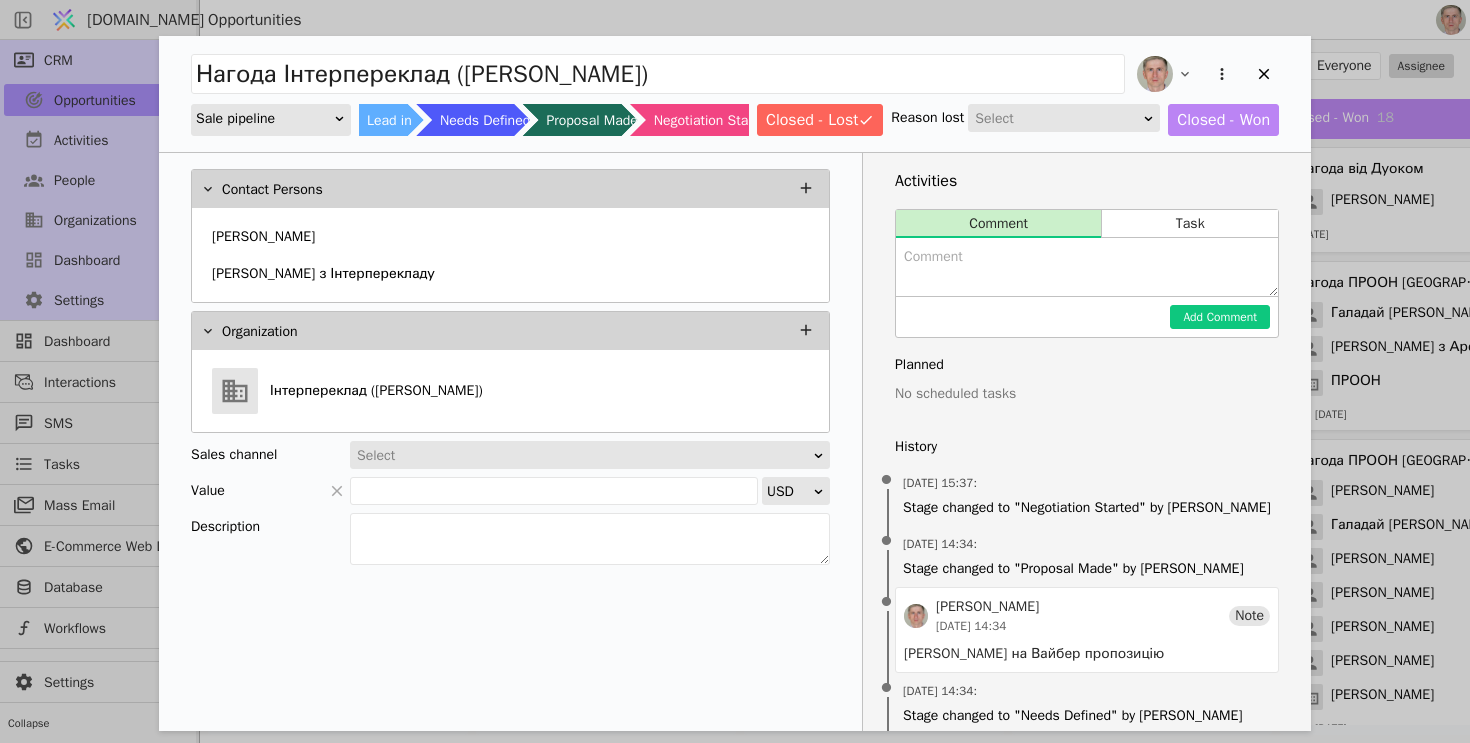click on "Select" at bounding box center [1057, 119] 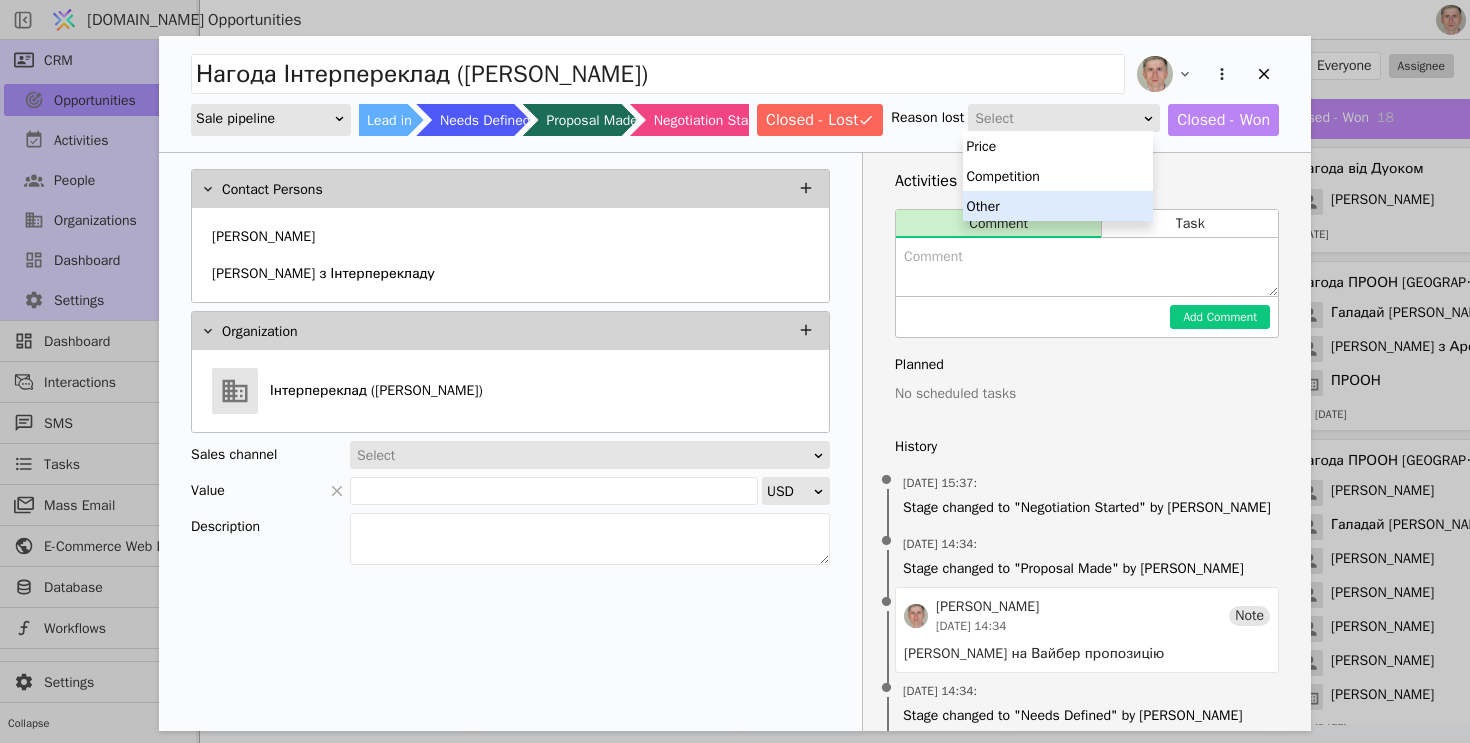 click on "Other" at bounding box center [1058, 206] 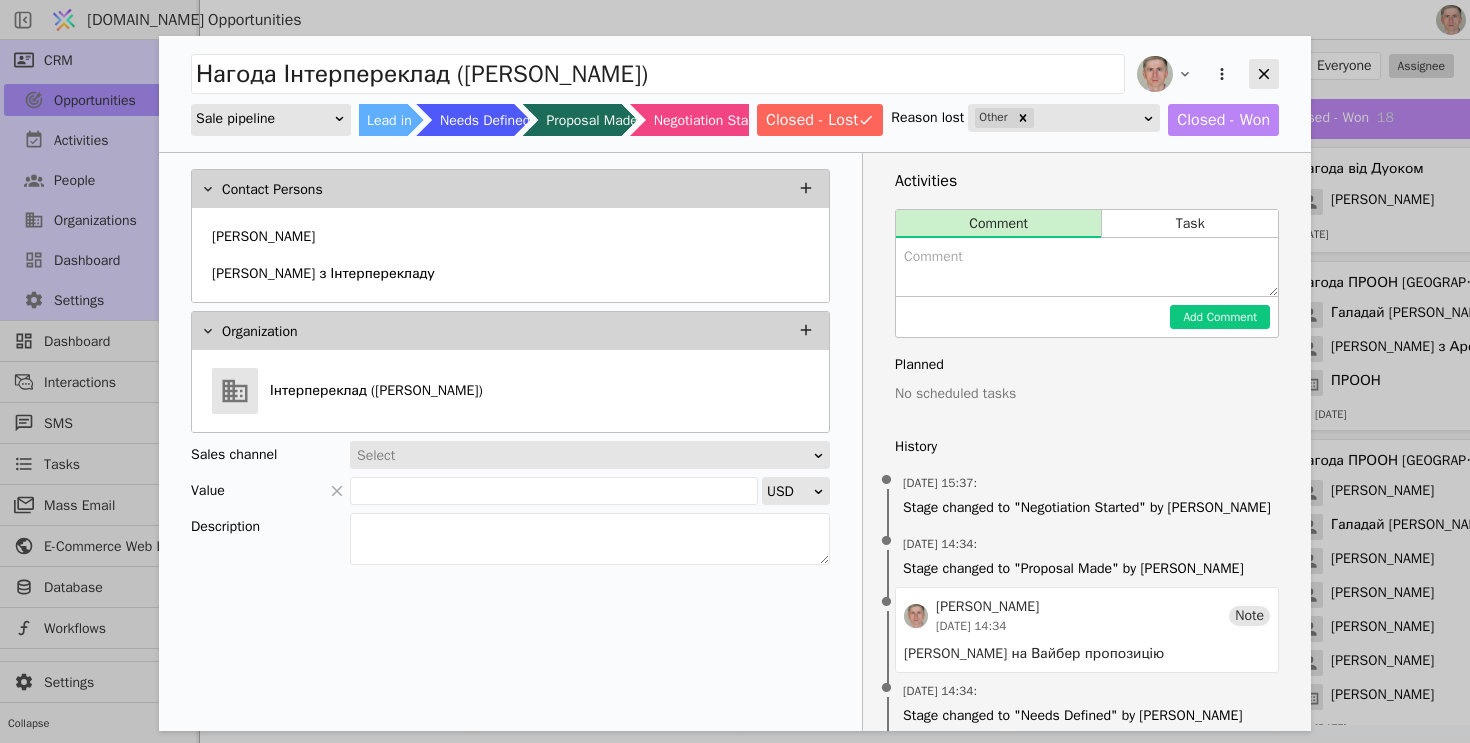 click 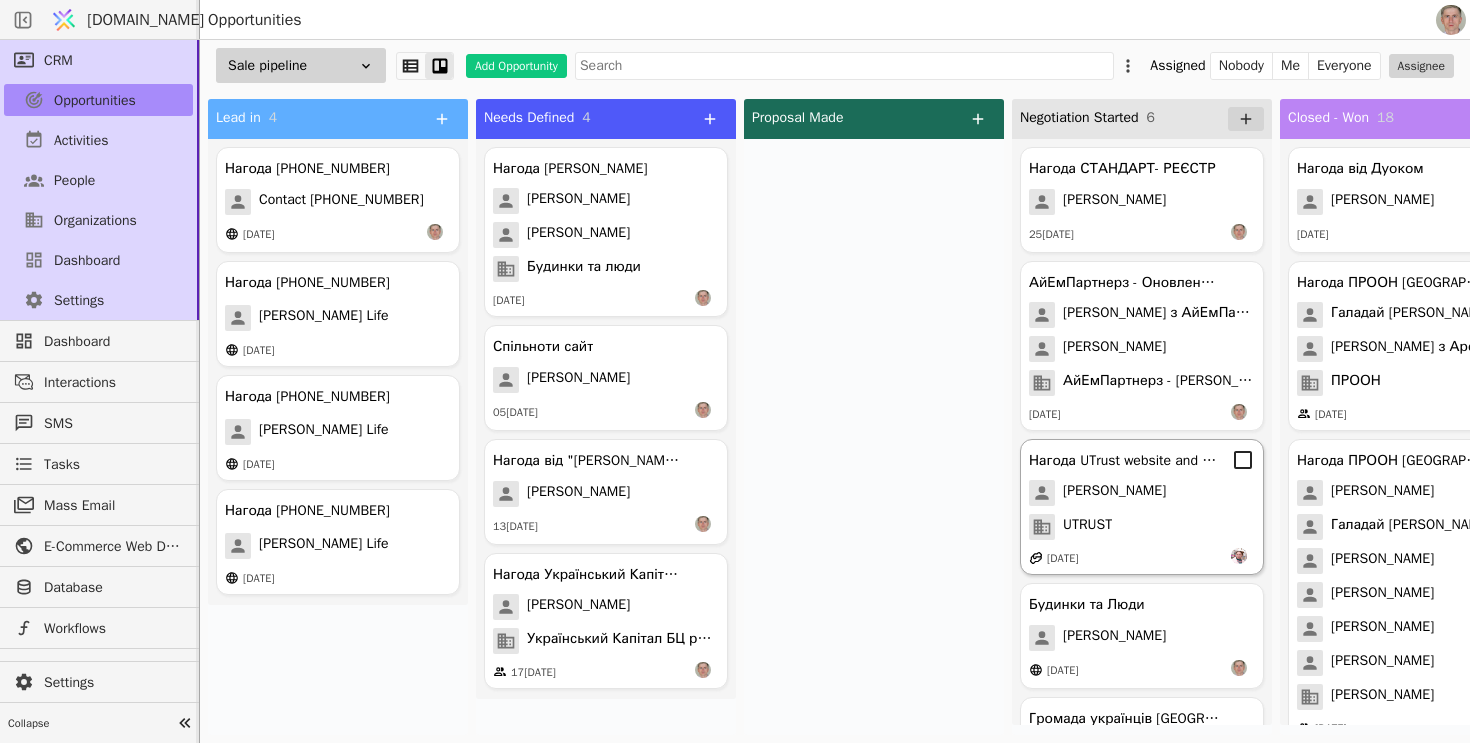 scroll, scrollTop: 298, scrollLeft: 0, axis: vertical 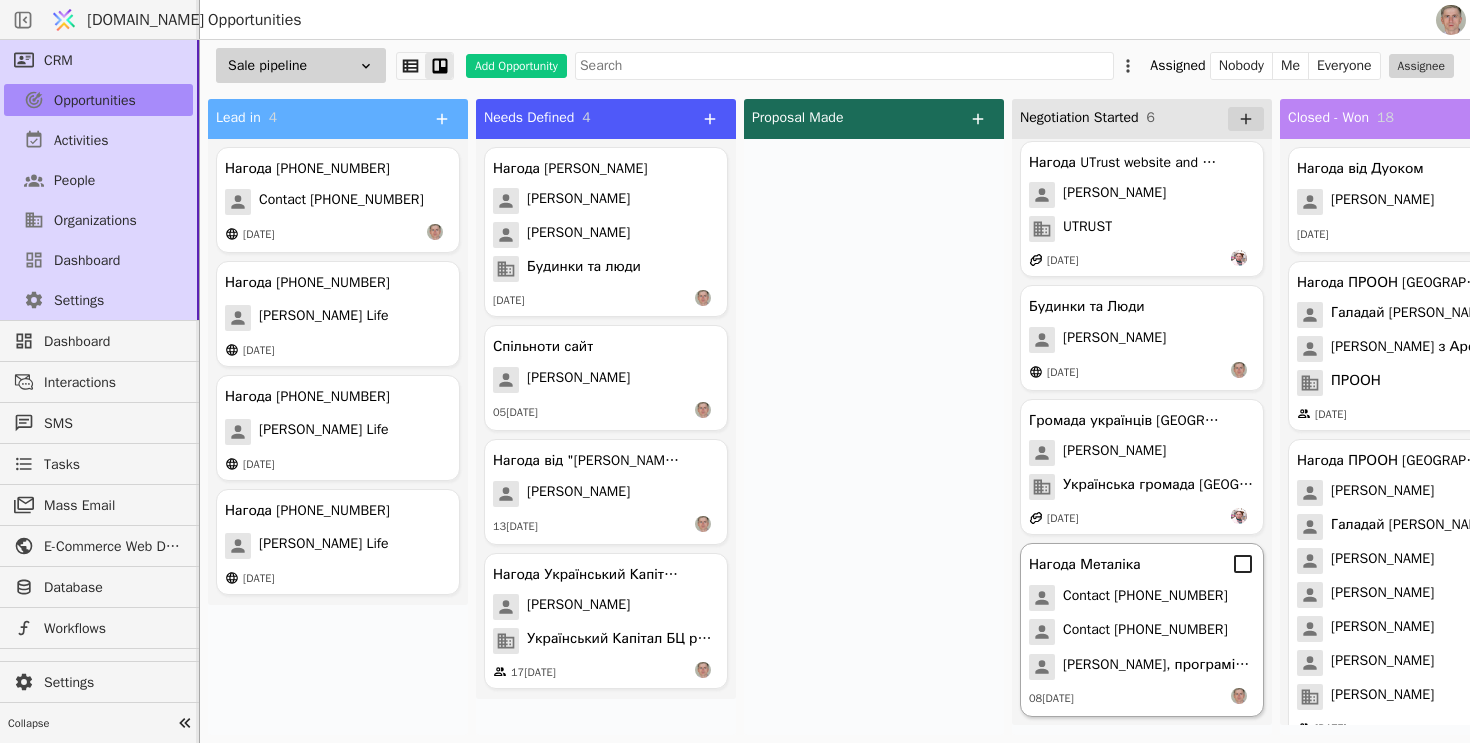 click on "Contact [PHONE_NUMBER]" at bounding box center (1145, 632) 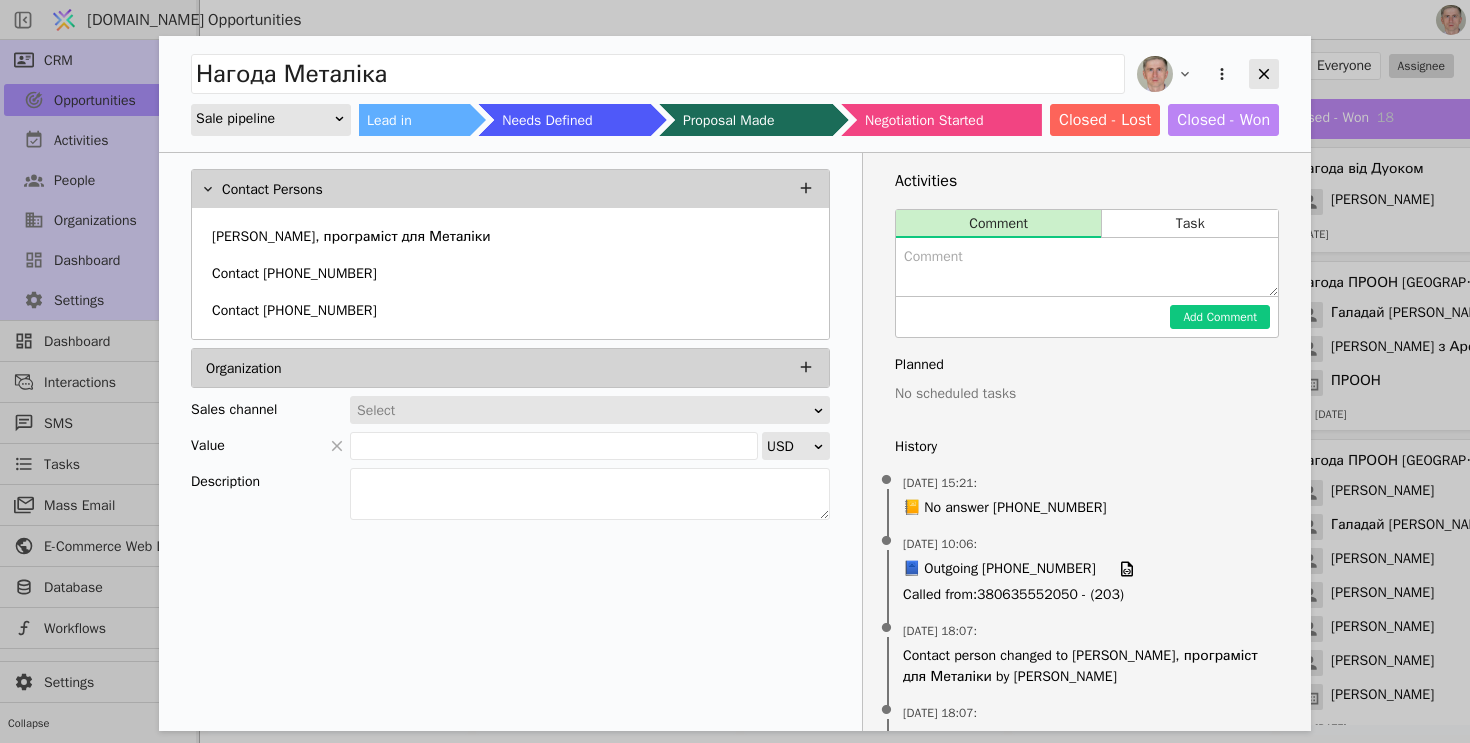 click 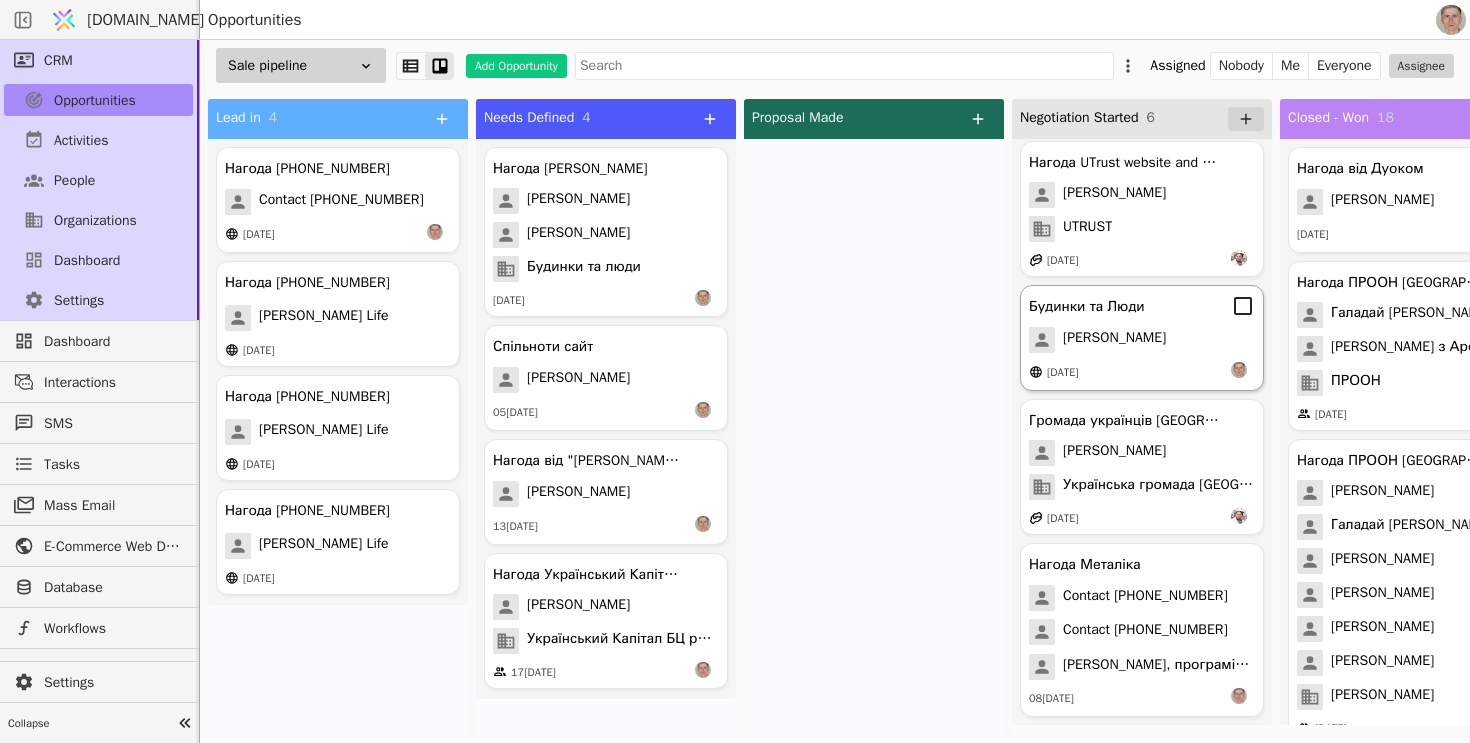 click on "[PERSON_NAME]" at bounding box center (1114, 340) 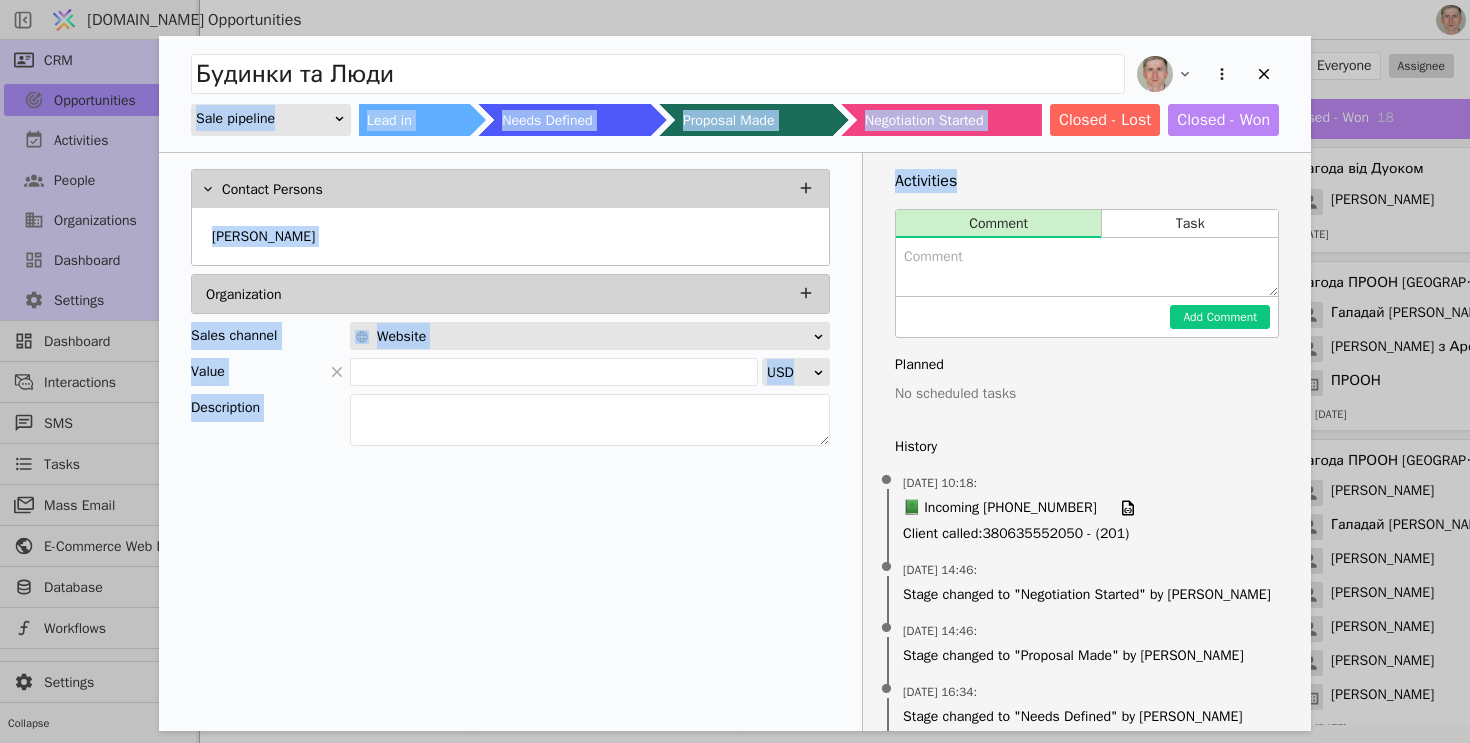 drag, startPoint x: 1266, startPoint y: 65, endPoint x: 1161, endPoint y: 409, distance: 359.6679 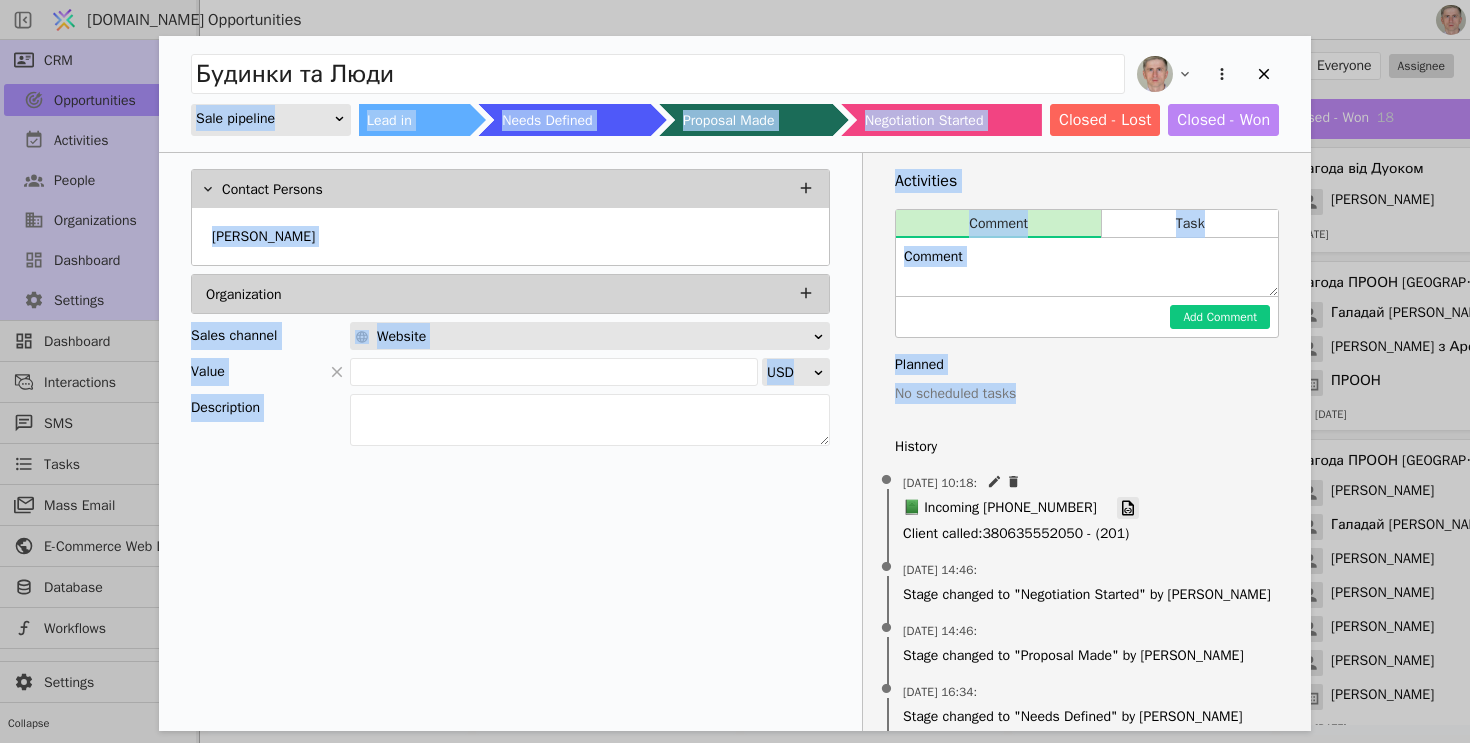 click 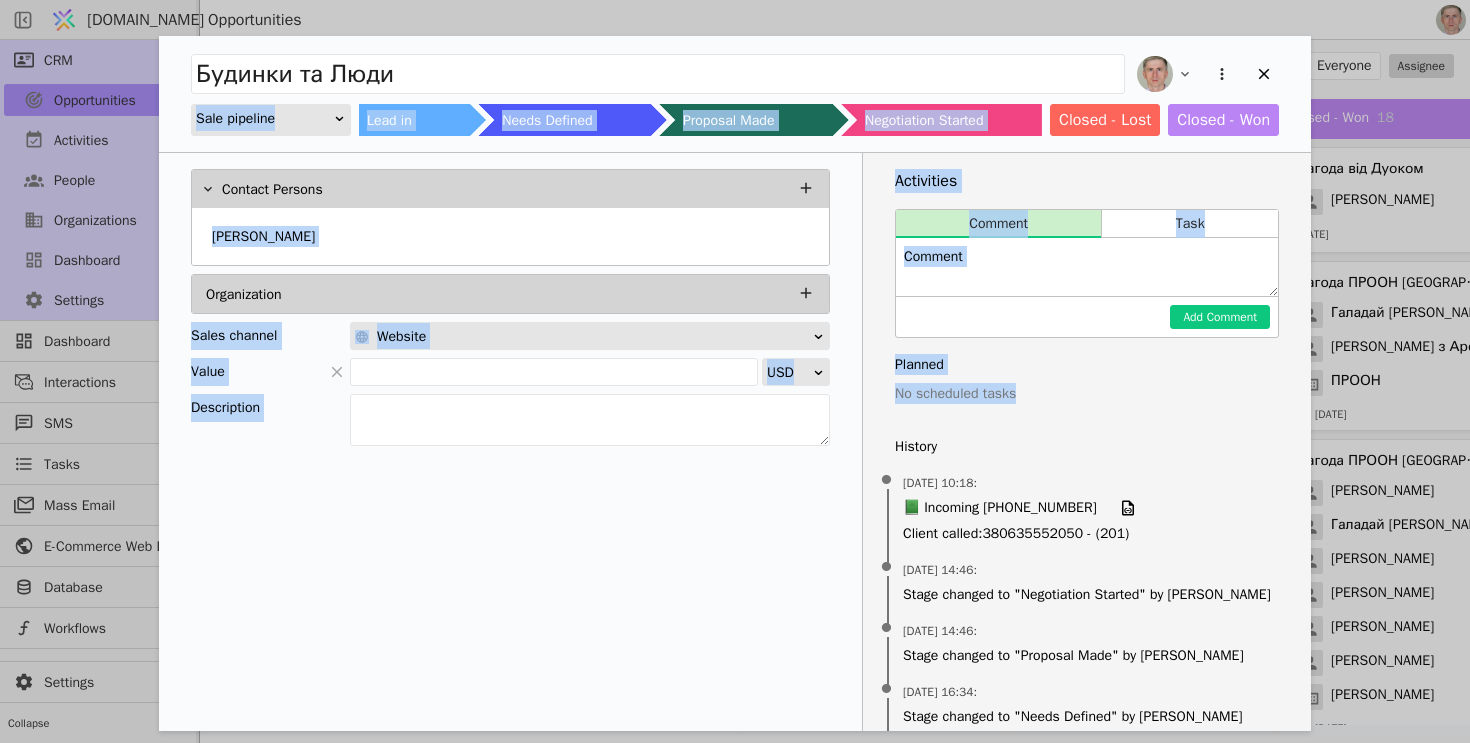 click at bounding box center (1087, 267) 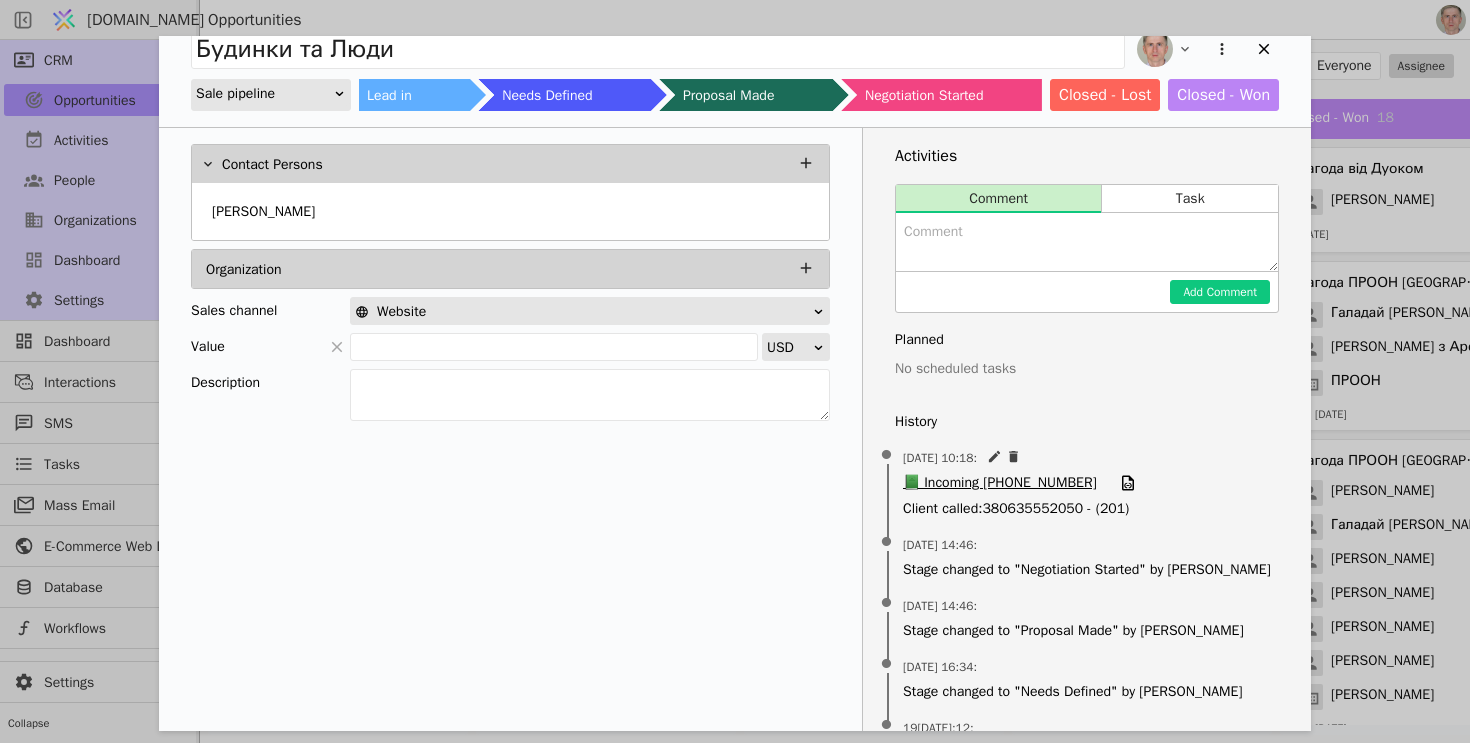 scroll, scrollTop: 26, scrollLeft: 0, axis: vertical 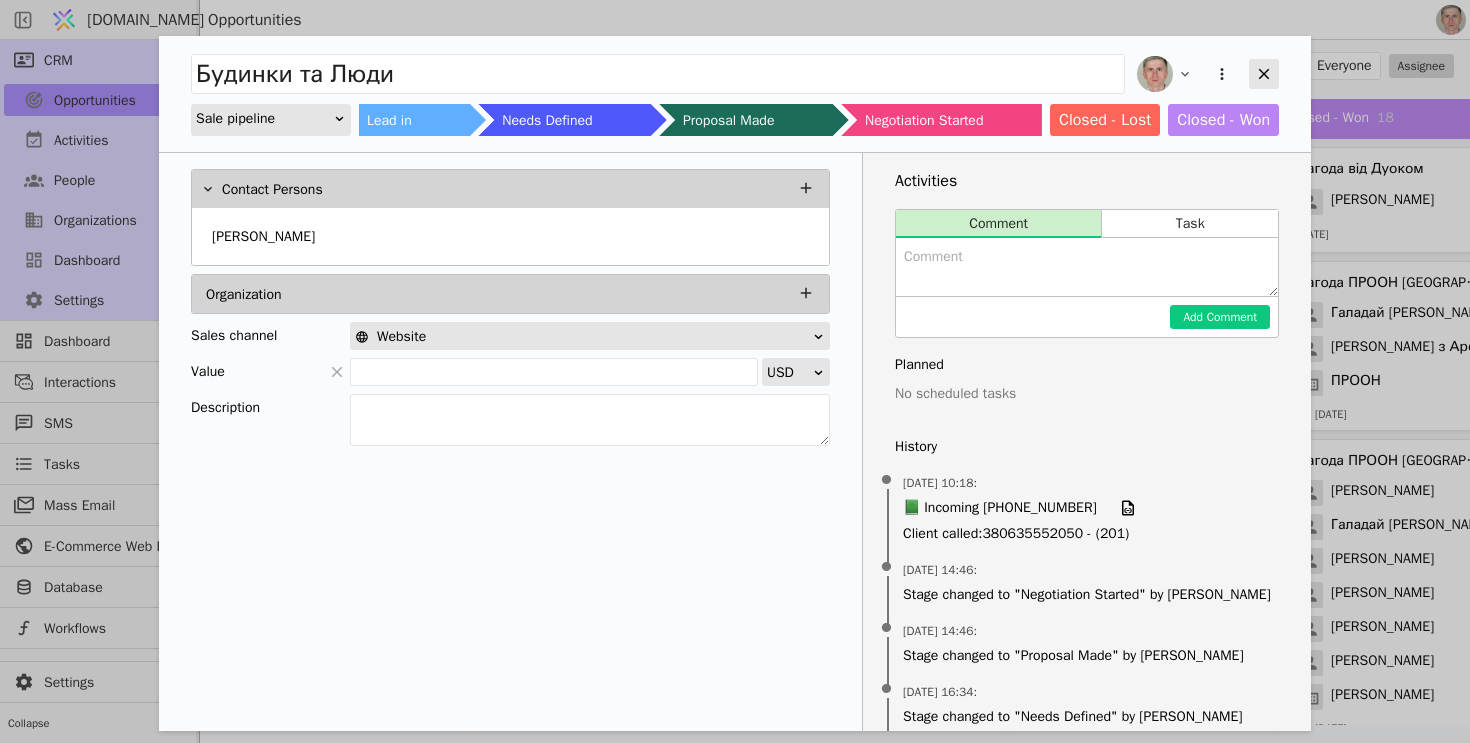 click 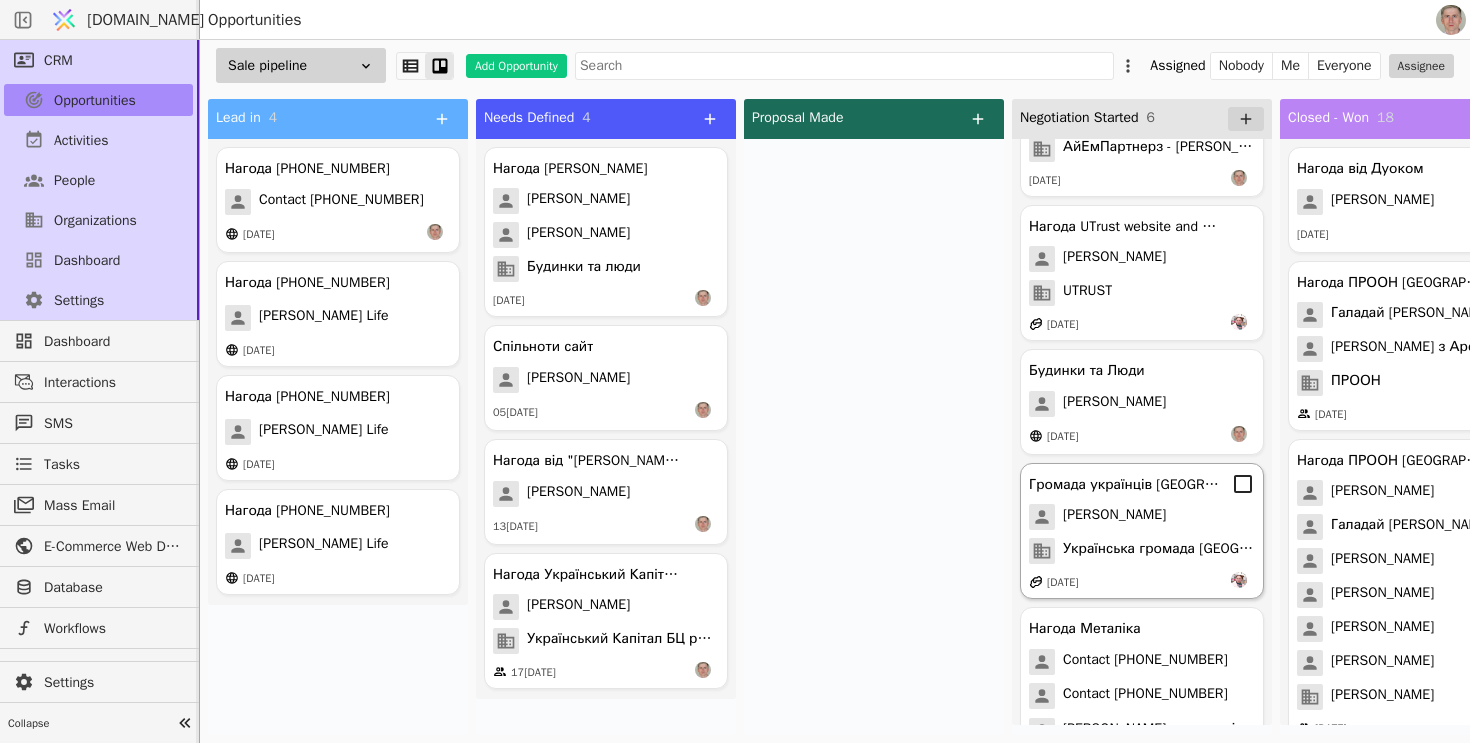 scroll, scrollTop: 298, scrollLeft: 0, axis: vertical 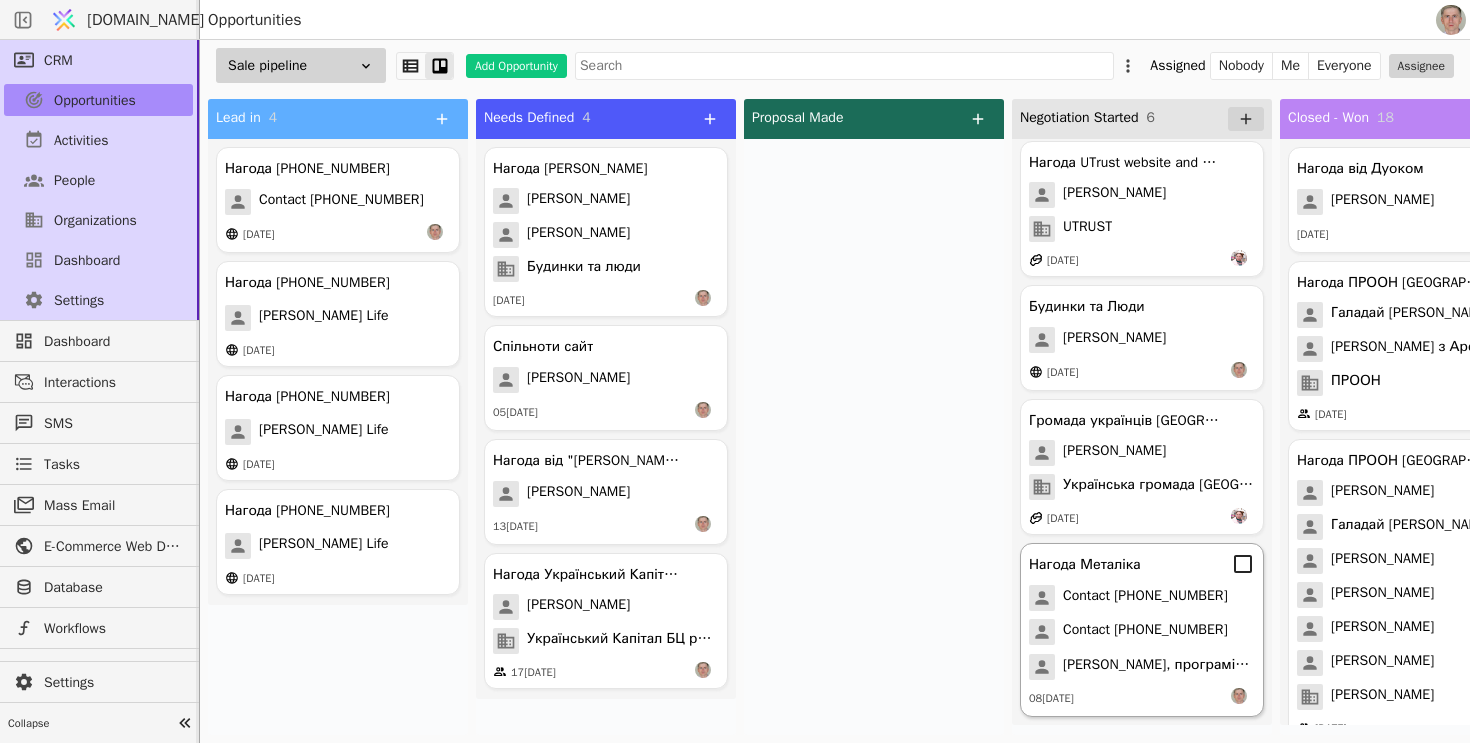 click on "Нагода Металіка" at bounding box center (1085, 564) 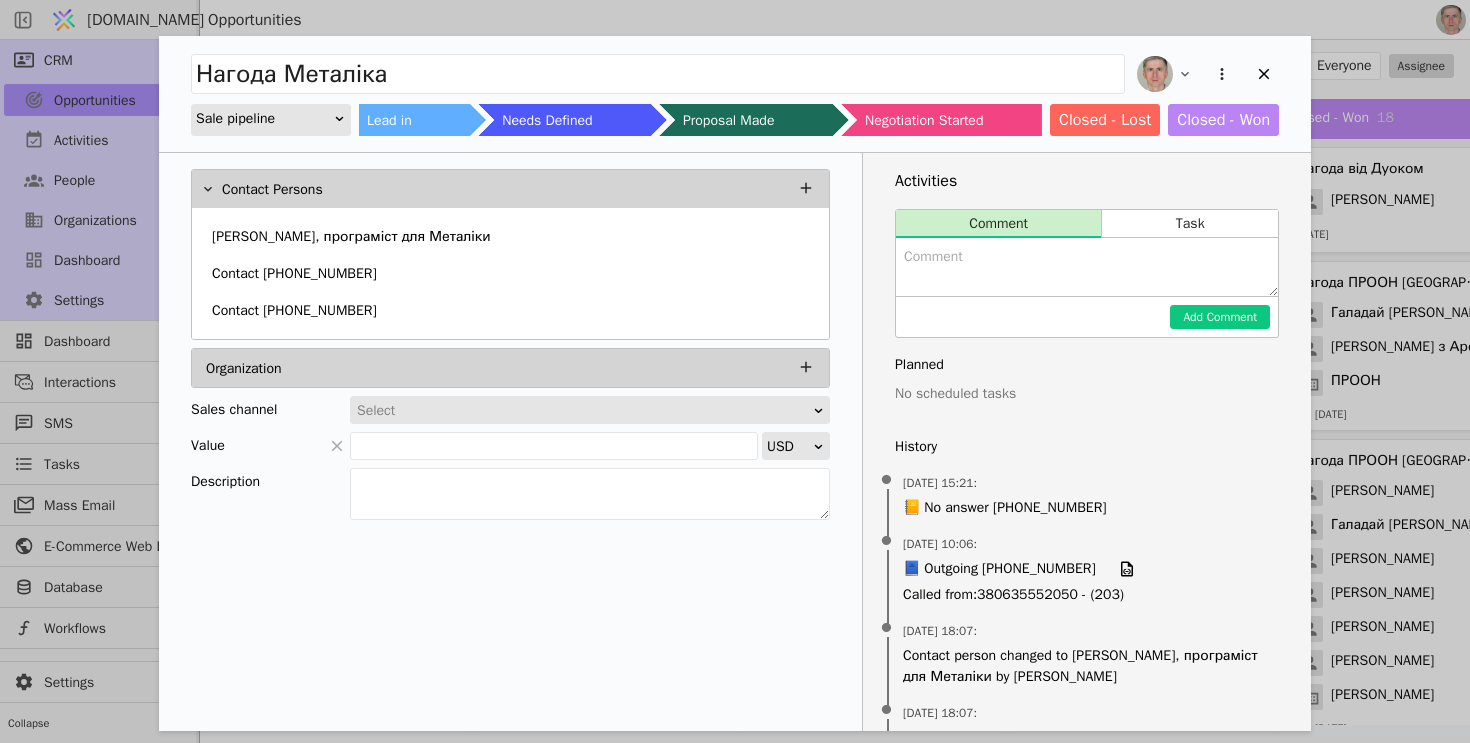 click at bounding box center (1087, 267) 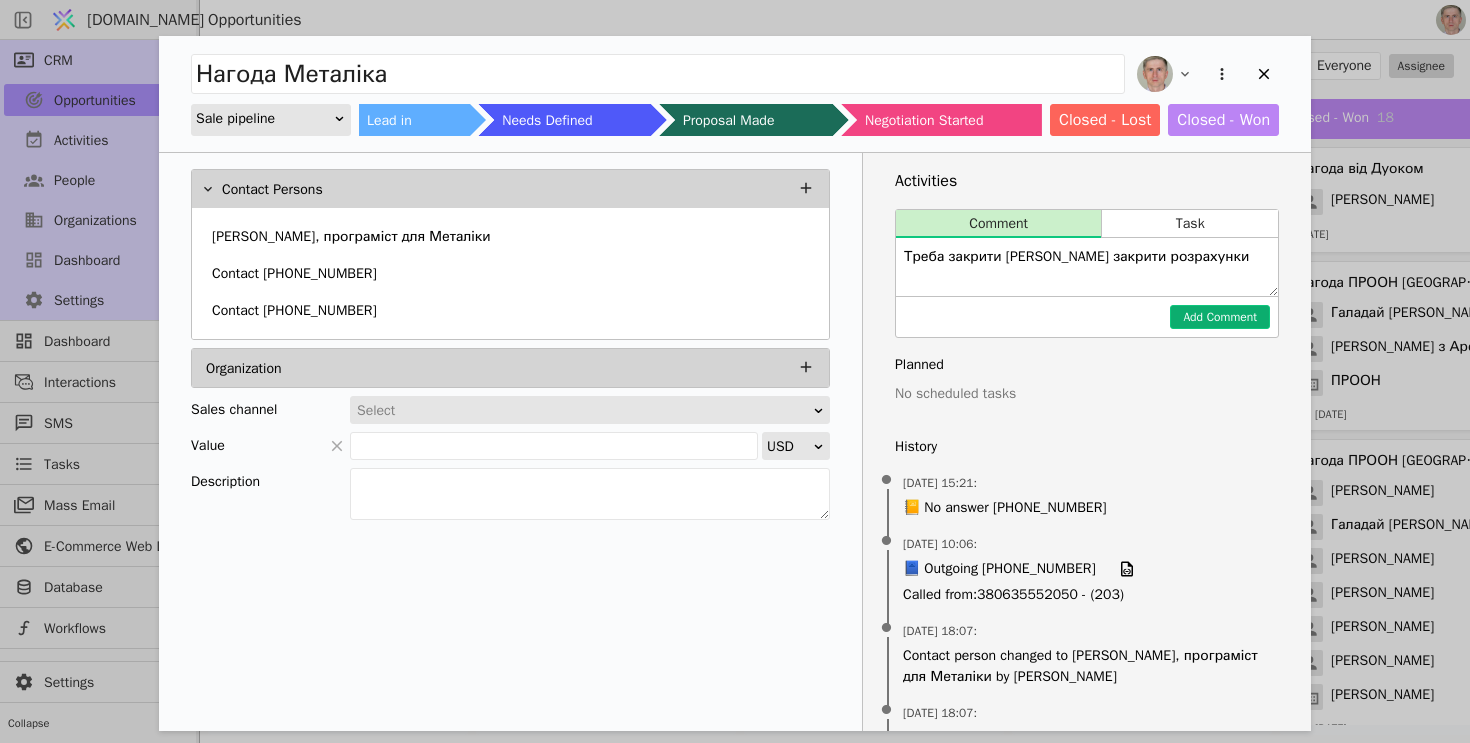 type on "Треба закрити Вайбер
Треба закрити розрахунки" 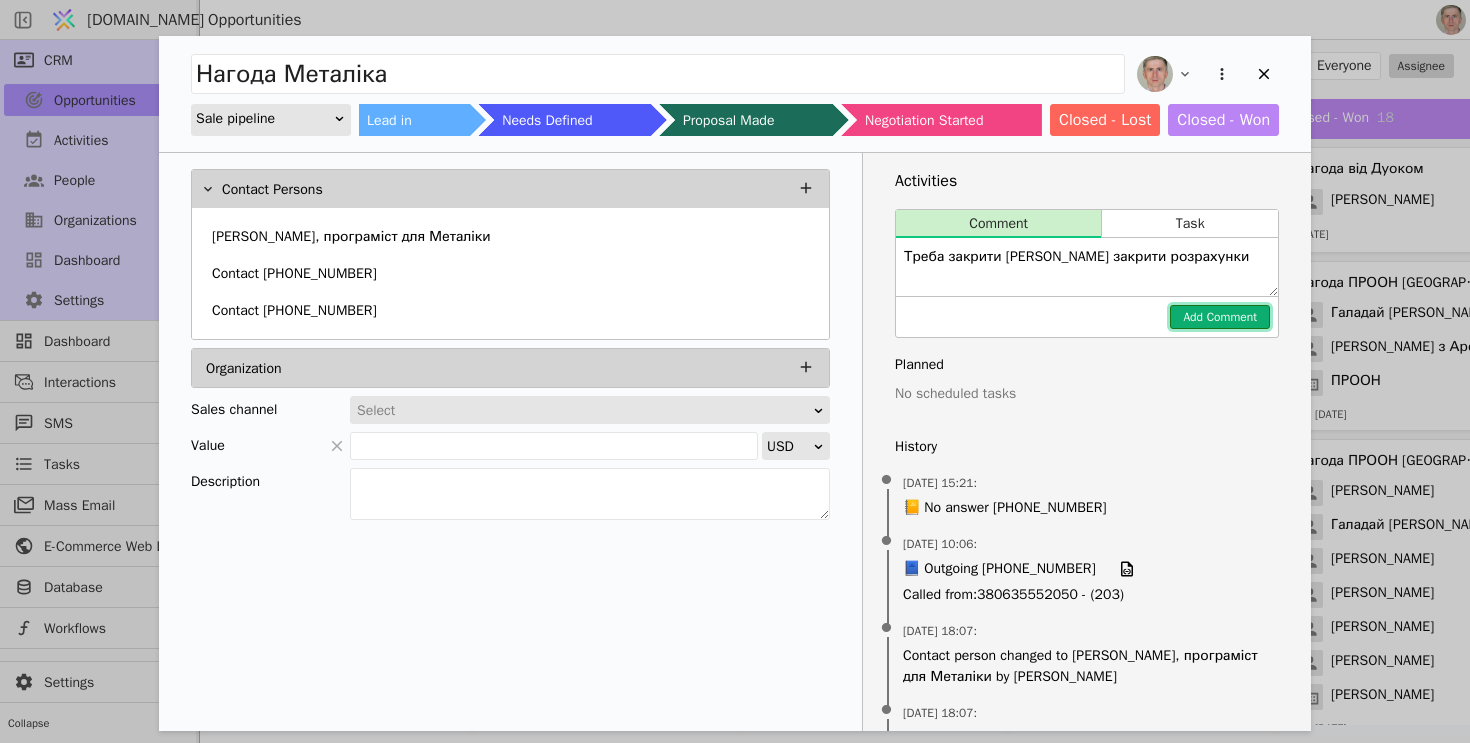 click on "Add   Comment" at bounding box center (1220, 317) 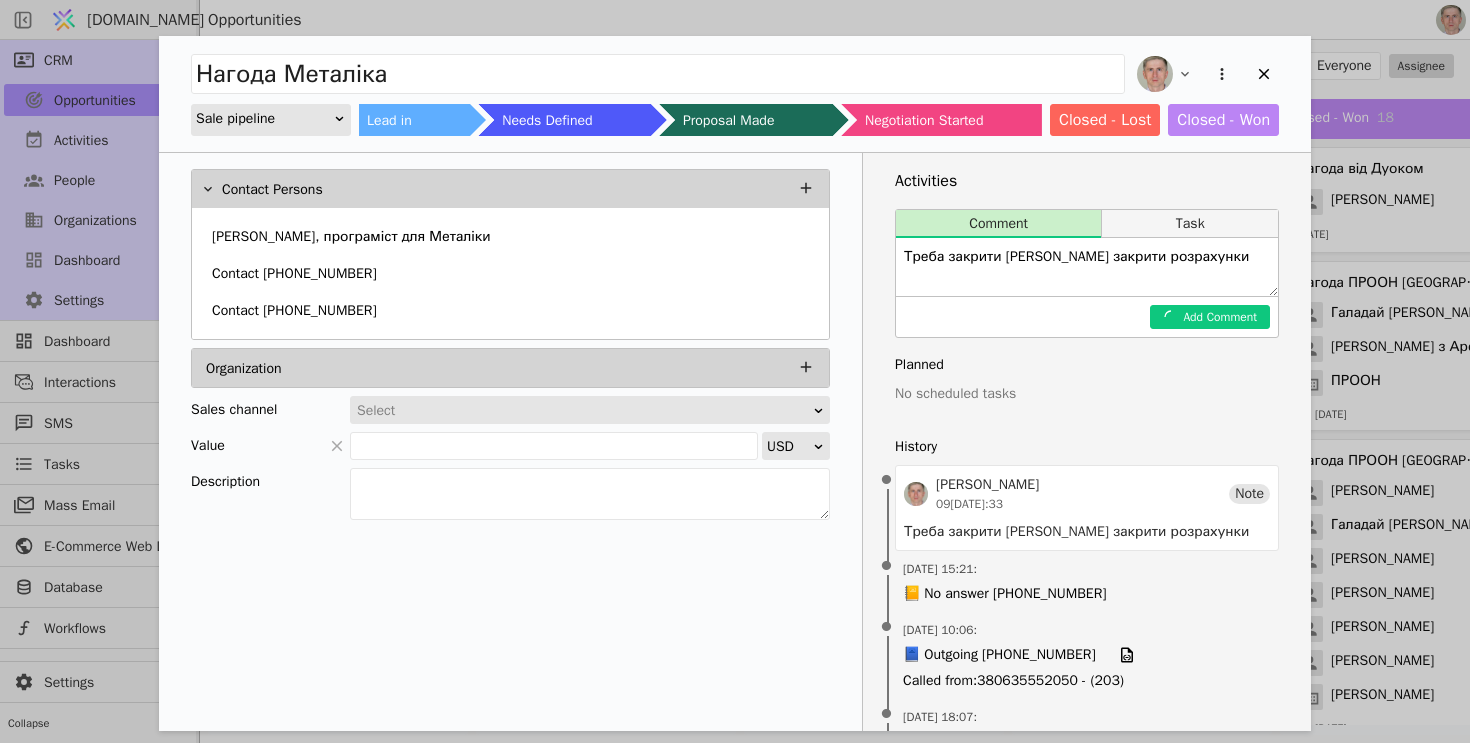 type 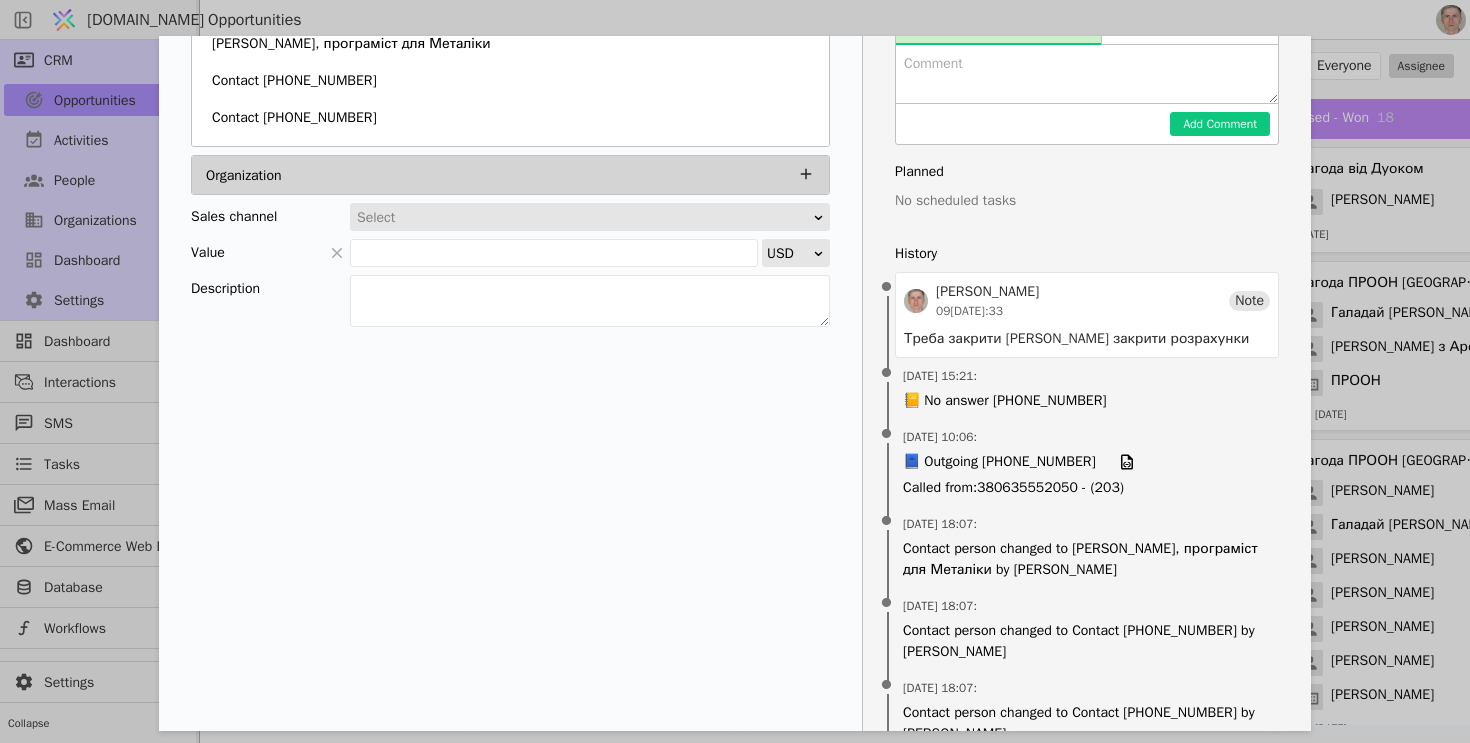 scroll, scrollTop: 0, scrollLeft: 0, axis: both 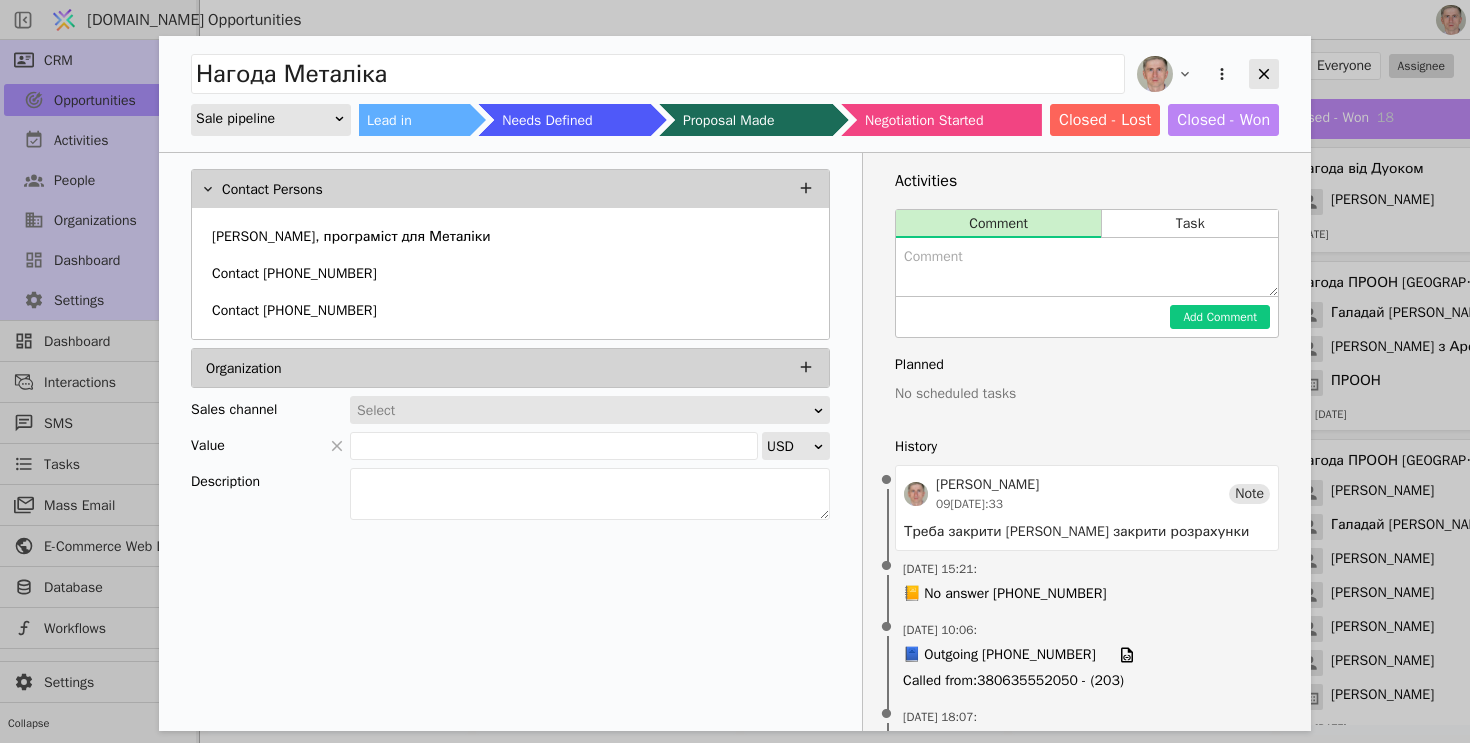 click 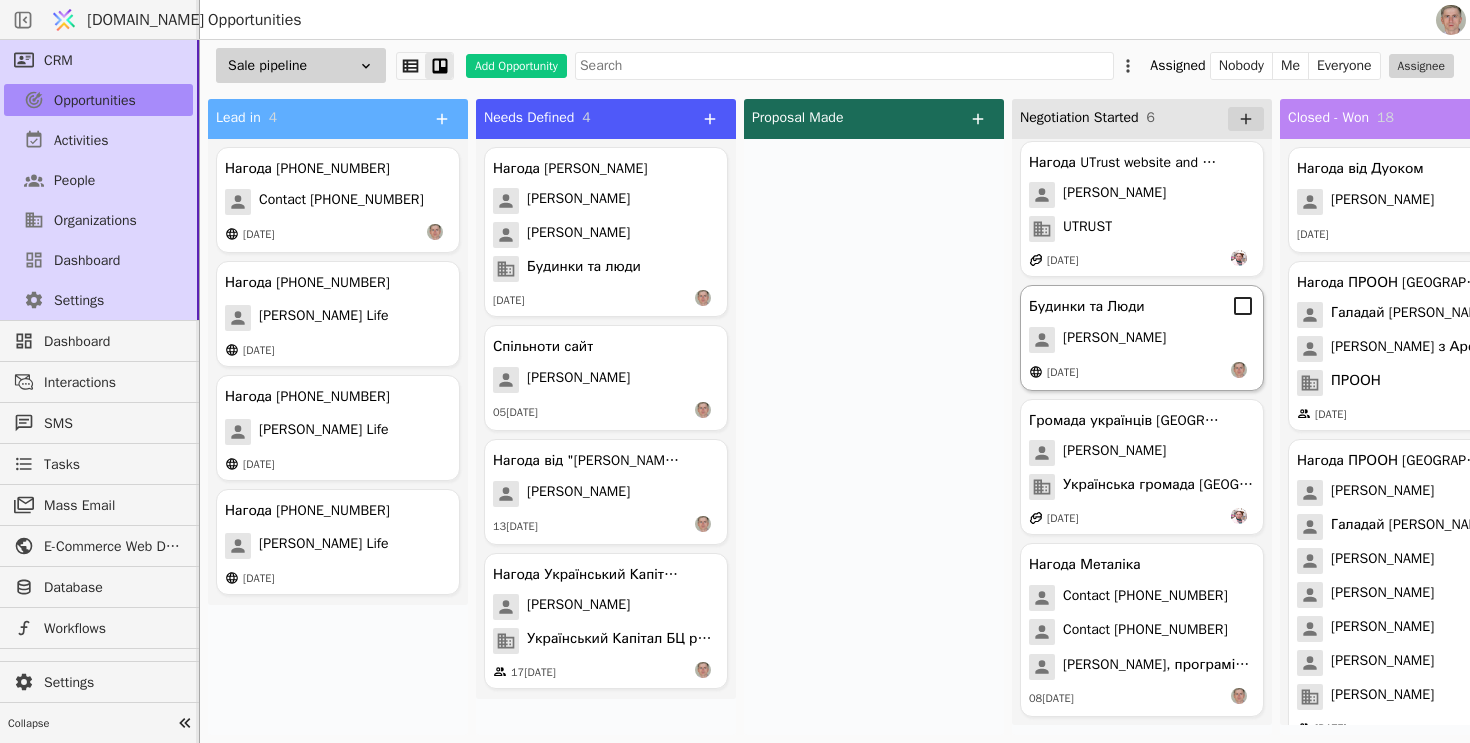 click on "Будинки та Люди Василь - Лайф 19.02.2025" at bounding box center (1142, 338) 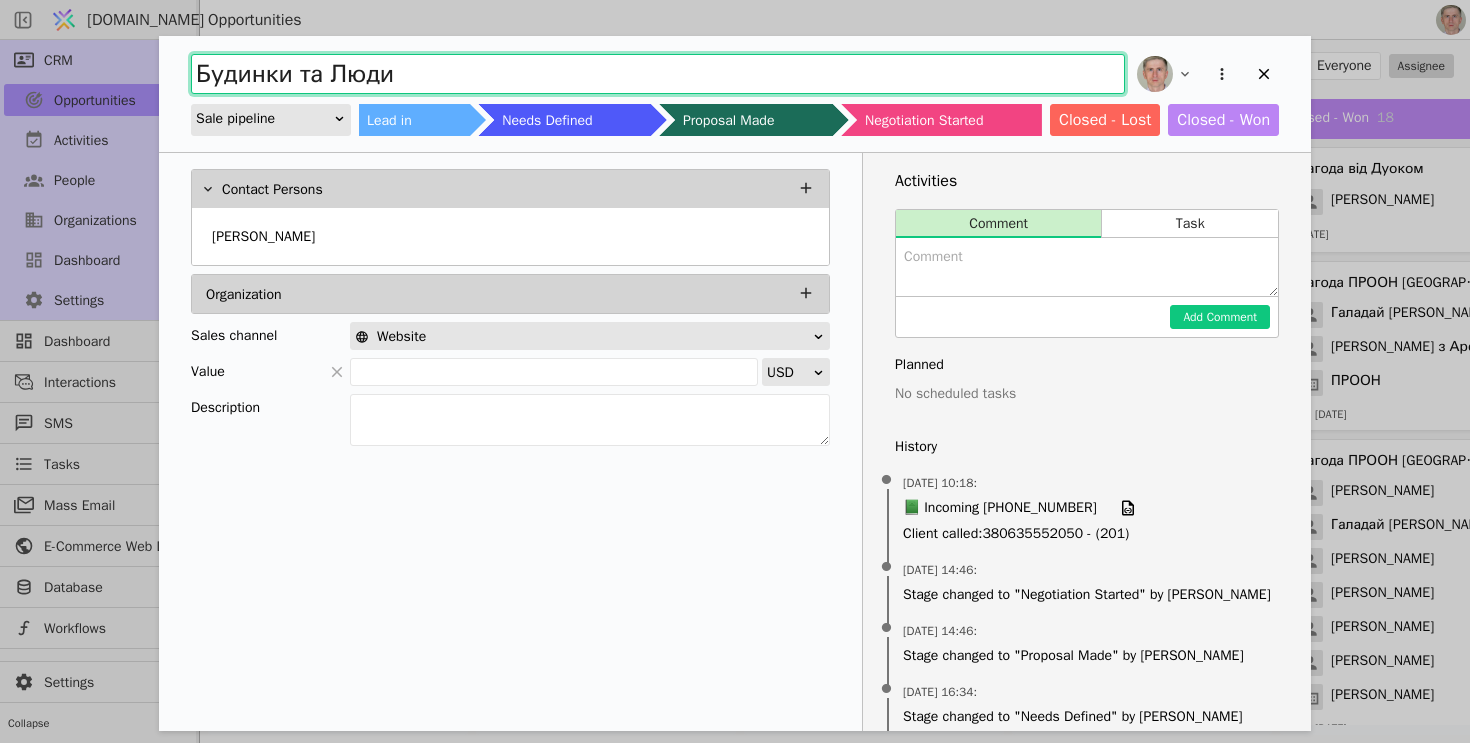click on "Будинки та Люди" at bounding box center (658, 74) 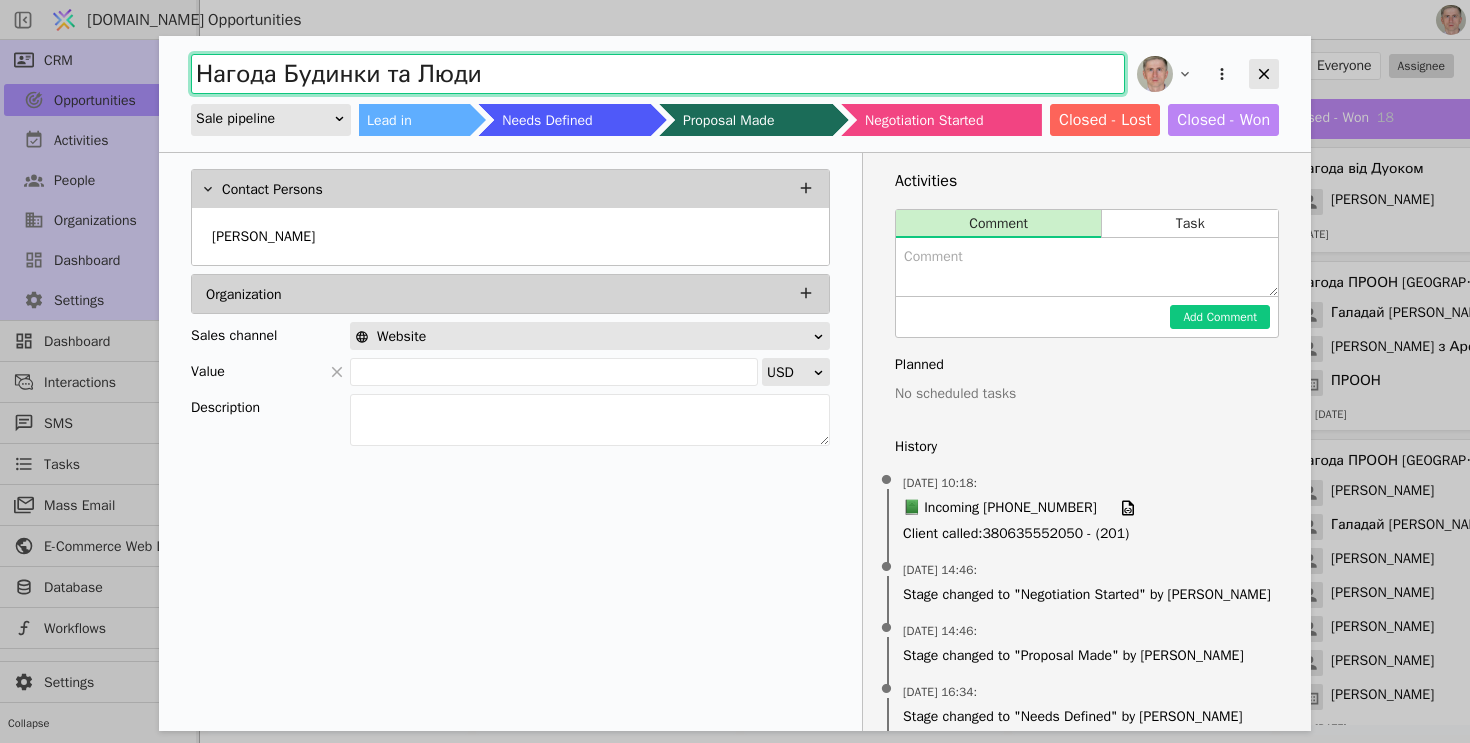 type on "Нагода Будинки та Люди" 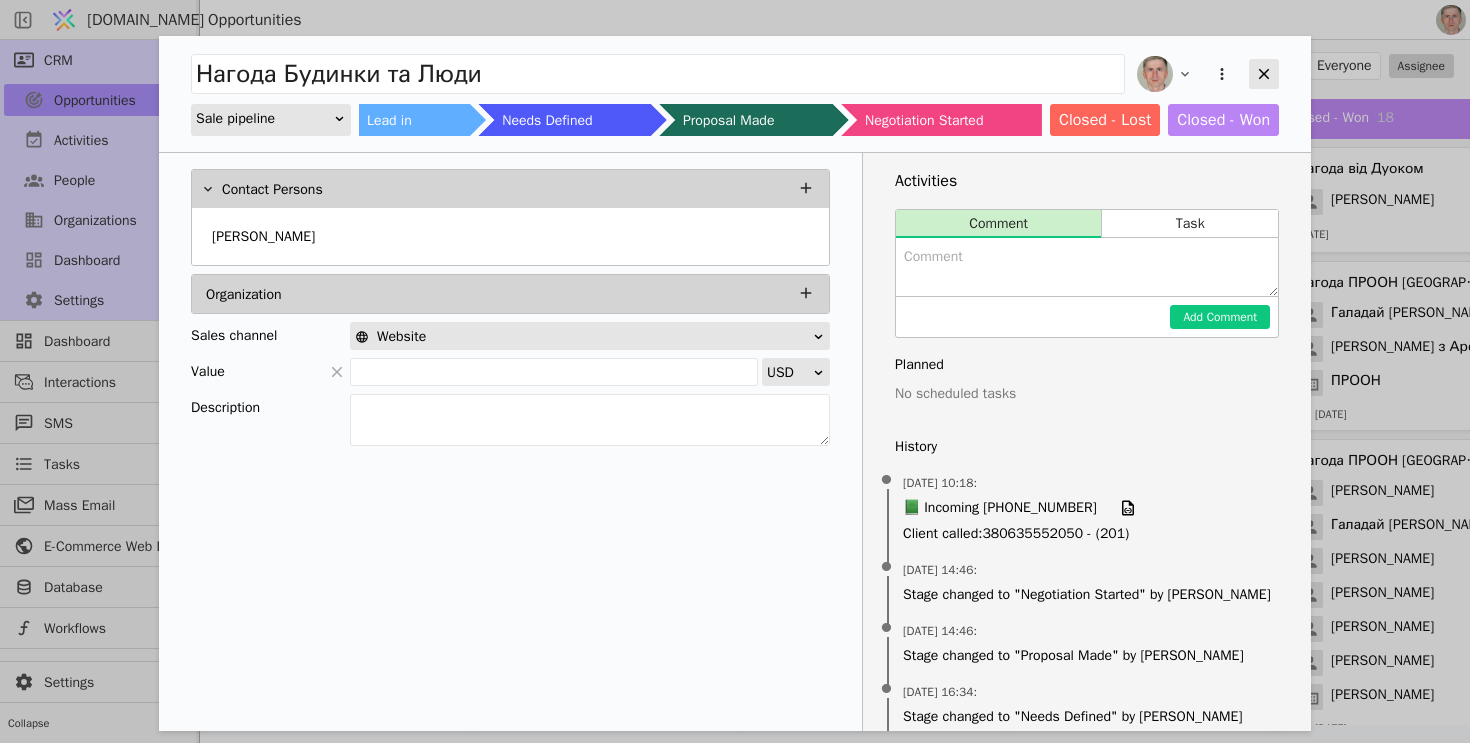 click 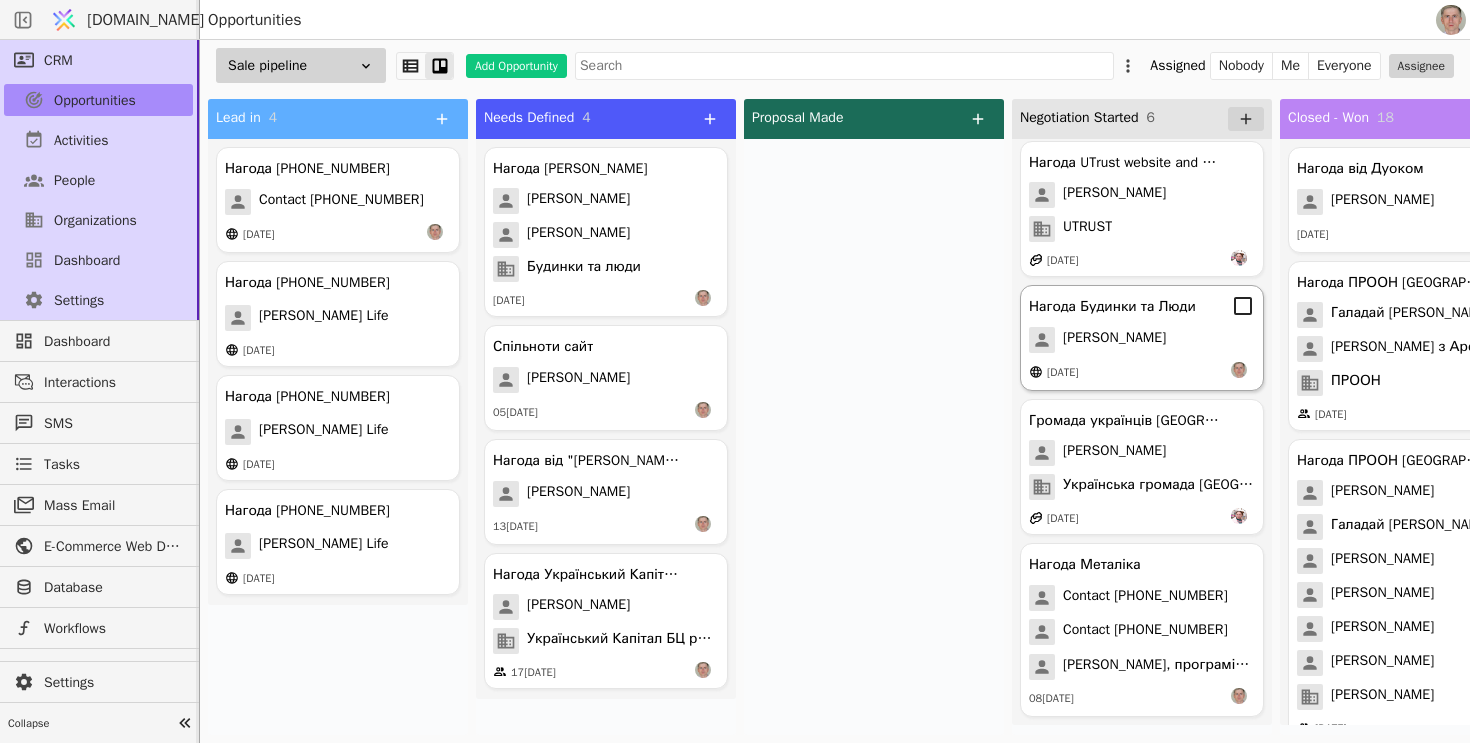 click on "[PERSON_NAME]" at bounding box center [1114, 340] 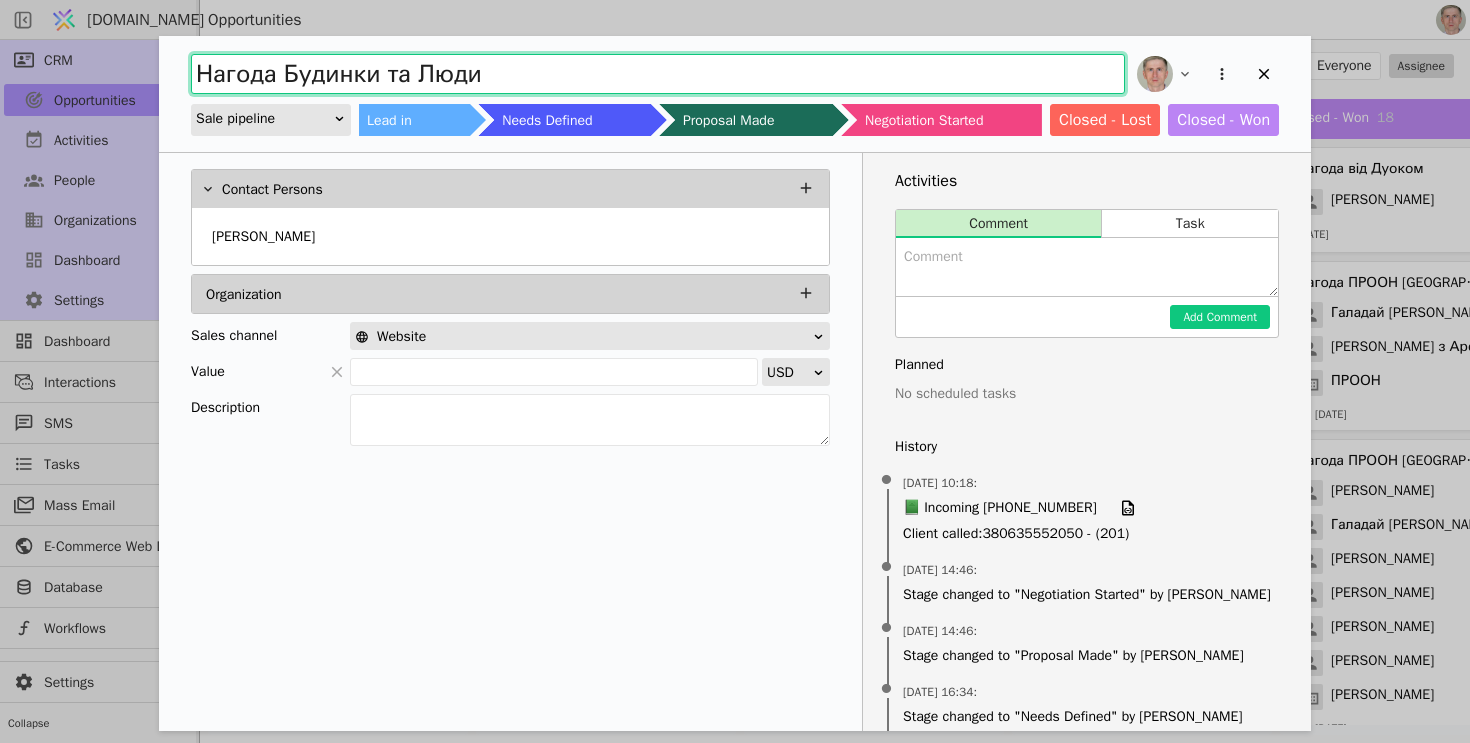 click on "Нагода Будинки та Люди" at bounding box center [658, 74] 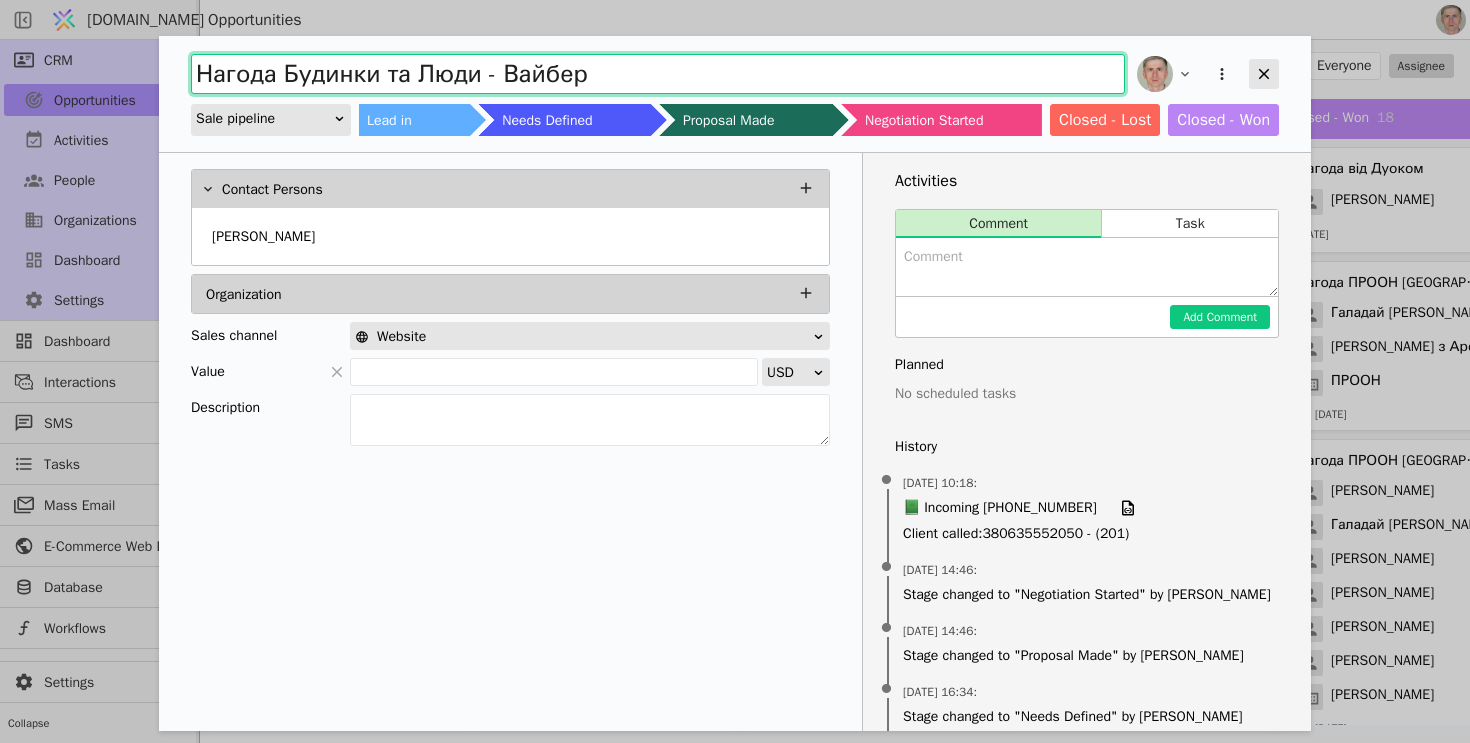 type on "Нагода Будинки та Люди - Вайбер" 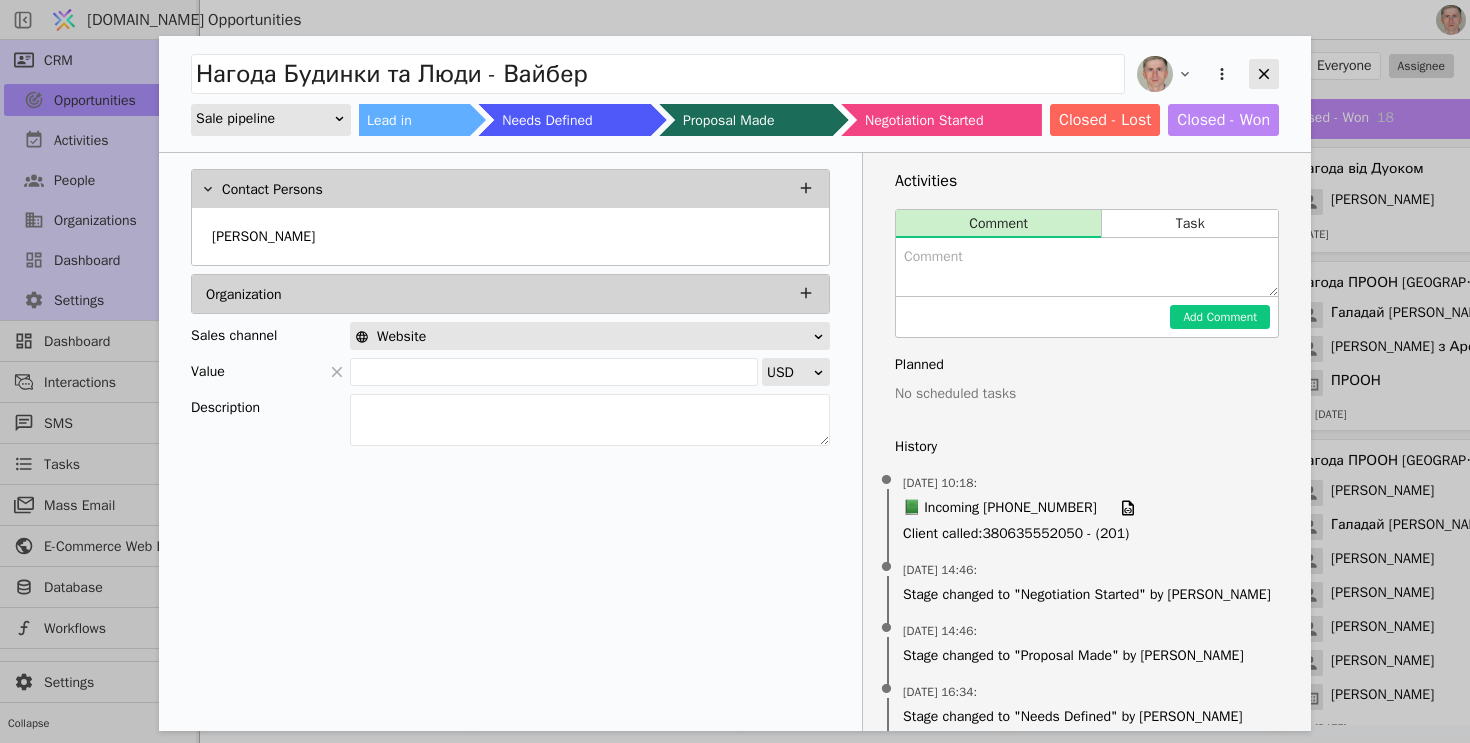 click 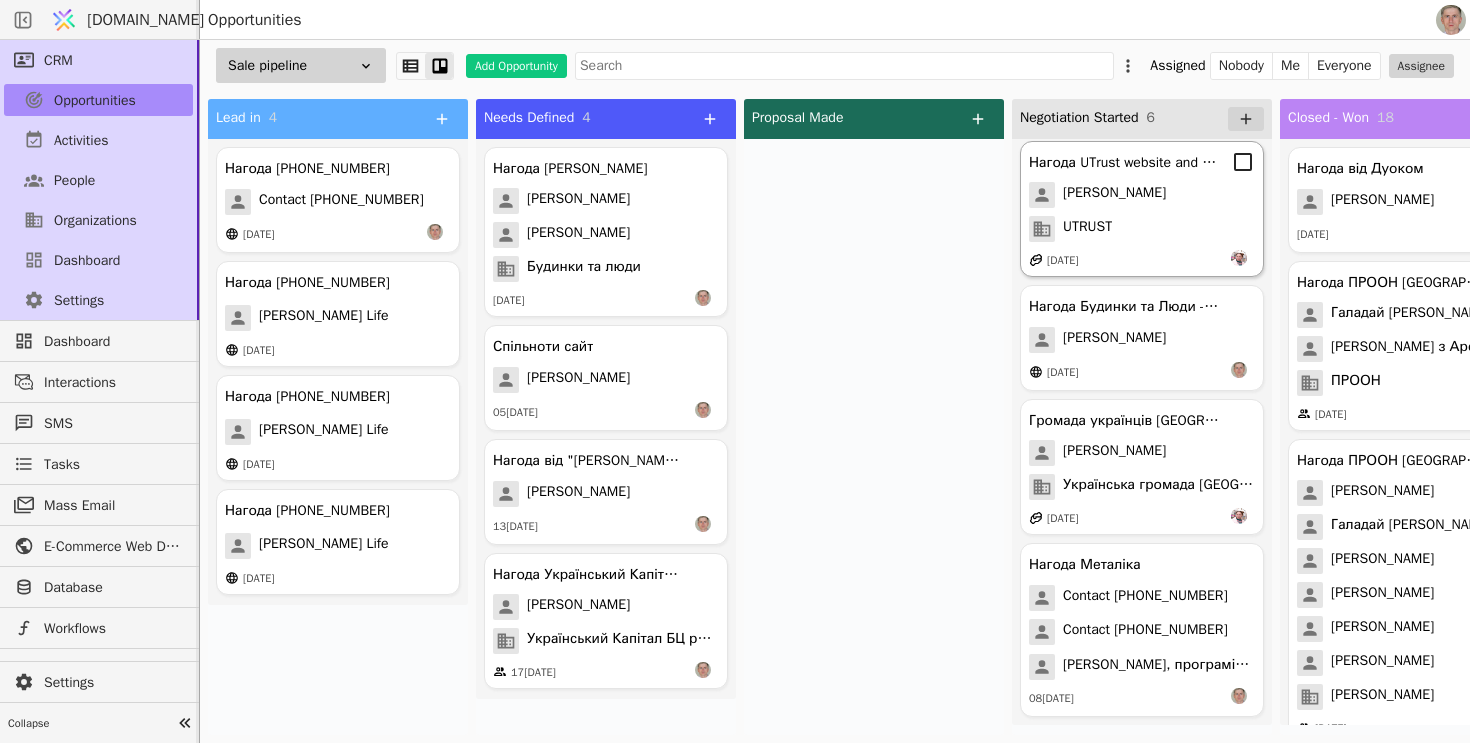 click on "Нагода UTrust website and logo Ярослав Курилишин UTRUST 22.04.2025" at bounding box center [1142, 209] 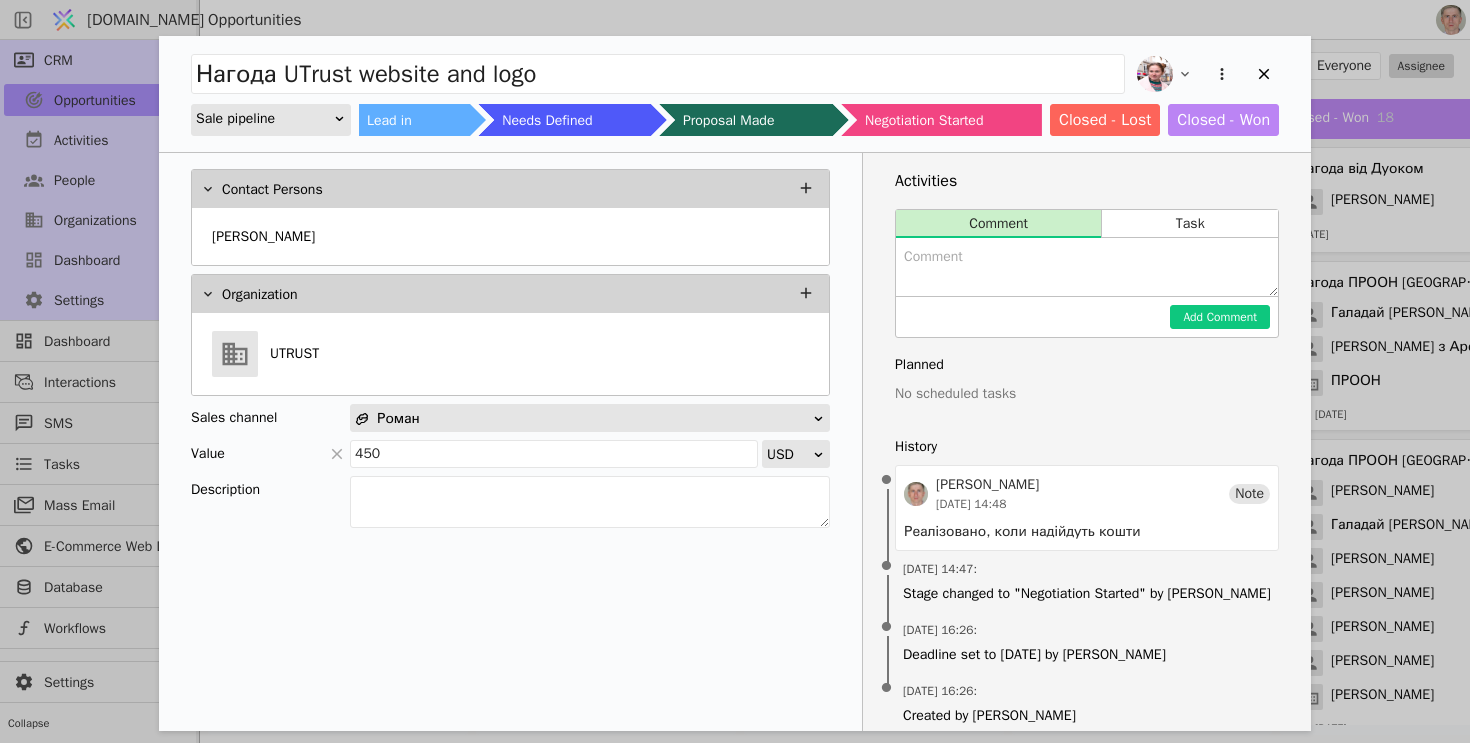 click at bounding box center (1087, 267) 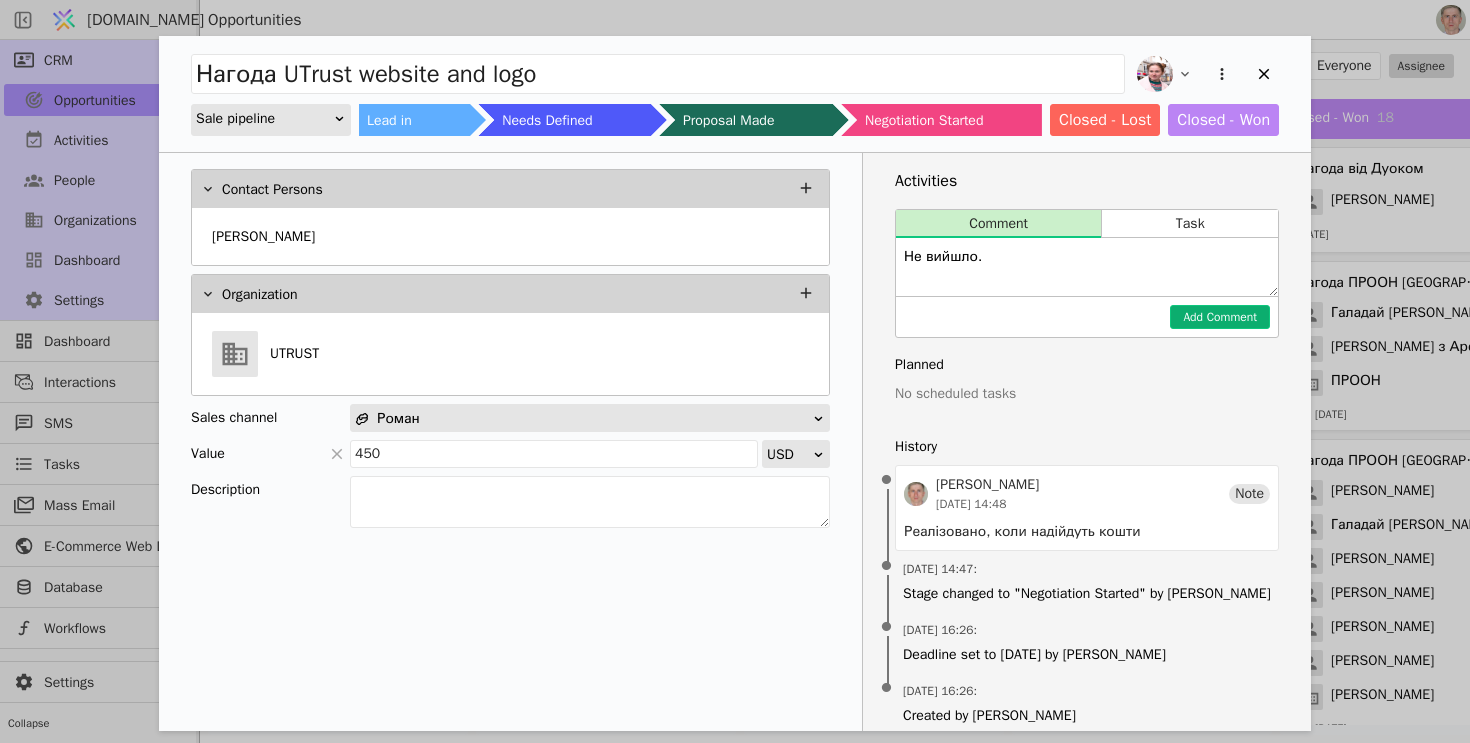 type on "Не вийшло." 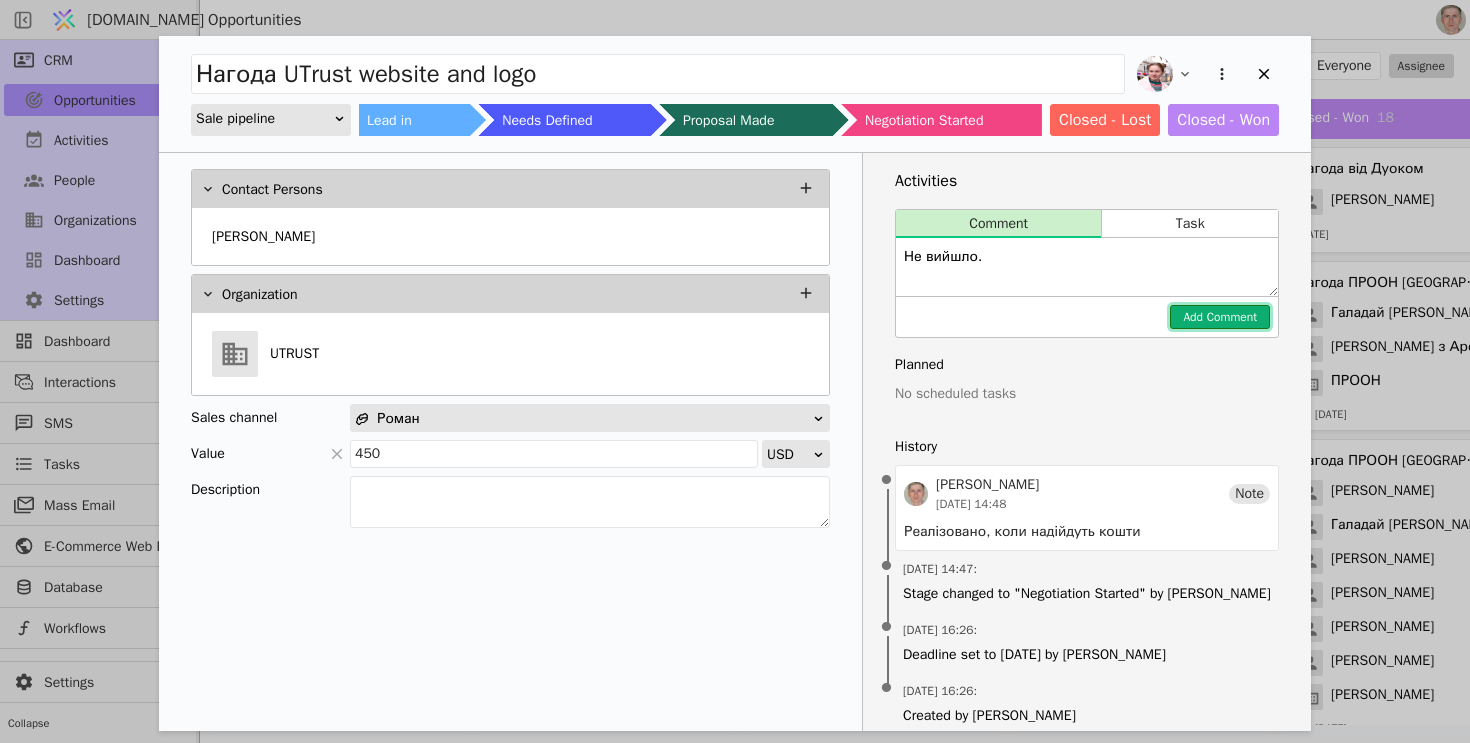 click on "Add   Comment" at bounding box center (1220, 317) 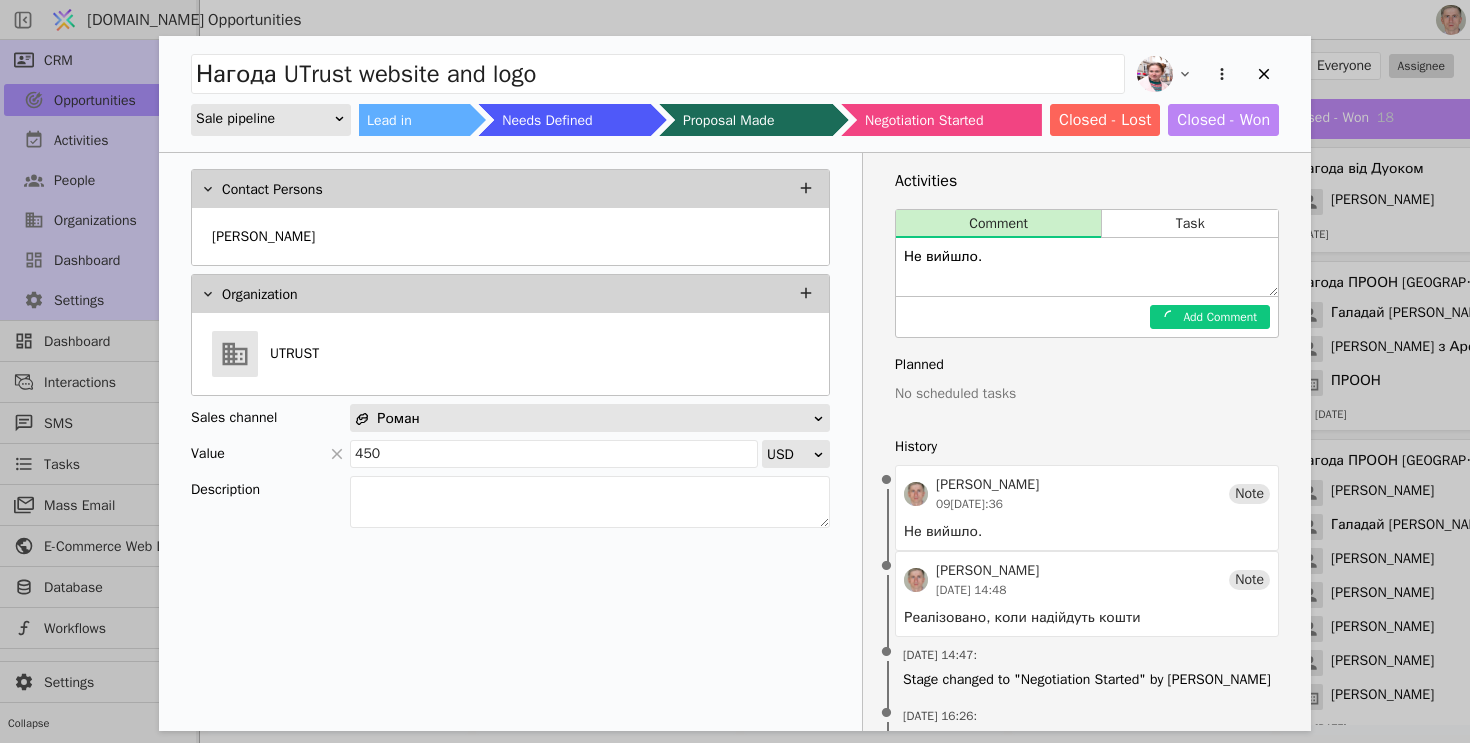 type 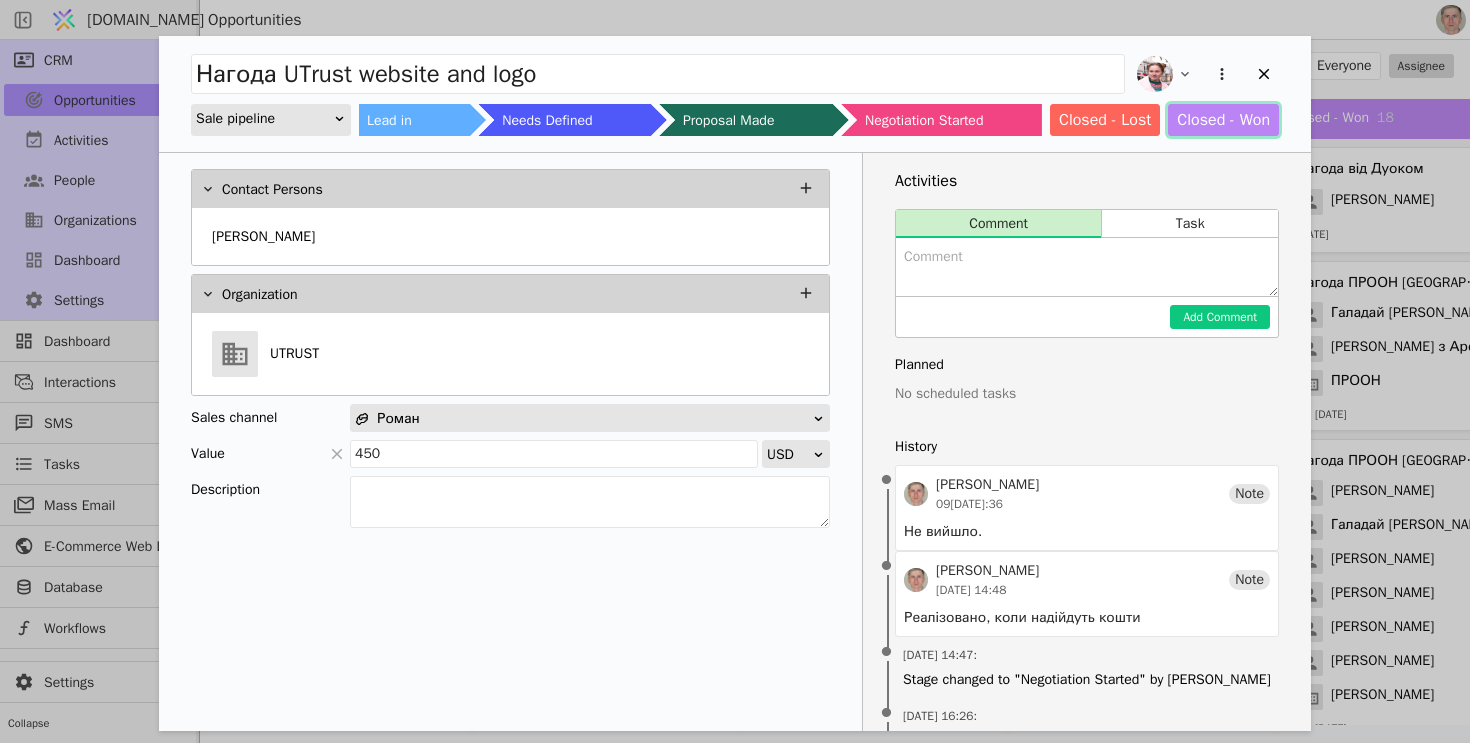 click on "Closed - Won" at bounding box center (1223, 120) 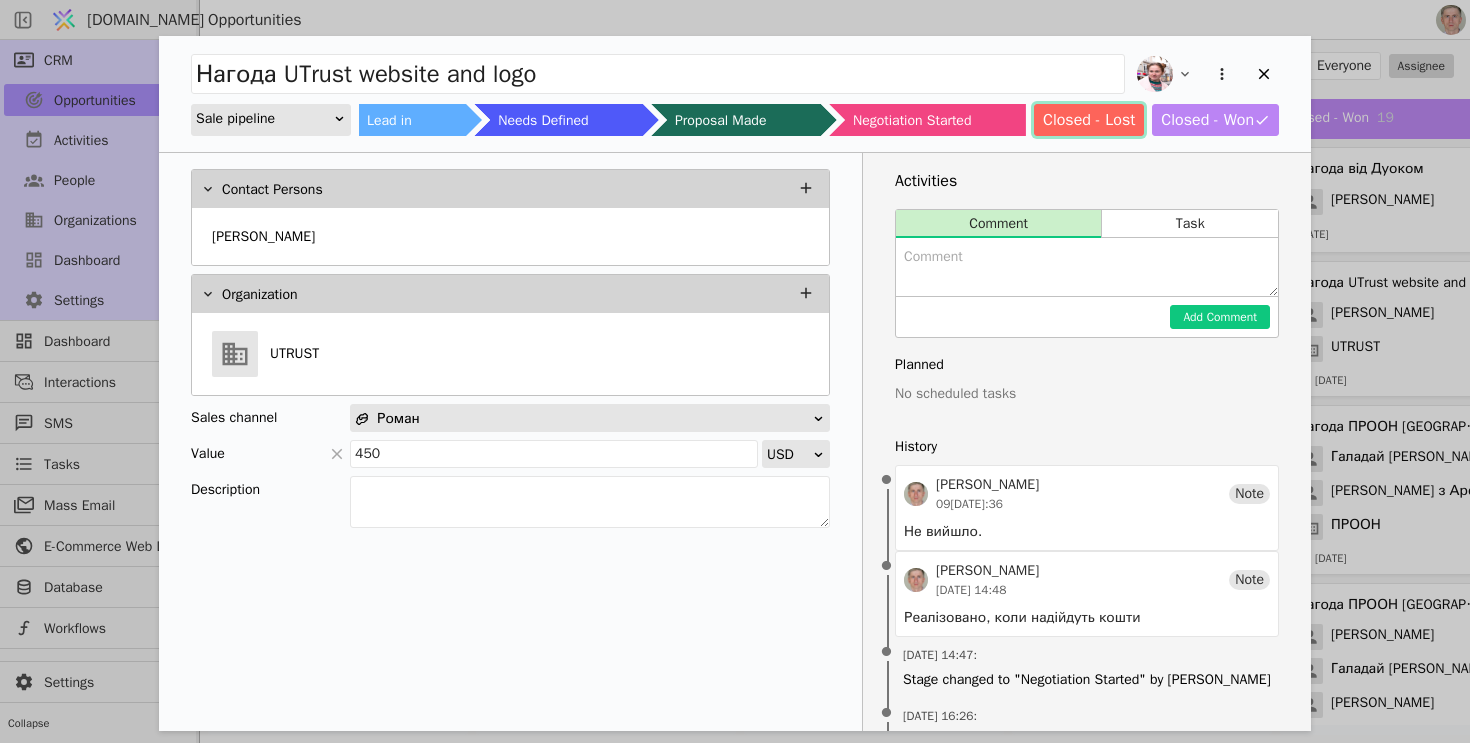 click on "Closed - Lost" at bounding box center [1089, 120] 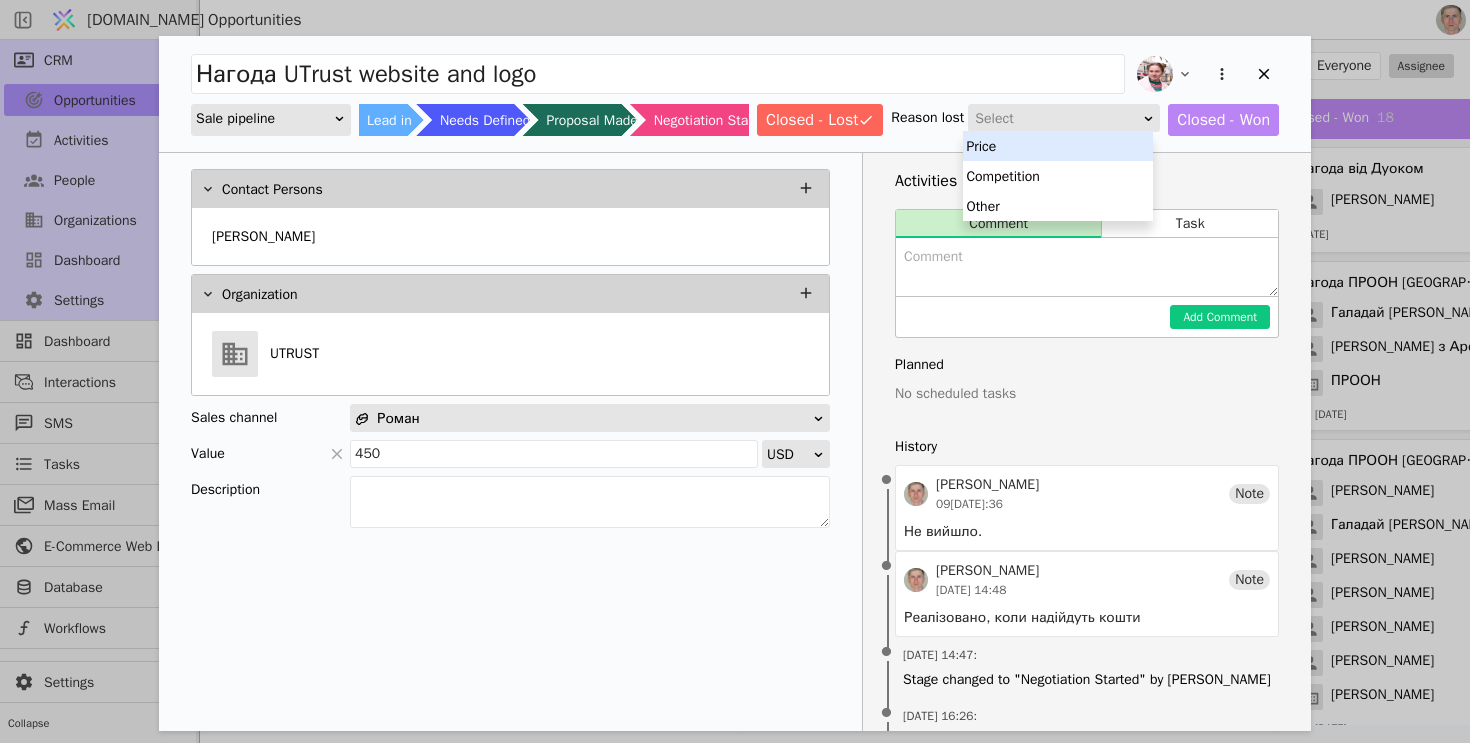 click on "Select" at bounding box center (1057, 119) 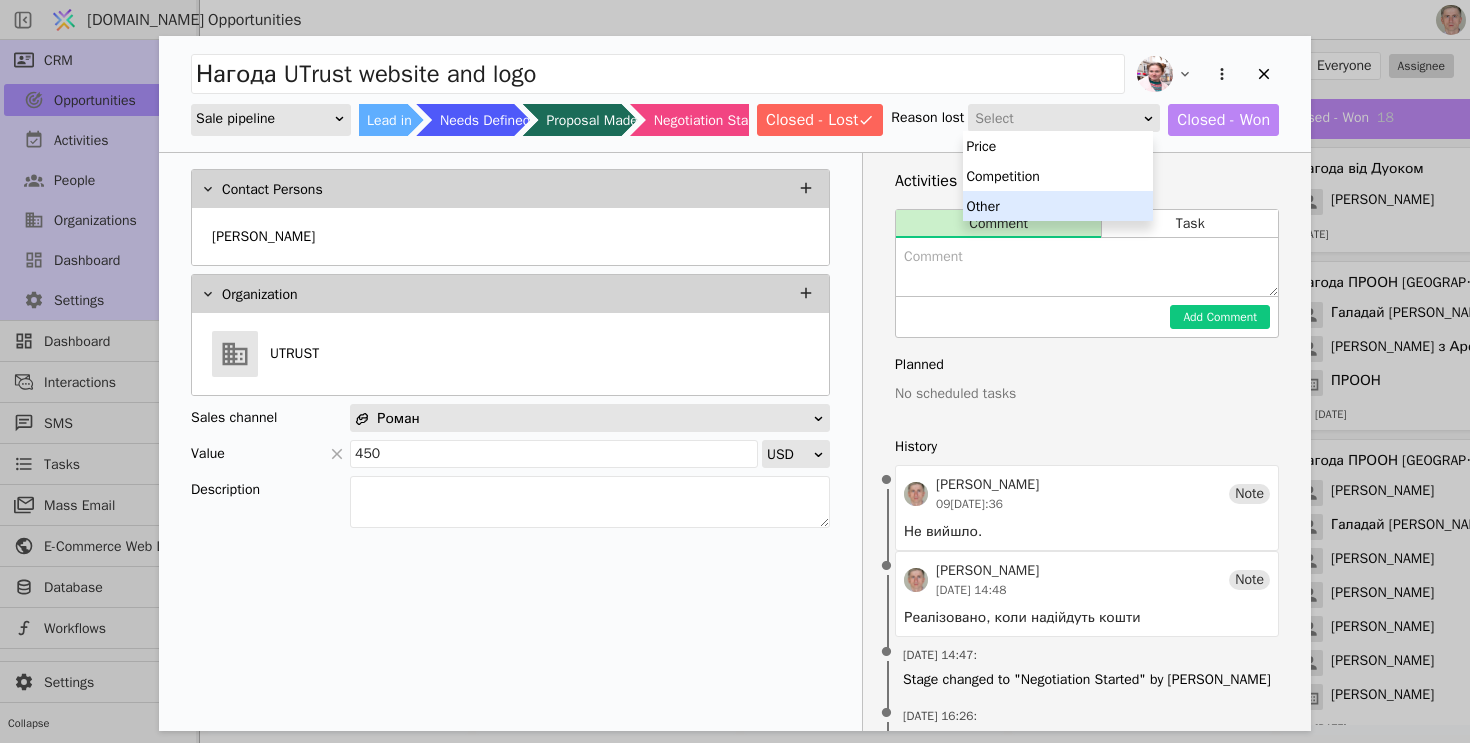 click on "Other" at bounding box center [1058, 206] 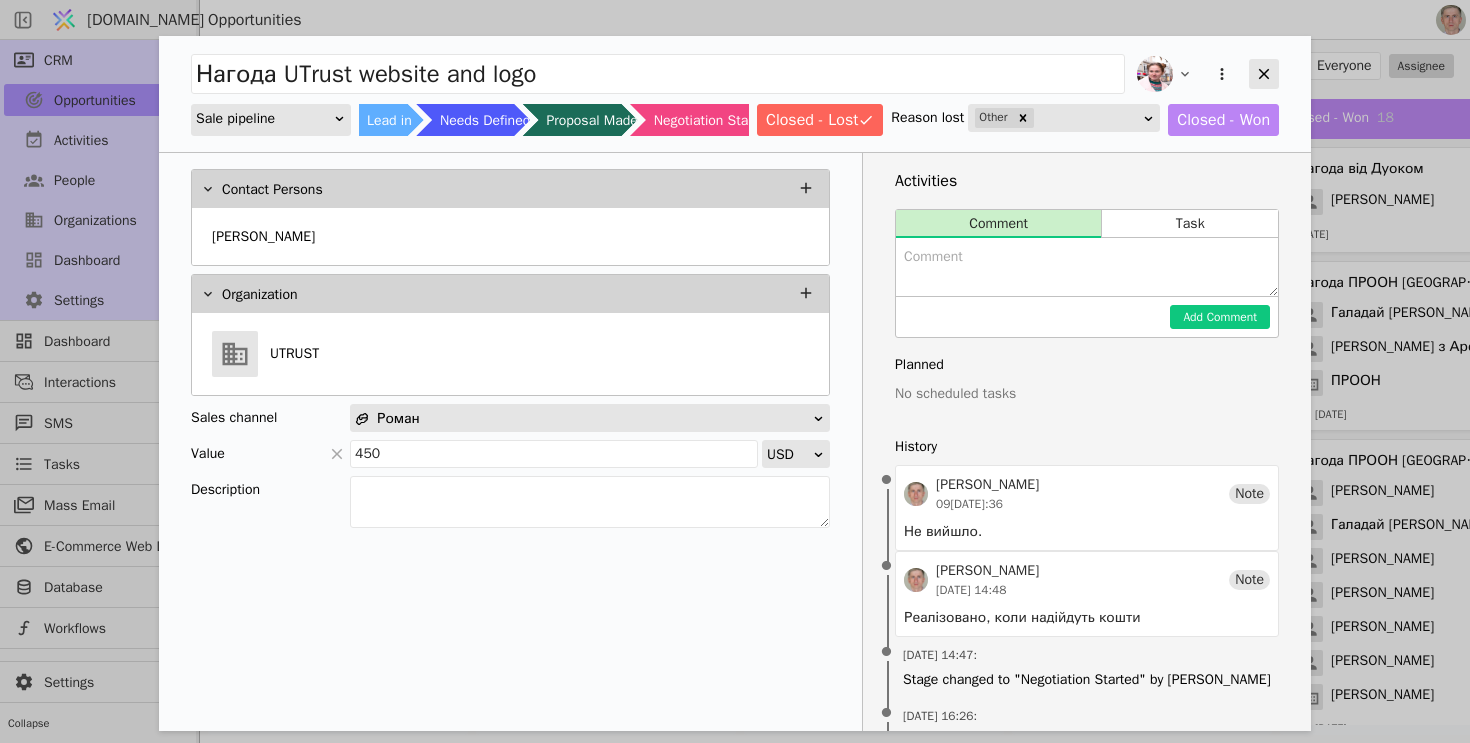 click at bounding box center (1264, 74) 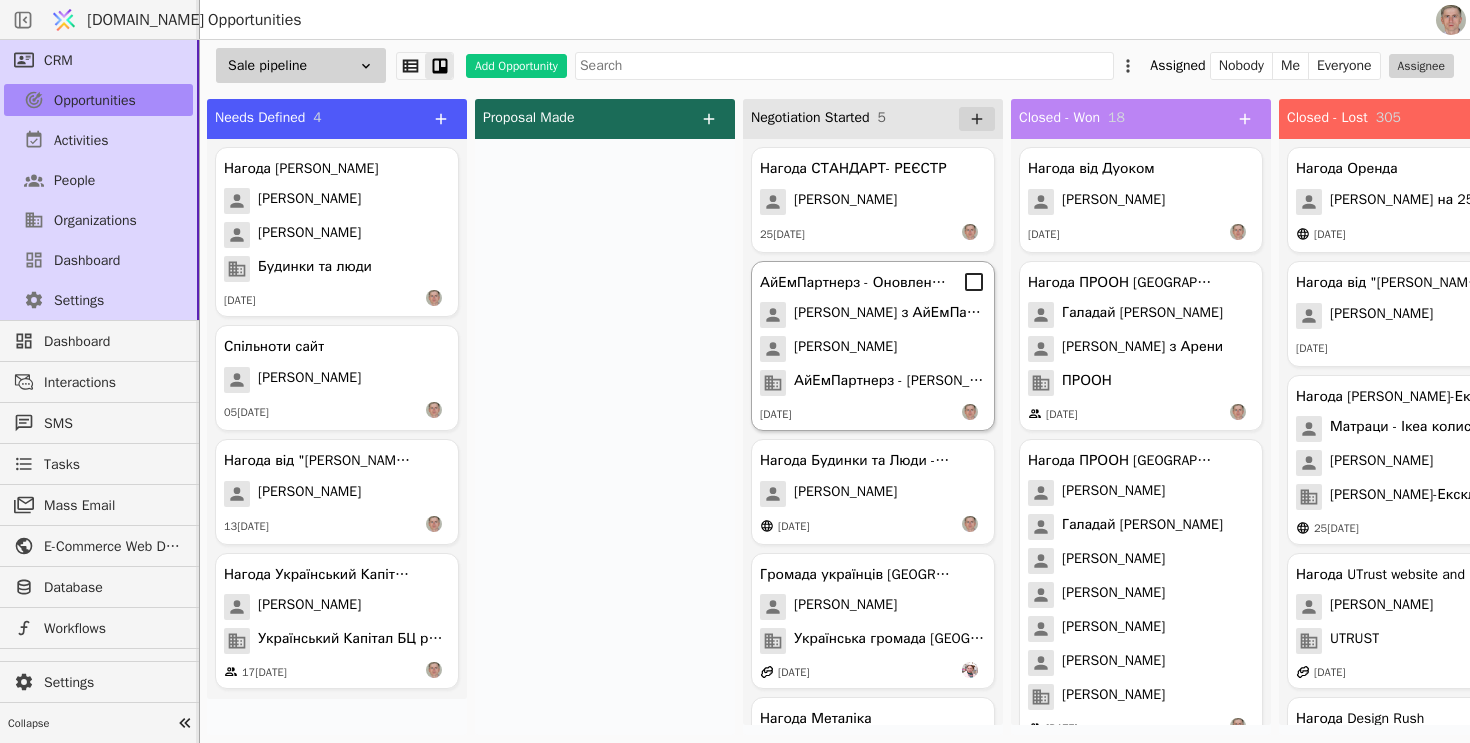 scroll, scrollTop: 0, scrollLeft: 279, axis: horizontal 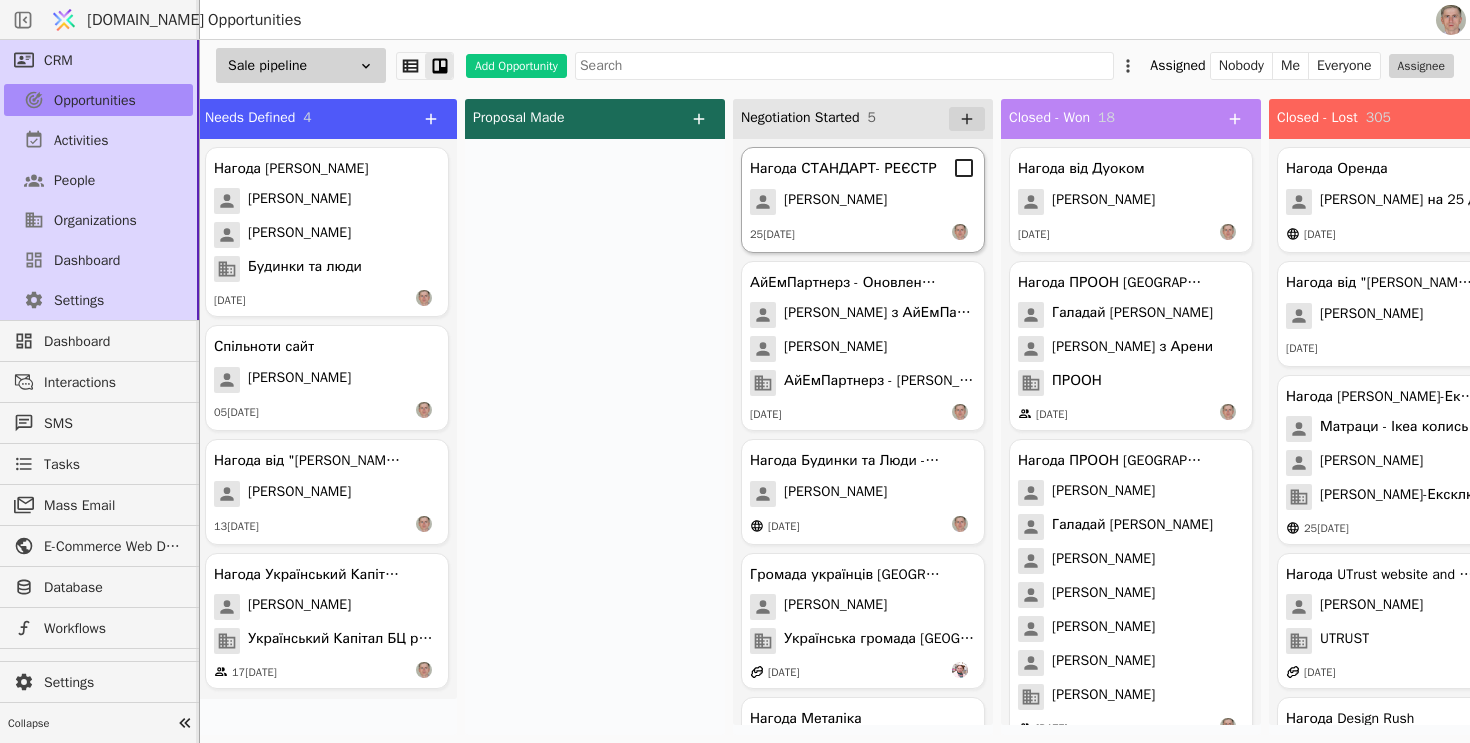click on "Нагода СТАНДАРТ- РЕЄСТР Яна Шойко 25.04.2025" at bounding box center [863, 200] 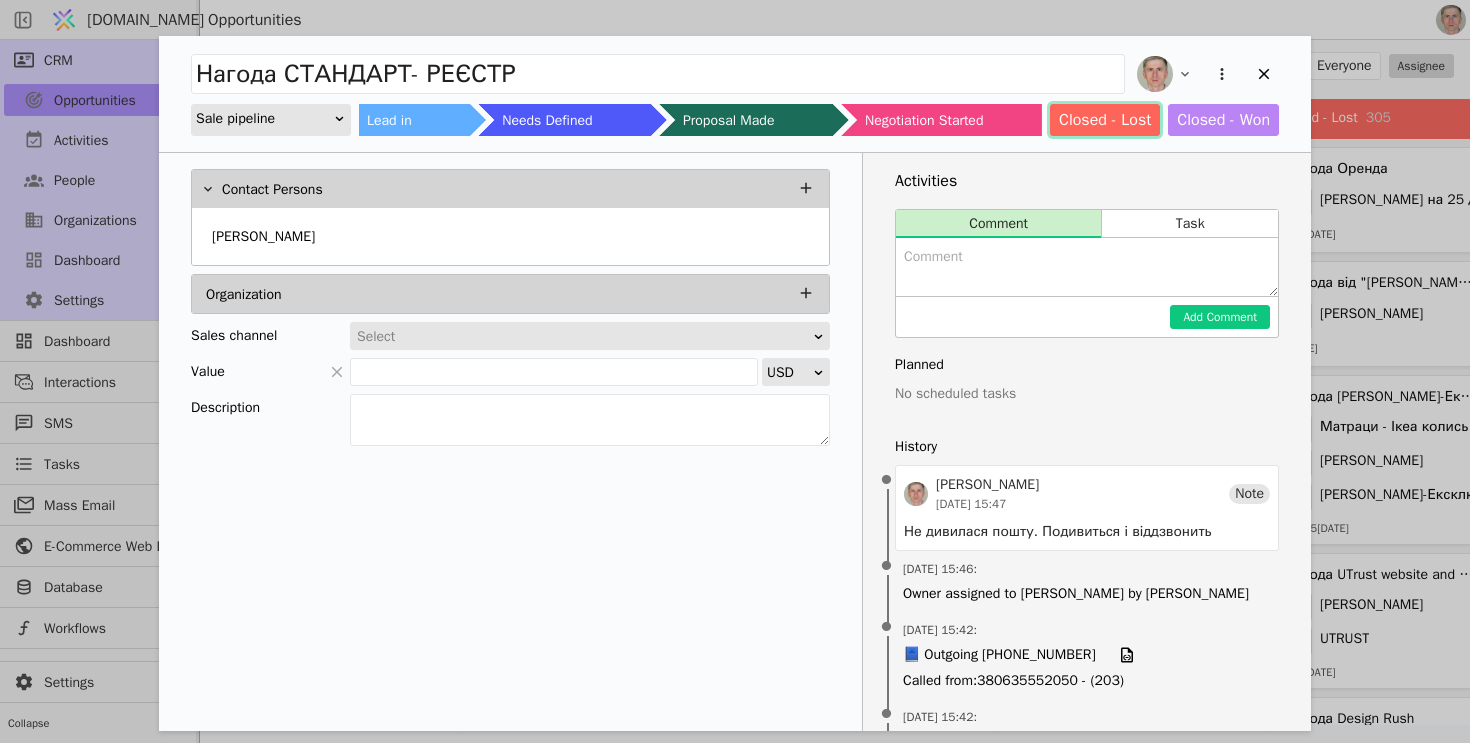 click on "Closed - Lost" at bounding box center [1105, 120] 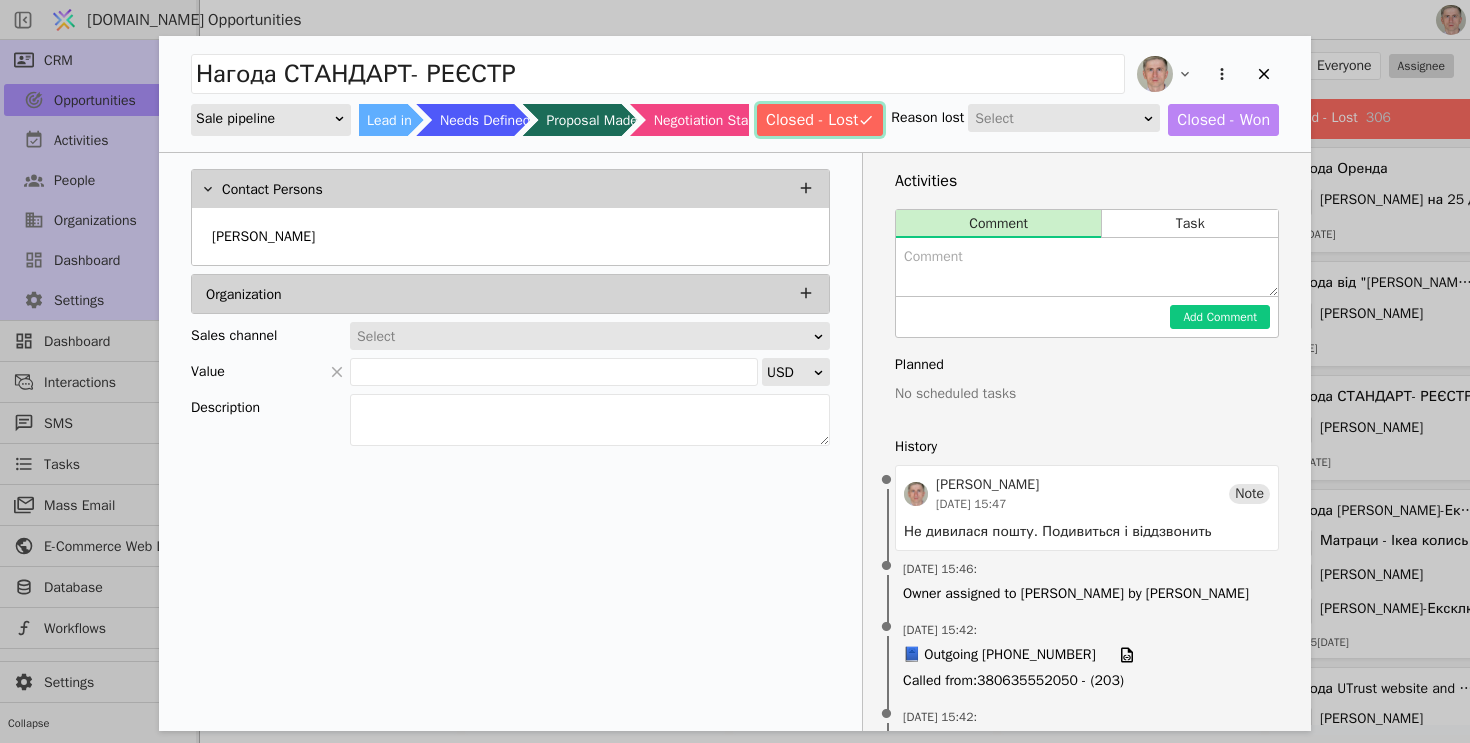 scroll, scrollTop: 0, scrollLeft: 210, axis: horizontal 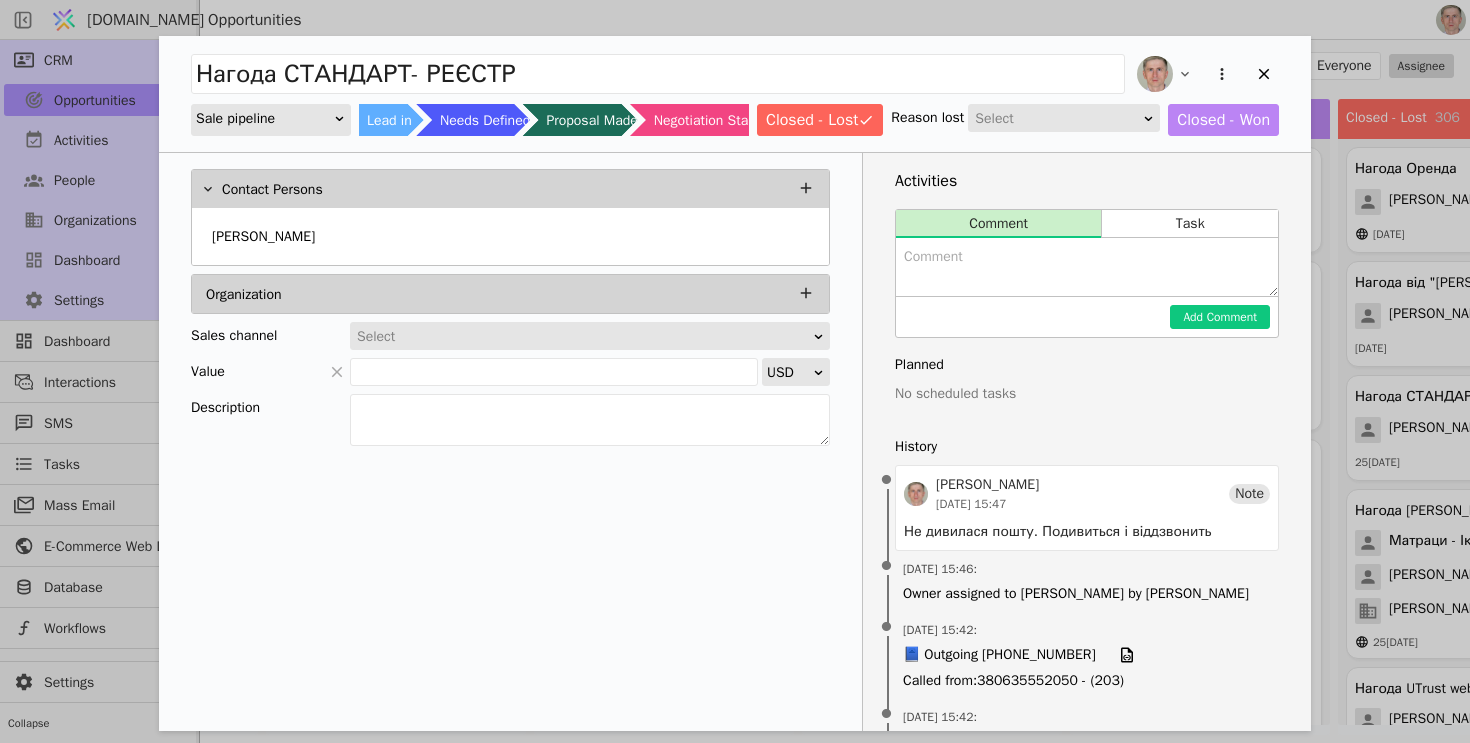click on "Select" at bounding box center (1057, 119) 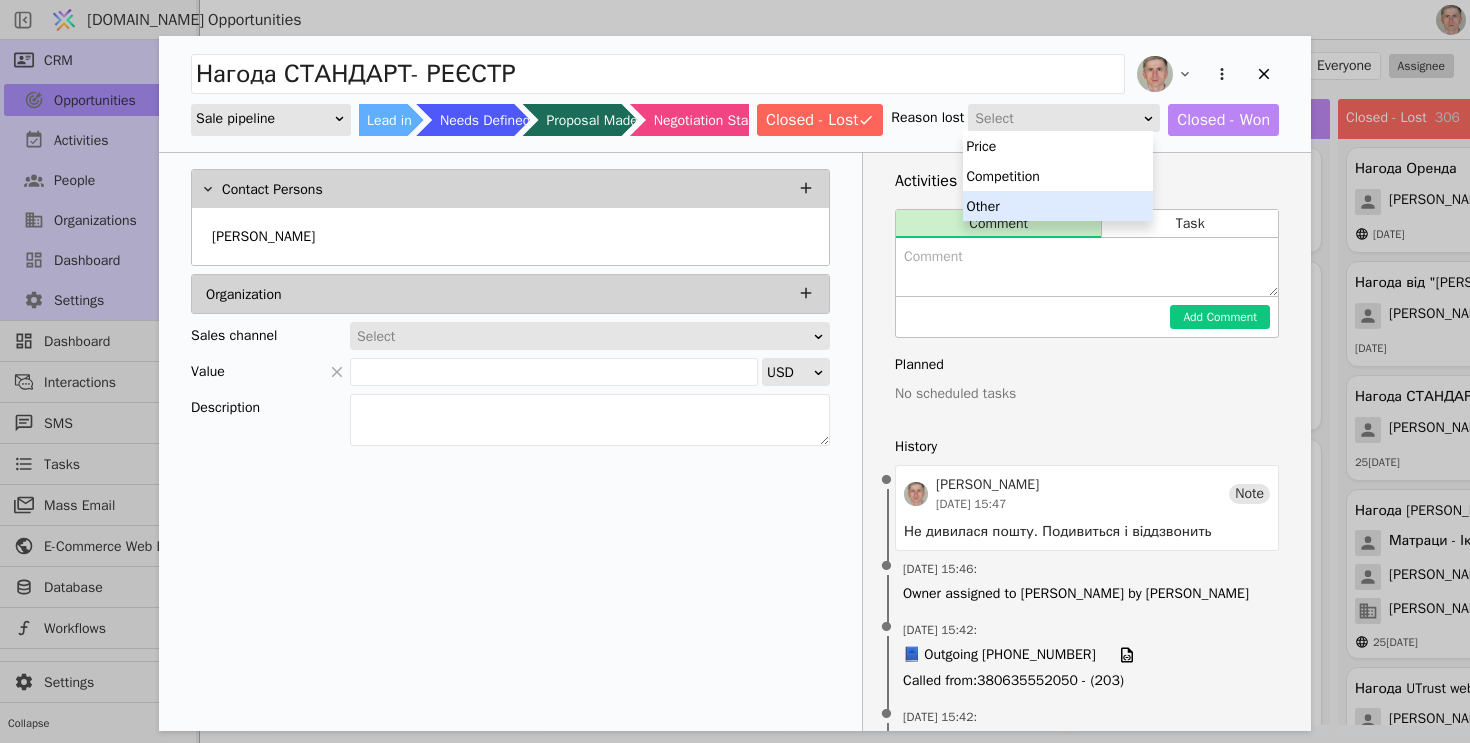 click on "Other" at bounding box center (1058, 206) 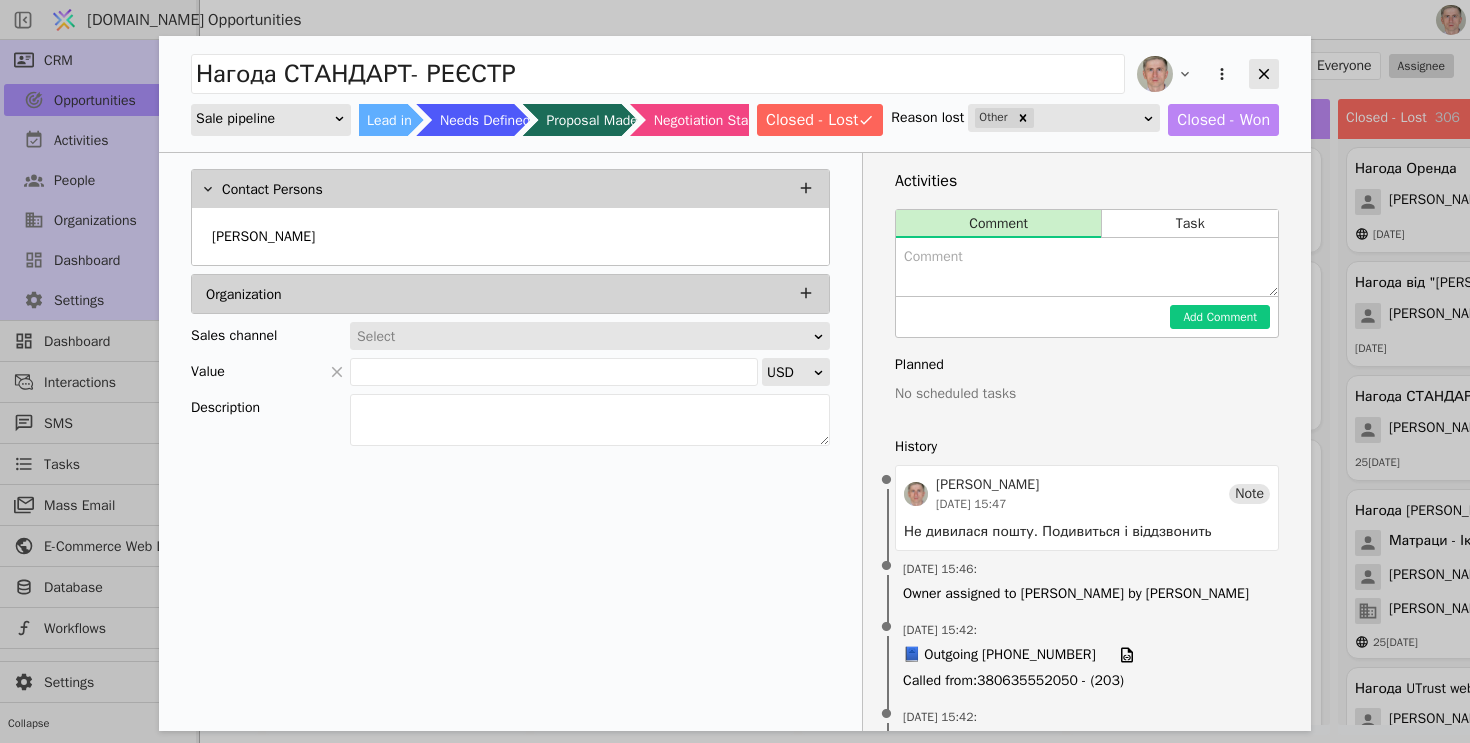 click 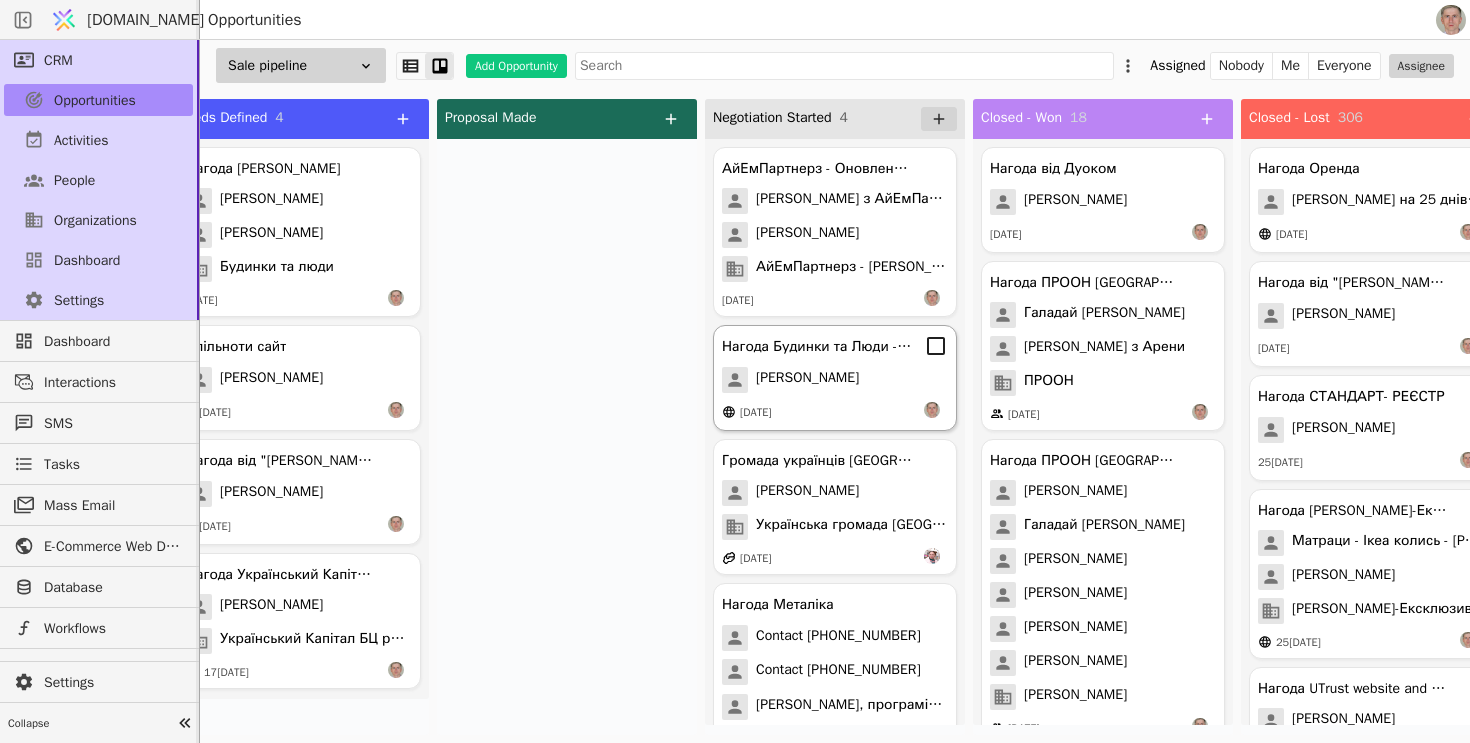 scroll, scrollTop: 0, scrollLeft: 346, axis: horizontal 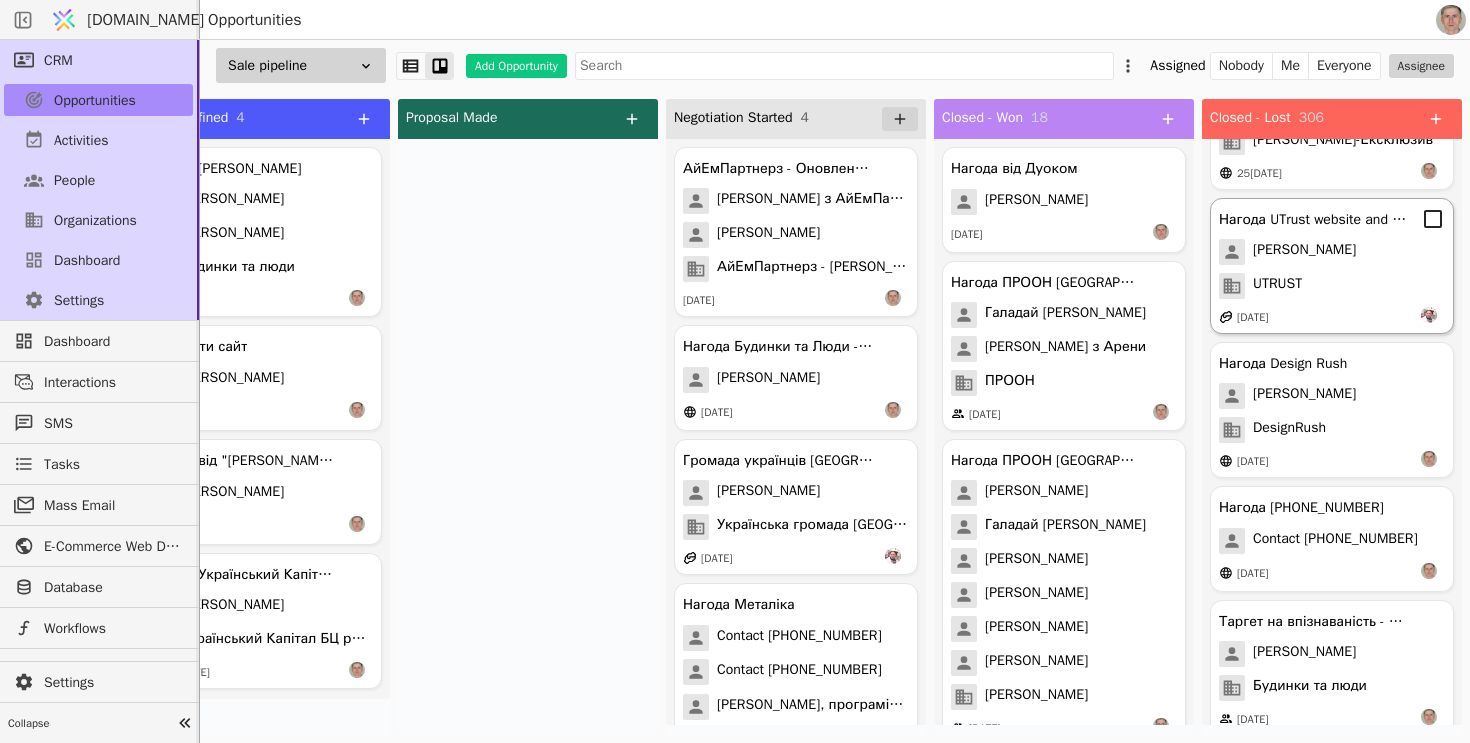 click on "Ярослав Курилишин" at bounding box center [1304, 252] 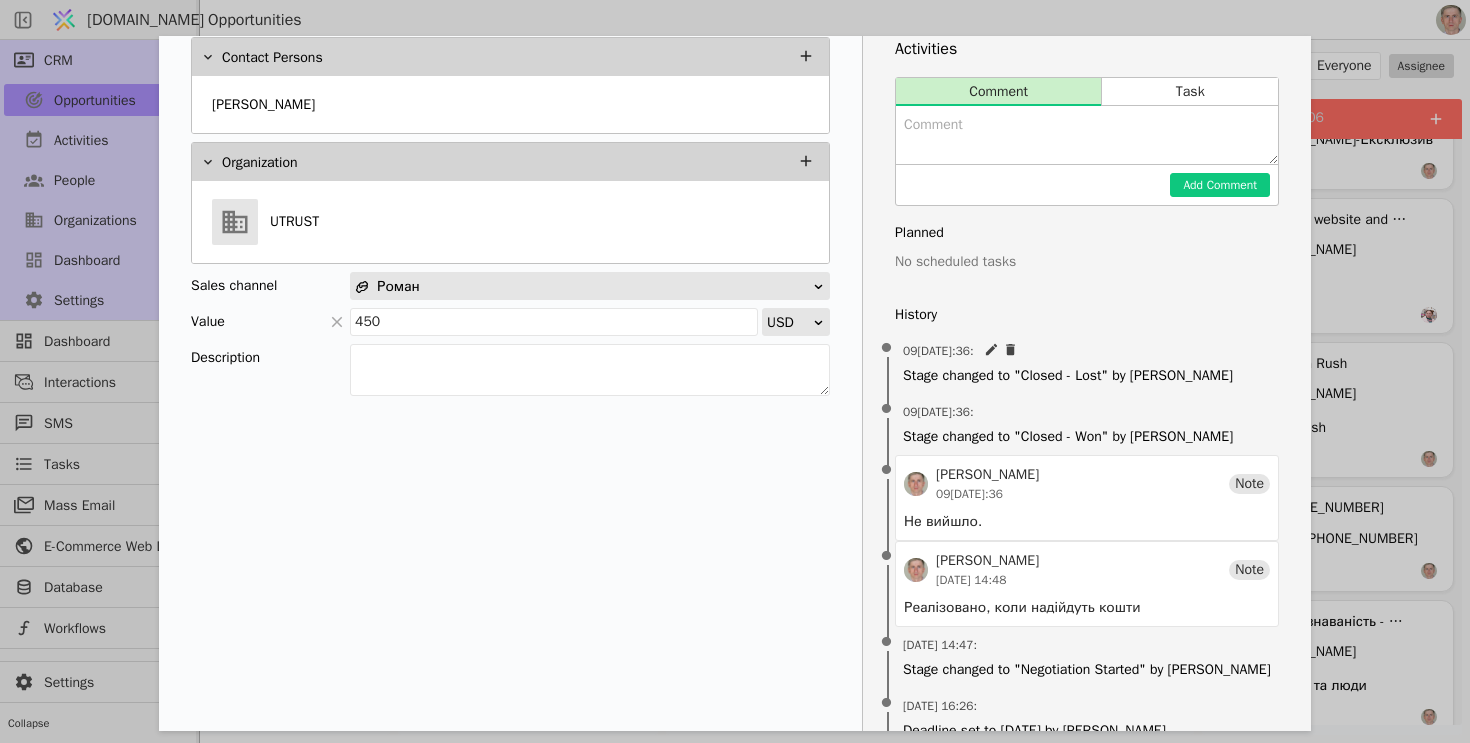 scroll, scrollTop: 137, scrollLeft: 0, axis: vertical 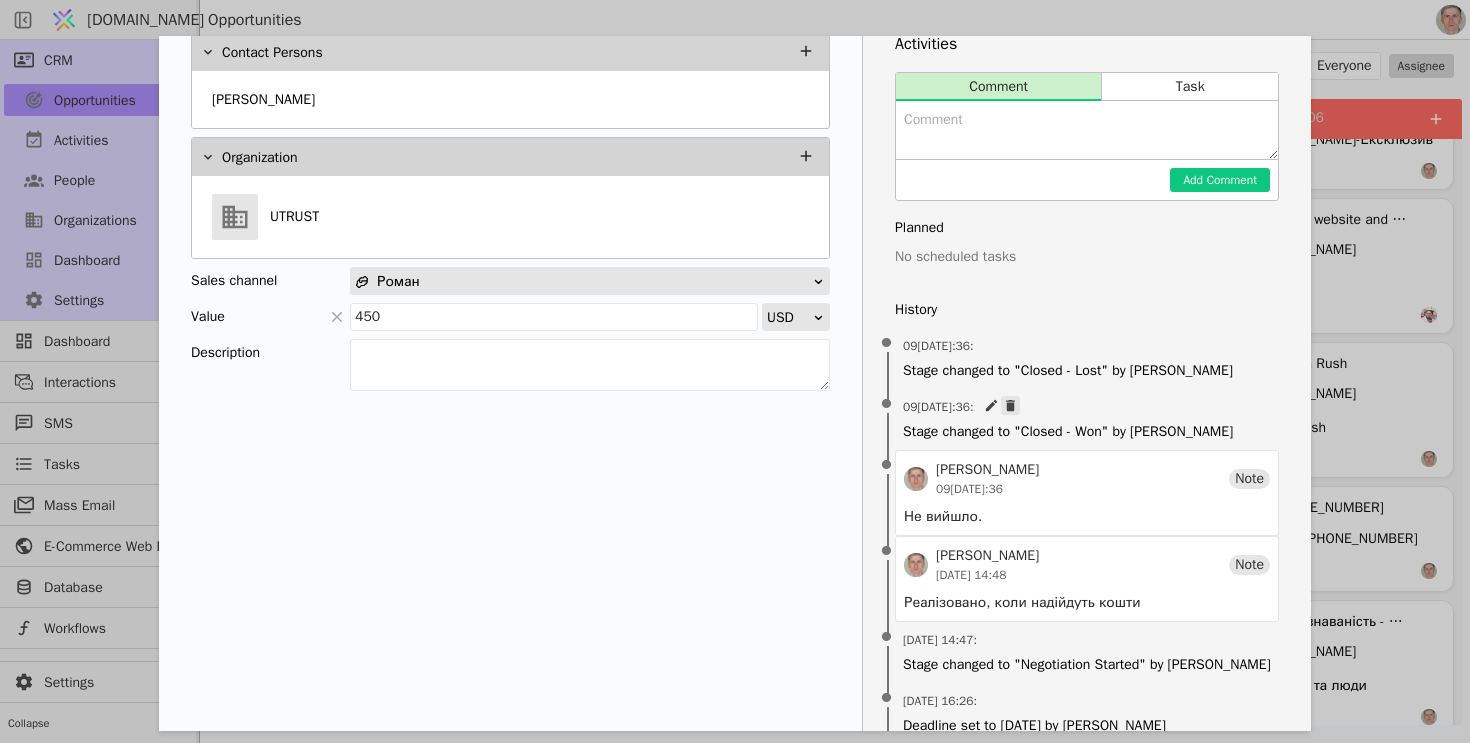 click 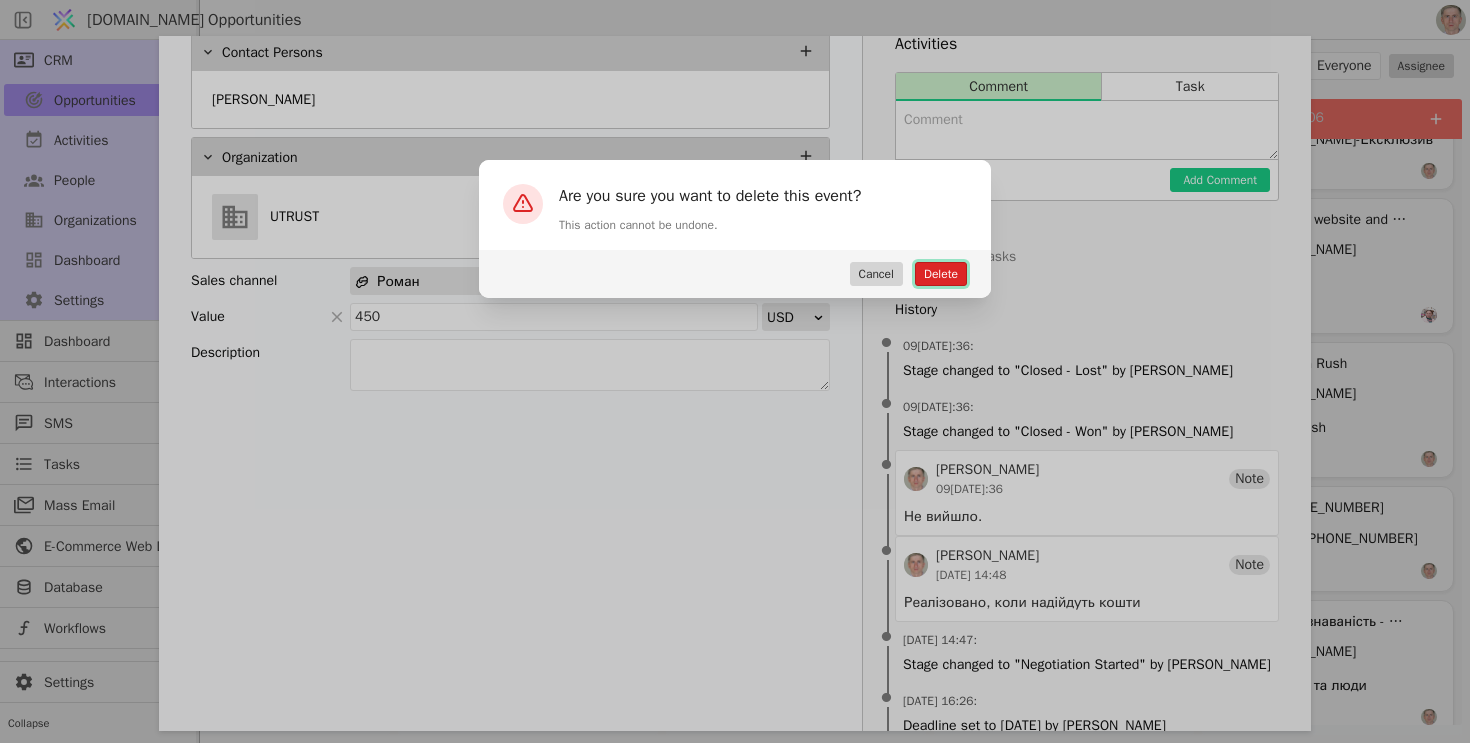 click on "Delete" at bounding box center (941, 274) 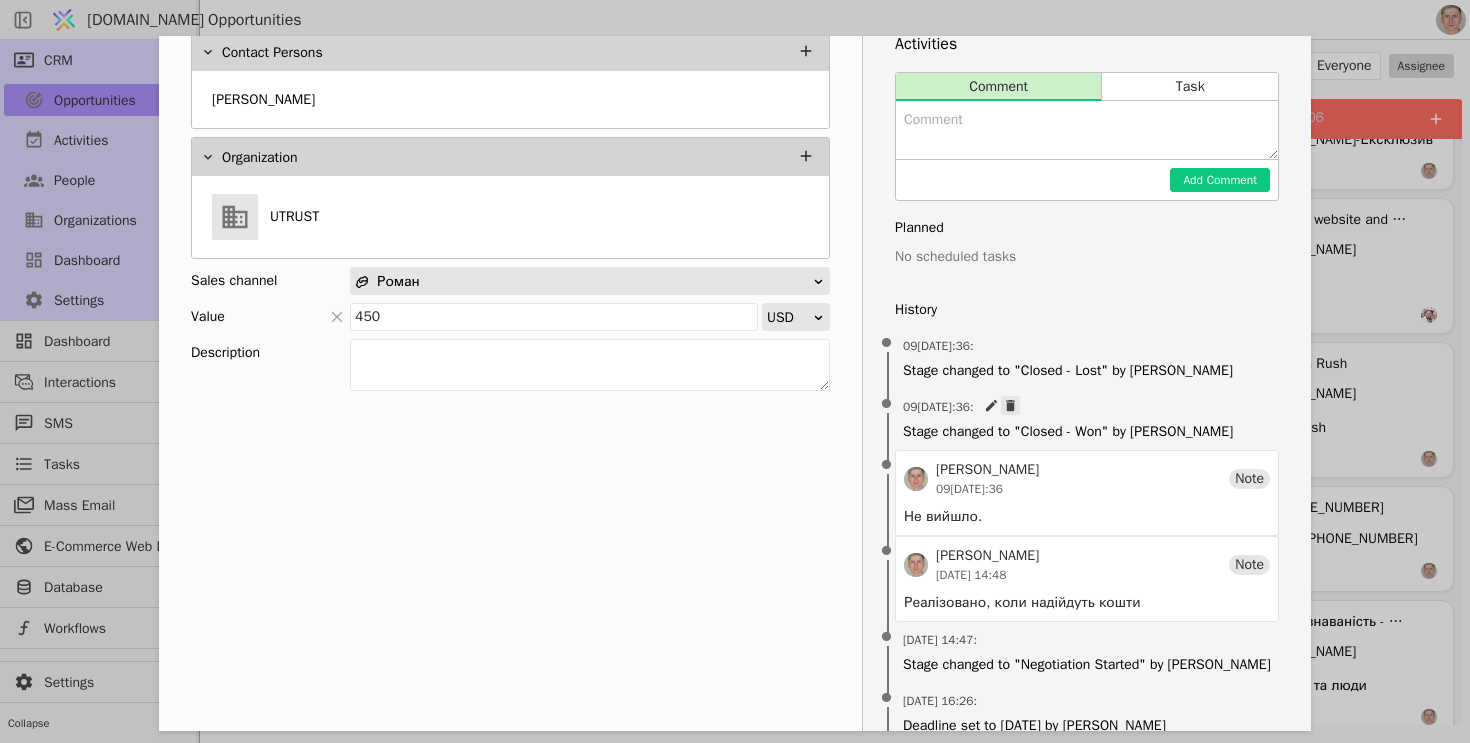 click 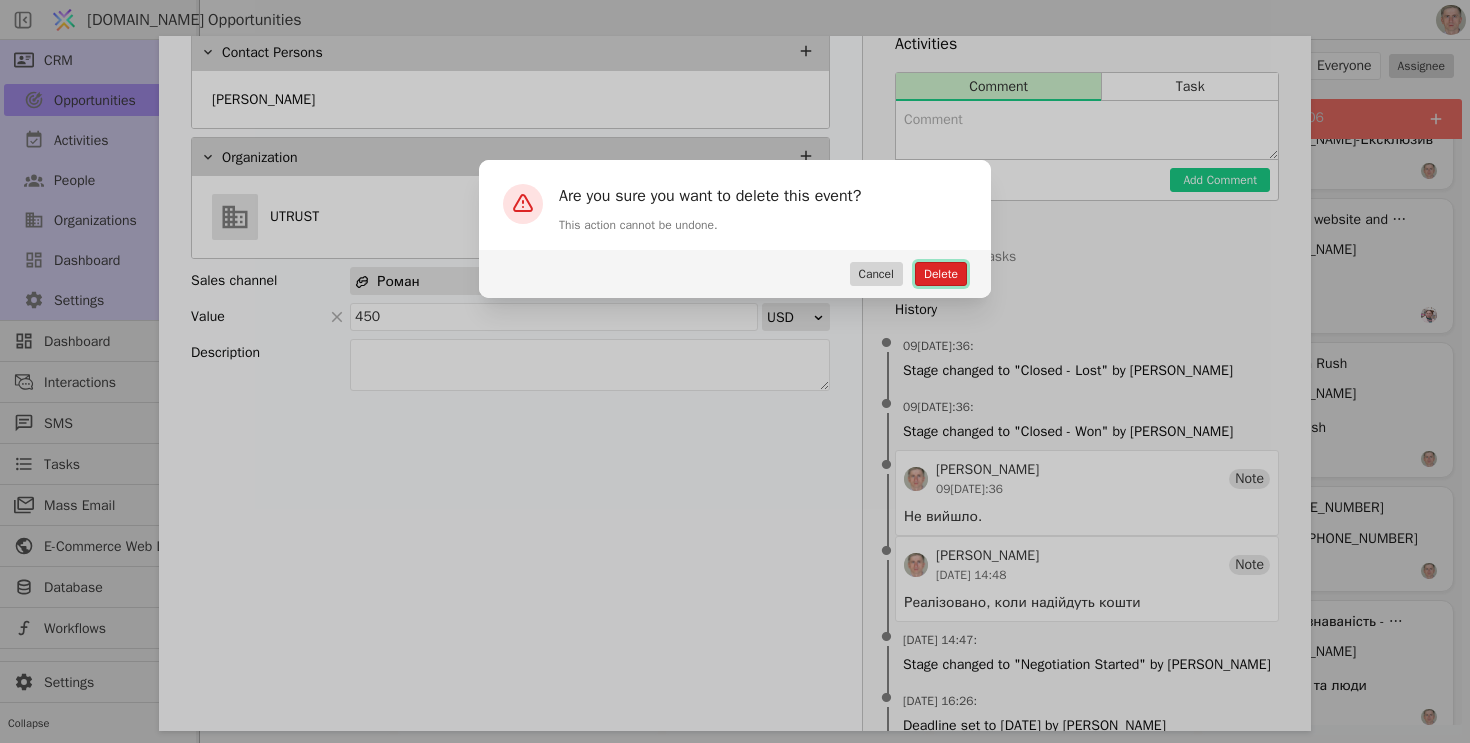 click on "Delete" at bounding box center [941, 274] 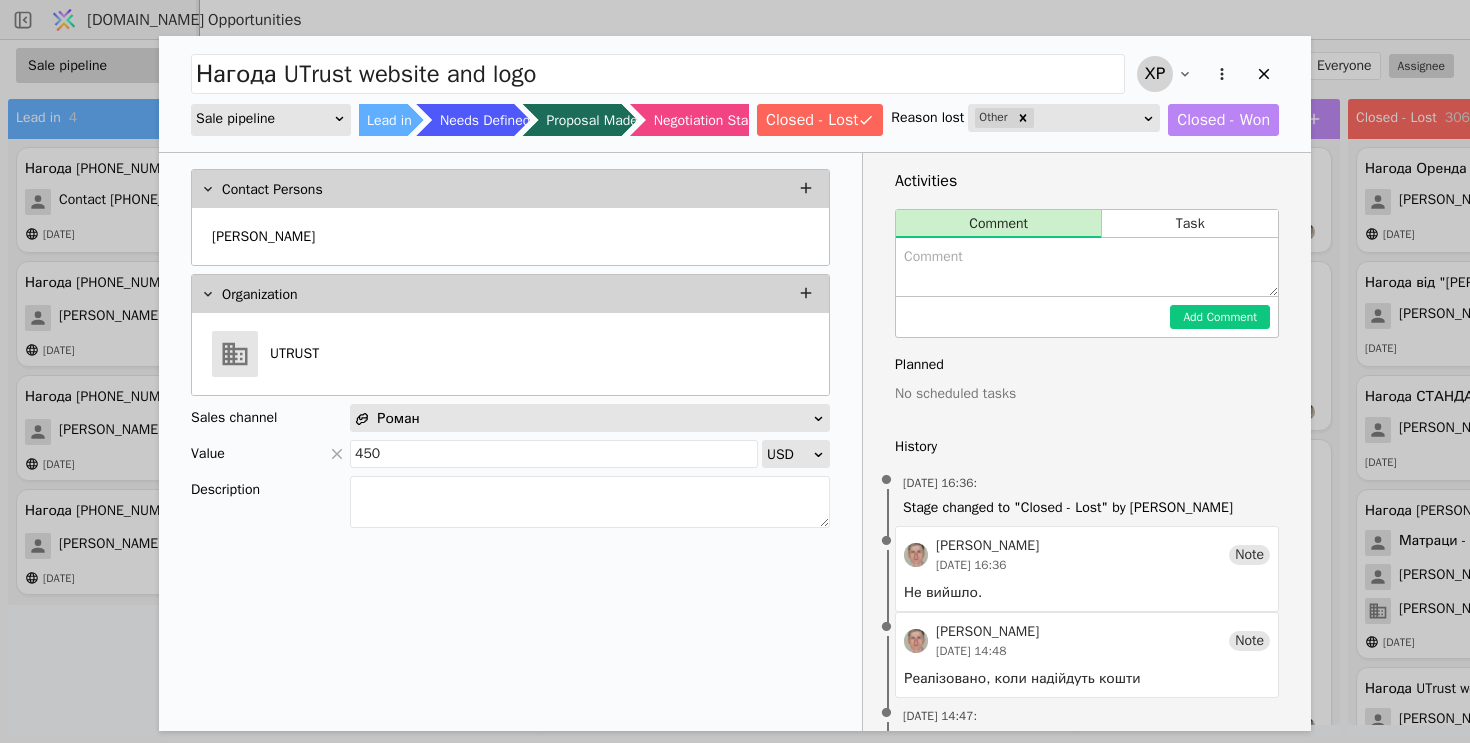 scroll, scrollTop: 0, scrollLeft: 0, axis: both 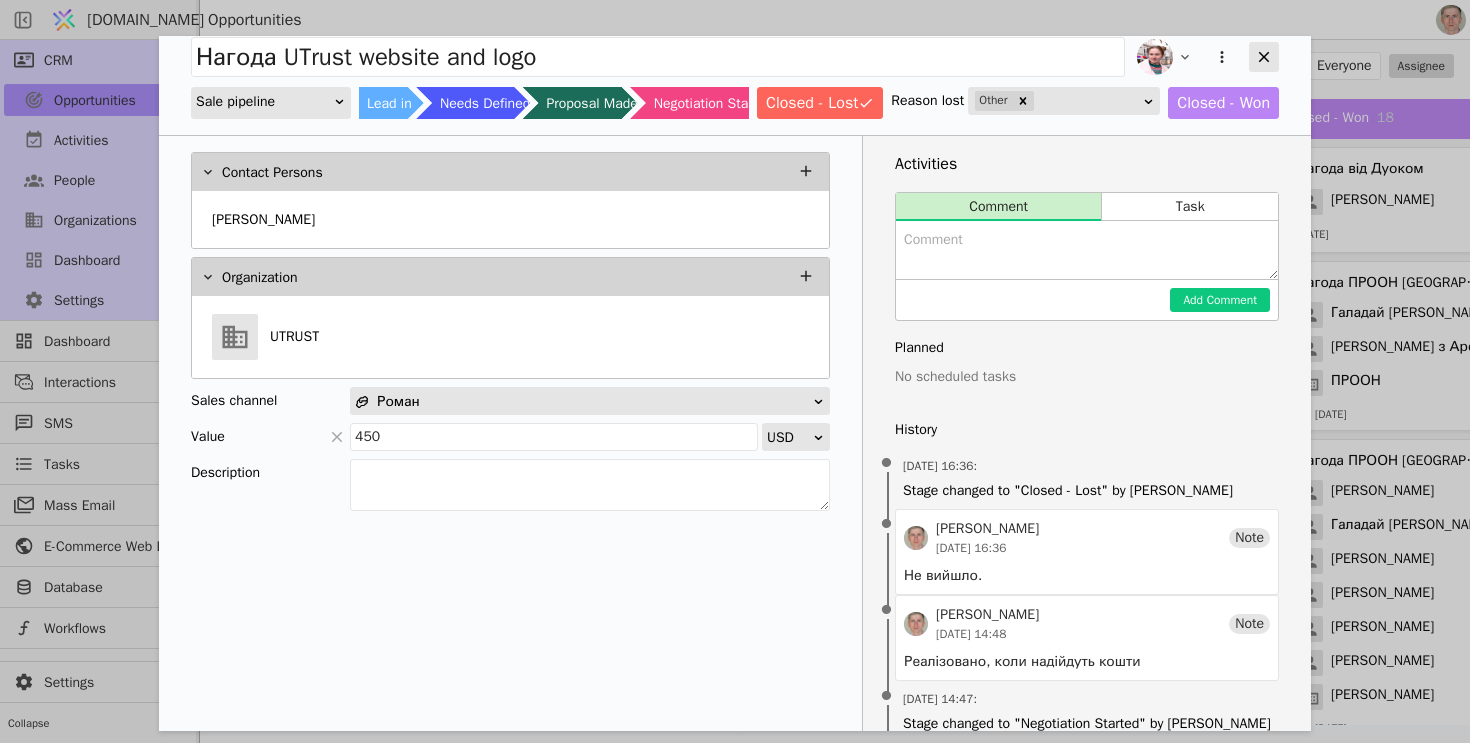 click 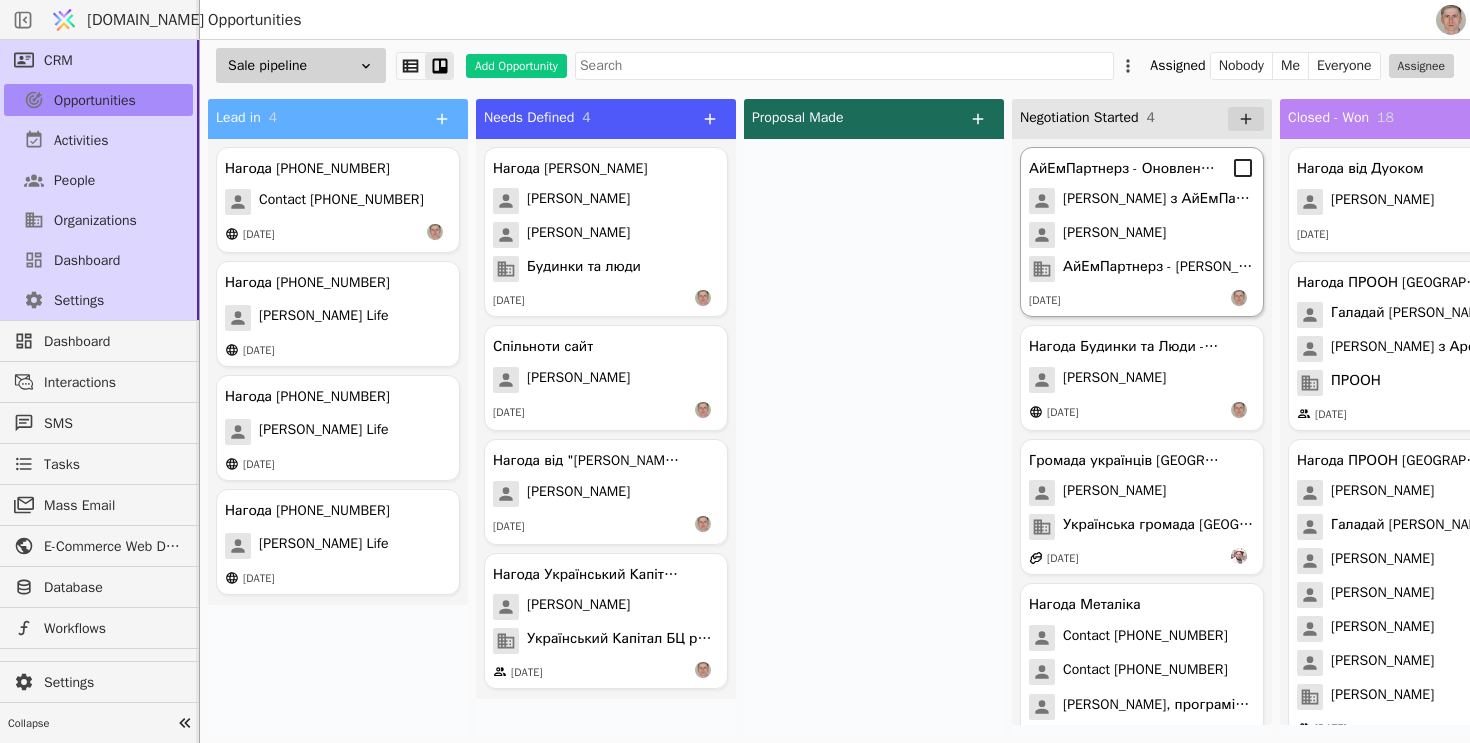 click on "[PERSON_NAME]" at bounding box center [1114, 235] 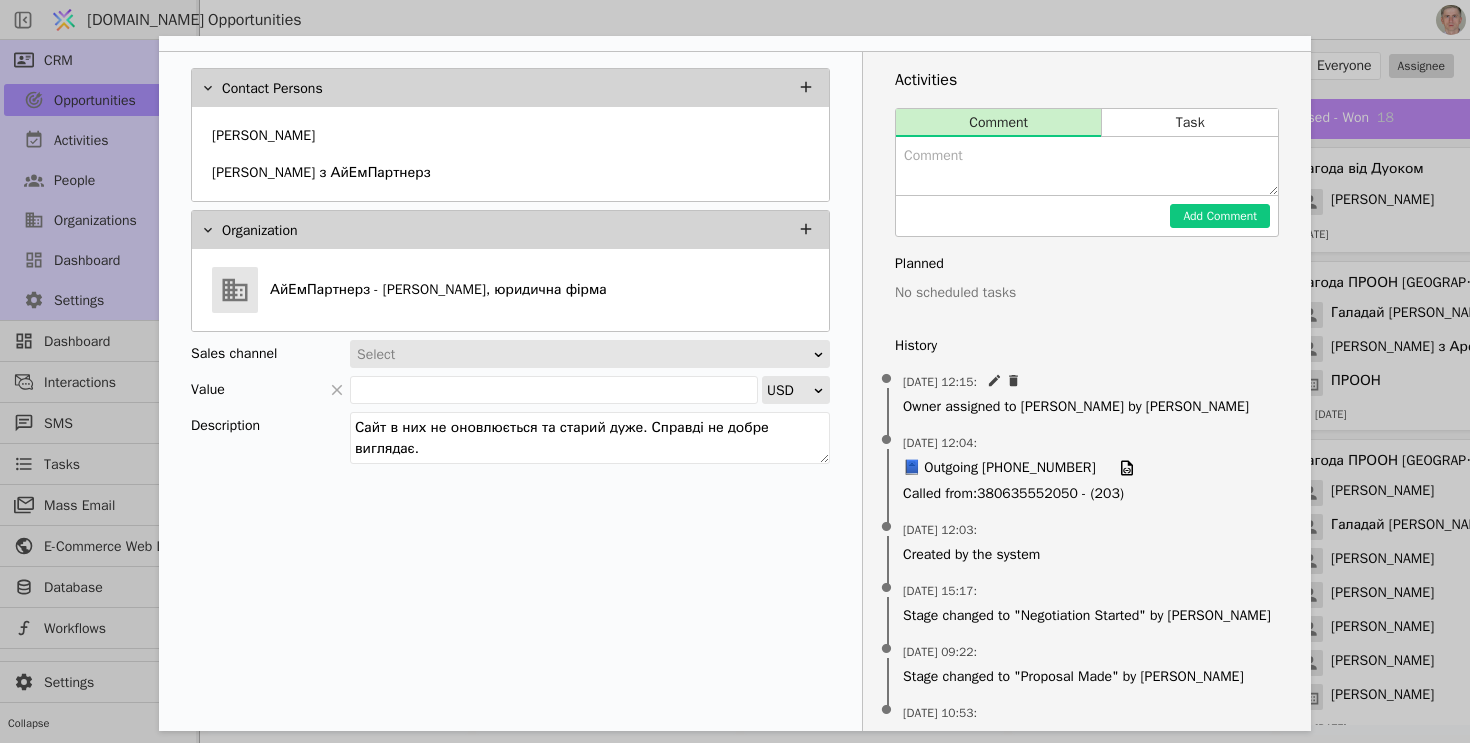 scroll, scrollTop: 100, scrollLeft: 0, axis: vertical 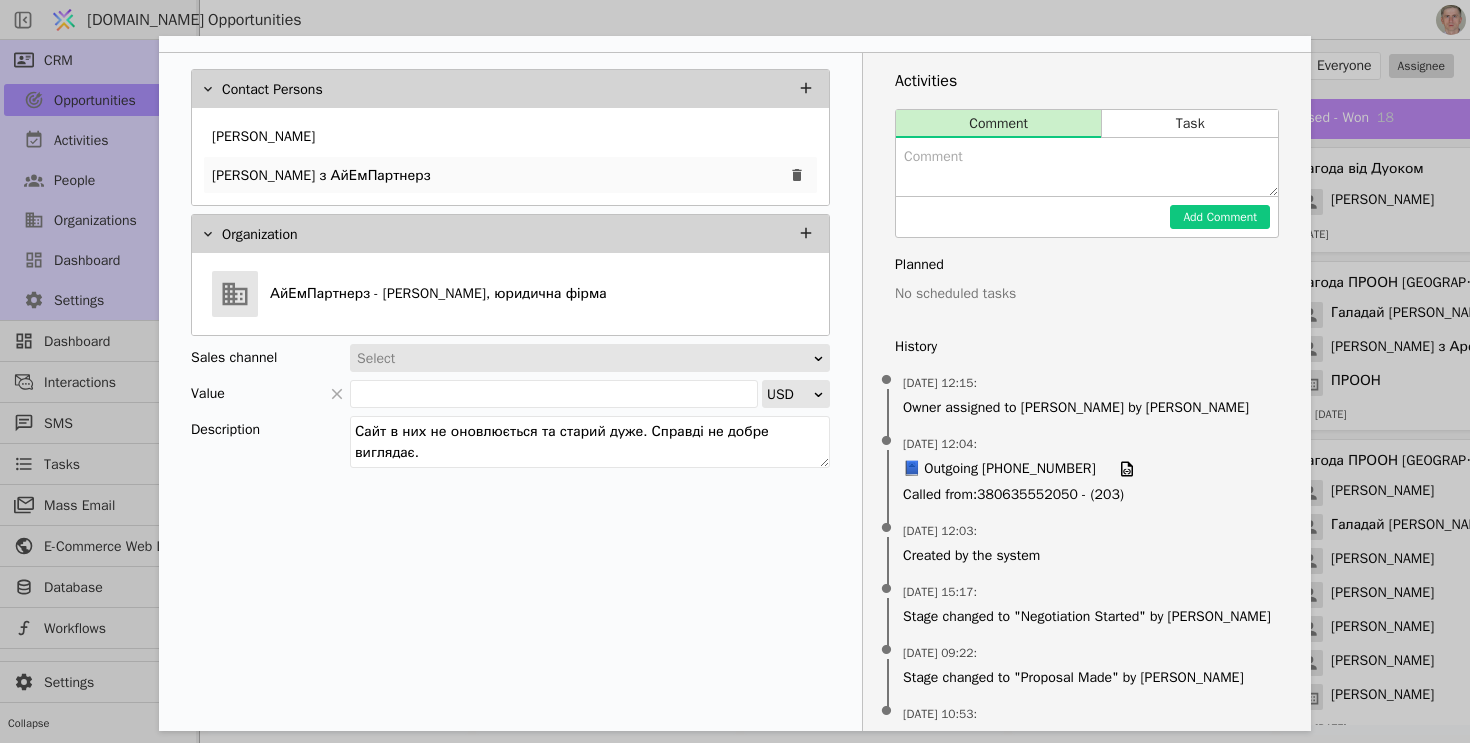 click on "[PERSON_NAME] з АйЕмПартнерз" at bounding box center [510, 175] 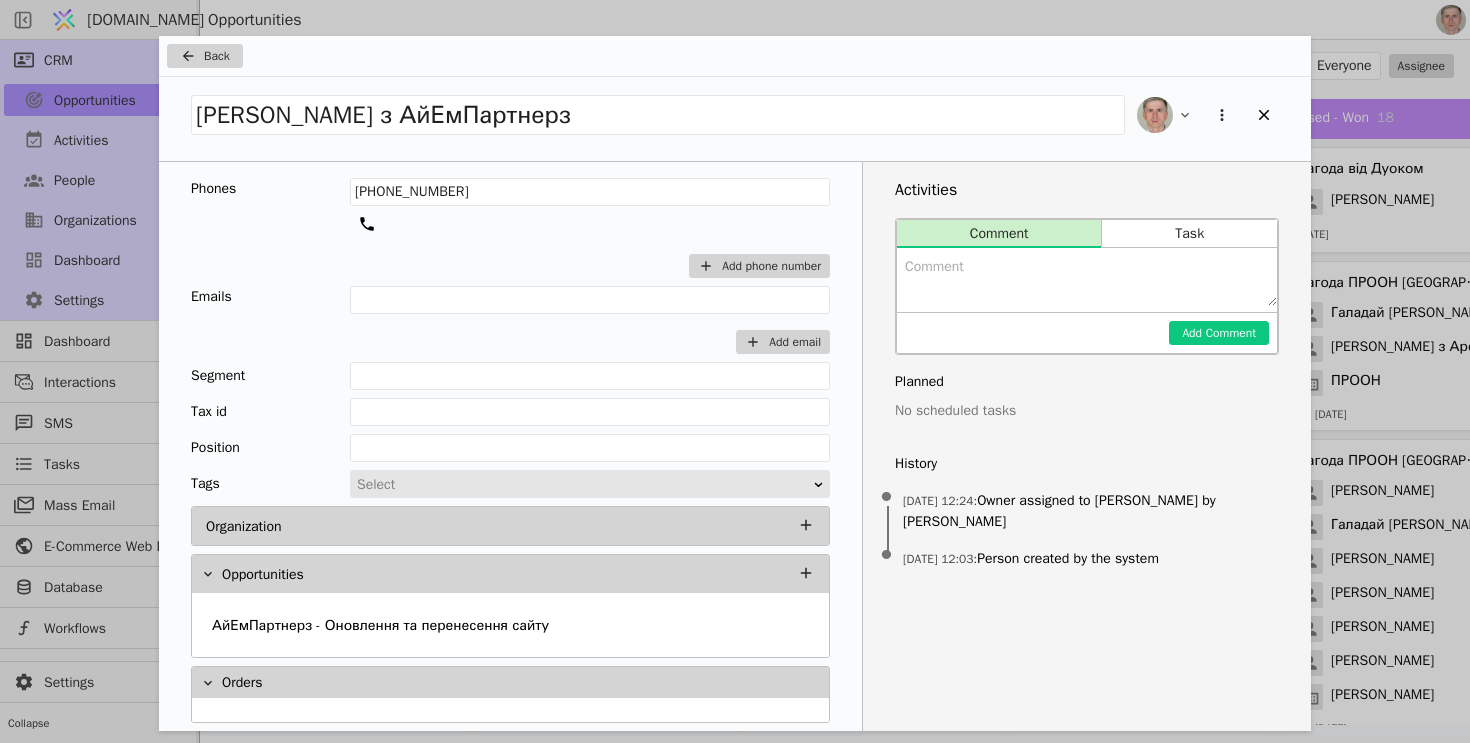 click on "Back" at bounding box center [735, 56] 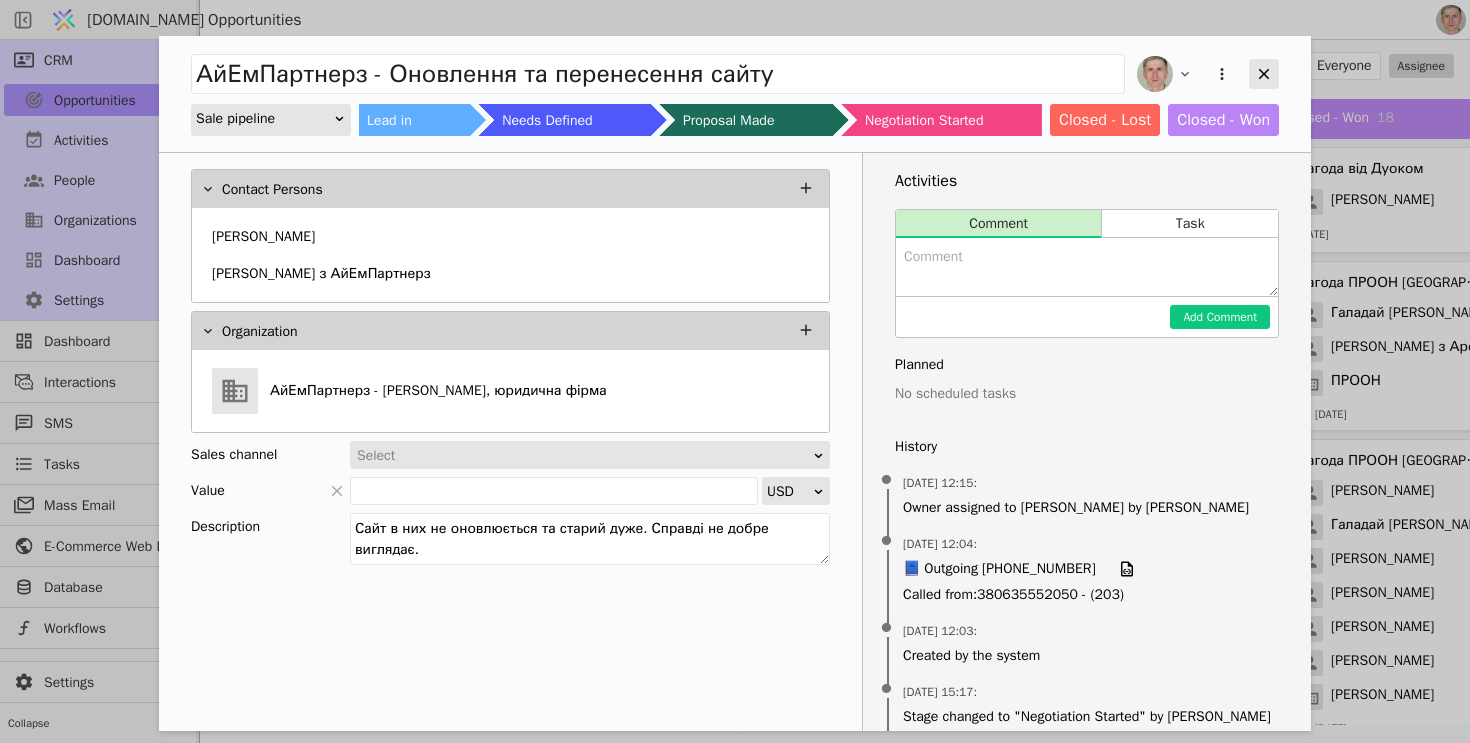 click 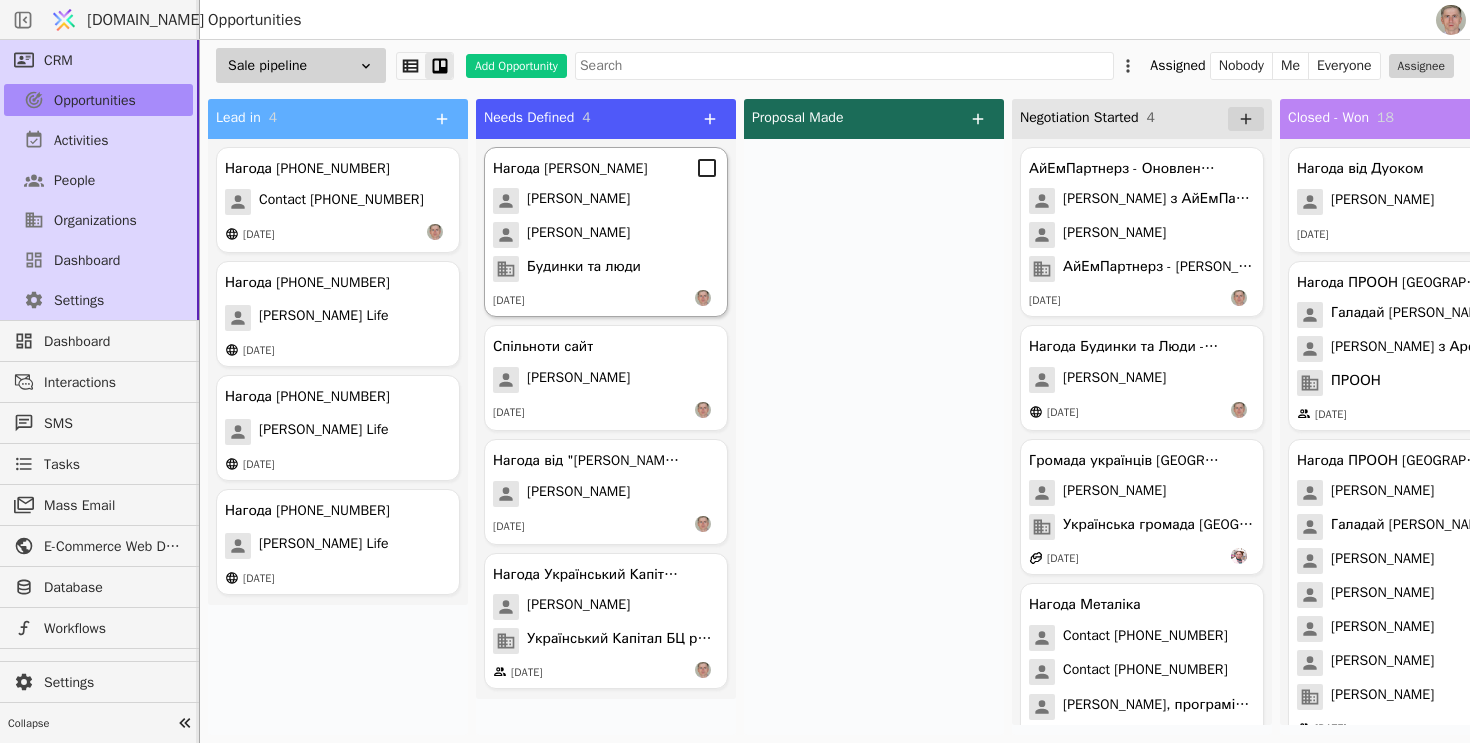 click on "Нагода  БТЛ Курдонери Ярослав Курилишин Софія Цвенгрош Будинки та люди 09.07.2025" at bounding box center (606, 232) 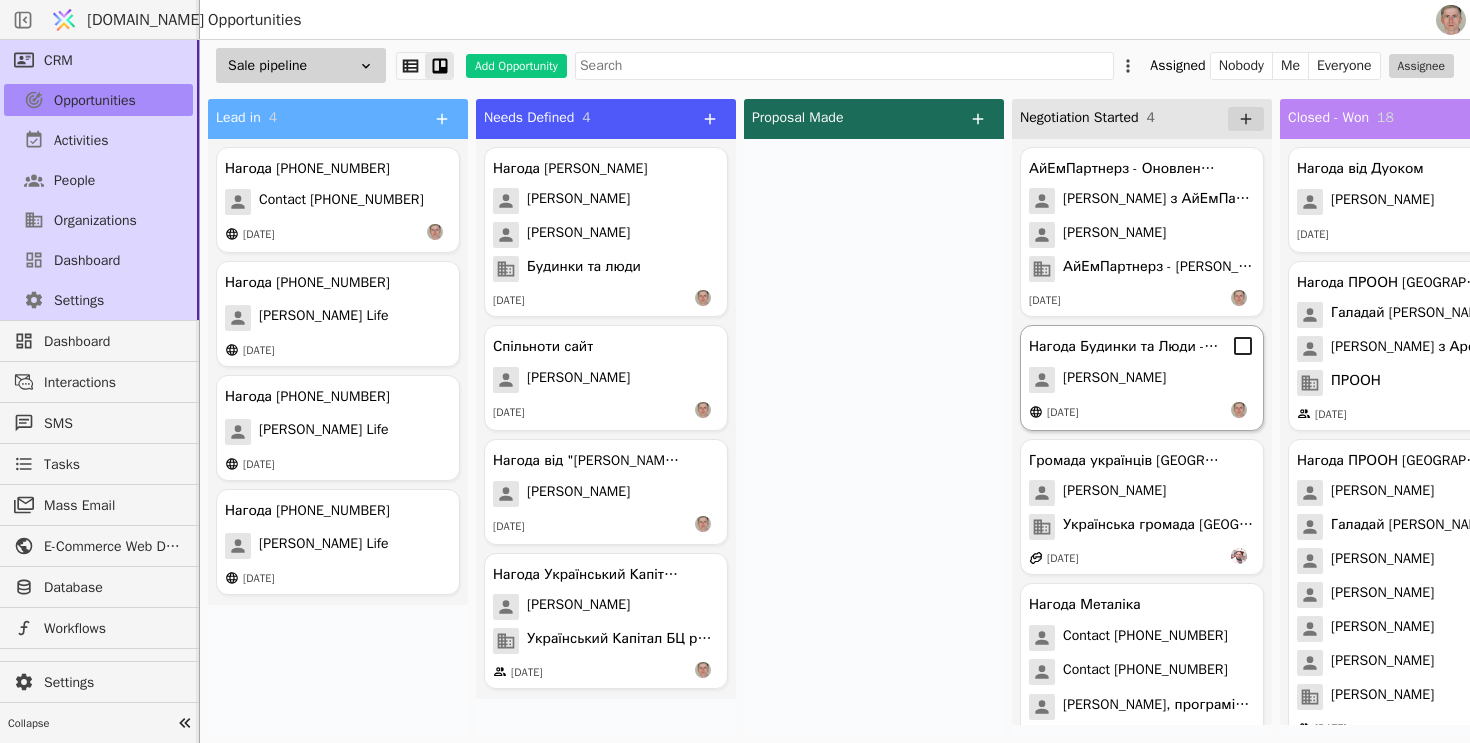 click on "Нагода Будинки та Люди - Вайбер Василь - Лайф 19.02.2025" at bounding box center [1142, 378] 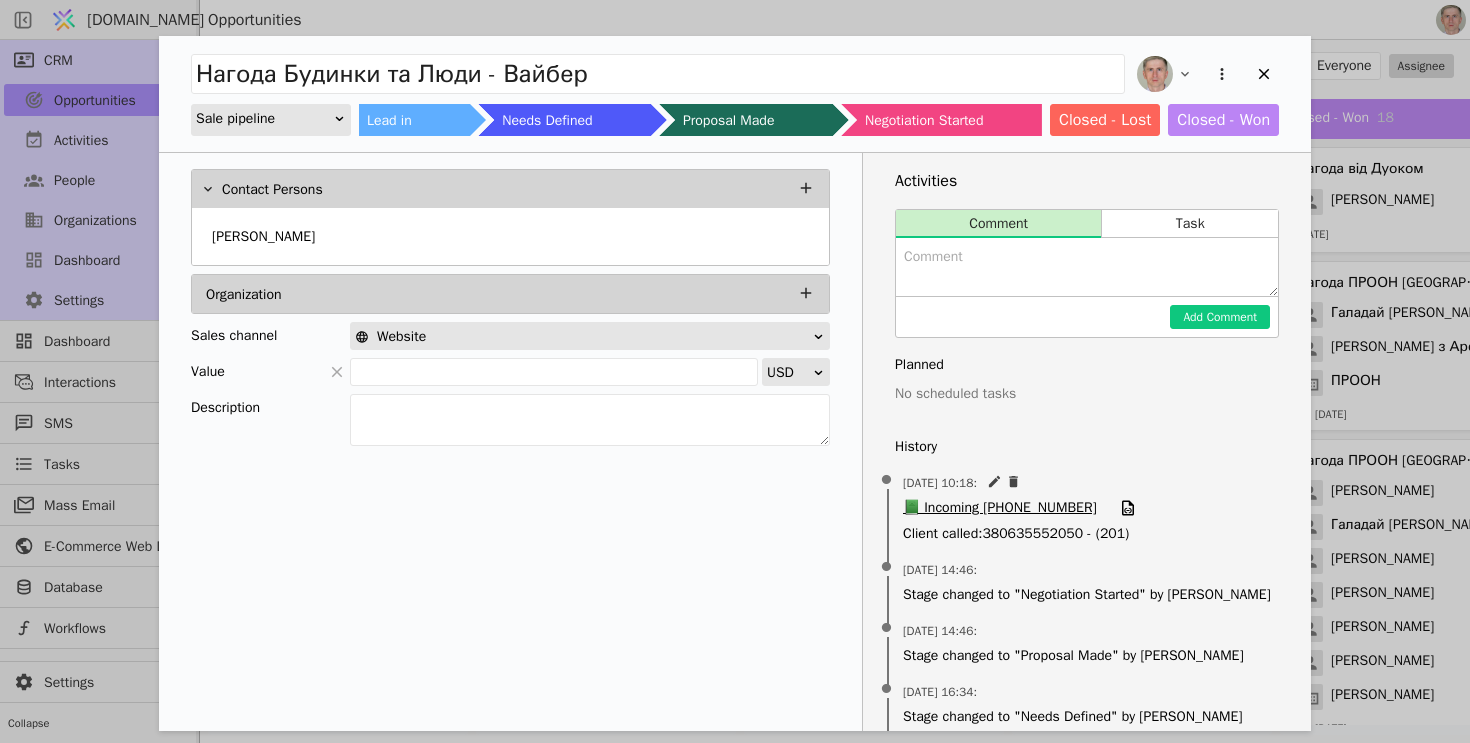 scroll, scrollTop: 168, scrollLeft: 0, axis: vertical 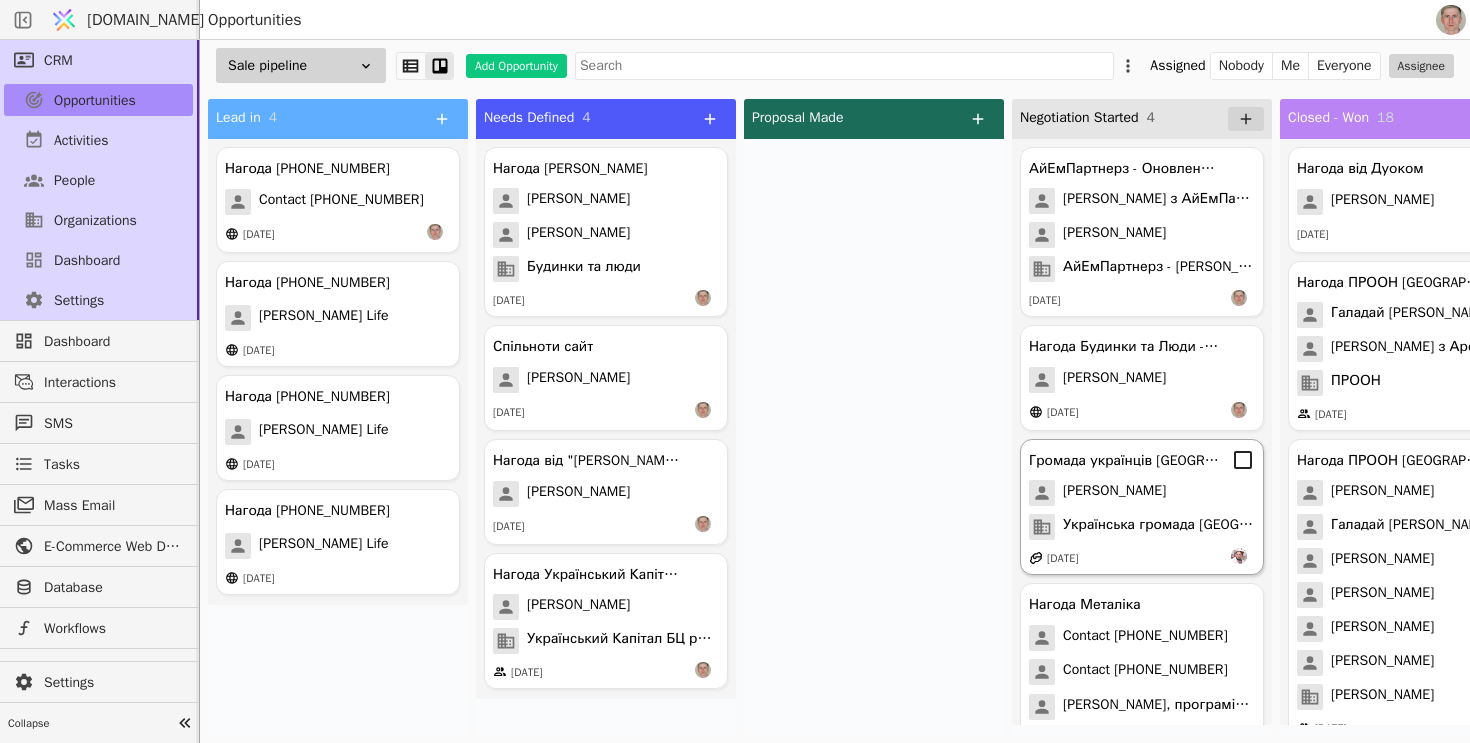 click on "[PERSON_NAME]" at bounding box center [1114, 493] 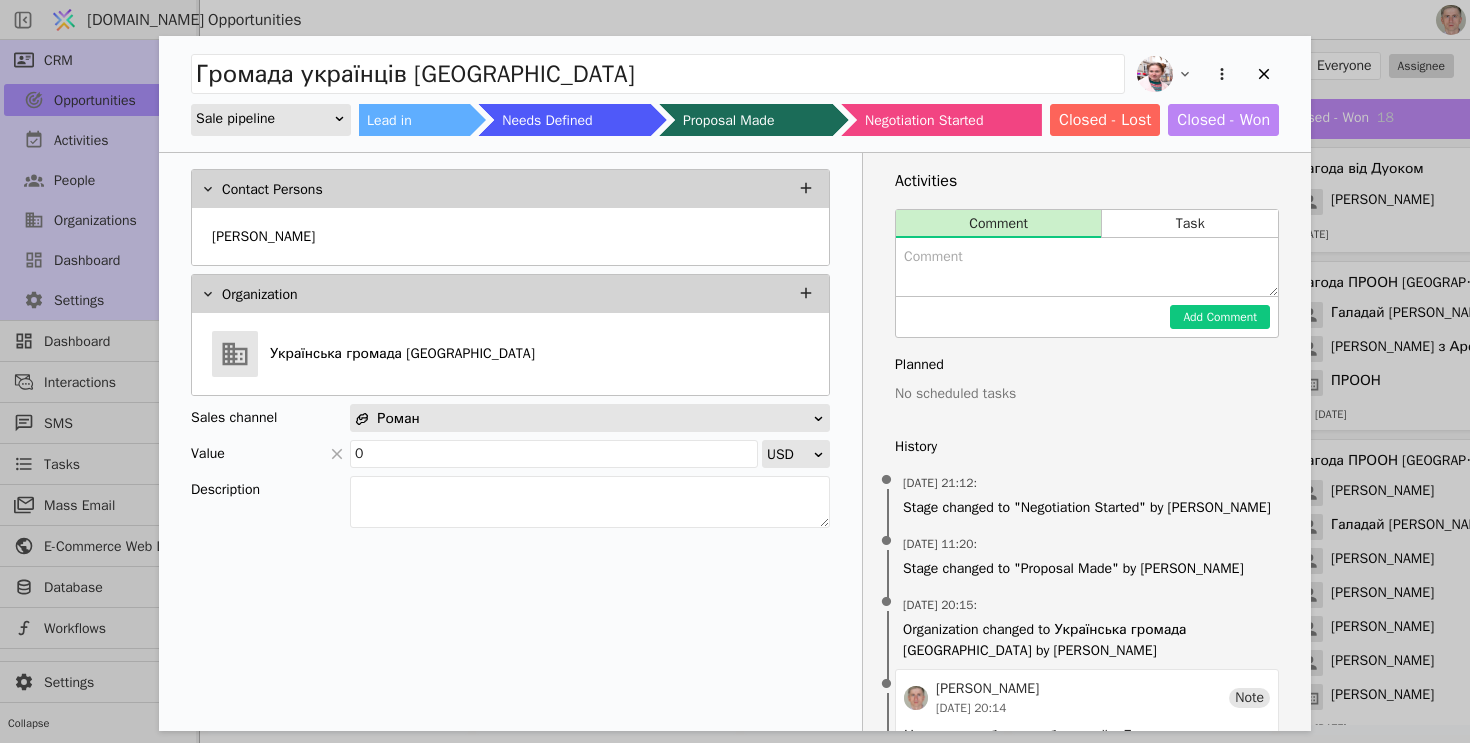 click at bounding box center (1087, 267) 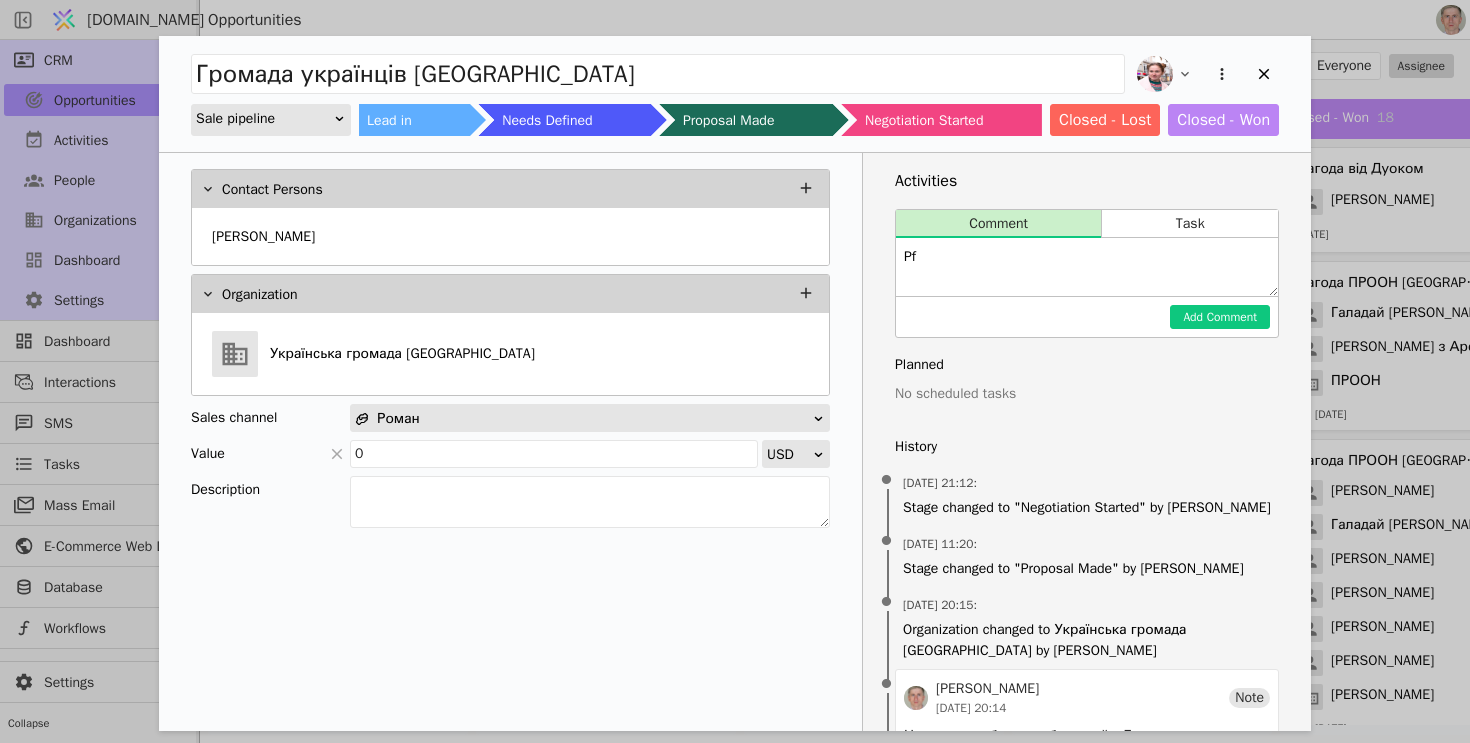 type on "P" 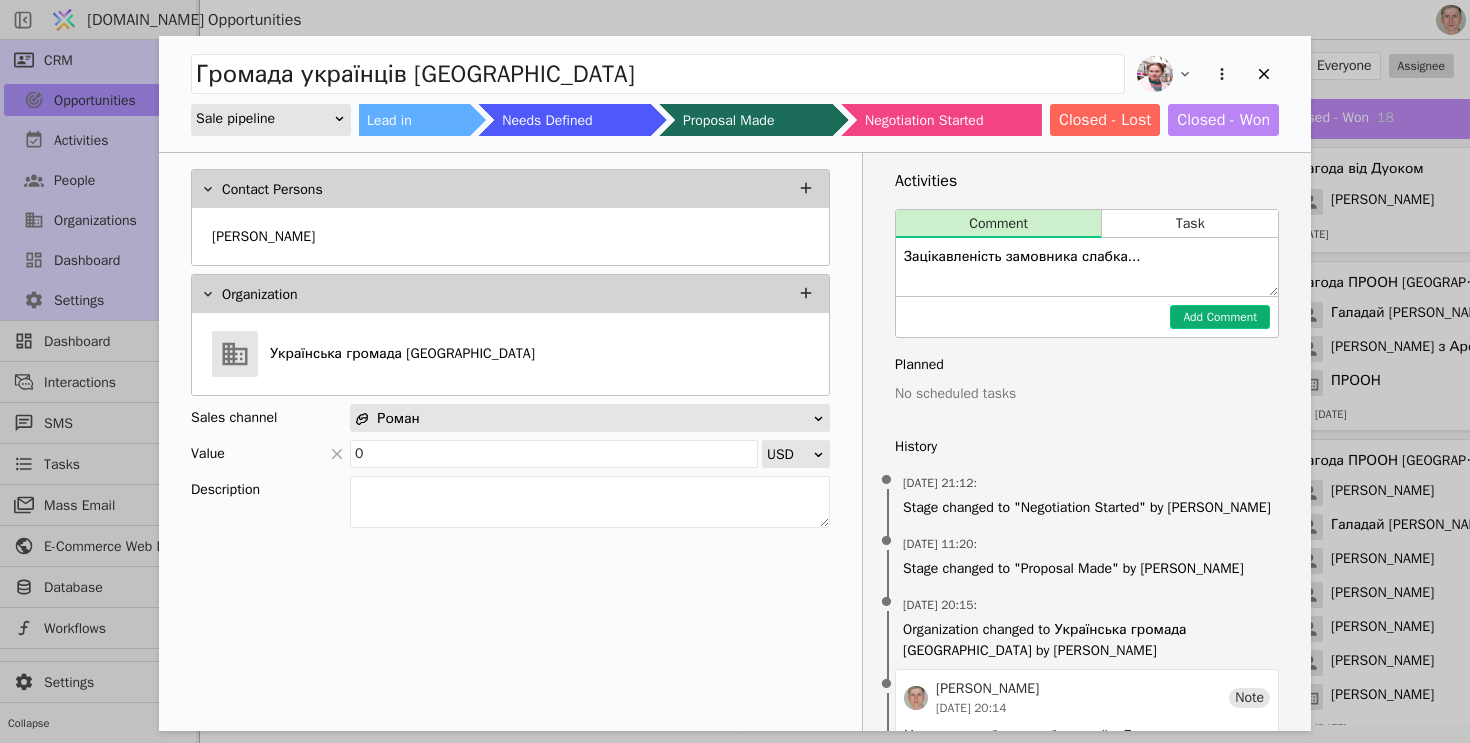 type on "Зацікавленість замовника слабка..." 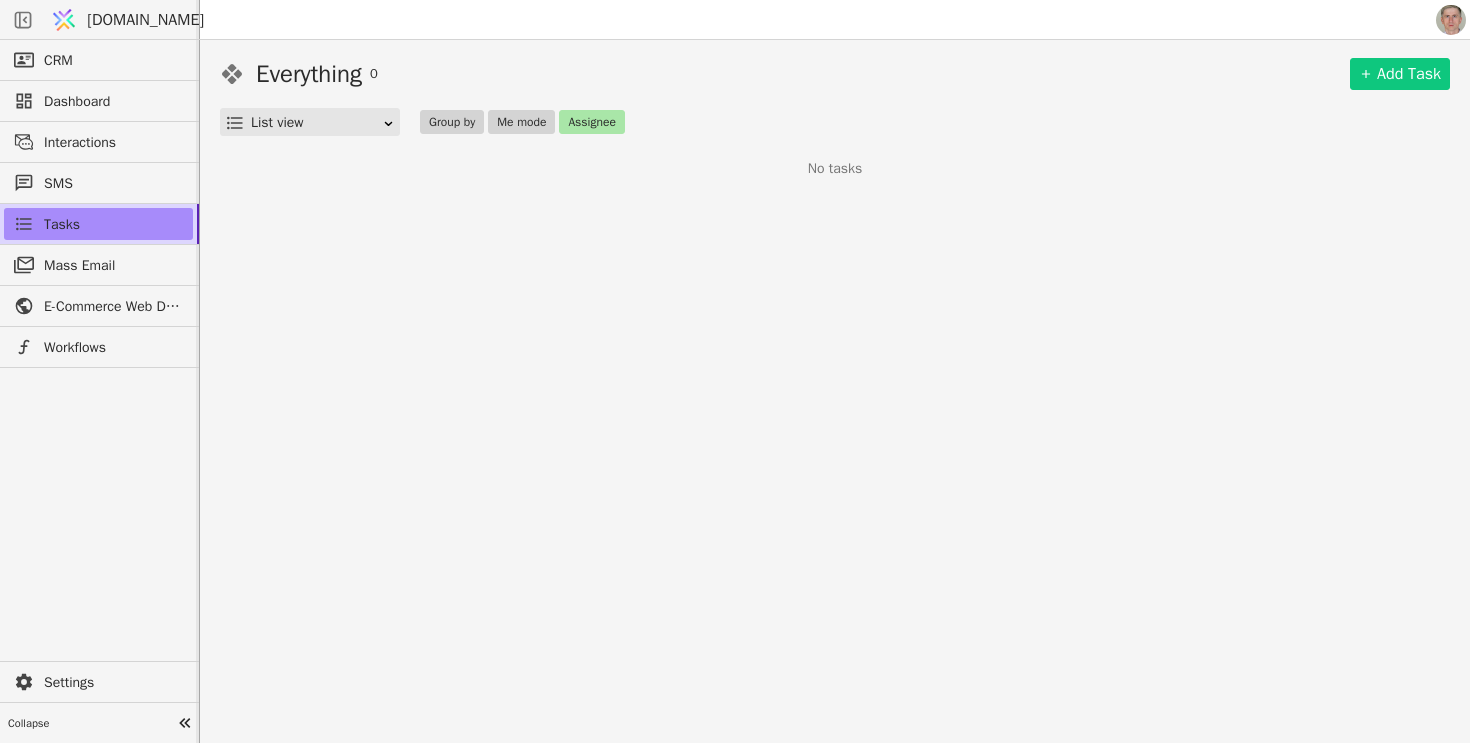 scroll, scrollTop: 0, scrollLeft: 0, axis: both 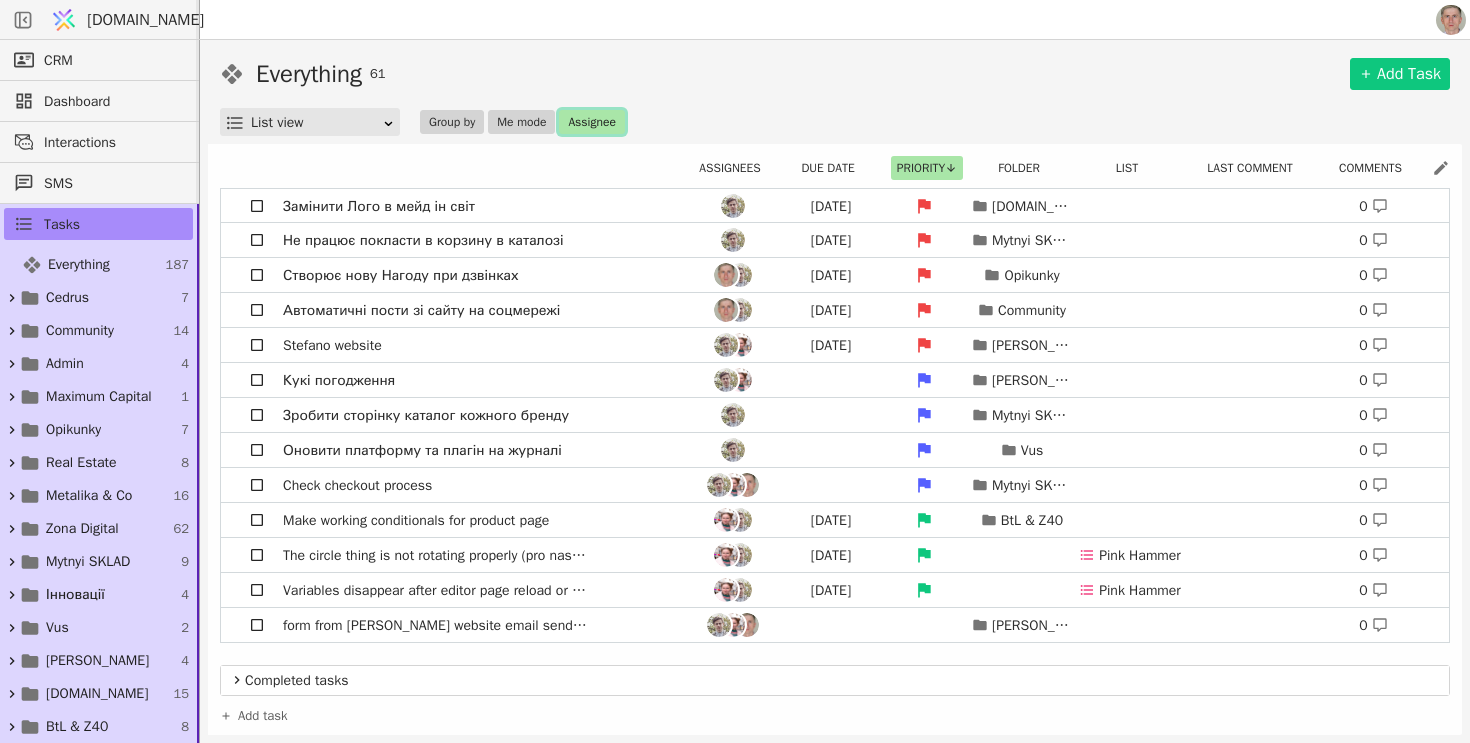 click on "Assignee" at bounding box center [591, 122] 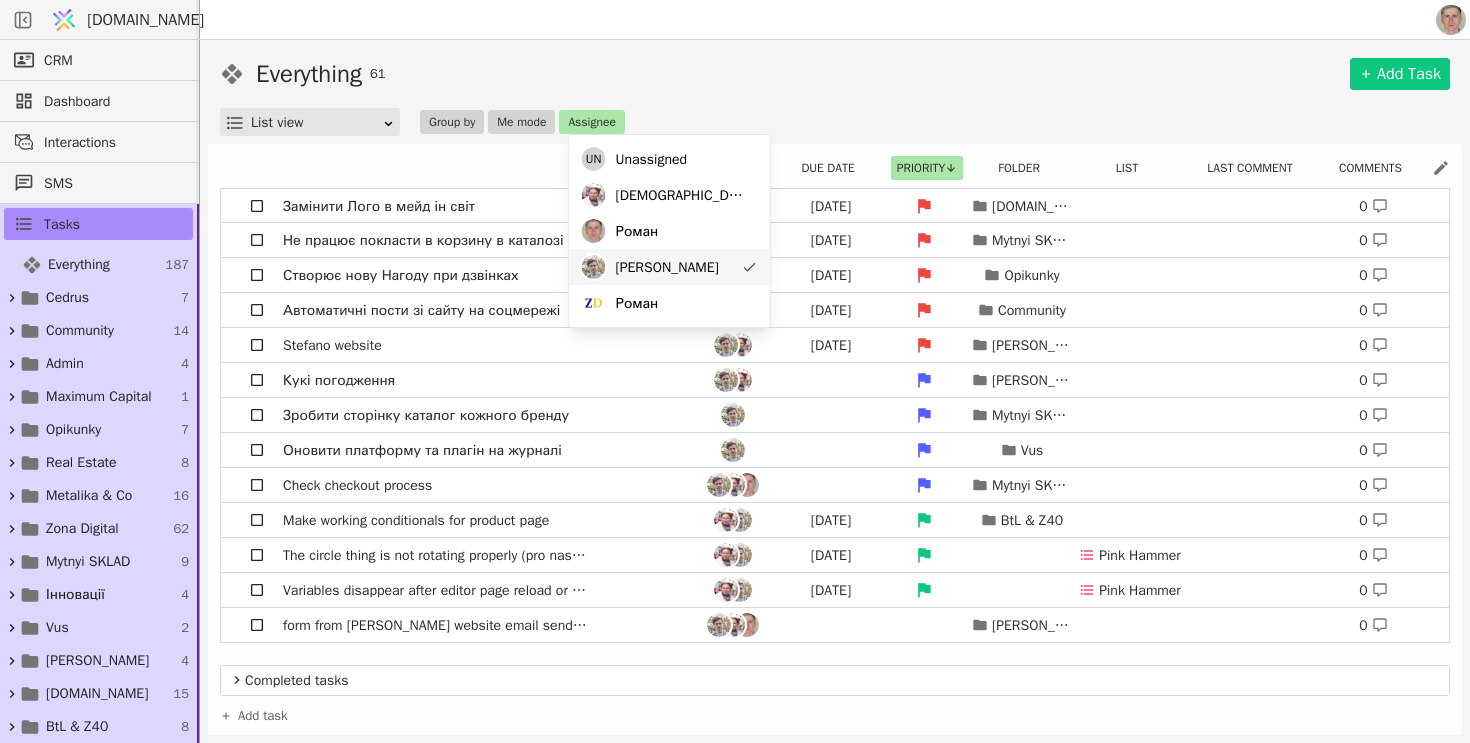 click on "[PERSON_NAME]" at bounding box center [667, 267] 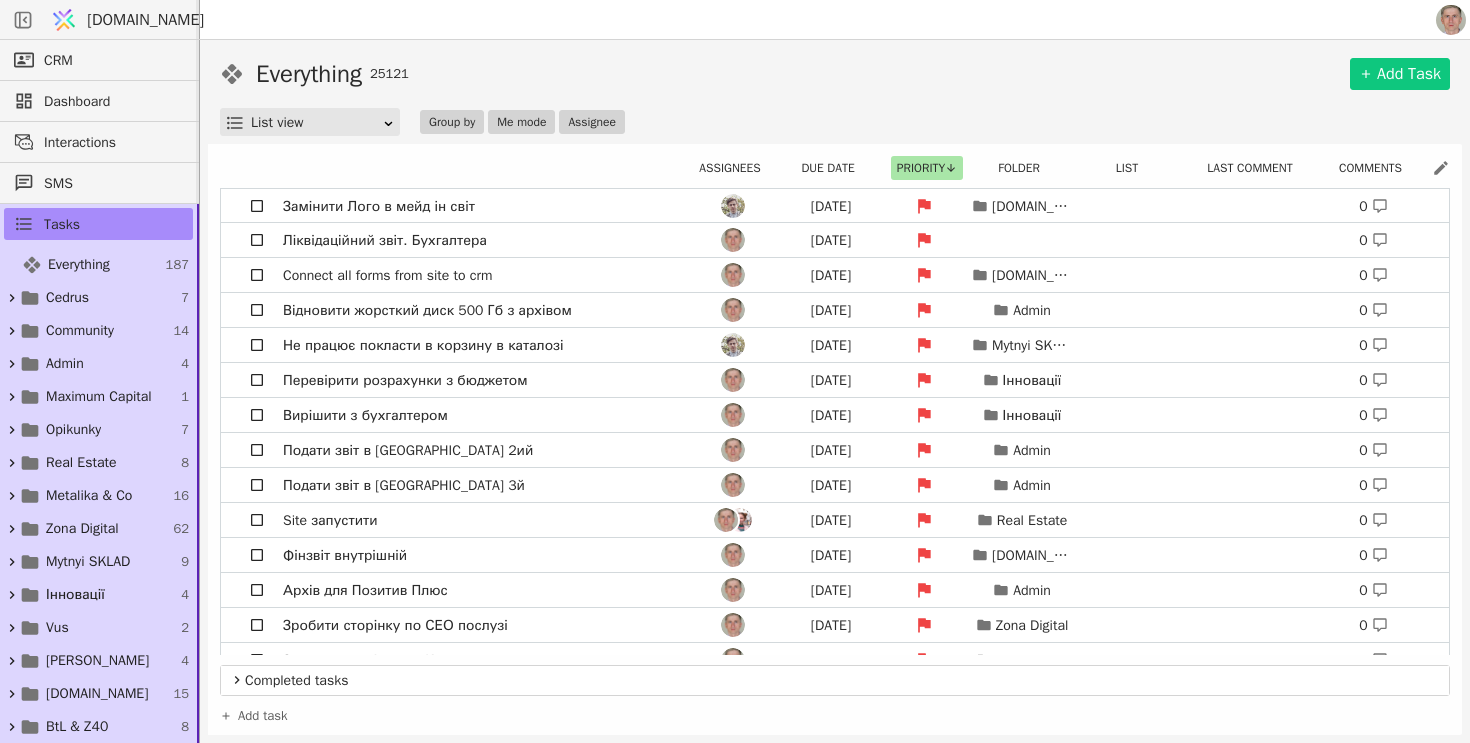 click on "Everything 25121 Add Task List view Group by Me mode Assignee" at bounding box center (835, 96) 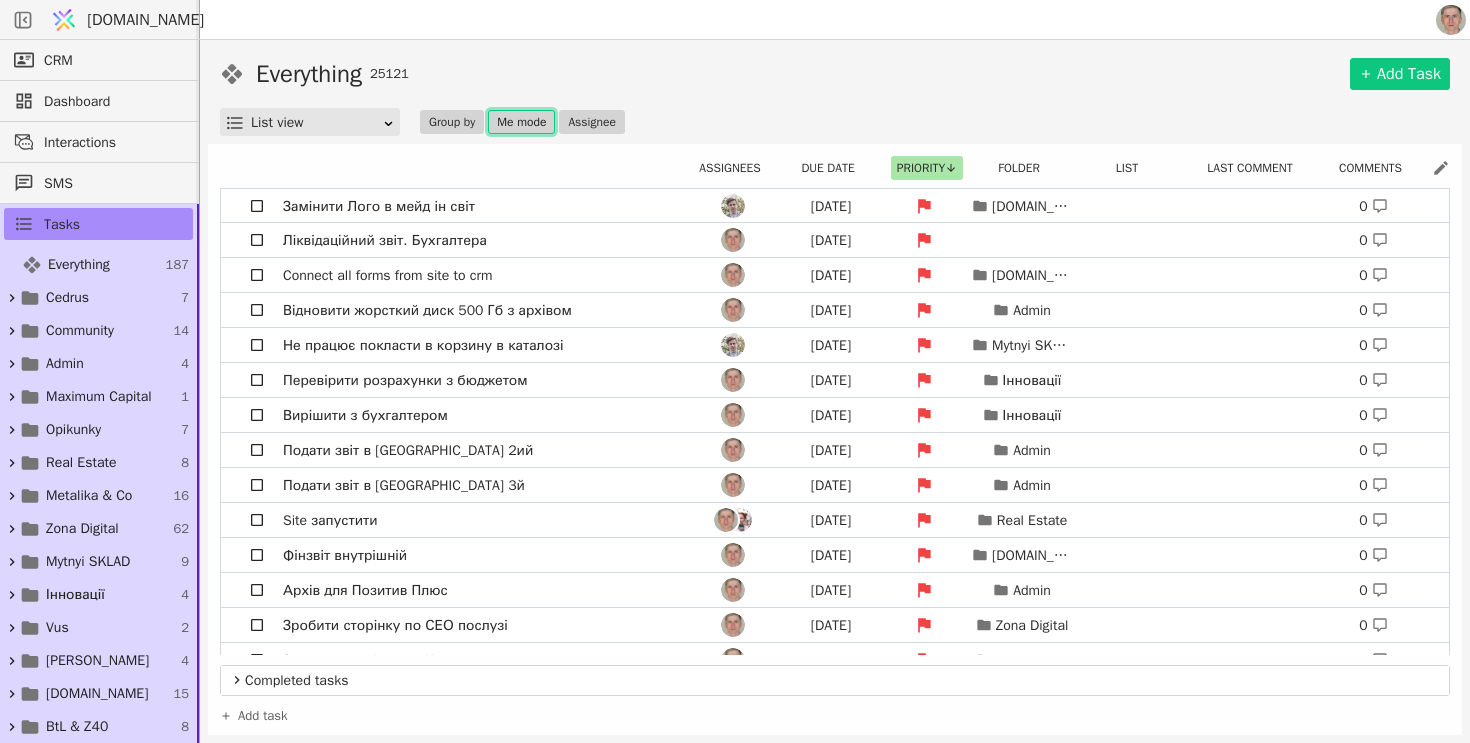 click on "Me mode" at bounding box center (521, 122) 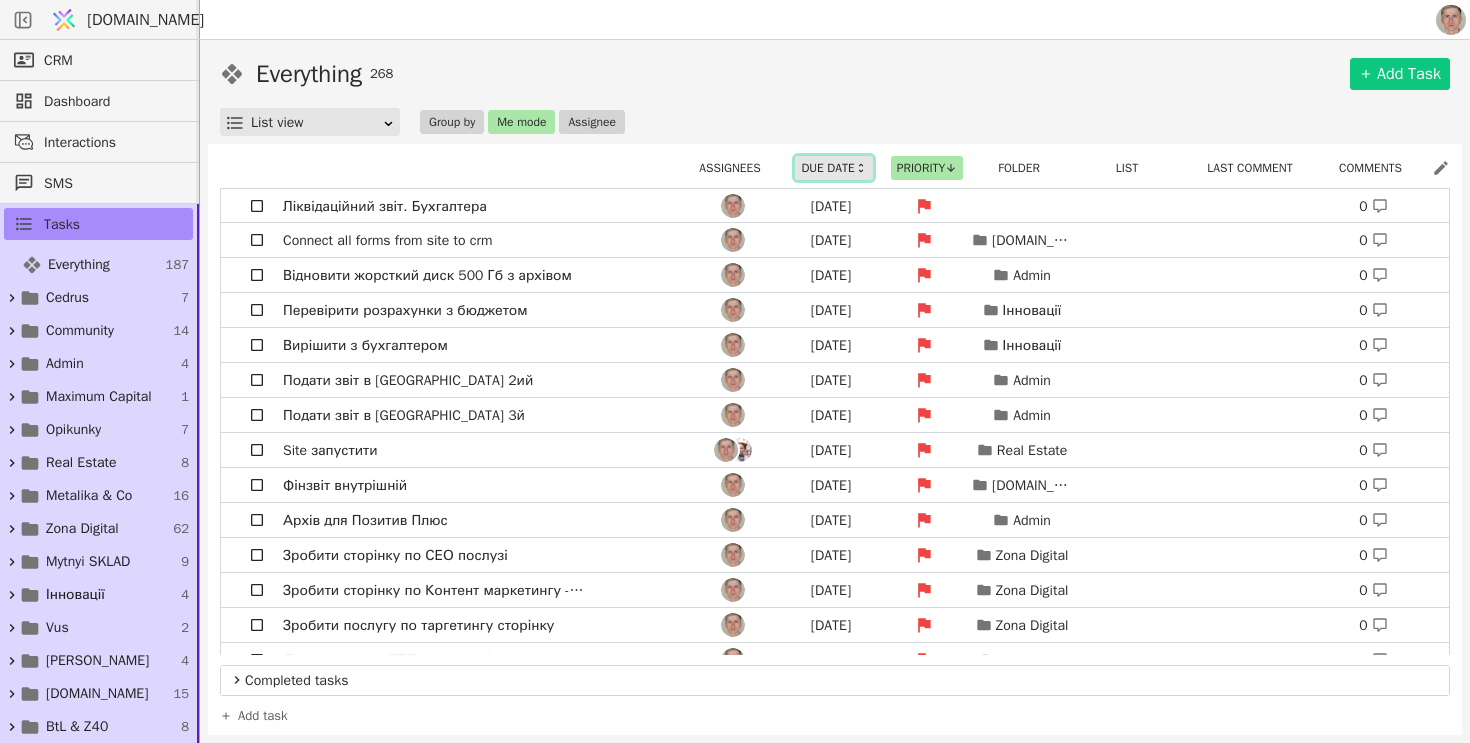 click on "Due date" at bounding box center (833, 168) 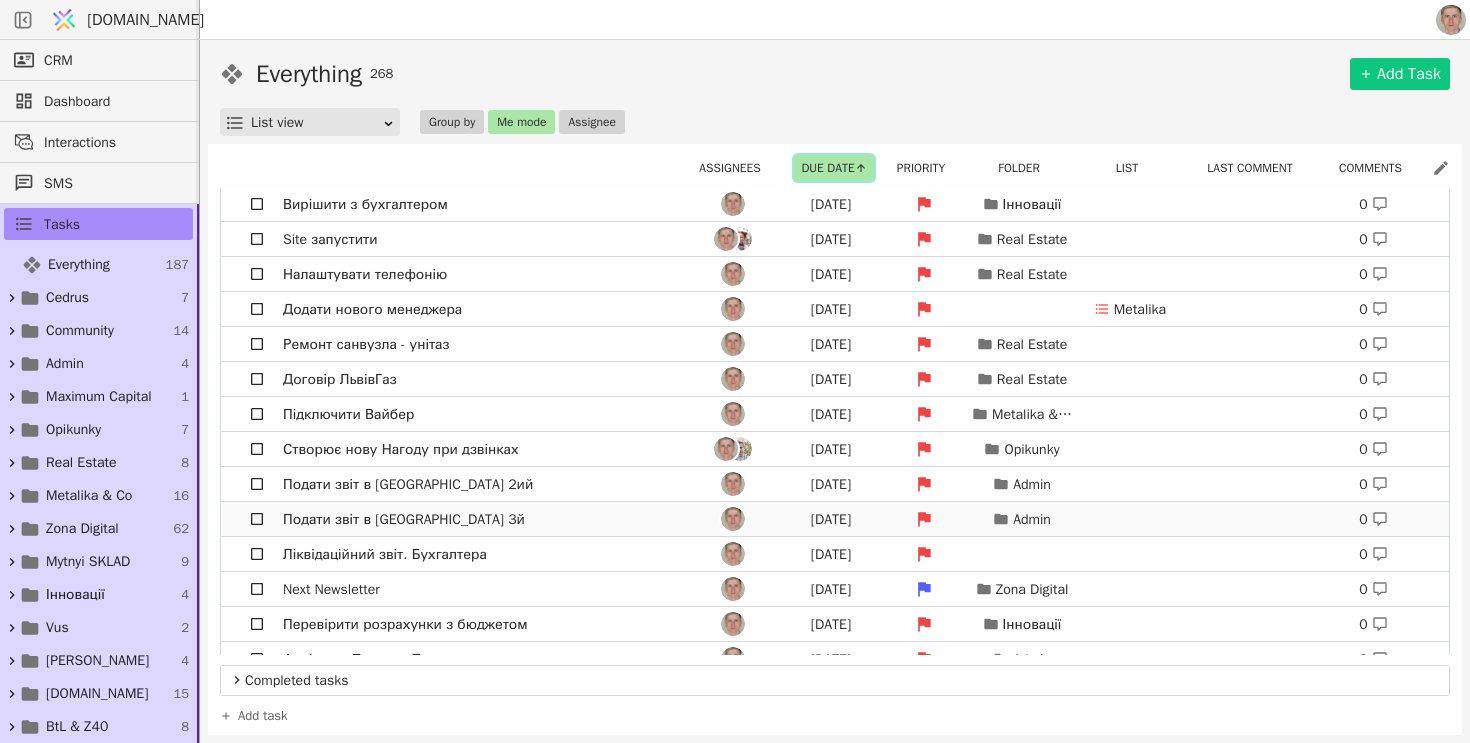 scroll, scrollTop: 175, scrollLeft: 0, axis: vertical 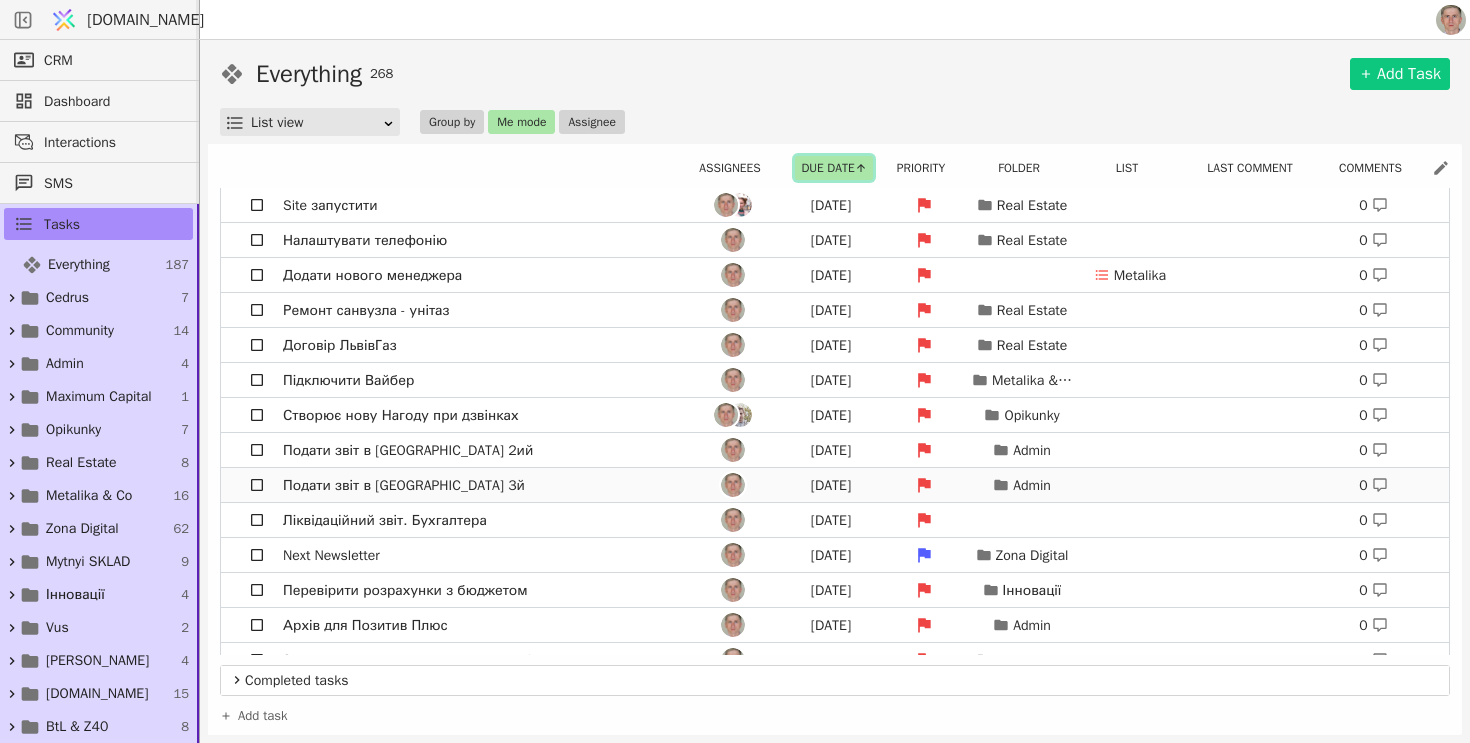 click on "Подати звіт в [GEOGRAPHIC_DATA] 3й [DATE] Admin 0" at bounding box center [835, 485] 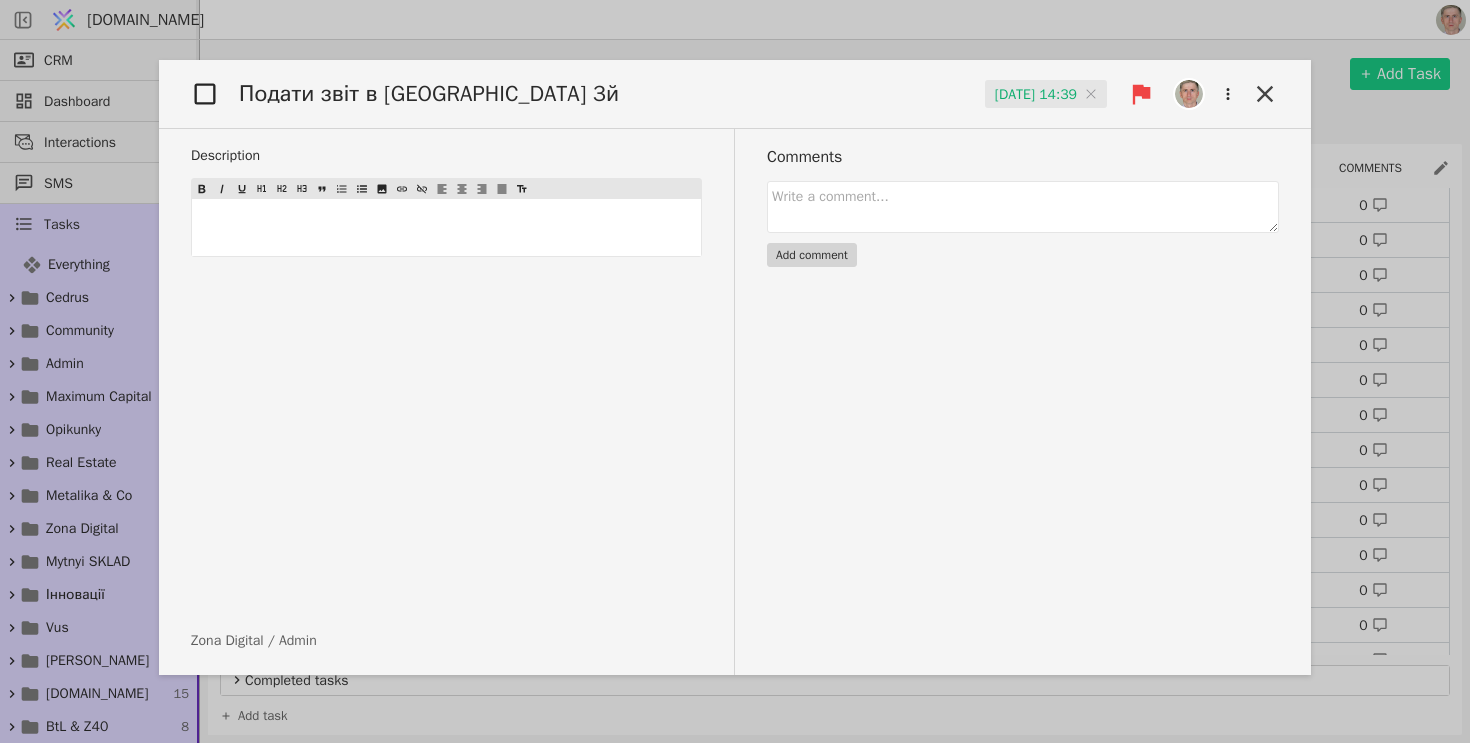 click on "[DATE] 14:39" at bounding box center [1046, 95] 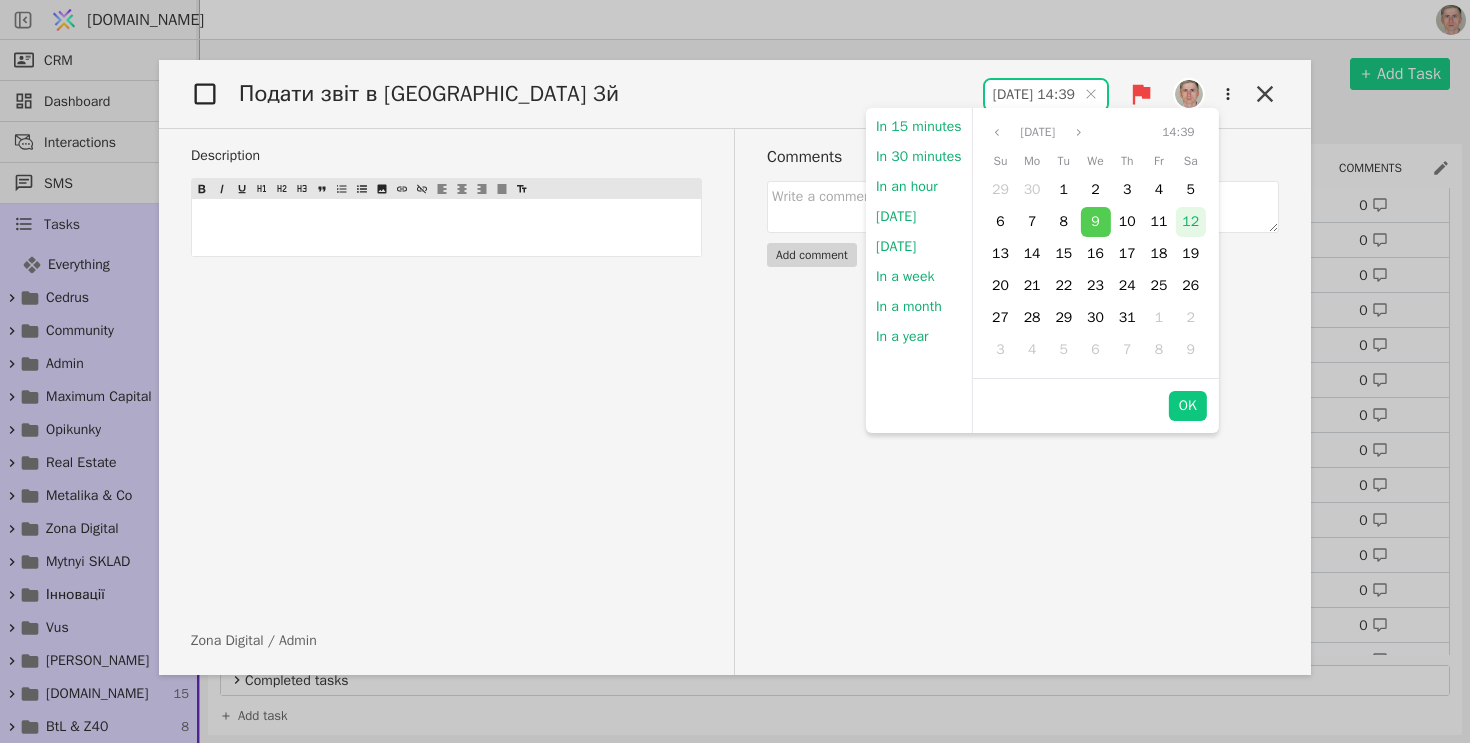 click on "12" at bounding box center (1190, 221) 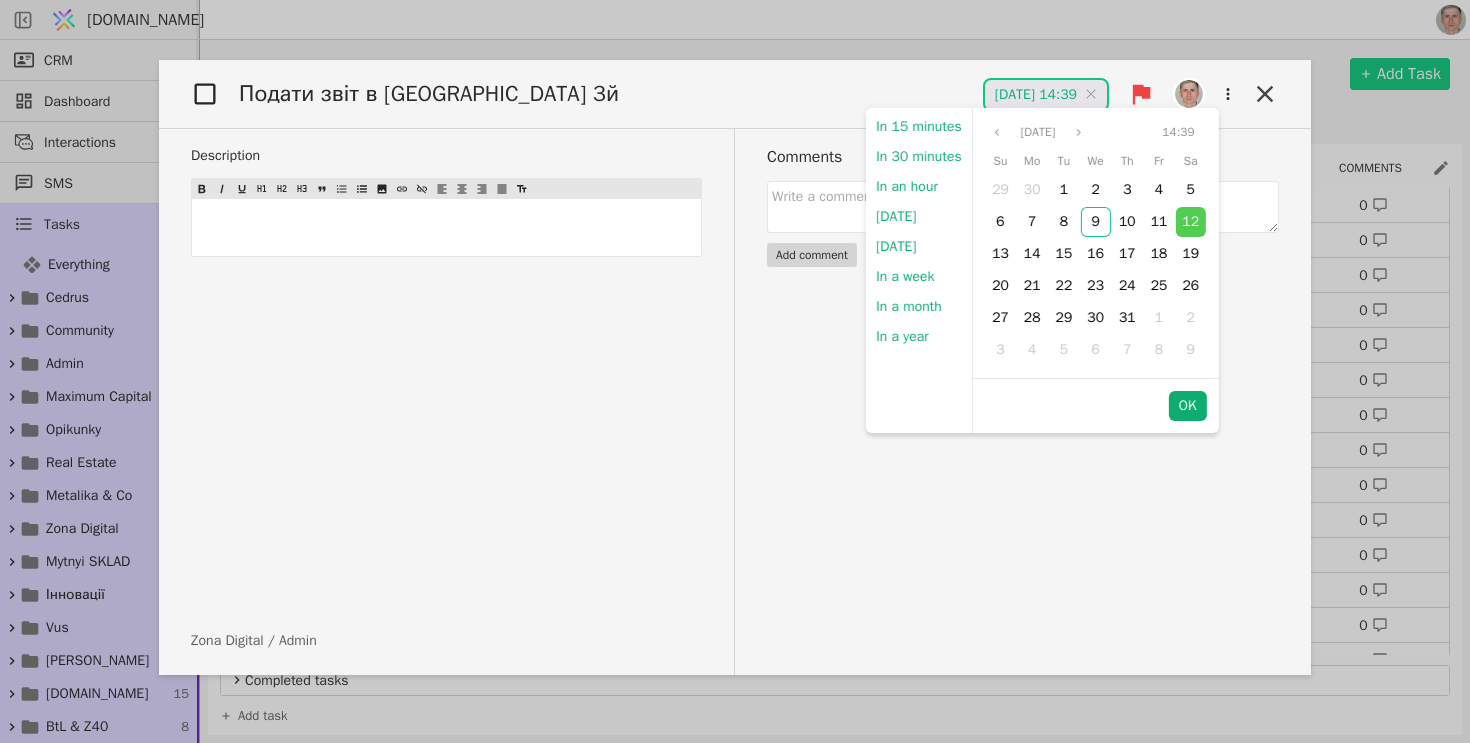 click on "OK" at bounding box center (1188, 406) 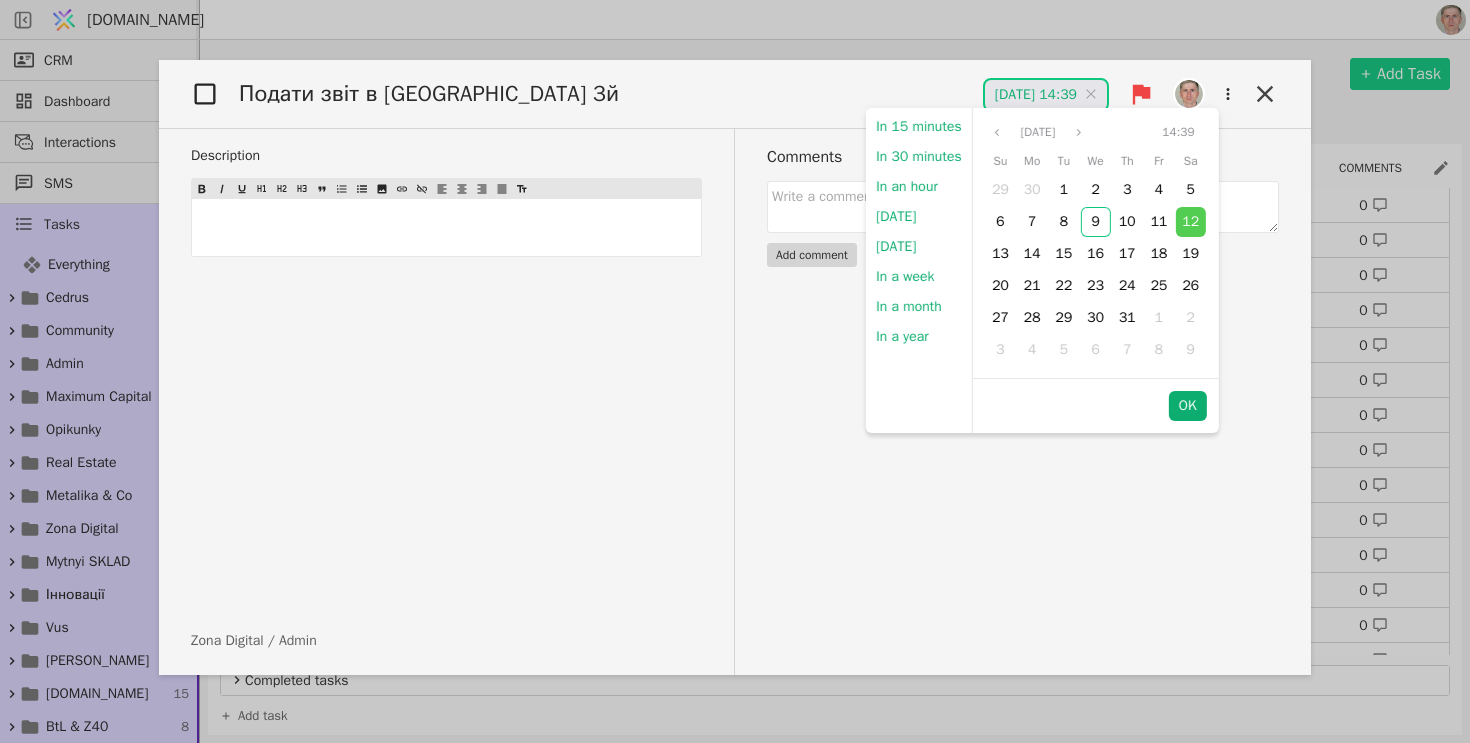type on "[DATE] 14:39" 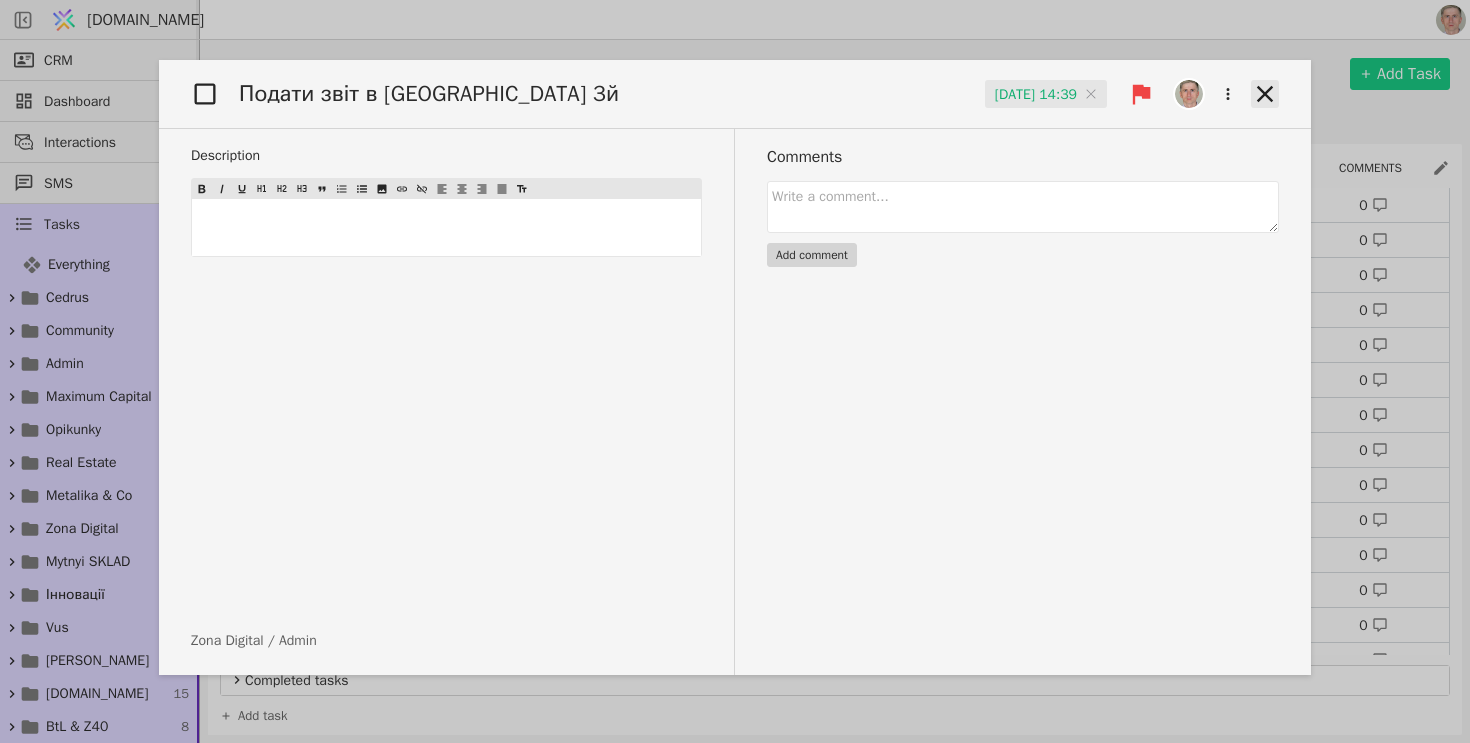 click 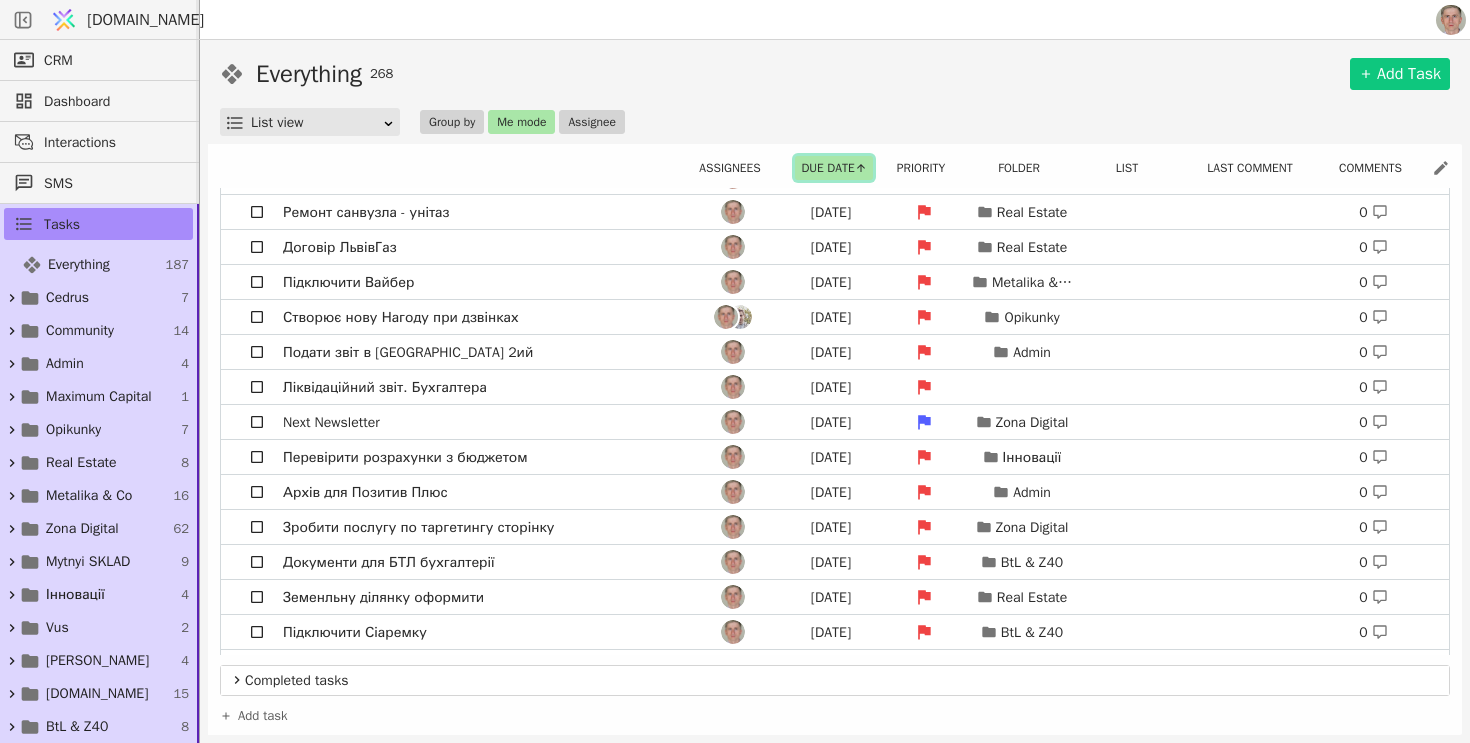 scroll, scrollTop: 275, scrollLeft: 0, axis: vertical 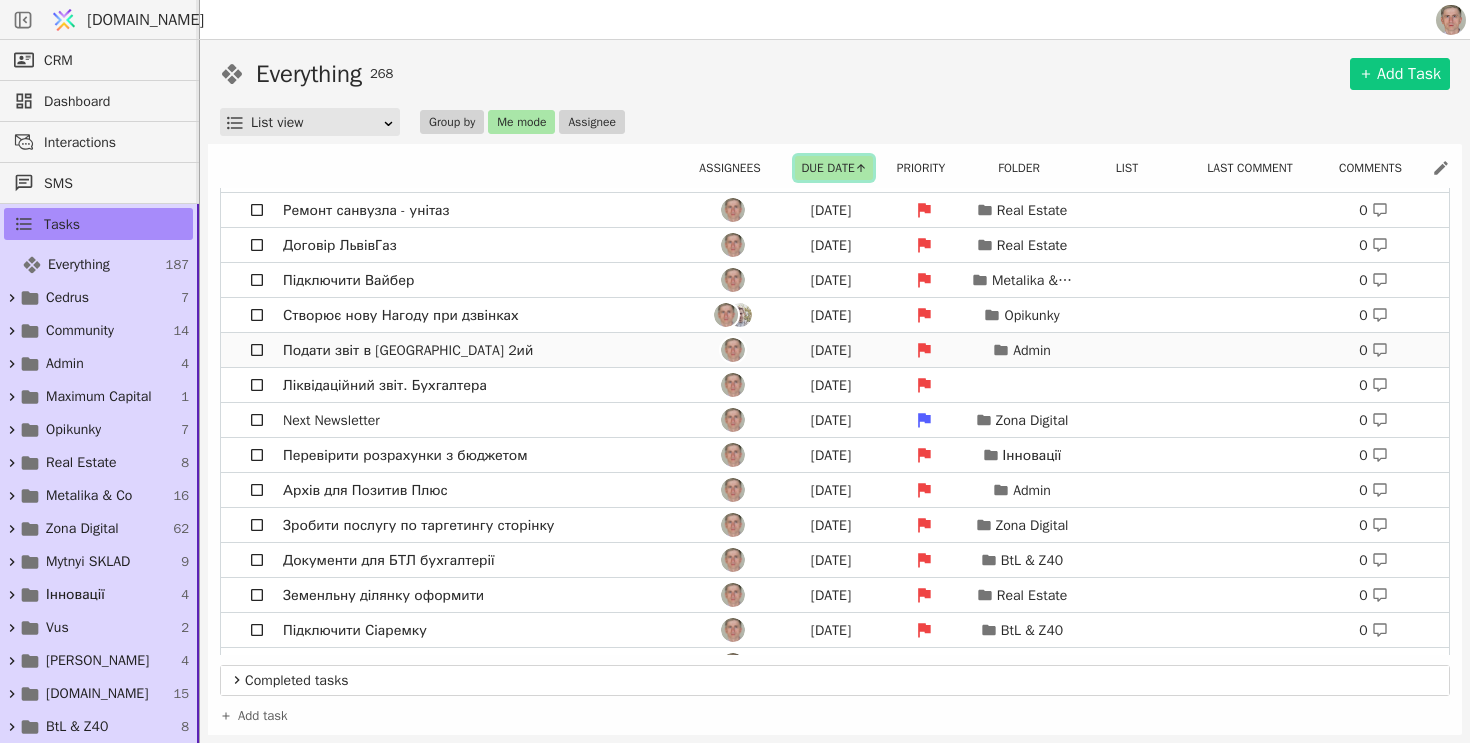 click on "Подати звіт в Україні 2ий [DATE] Admin 0" at bounding box center [835, 350] 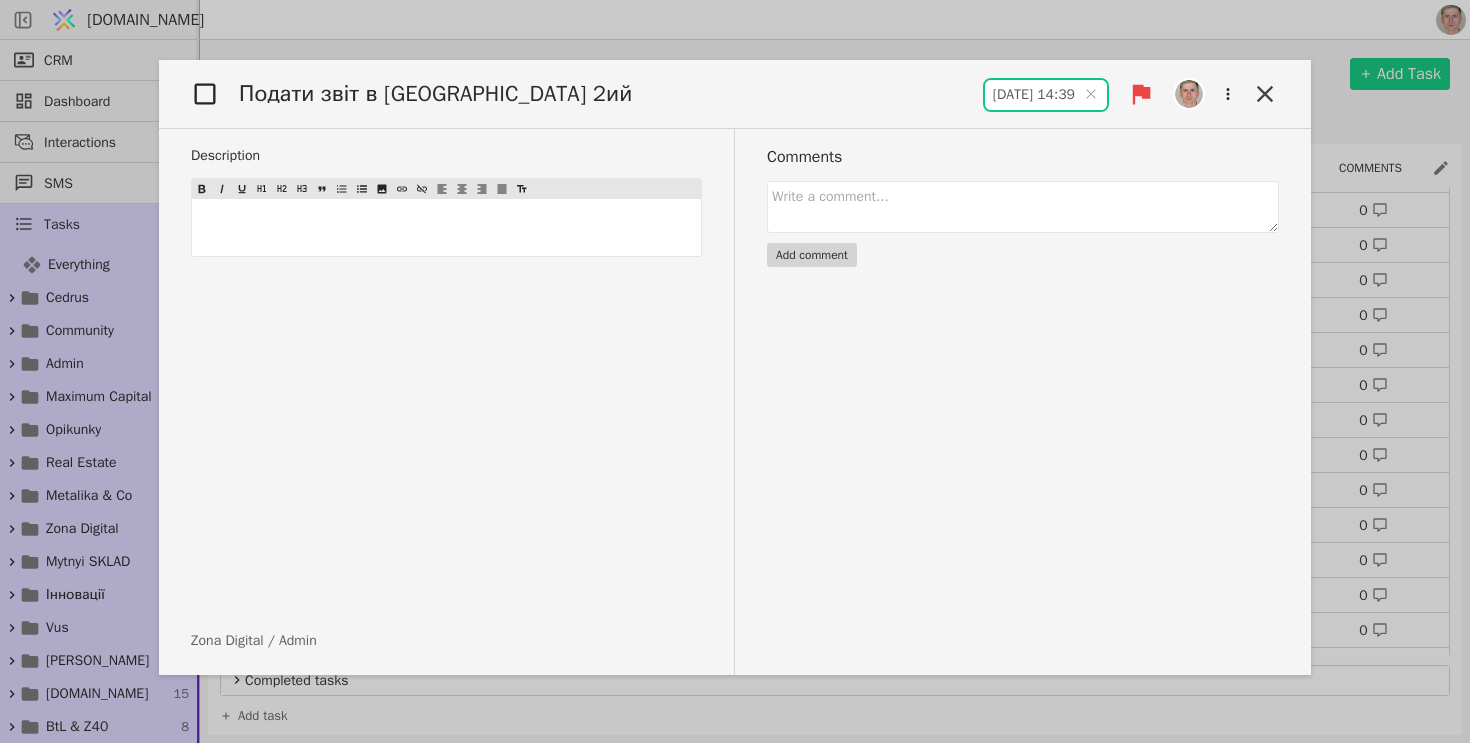 click on "[DATE] 14:39" at bounding box center (1046, 95) 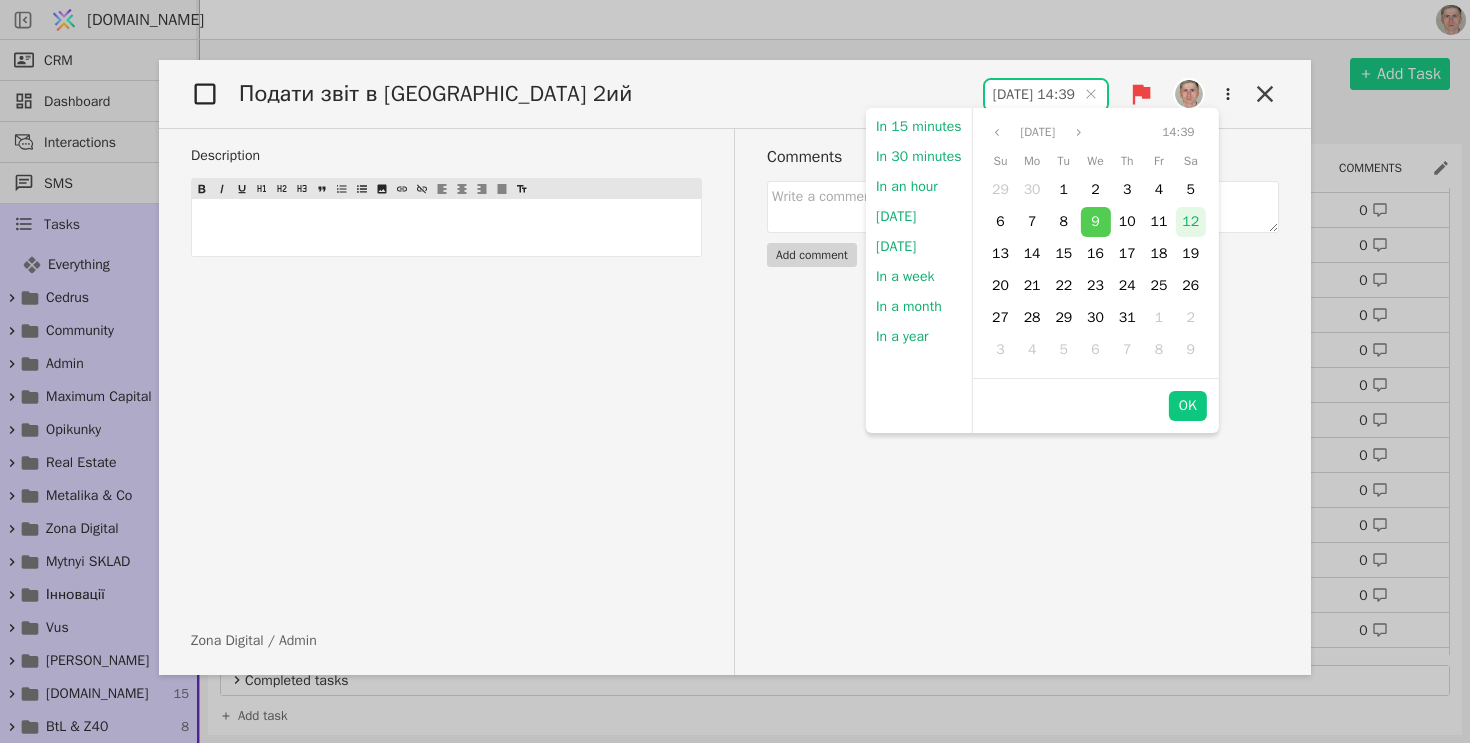 click on "12" at bounding box center [1191, 222] 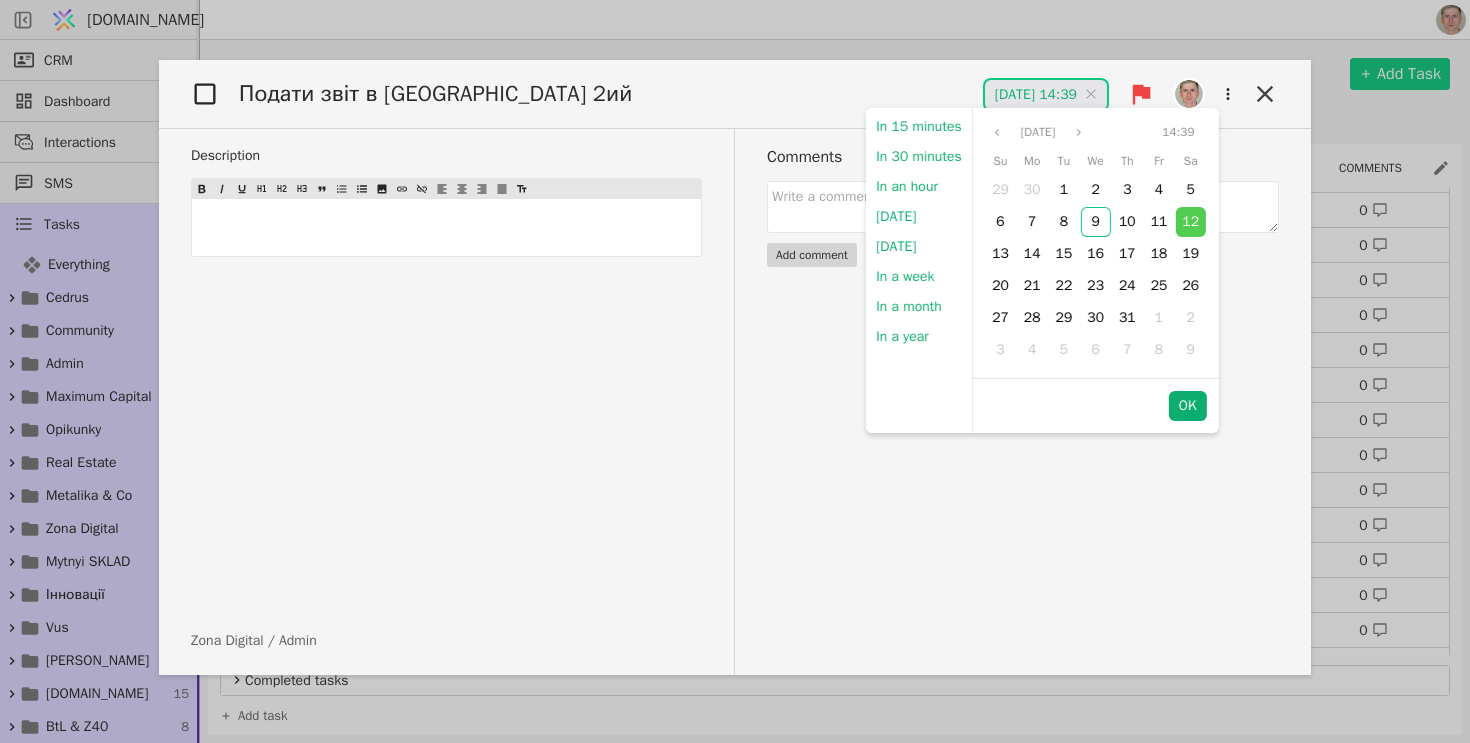 click on "OK" at bounding box center [1188, 406] 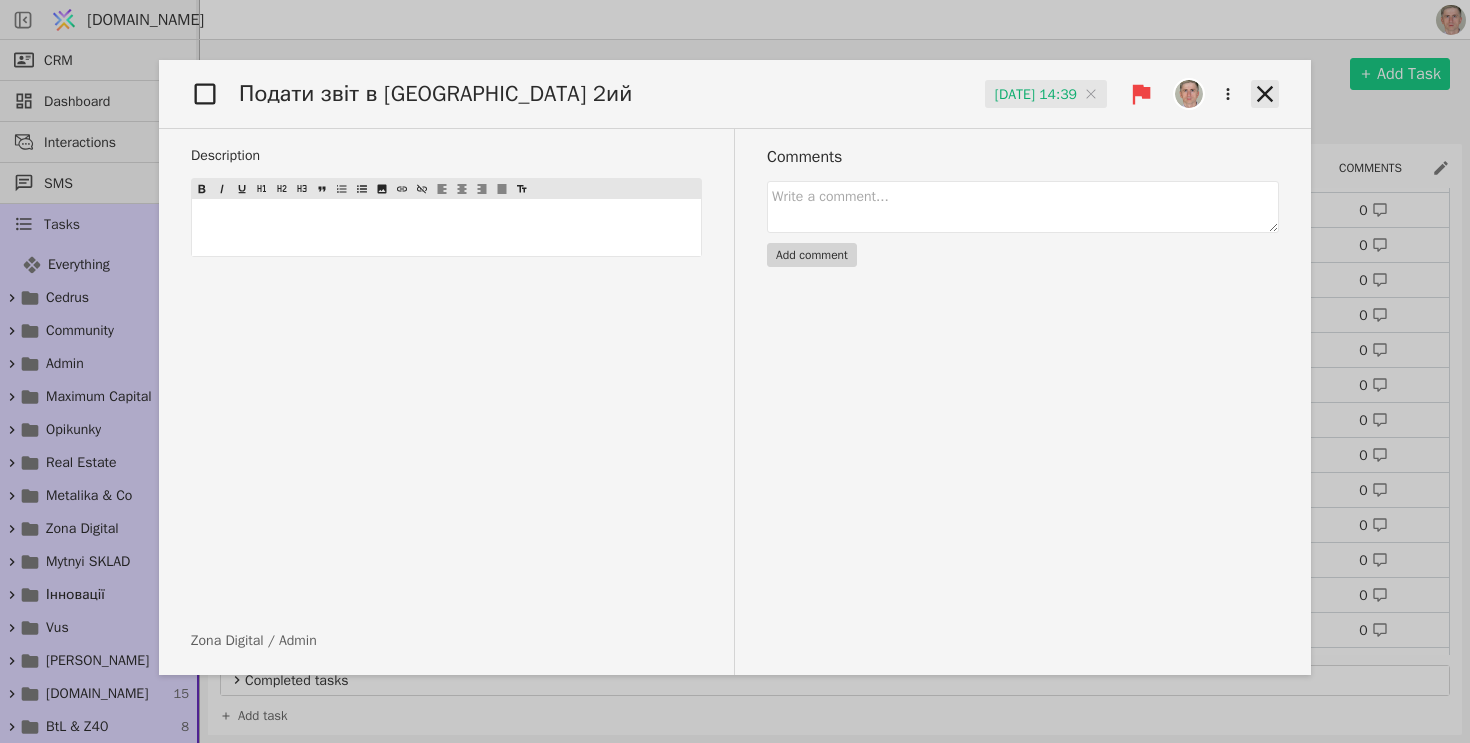 click 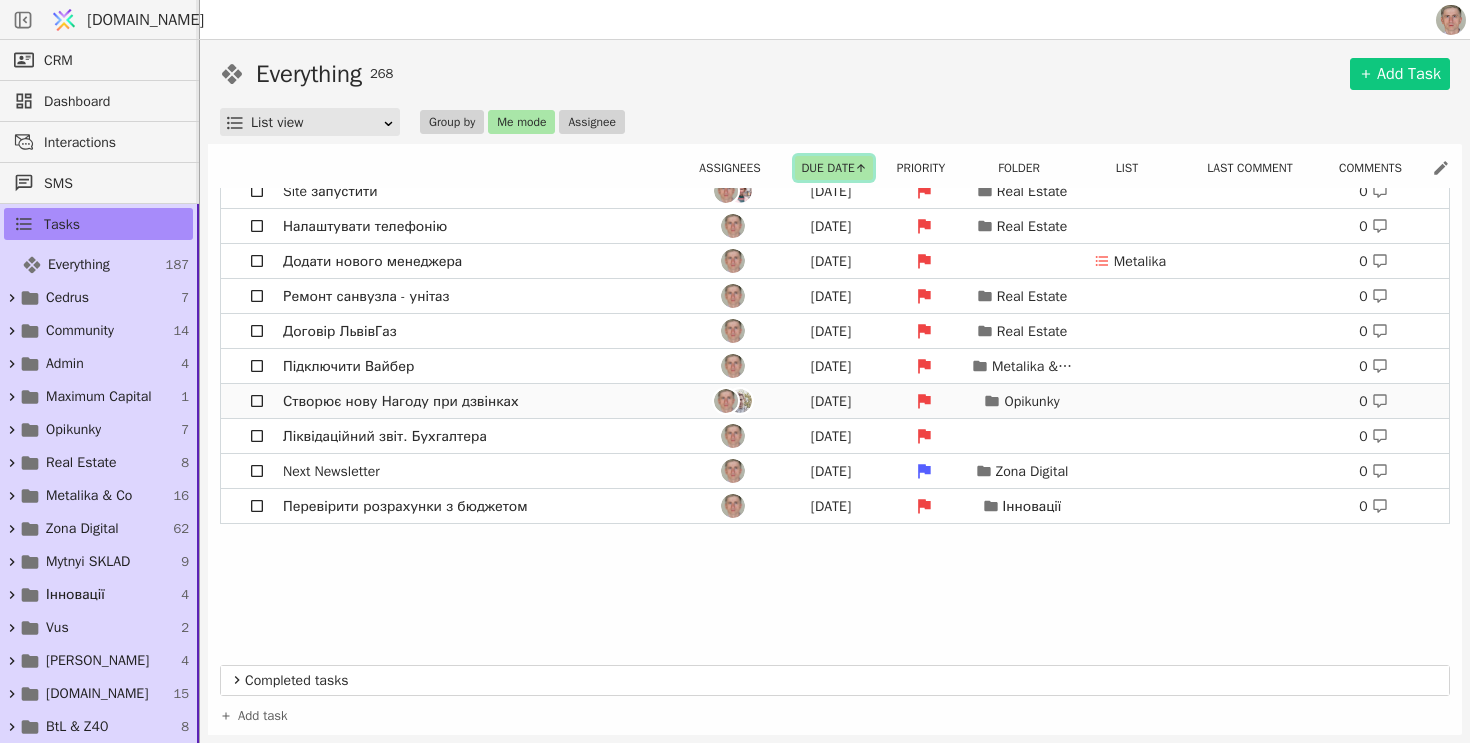 scroll, scrollTop: 0, scrollLeft: 0, axis: both 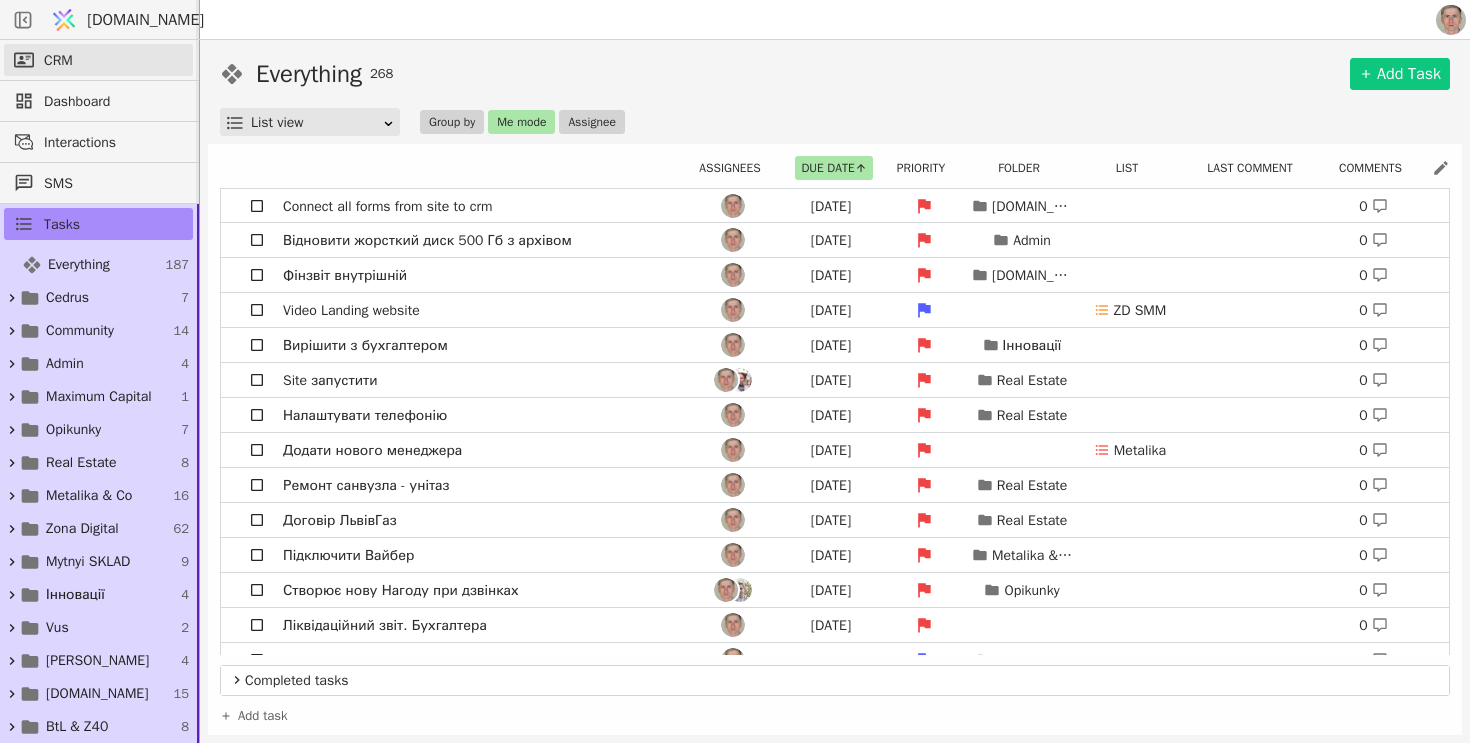 click on "CRM" at bounding box center (98, 60) 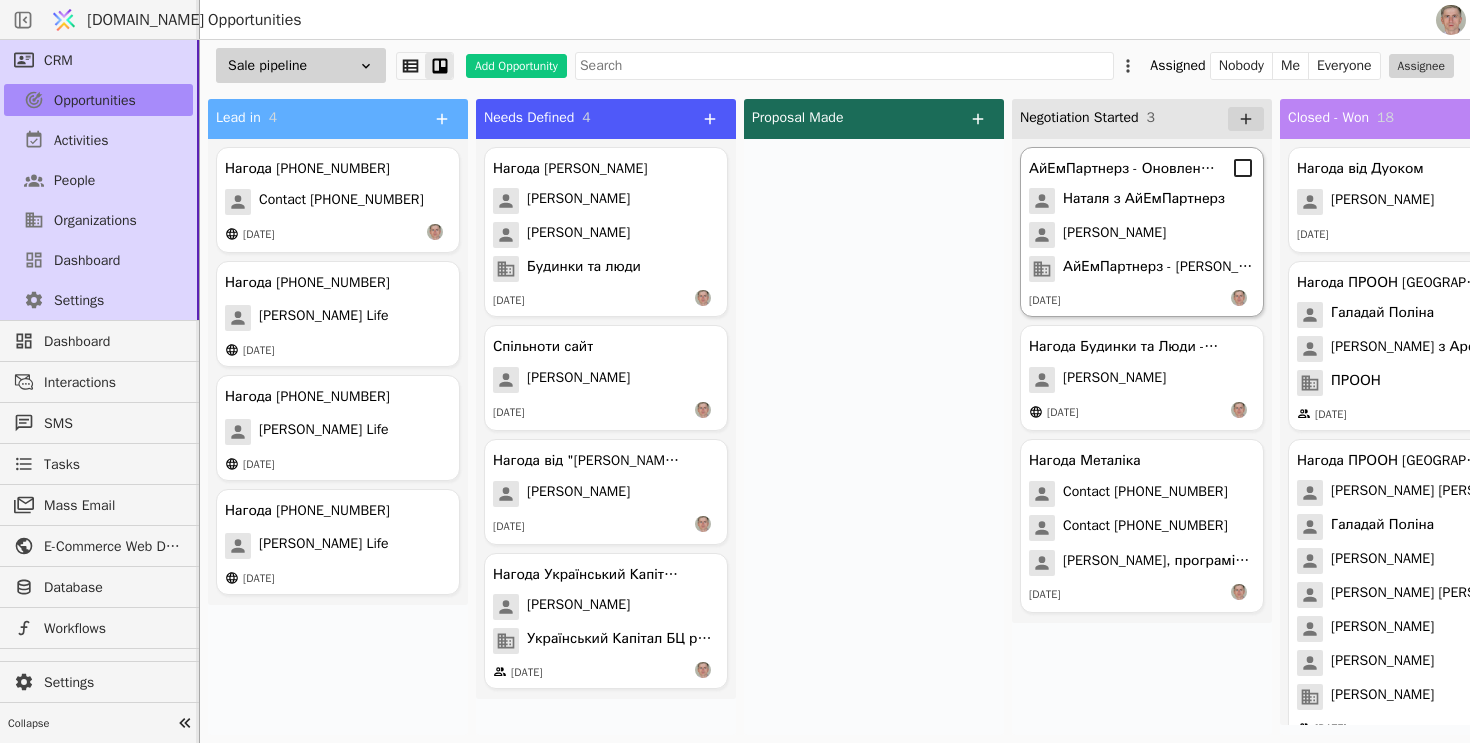click on "АйЕмПартнерз - [PERSON_NAME], юридична фірма" at bounding box center [1159, 269] 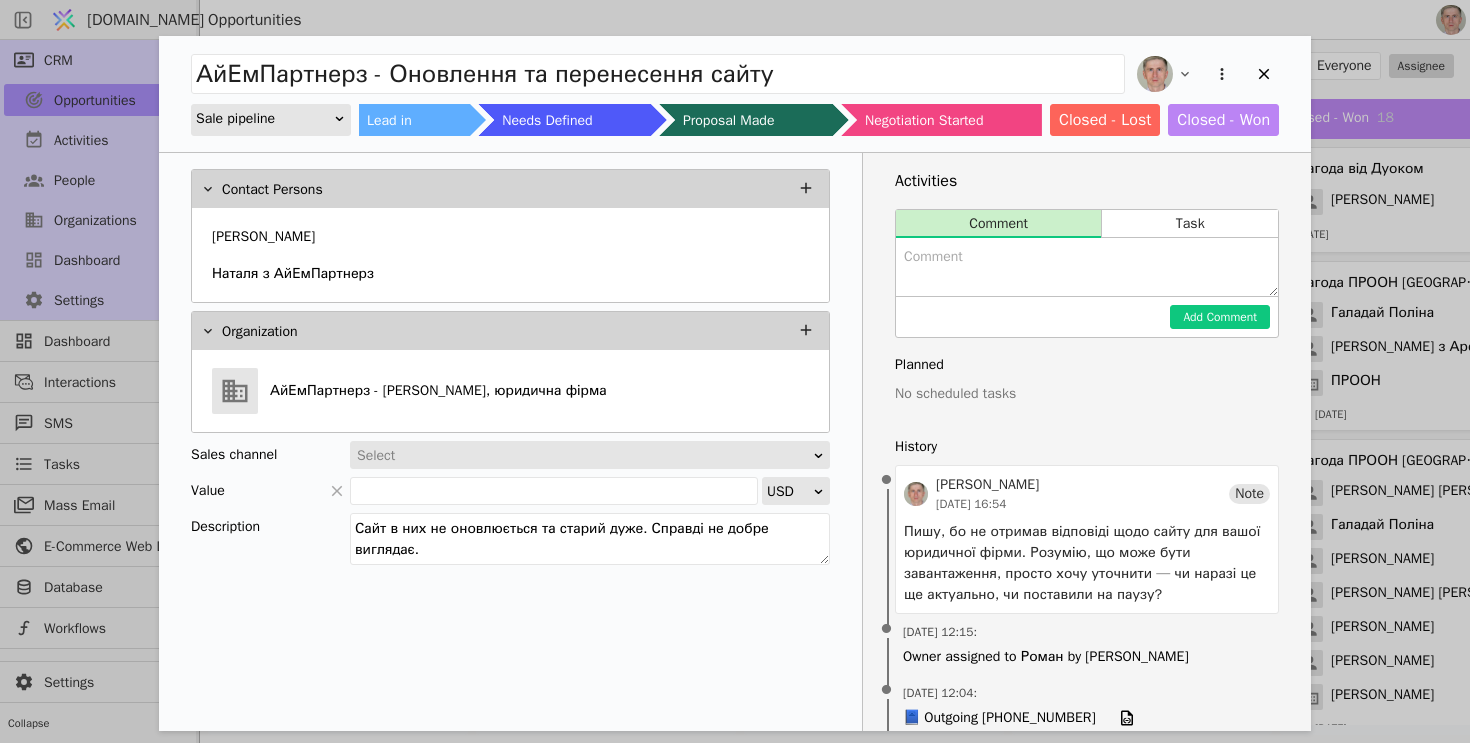 click at bounding box center [1087, 267] 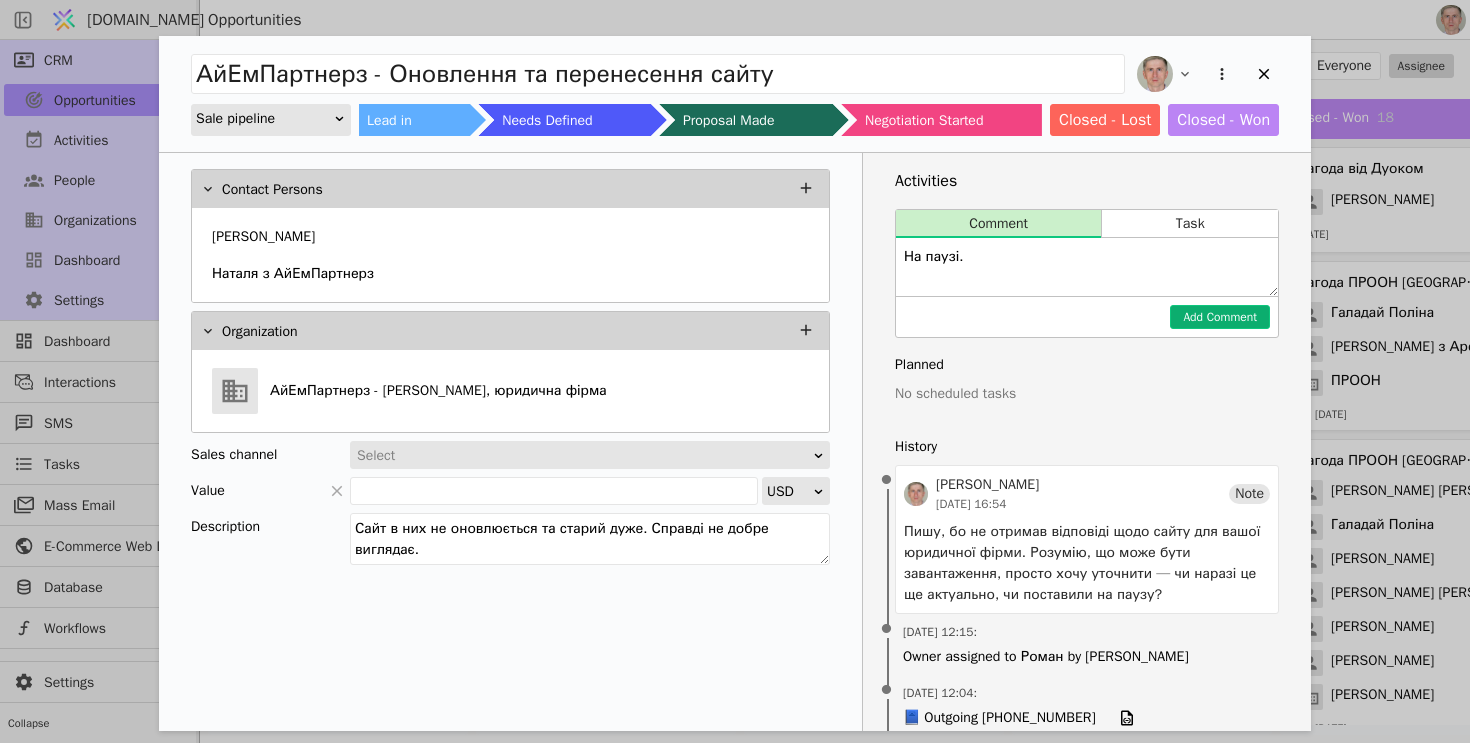 type on "На паузі." 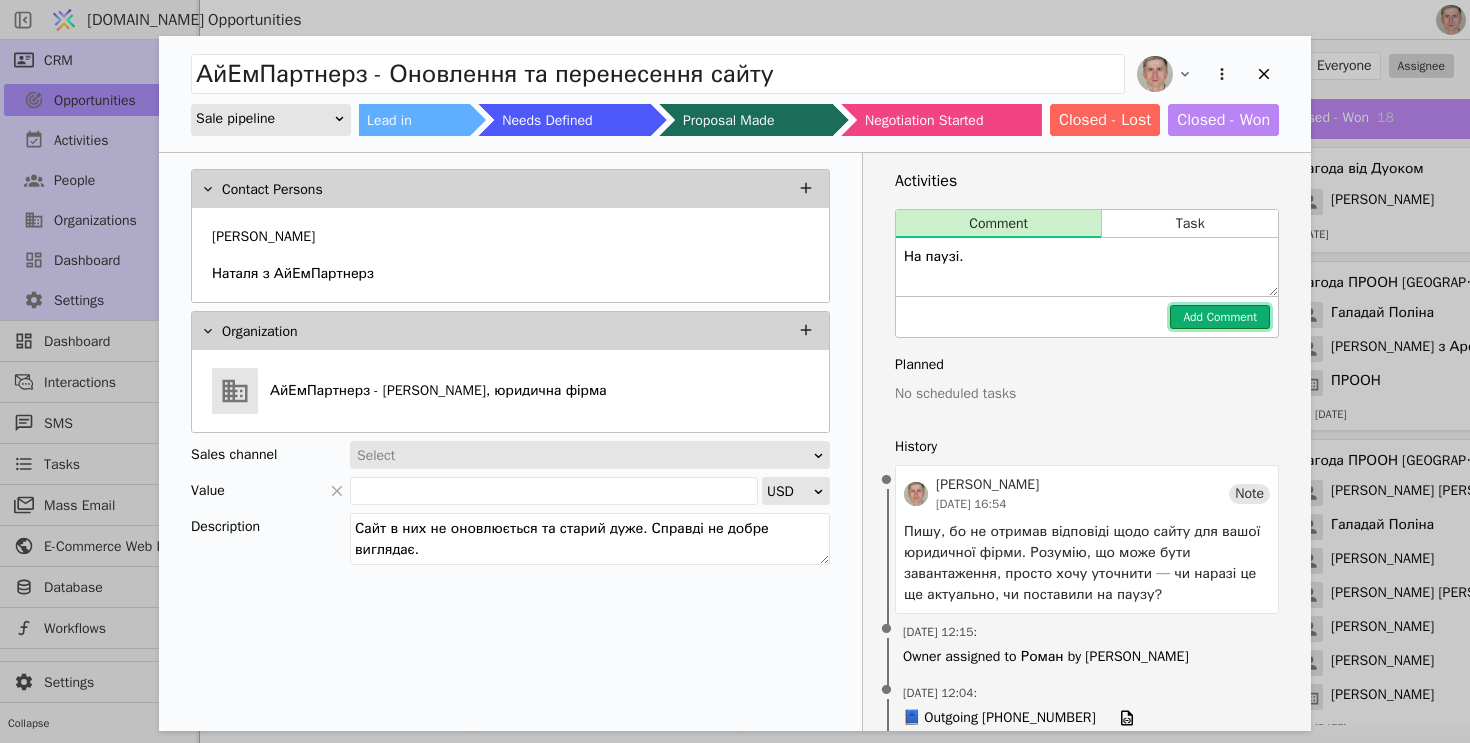 click on "Add   Comment" at bounding box center [1220, 317] 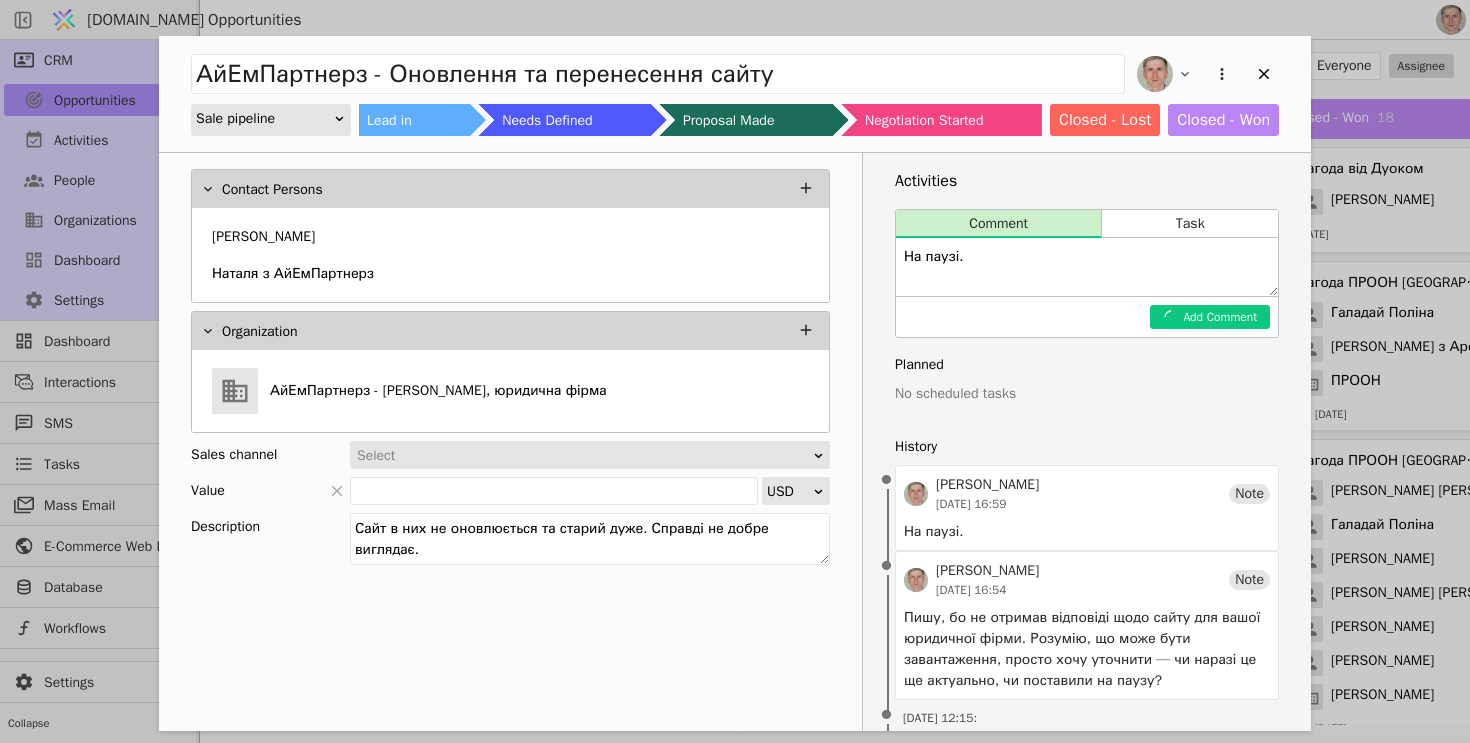 type 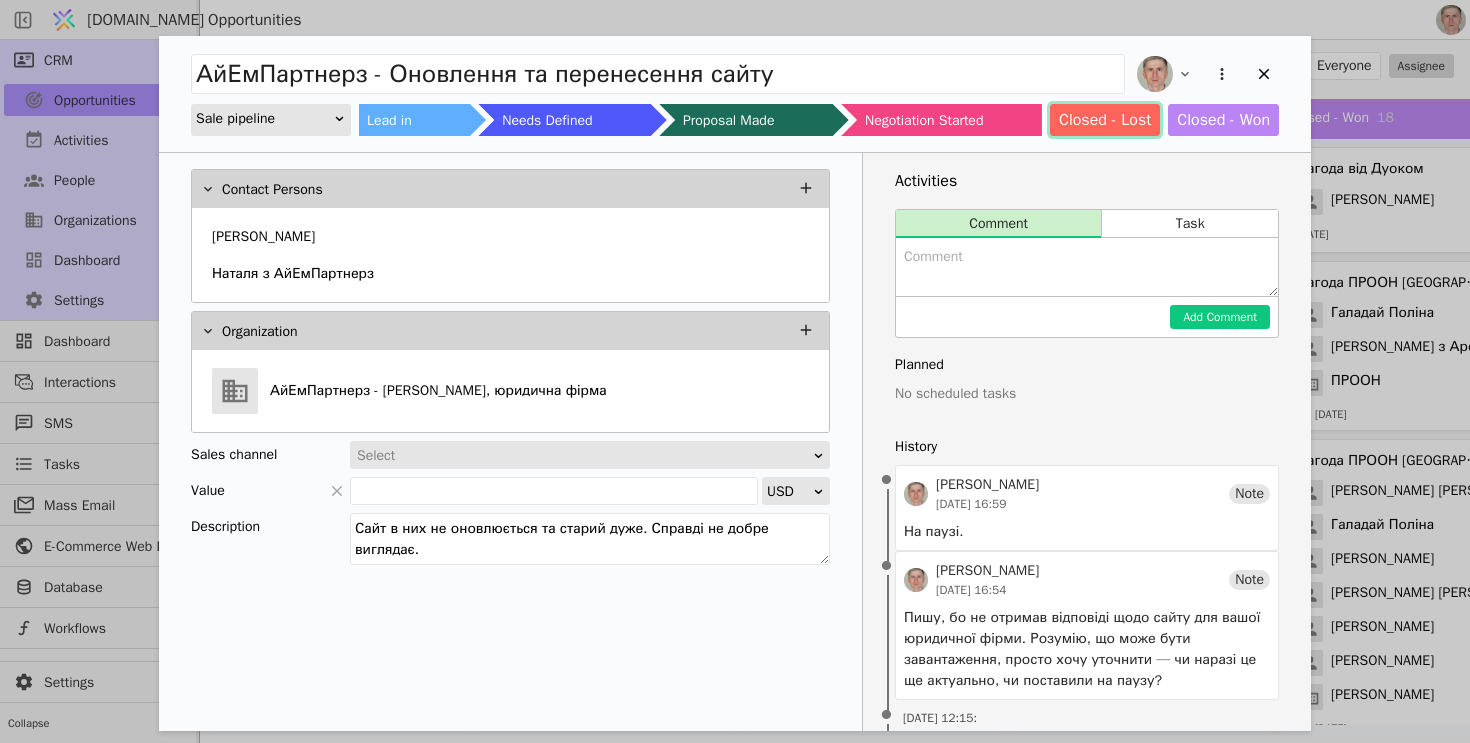 click on "Closed - Lost" at bounding box center [1105, 120] 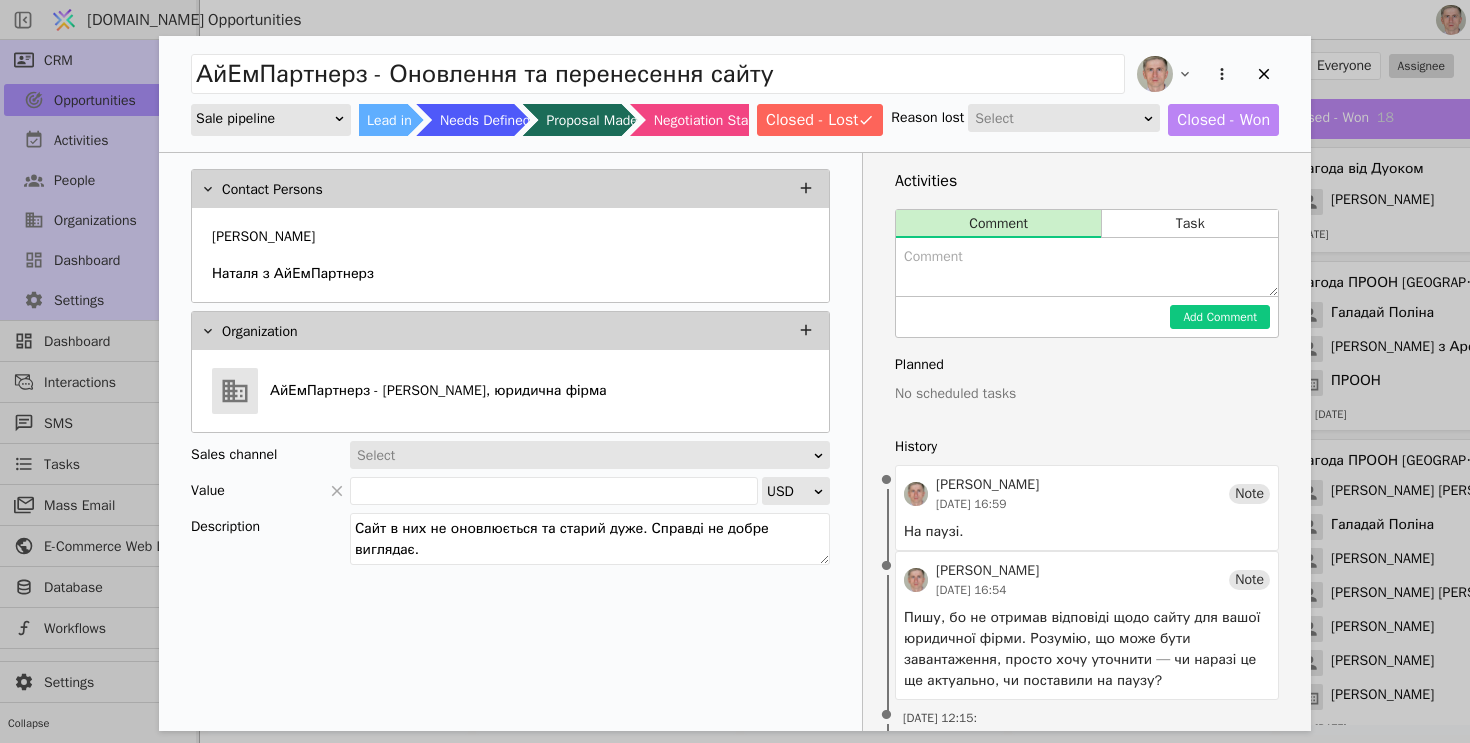 click on "Select" at bounding box center [1057, 119] 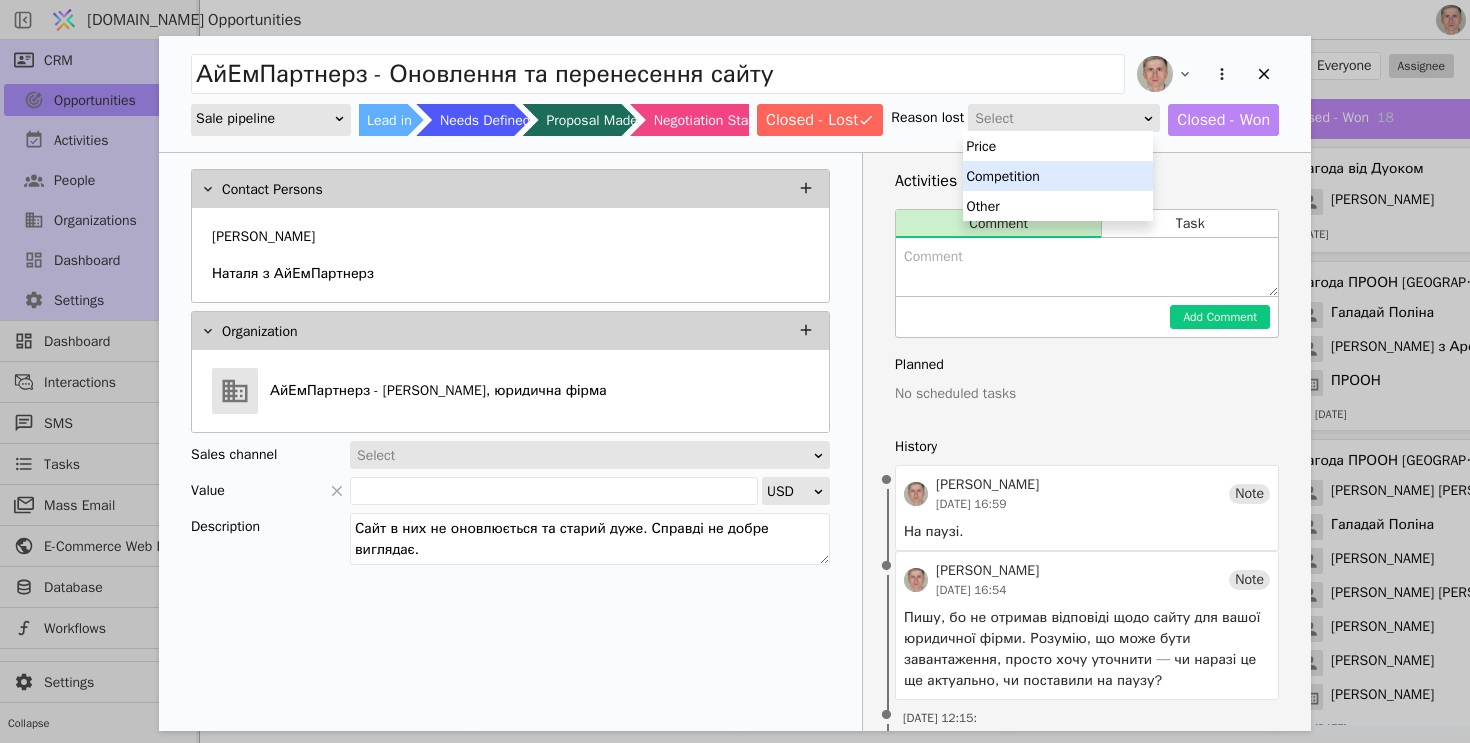 click on "Competition" at bounding box center [1058, 176] 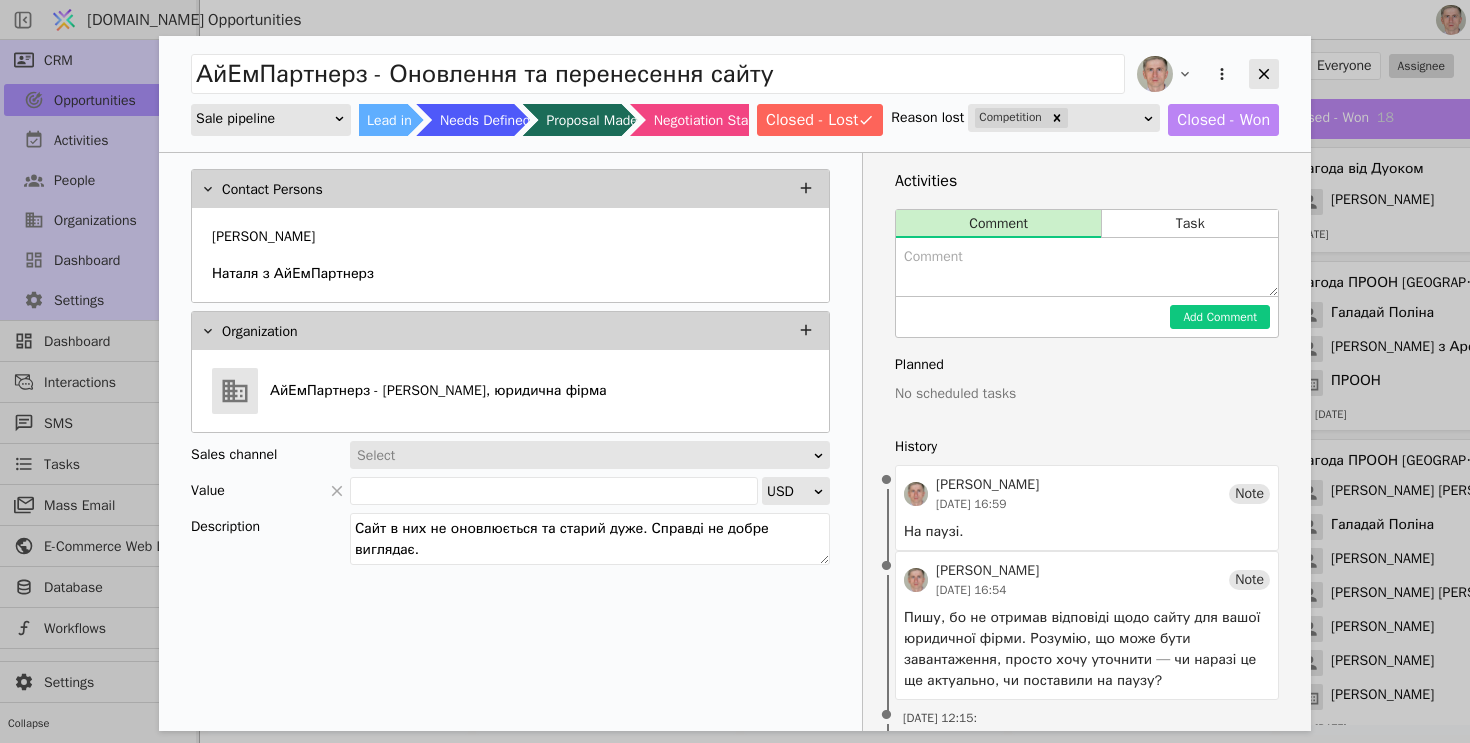 click 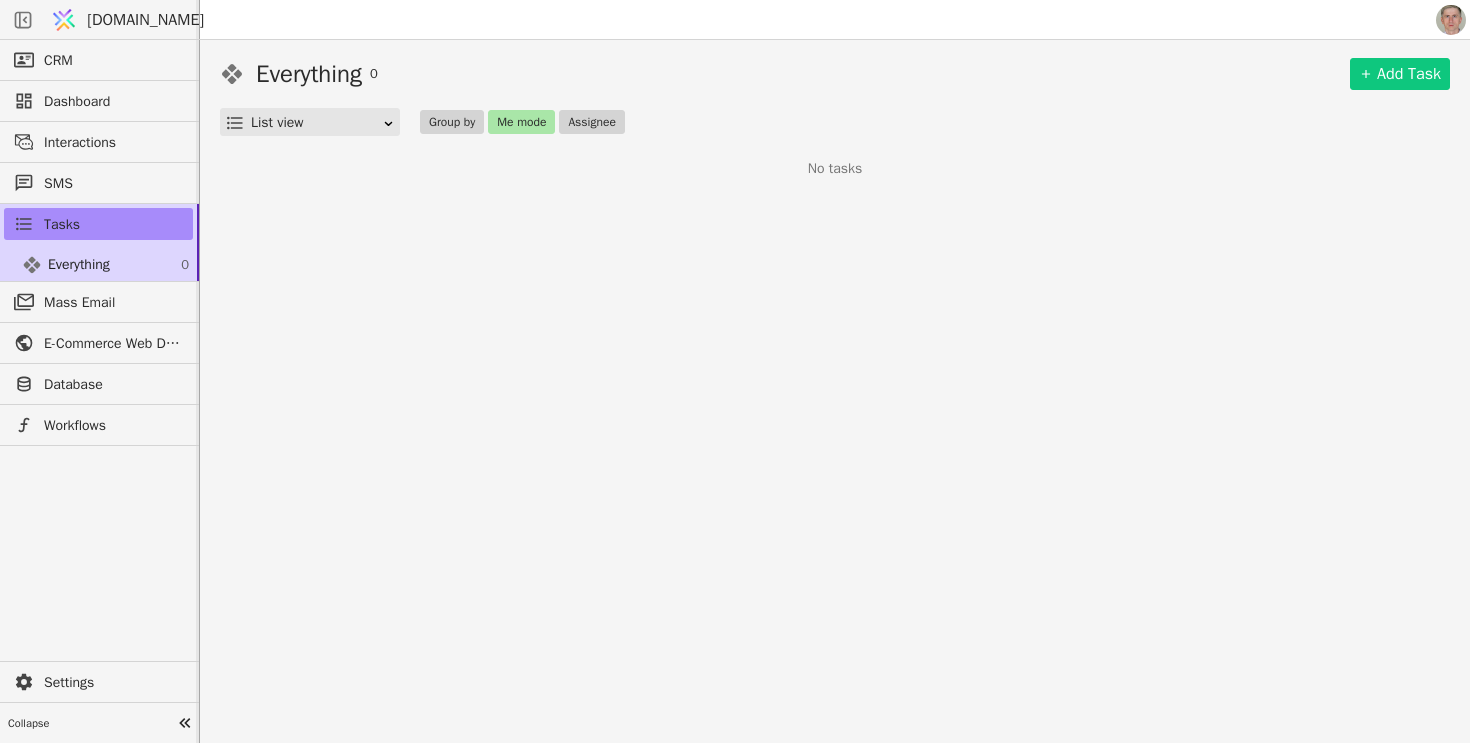 scroll, scrollTop: 0, scrollLeft: 0, axis: both 